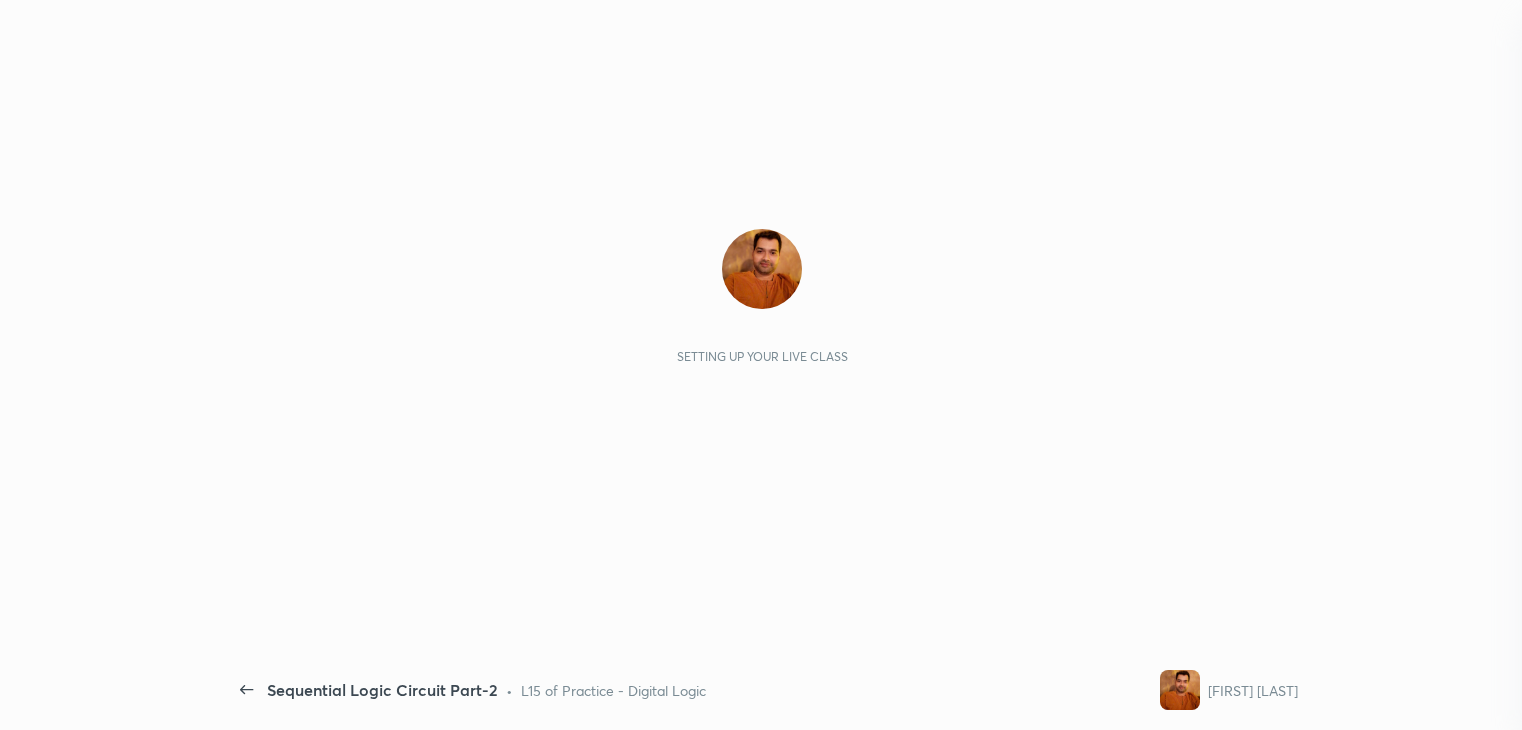 scroll, scrollTop: 0, scrollLeft: 0, axis: both 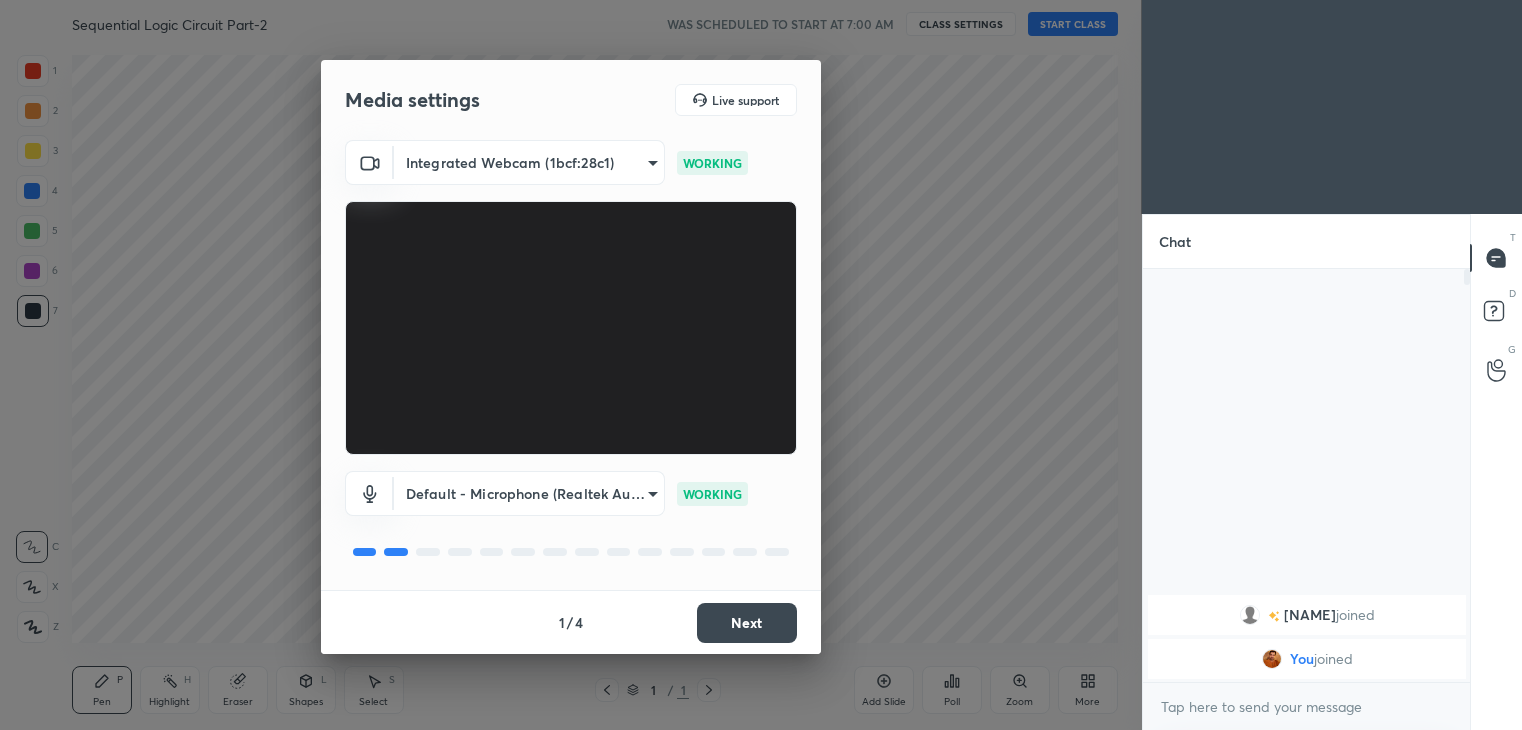 click on "Next" at bounding box center [747, 623] 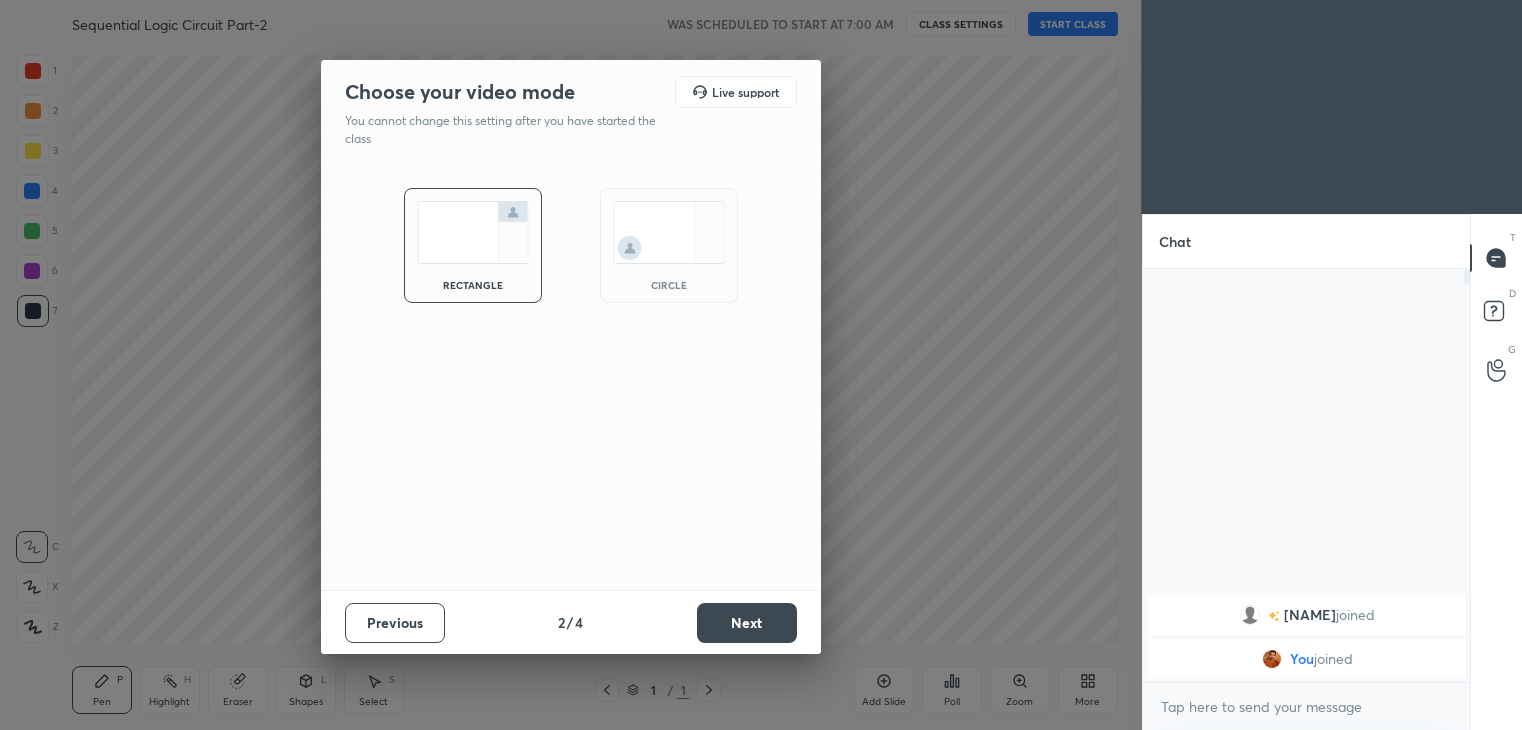 click on "Next" at bounding box center (747, 623) 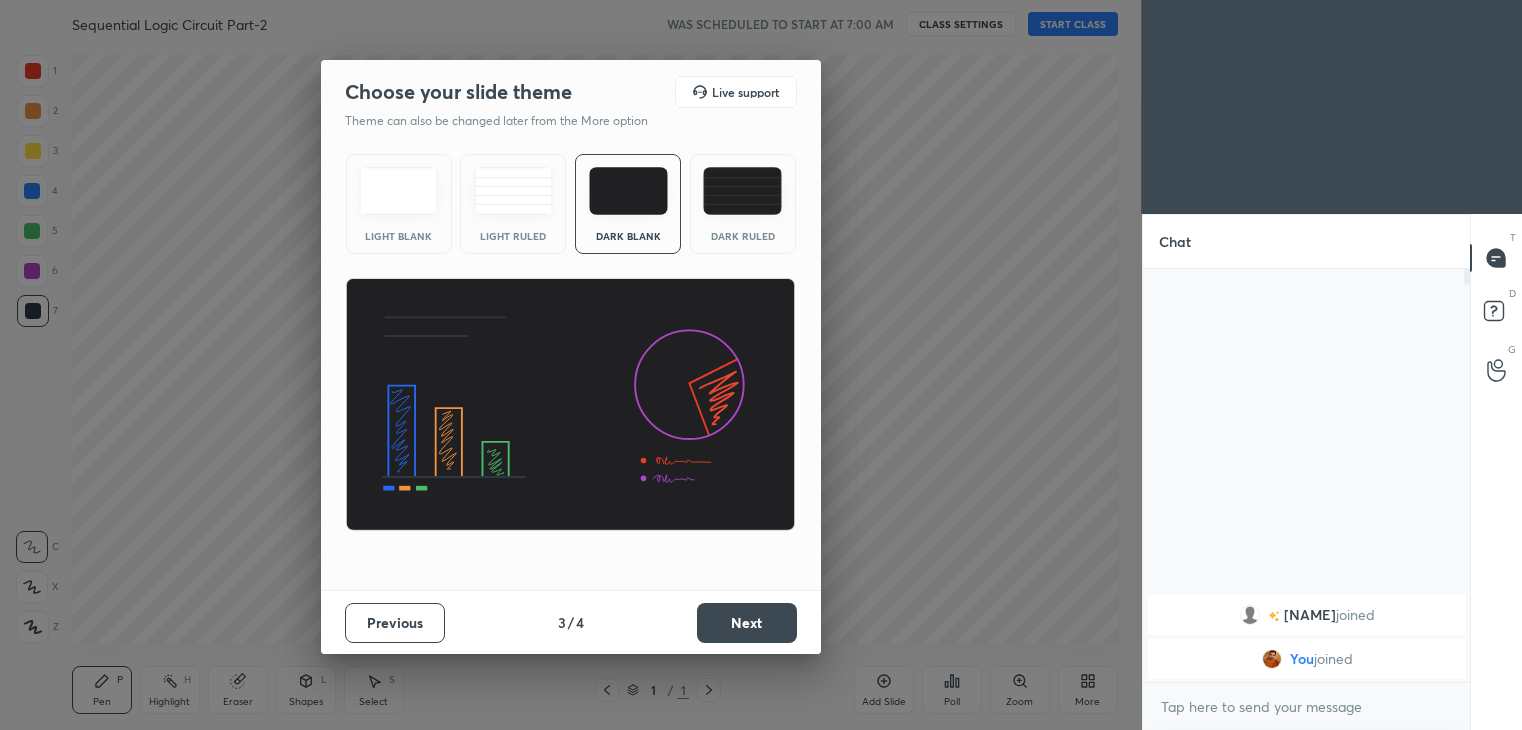 click on "Next" at bounding box center (747, 623) 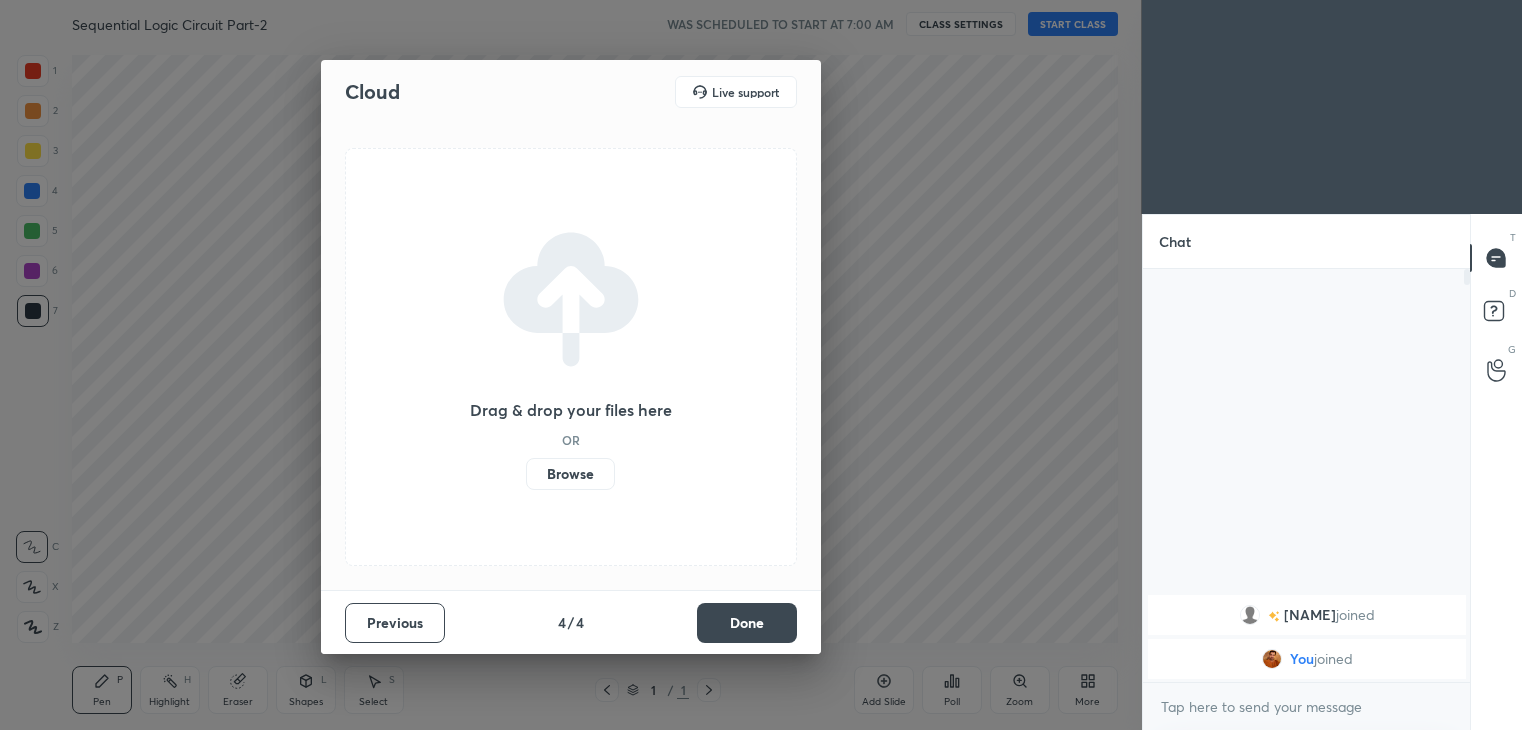 click on "Done" at bounding box center (747, 623) 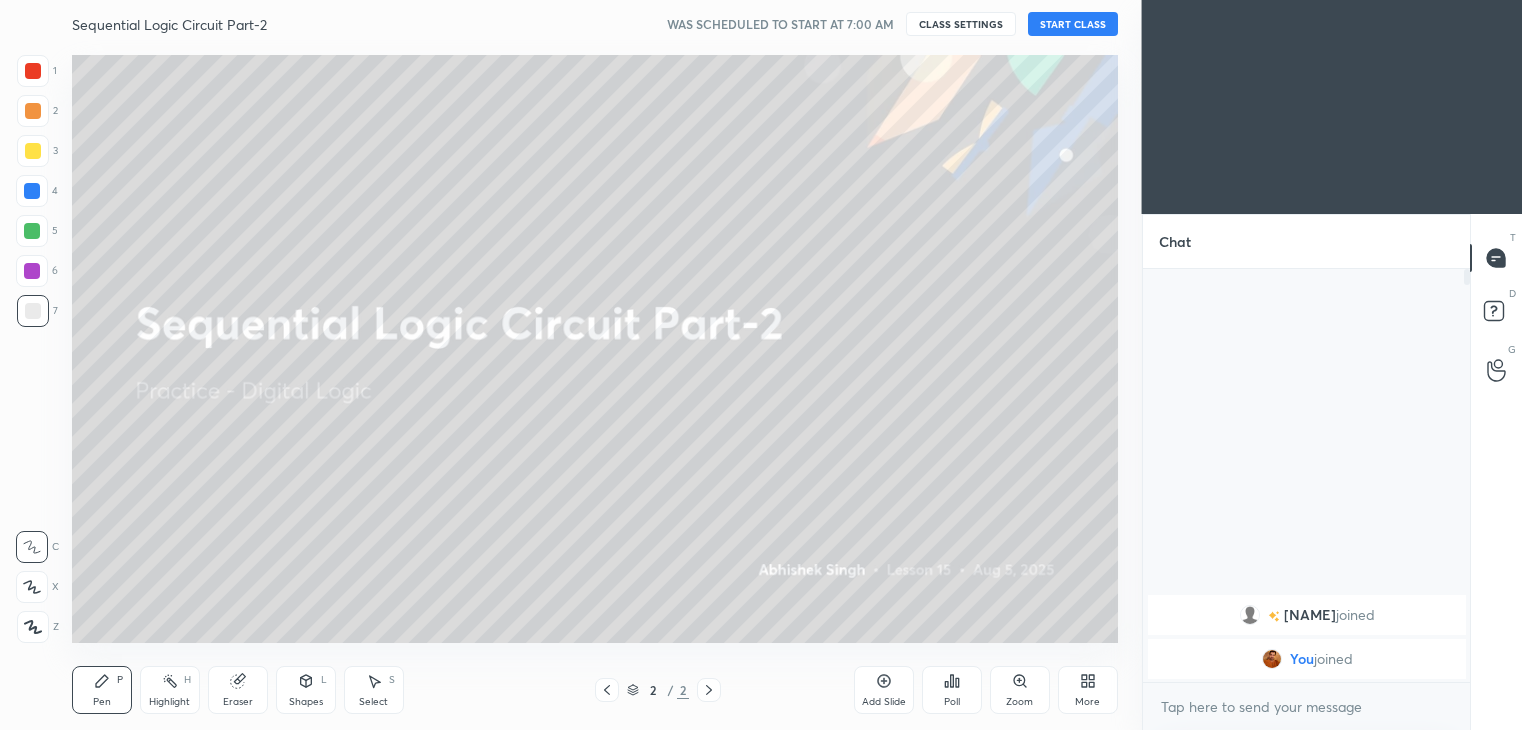 click on "START CLASS" at bounding box center (1073, 24) 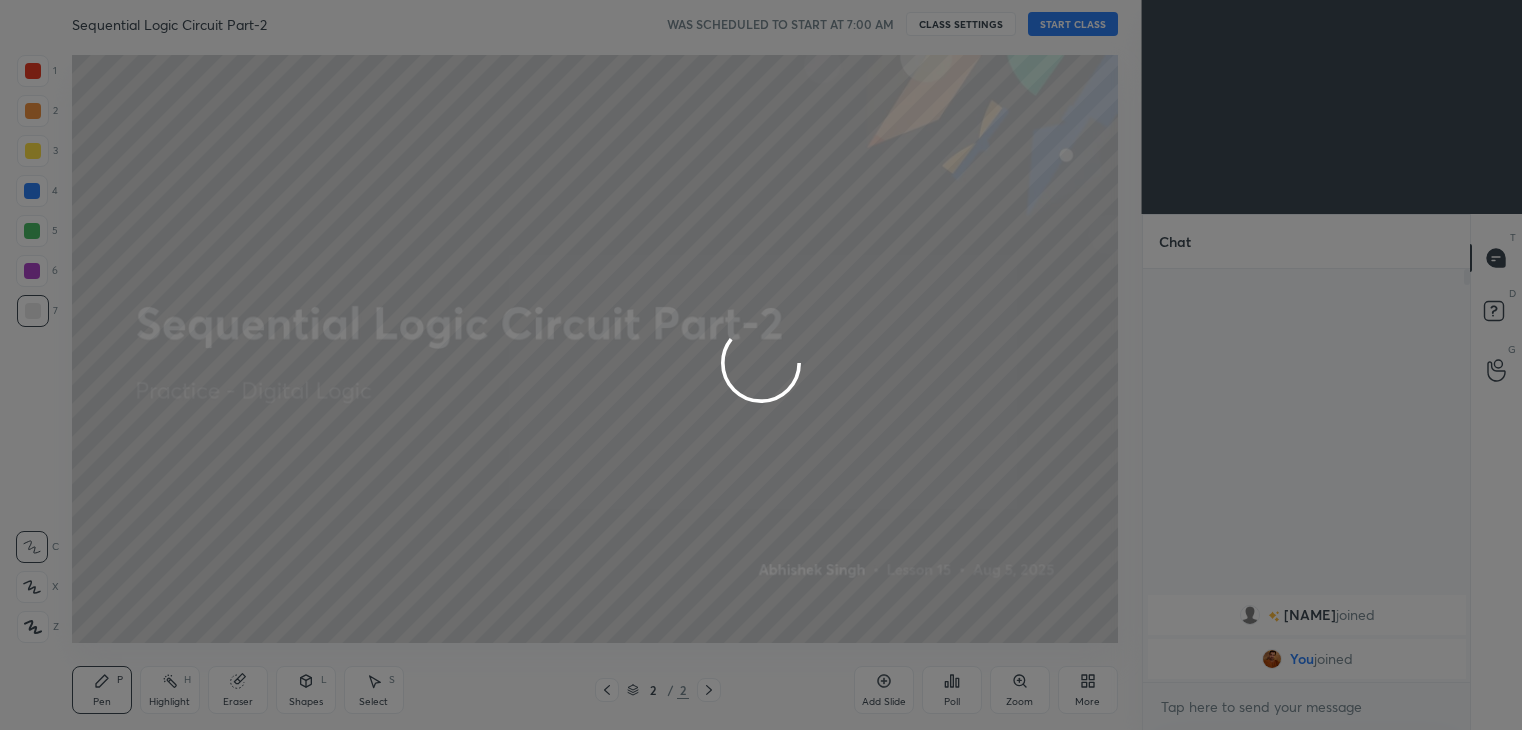 type on "x" 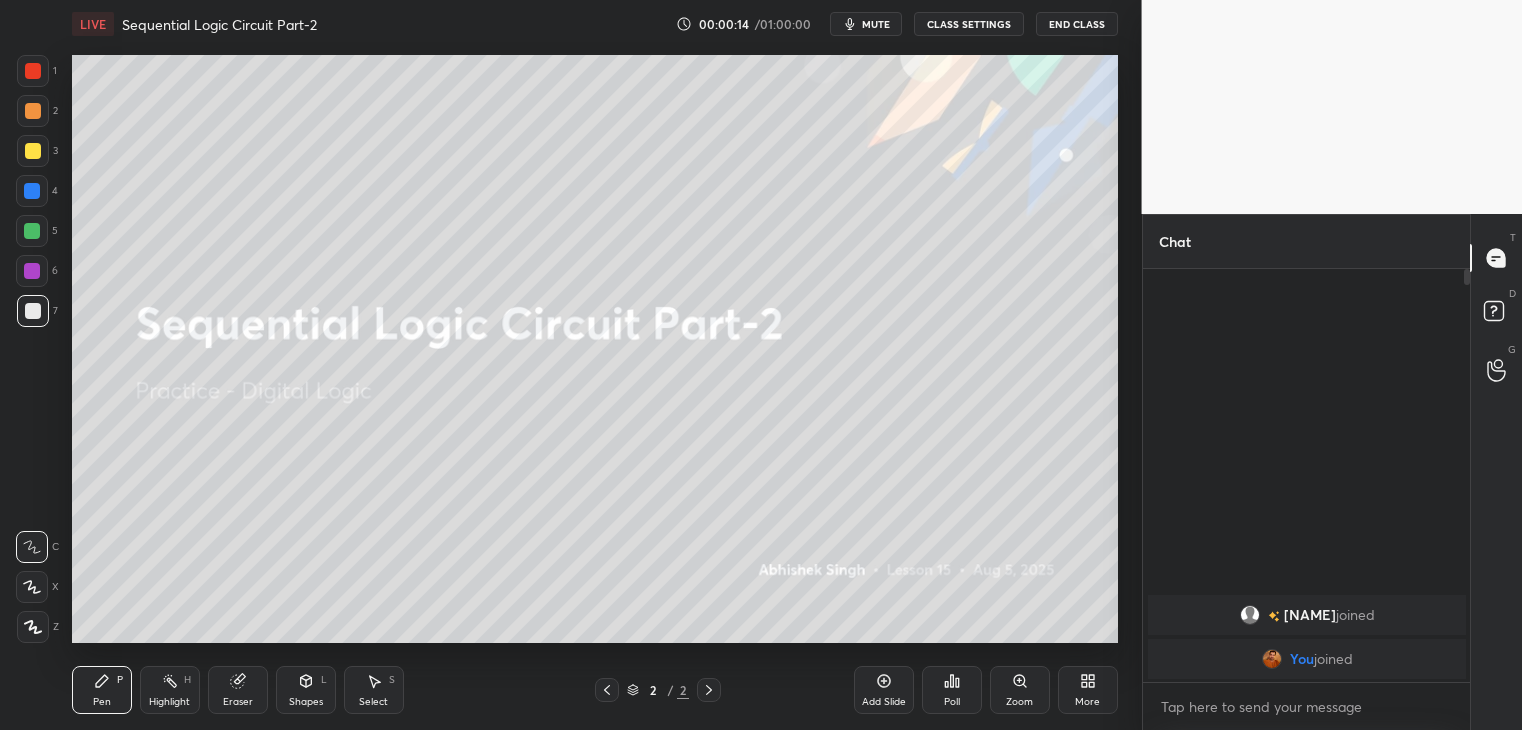 click on "More" at bounding box center (1087, 702) 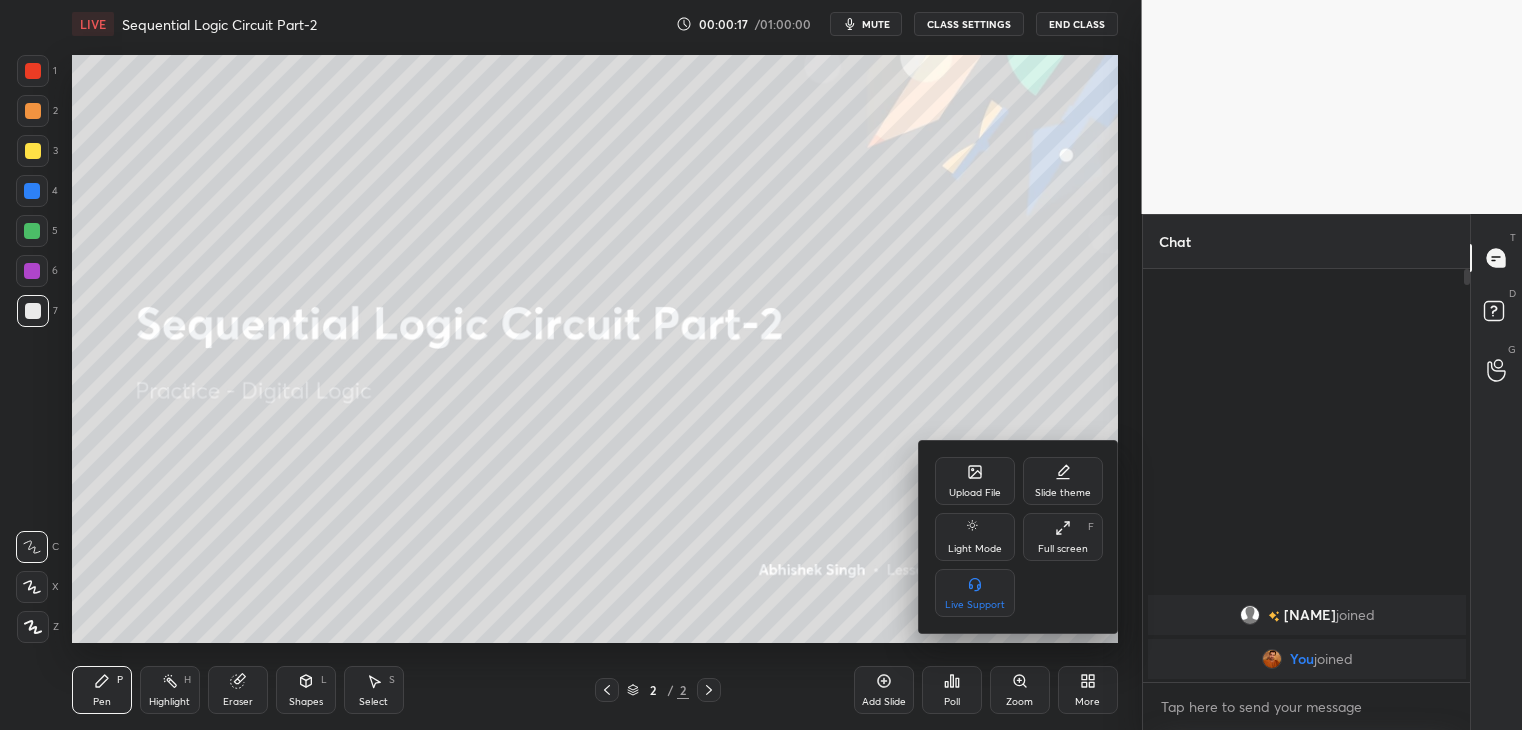 click 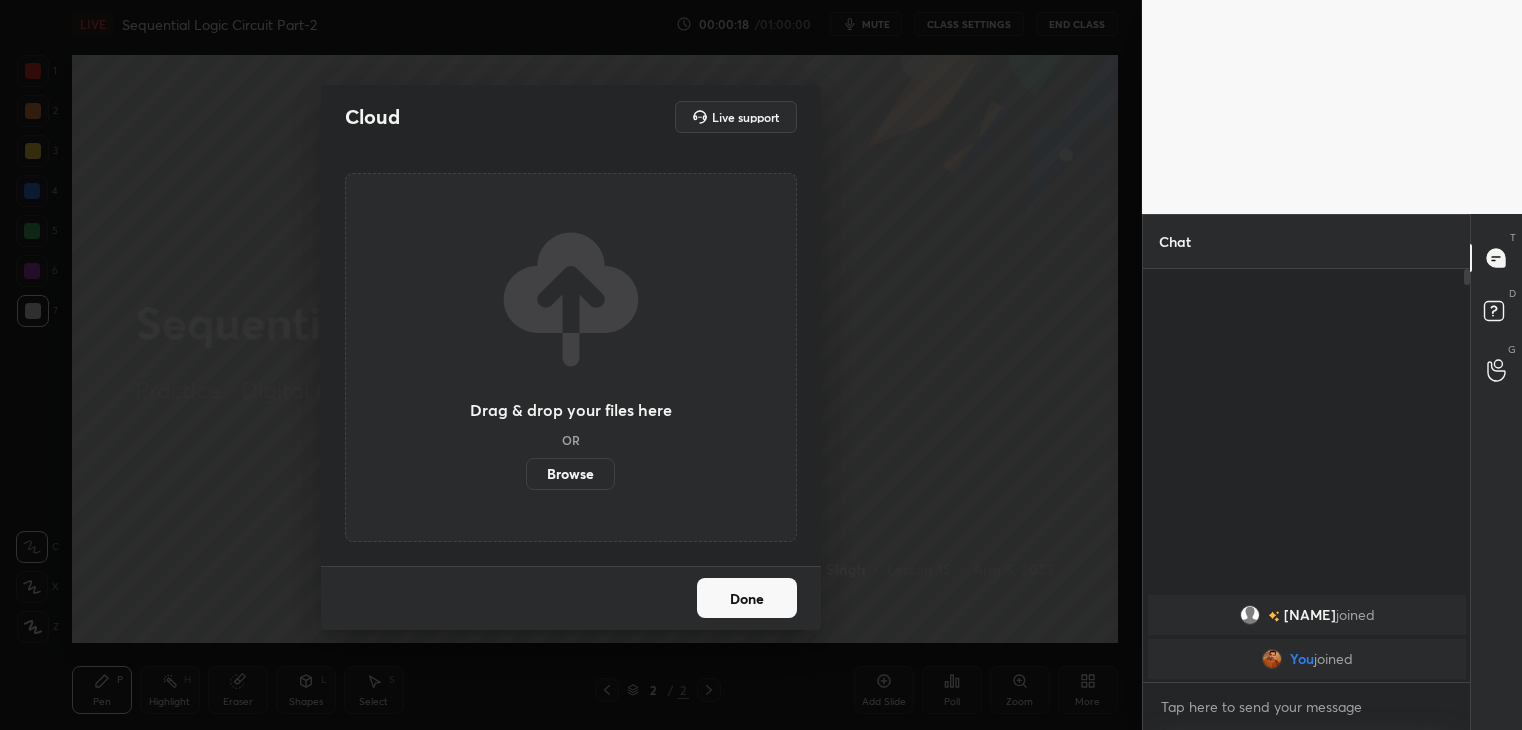 click on "Browse" at bounding box center (570, 474) 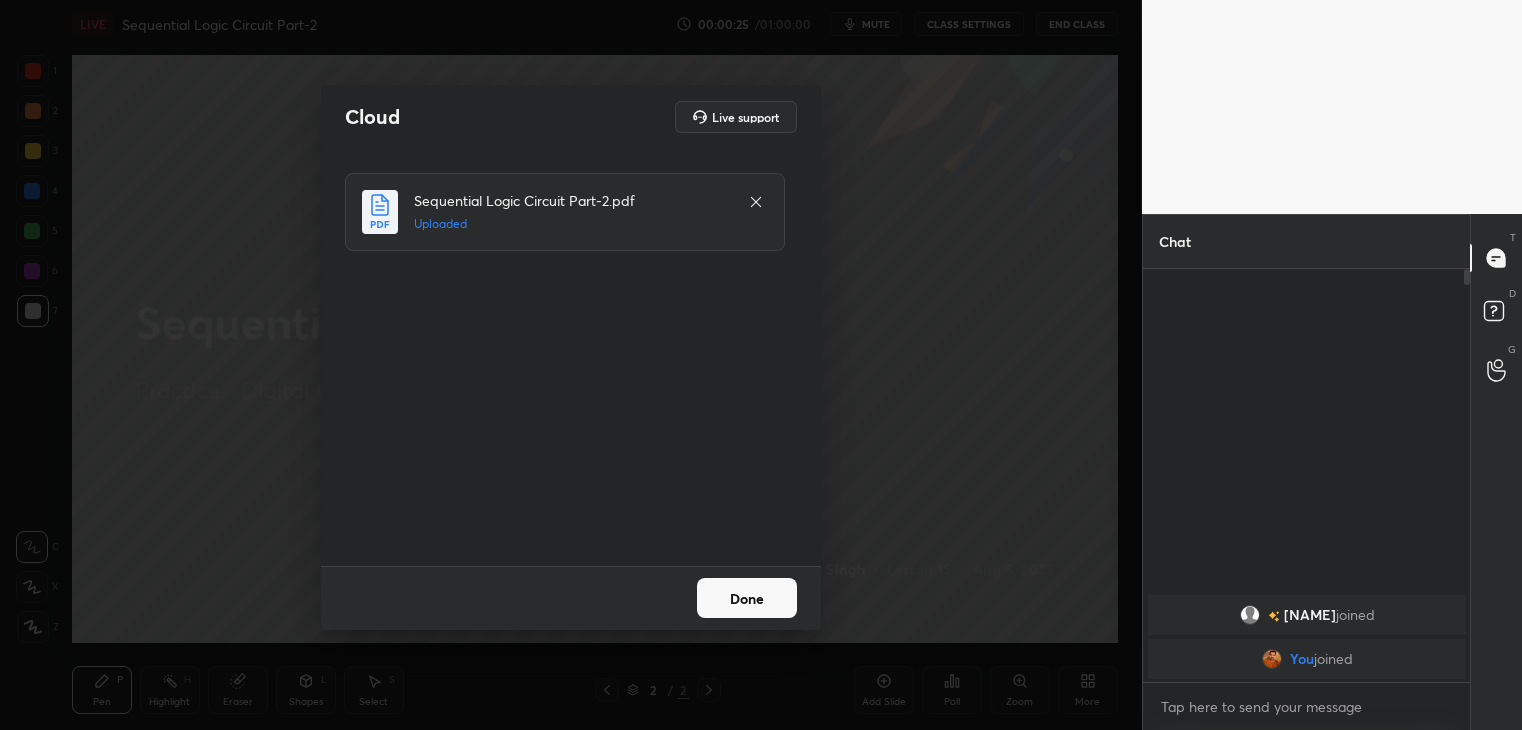 click on "Done" at bounding box center (747, 598) 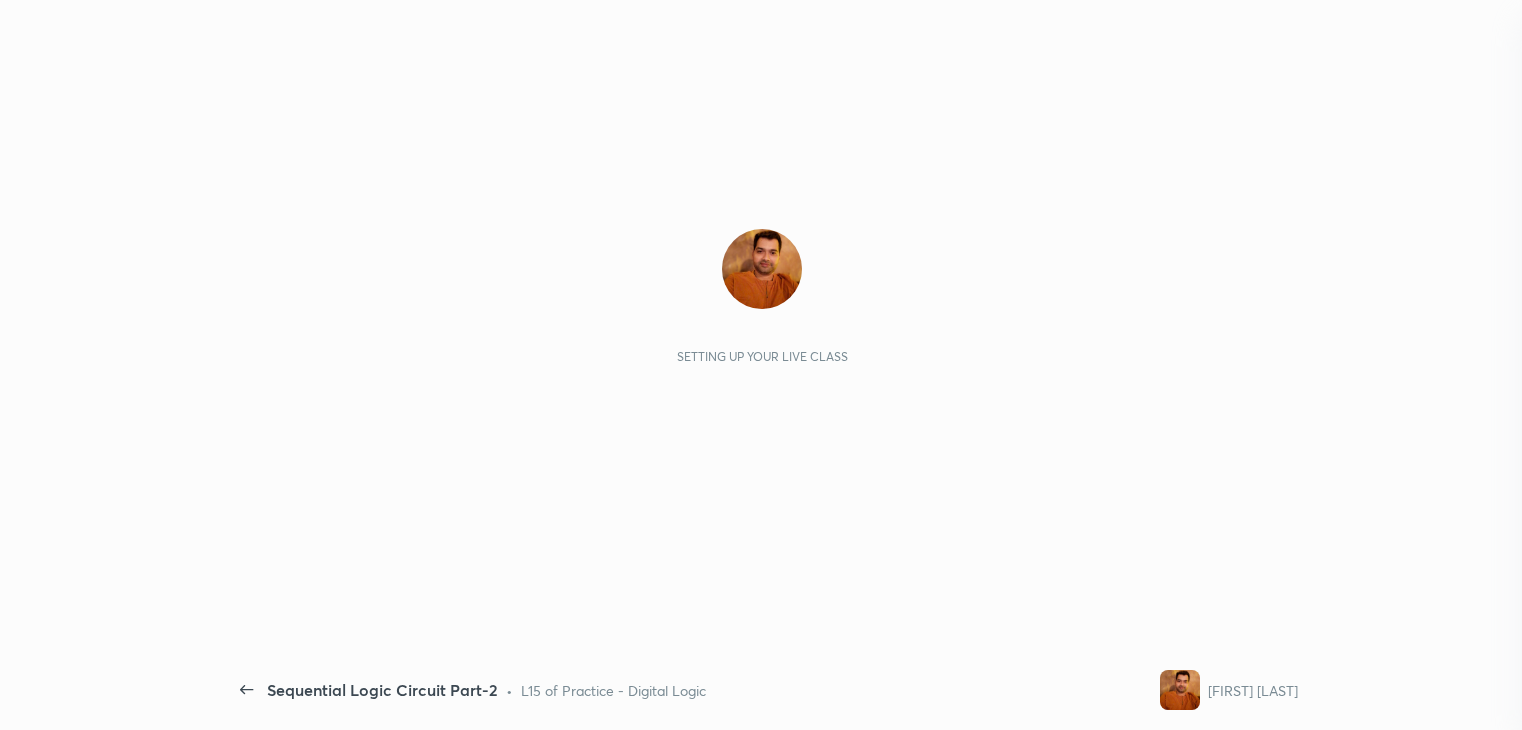 scroll, scrollTop: 0, scrollLeft: 0, axis: both 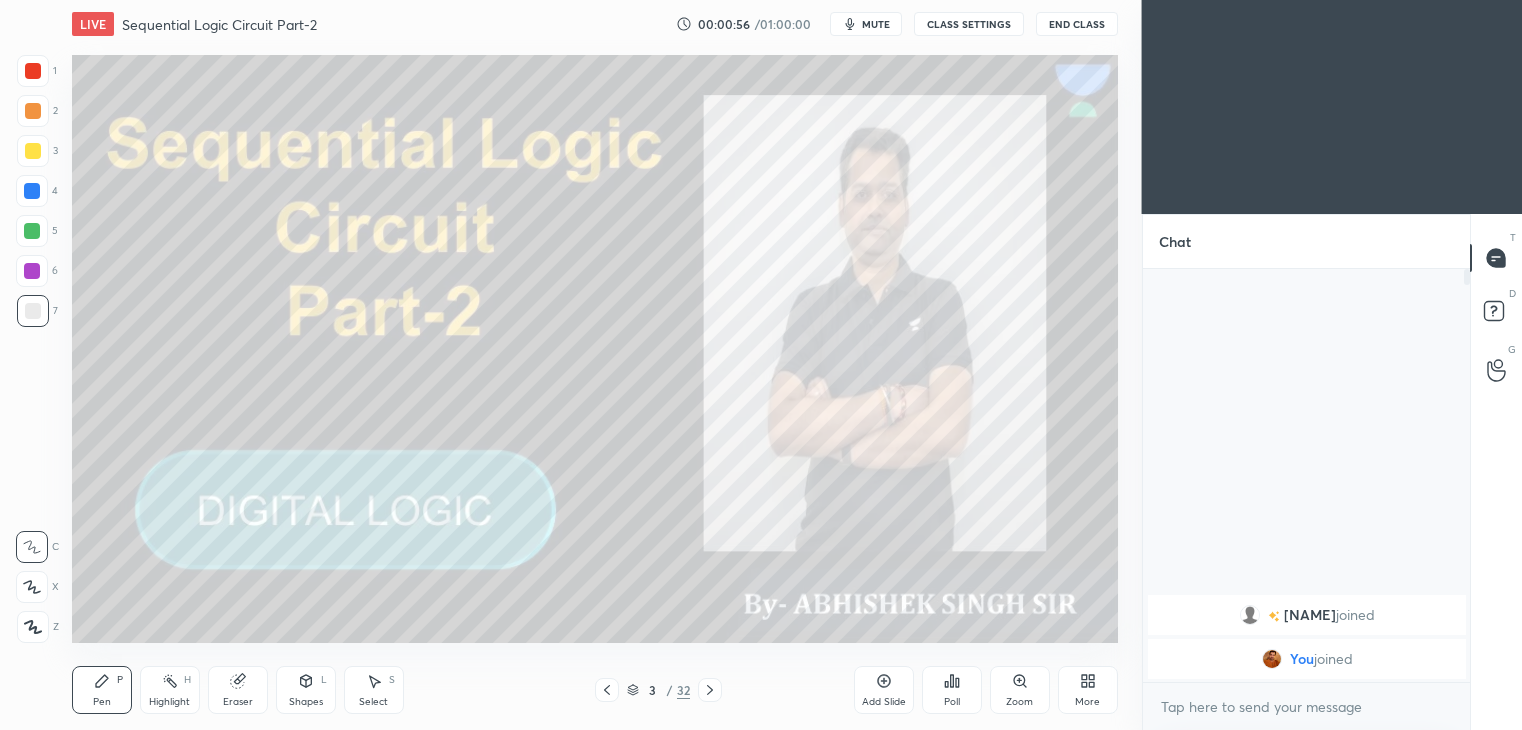 click on "More" at bounding box center (1087, 702) 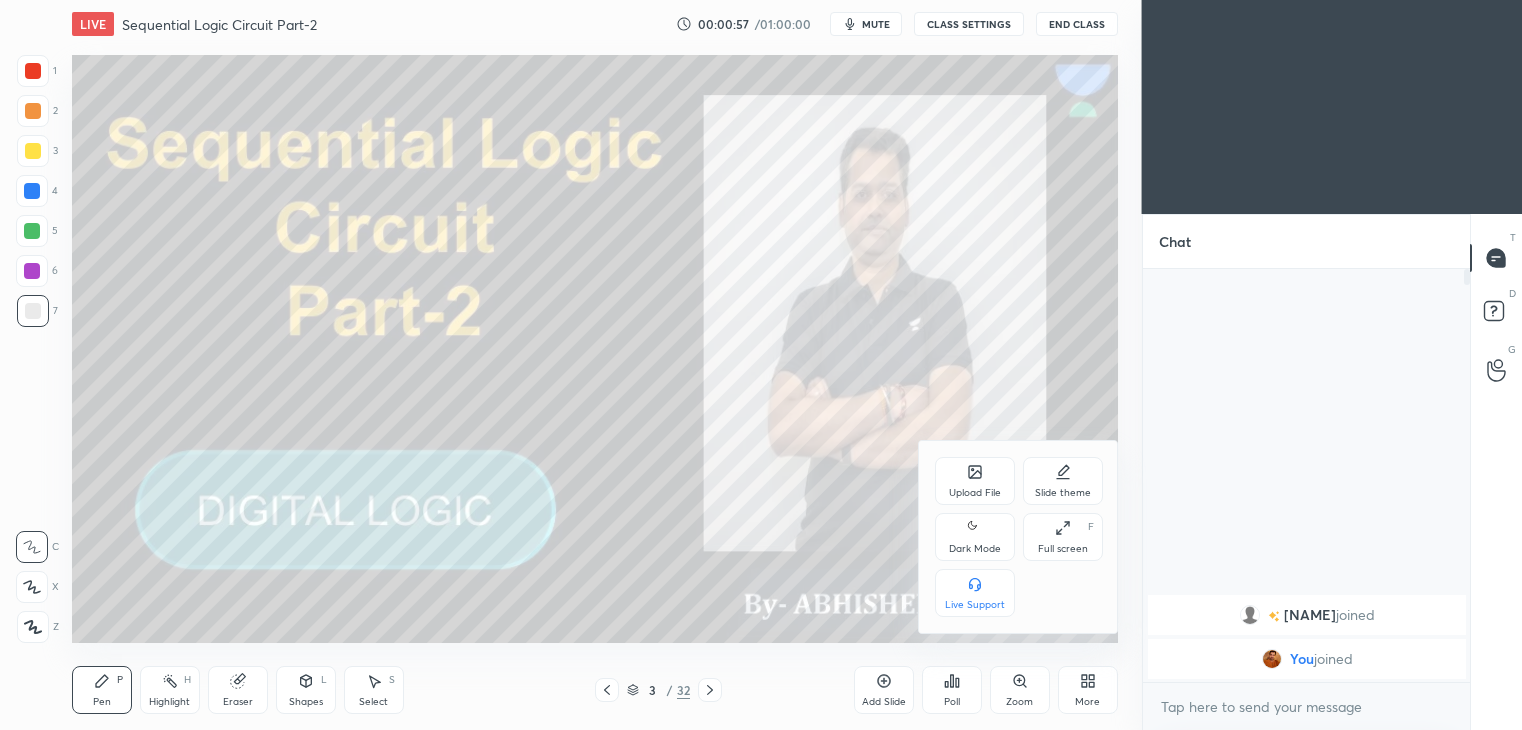 click on "Full screen" at bounding box center (1063, 549) 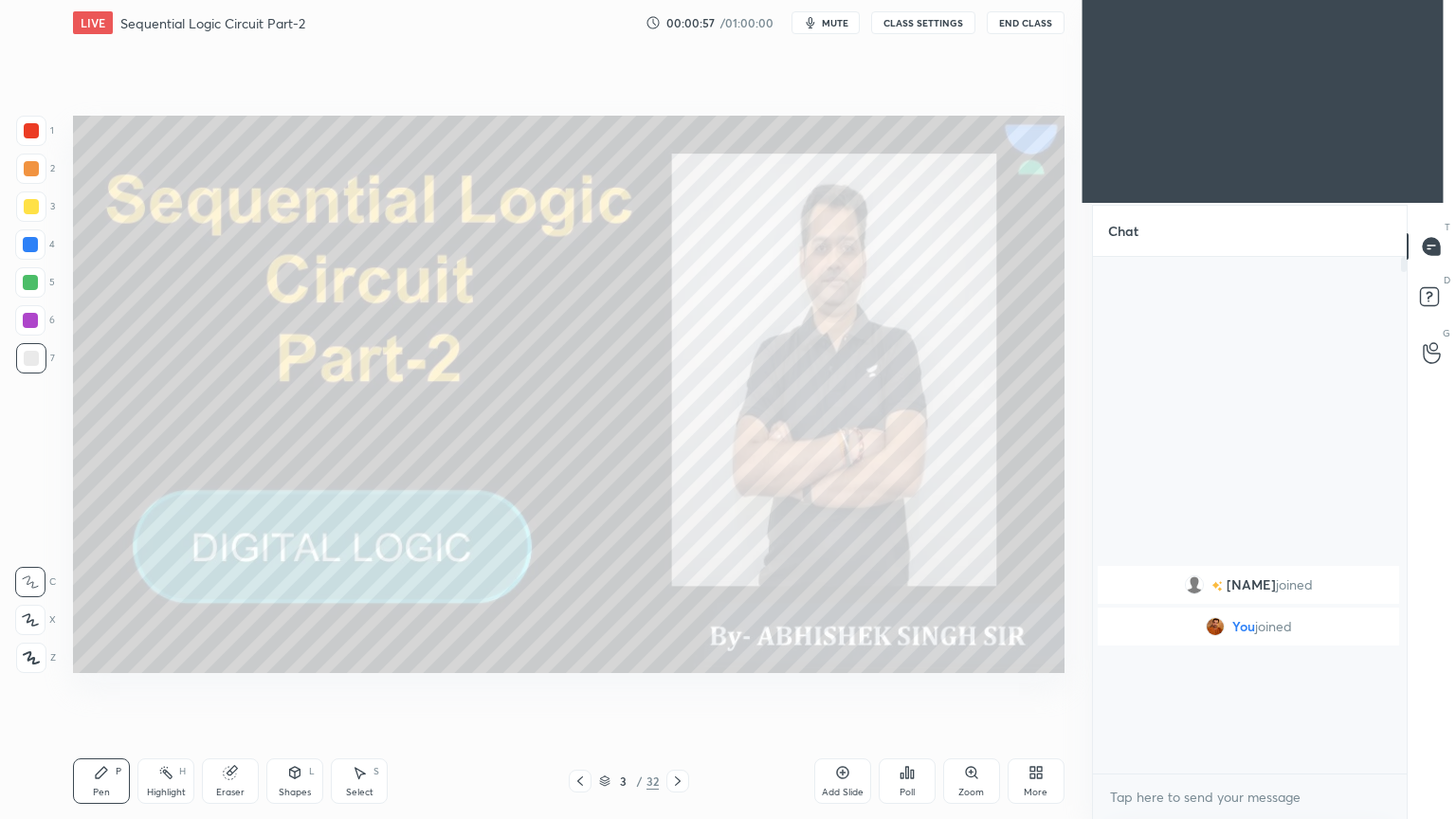 type on "x" 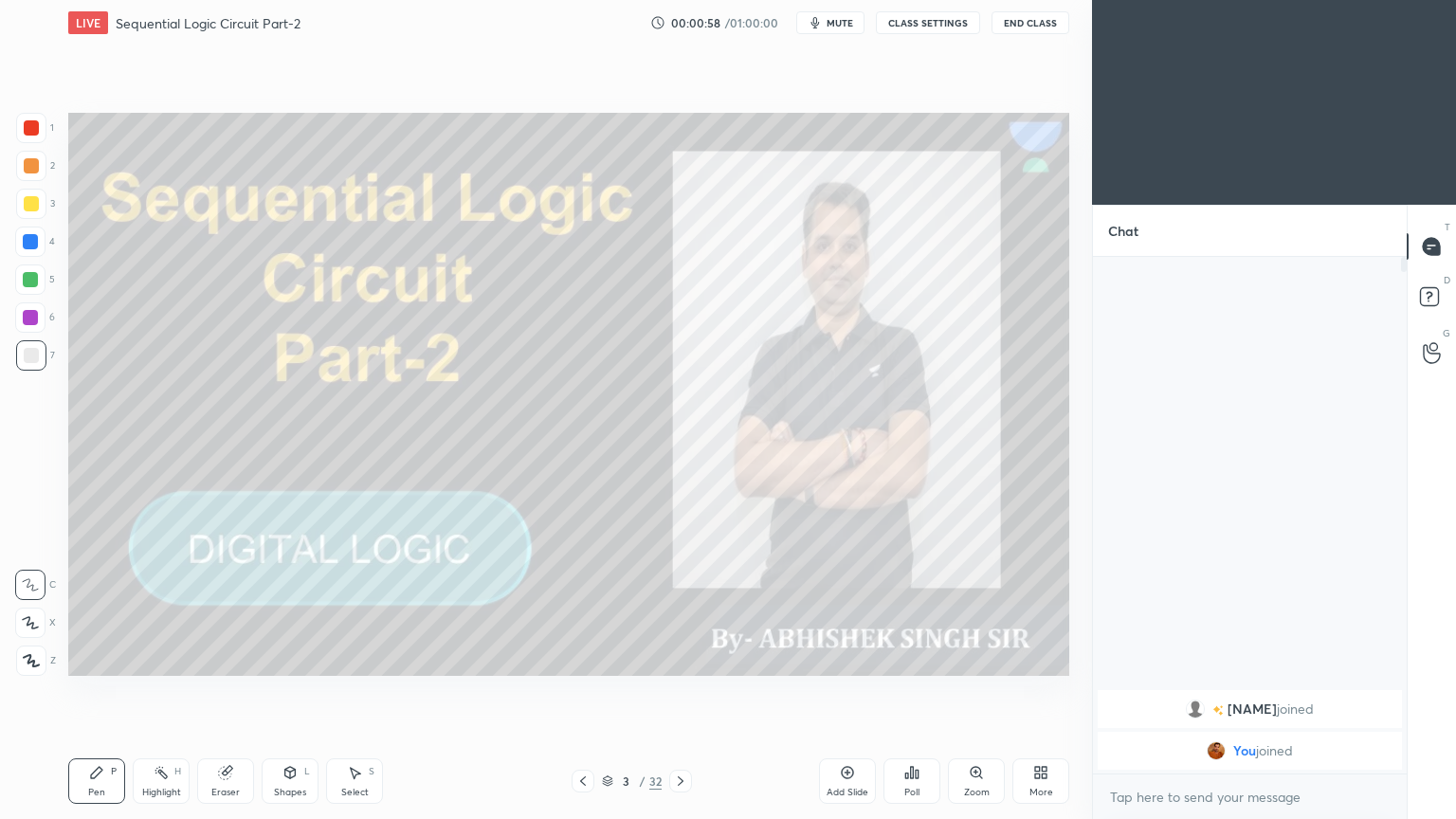 scroll, scrollTop: 94094, scrollLeft: 93776, axis: both 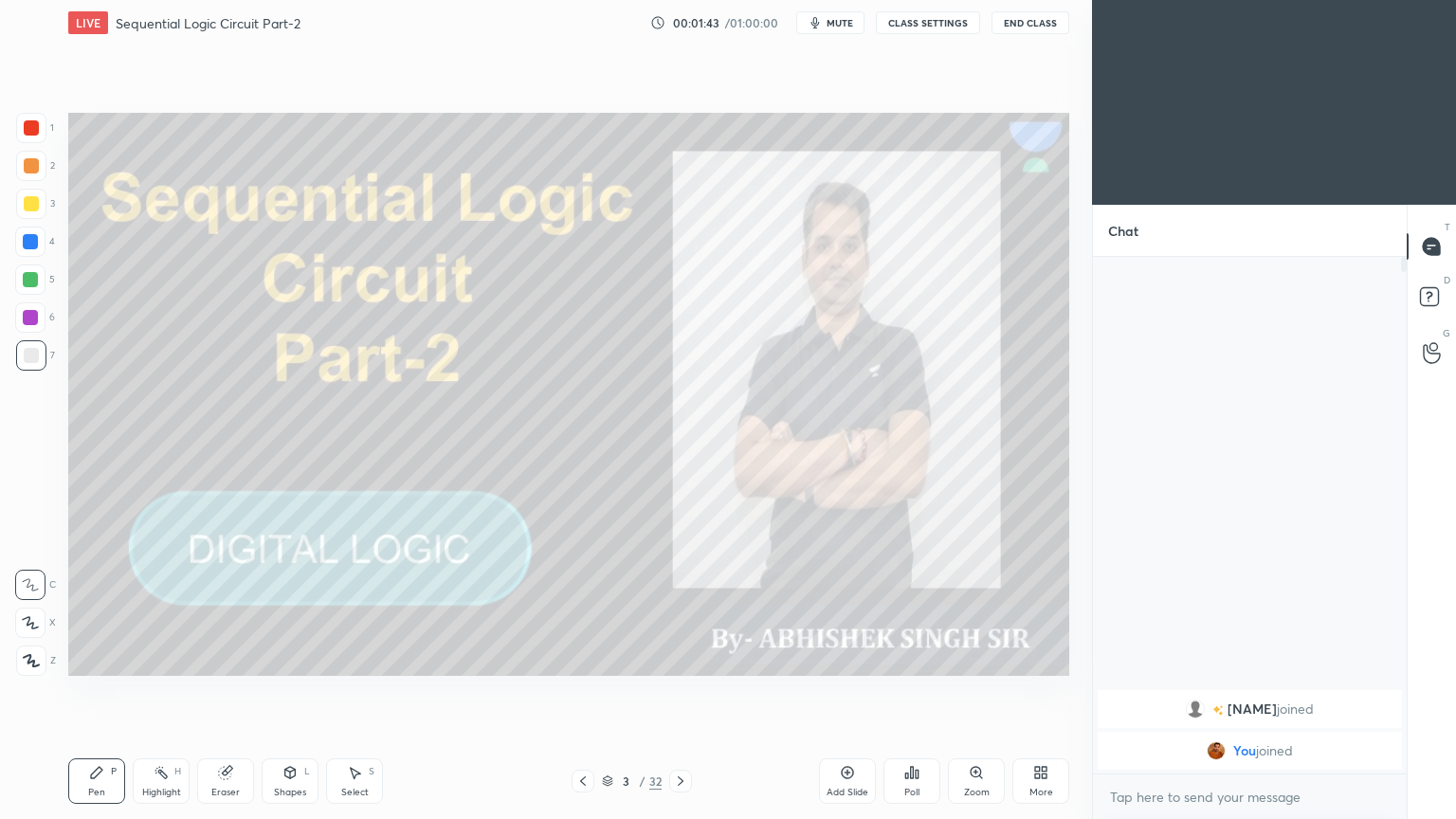 click 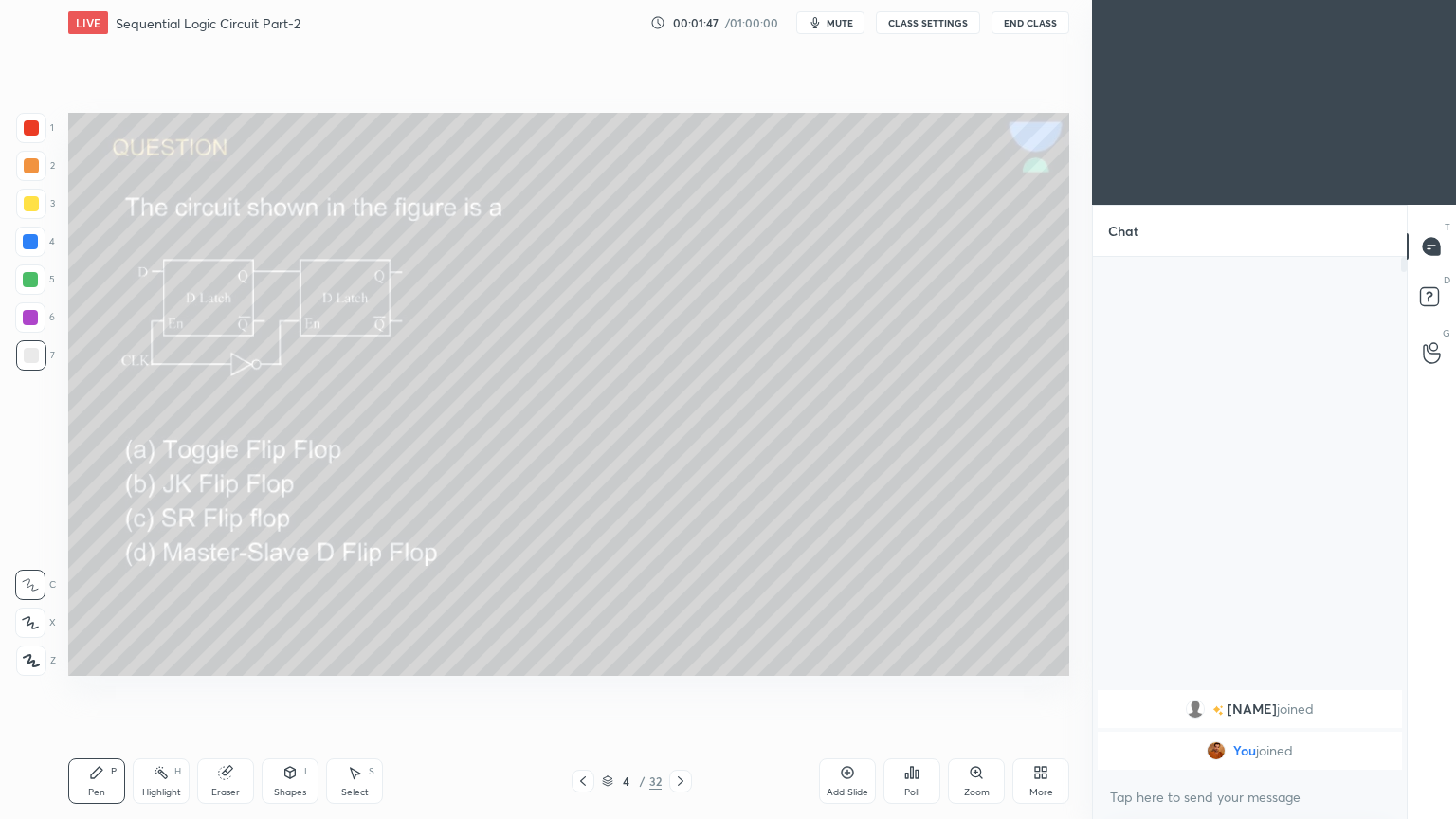 click on "Poll" at bounding box center (912, 781) 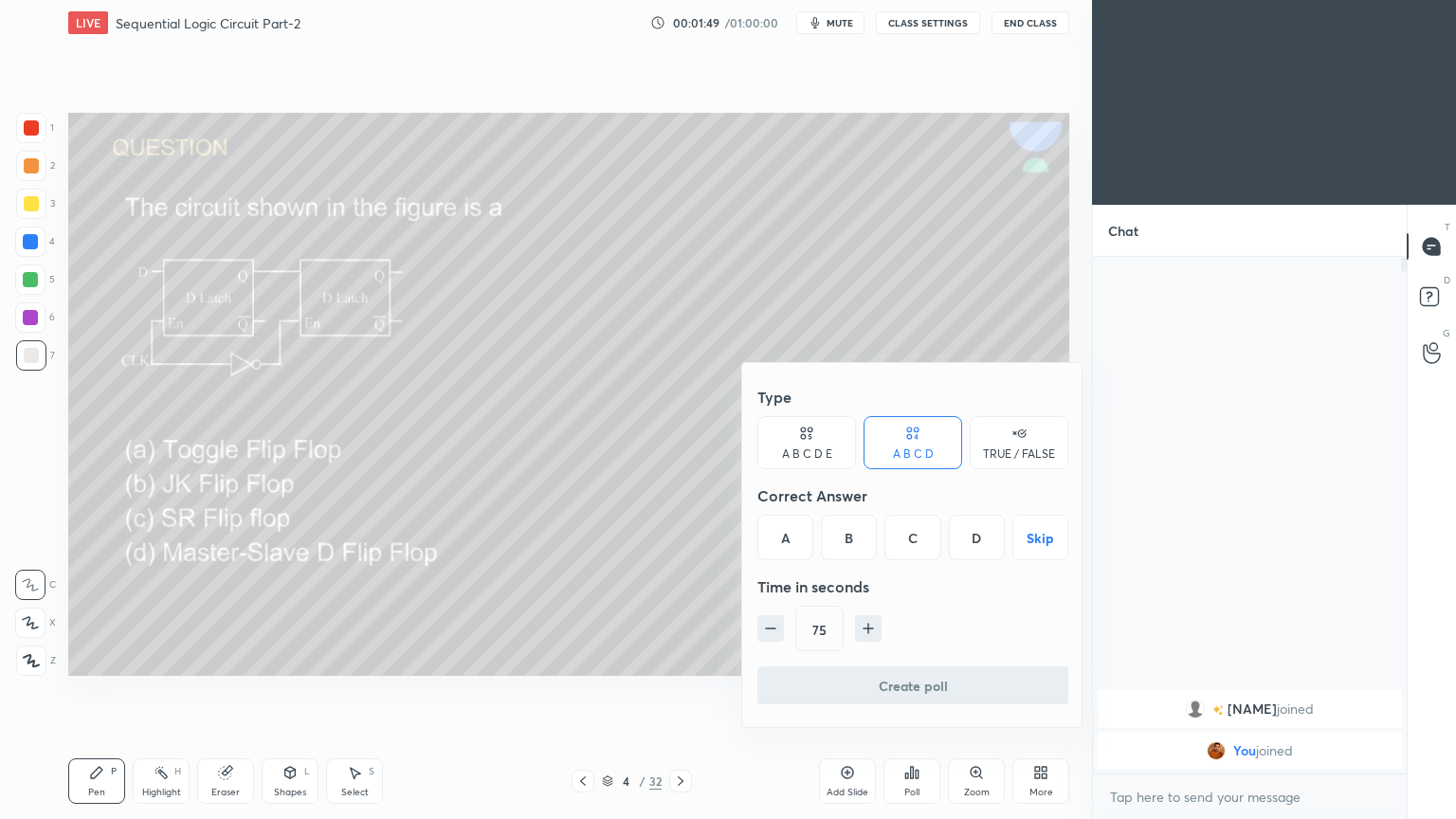 click on "D" at bounding box center (976, 537) 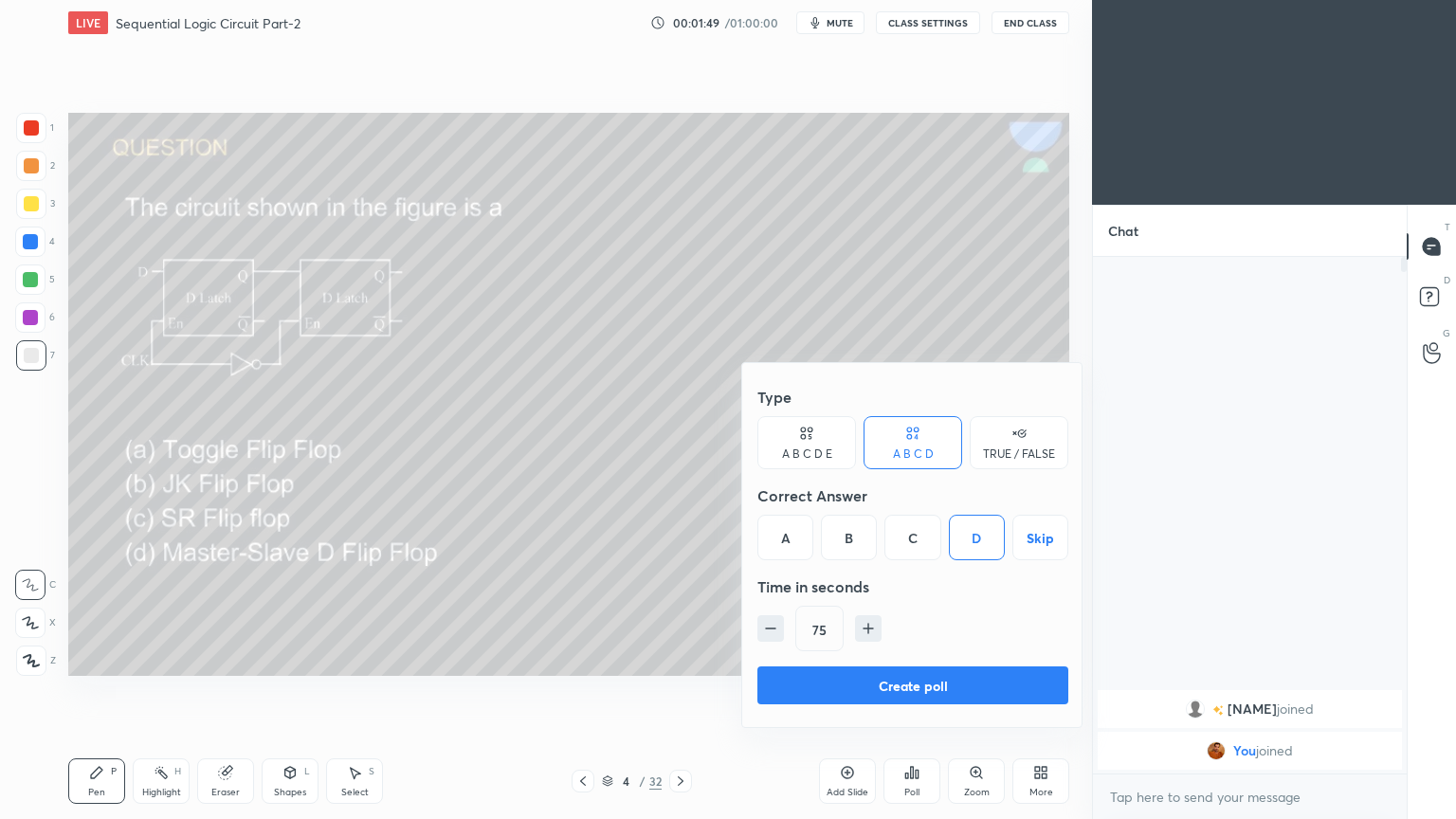 click 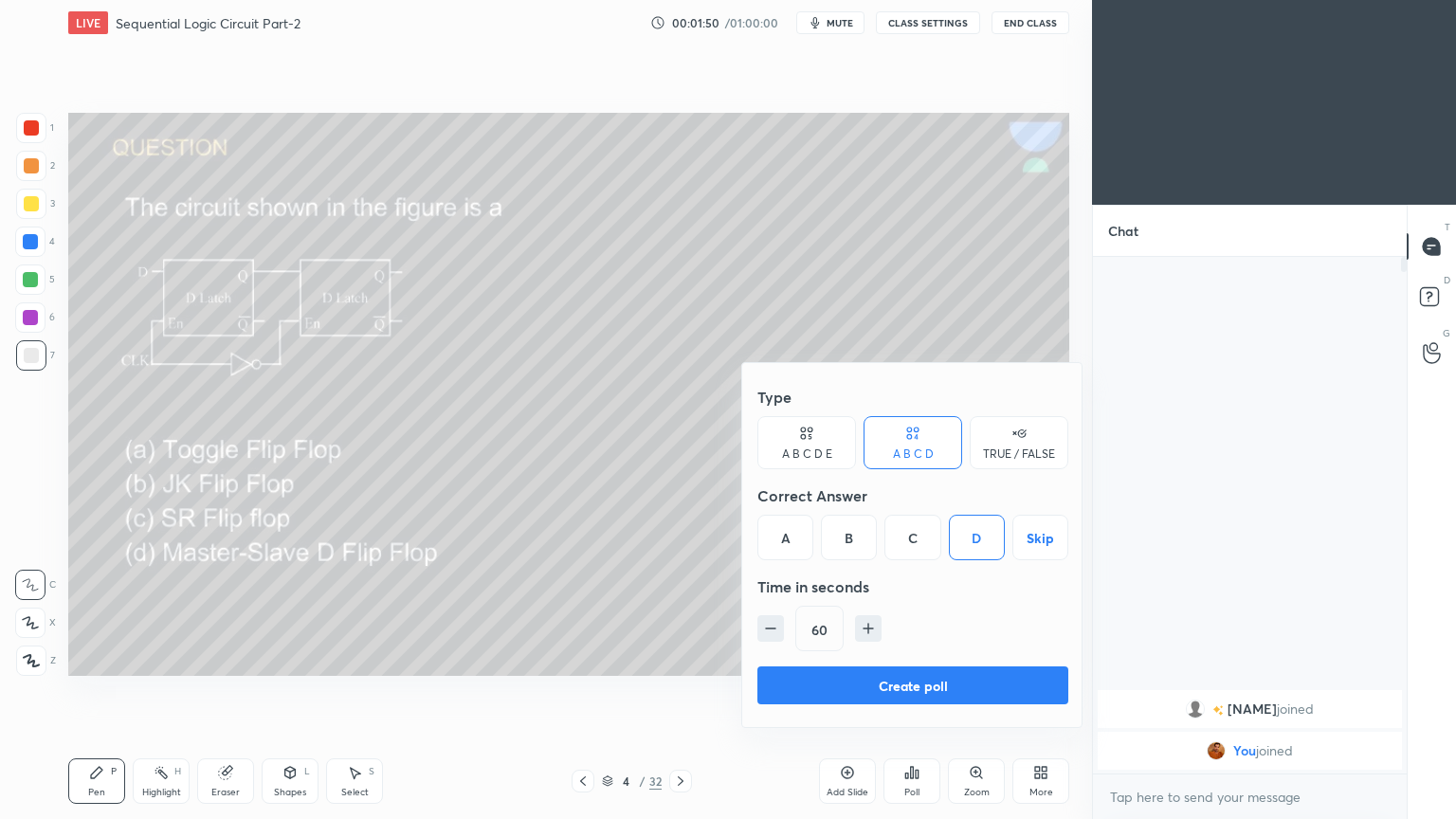 click 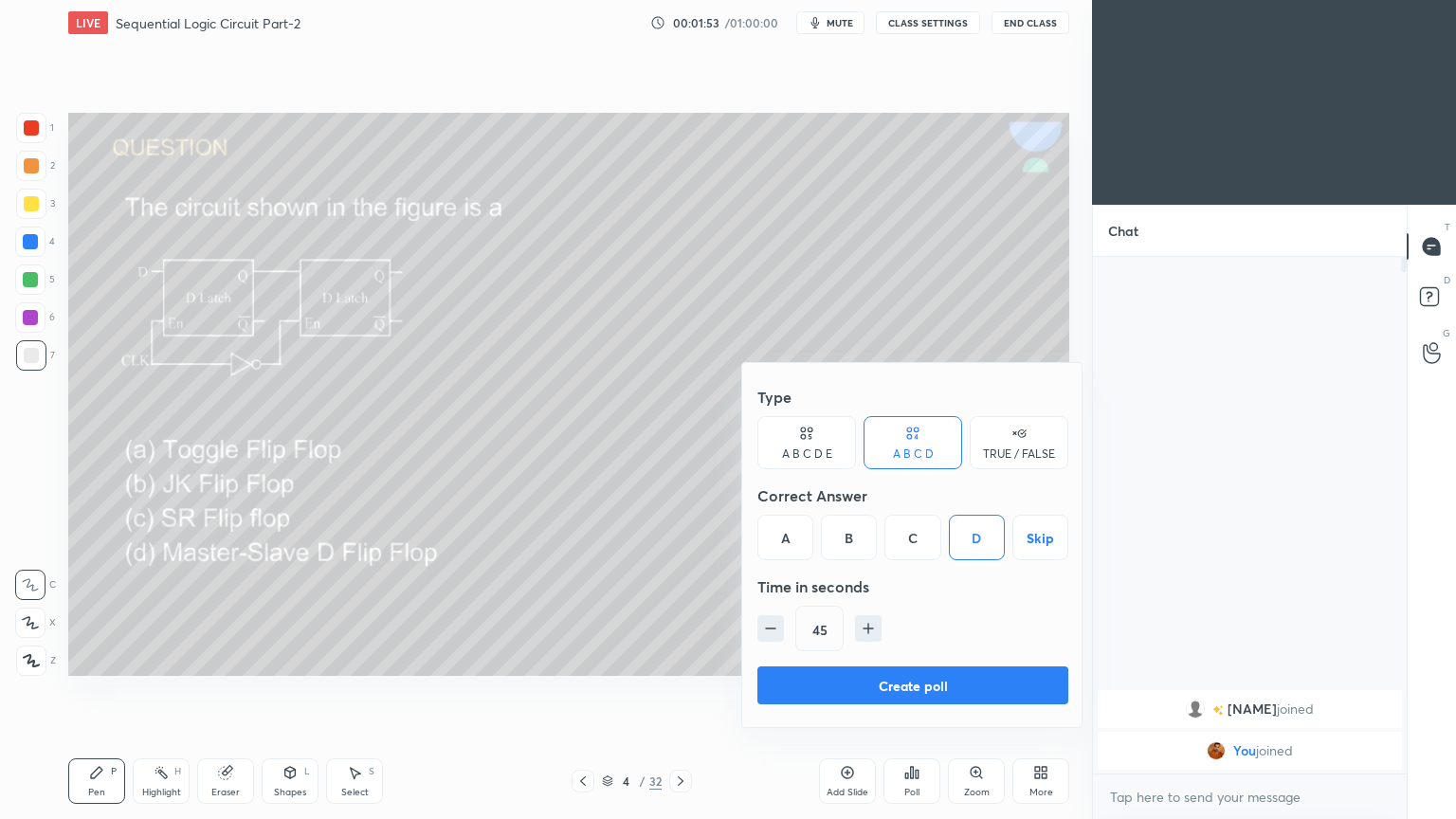 click 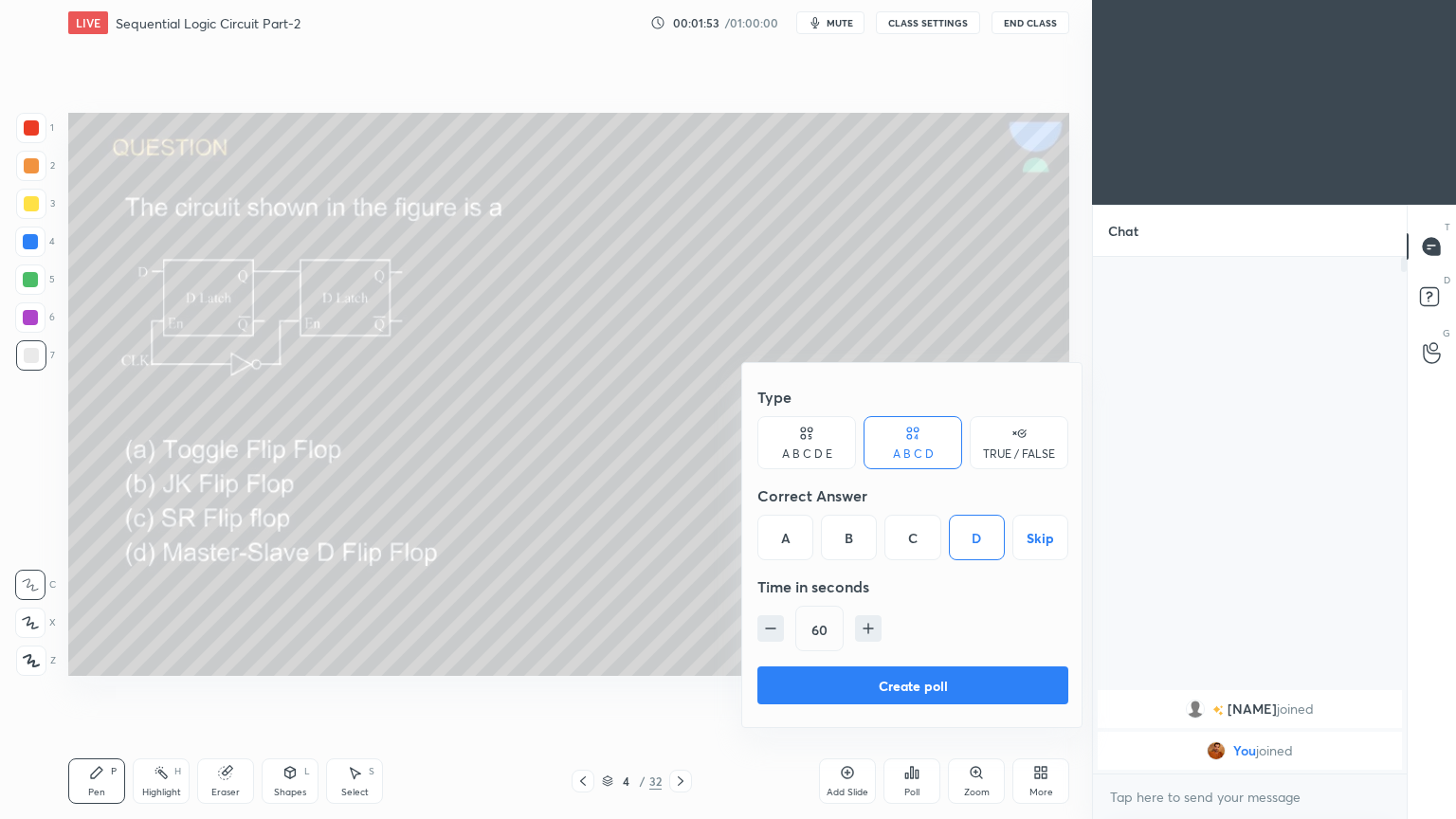 click on "Create poll" at bounding box center [913, 685] 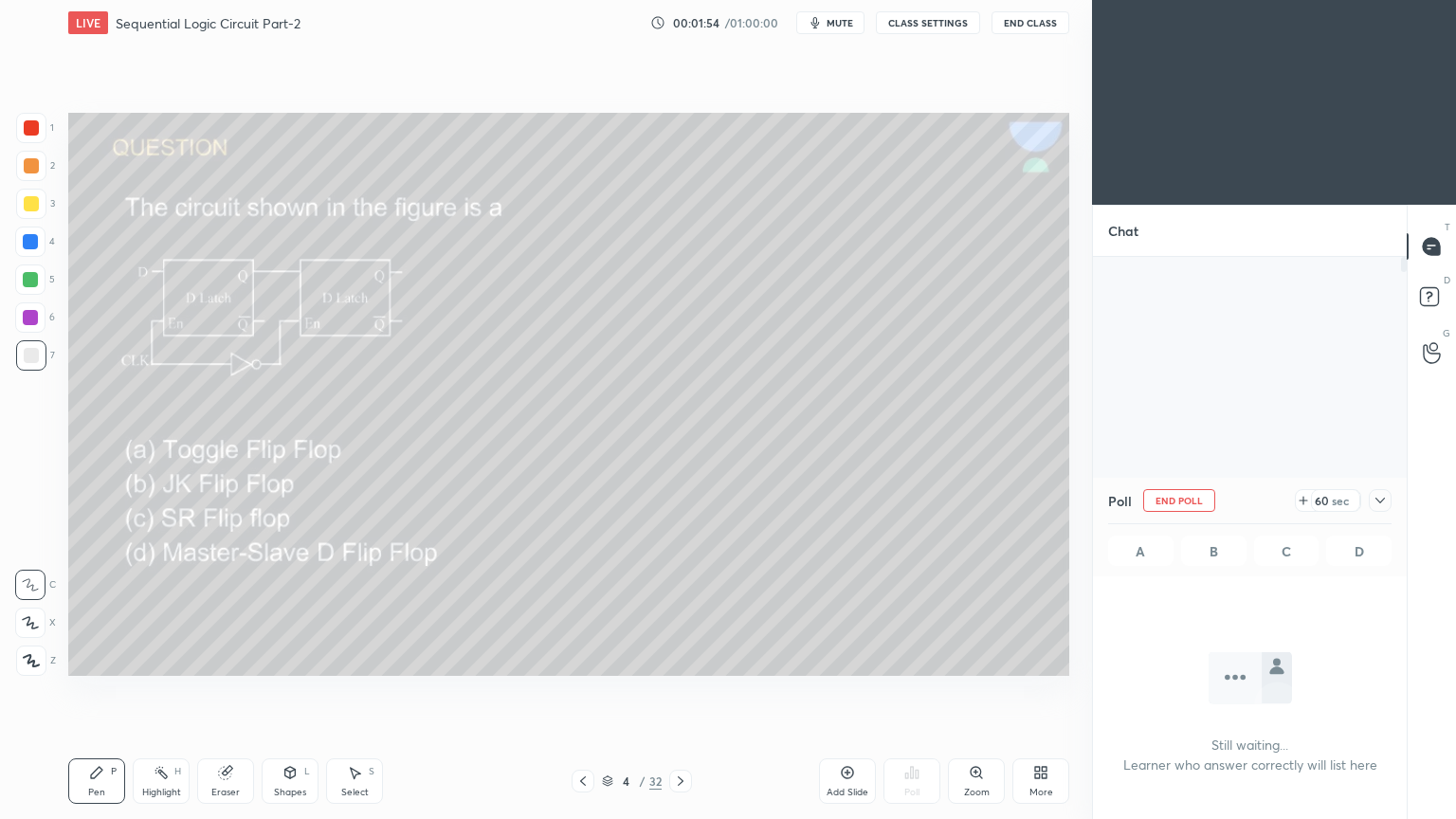scroll, scrollTop: 418, scrollLeft: 308, axis: both 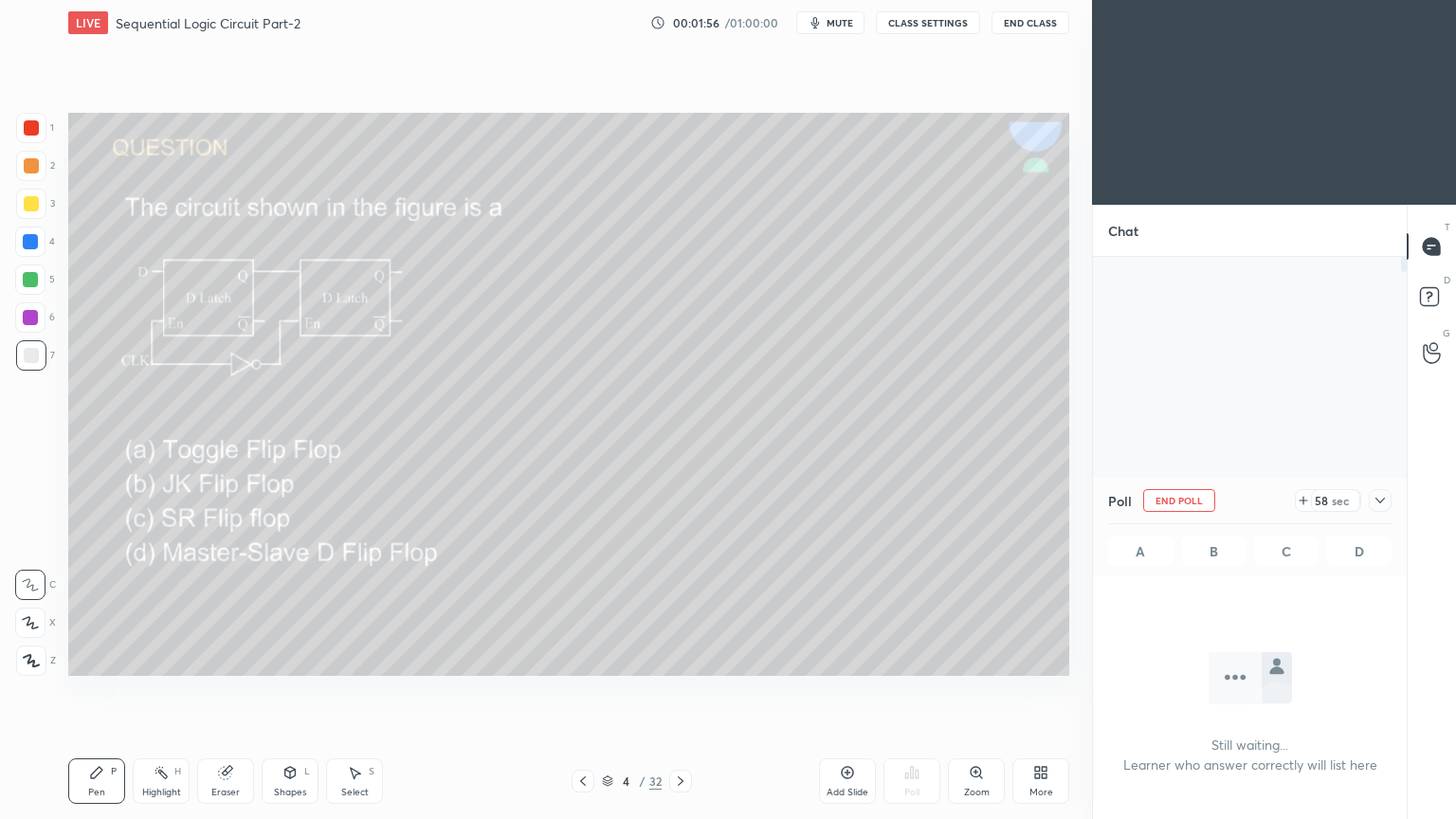 click on "Poll End Poll 58  sec A B C D" at bounding box center [1249, 527] 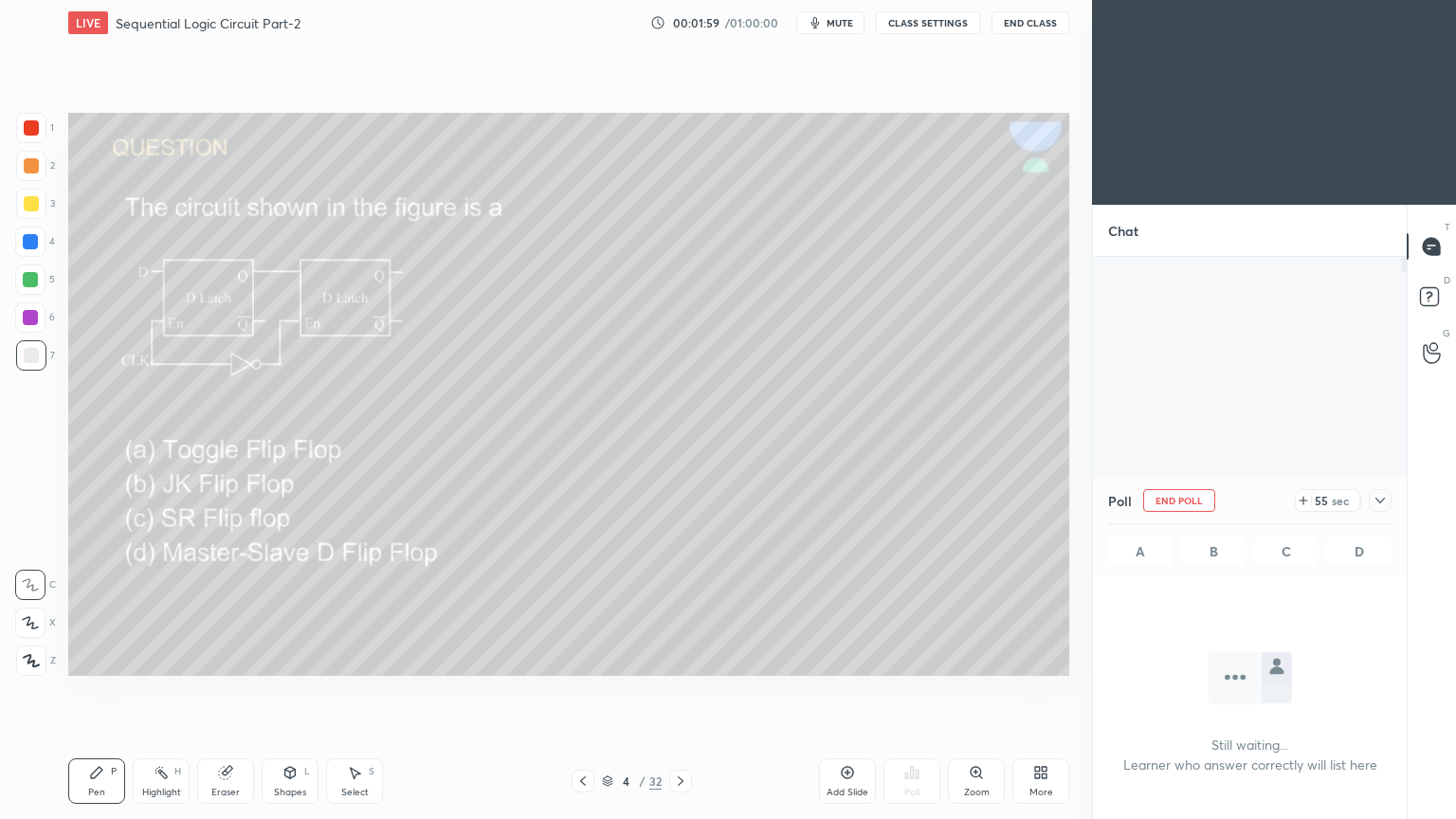click 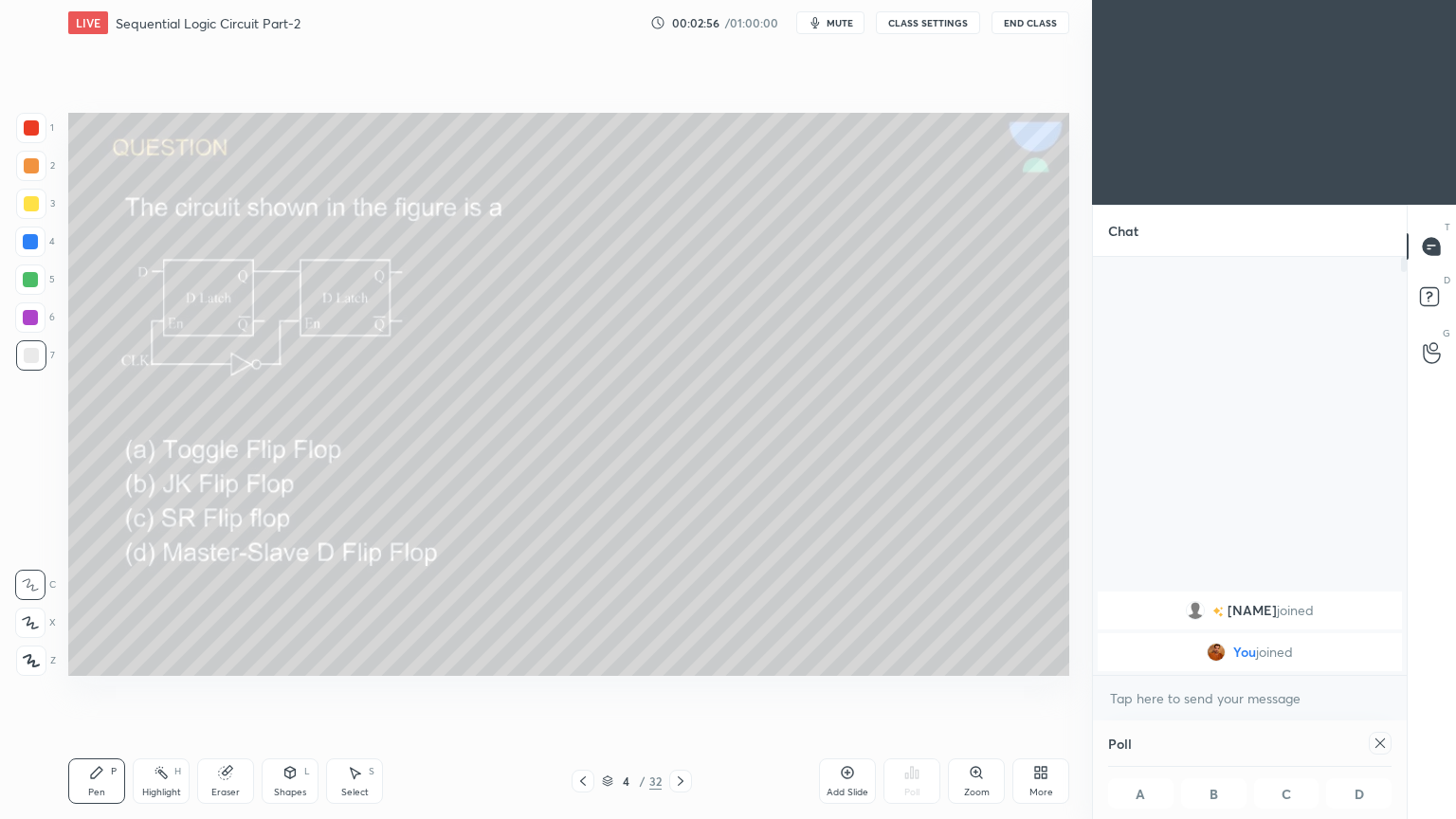 click on "Poll A B C D" at bounding box center [1249, 770] 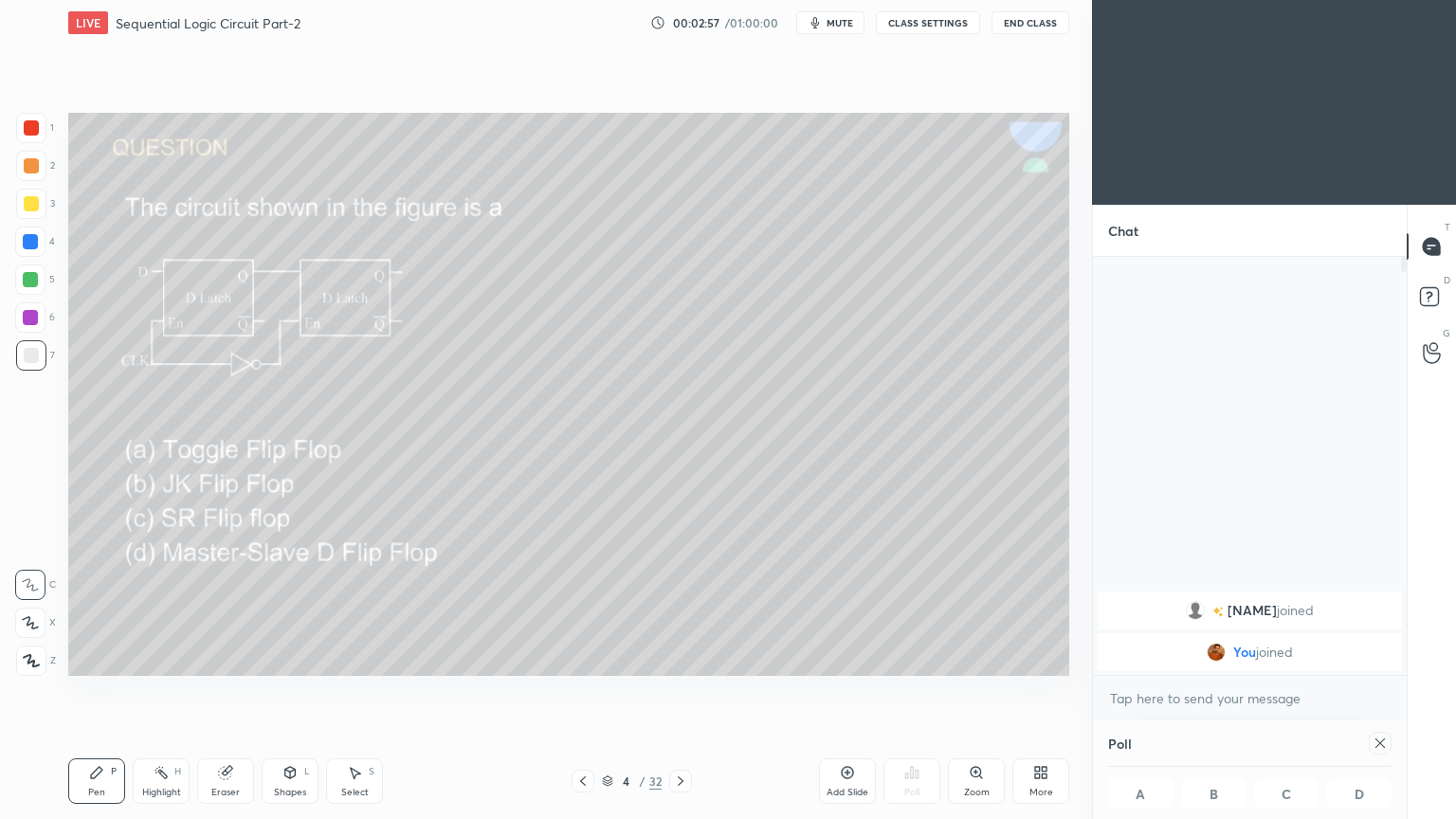 click at bounding box center (1380, 743) 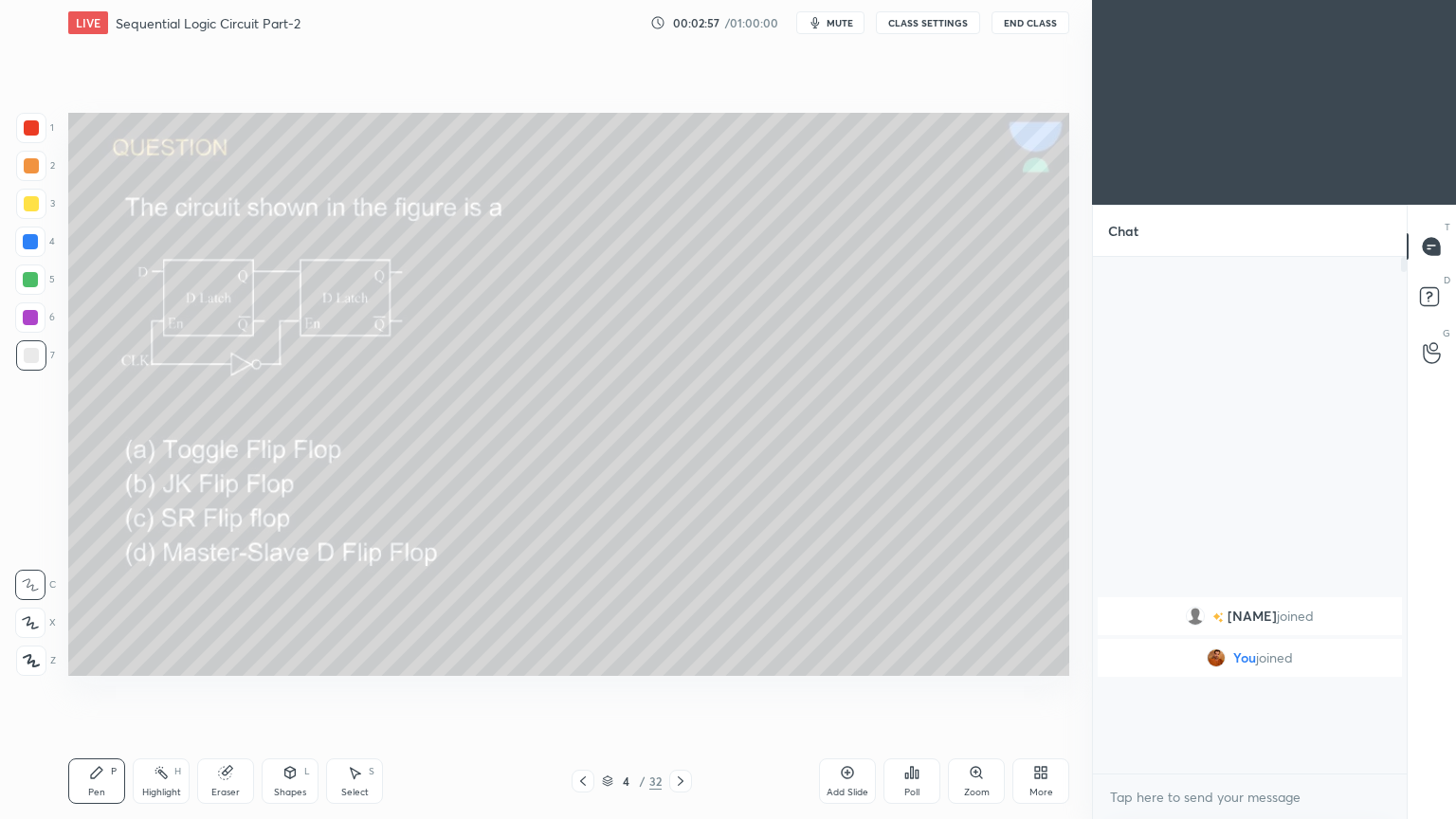 scroll, scrollTop: 435, scrollLeft: 308, axis: both 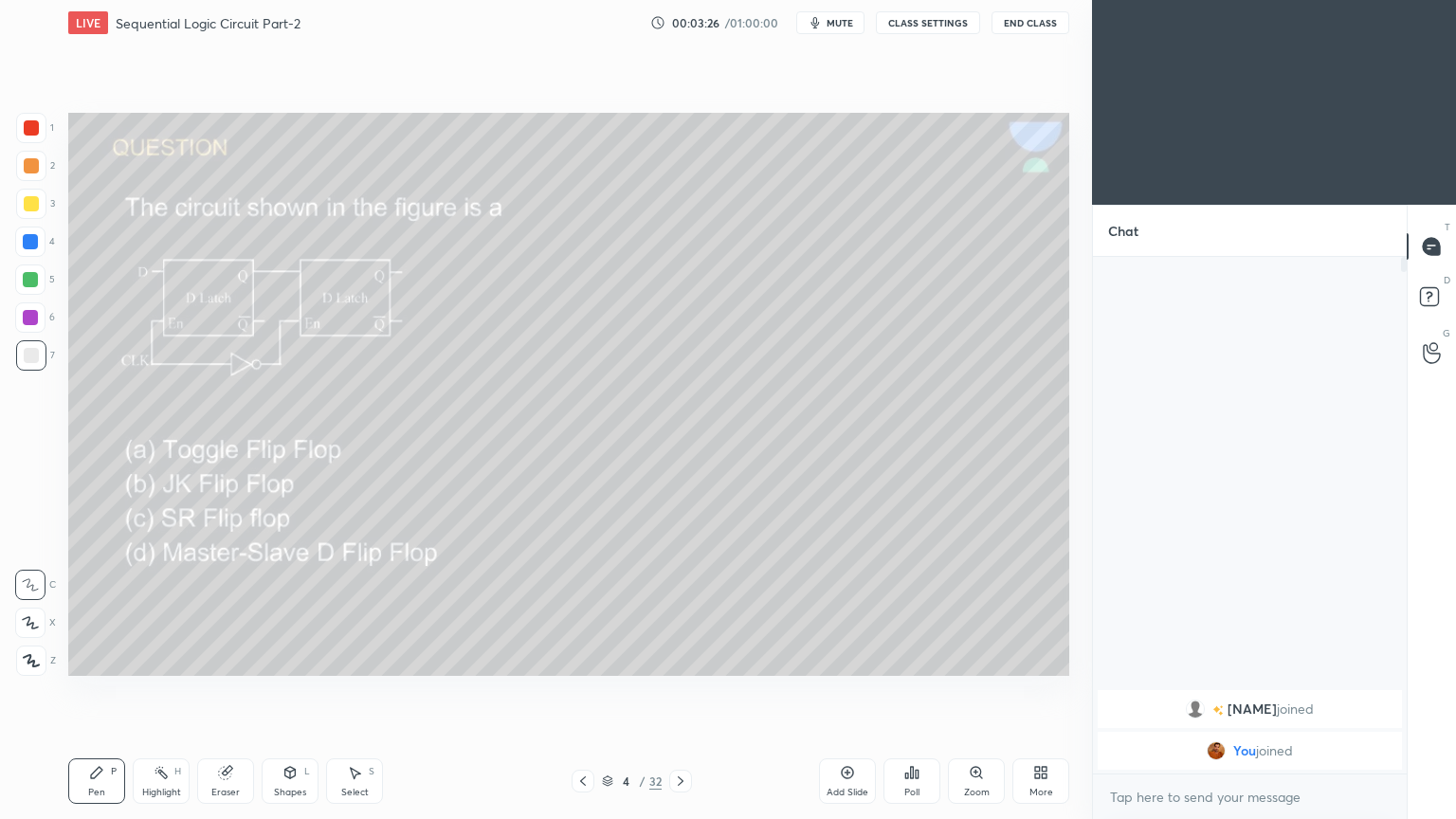 click at bounding box center (31, 204) 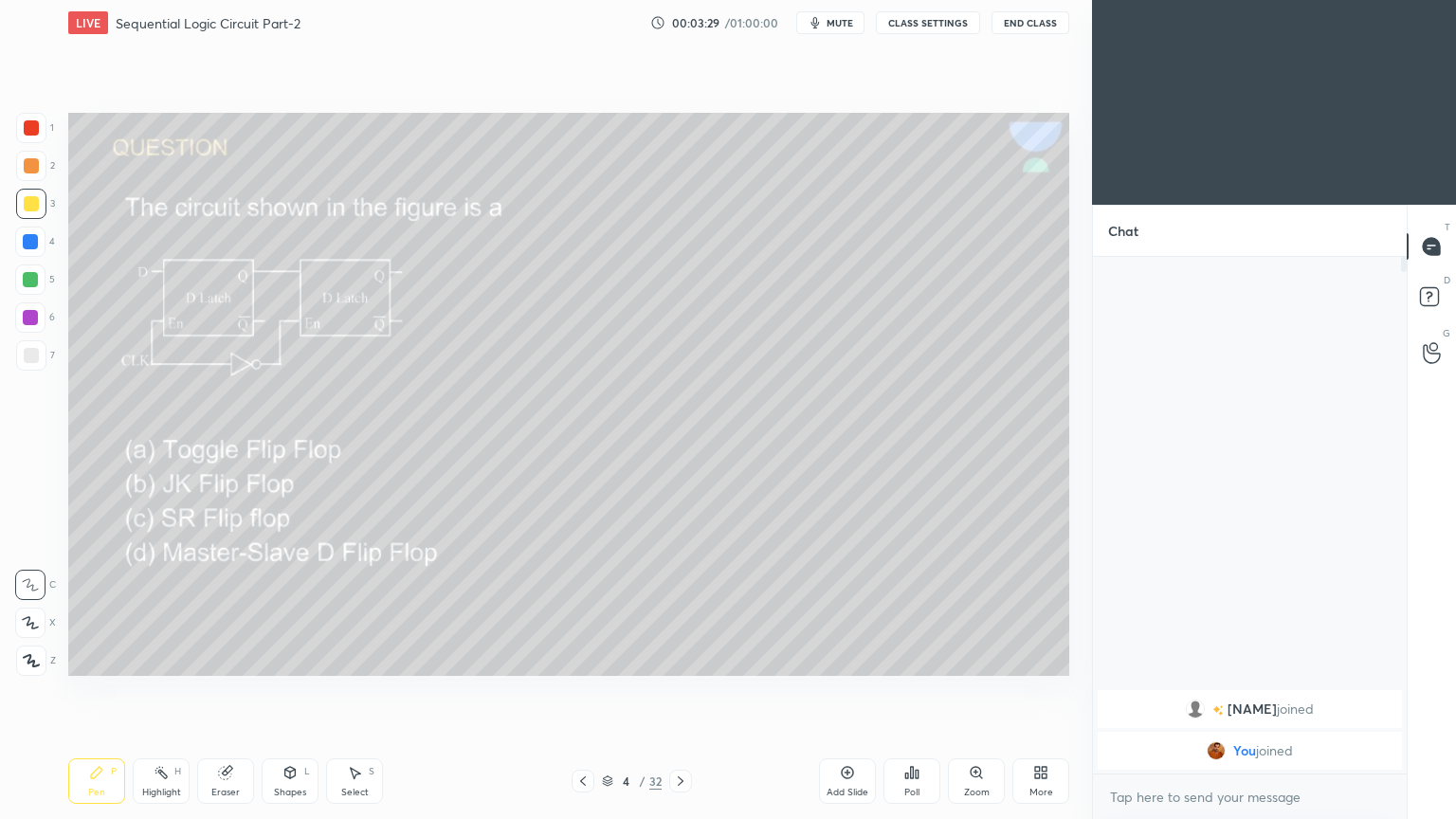 click on "2" at bounding box center [35, 166] 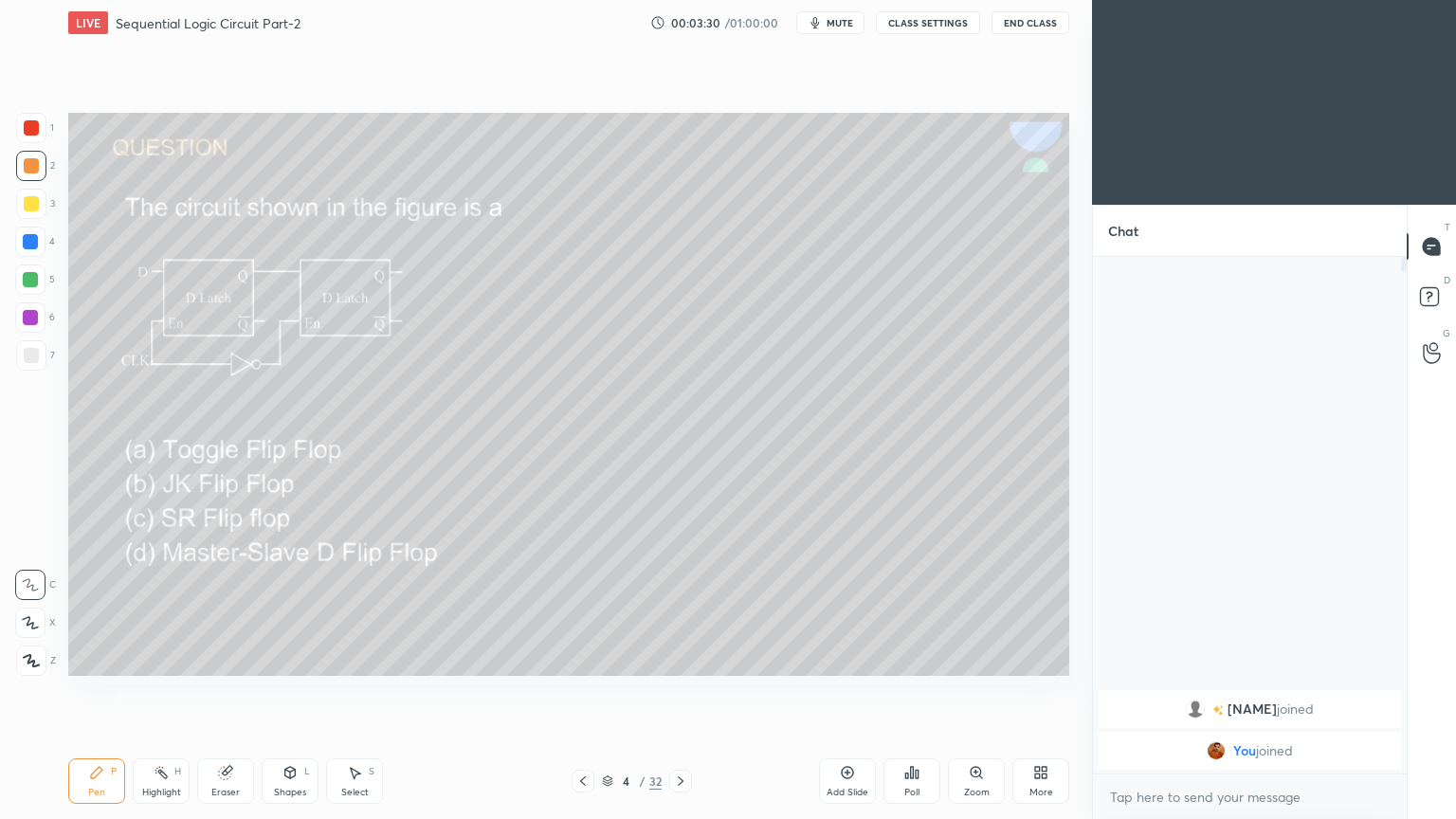 click at bounding box center (30, 623) 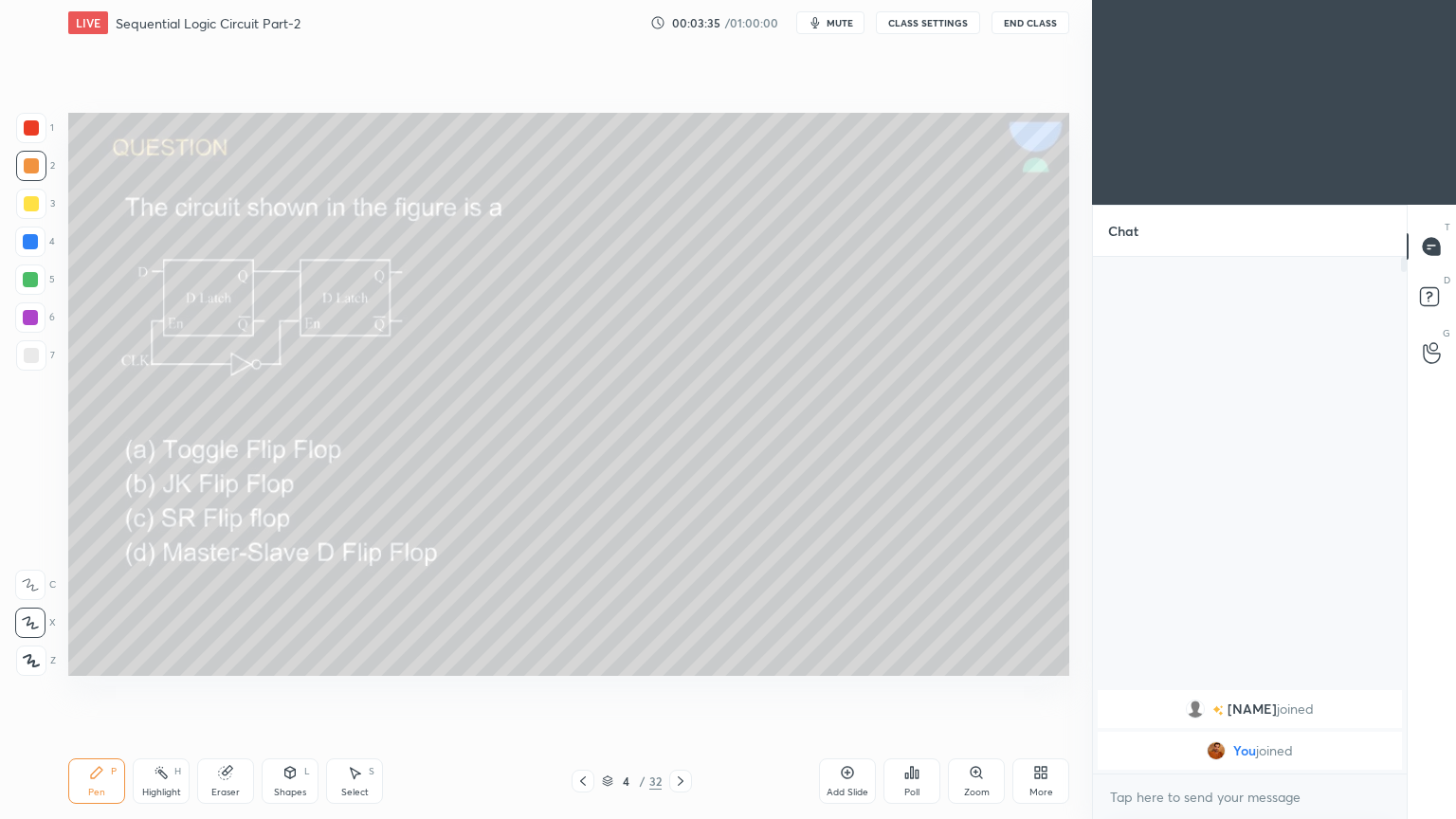 click at bounding box center [31, 204] 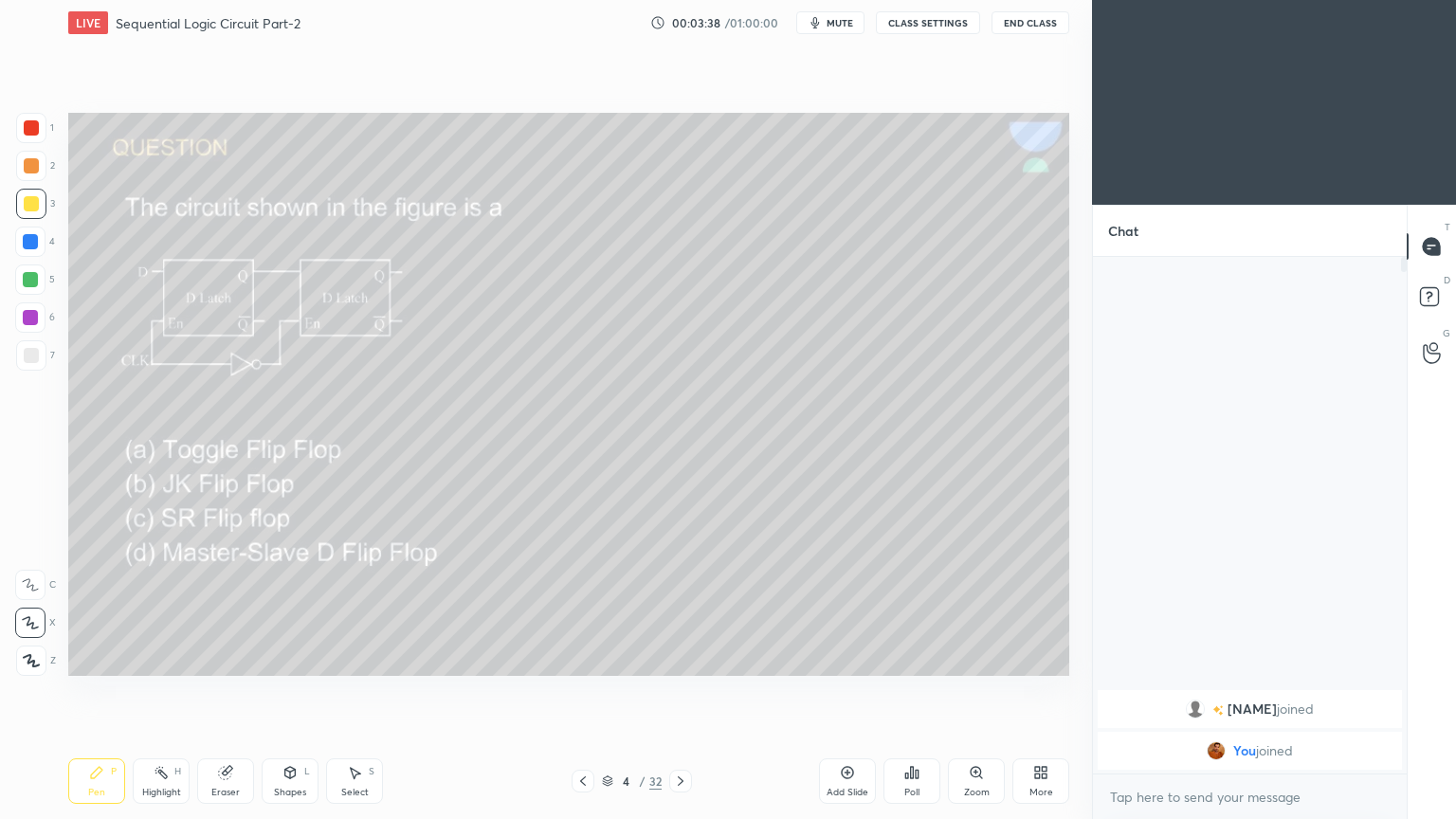 click 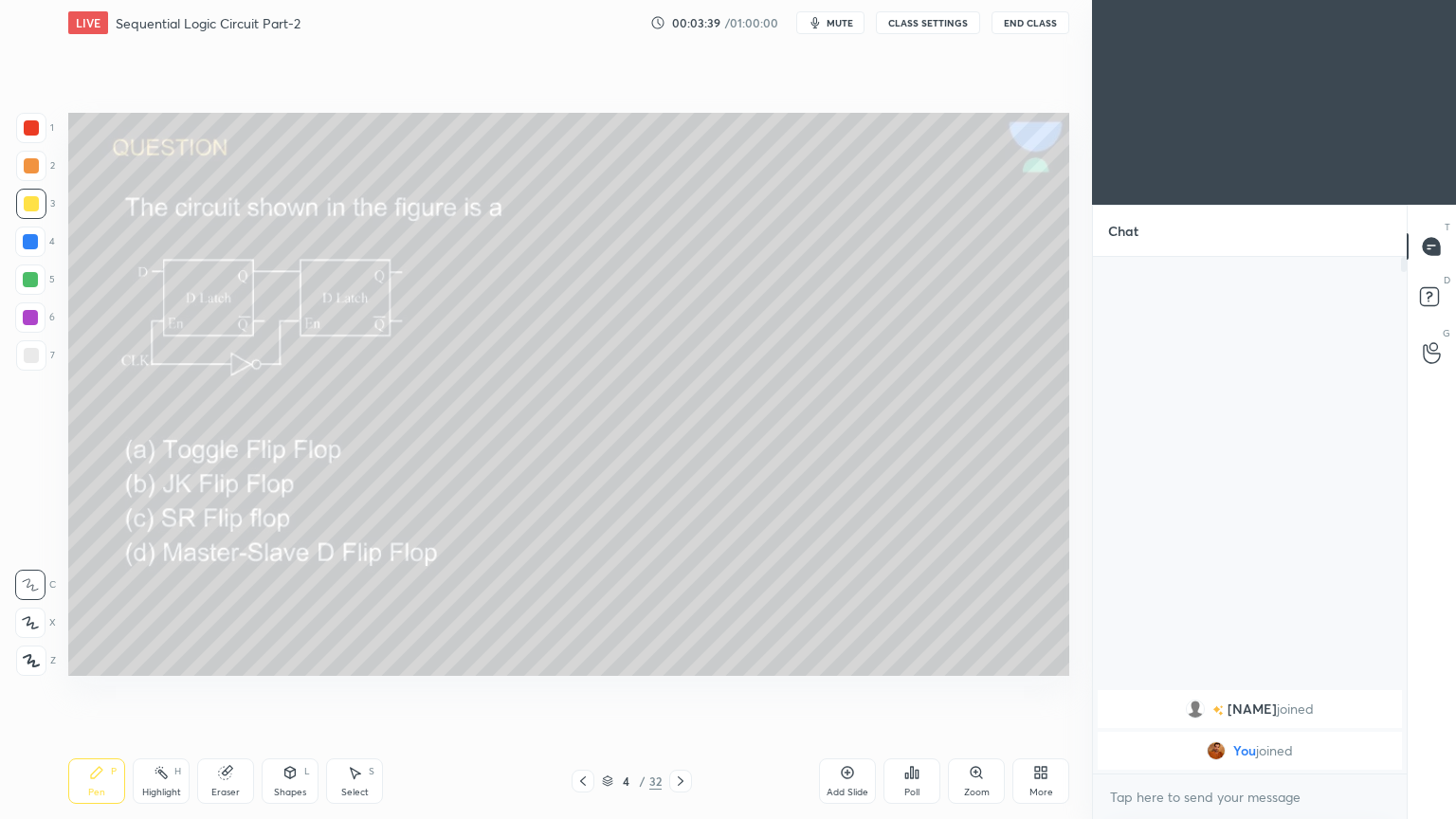click on "Shapes L" at bounding box center (290, 781) 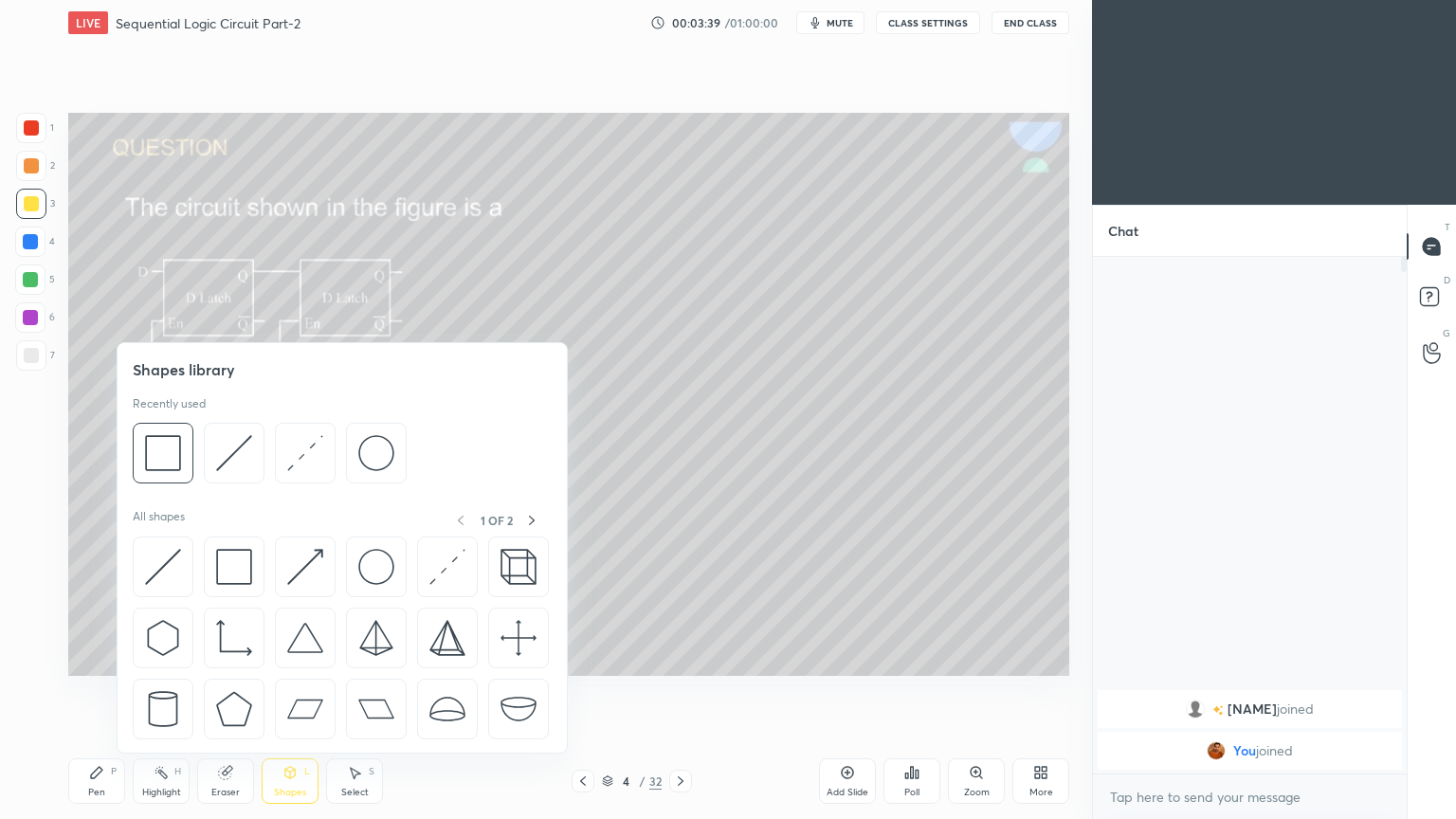 click on "Eraser" at bounding box center (226, 781) 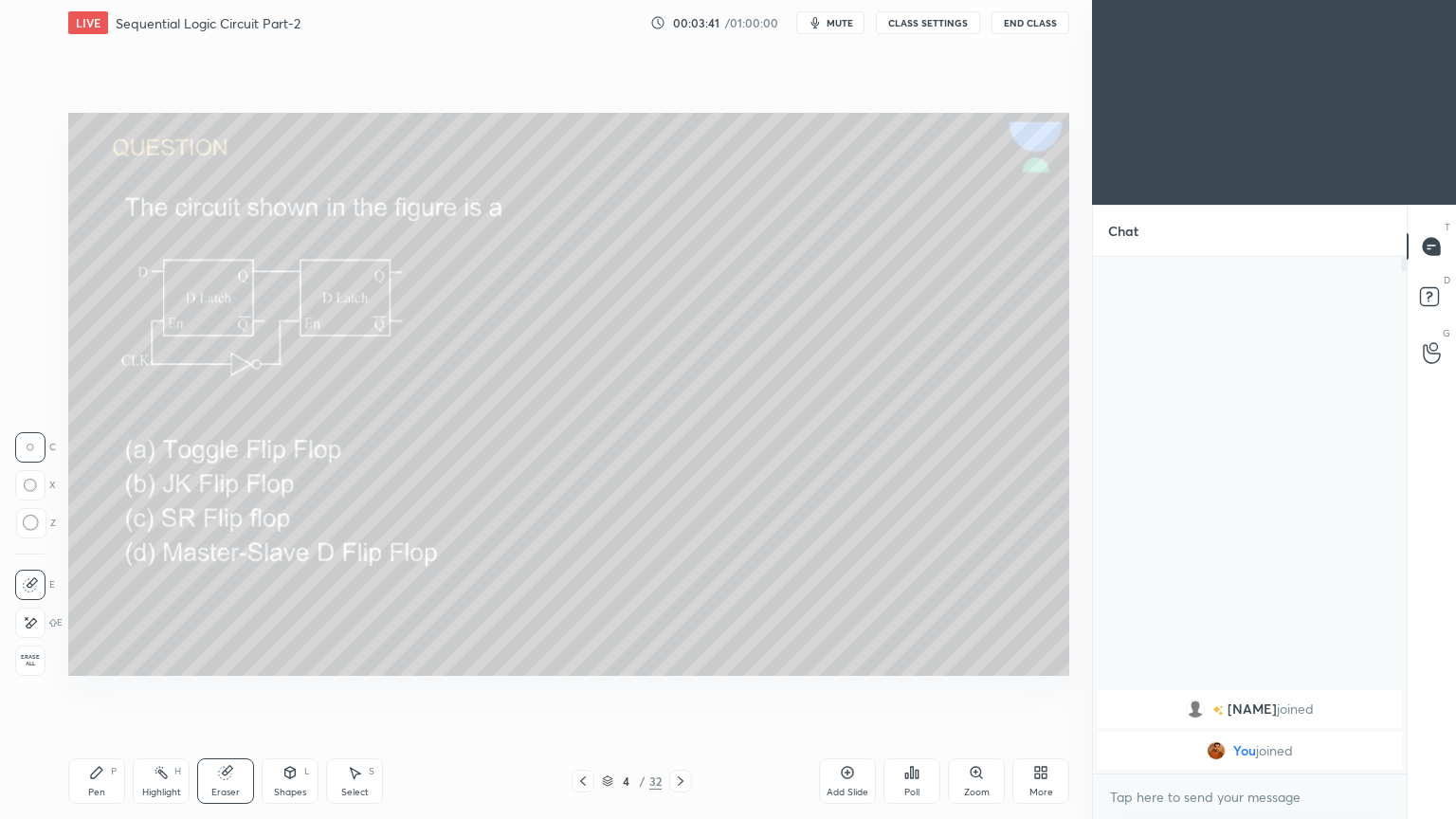 click on "Pen P" at bounding box center [97, 781] 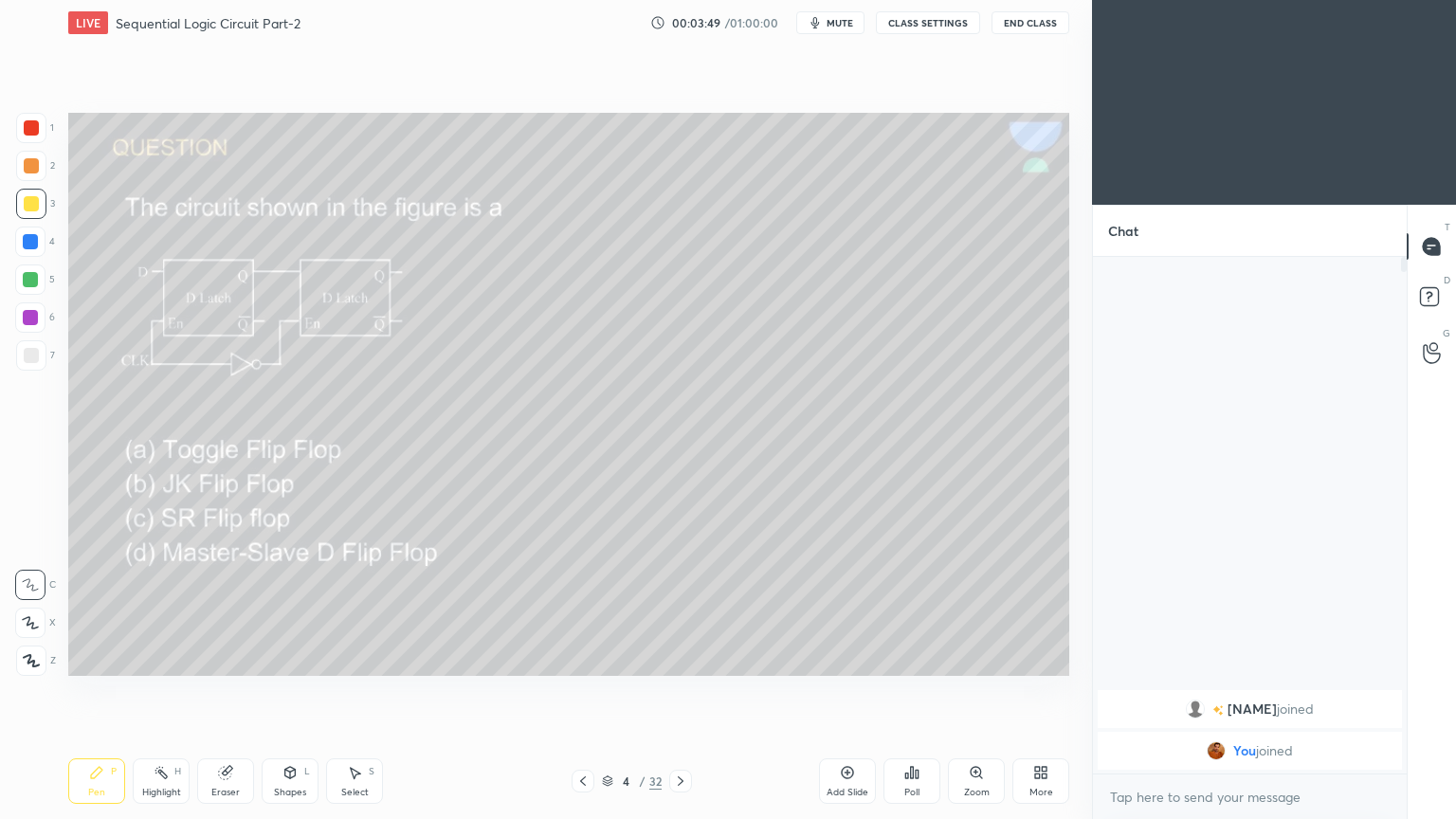 click 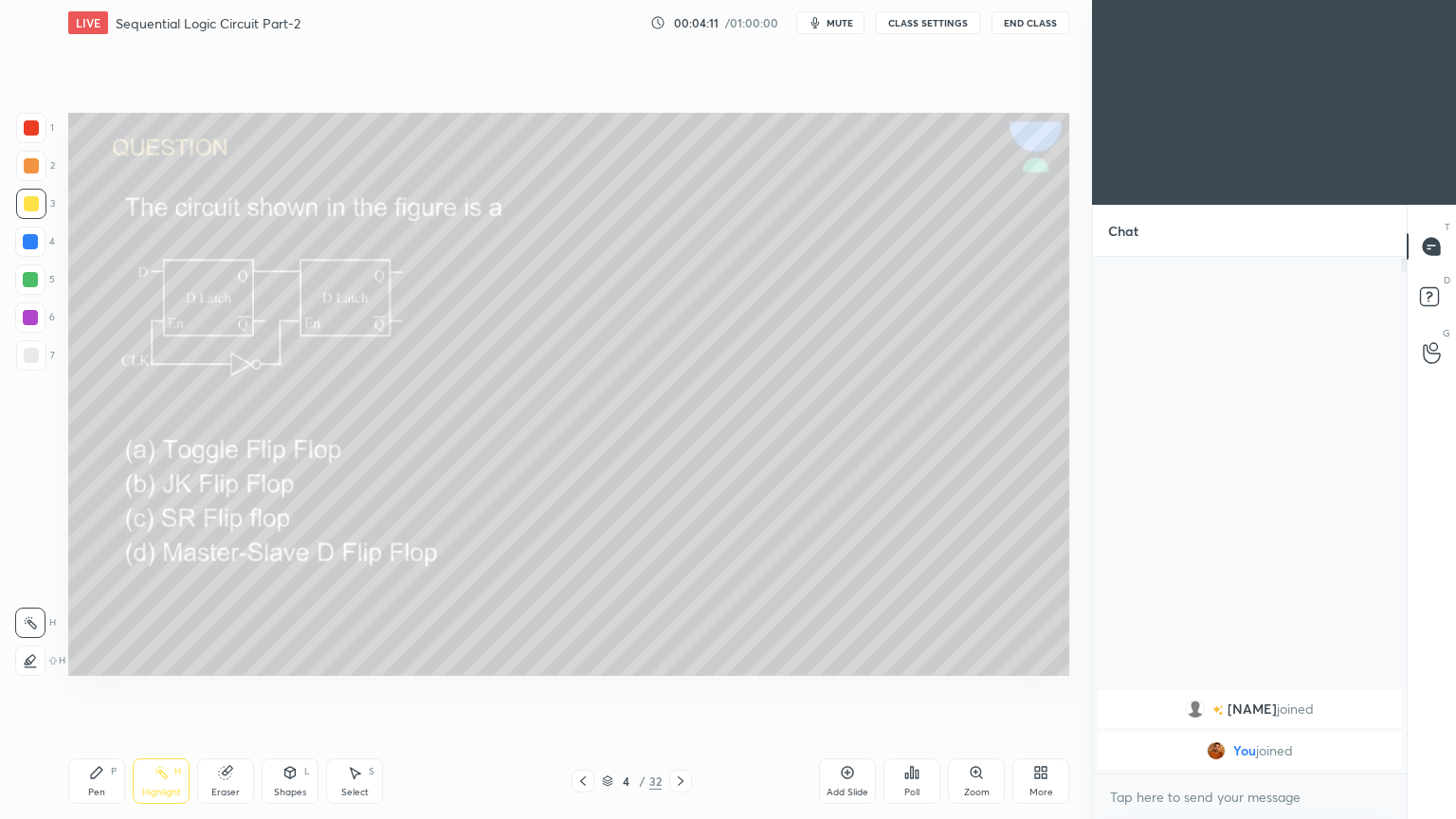 click 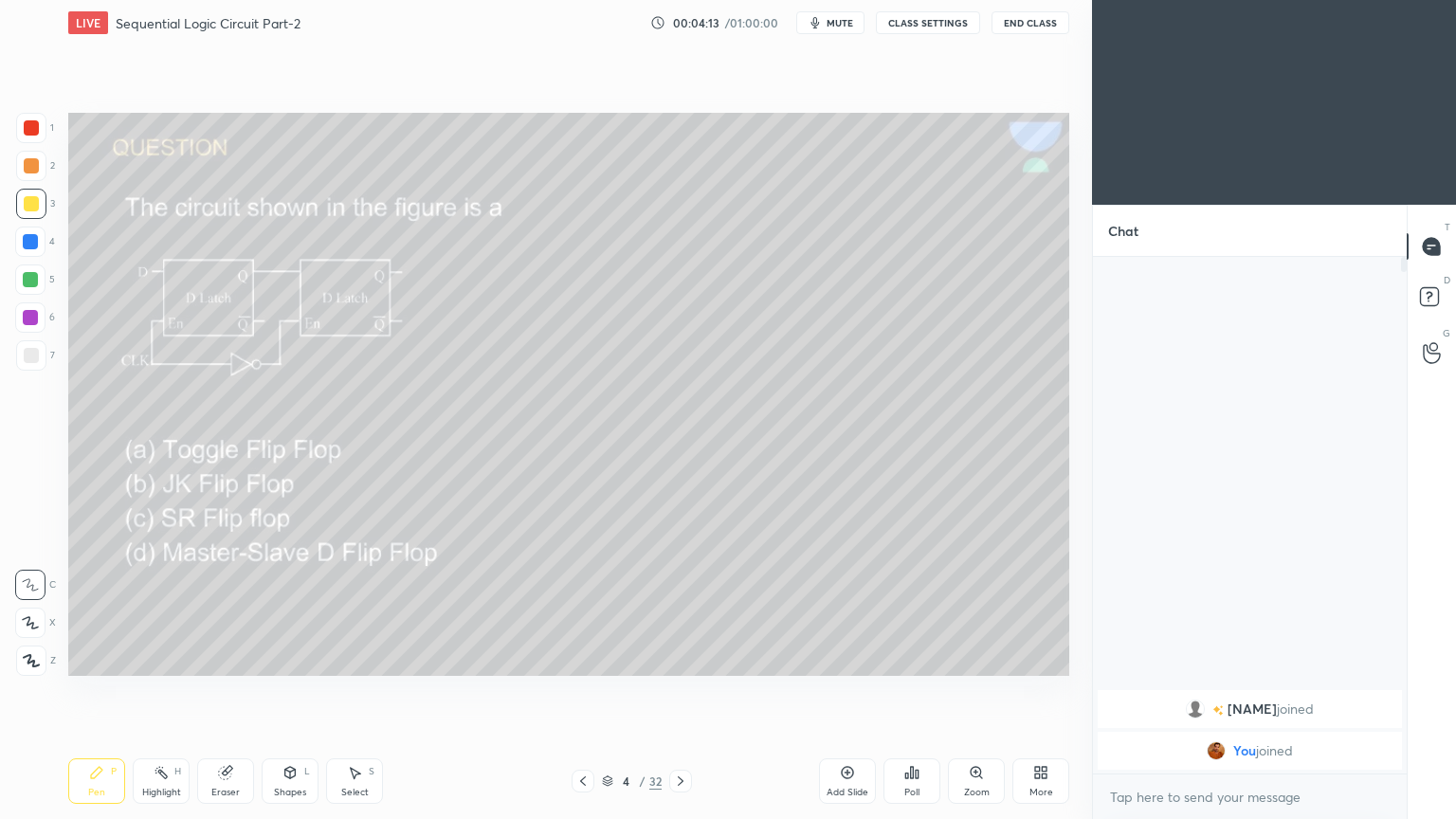 click on "5" at bounding box center [35, 280] 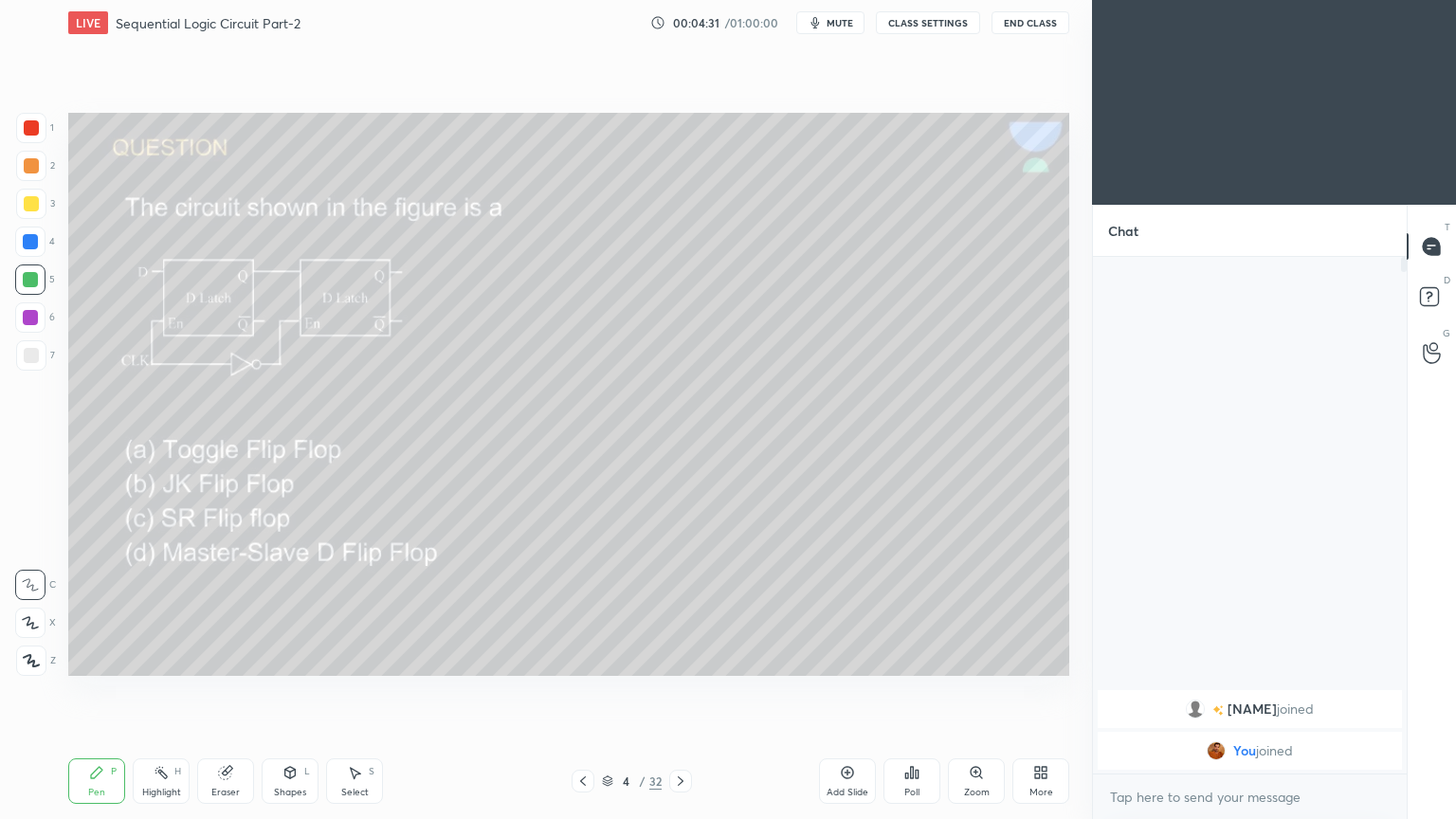 click at bounding box center (30, 242) 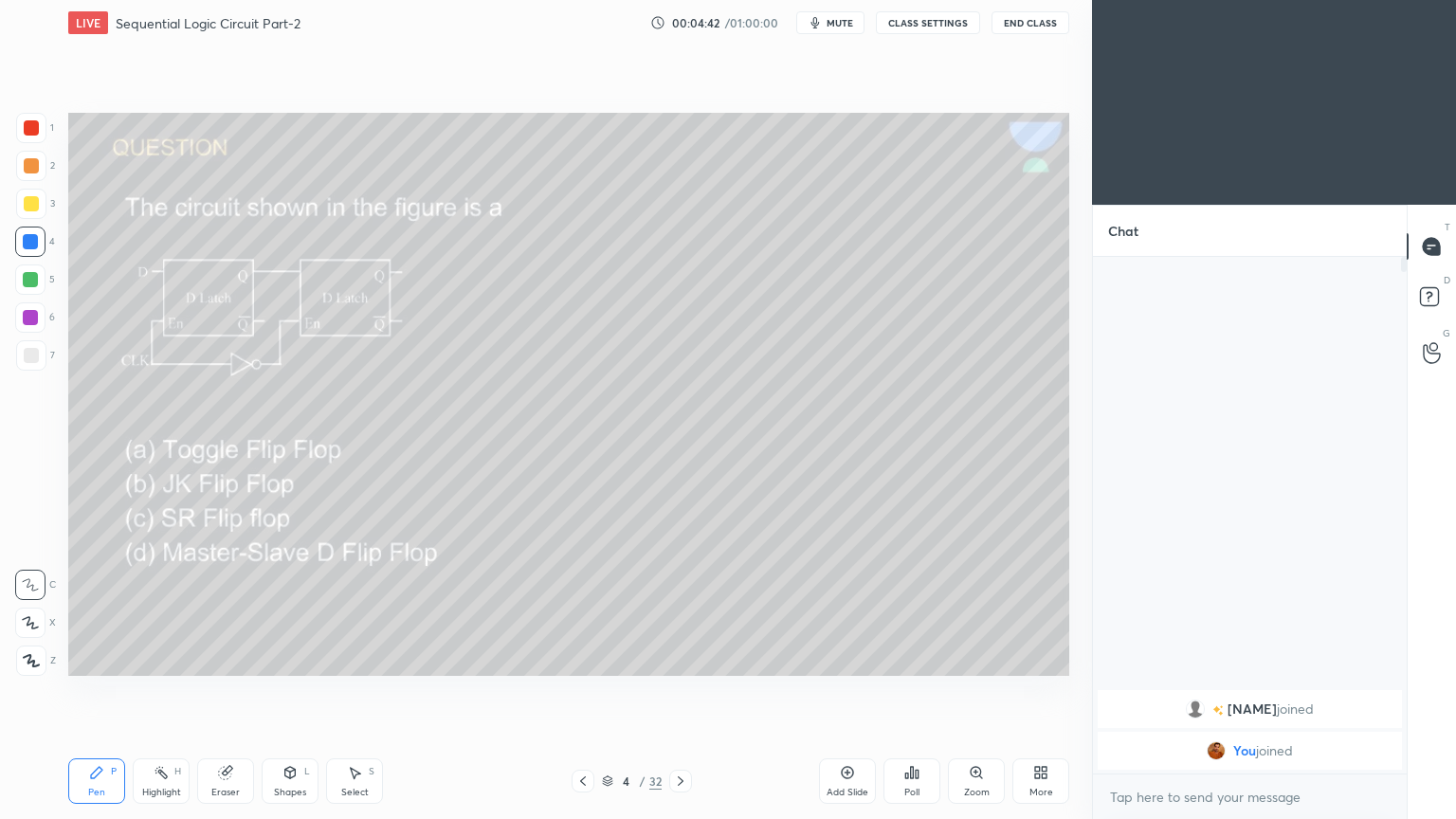 click on "Eraser" at bounding box center (226, 781) 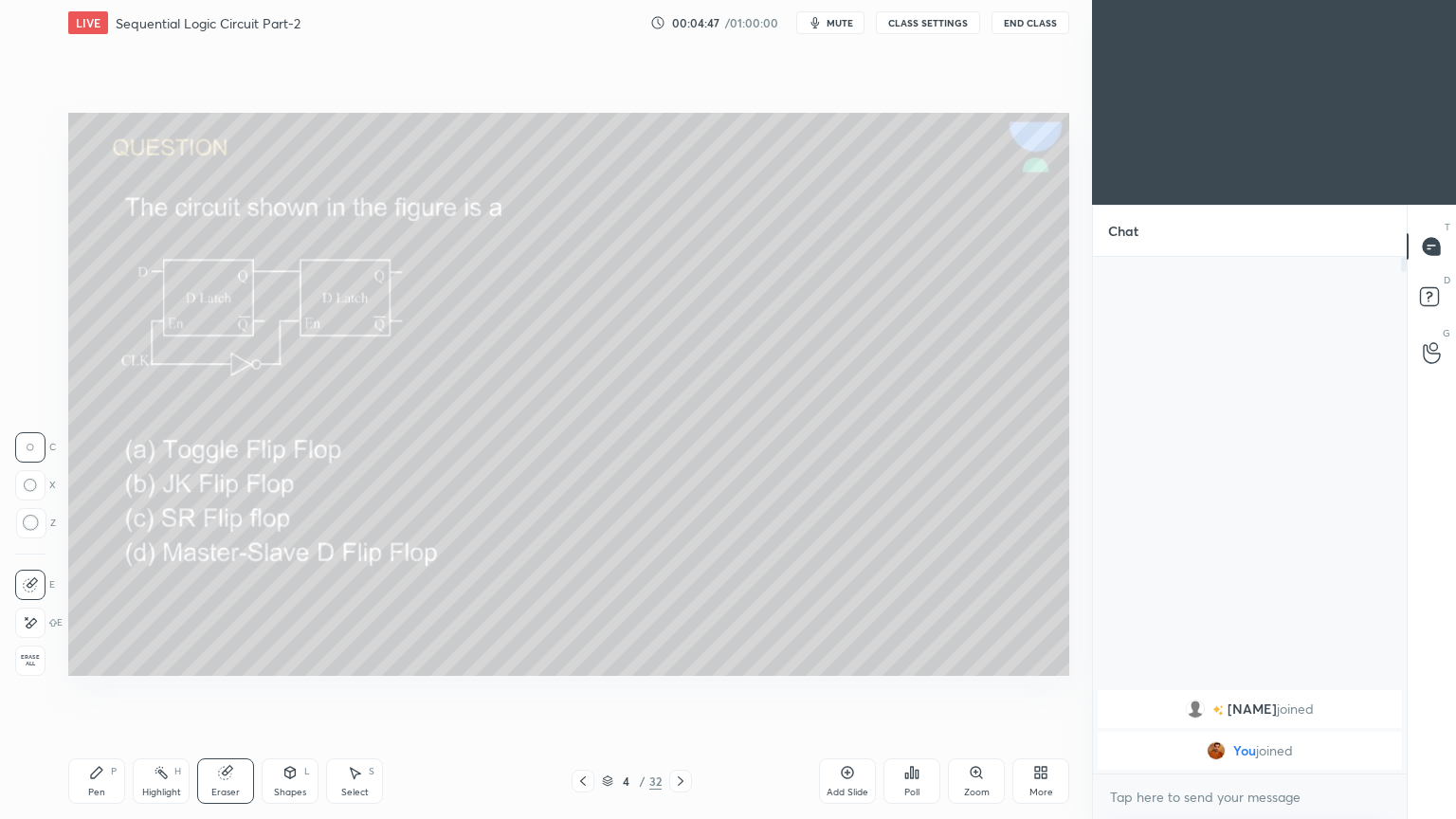 click on "Pen P" at bounding box center [97, 781] 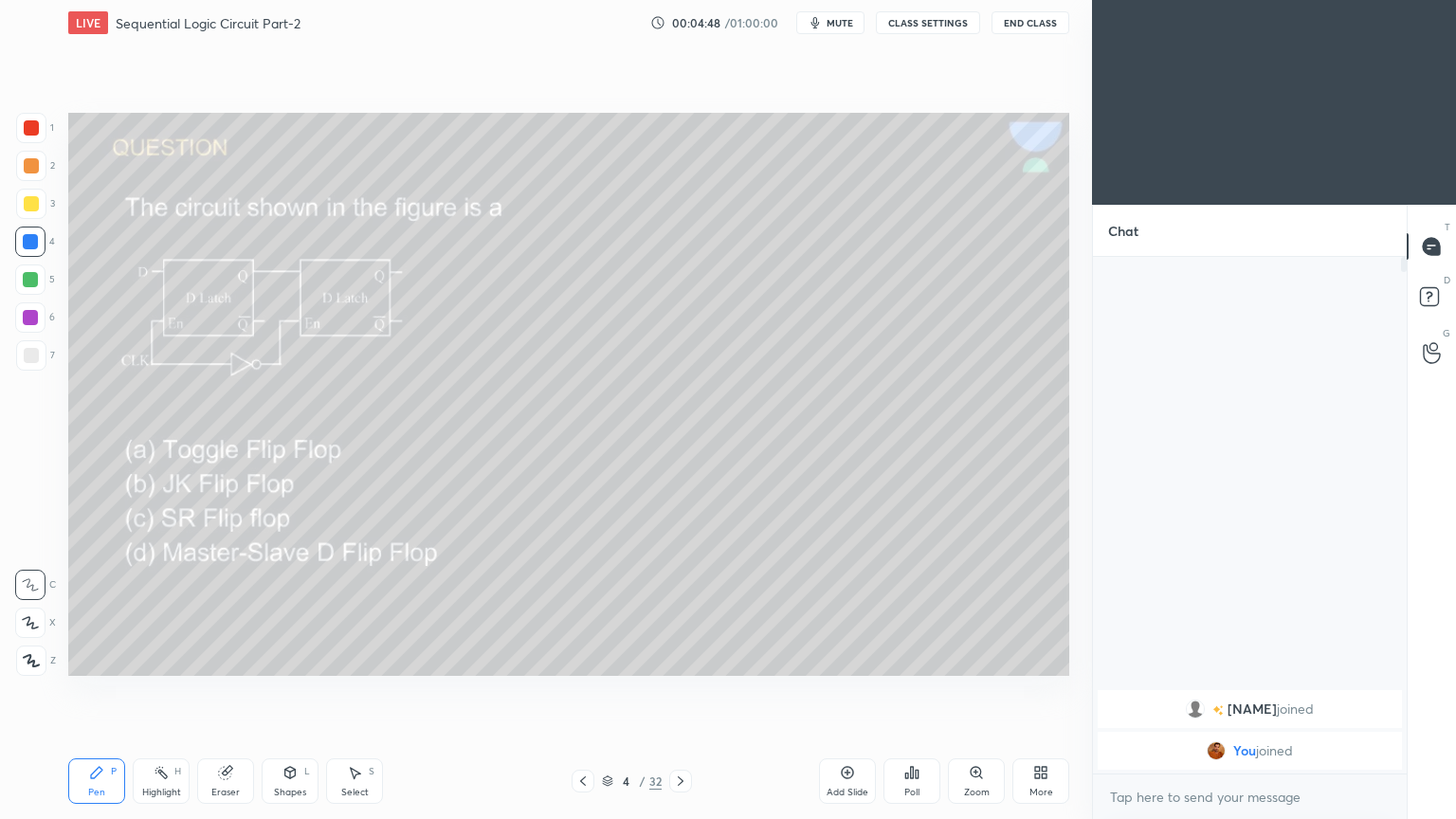 click at bounding box center (30, 280) 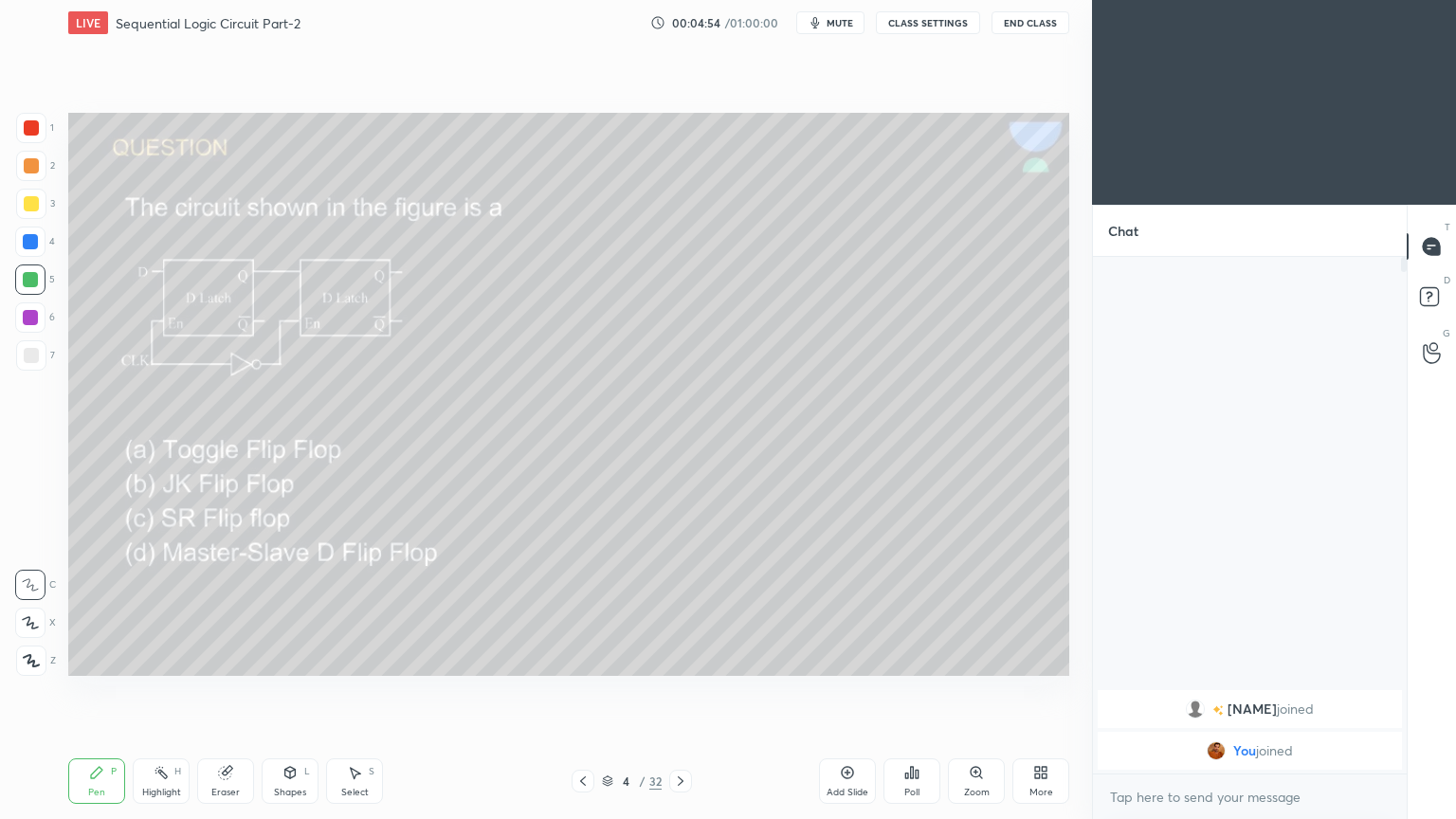 click at bounding box center [30, 242] 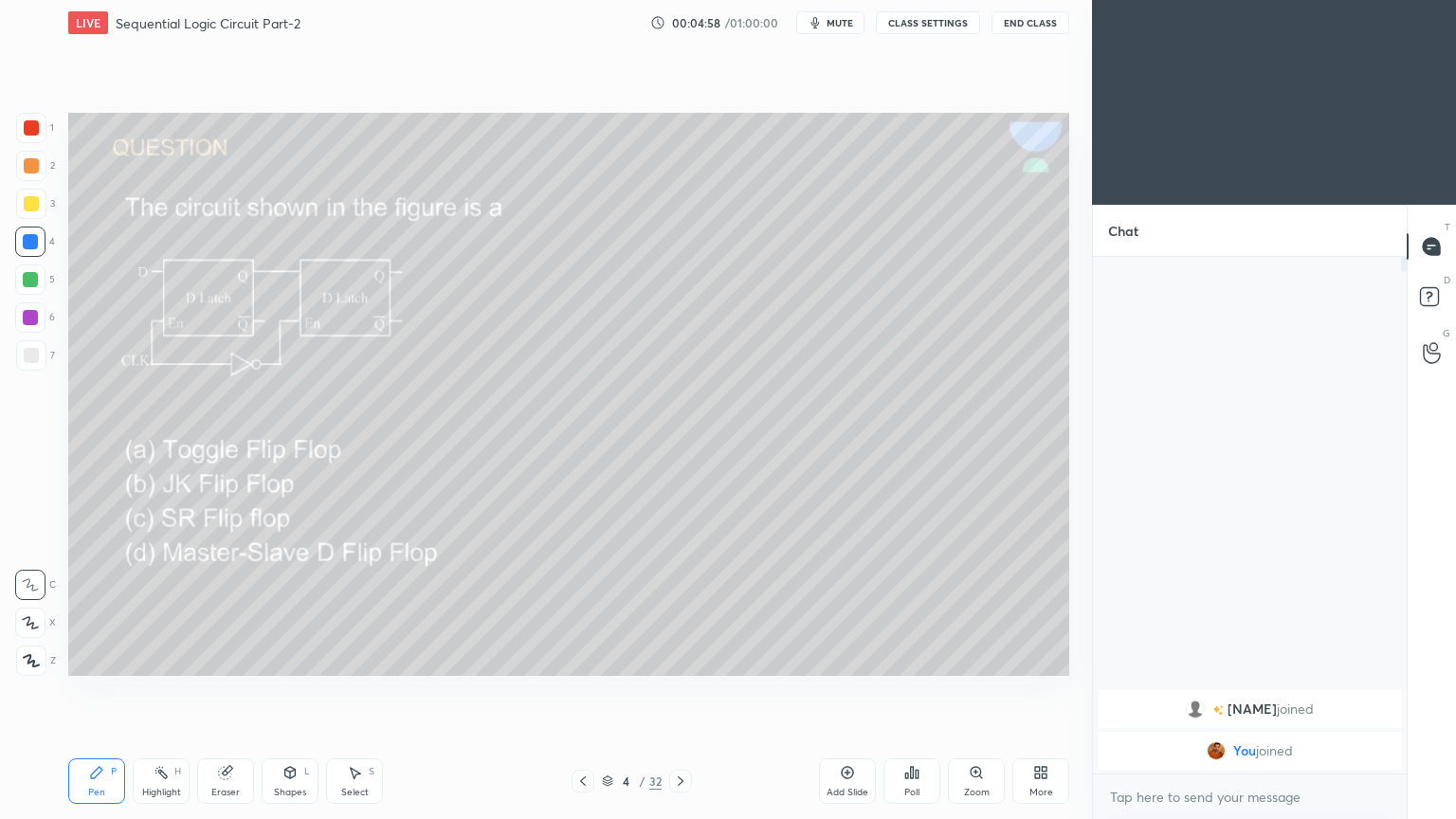 click at bounding box center [31, 204] 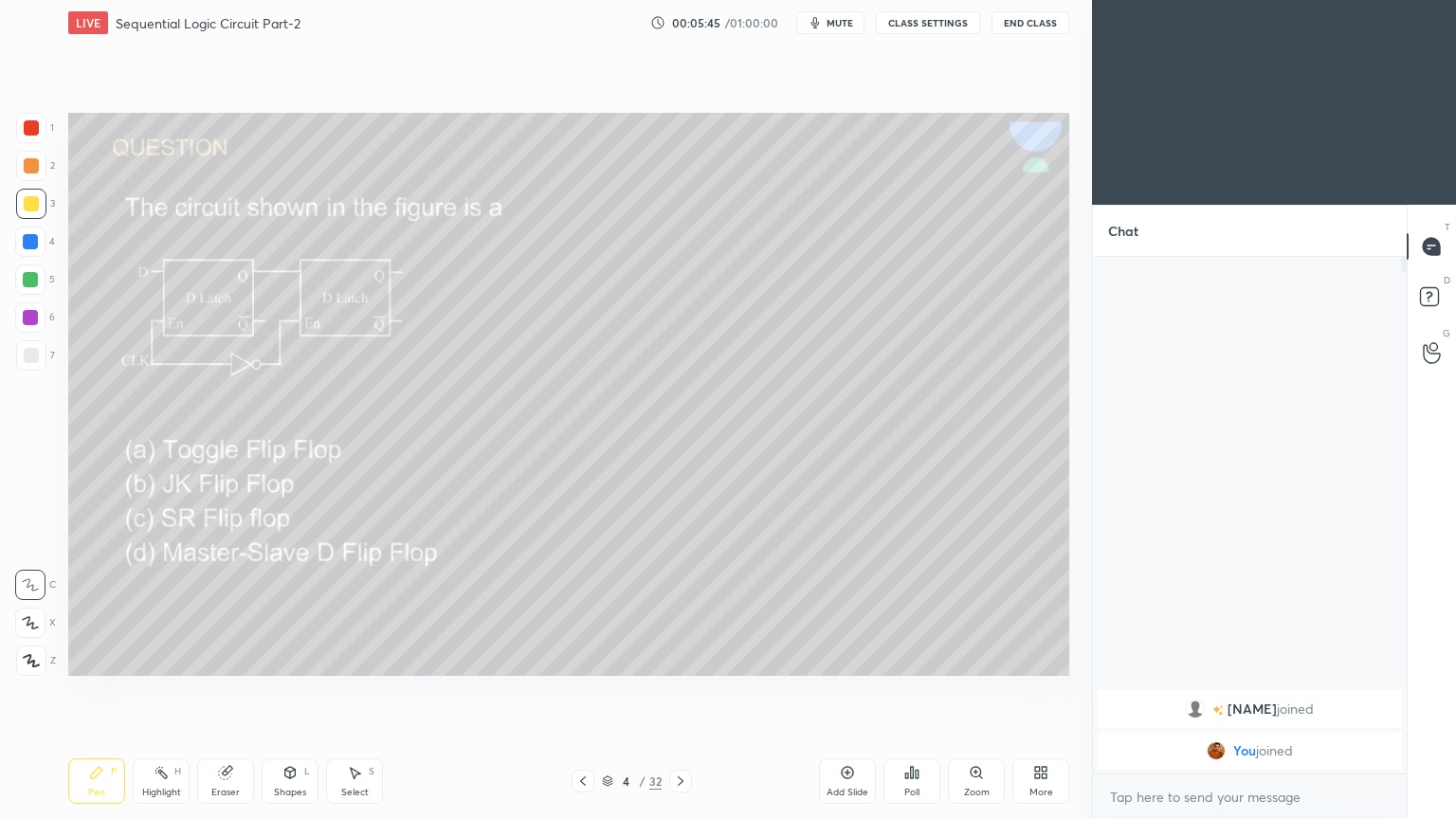 click on "Highlight" at bounding box center [161, 792] 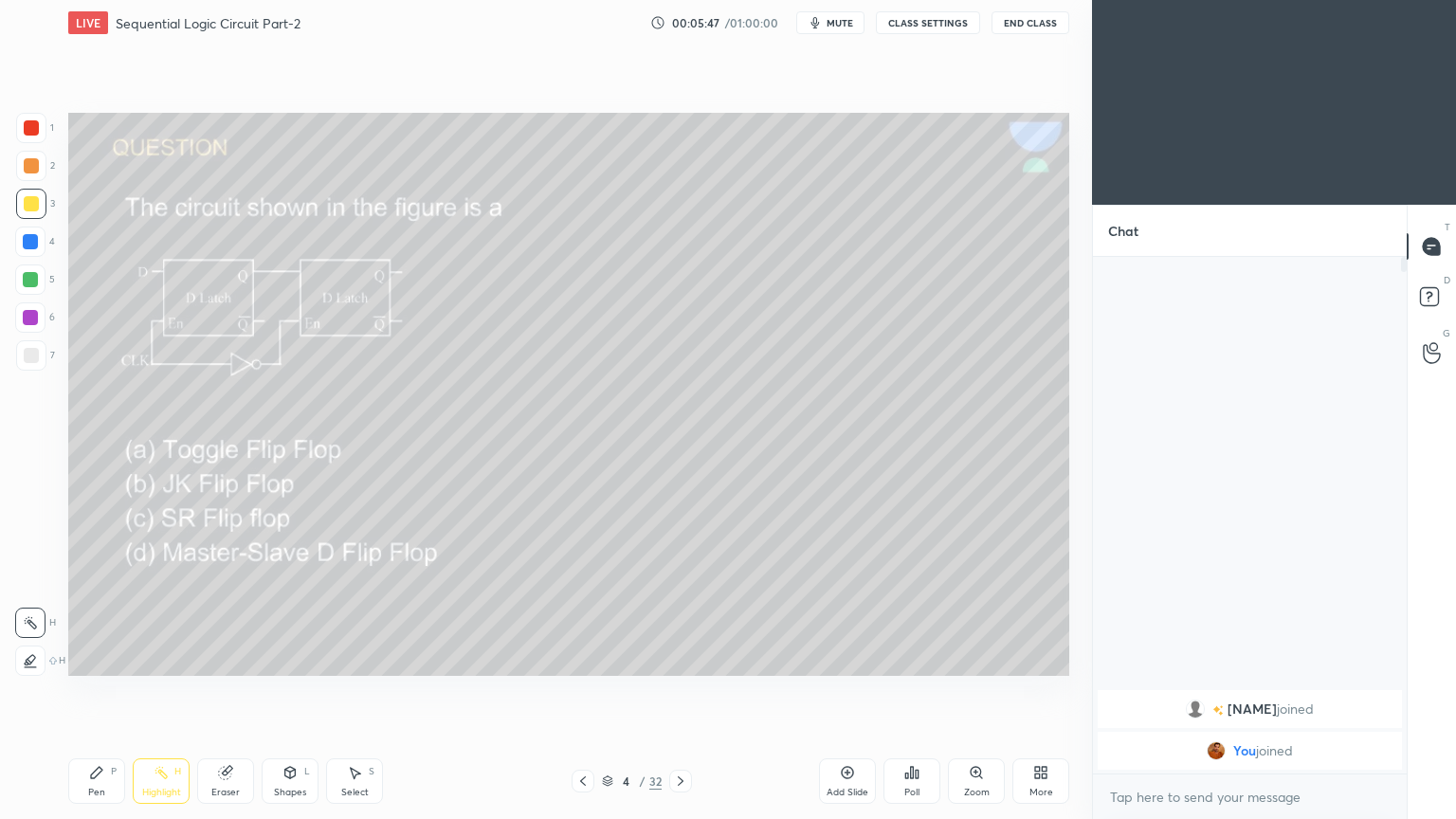 click at bounding box center (30, 318) 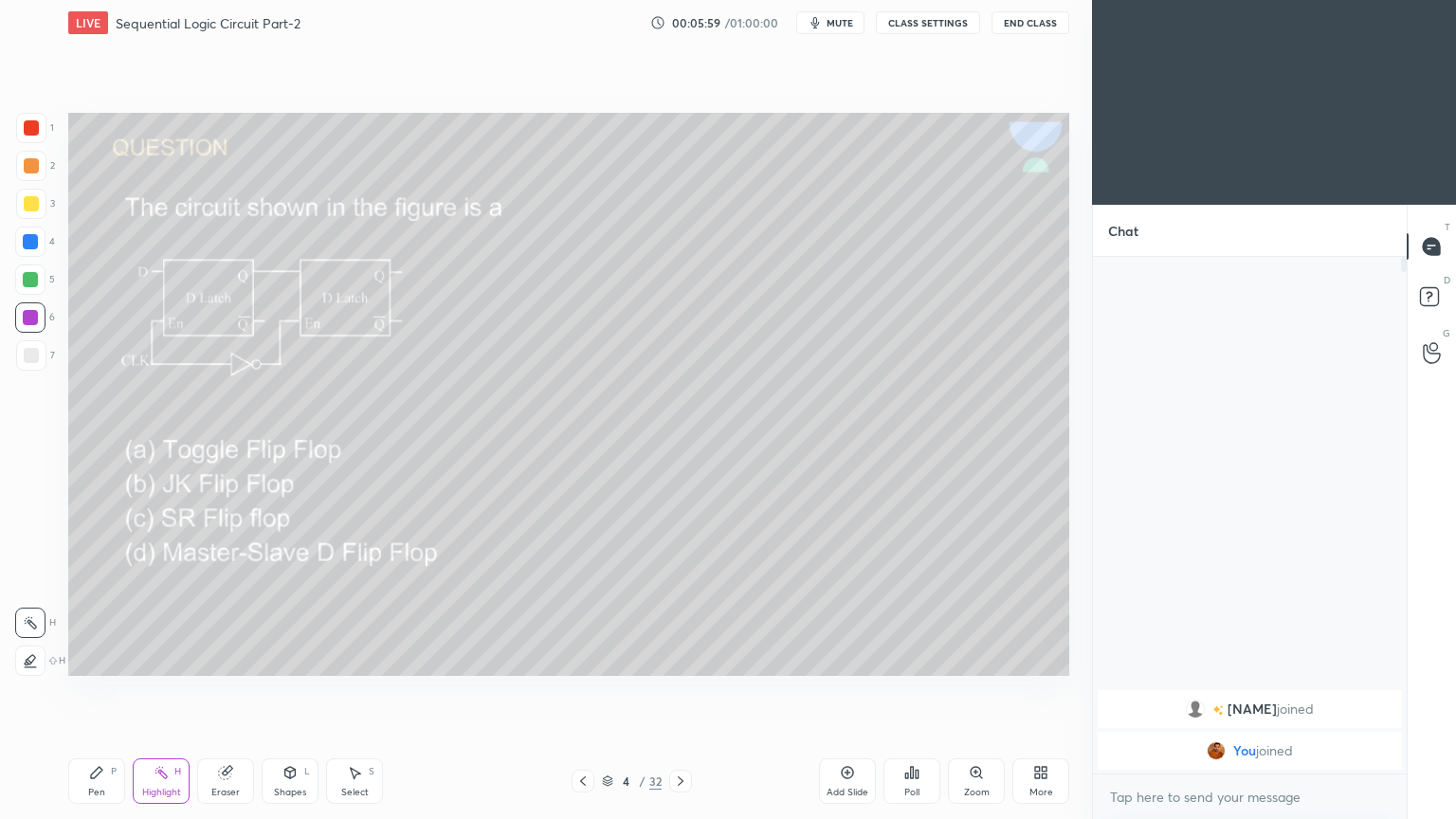click on "Pen P" at bounding box center (97, 781) 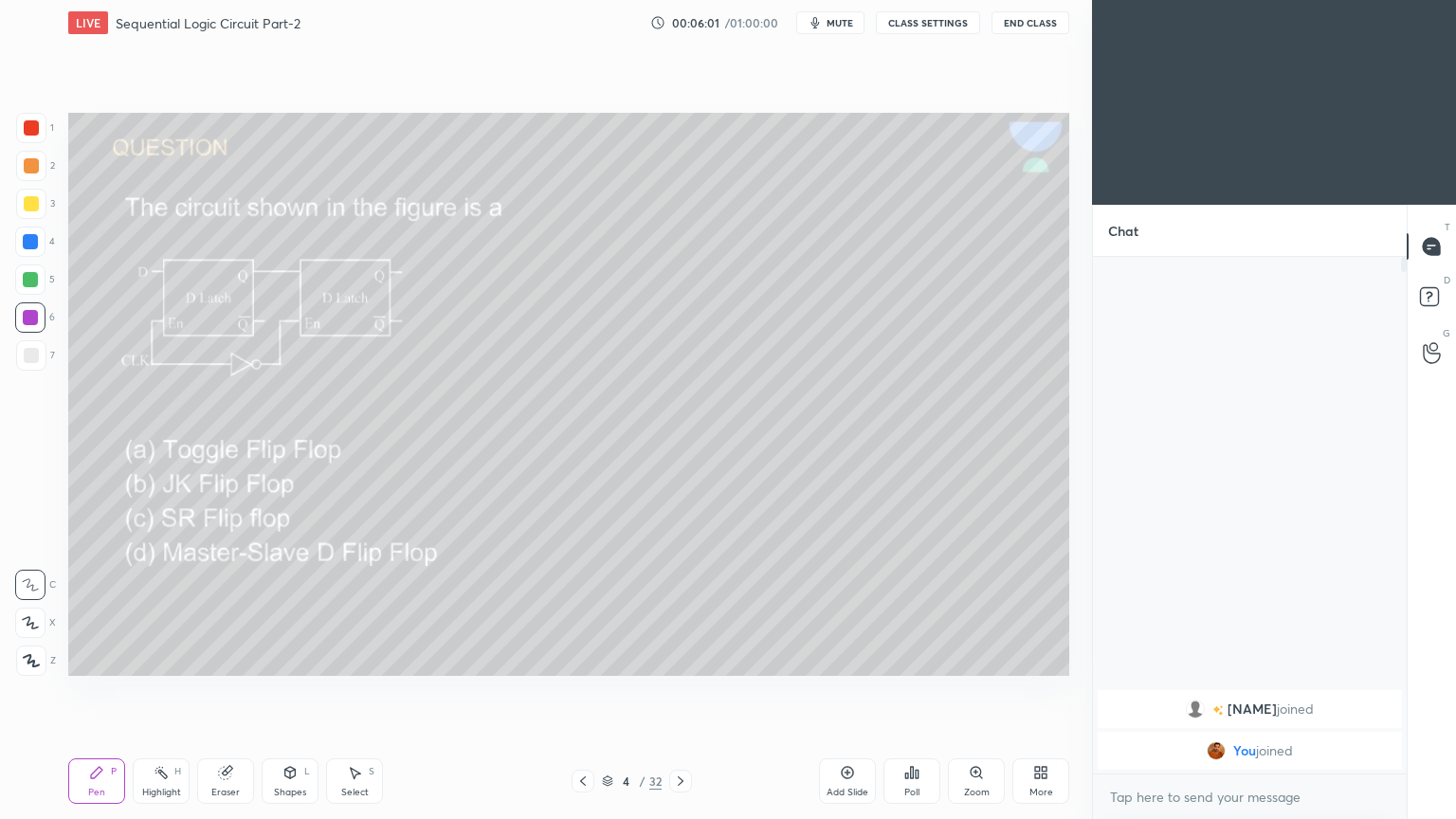 click 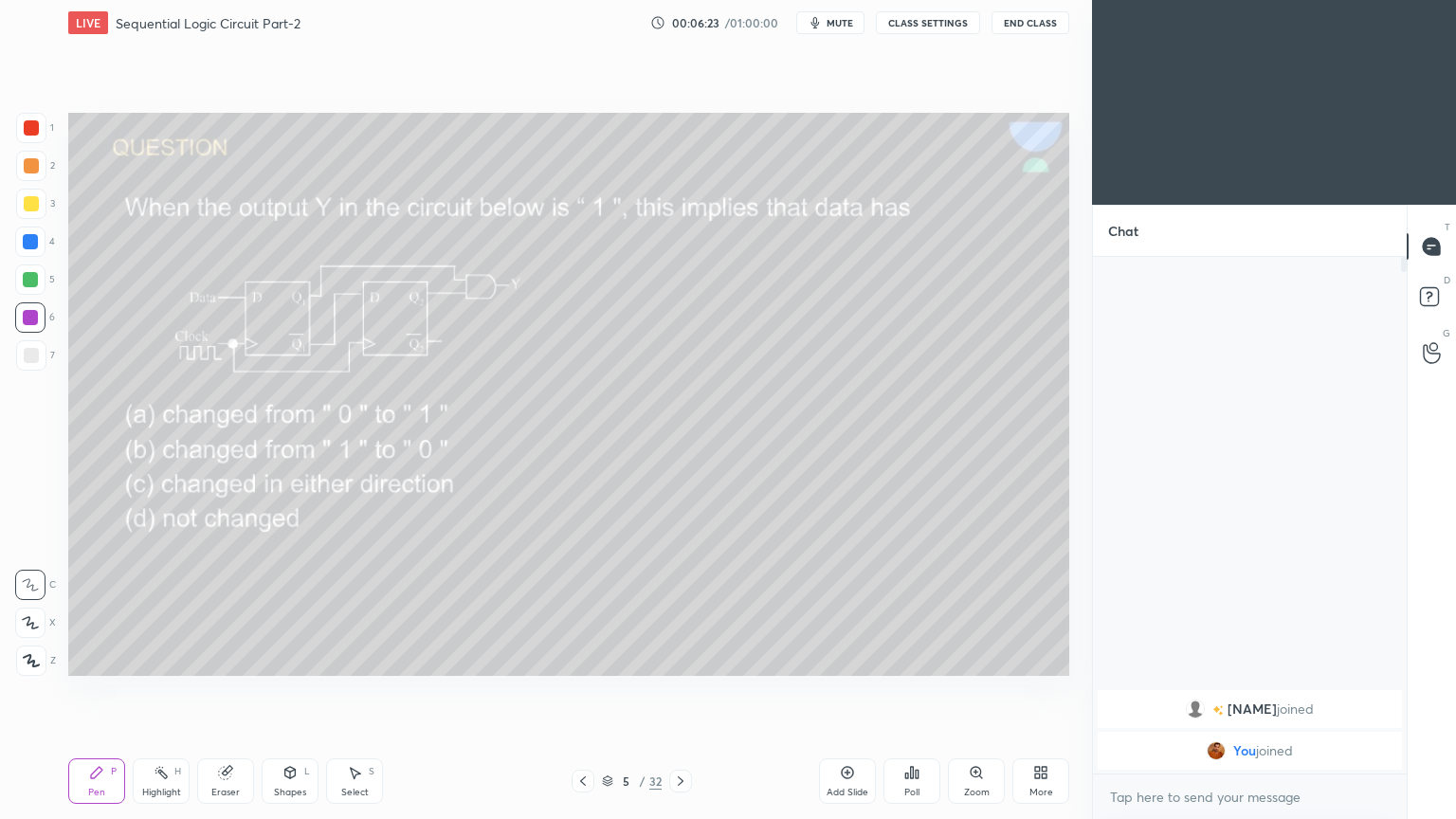 click on "Poll" at bounding box center (912, 781) 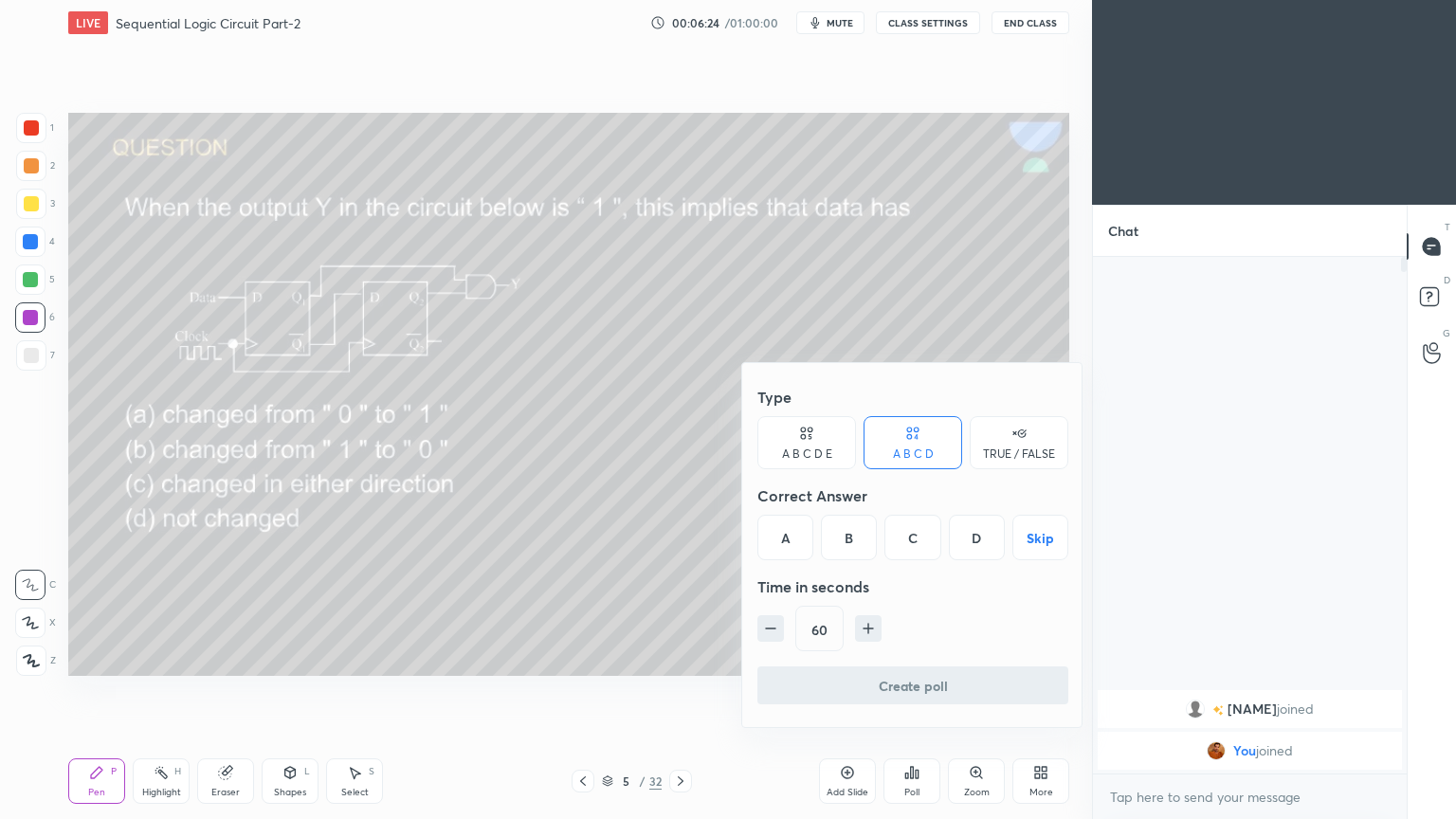 click on "A" at bounding box center (785, 537) 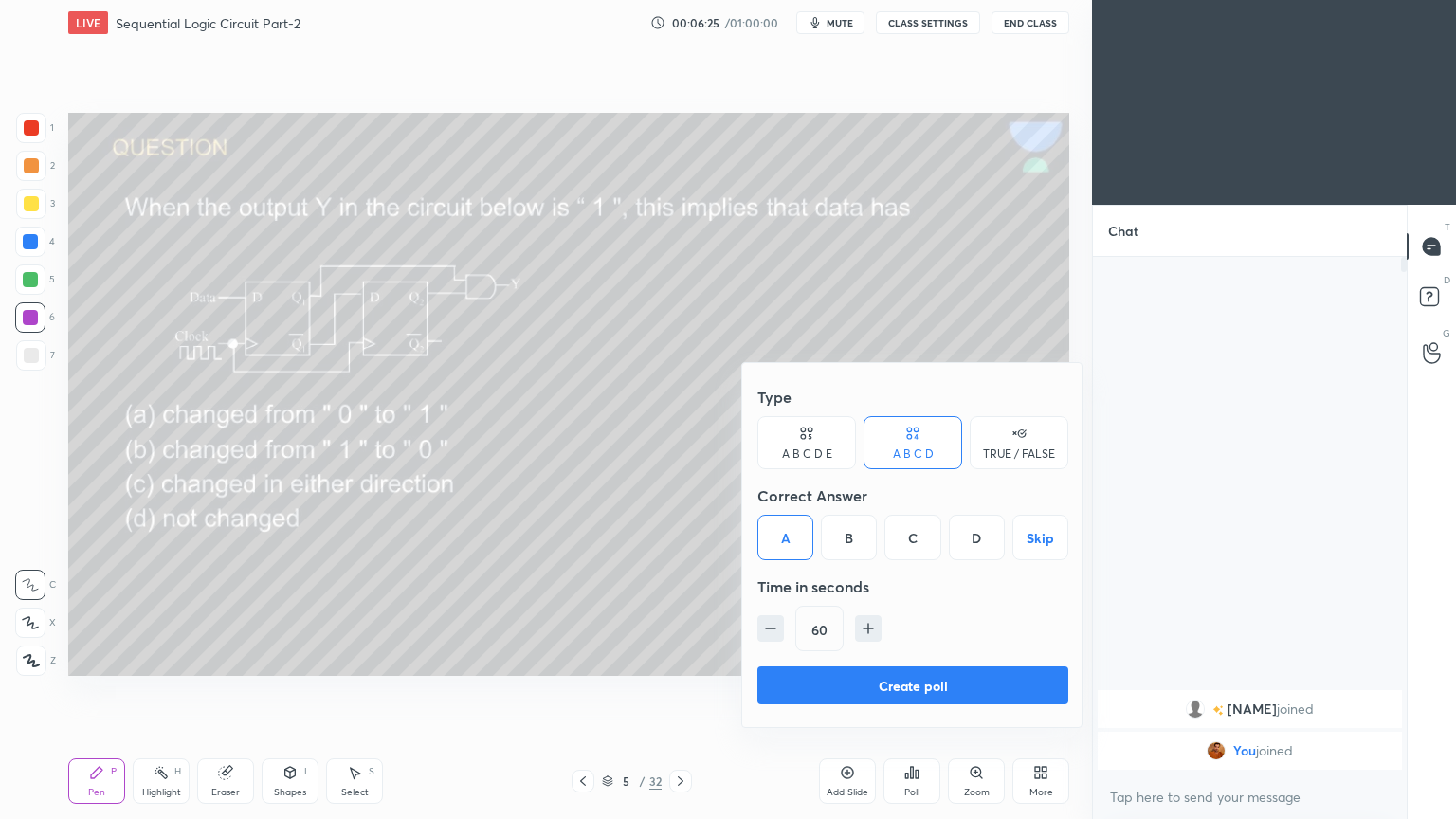 click 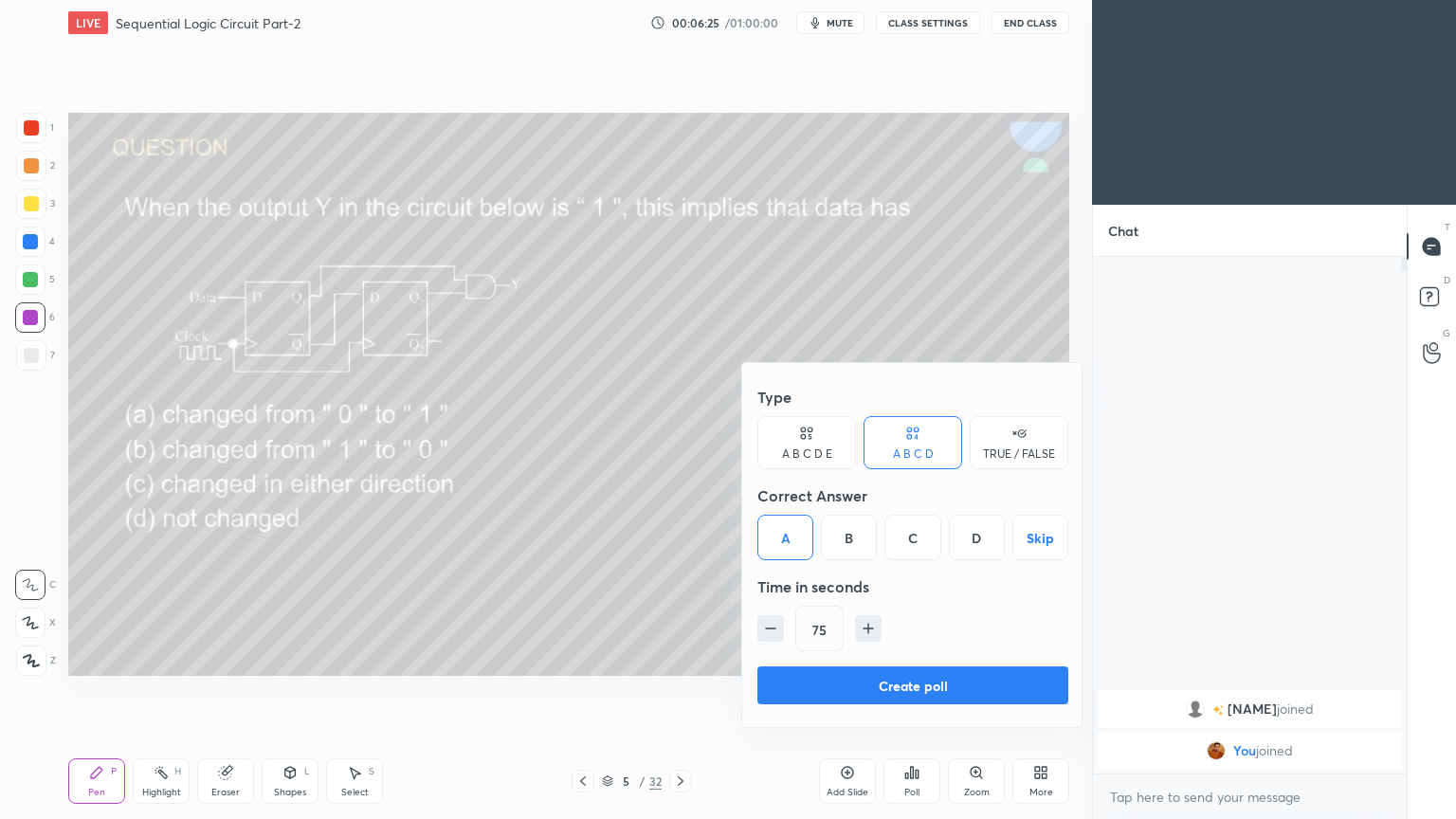 click on "Create poll" at bounding box center (913, 685) 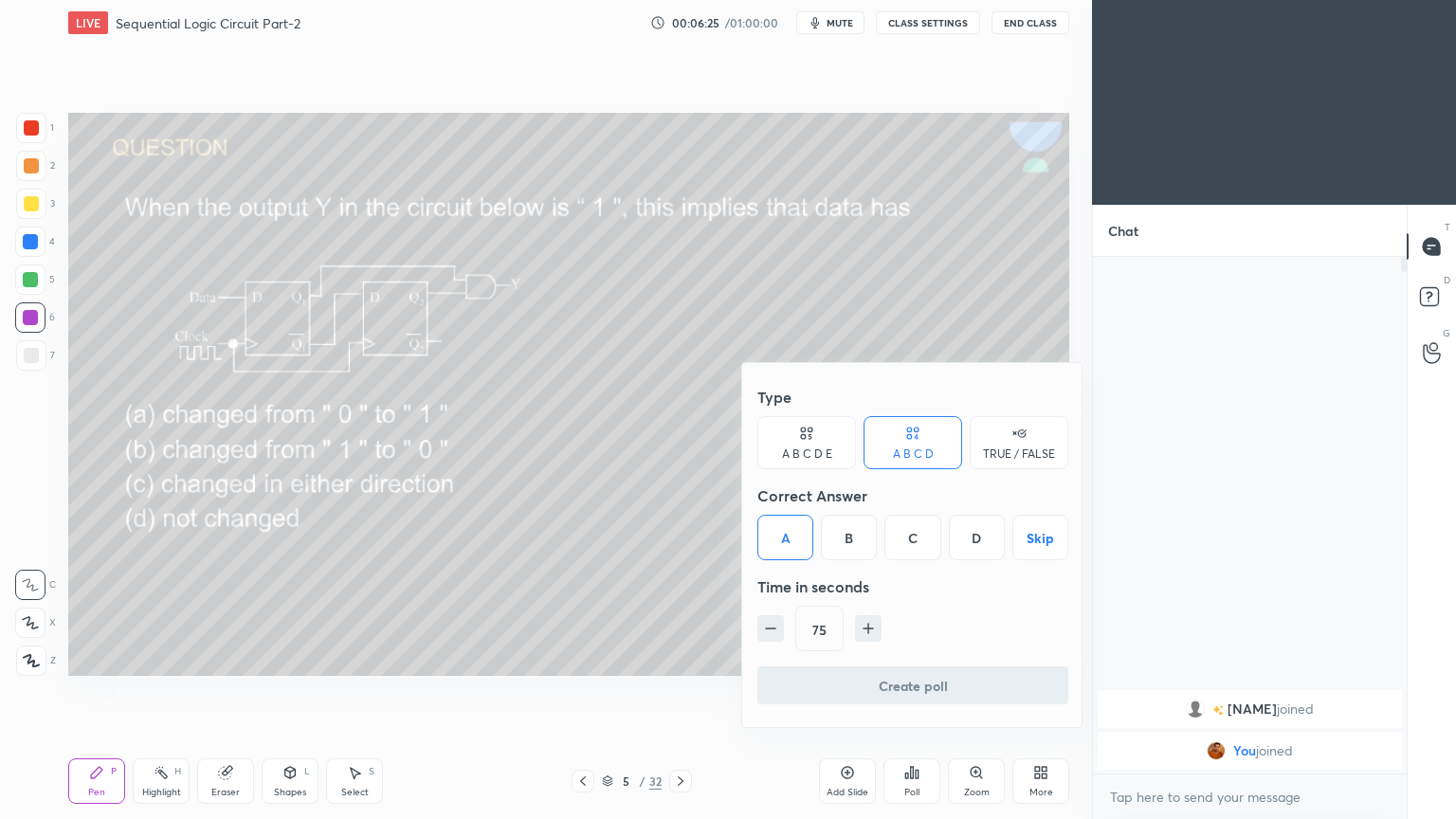 scroll, scrollTop: 471, scrollLeft: 308, axis: both 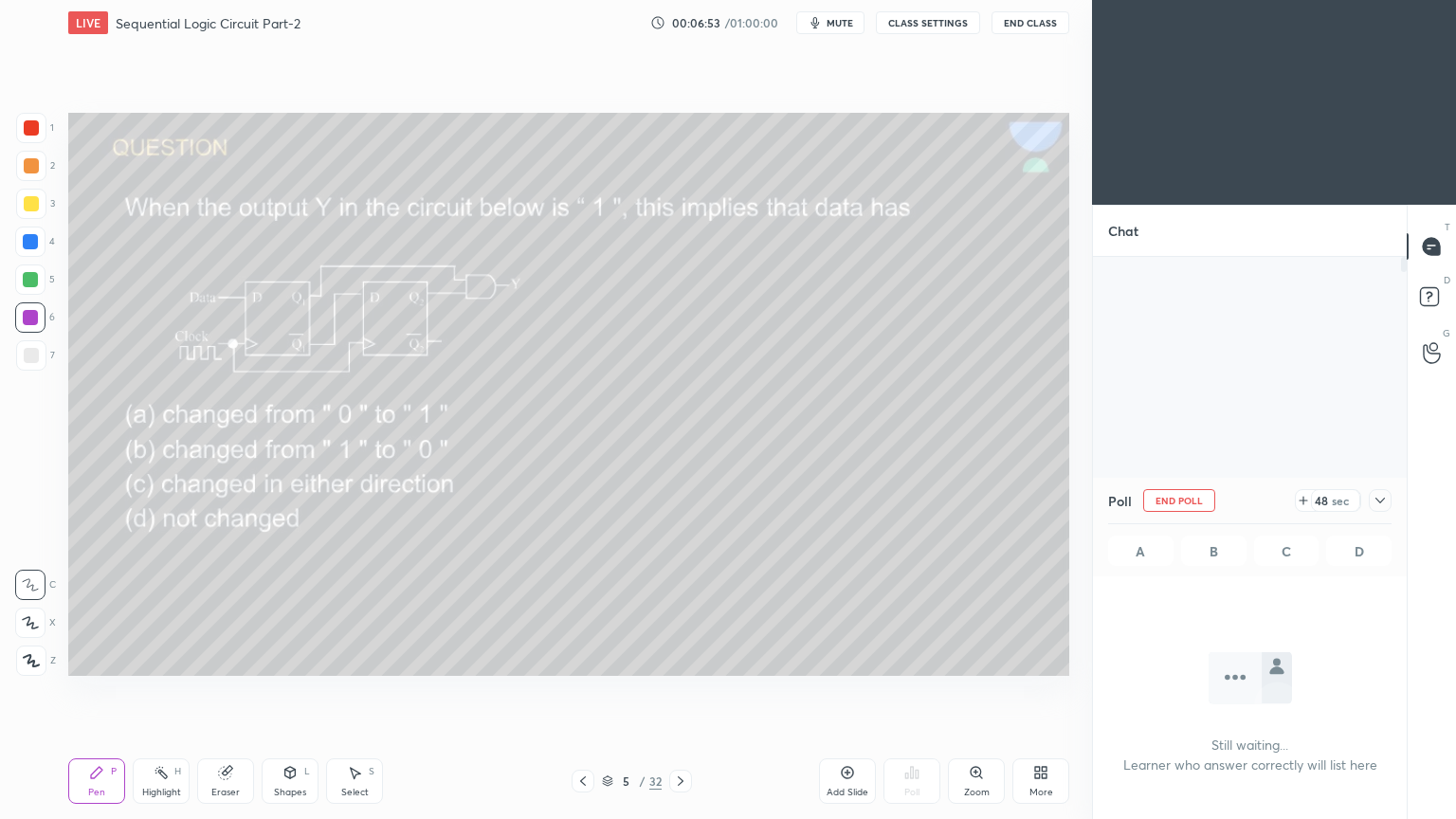 click at bounding box center [1380, 500] 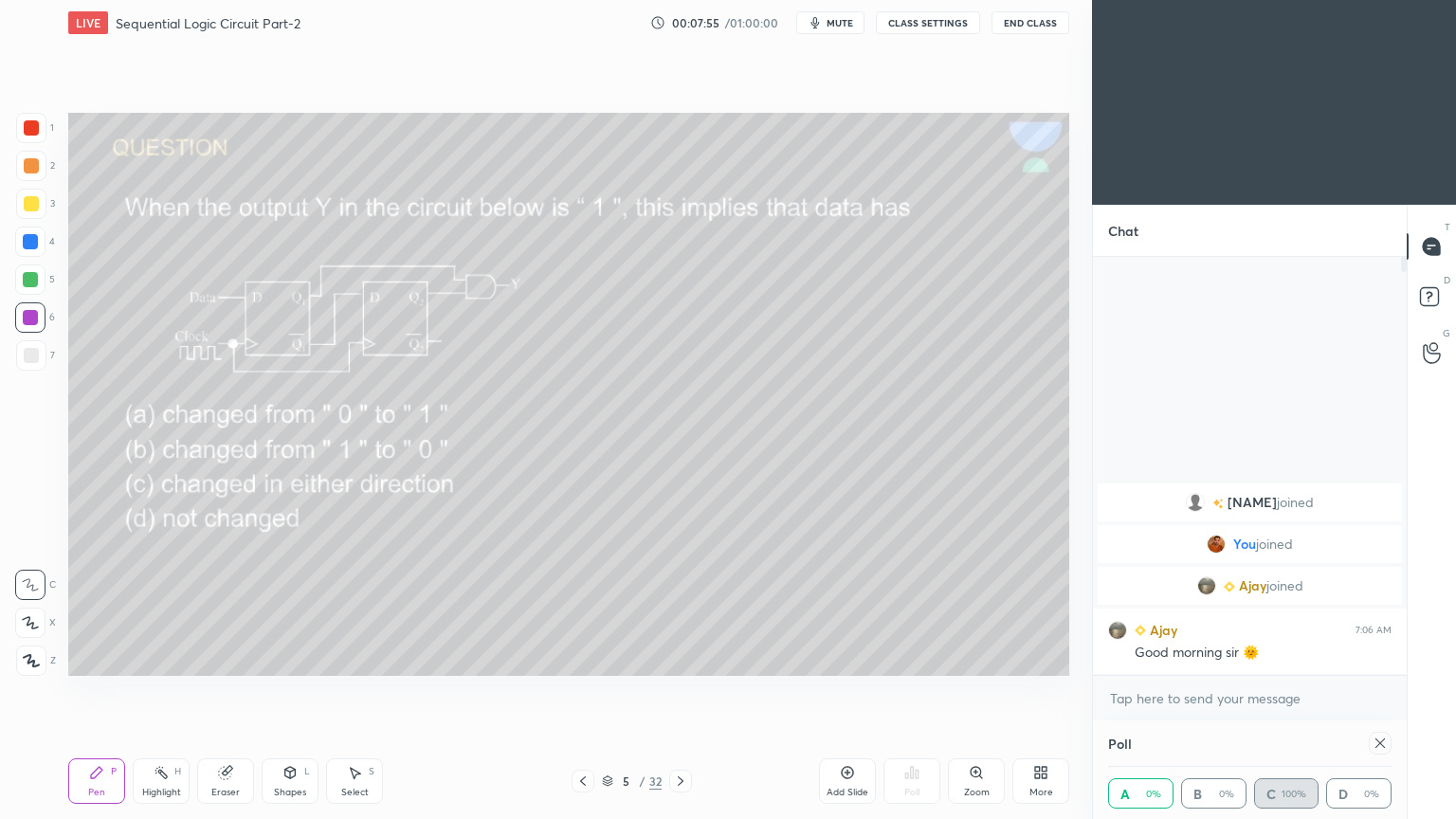 click on "Poll A 0% B 0% C 100% D 0%" at bounding box center [1249, 770] 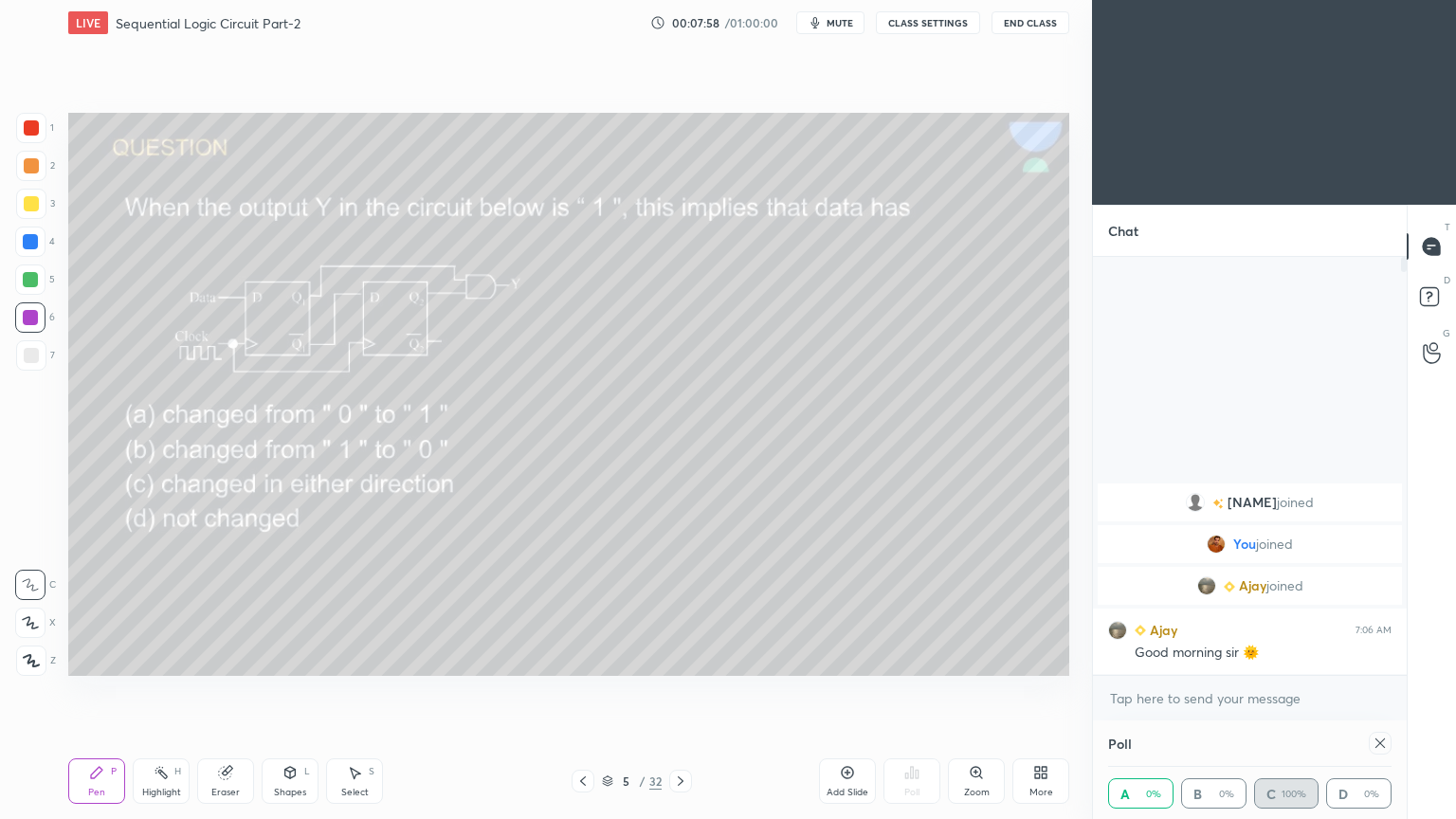 click at bounding box center [1380, 743] 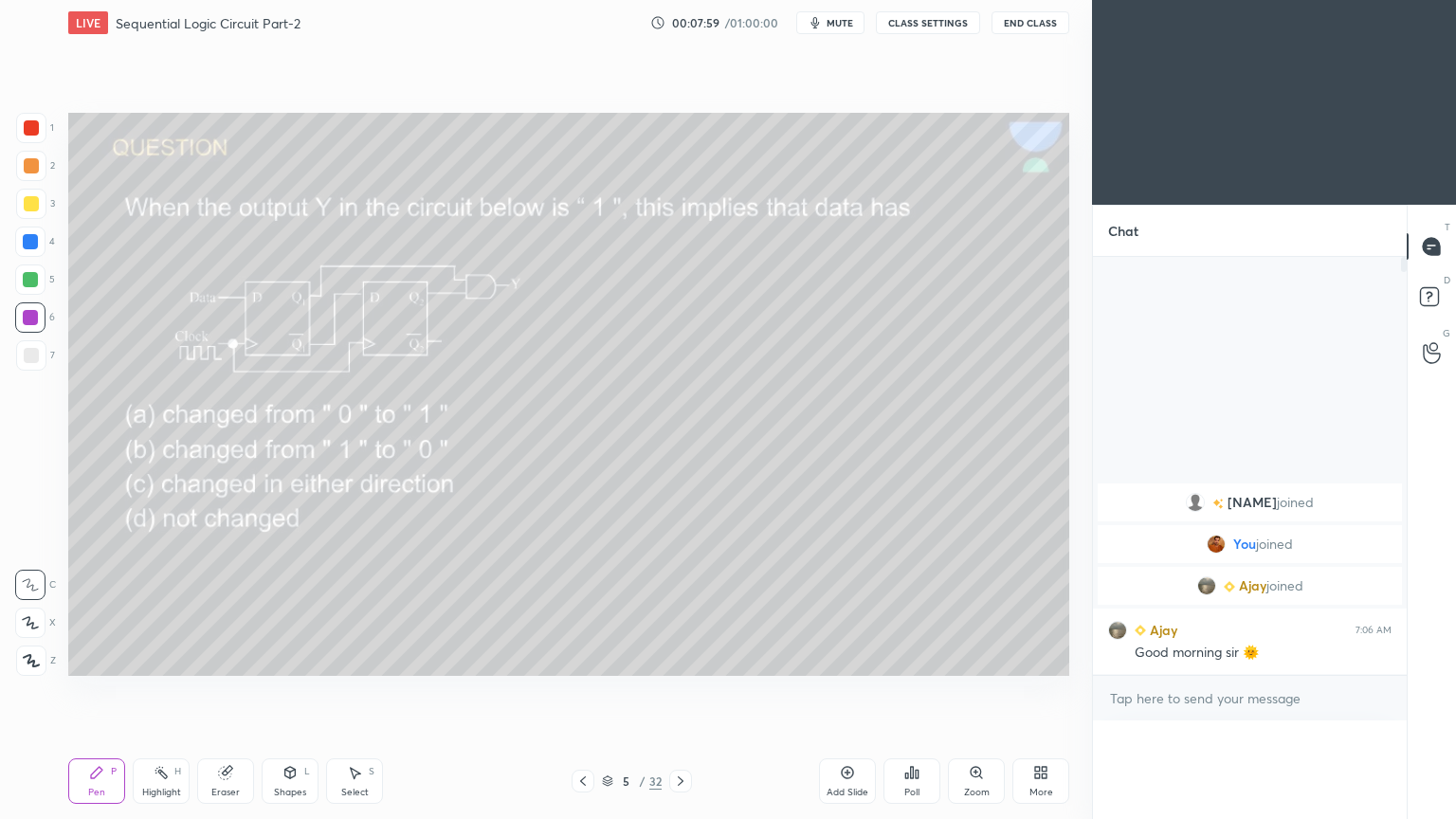 scroll, scrollTop: 452, scrollLeft: 308, axis: both 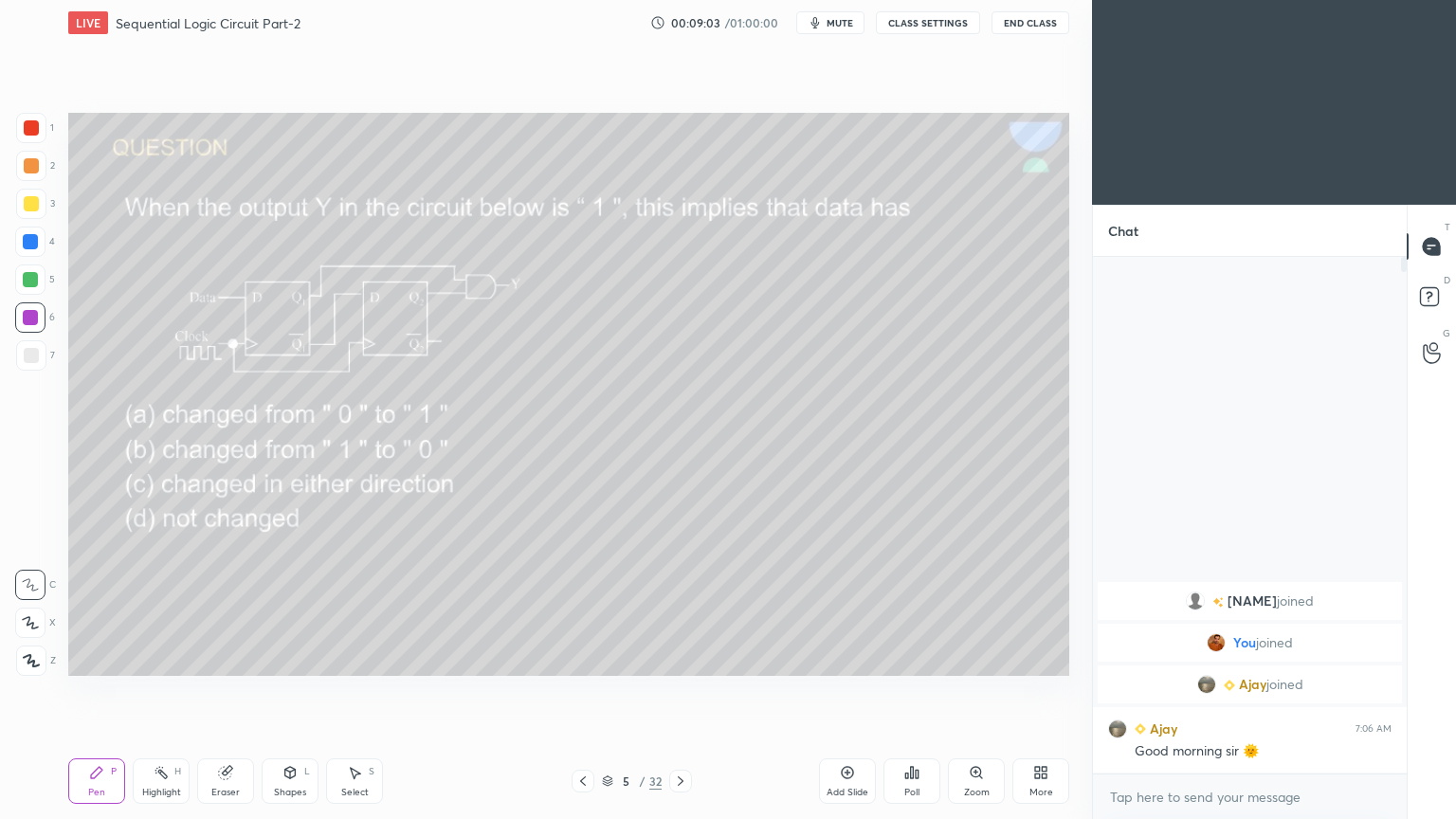 click at bounding box center (30, 280) 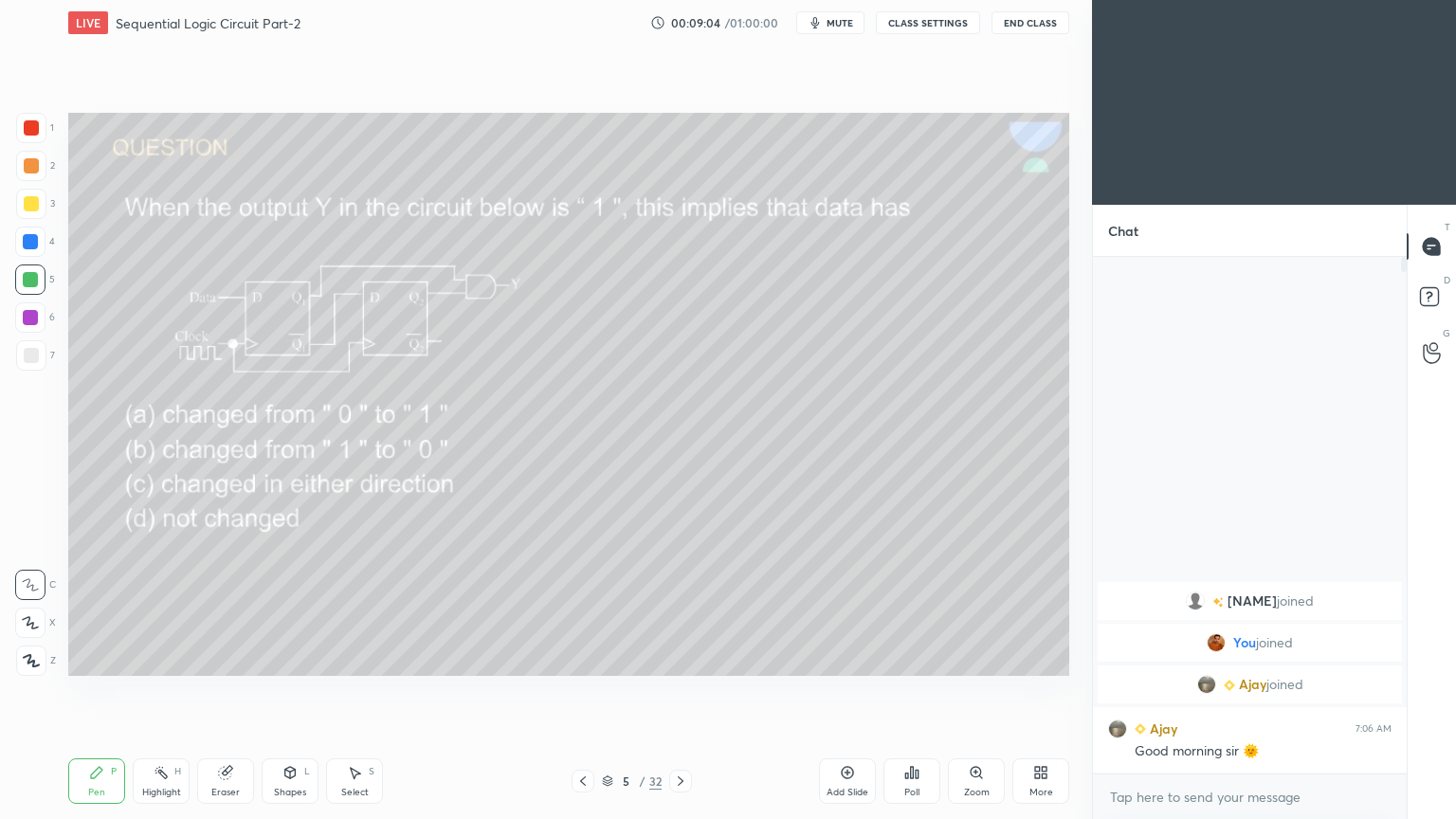 click at bounding box center (31, 204) 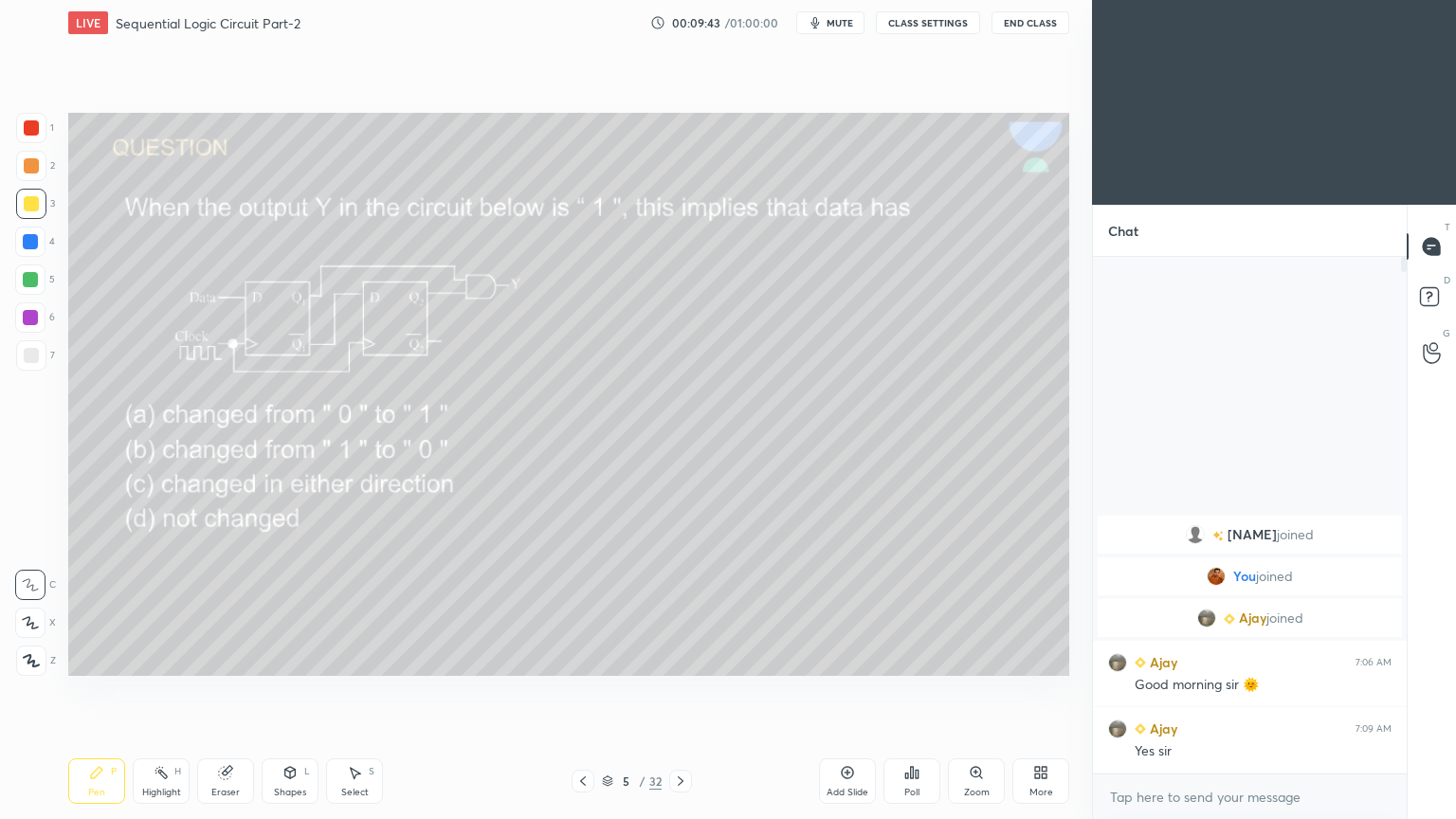 click on "Highlight H" at bounding box center (161, 781) 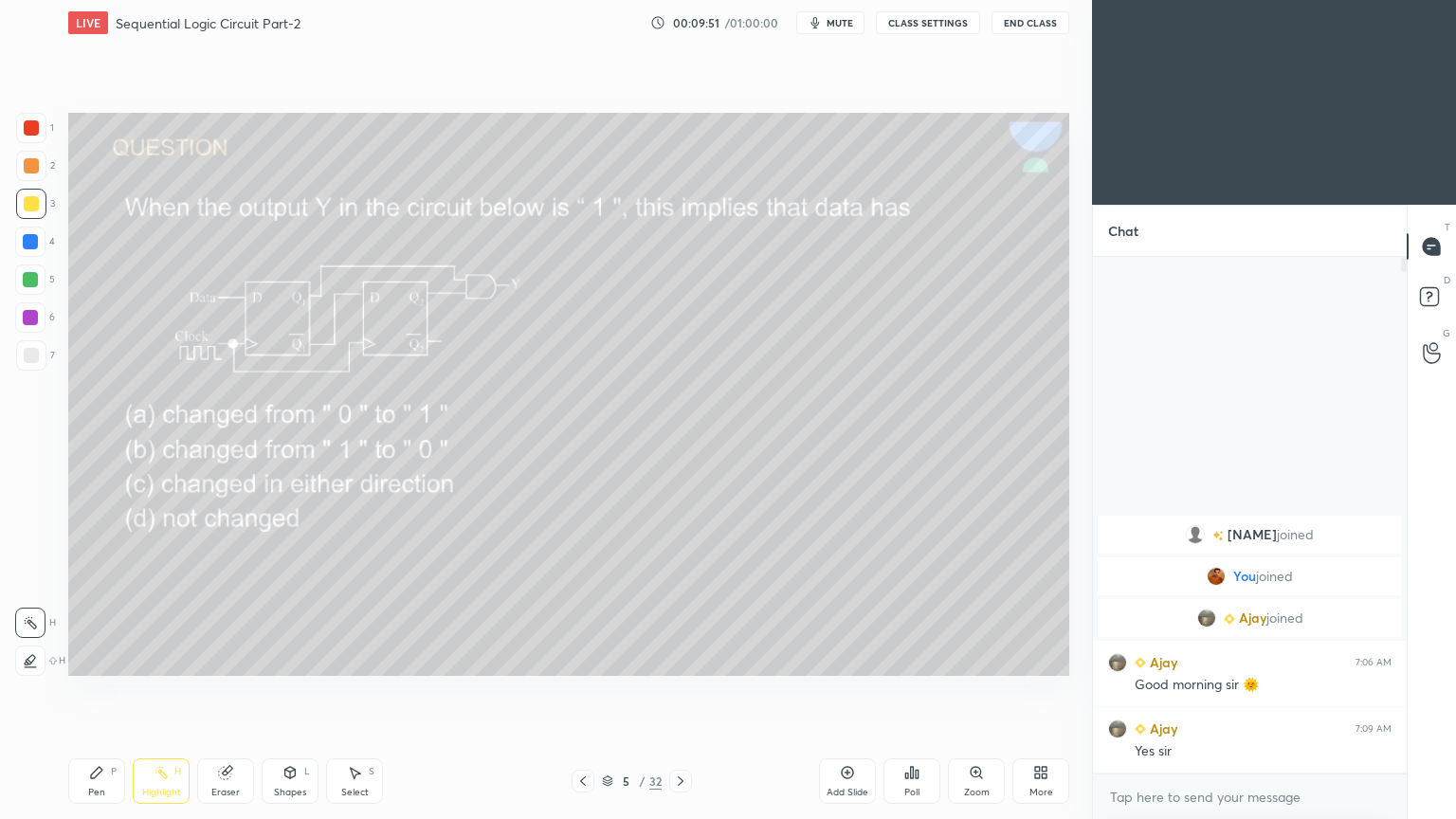 click on "P" at bounding box center [114, 772] 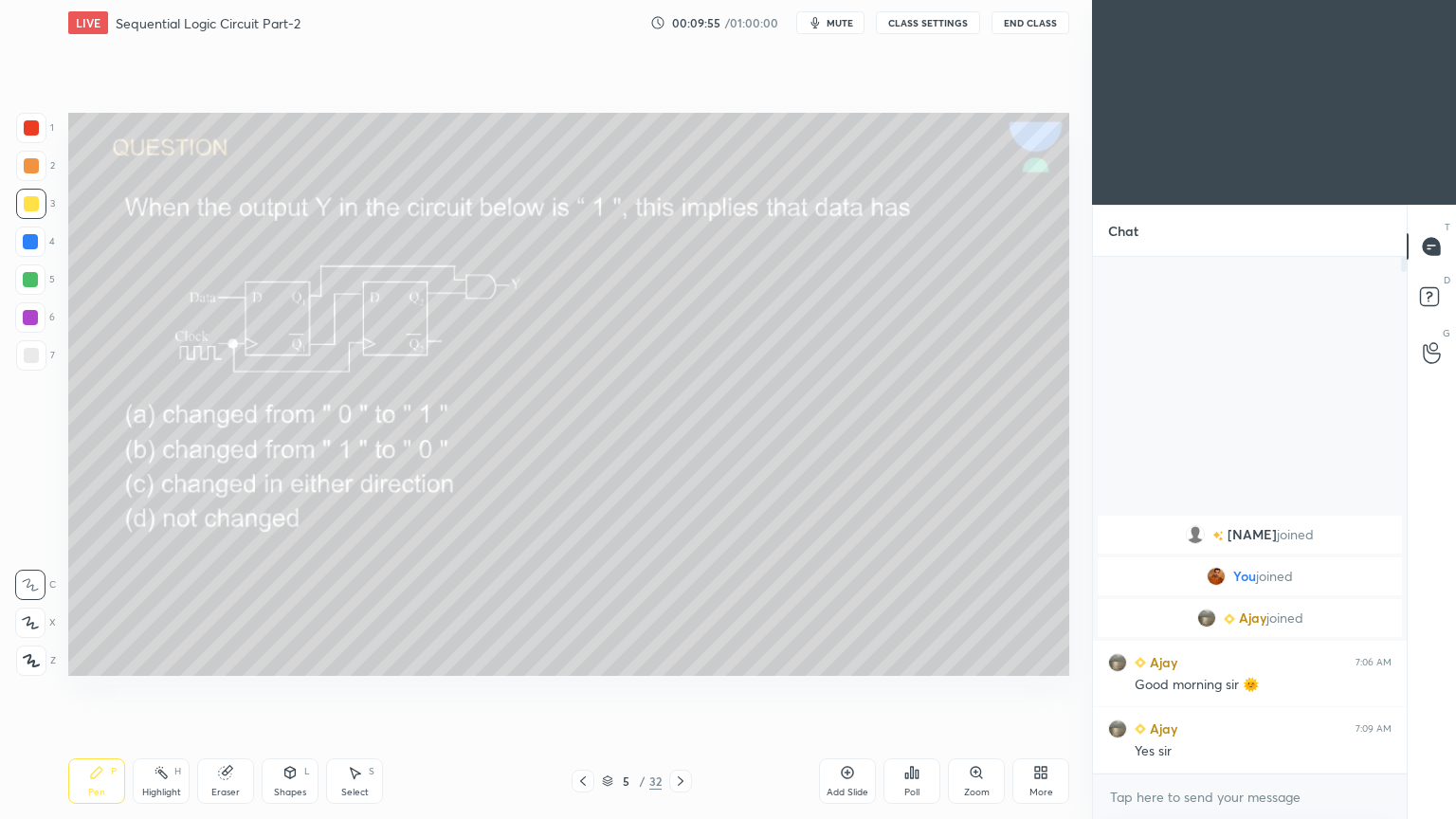 click on "Highlight H" at bounding box center [161, 781] 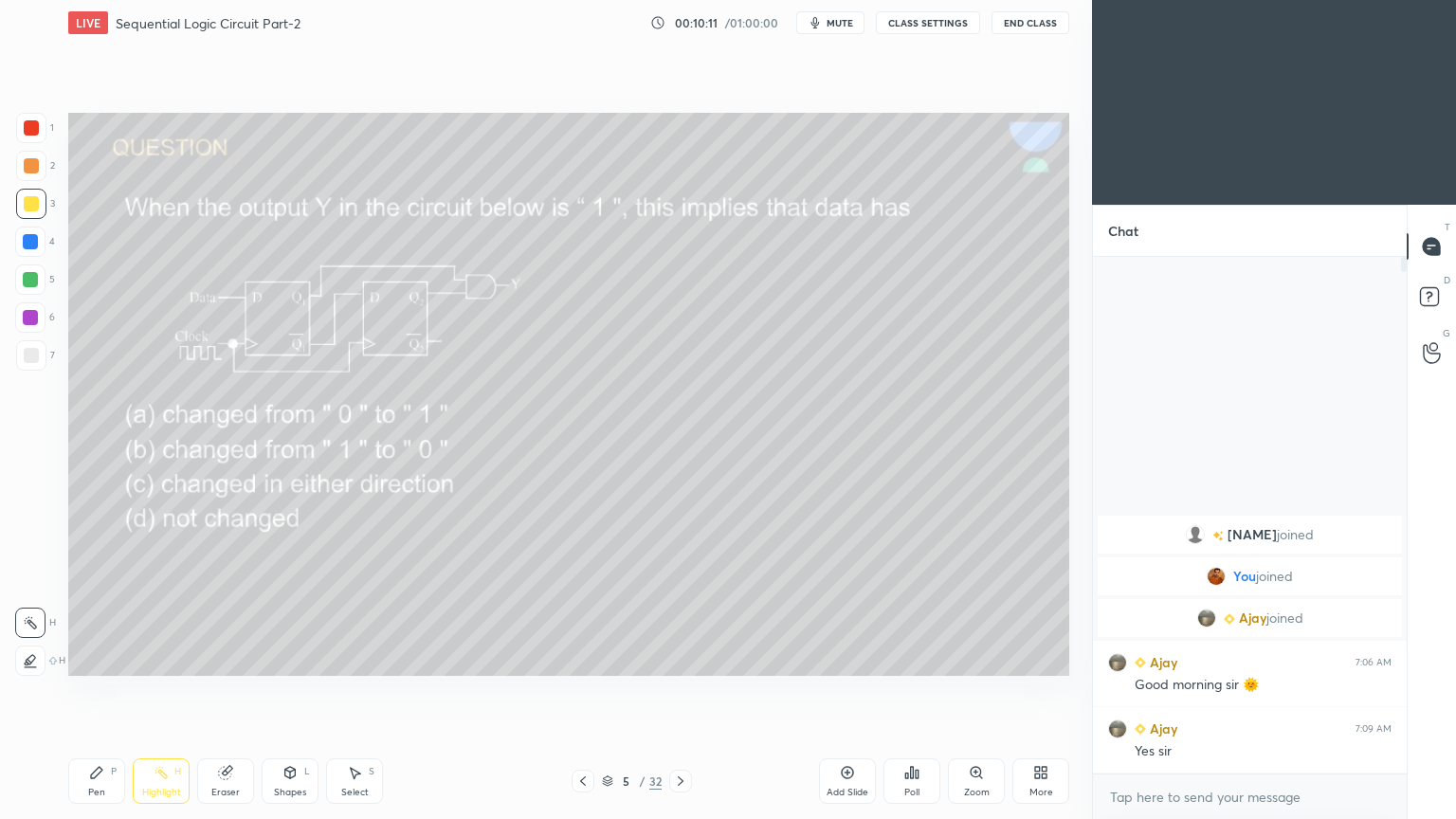 click on "Pen P" at bounding box center (97, 781) 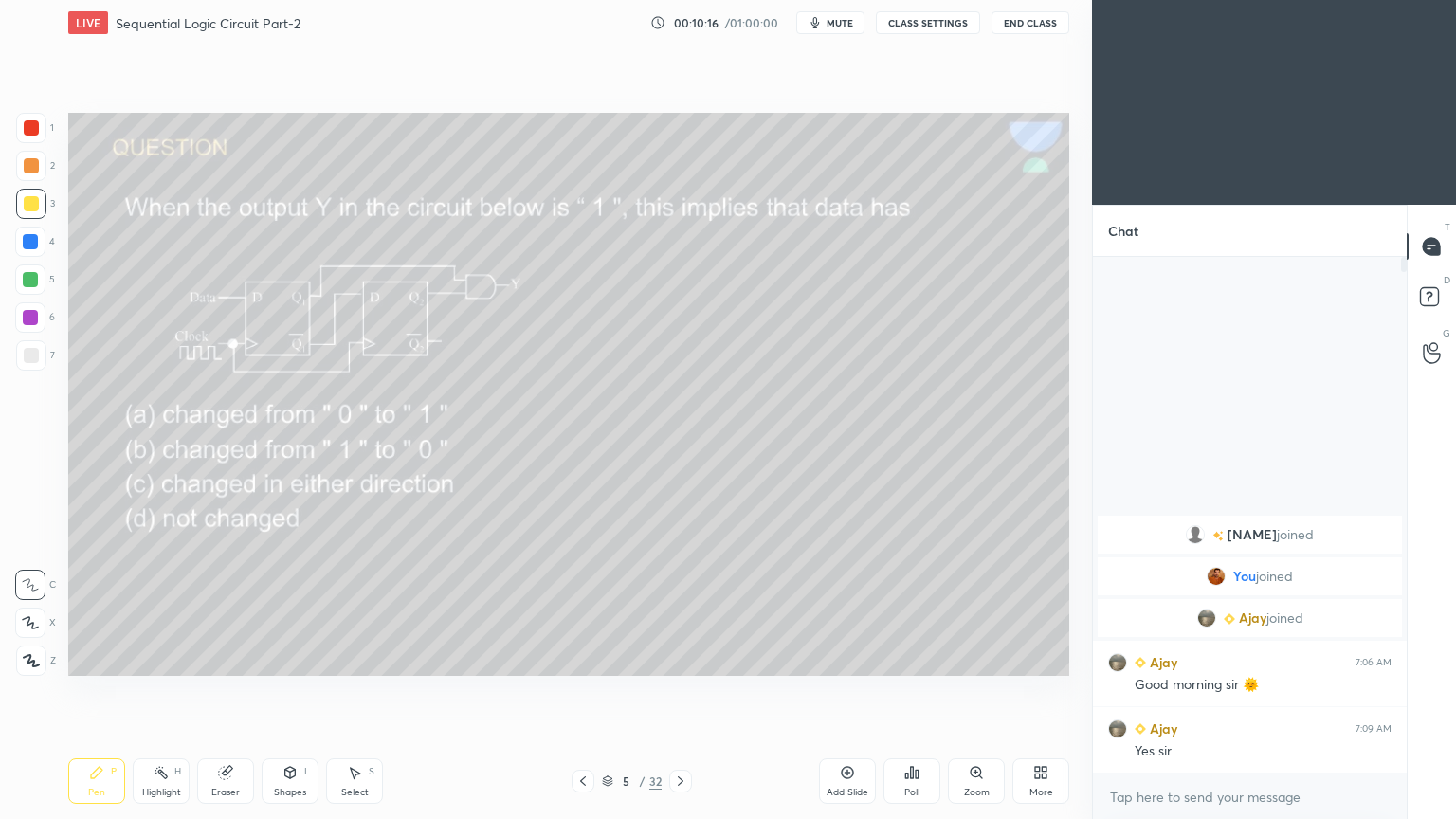 click at bounding box center [30, 280] 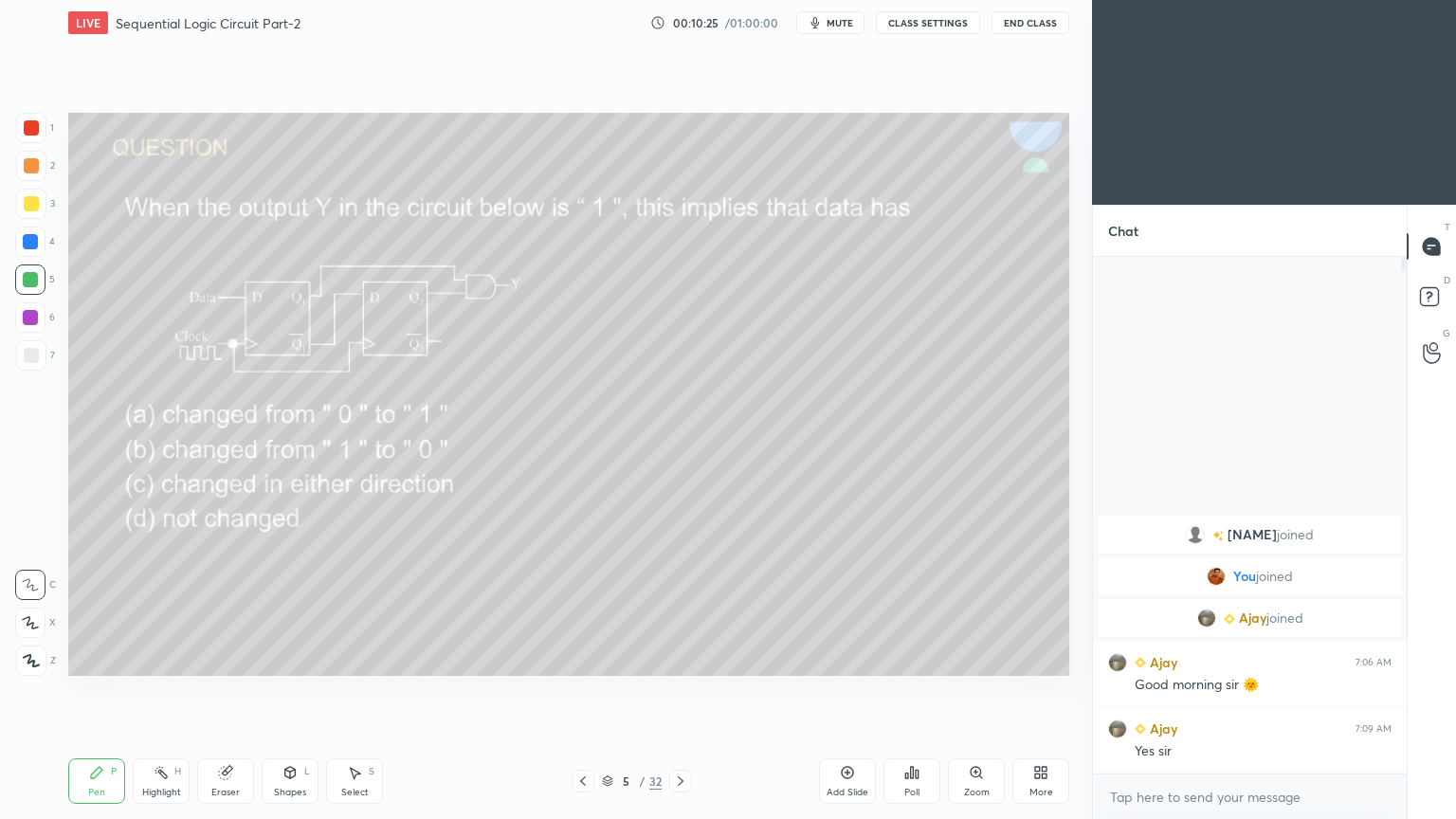 click on "Eraser" at bounding box center [226, 781] 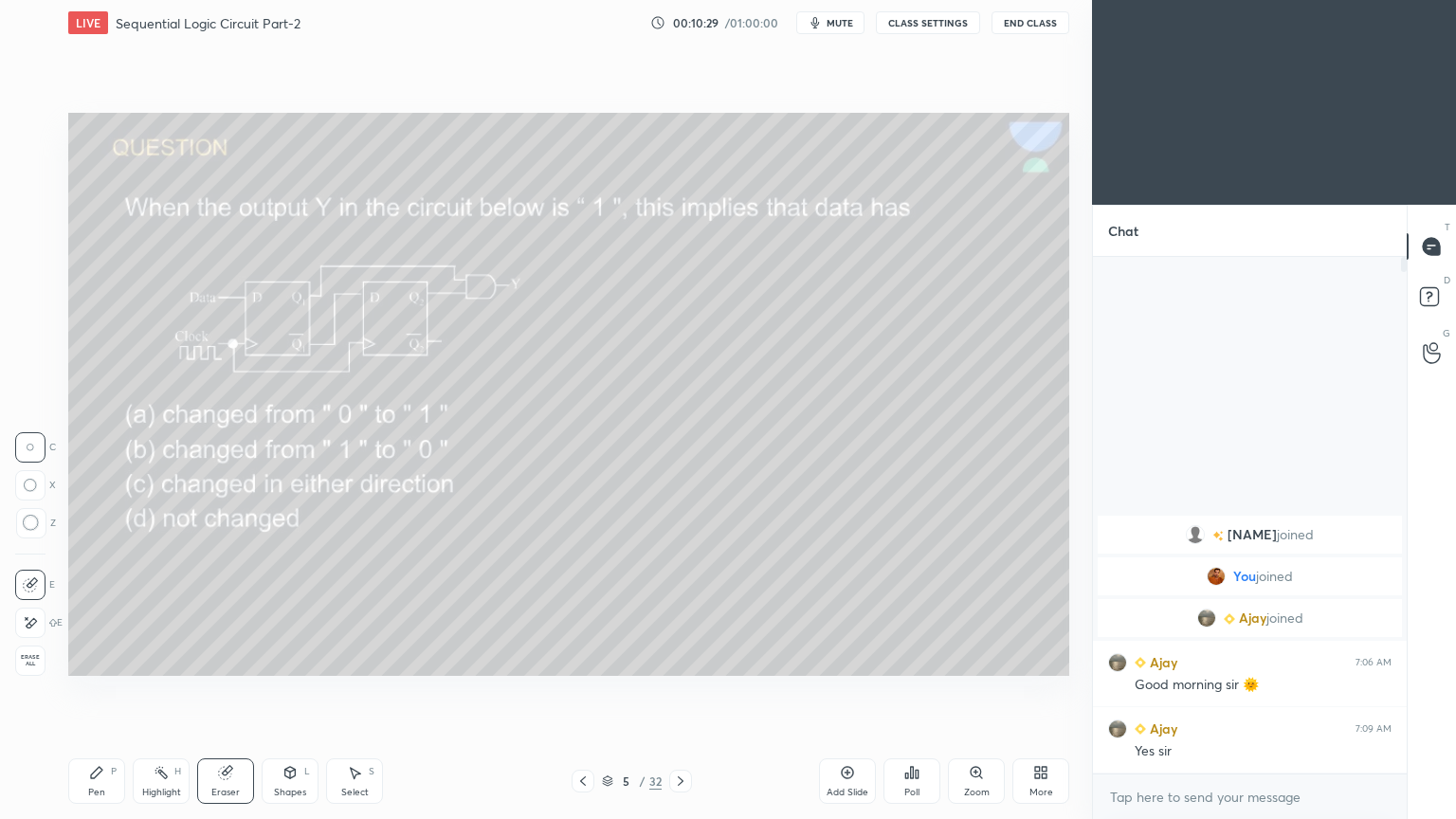 click 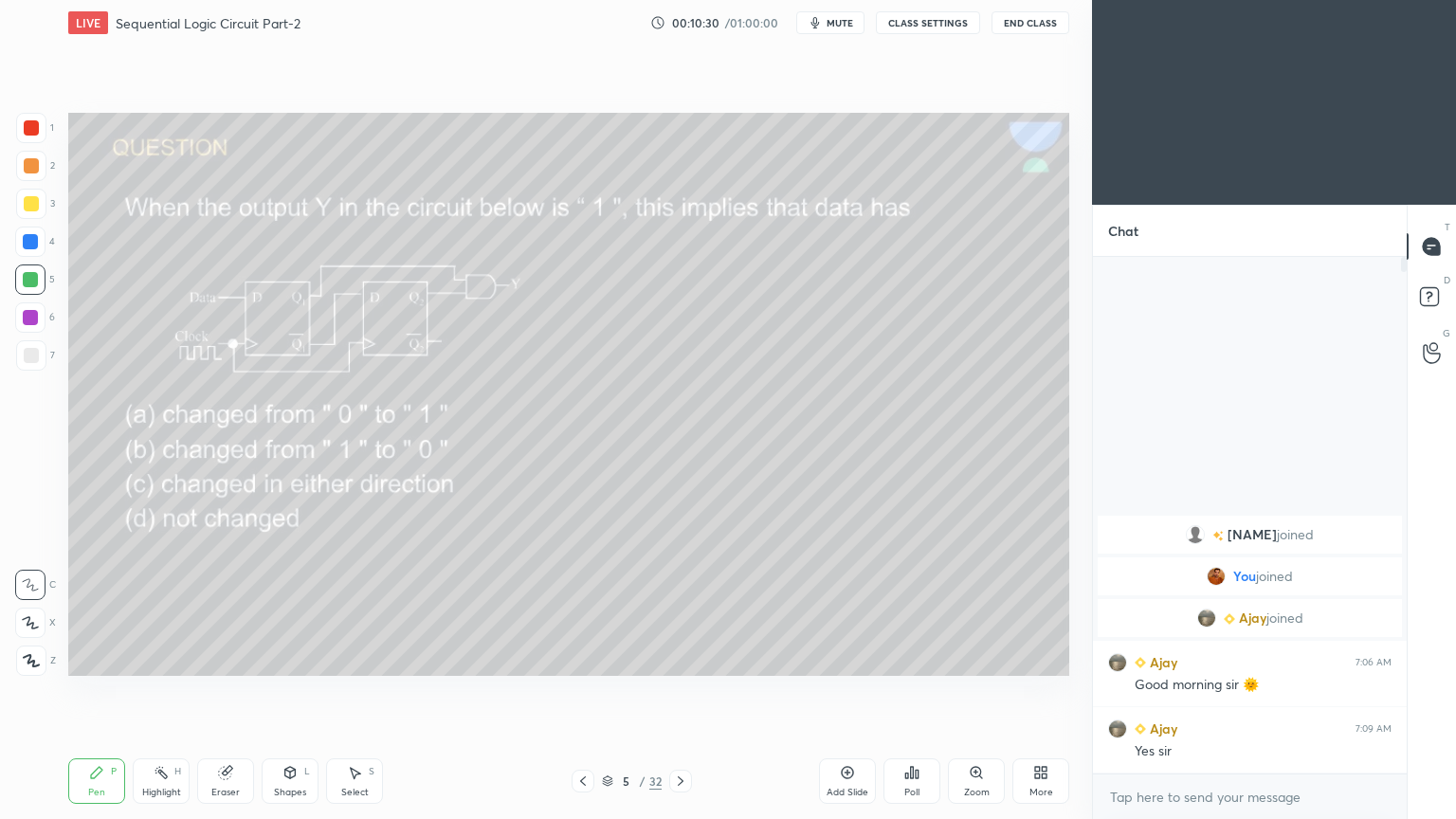 click on "3" at bounding box center [35, 204] 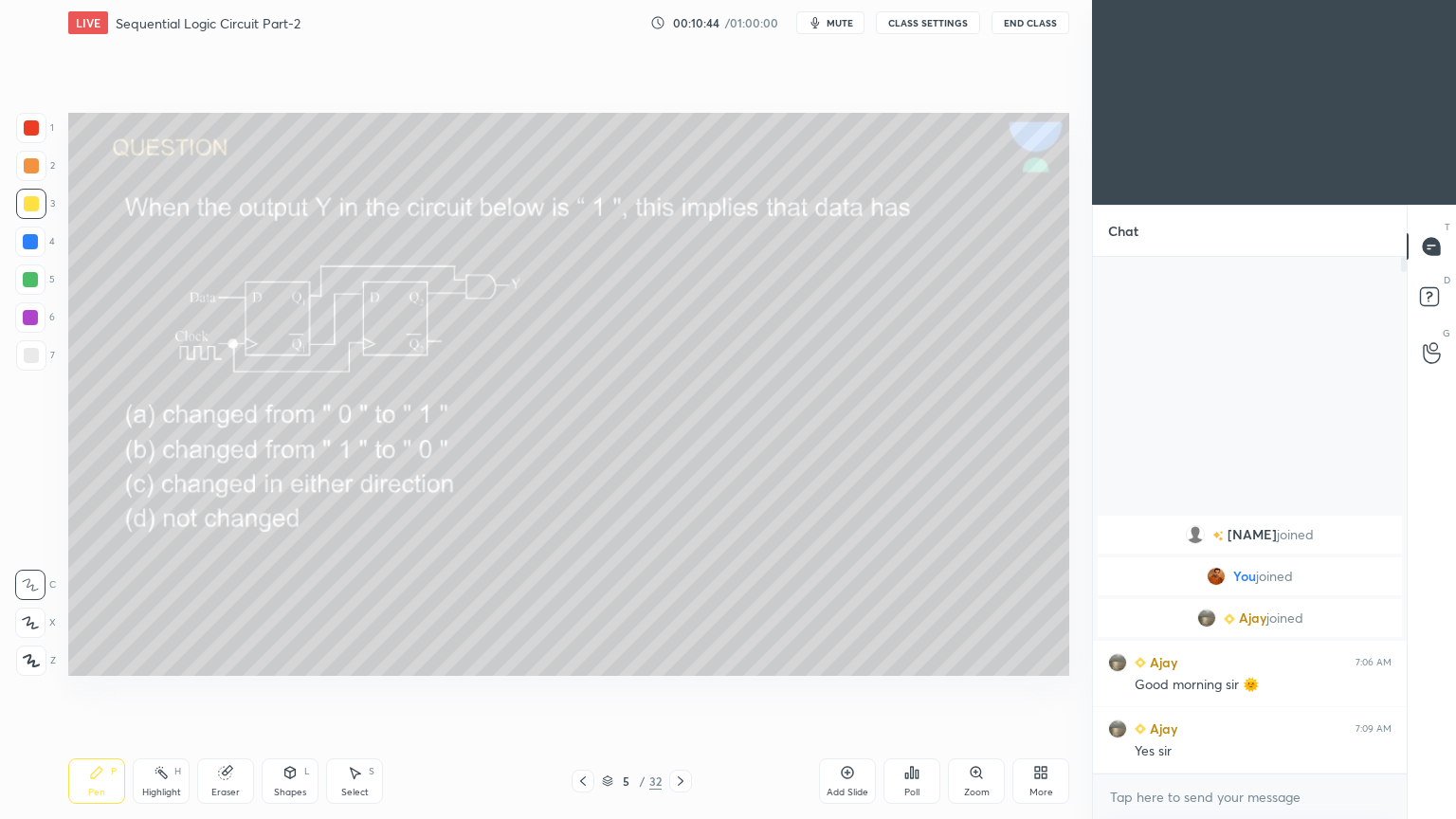 click at bounding box center [30, 318] 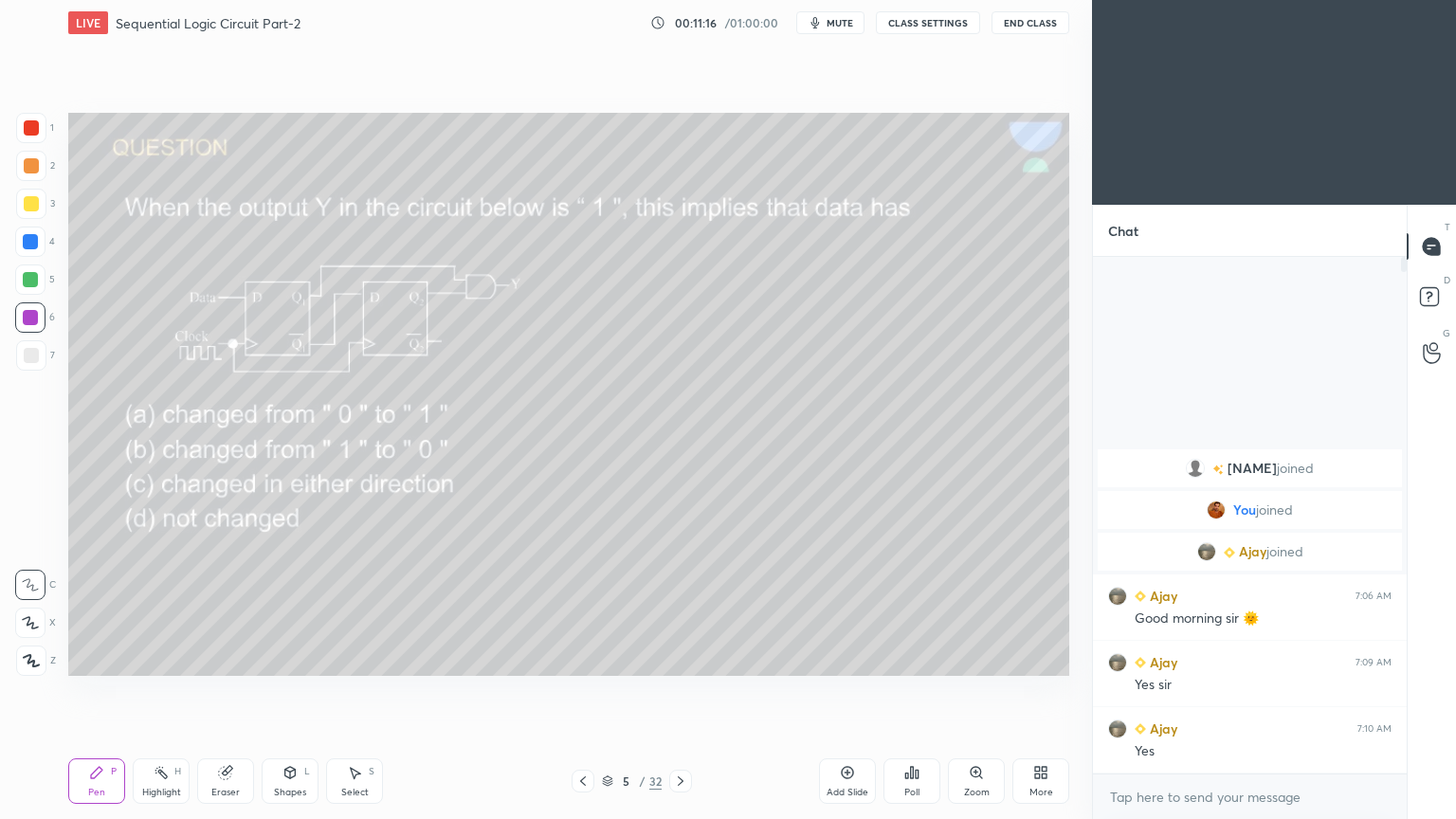 click on "Highlight" at bounding box center (161, 792) 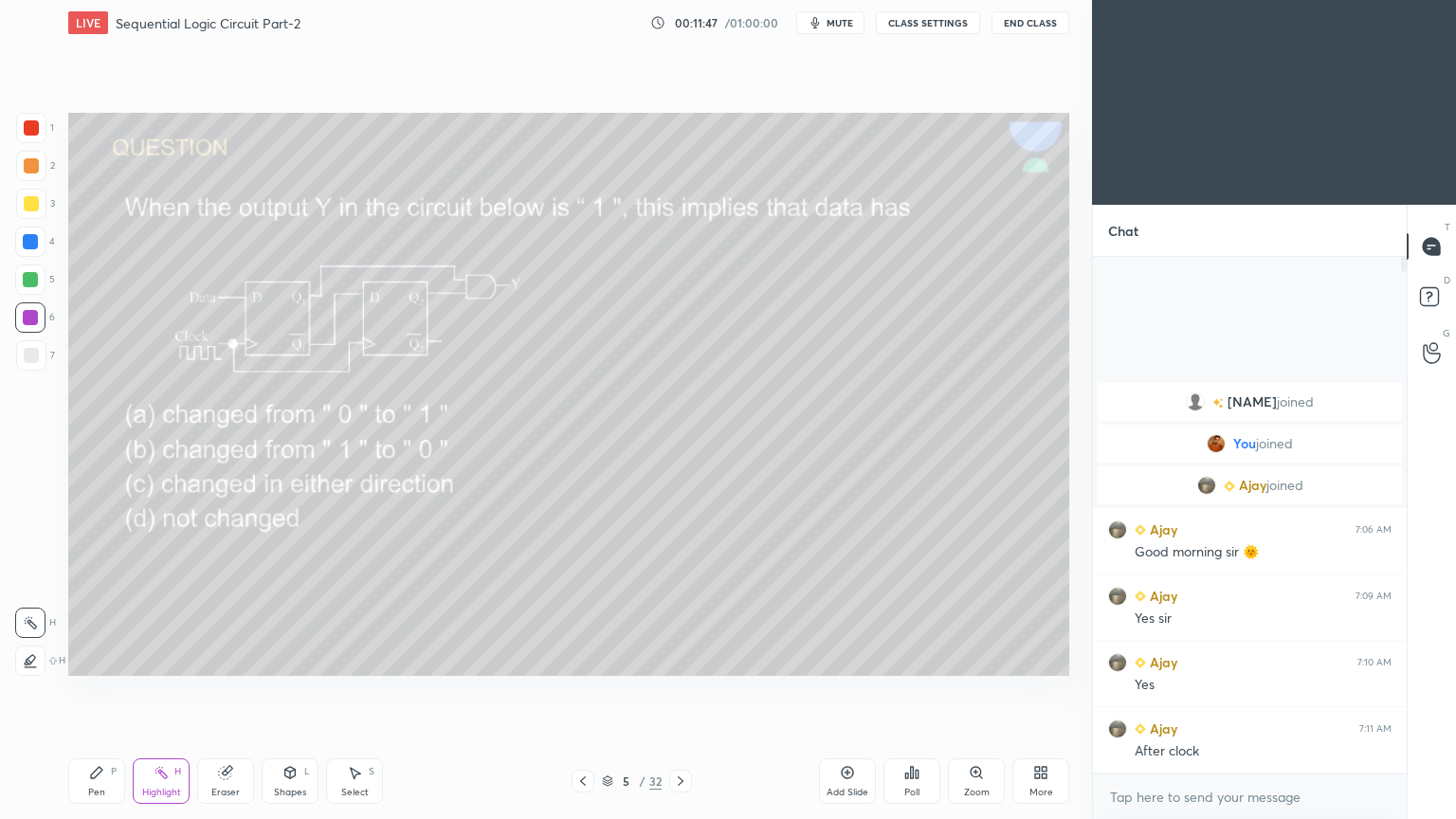 click on "Pen P" at bounding box center [97, 781] 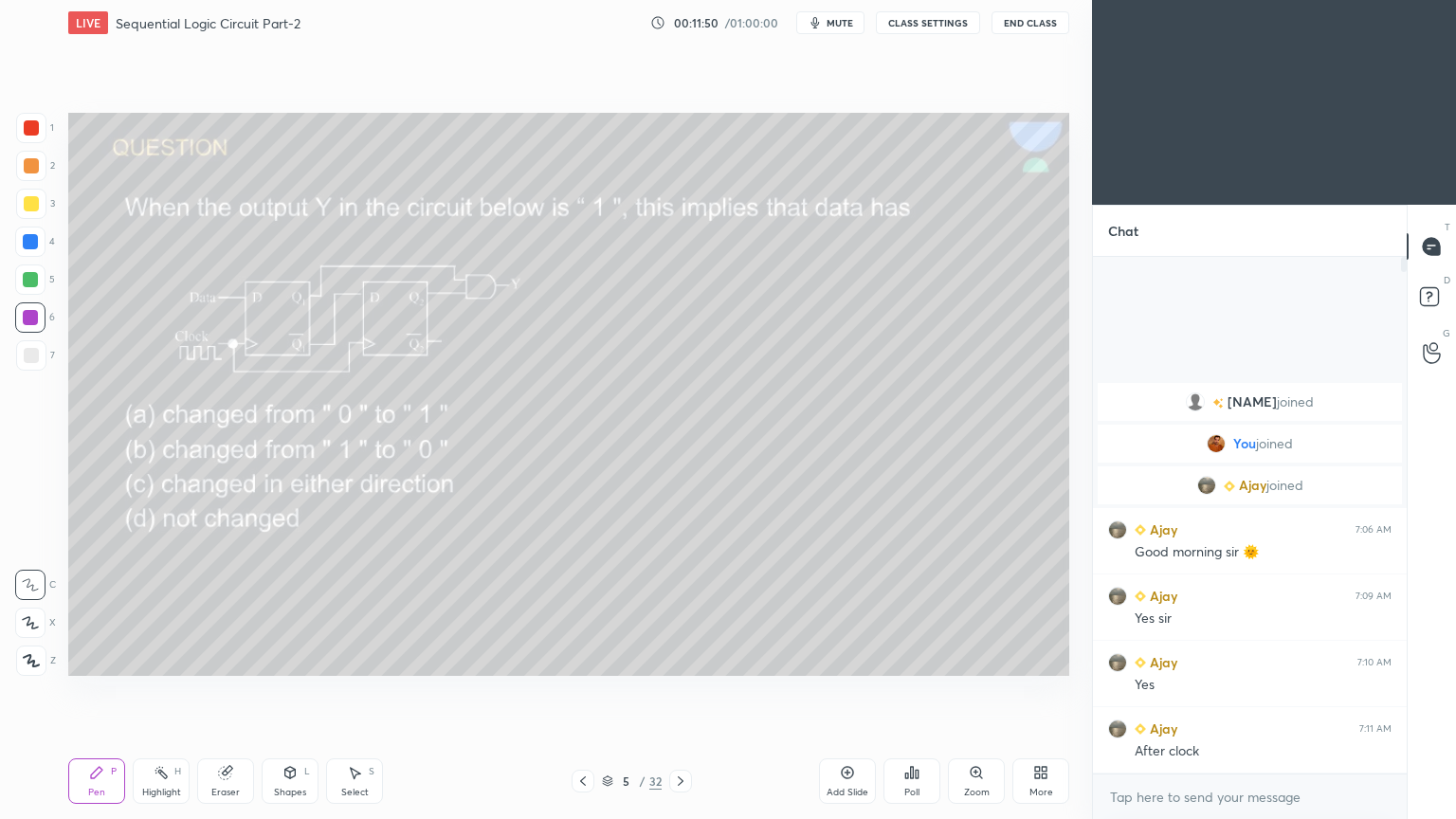 click on "Highlight H" at bounding box center [161, 781] 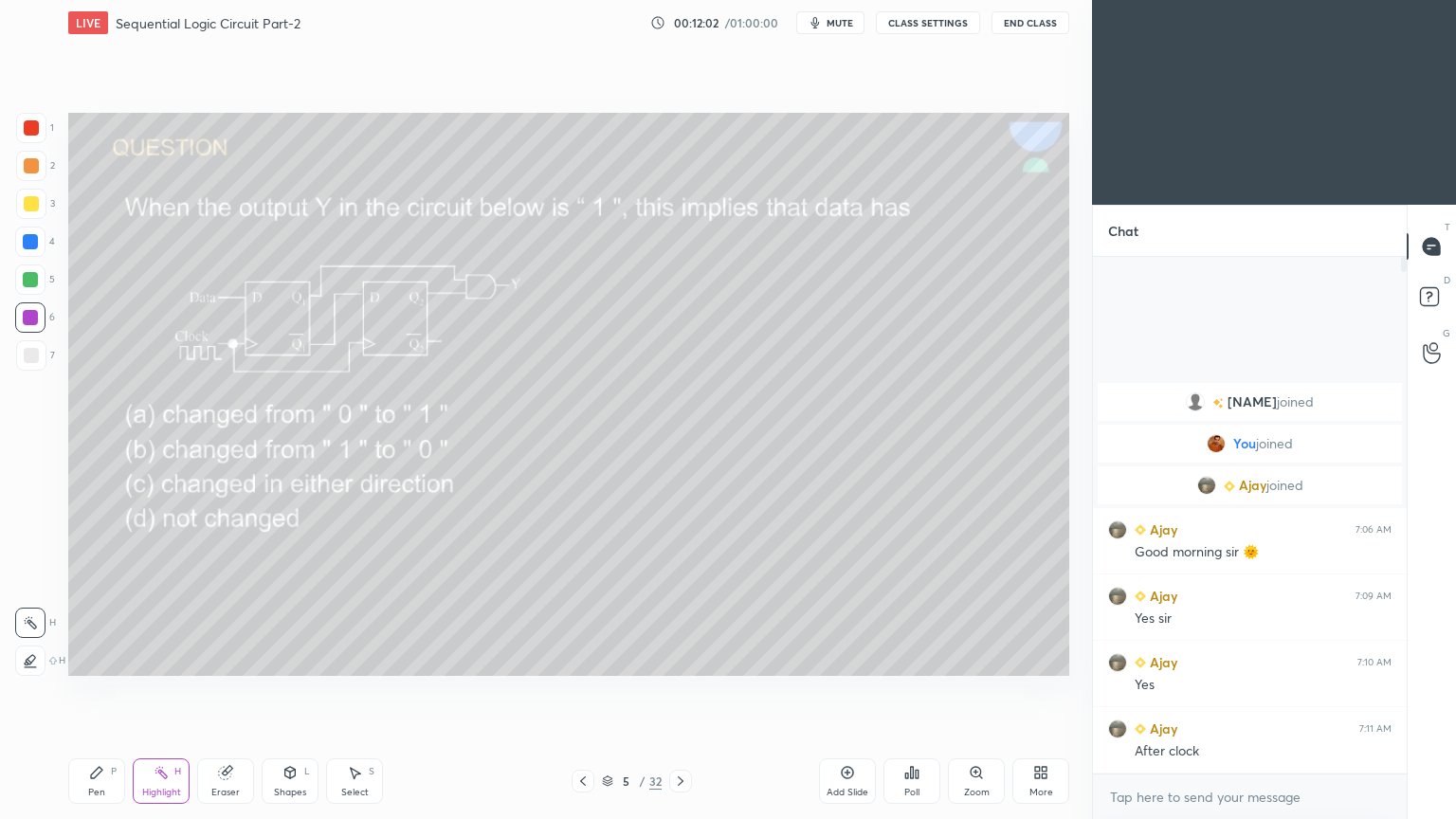 click 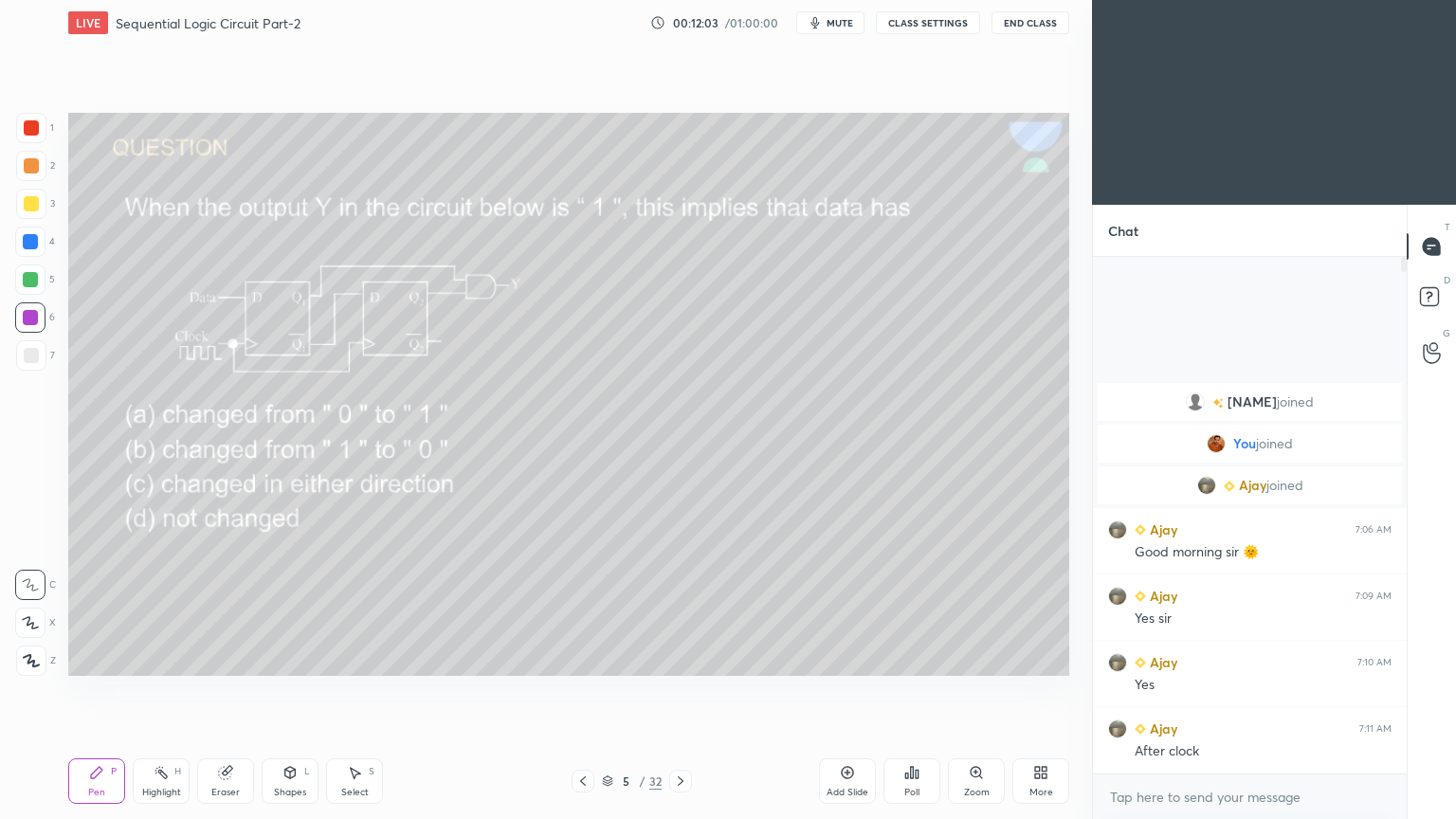 click at bounding box center [30, 242] 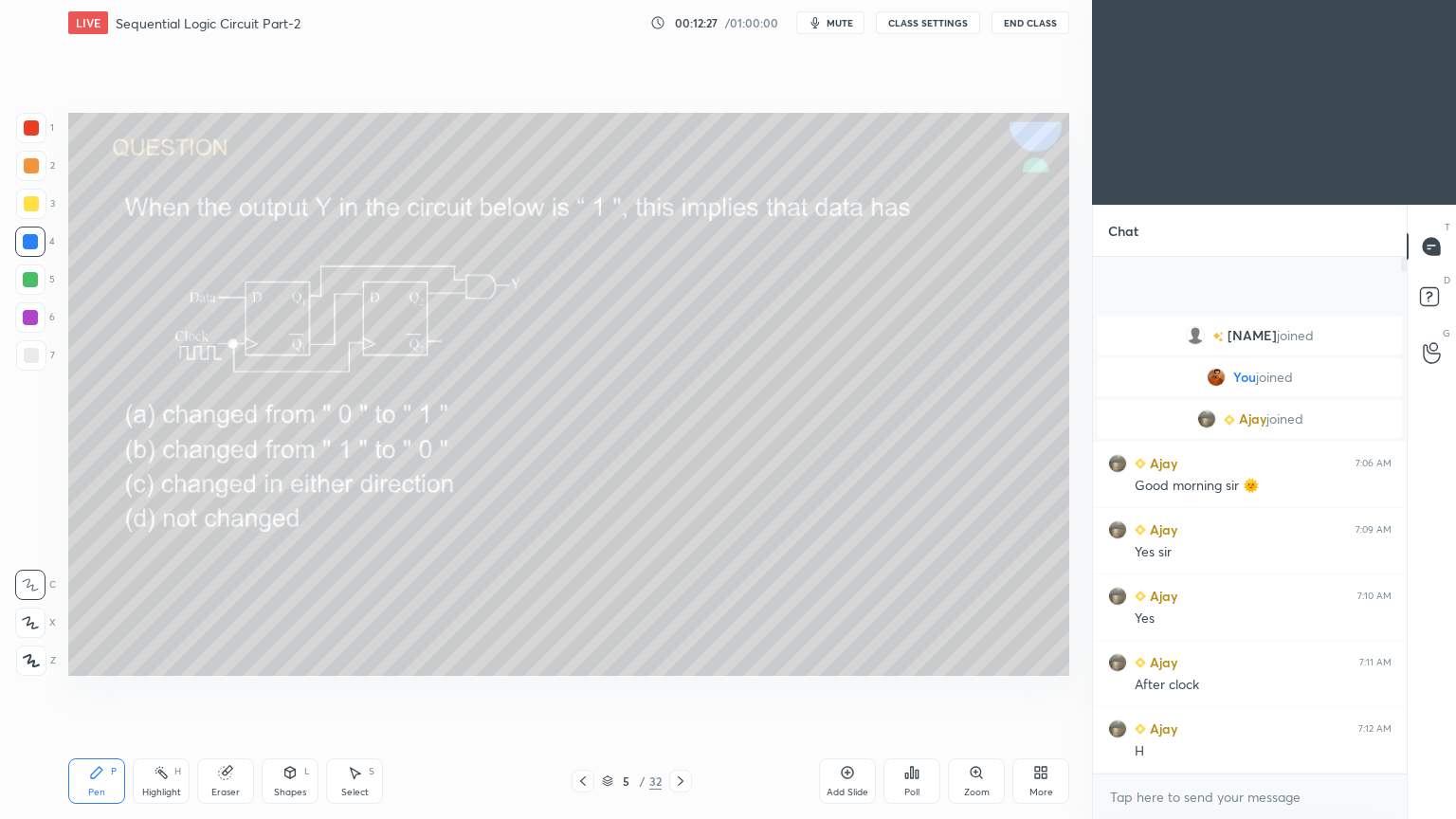 click at bounding box center [30, 280] 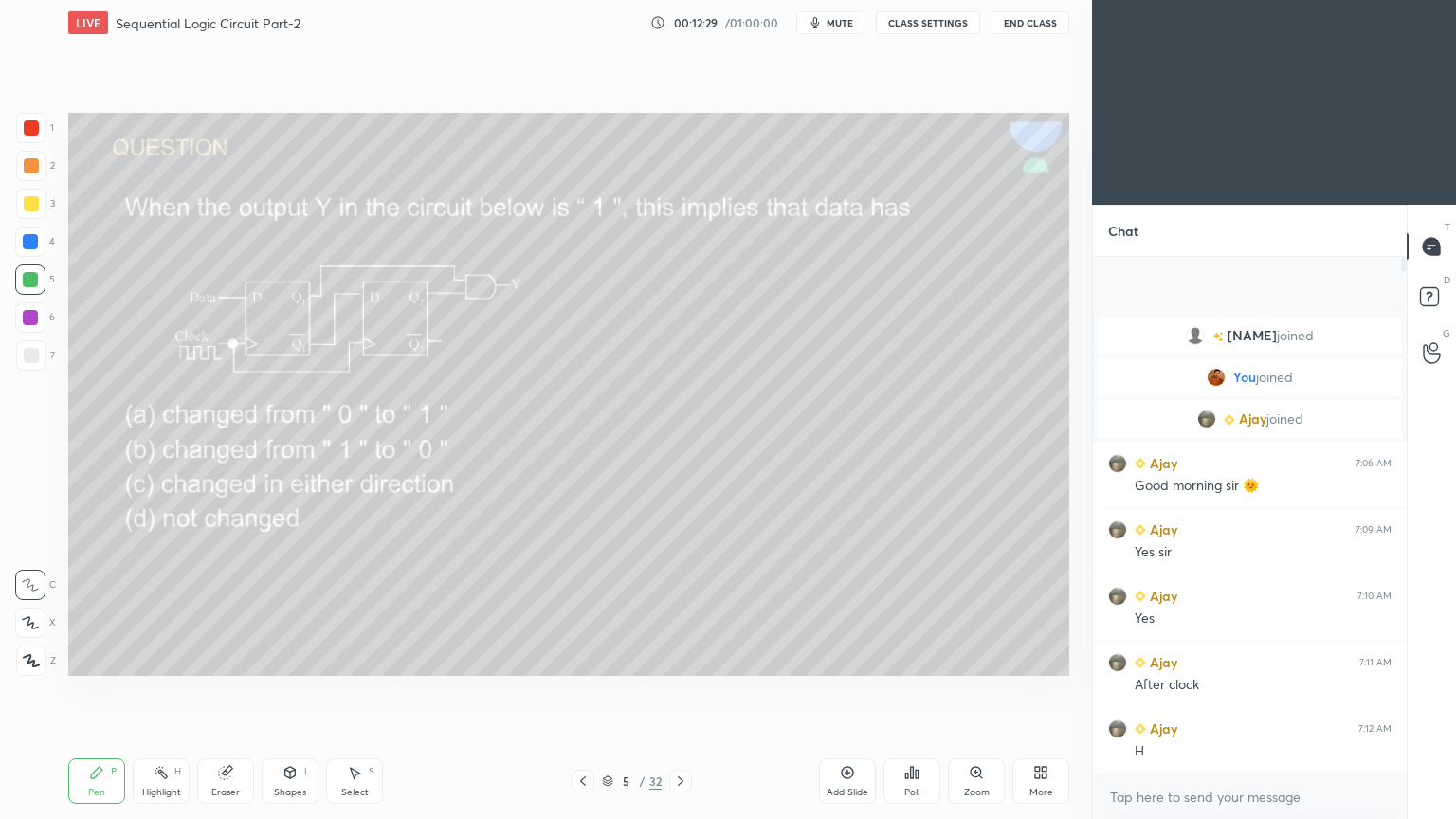click at bounding box center (31, 204) 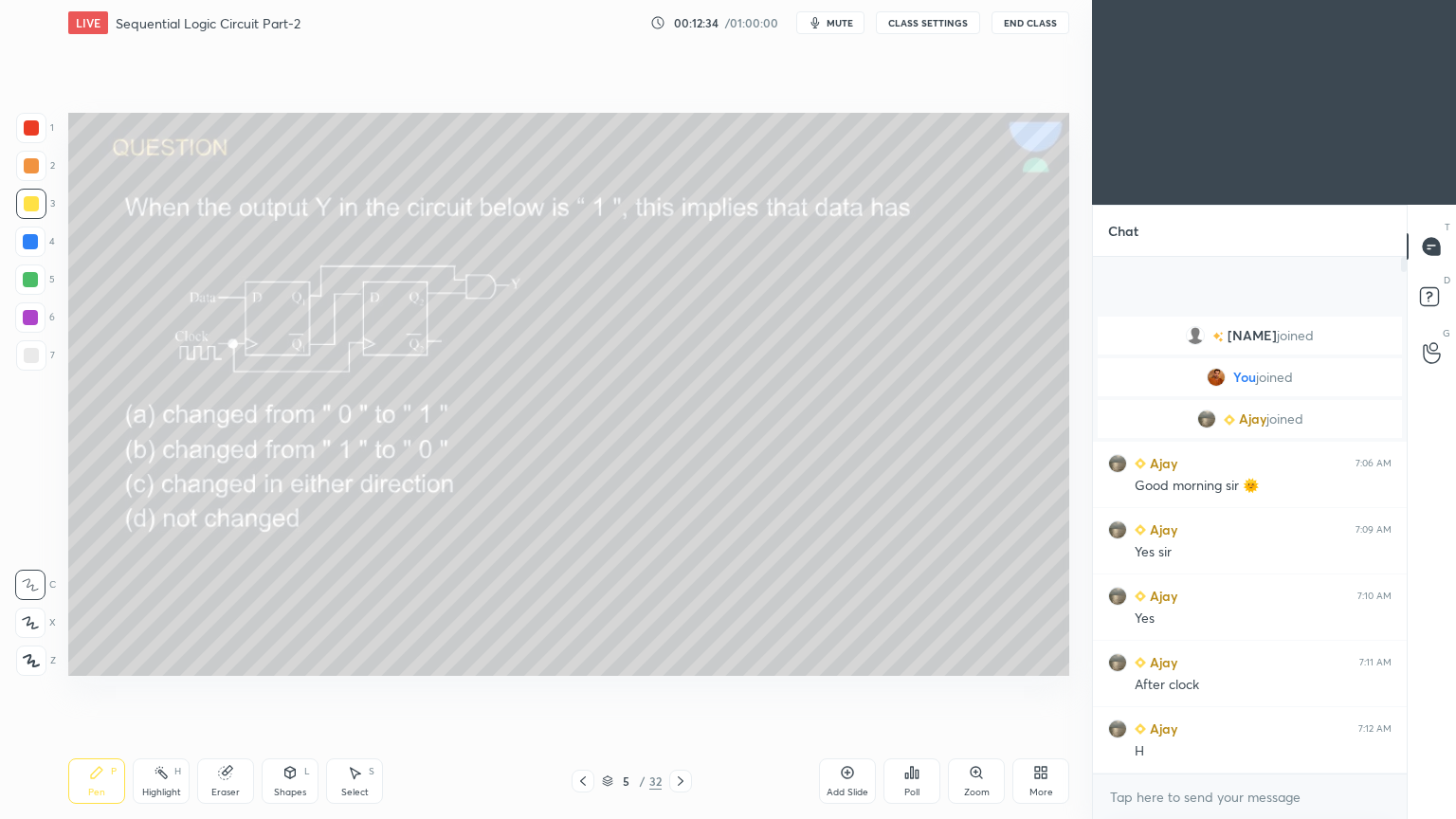 click at bounding box center [30, 242] 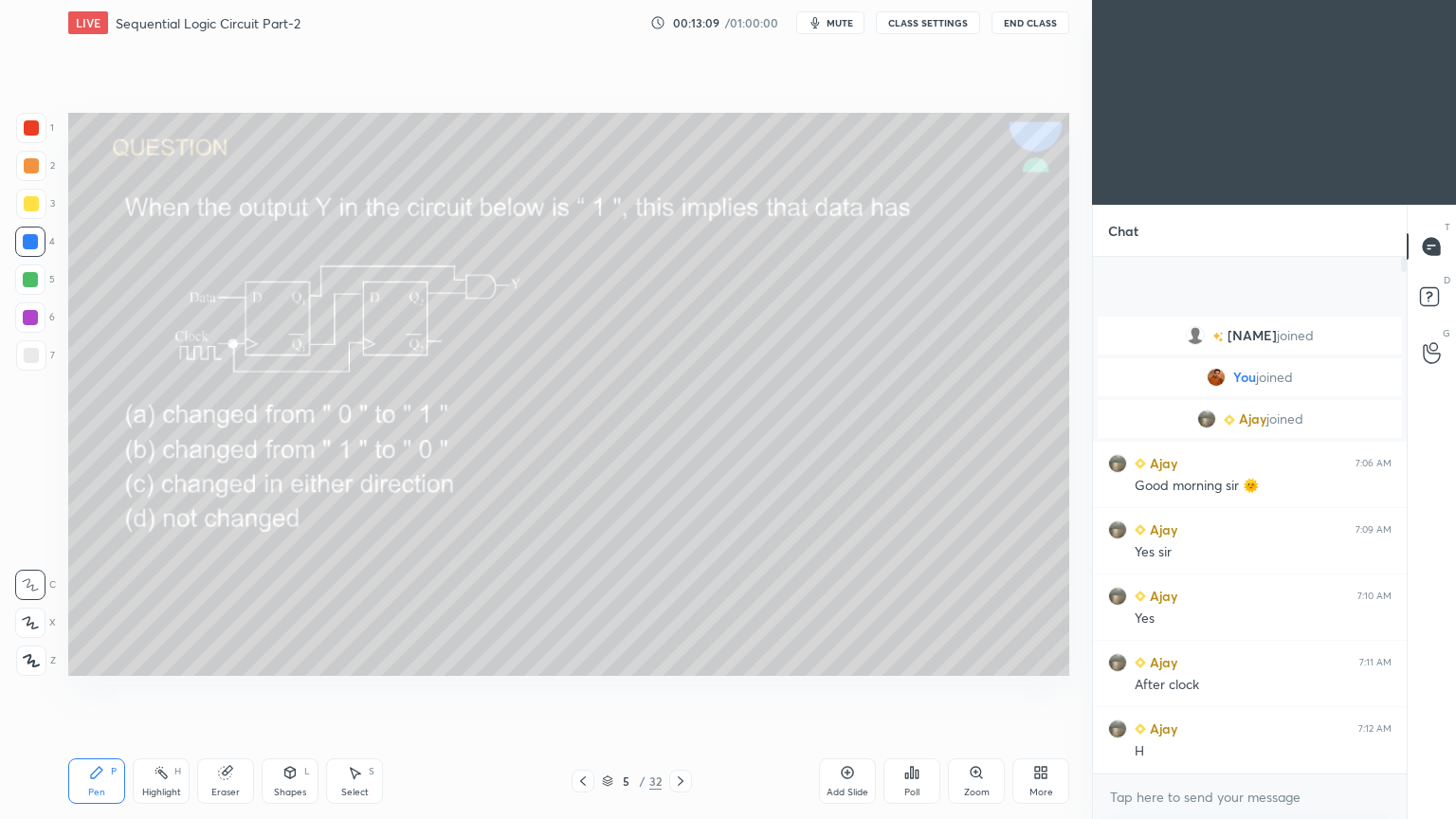 click at bounding box center [30, 280] 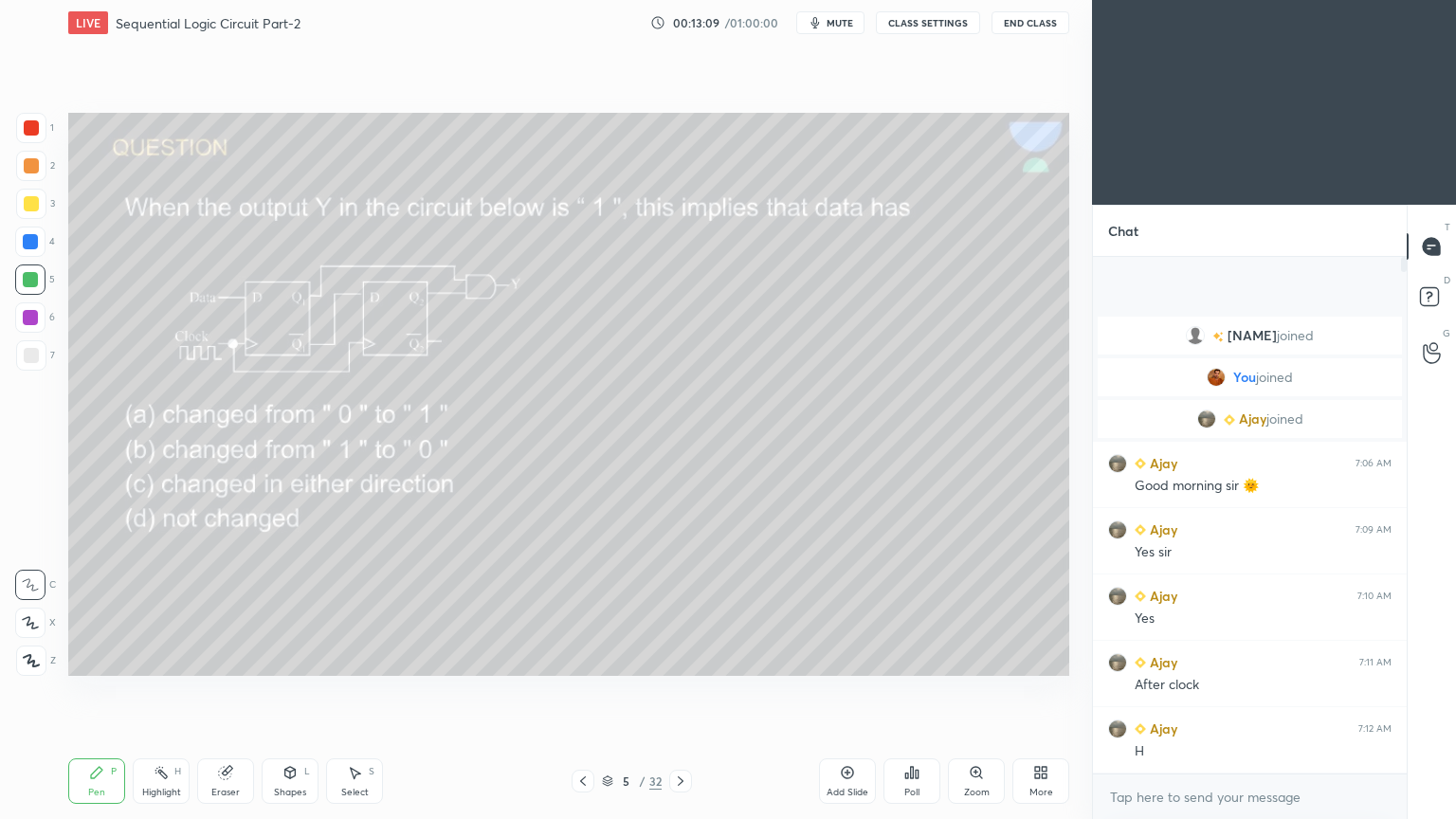 click on "Highlight H" at bounding box center [161, 781] 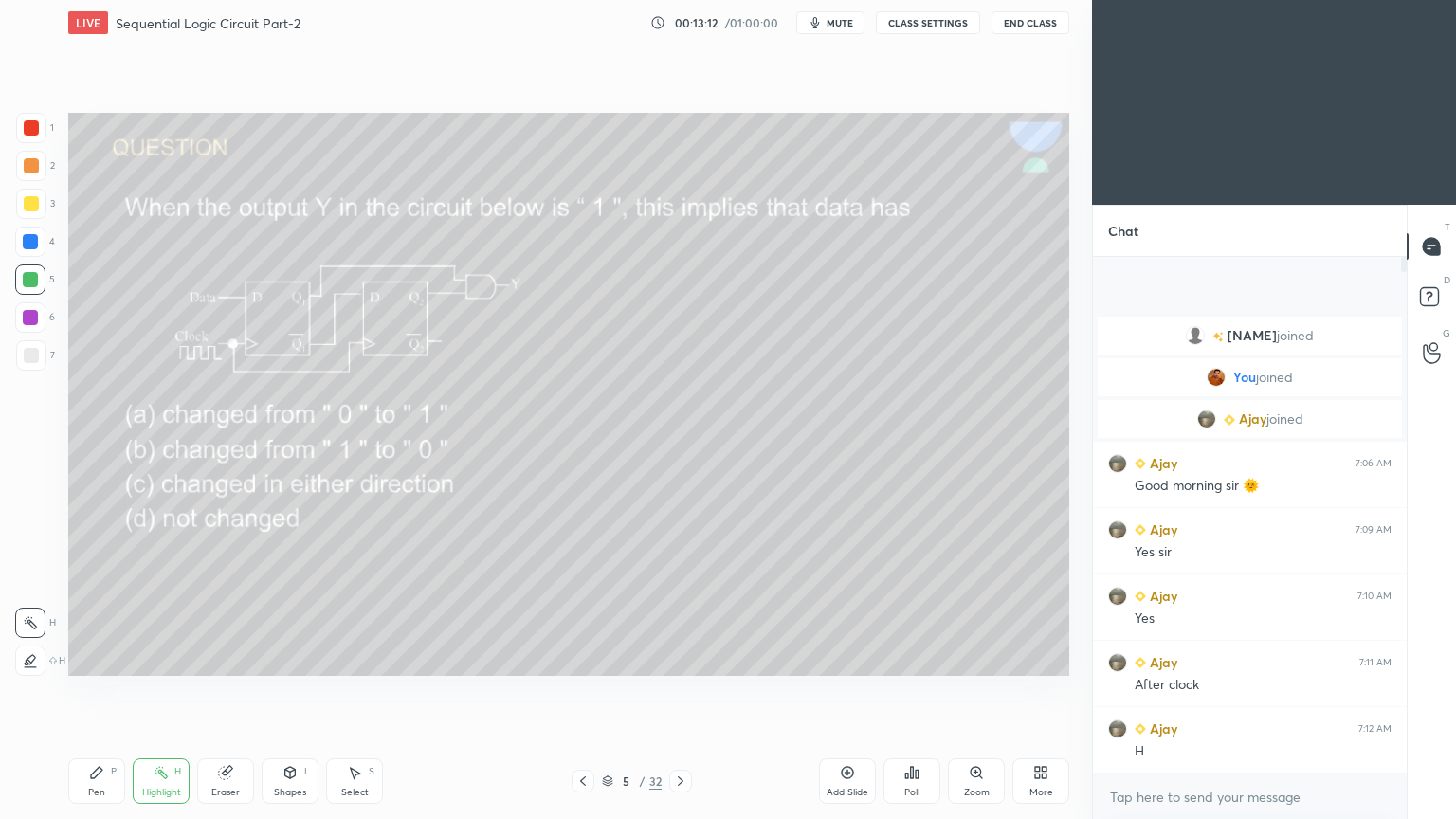 click 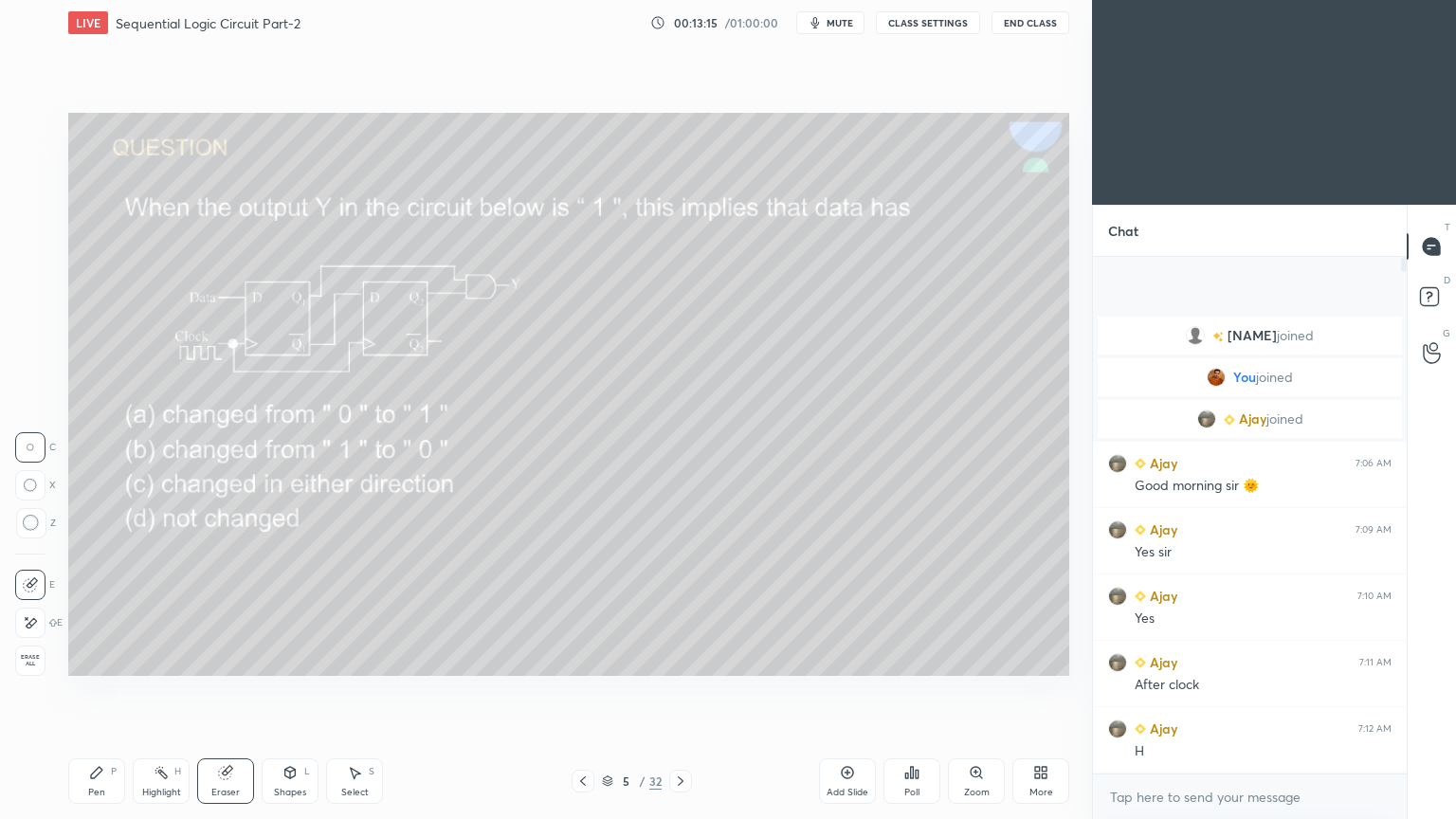 click 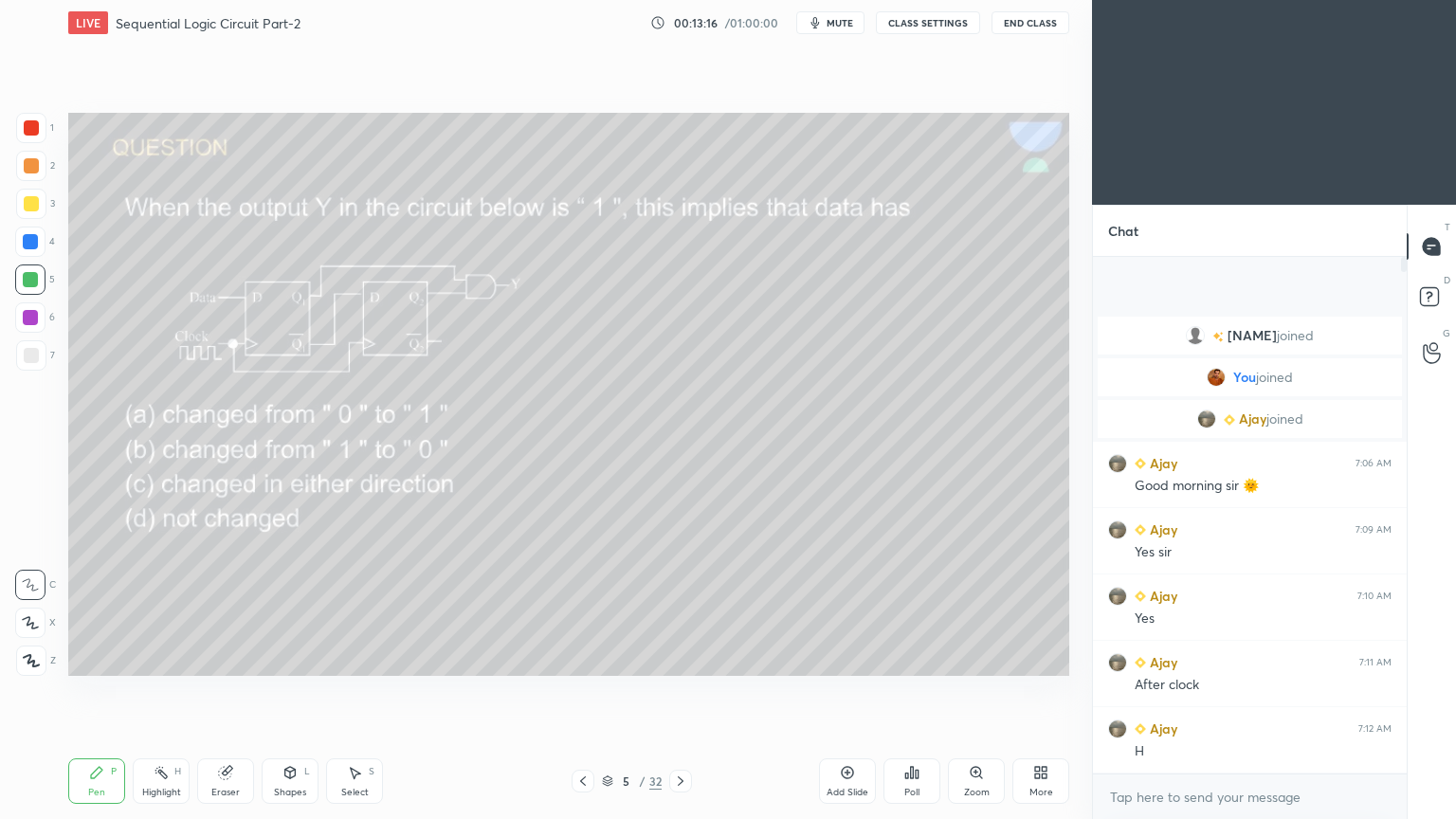 click at bounding box center (31, 204) 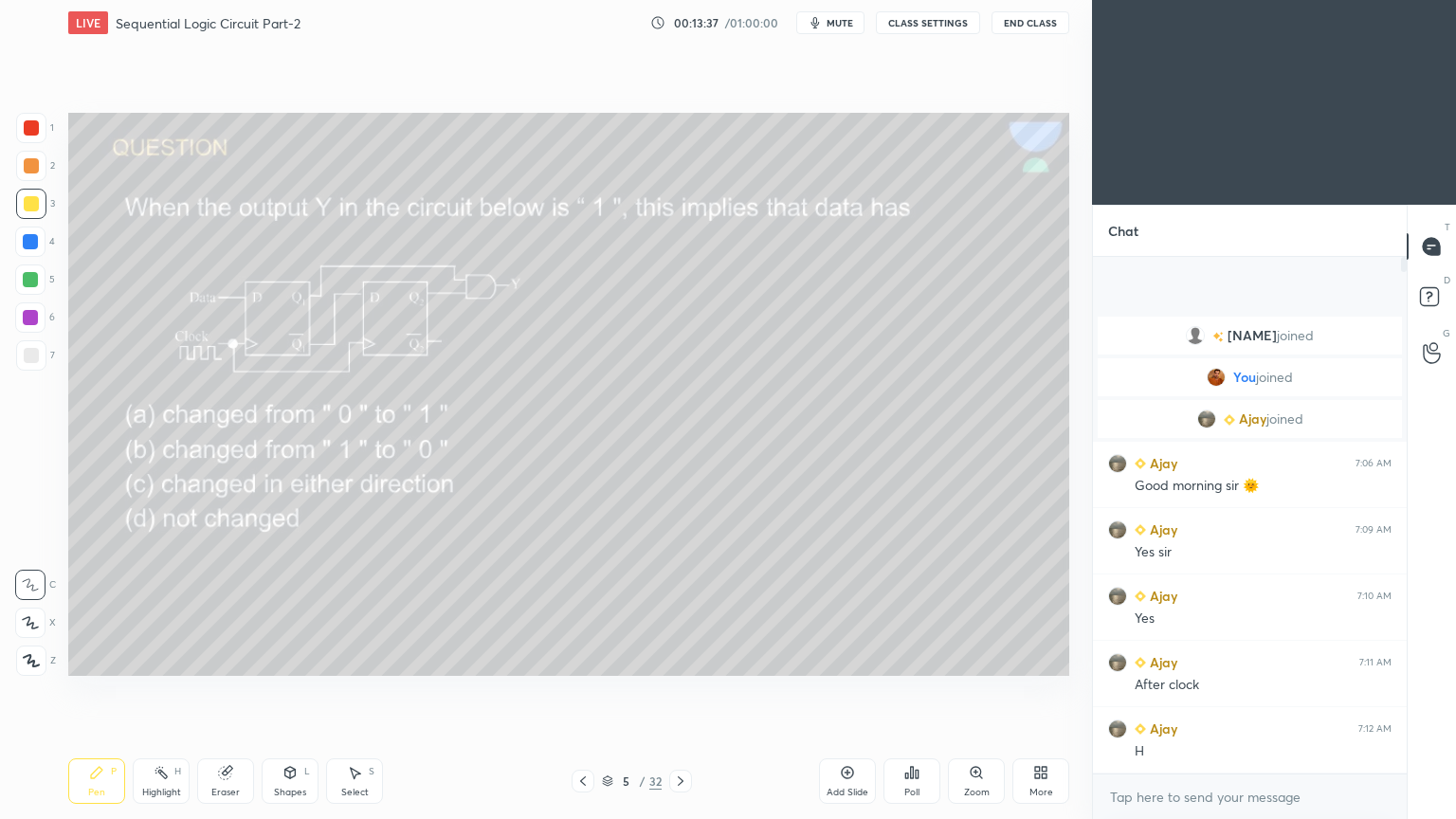 click 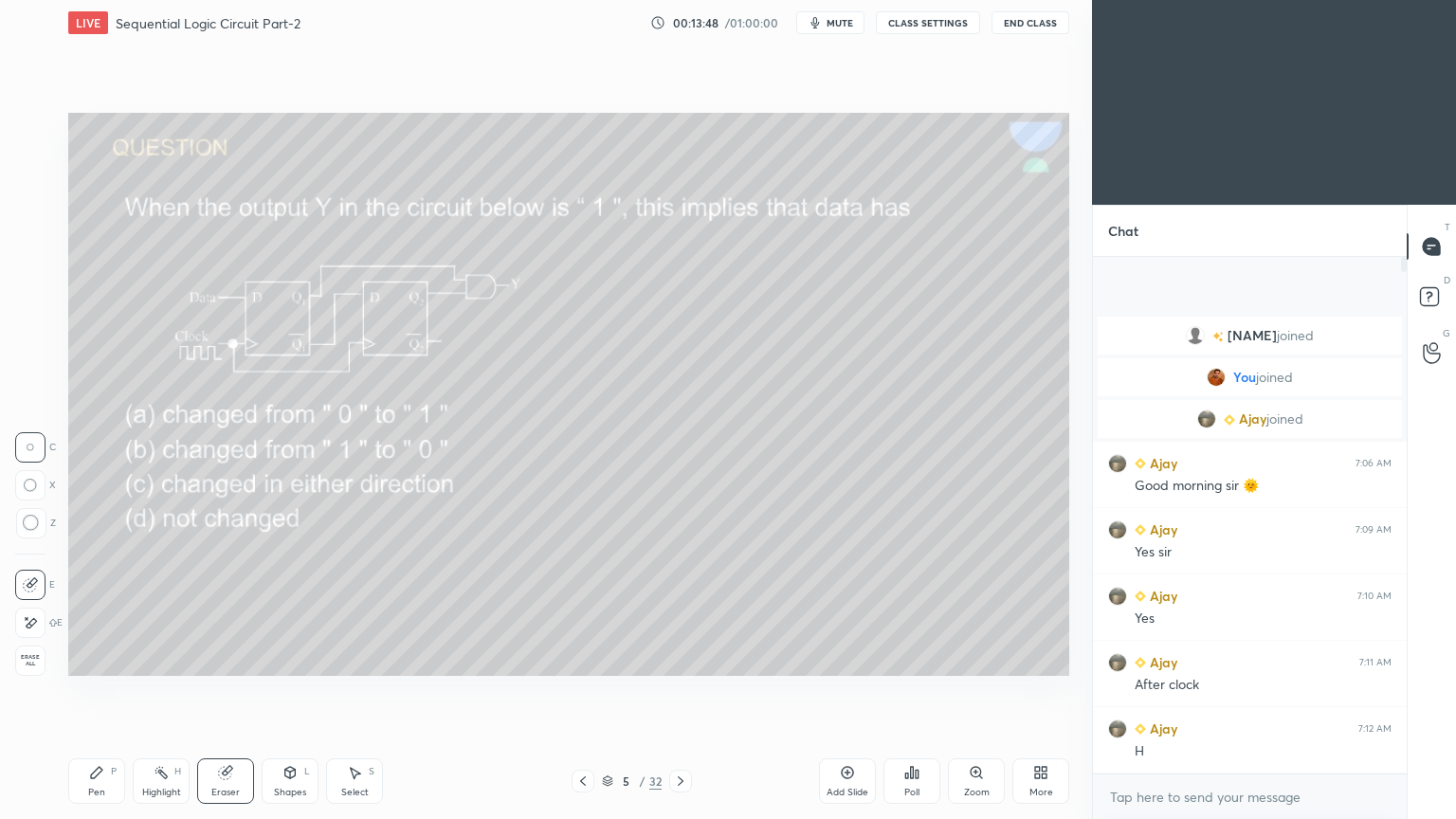 click on "Pen P" at bounding box center (97, 781) 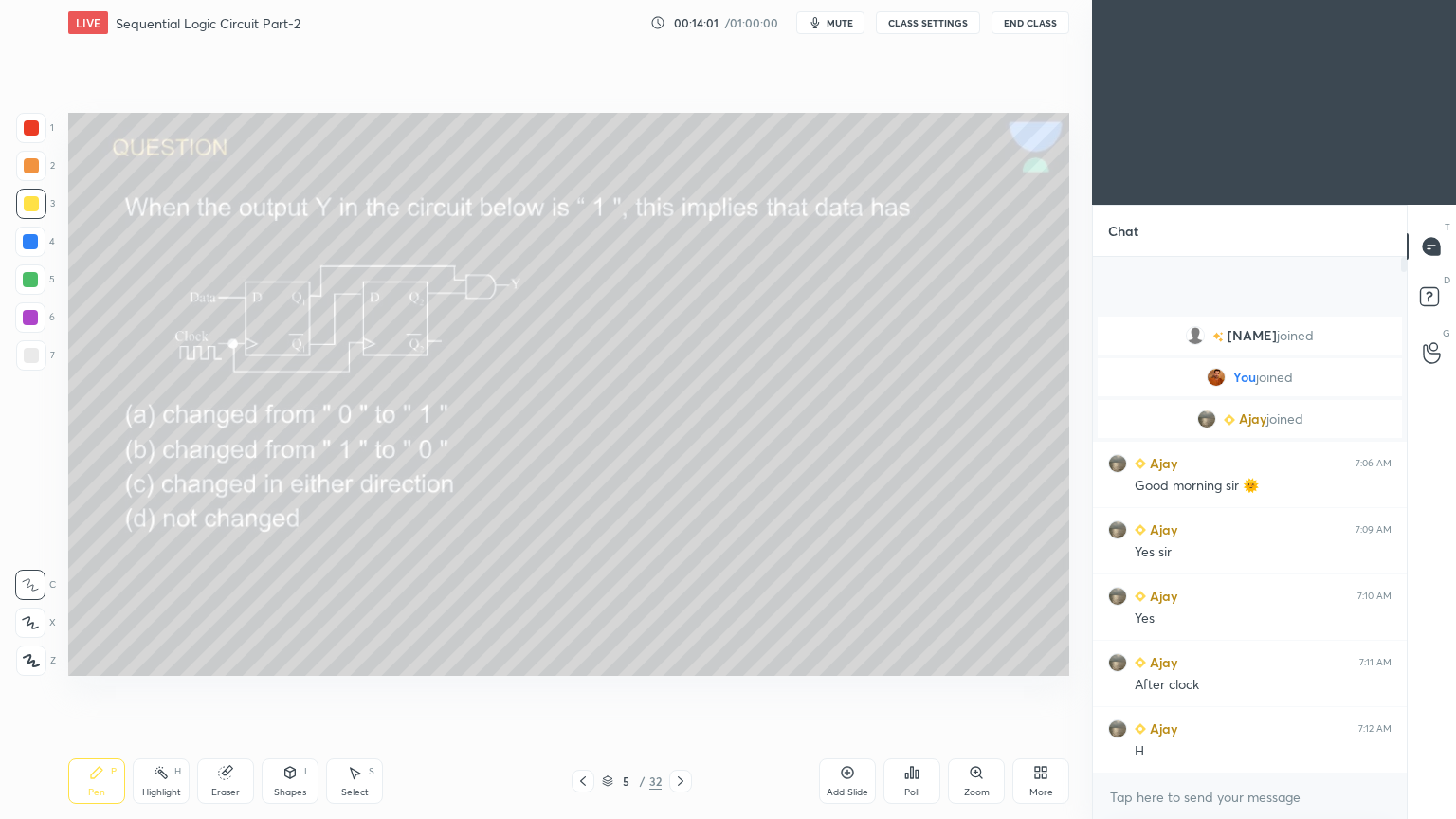 click at bounding box center [30, 280] 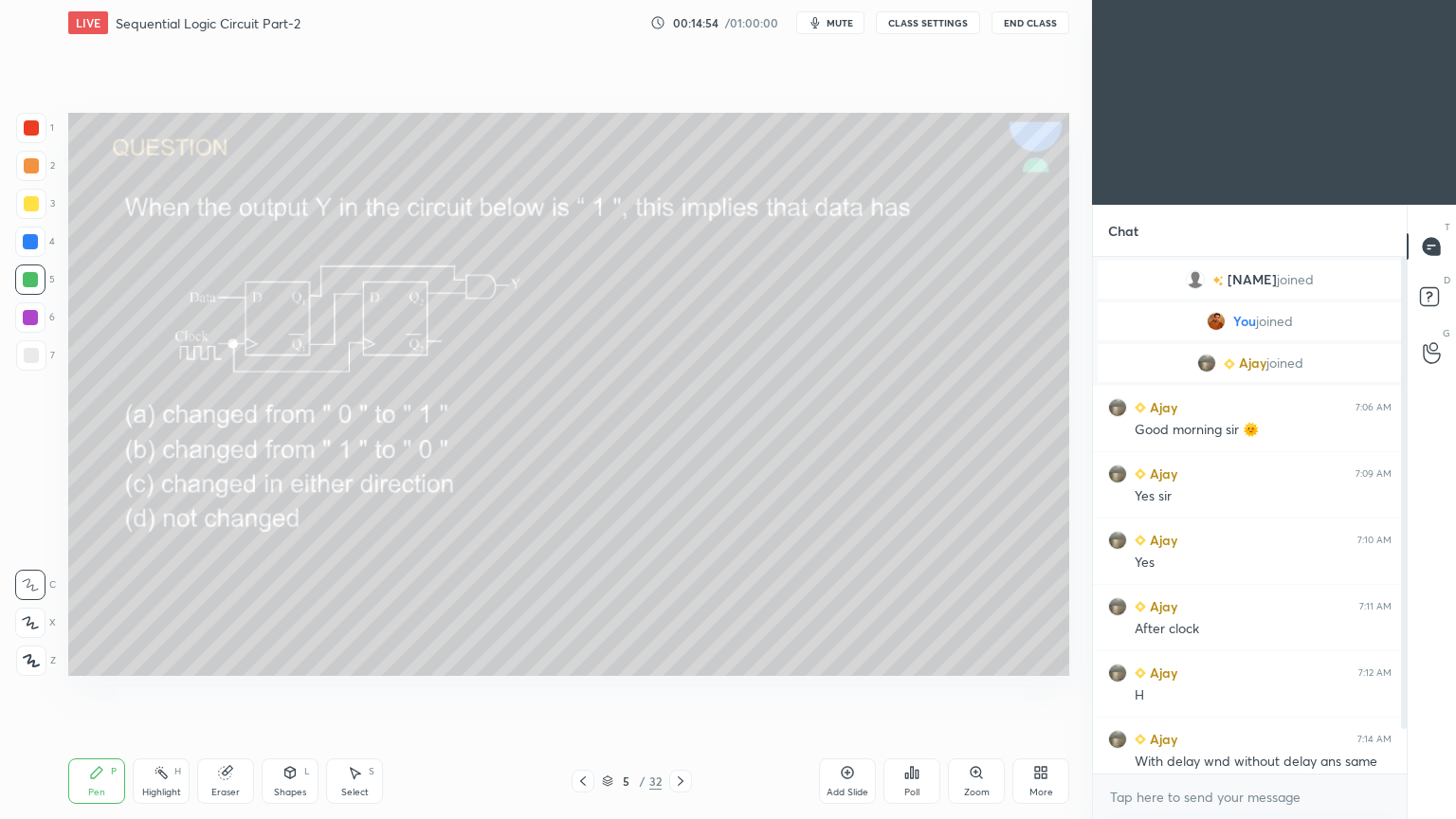 click on "Highlight H" at bounding box center [161, 781] 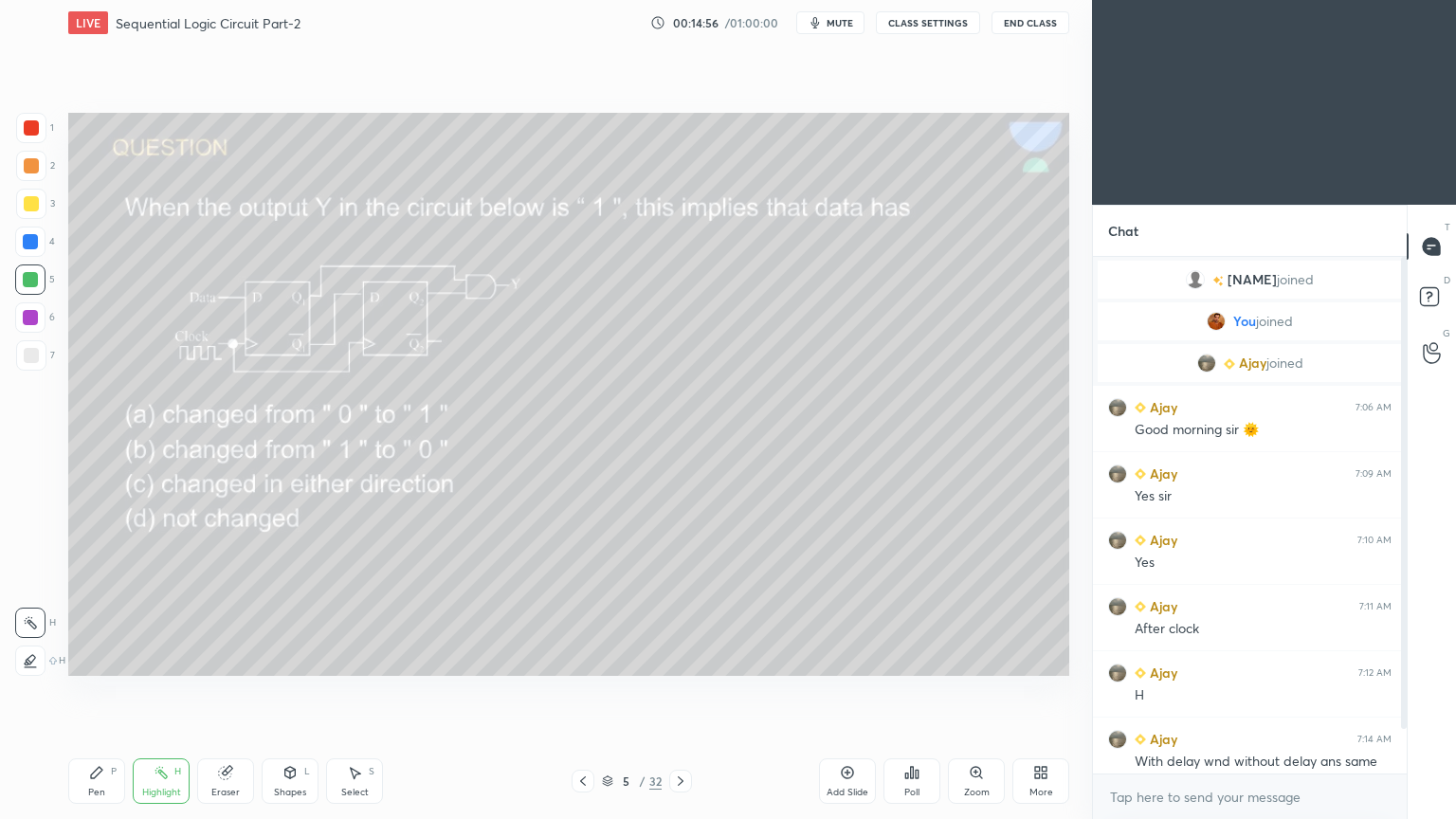 click at bounding box center [31, 204] 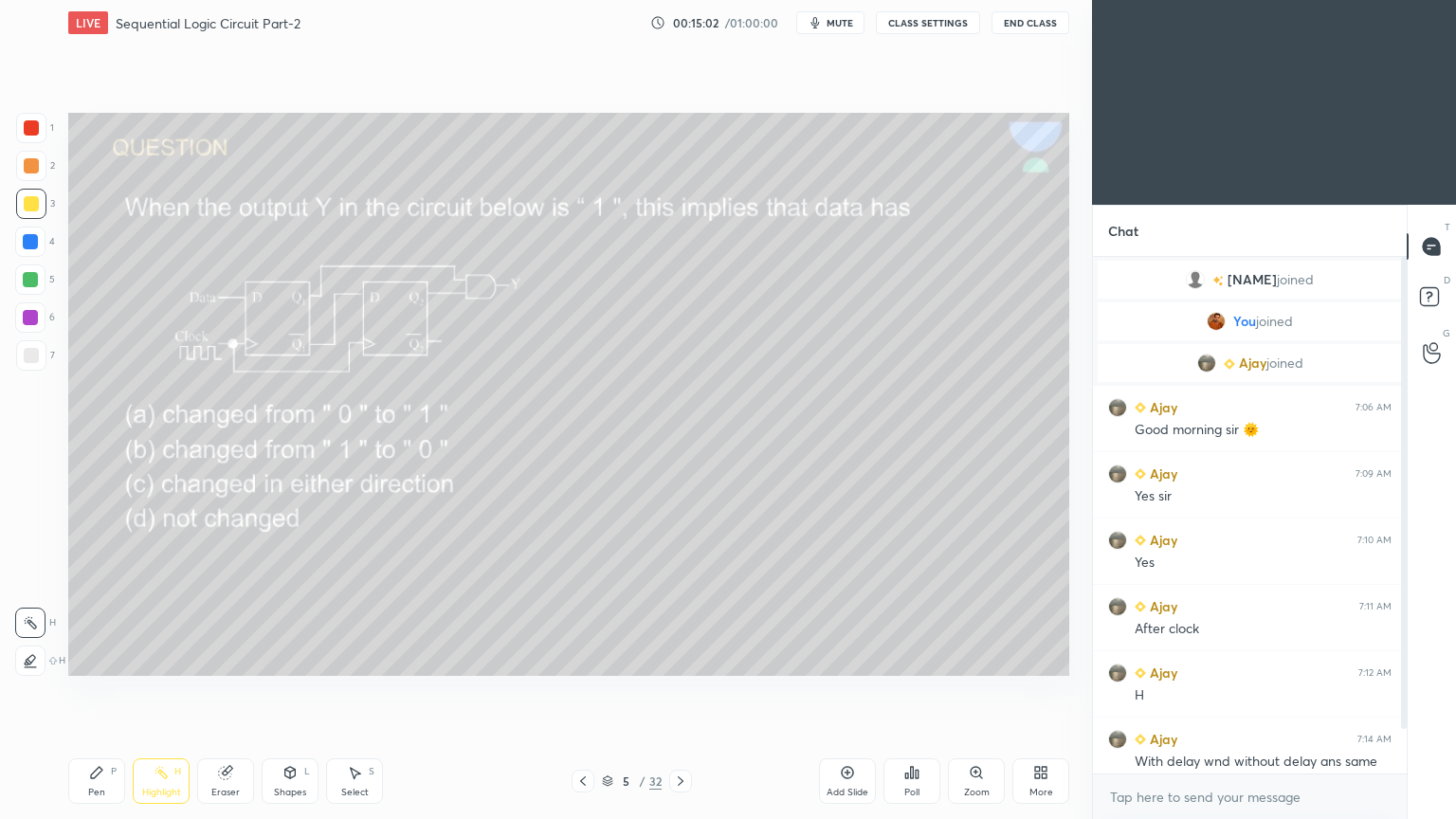 click 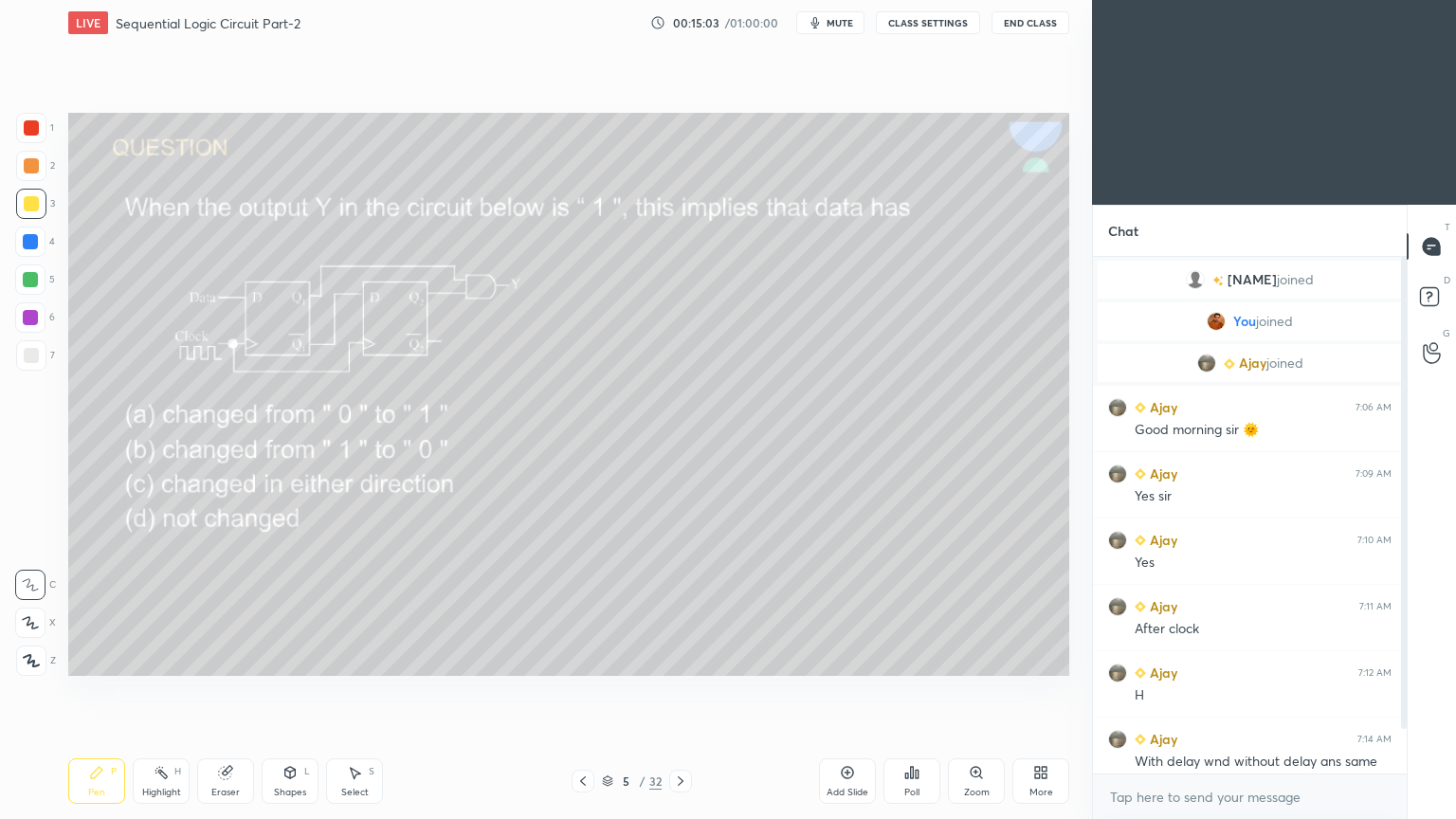 click at bounding box center [30, 242] 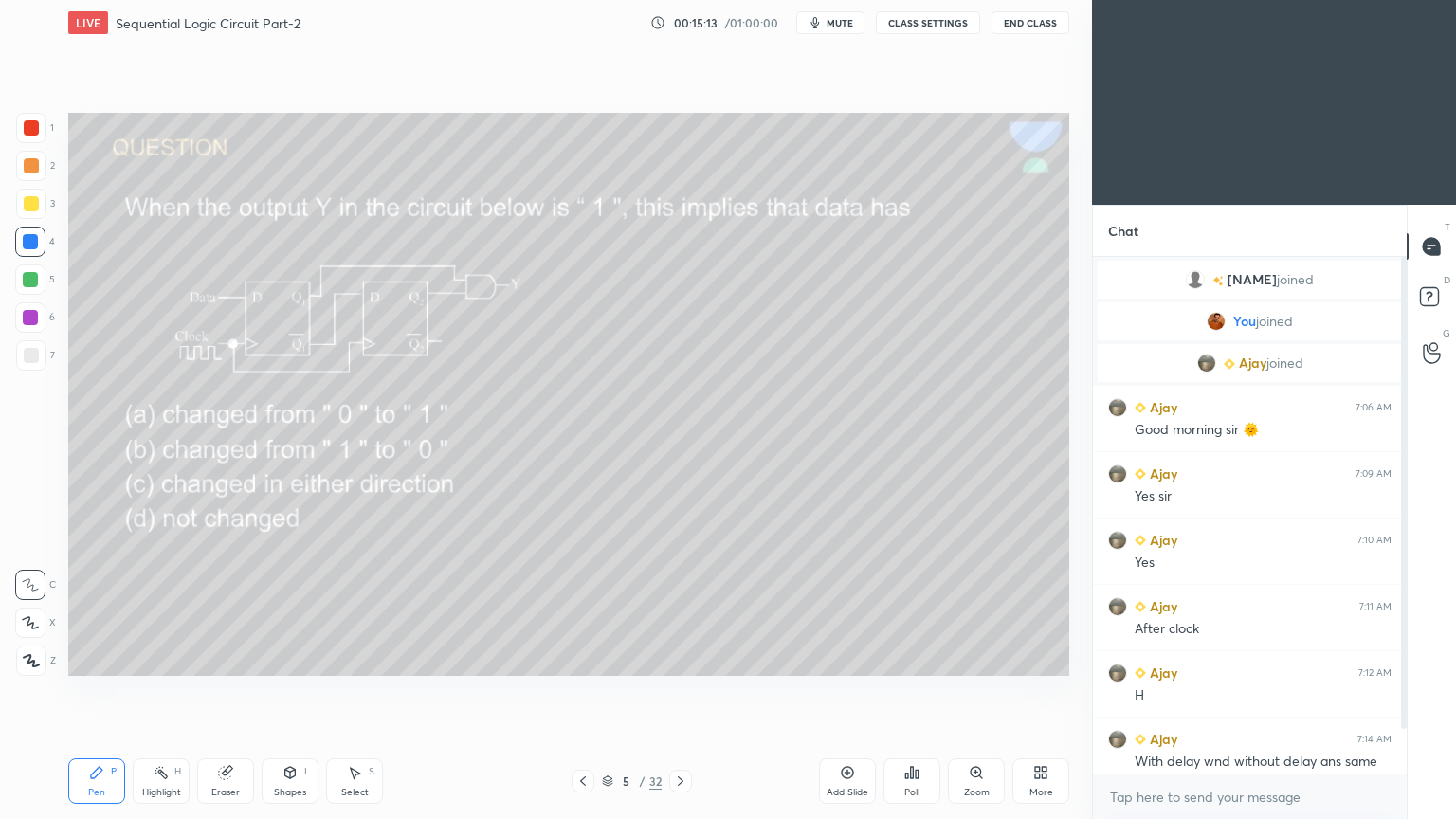 click on "Highlight H" at bounding box center (161, 781) 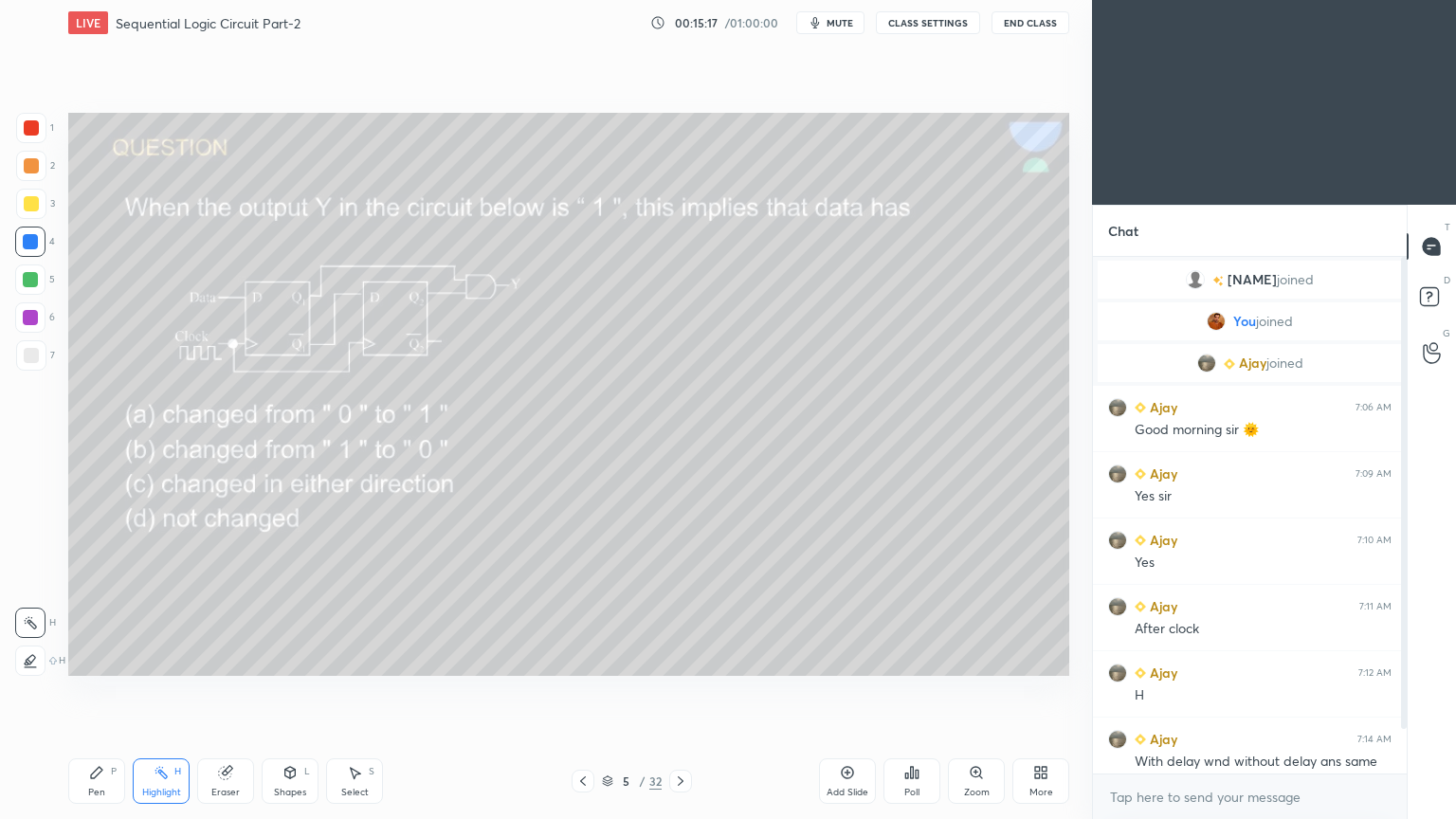 click on "Pen P" at bounding box center (97, 781) 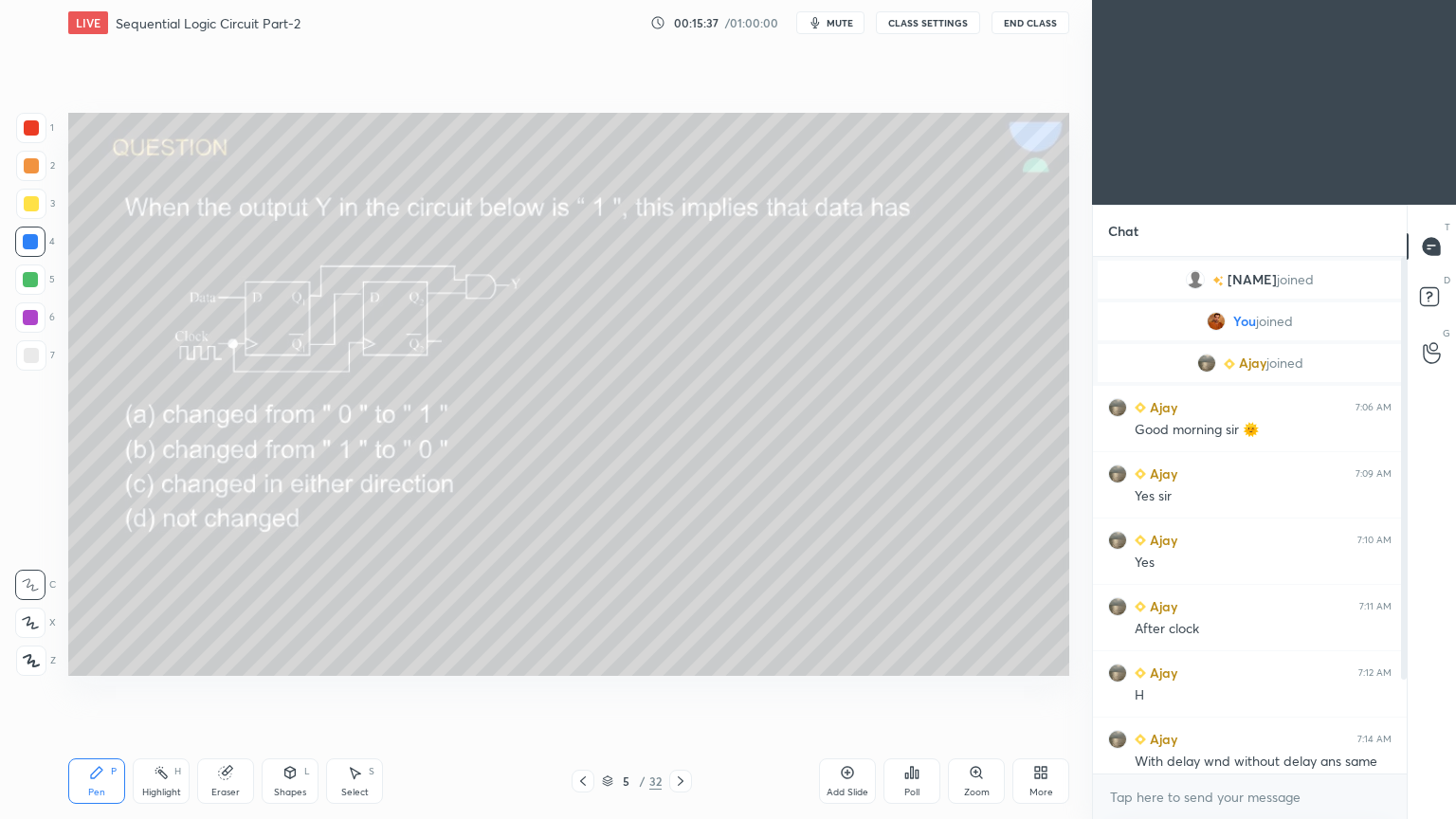 click at bounding box center [31, 166] 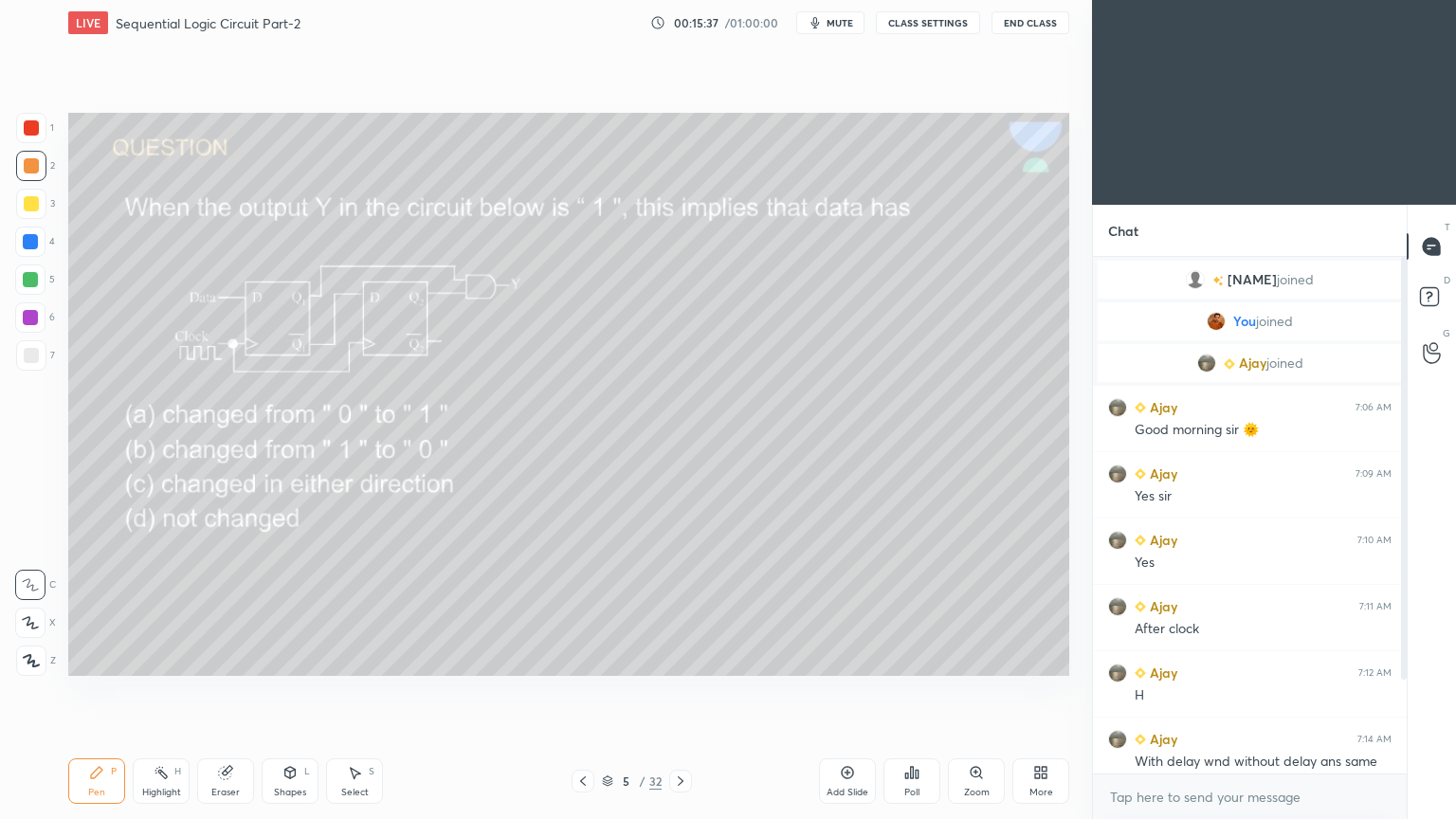 click at bounding box center (30, 623) 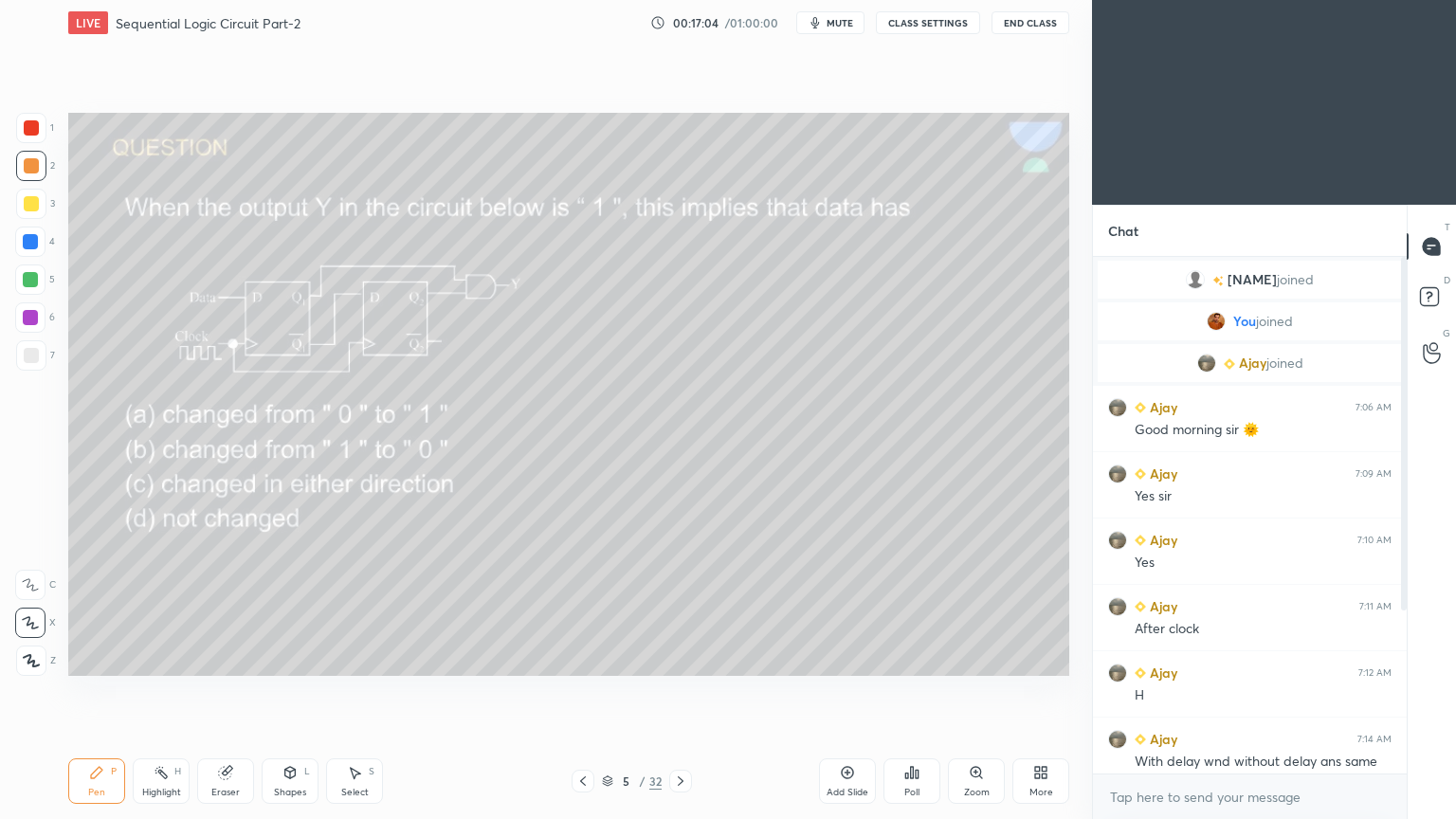 click 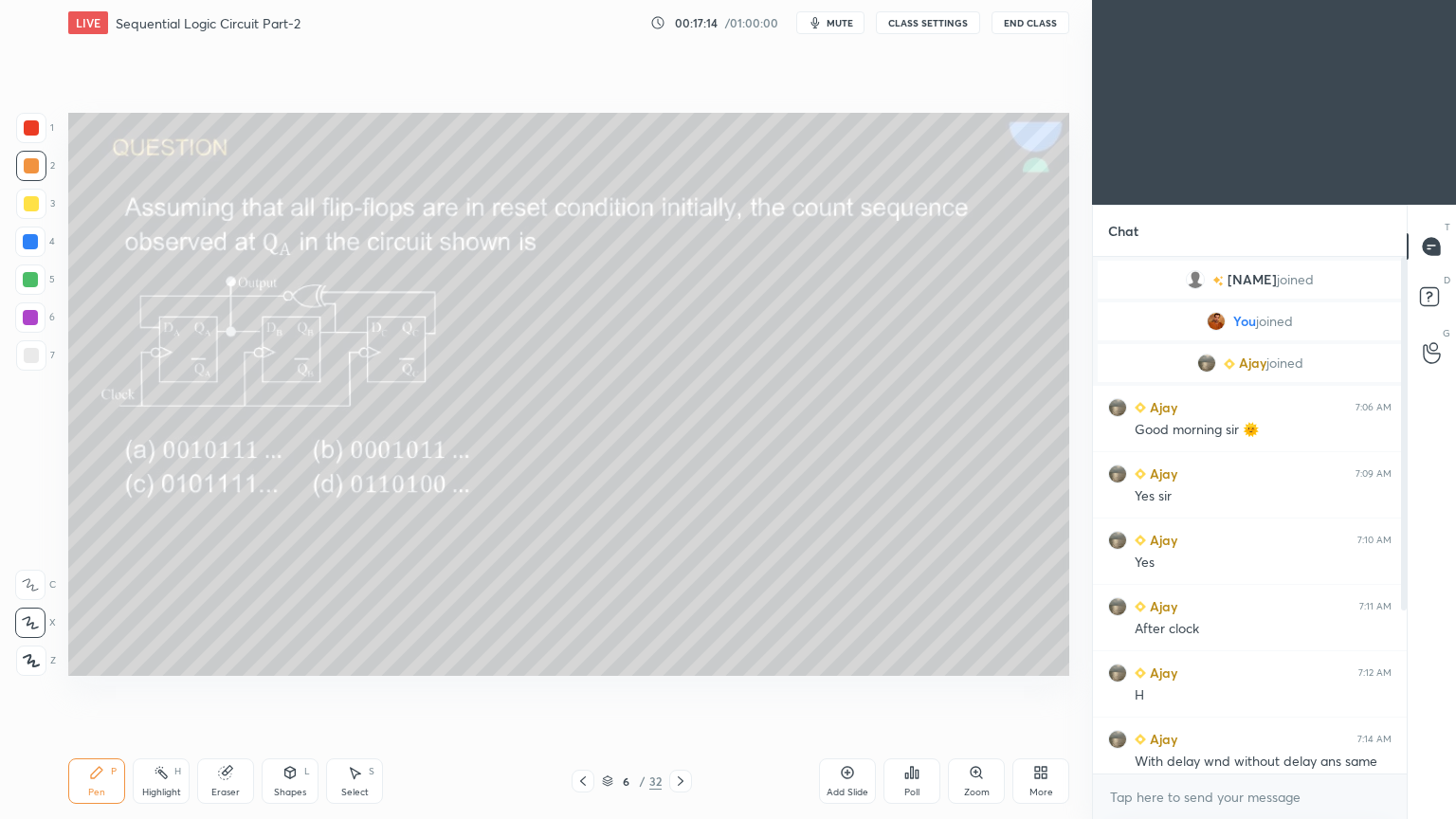 click on "Poll" at bounding box center (912, 781) 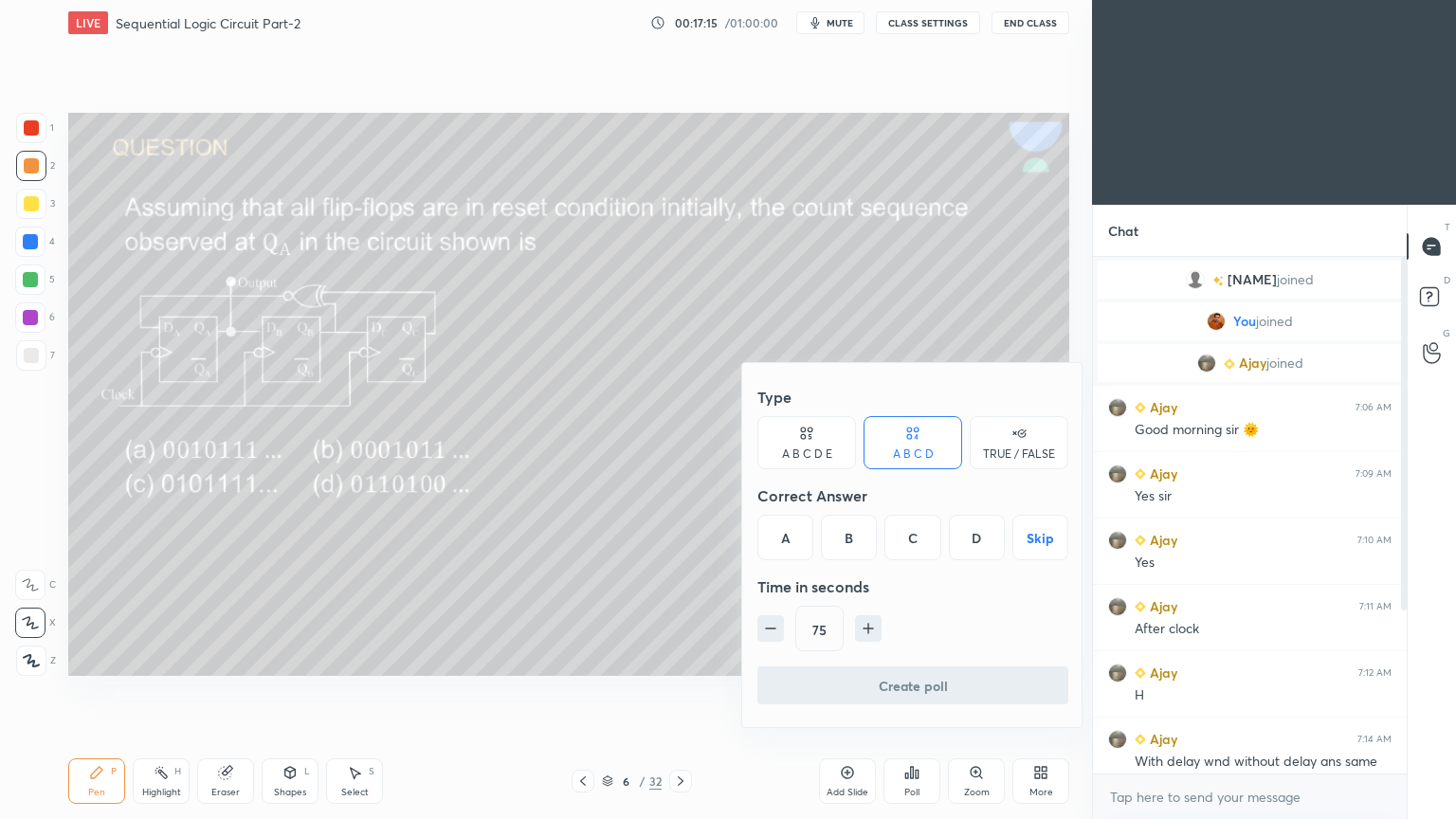 click on "D" at bounding box center [976, 537] 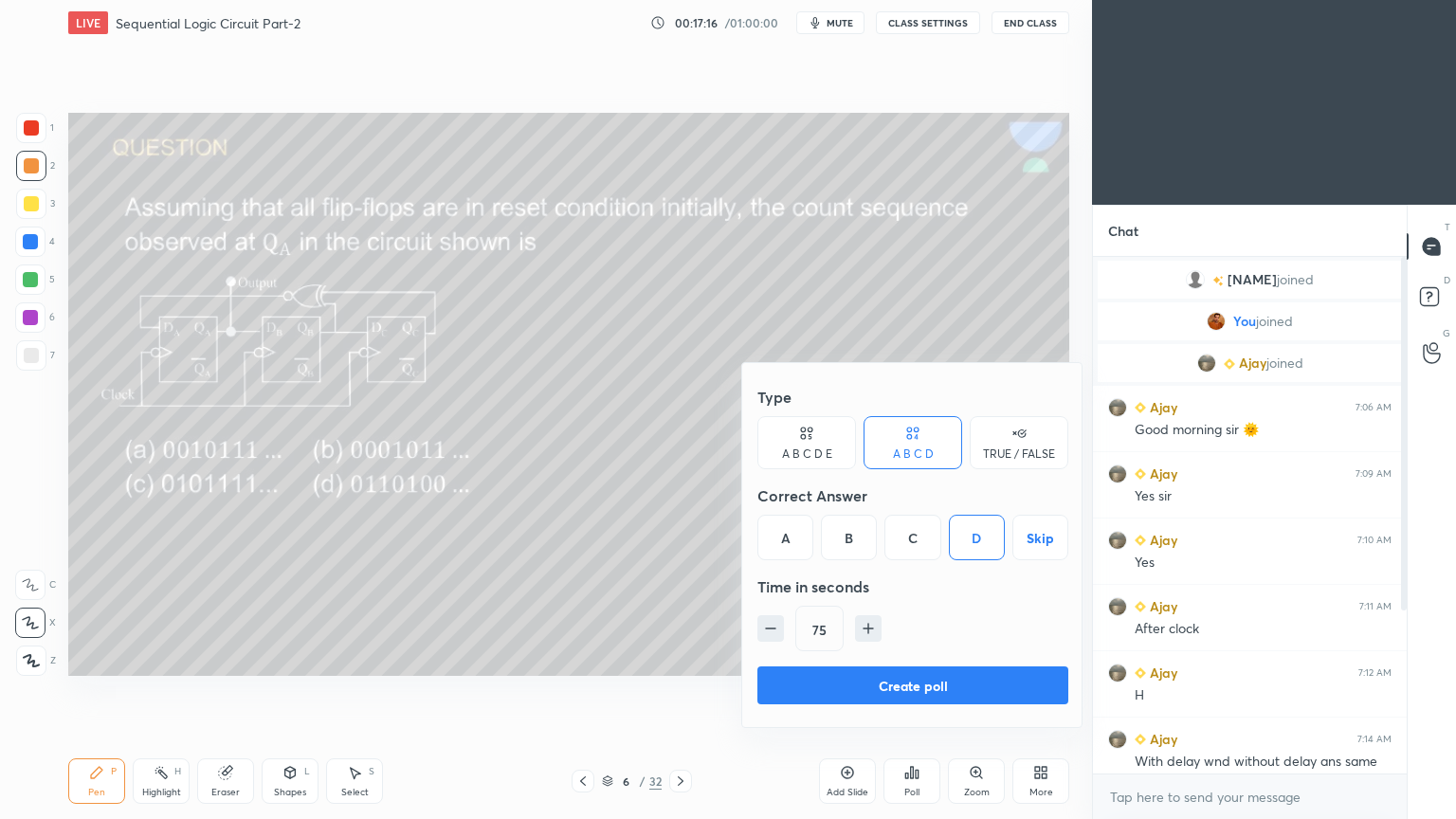 click on "Create poll" at bounding box center [913, 685] 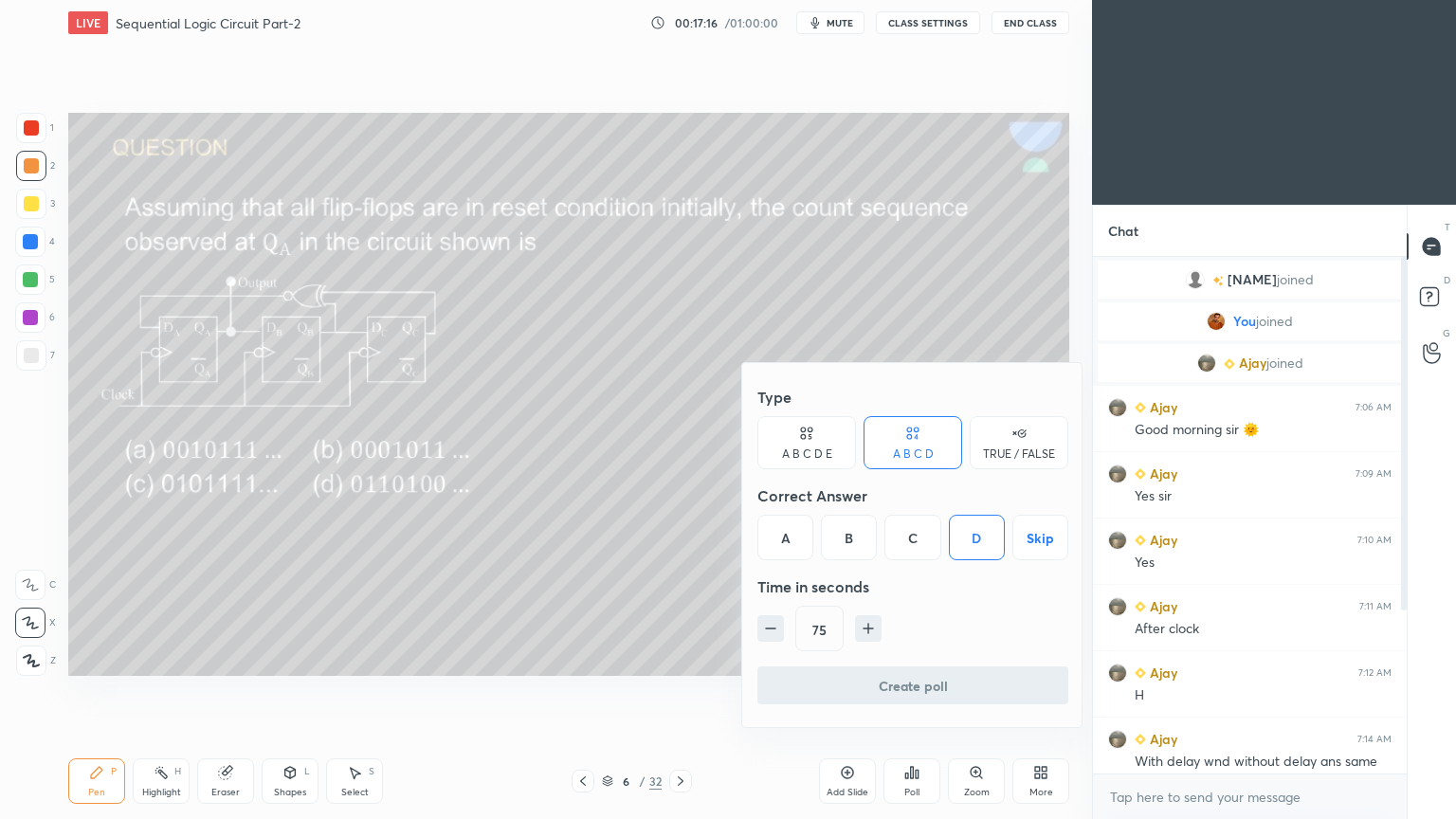 scroll, scrollTop: 452, scrollLeft: 308, axis: both 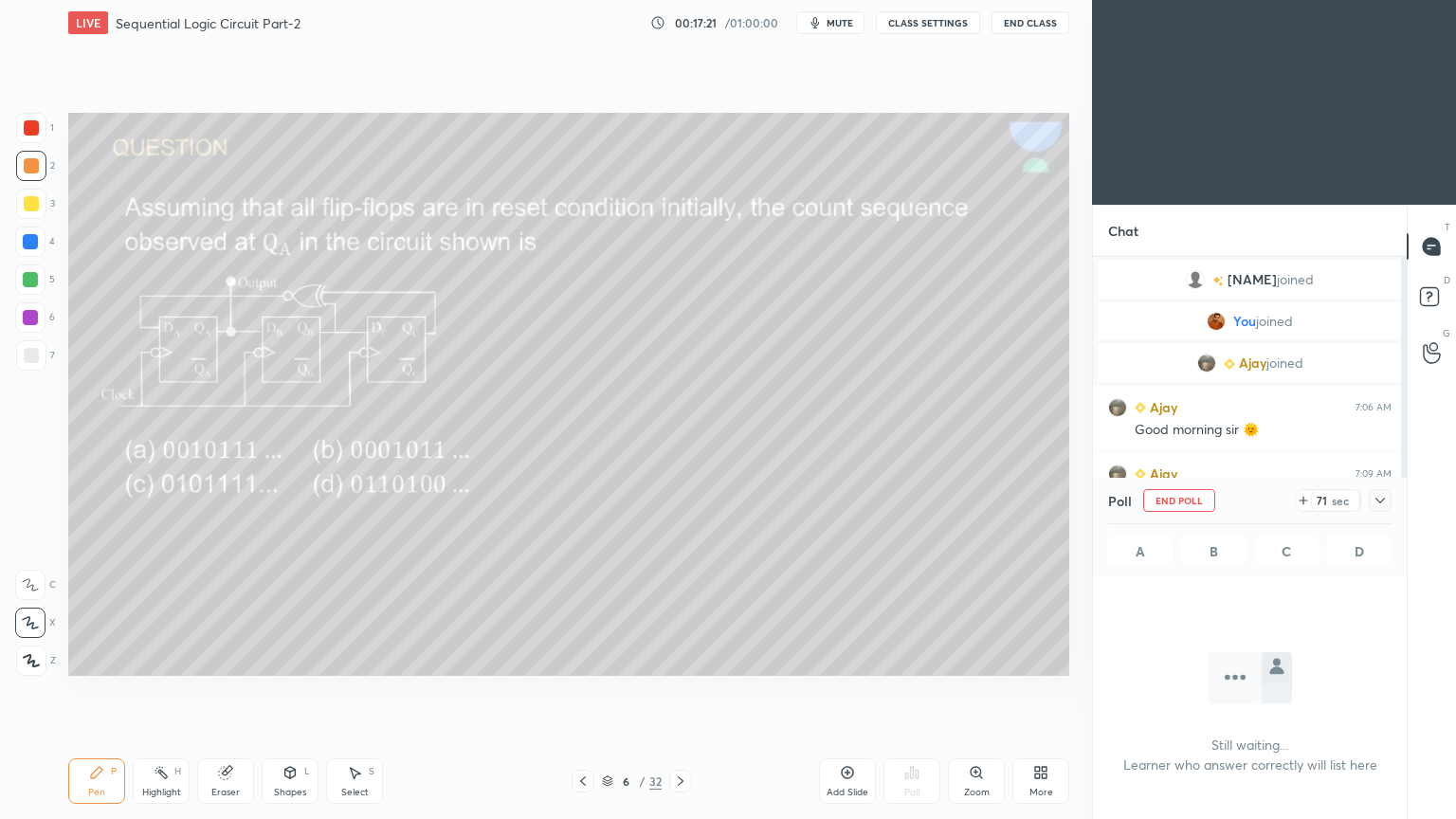 click at bounding box center [1380, 500] 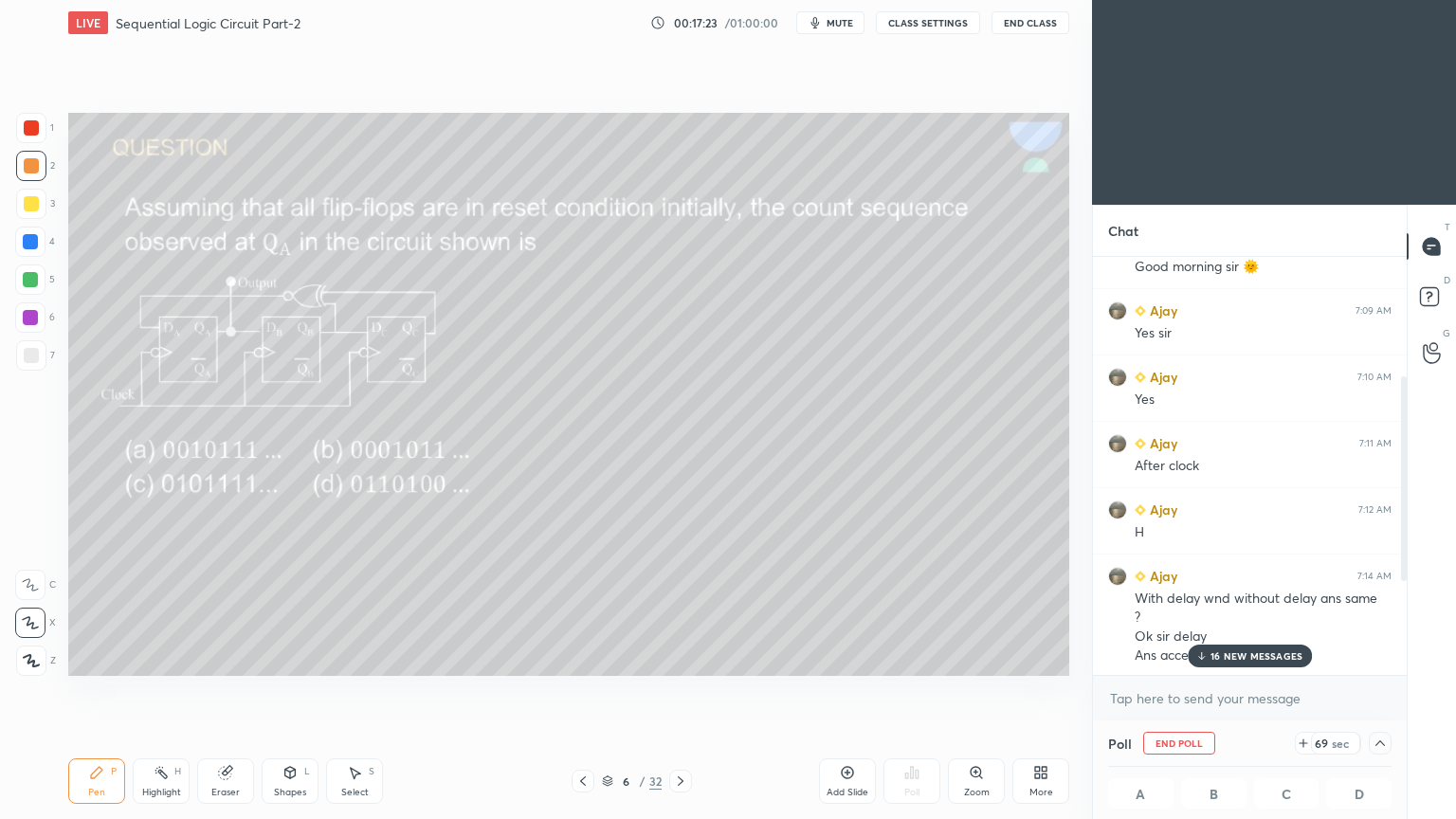 scroll, scrollTop: 439, scrollLeft: 0, axis: vertical 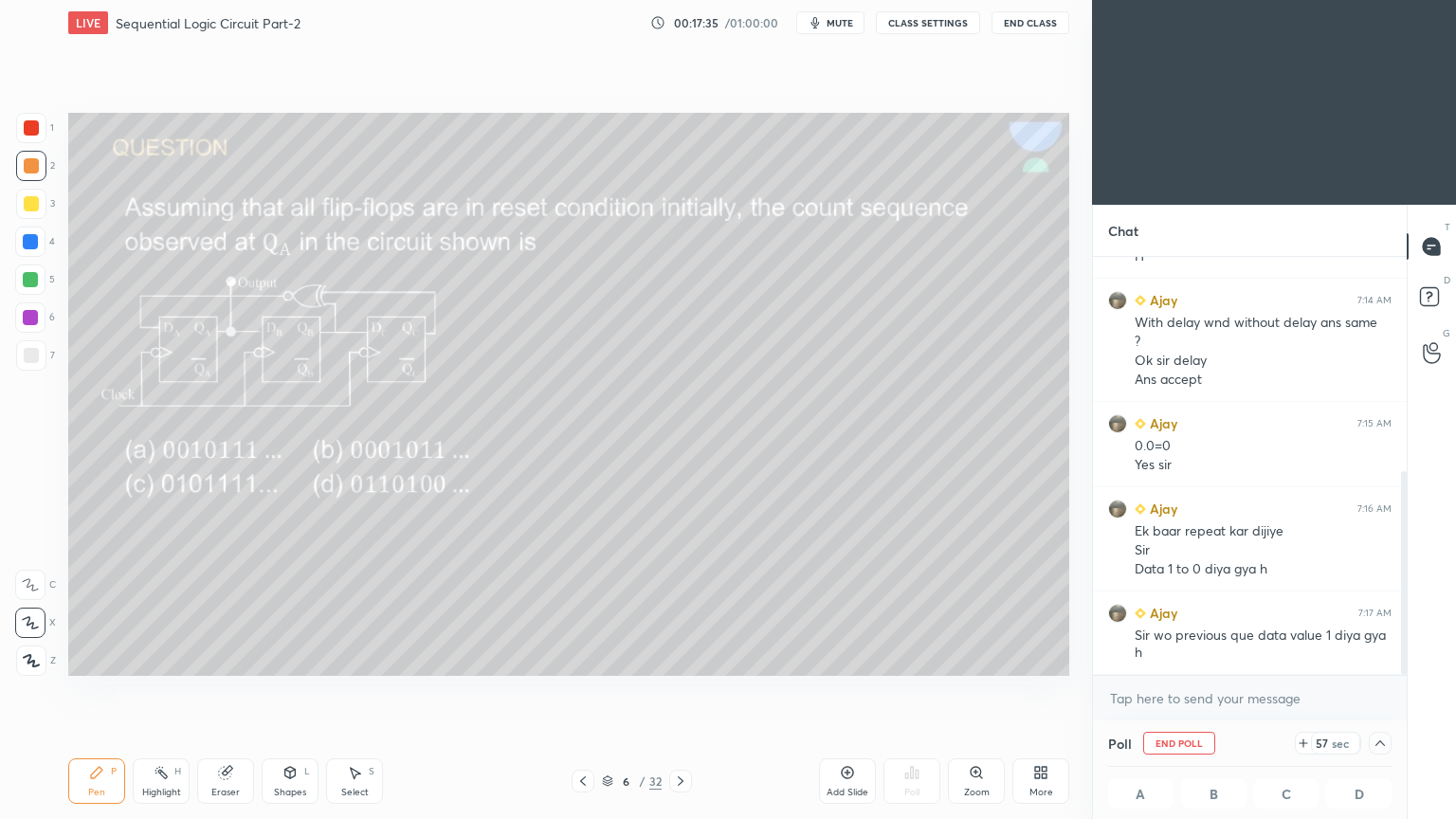 click at bounding box center (583, 781) 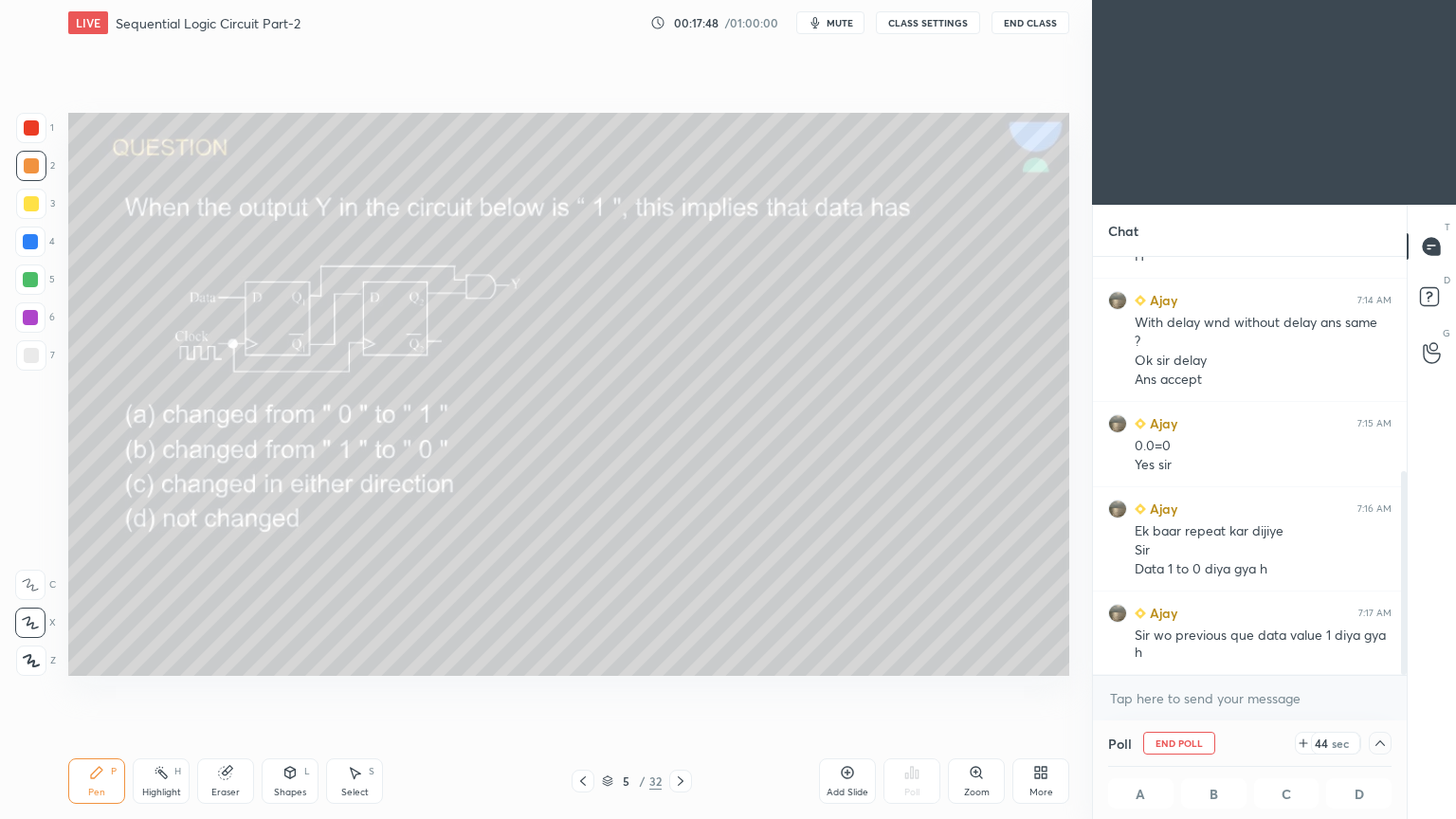 click 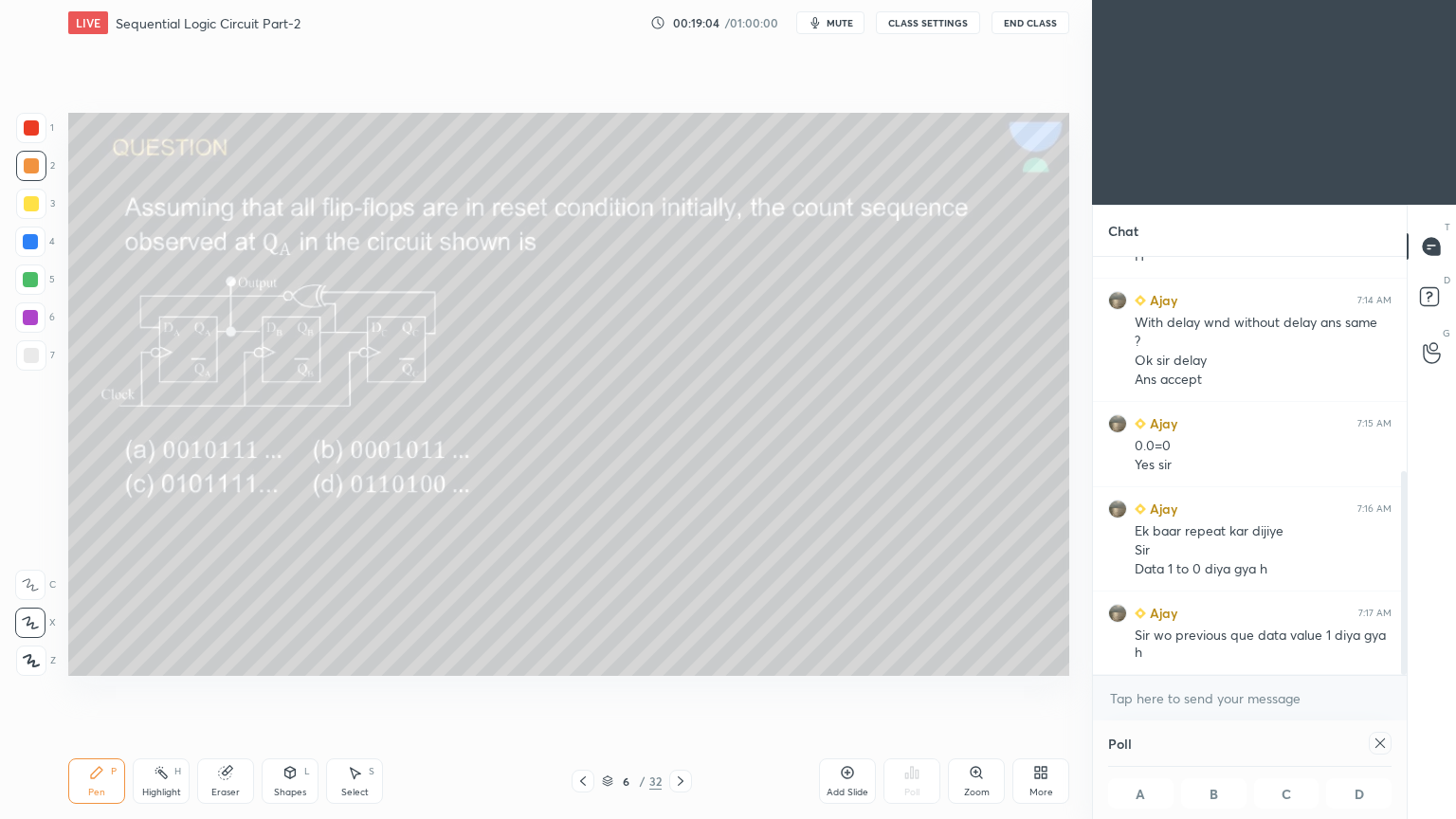 click on "Poll A B C D" at bounding box center (1249, 770) 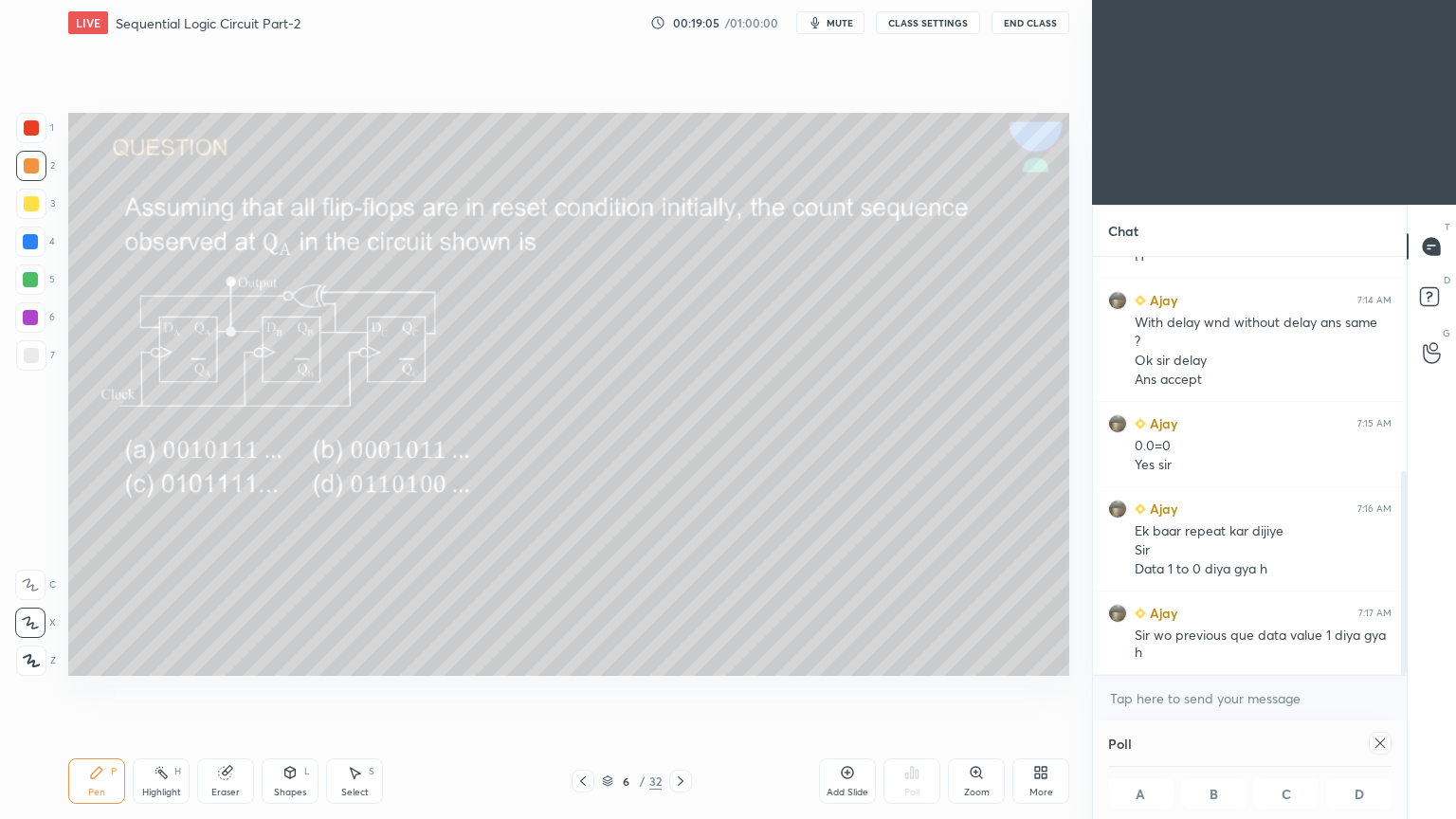 click on "Poll A B C D" at bounding box center [1249, 770] 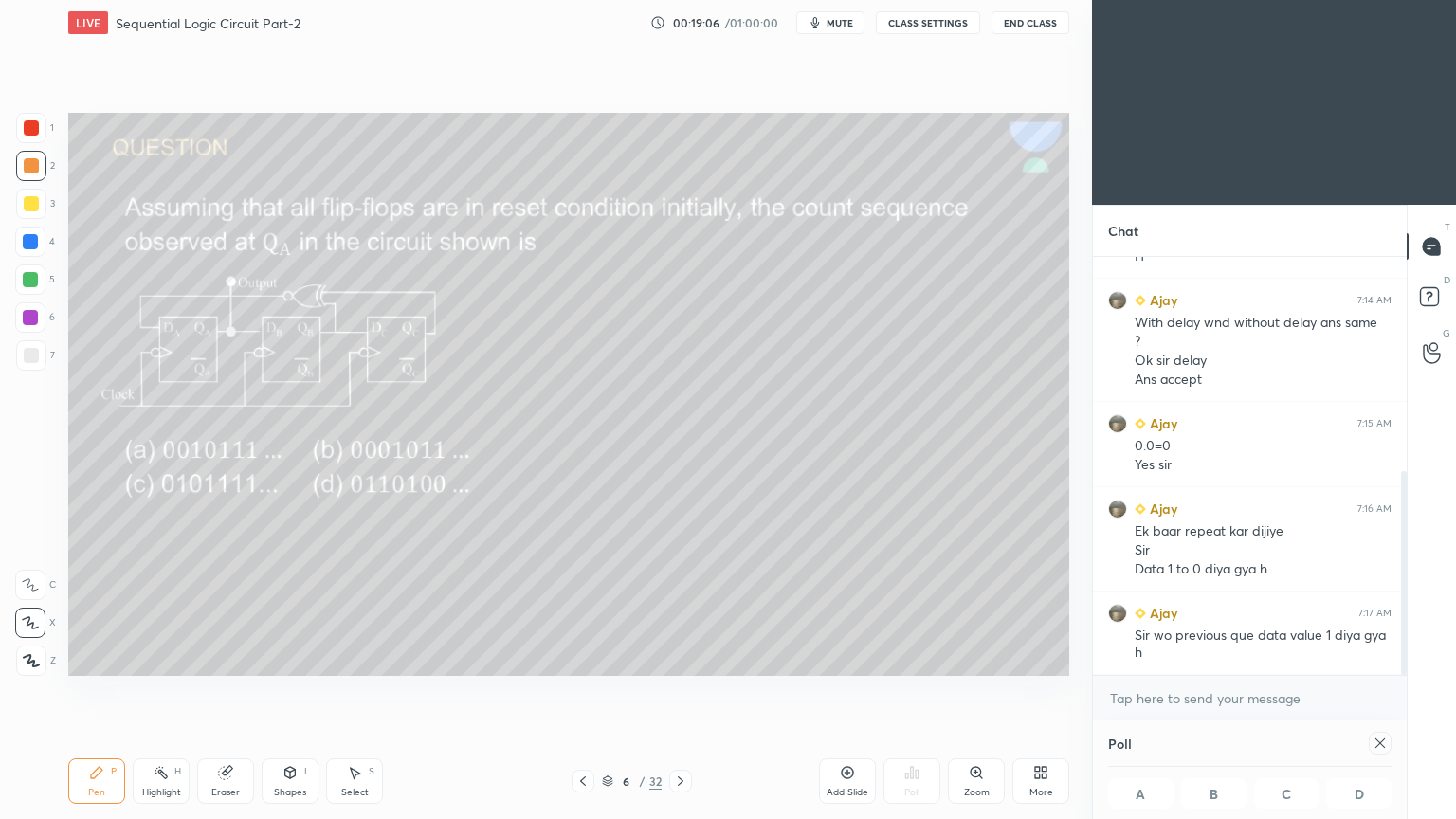 click at bounding box center (1380, 743) 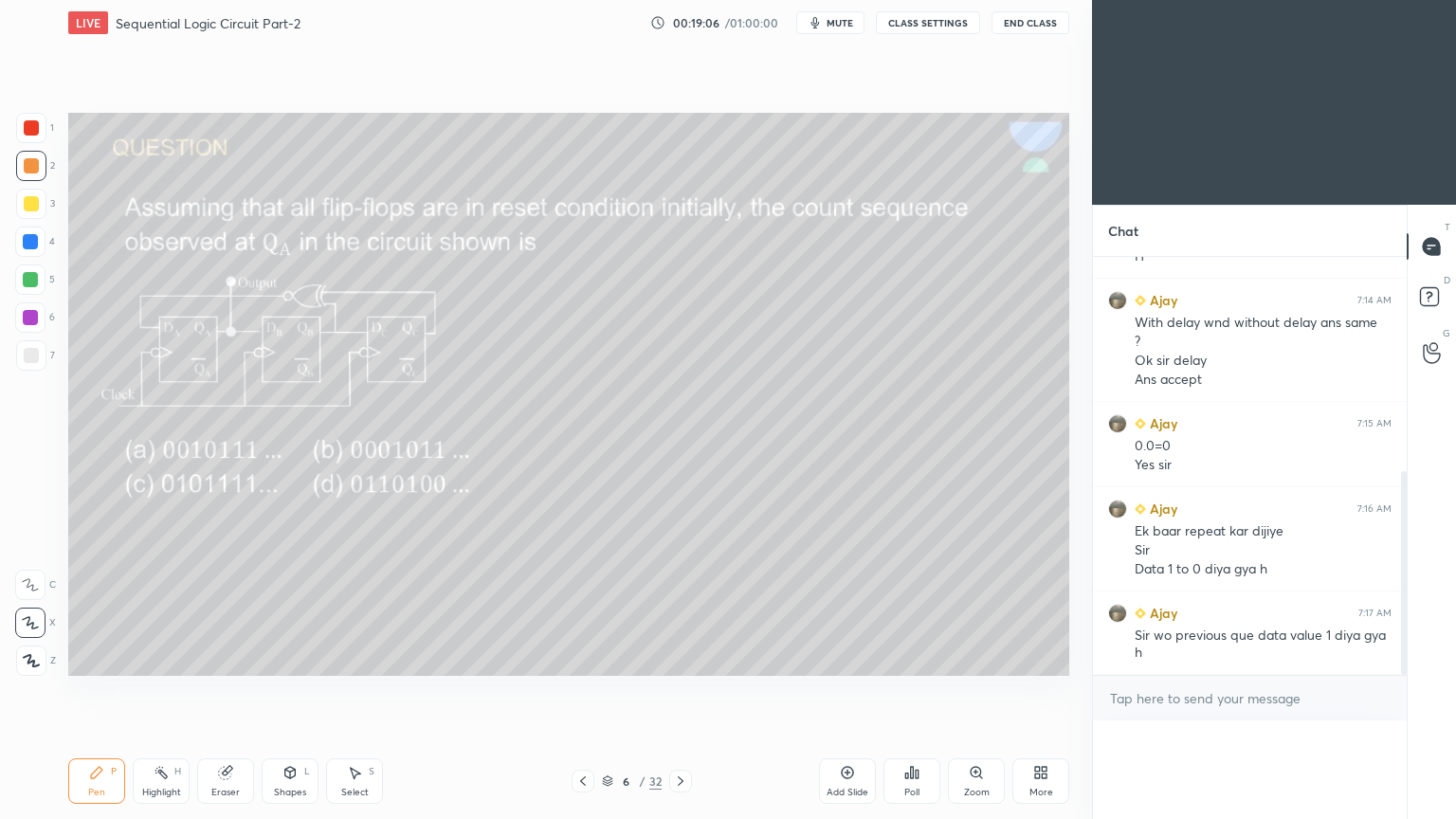 scroll, scrollTop: 444, scrollLeft: 308, axis: both 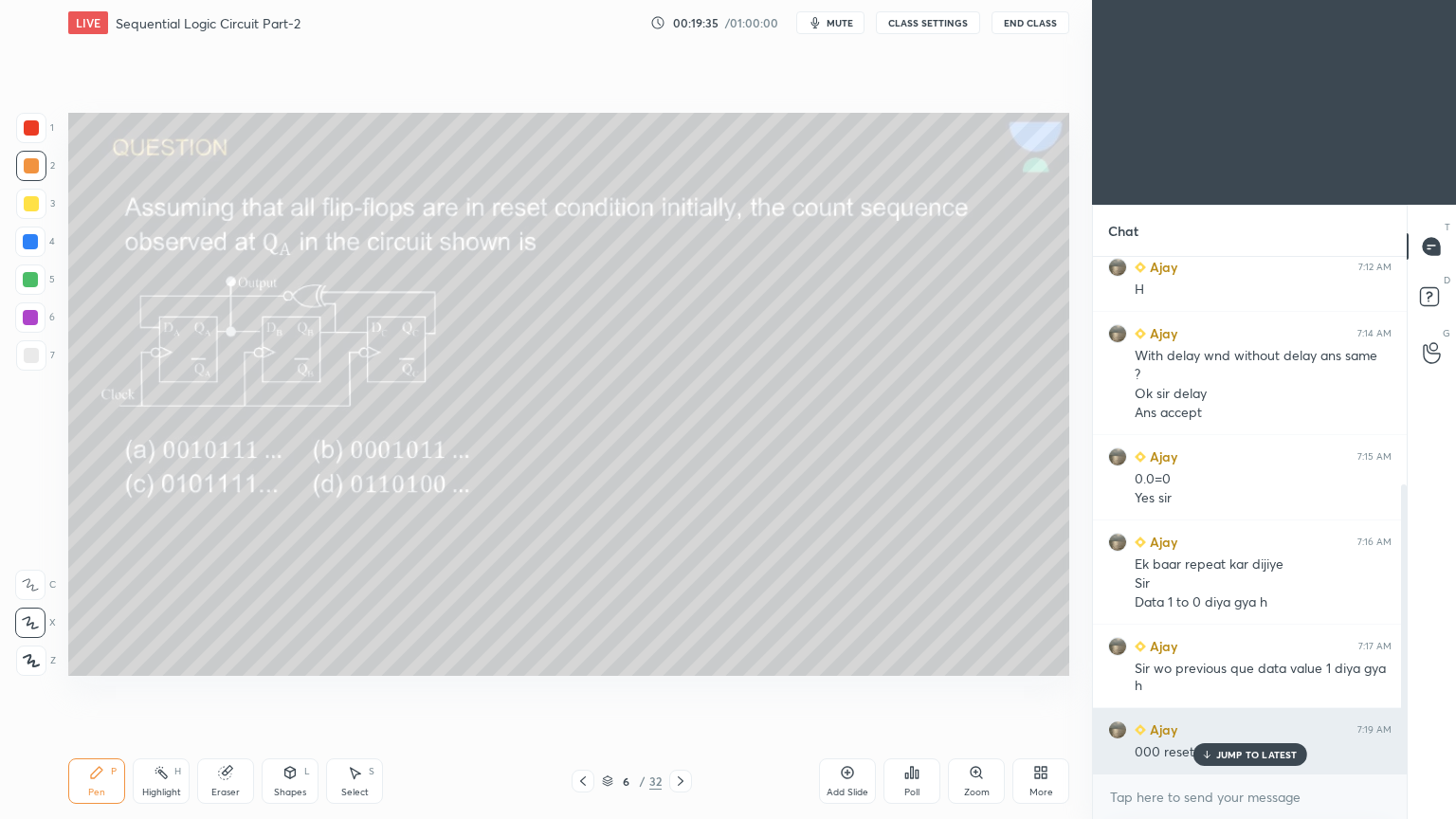 click on "JUMP TO LATEST" at bounding box center (1249, 755) 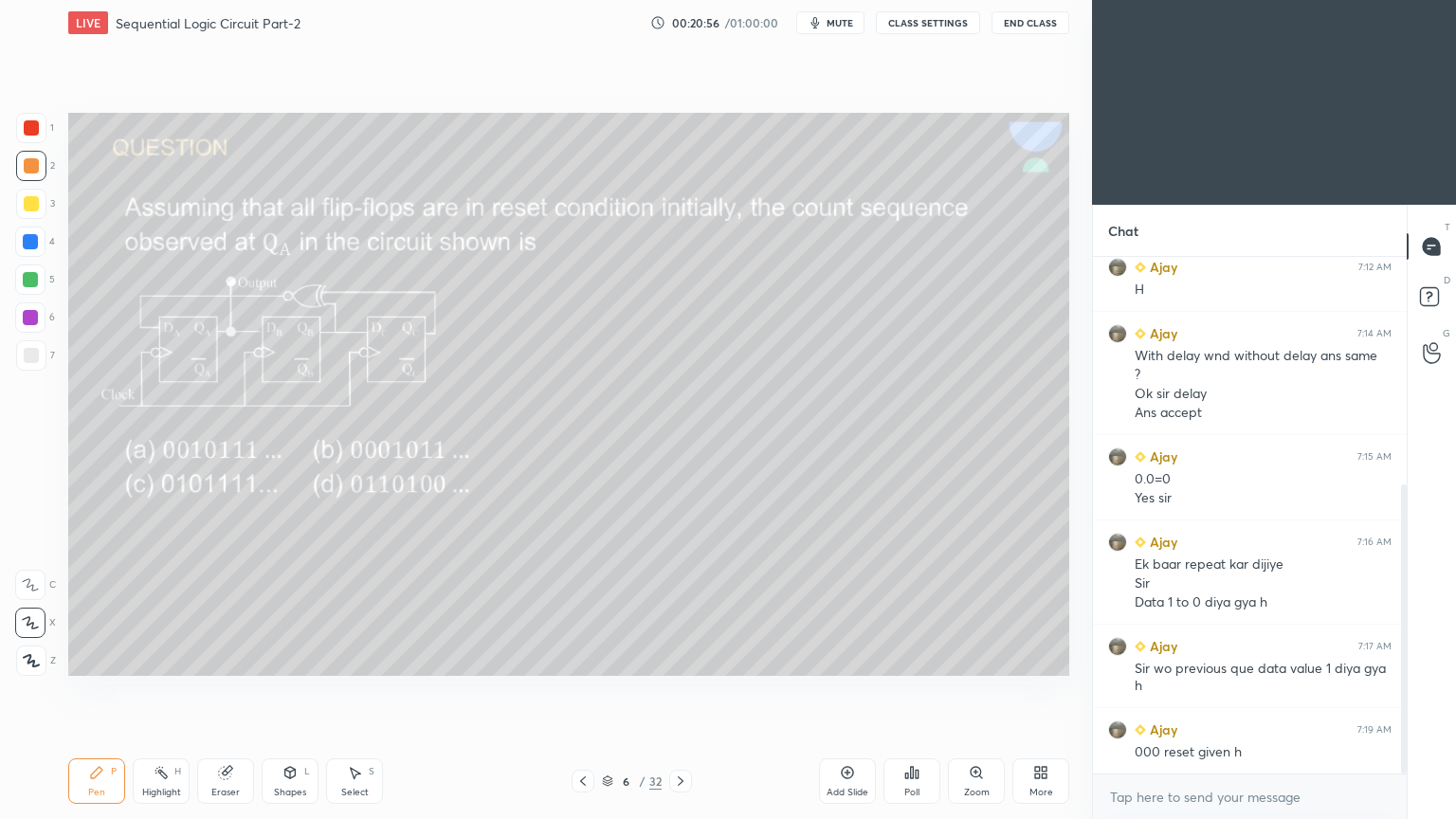 click 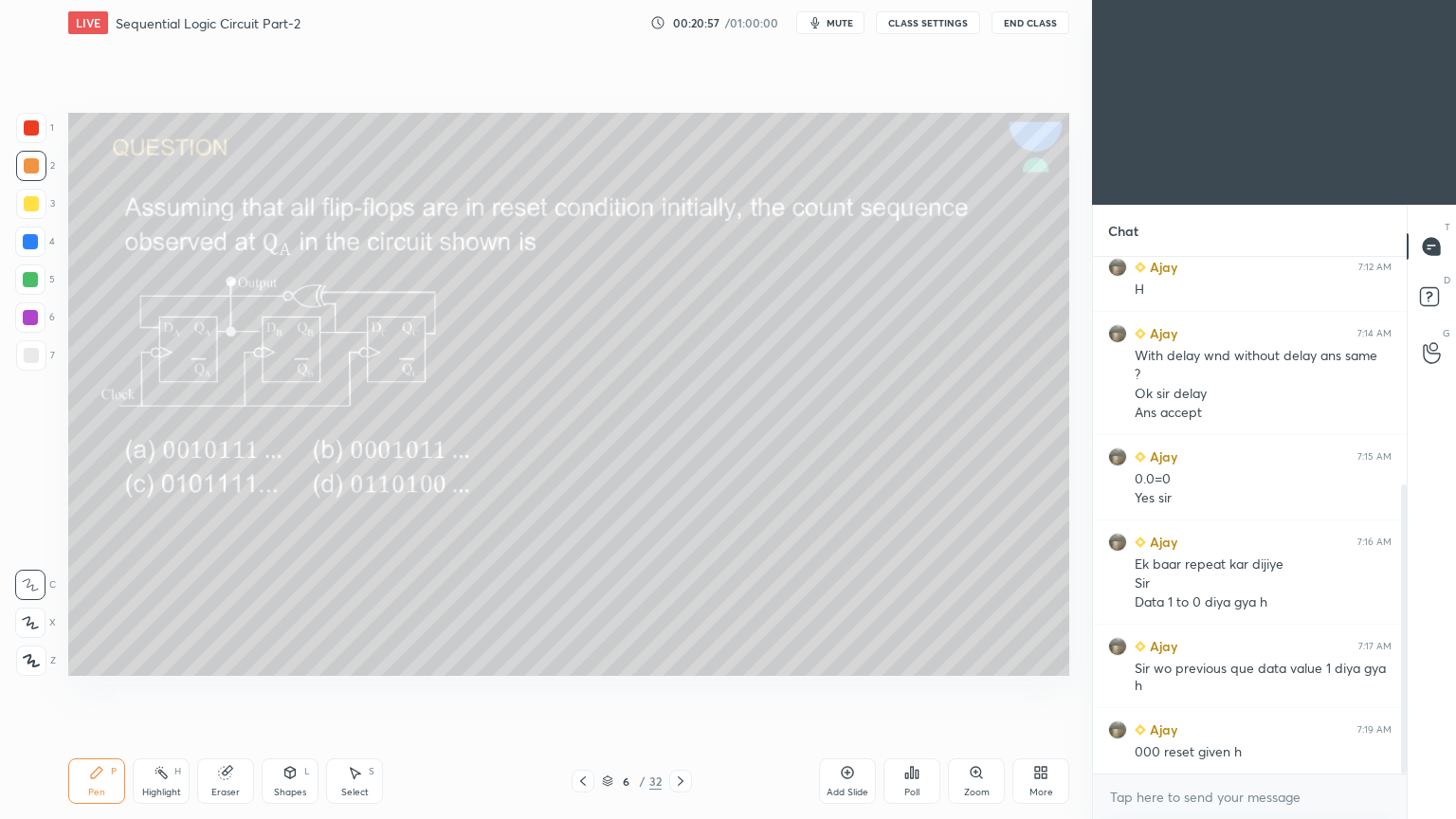 click on "Eraser" at bounding box center [226, 781] 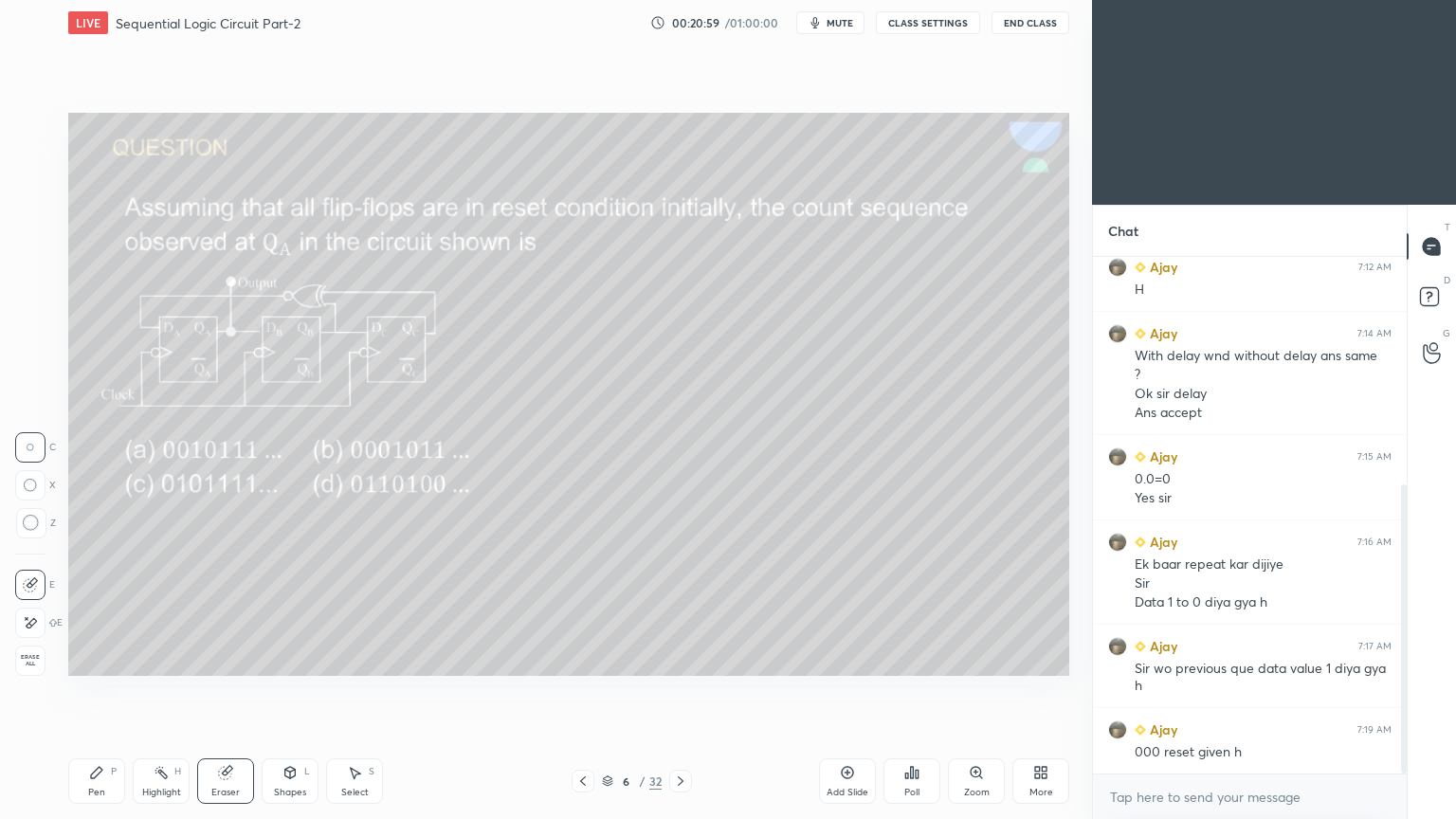 click on "Pen" at bounding box center [97, 792] 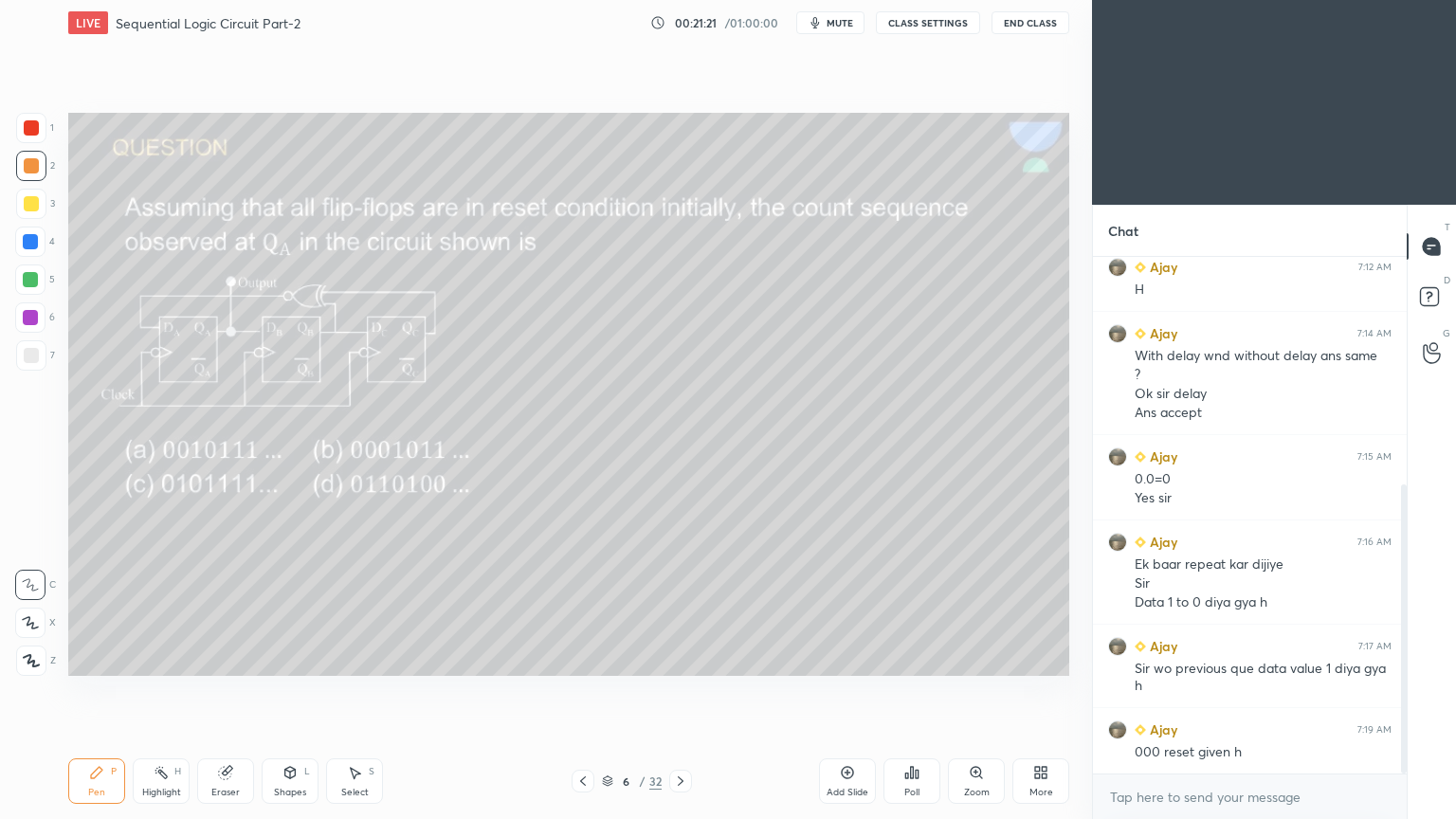 click on "Highlight H" at bounding box center [161, 781] 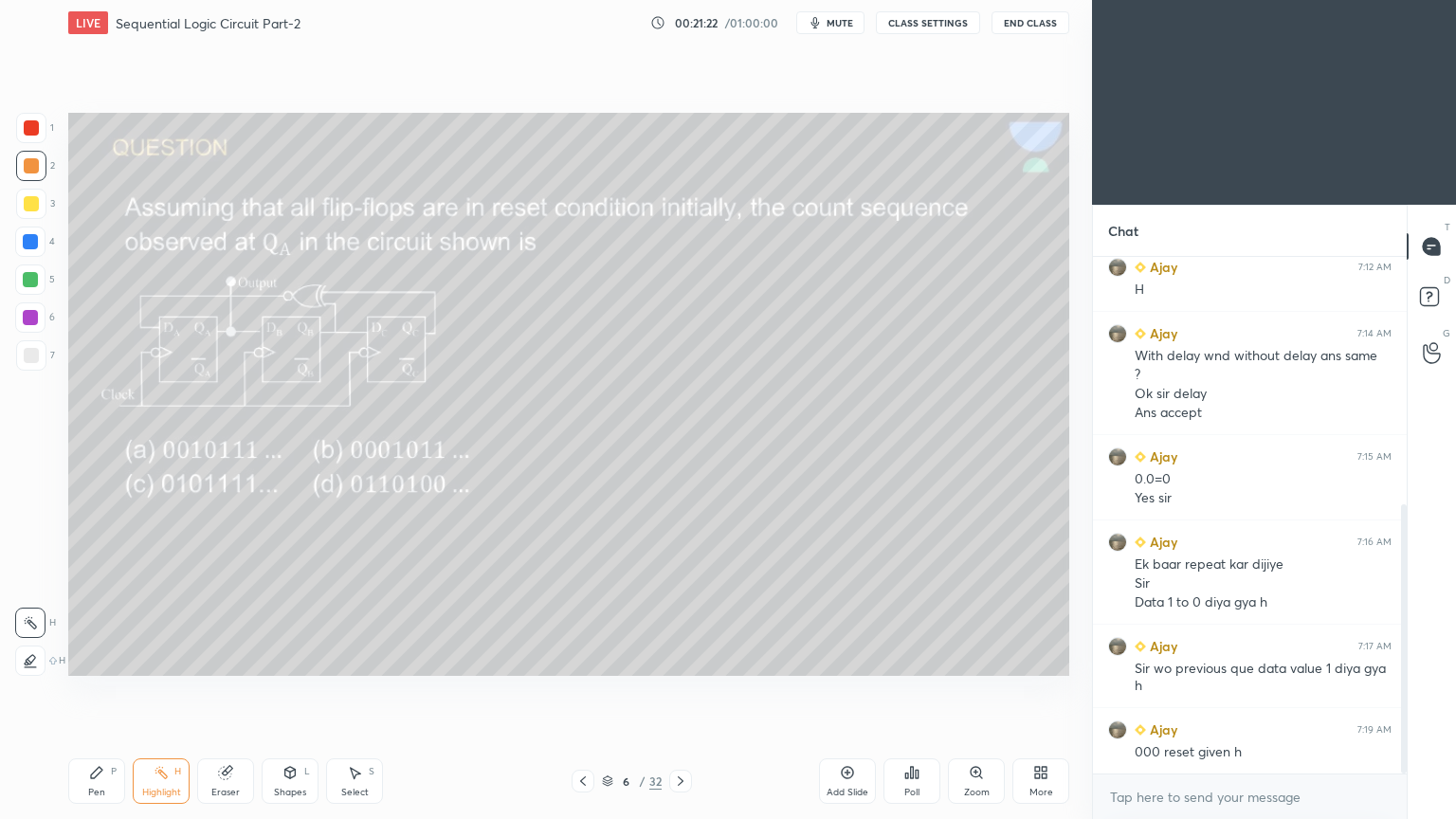 scroll, scrollTop: 473, scrollLeft: 0, axis: vertical 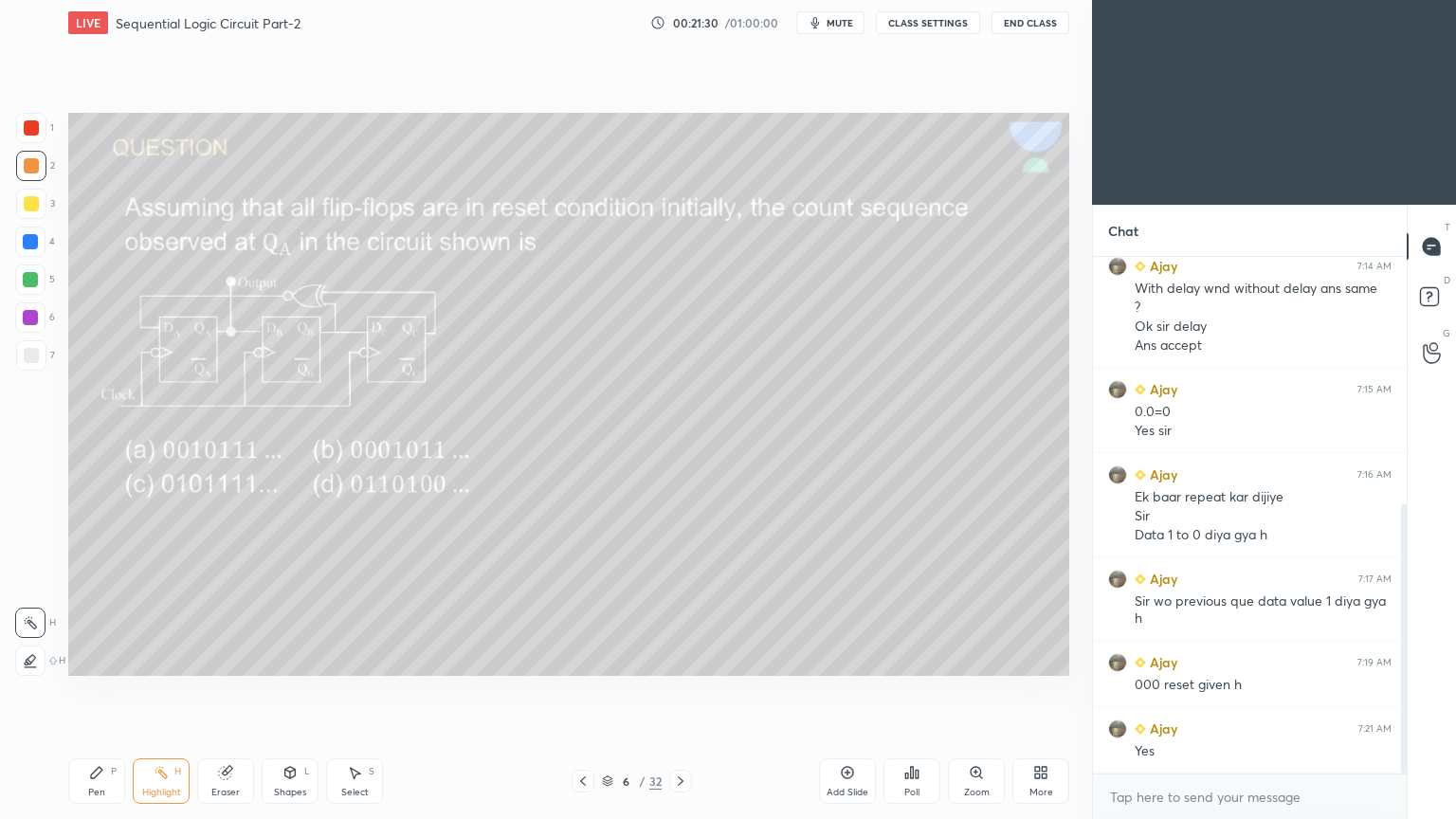 click 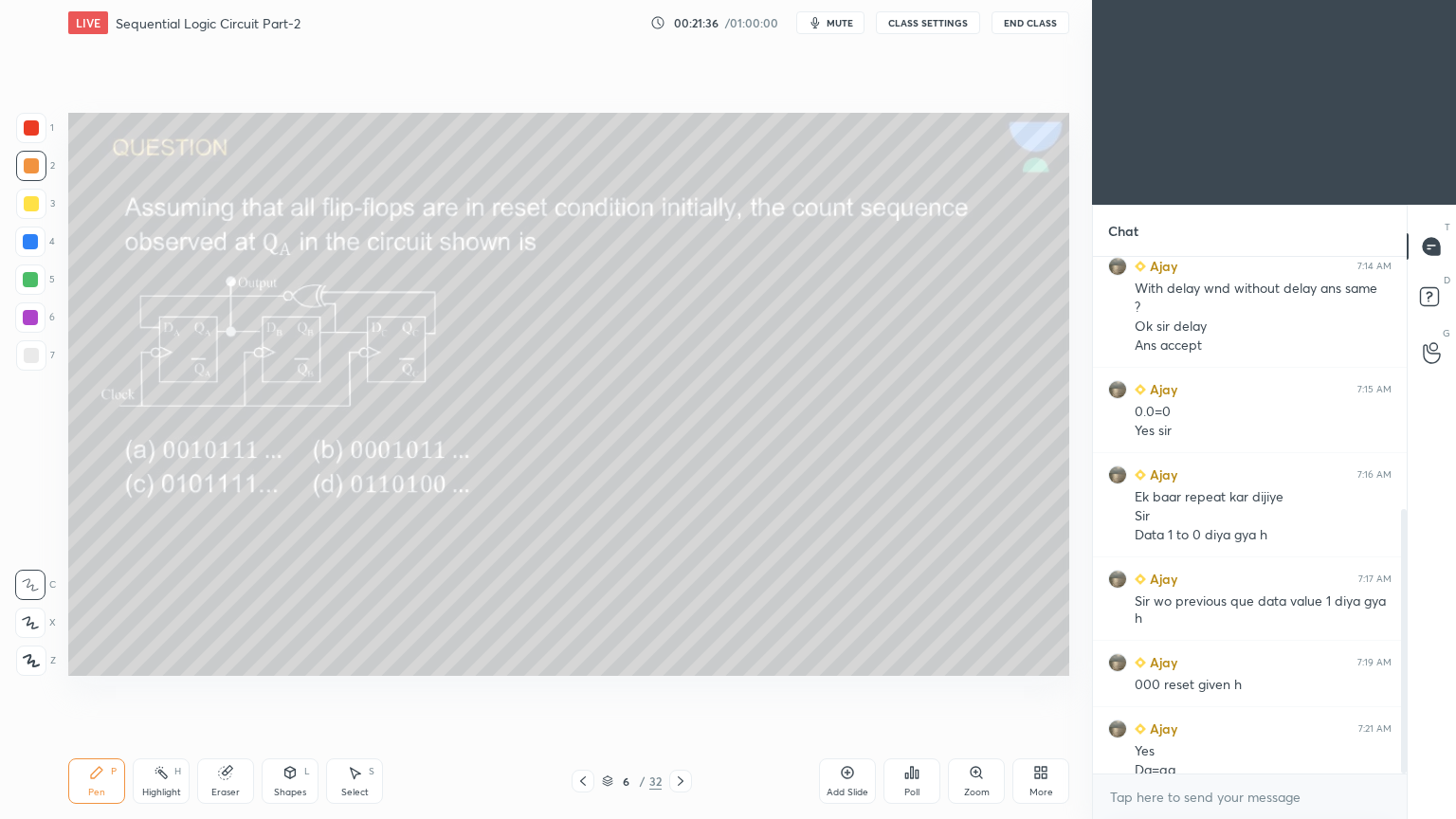 scroll, scrollTop: 492, scrollLeft: 0, axis: vertical 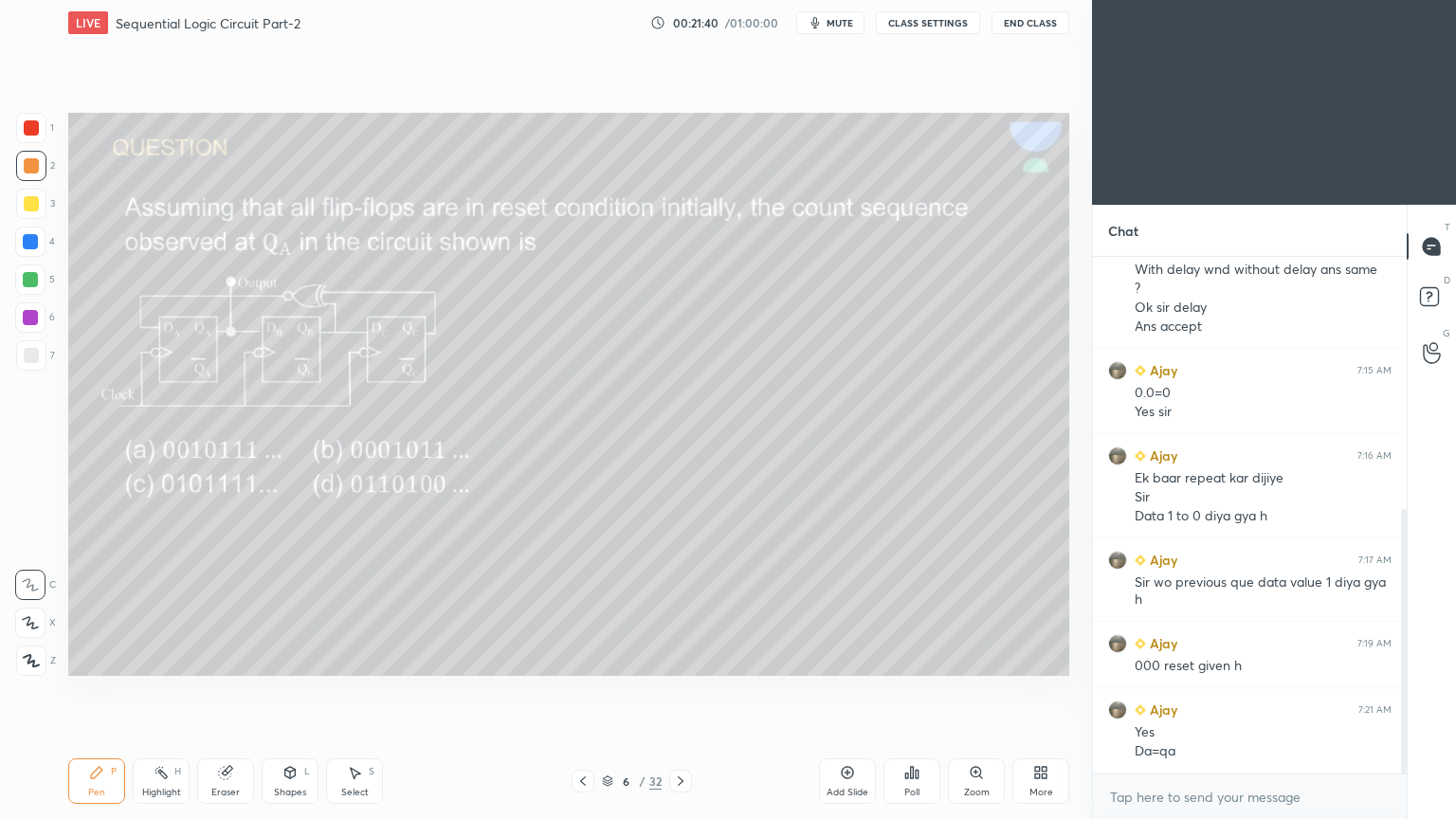 click on "Eraser" at bounding box center [226, 781] 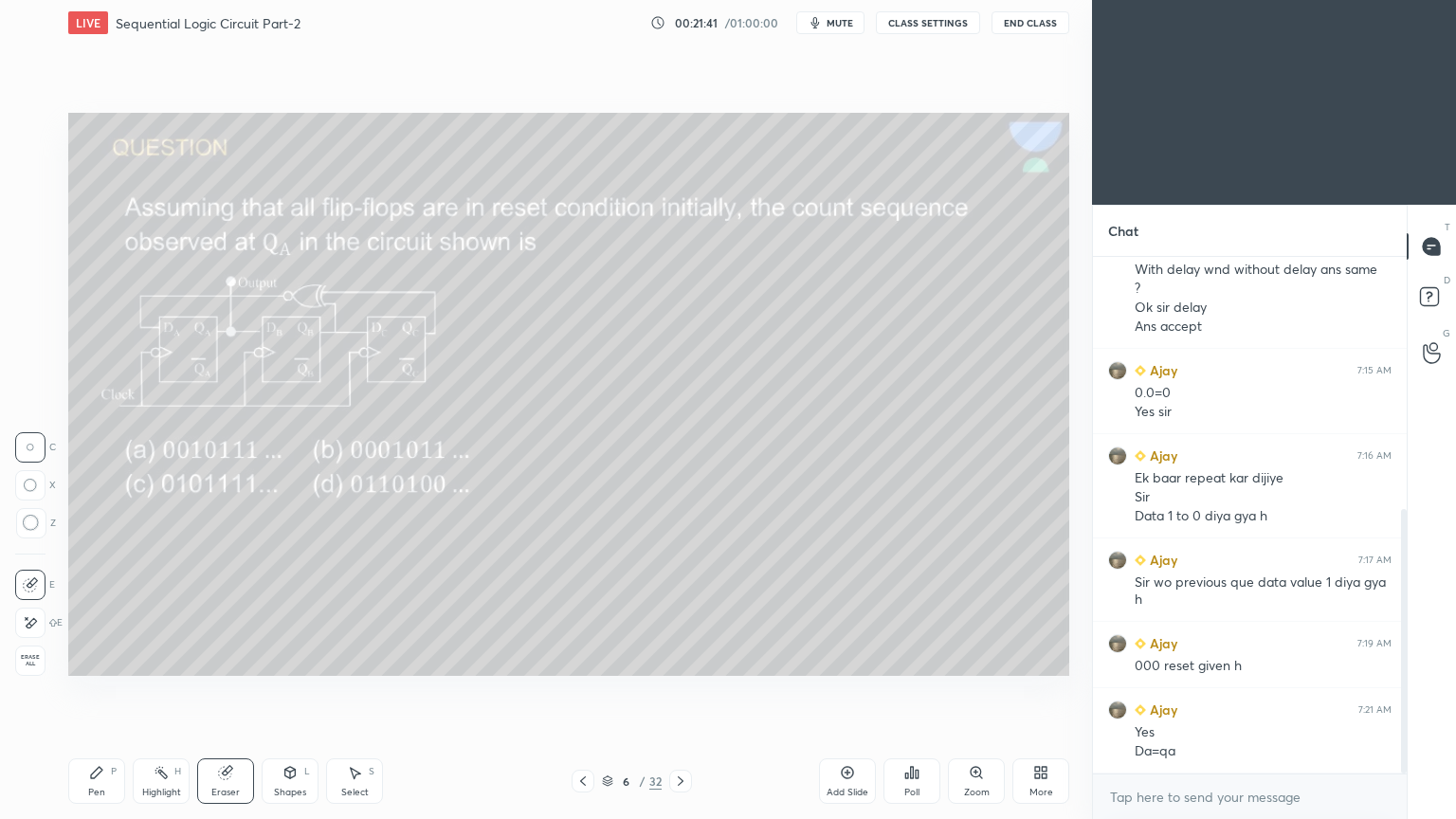 click 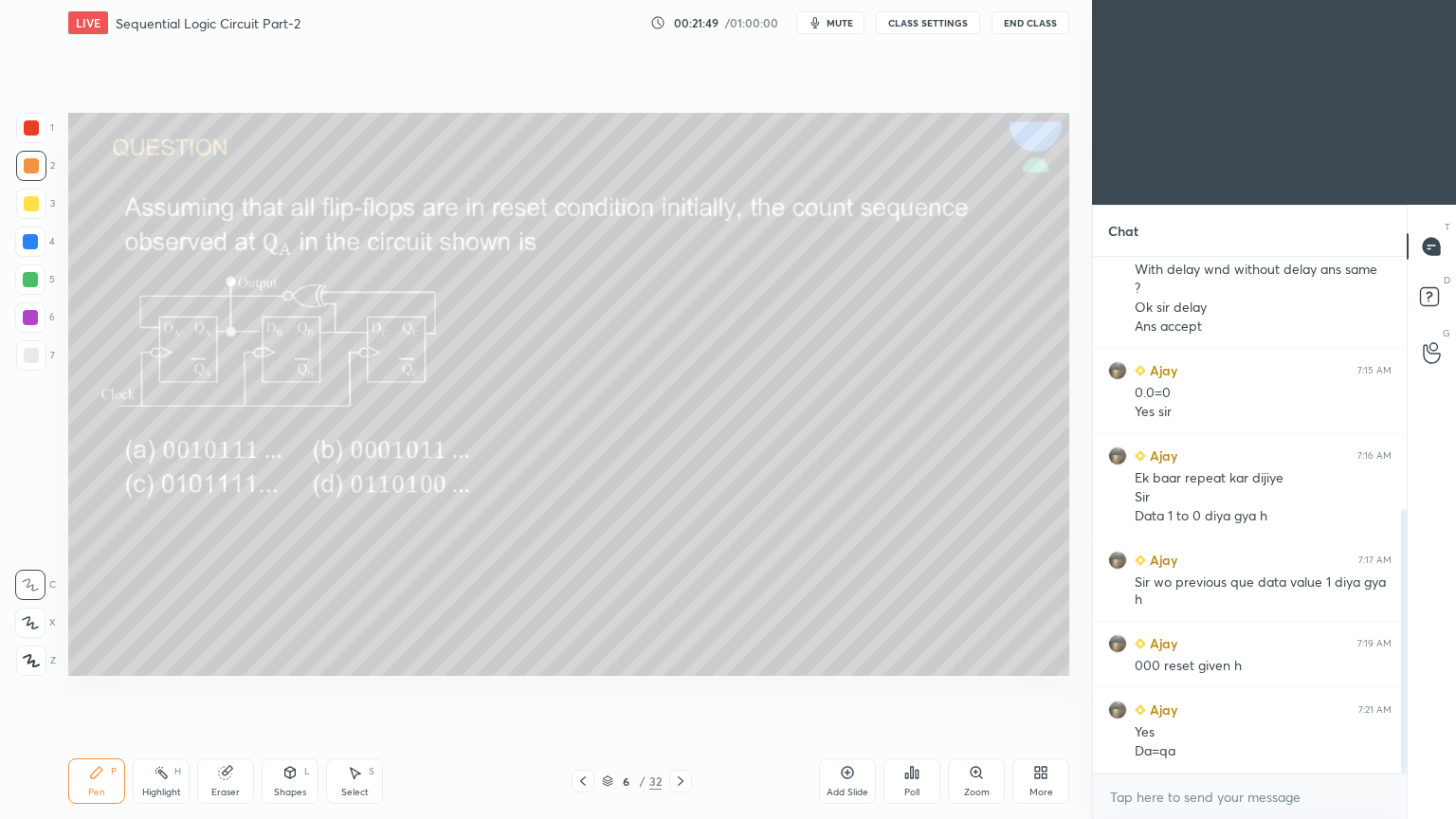 click at bounding box center (30, 318) 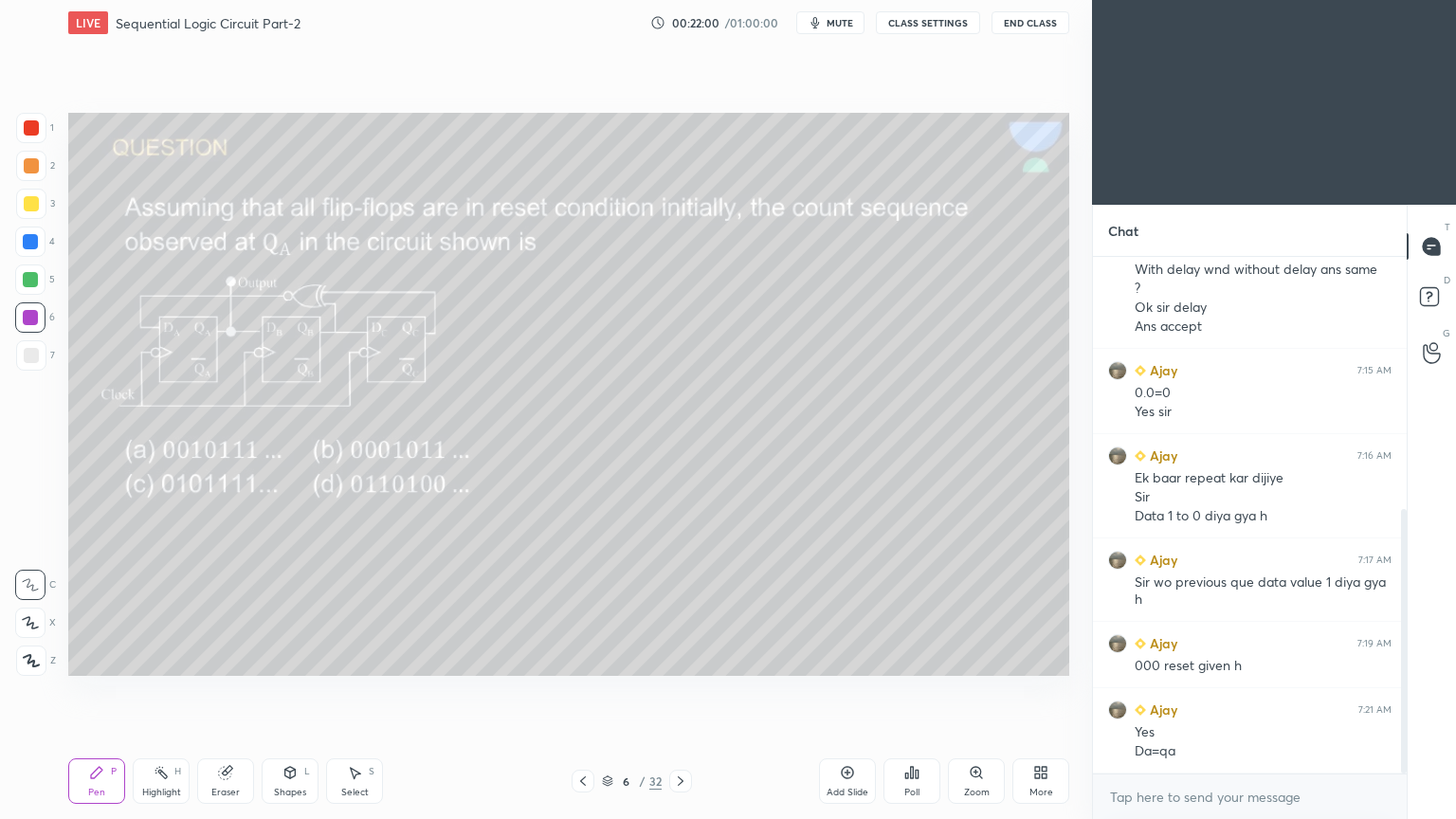 click 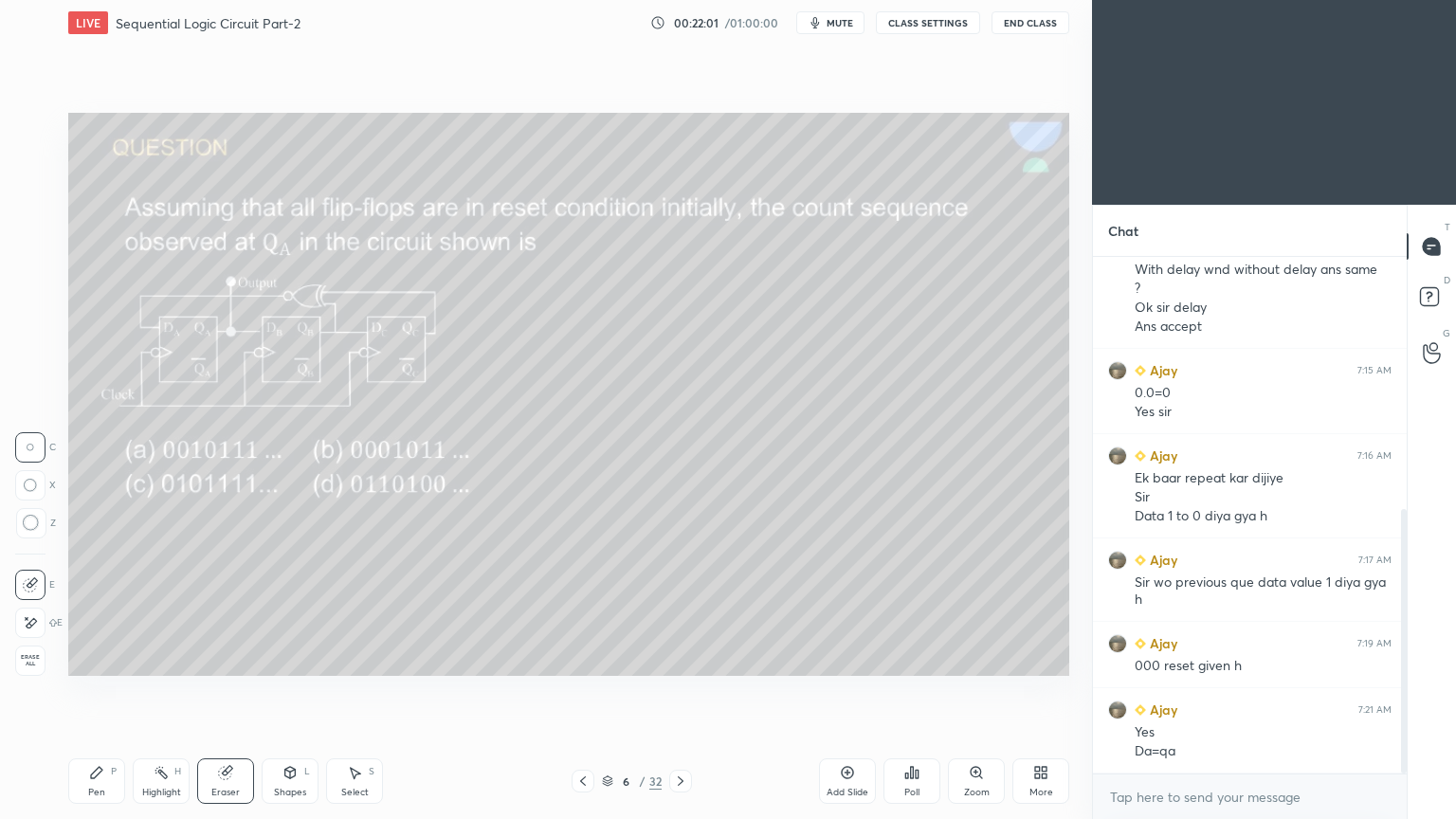 click on "Pen P" at bounding box center [97, 781] 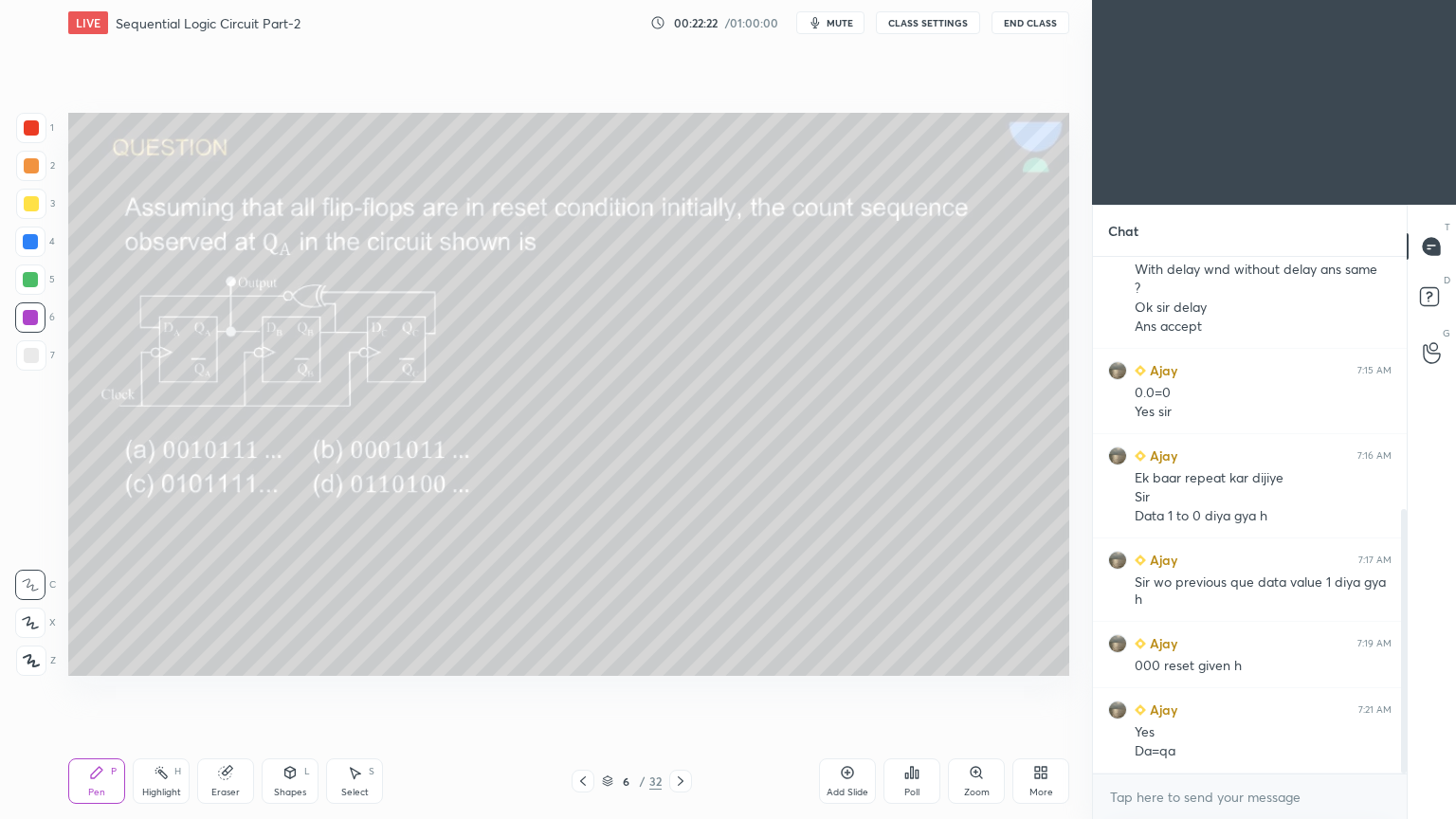 click on "Highlight H" at bounding box center (161, 781) 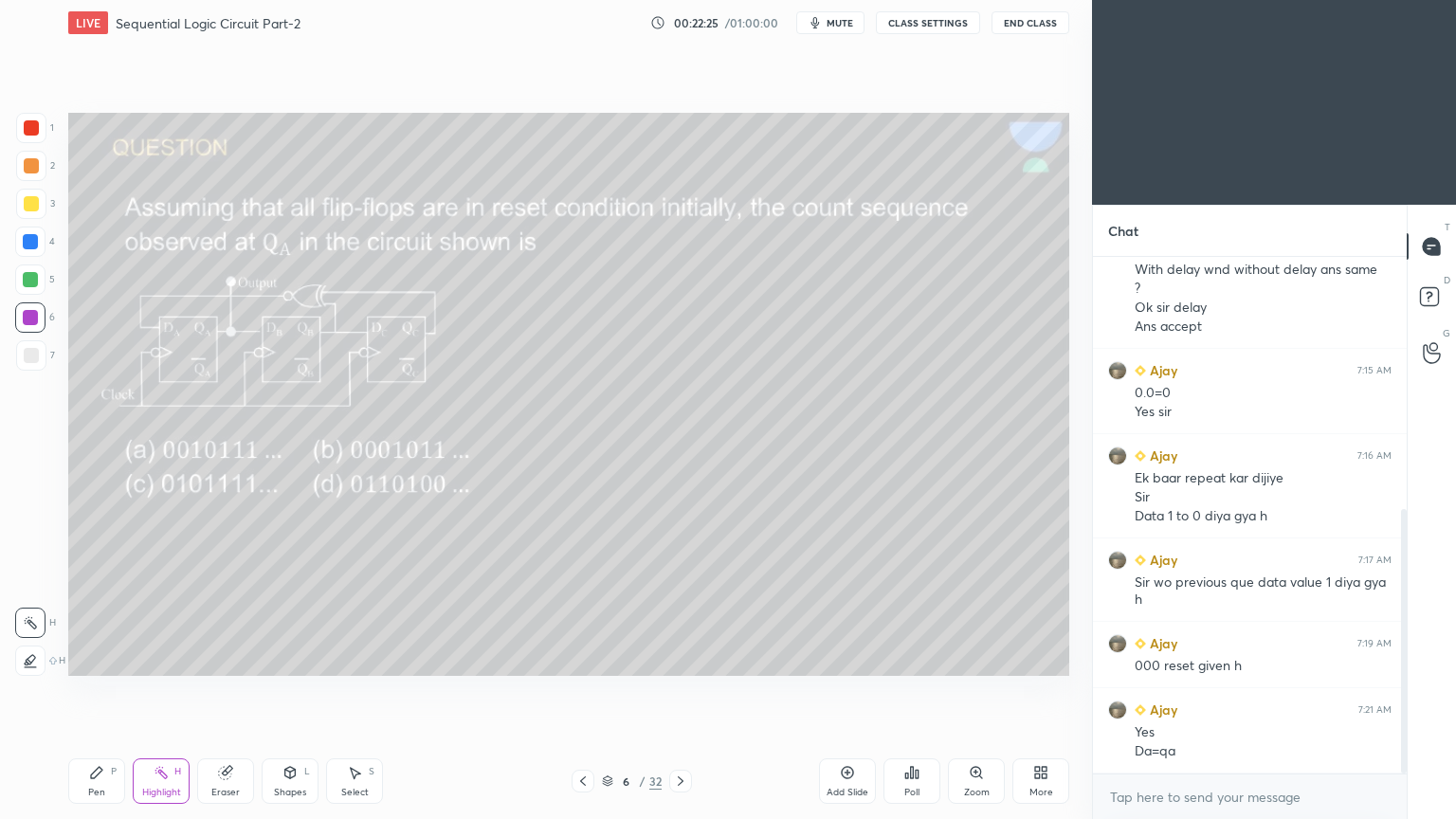 click 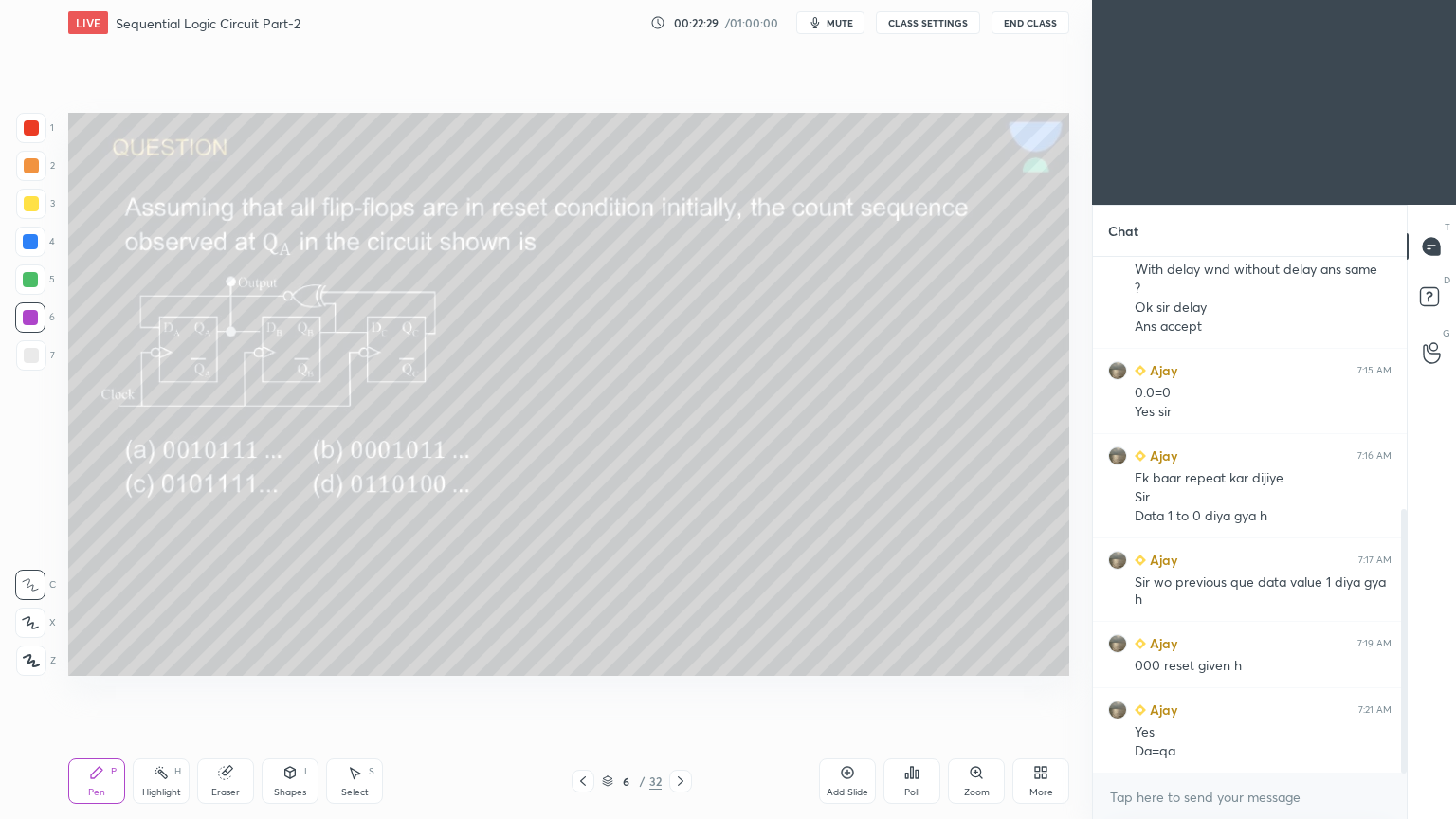 click 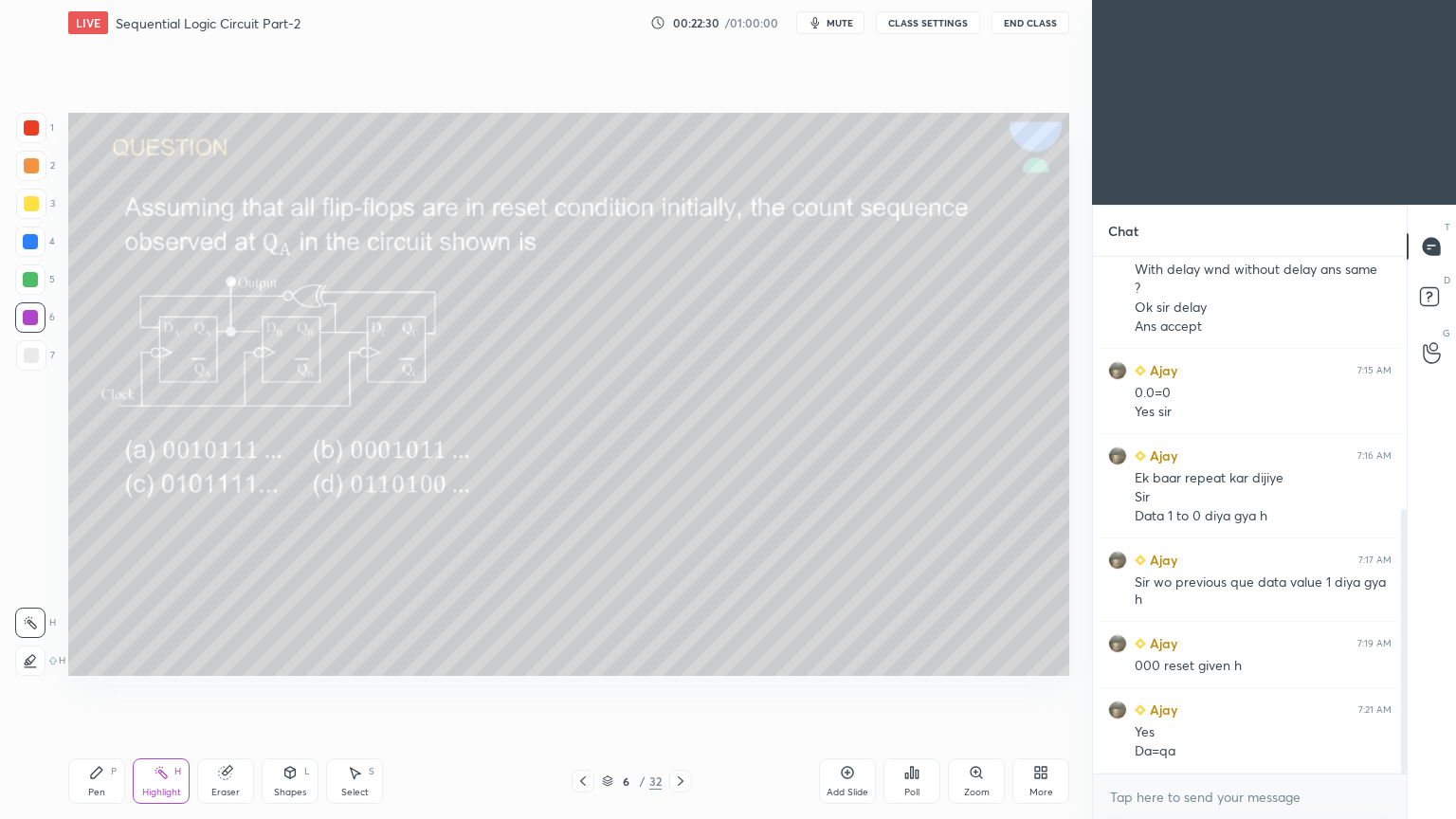 click on "5" at bounding box center (35, 280) 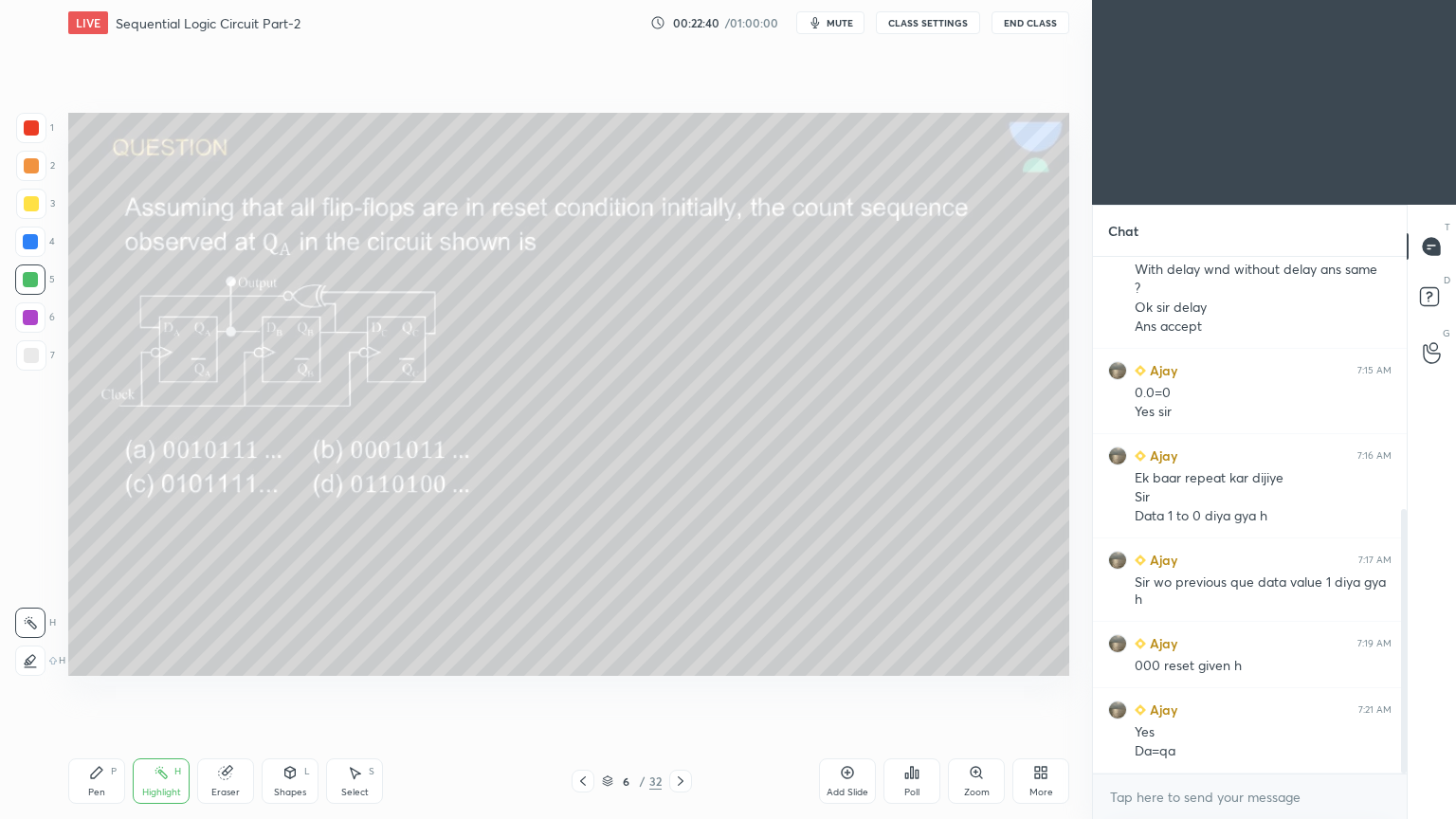 click on "Pen P" at bounding box center (97, 781) 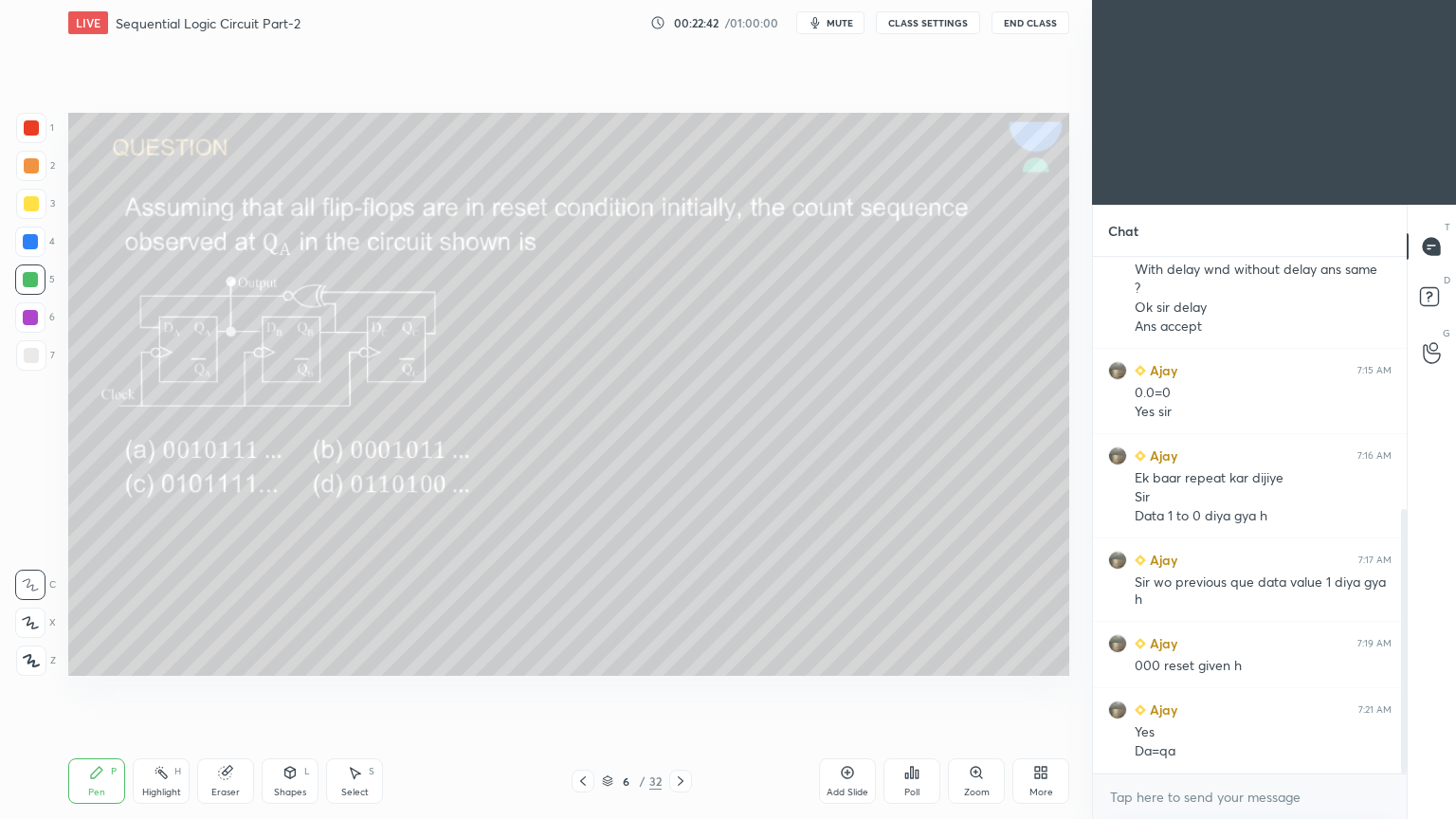 click on "Eraser" at bounding box center [226, 781] 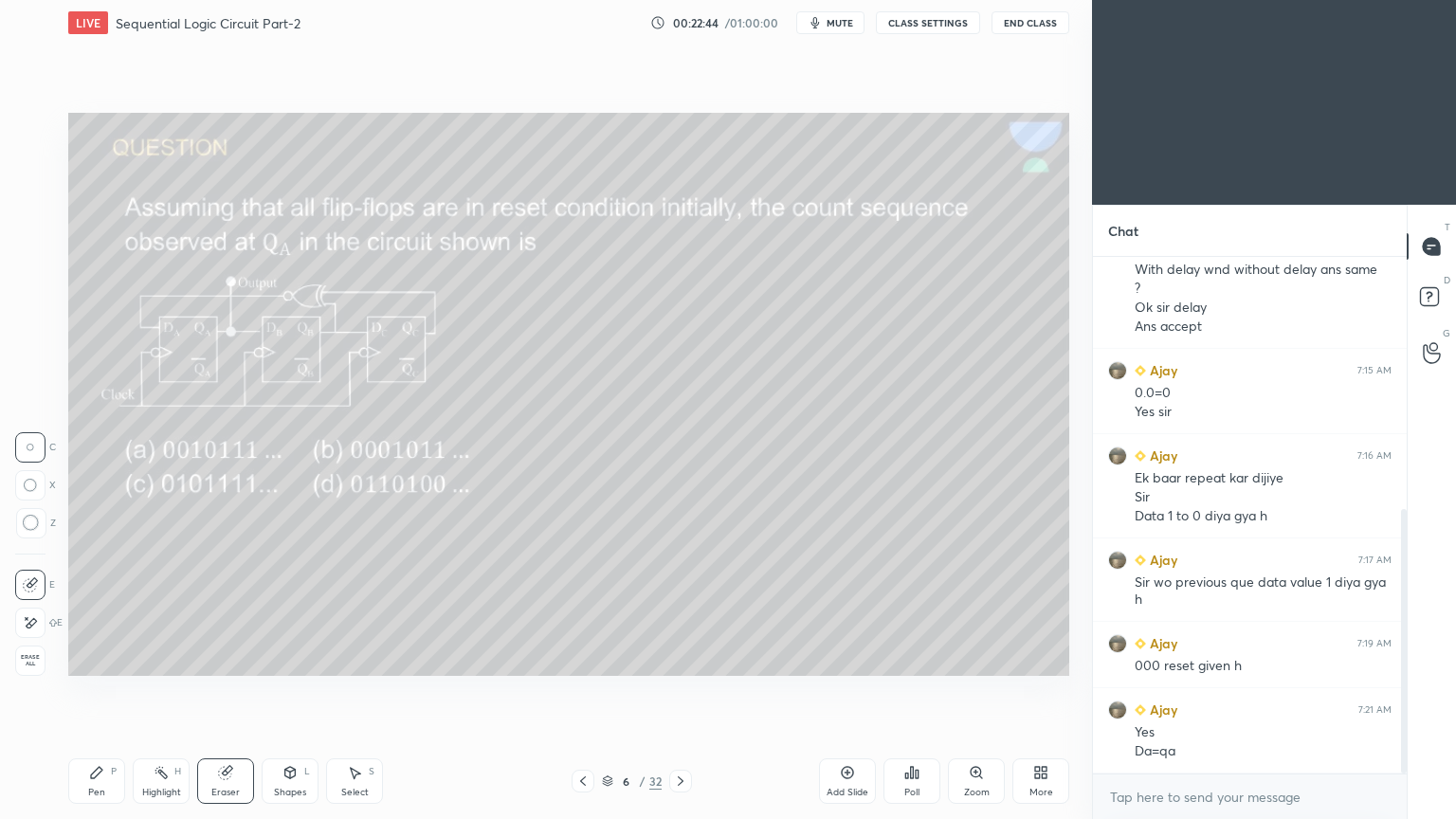 click on "Shapes L" at bounding box center (290, 781) 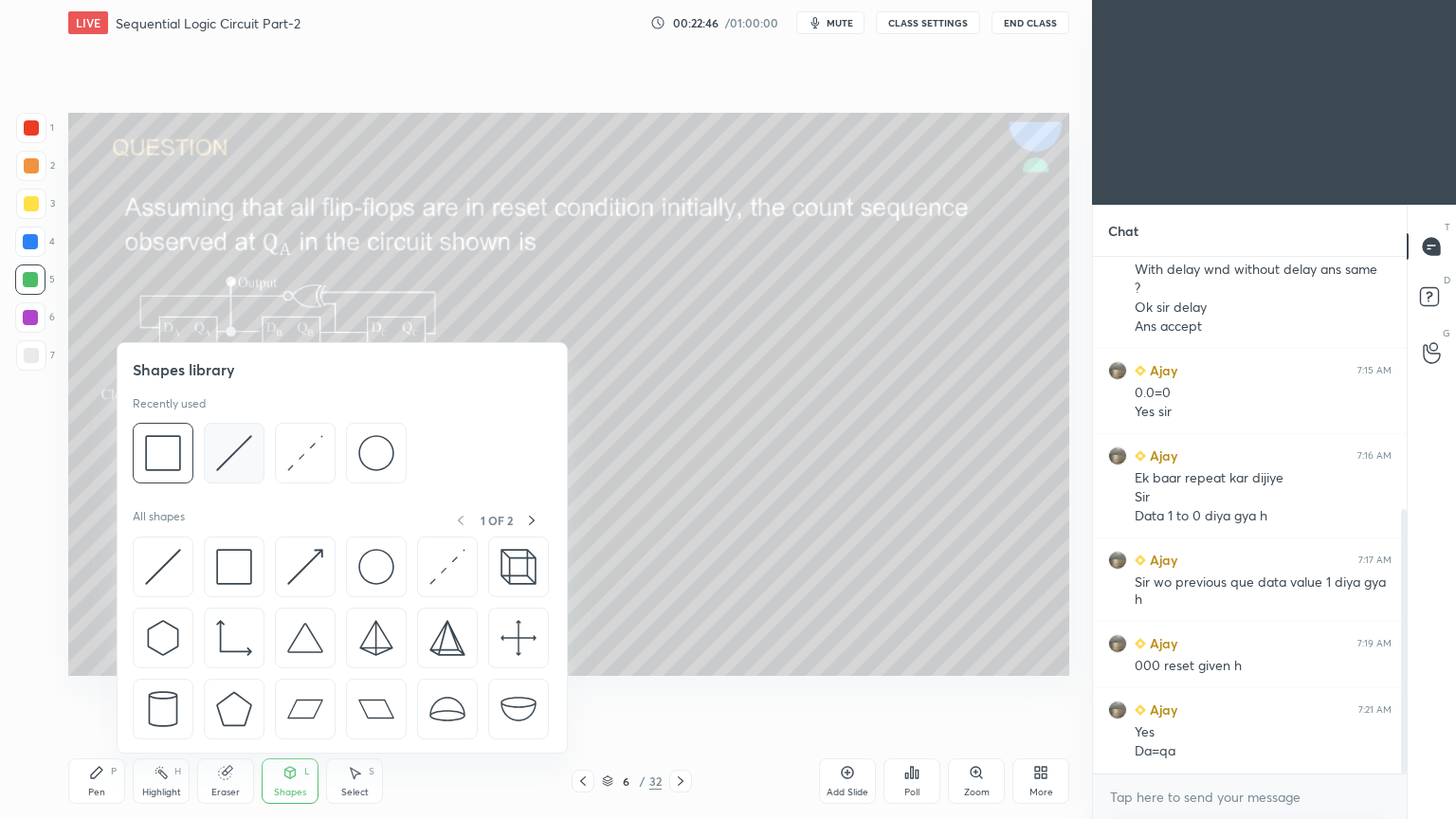 click at bounding box center [234, 453] 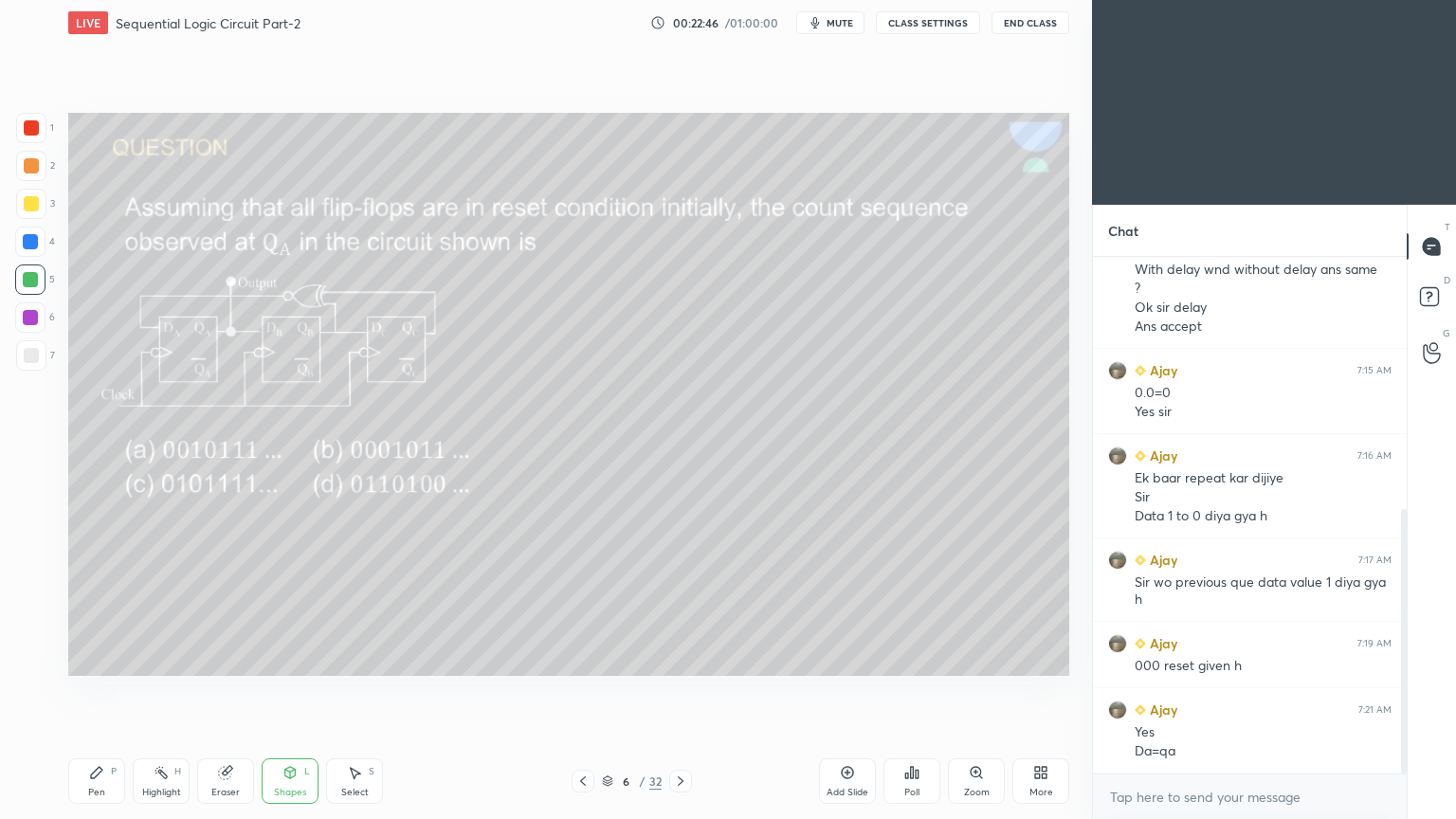click at bounding box center (30, 242) 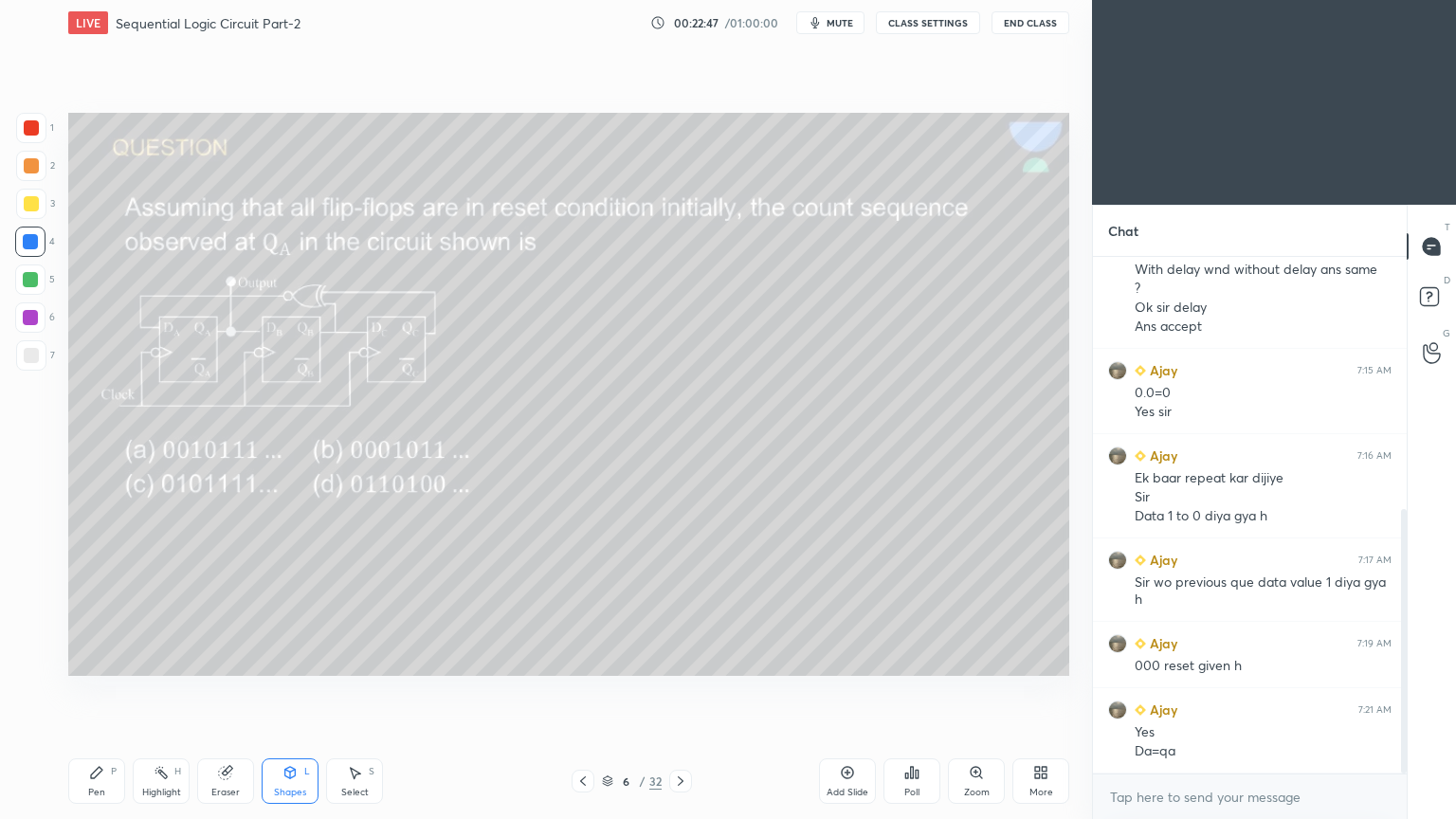 click on "Pen P" at bounding box center [97, 781] 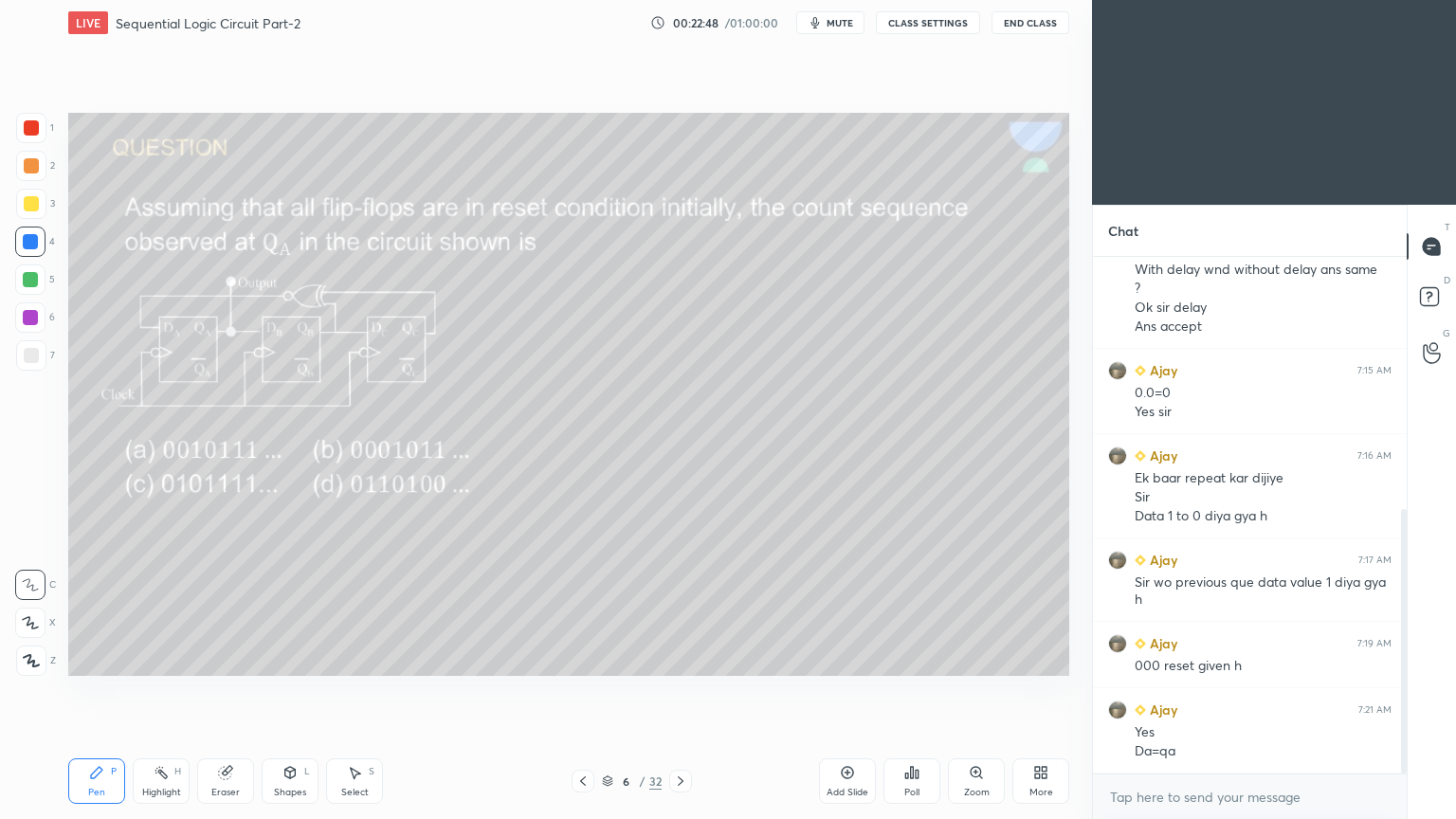 click at bounding box center [30, 623] 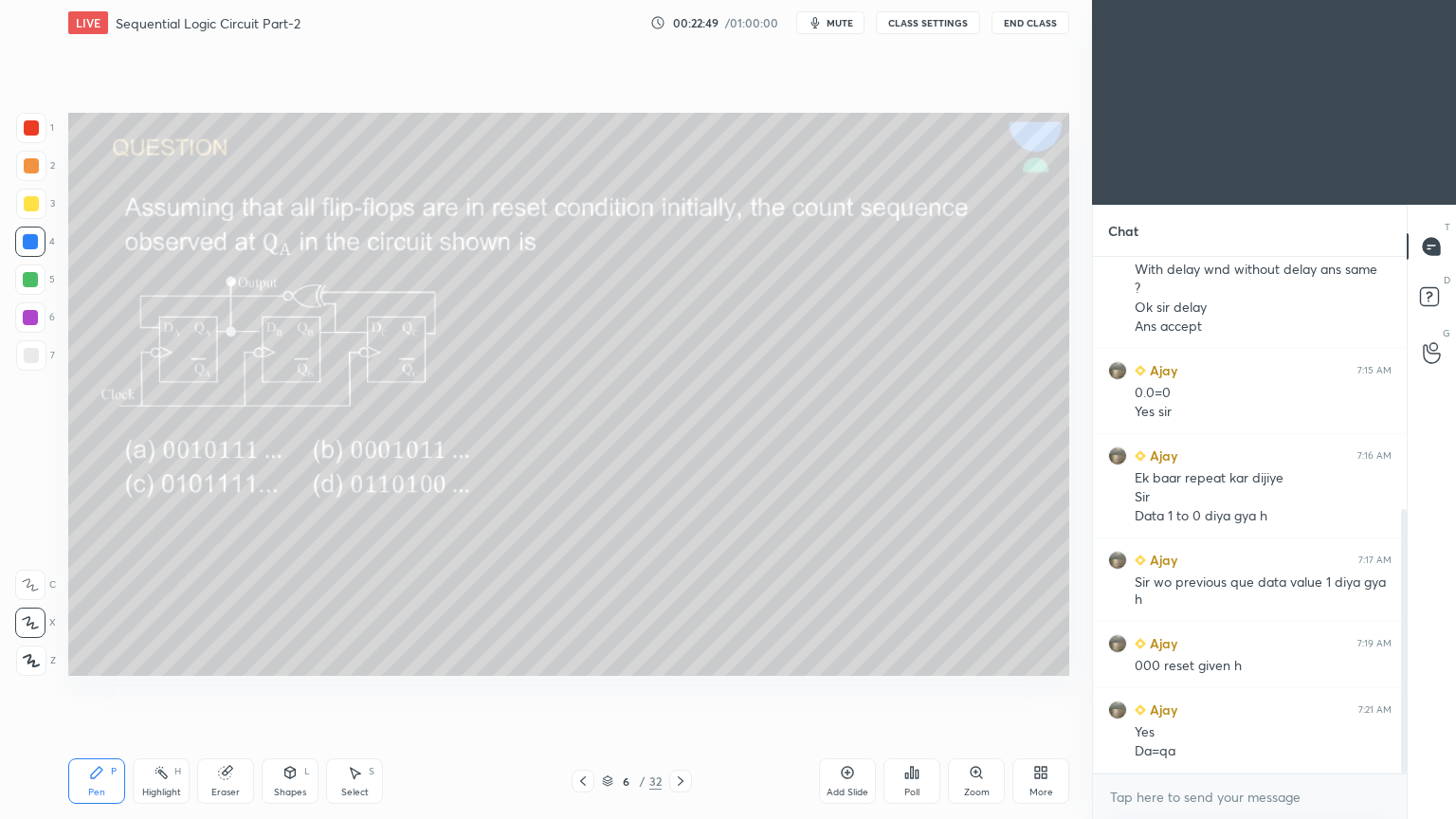 click on "Select S" at bounding box center (355, 781) 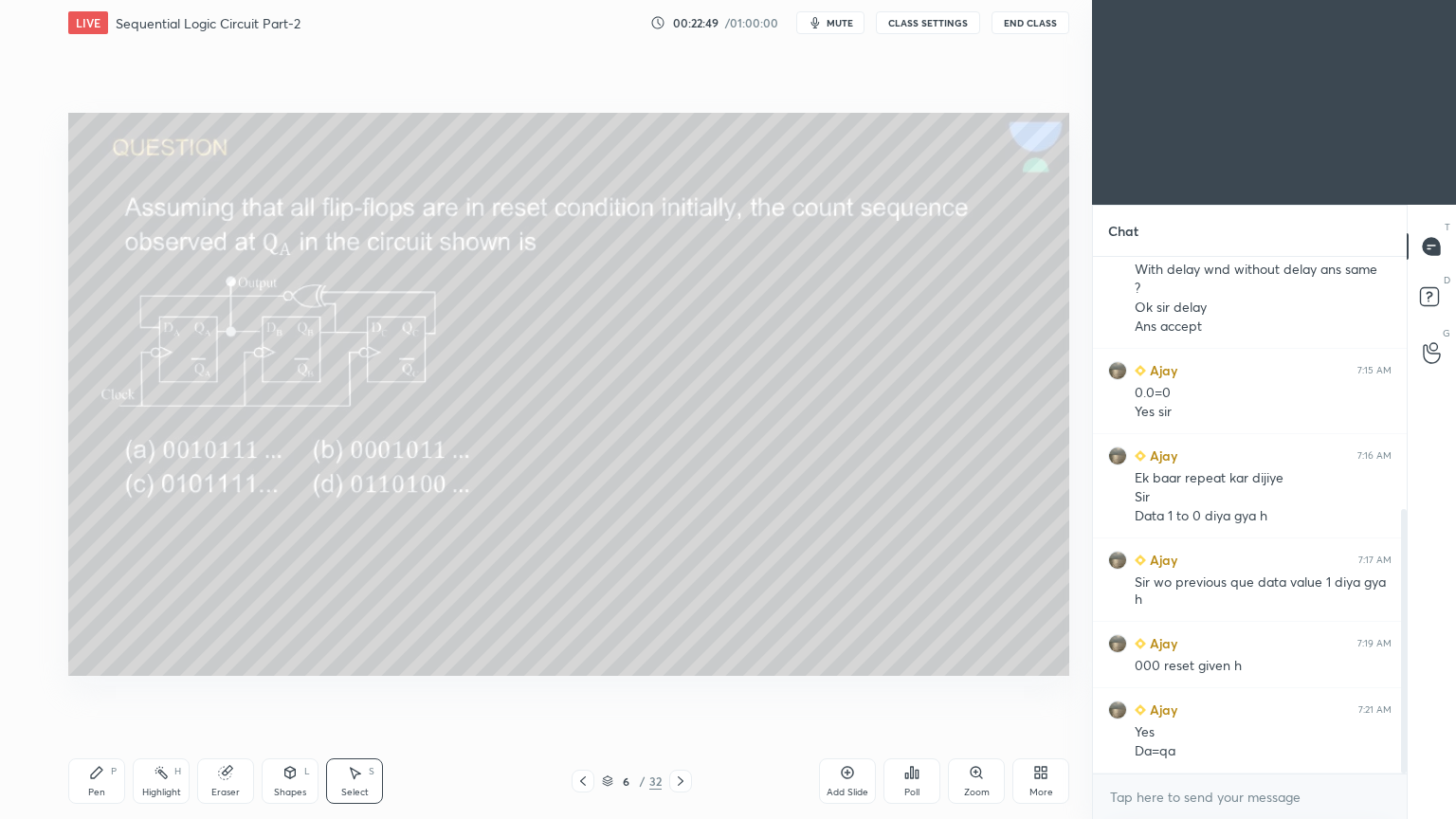 click on "Shapes L" at bounding box center [290, 781] 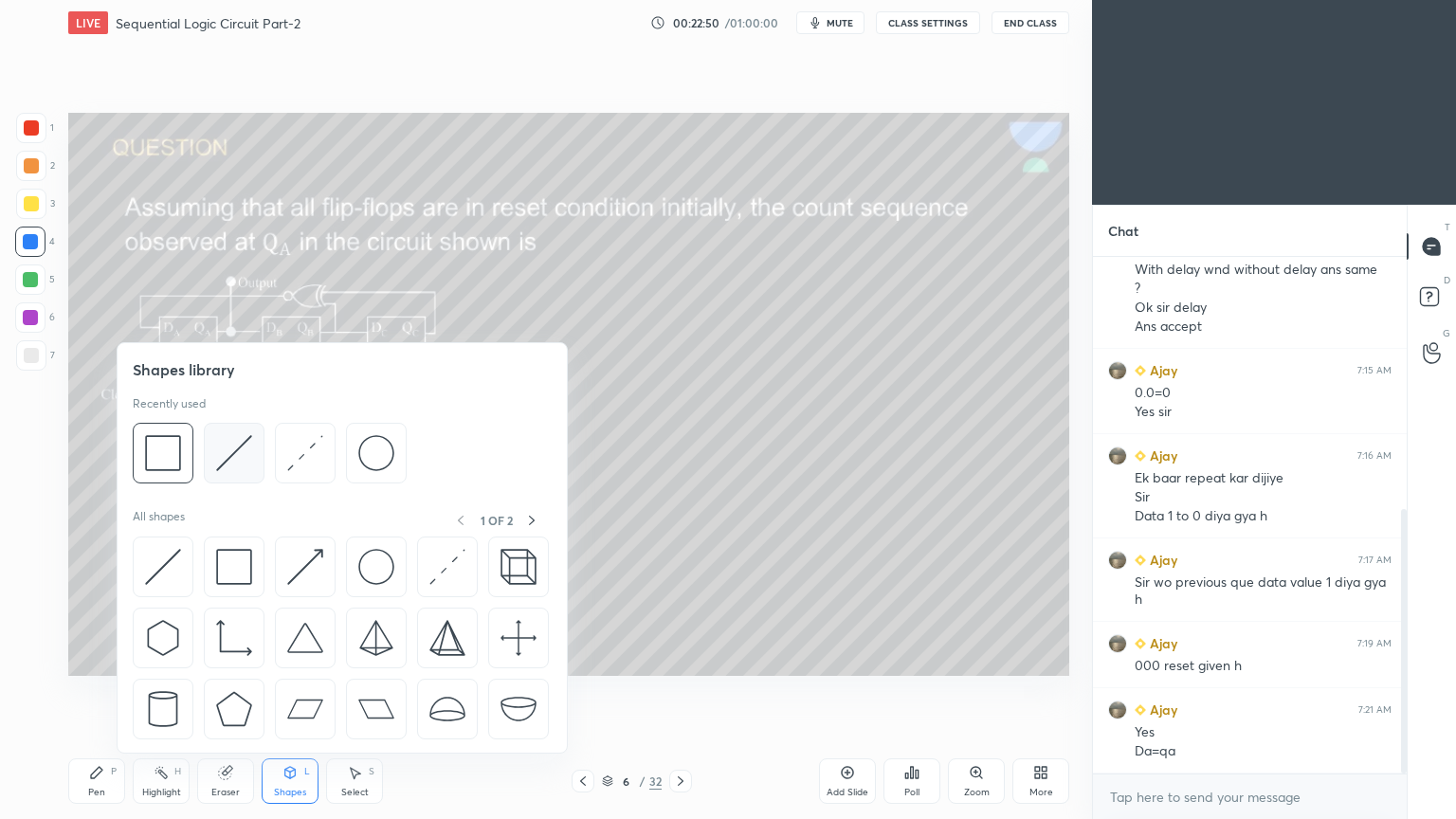 click at bounding box center (234, 453) 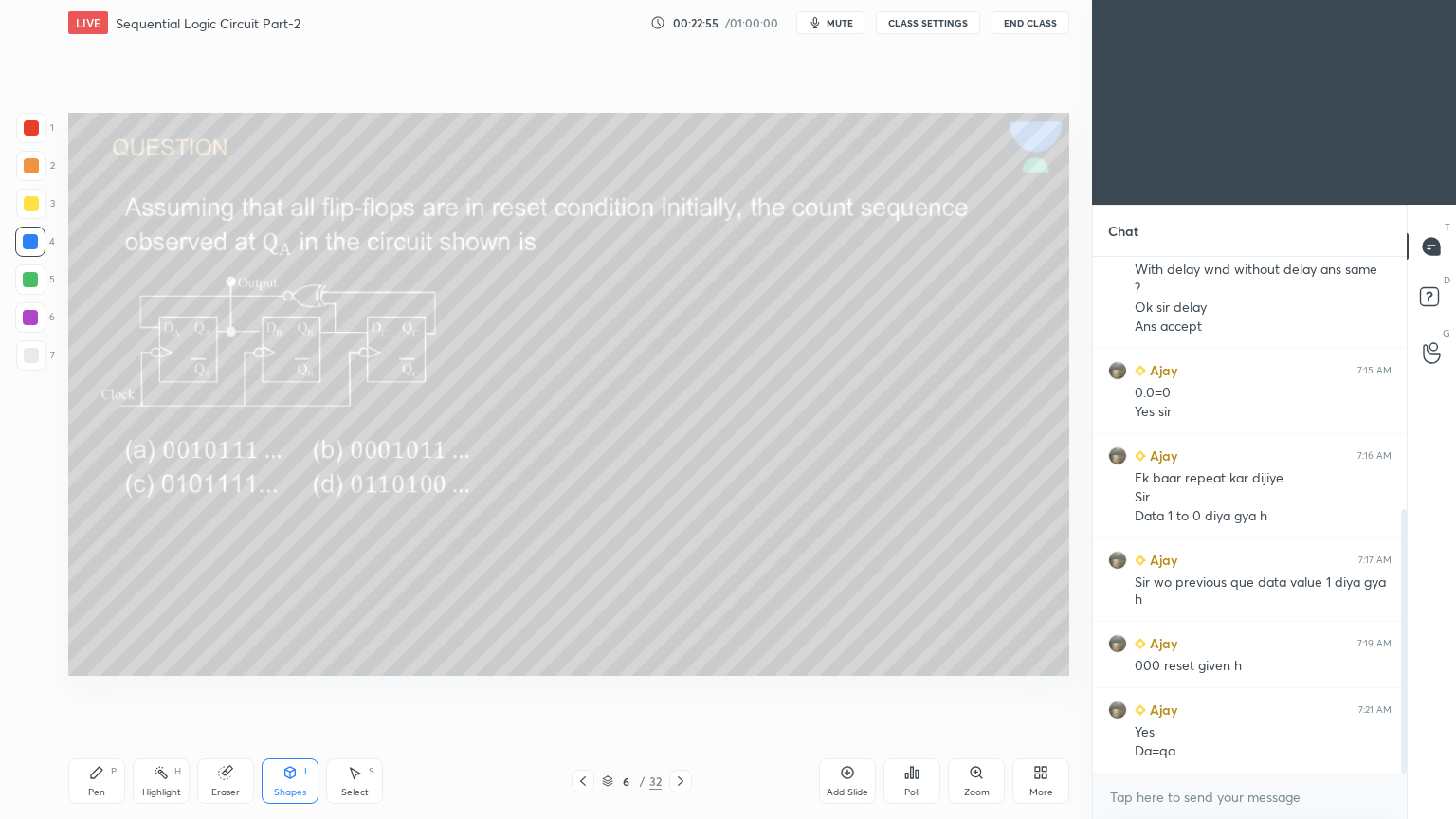 click on "Pen P" at bounding box center [97, 781] 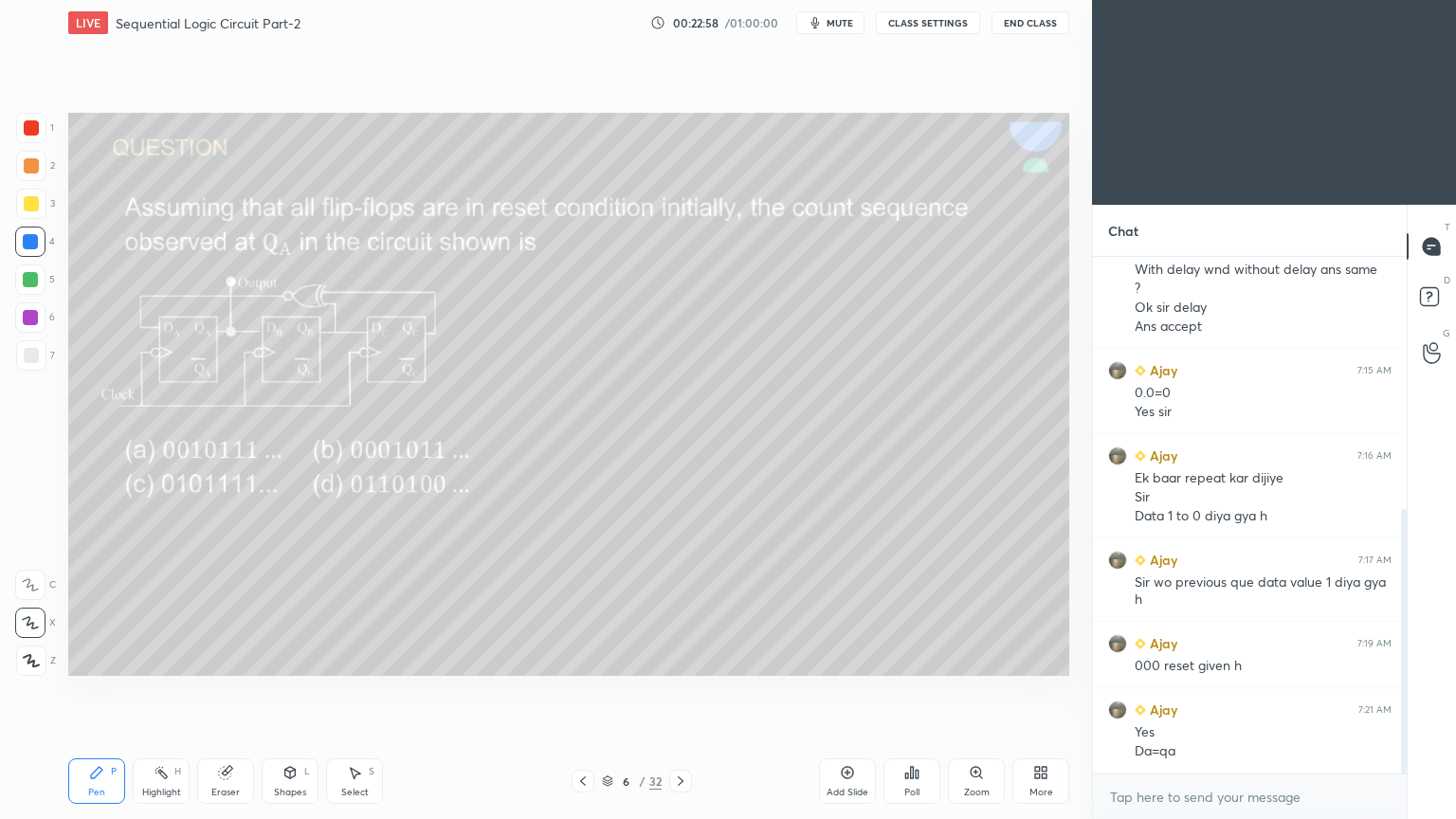 click at bounding box center (30, 280) 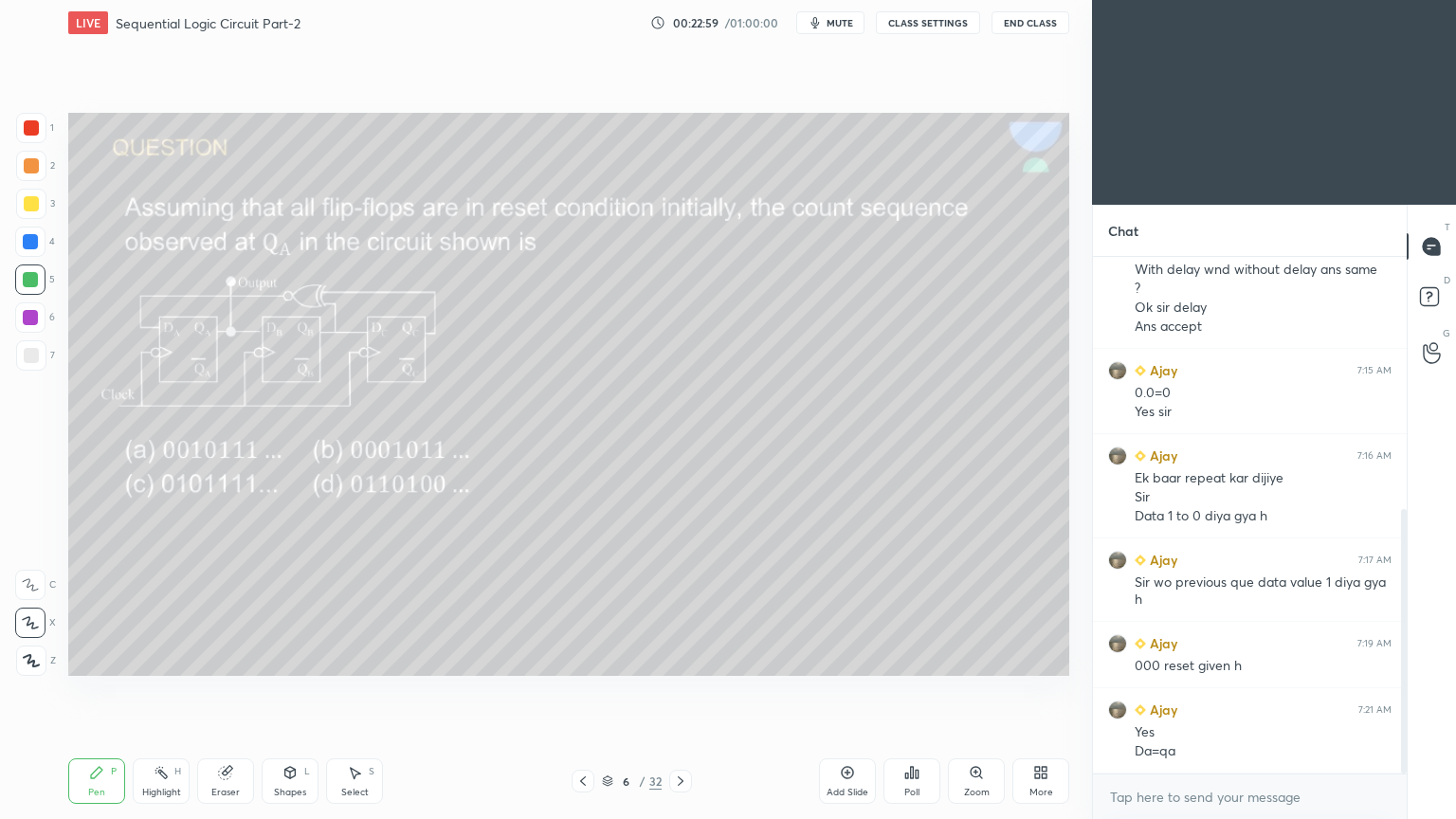 click at bounding box center [30, 585] 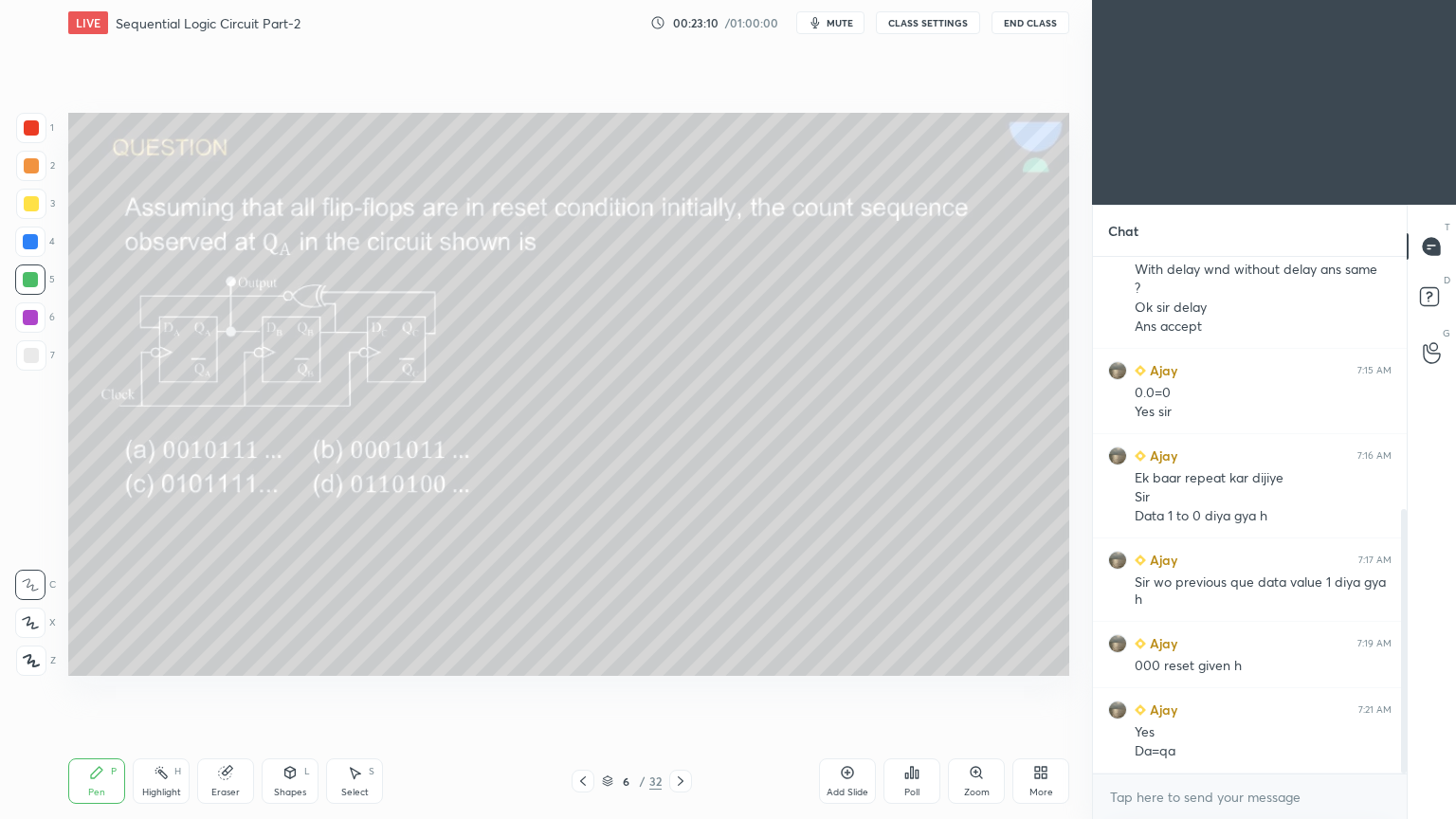 click at bounding box center [31, 204] 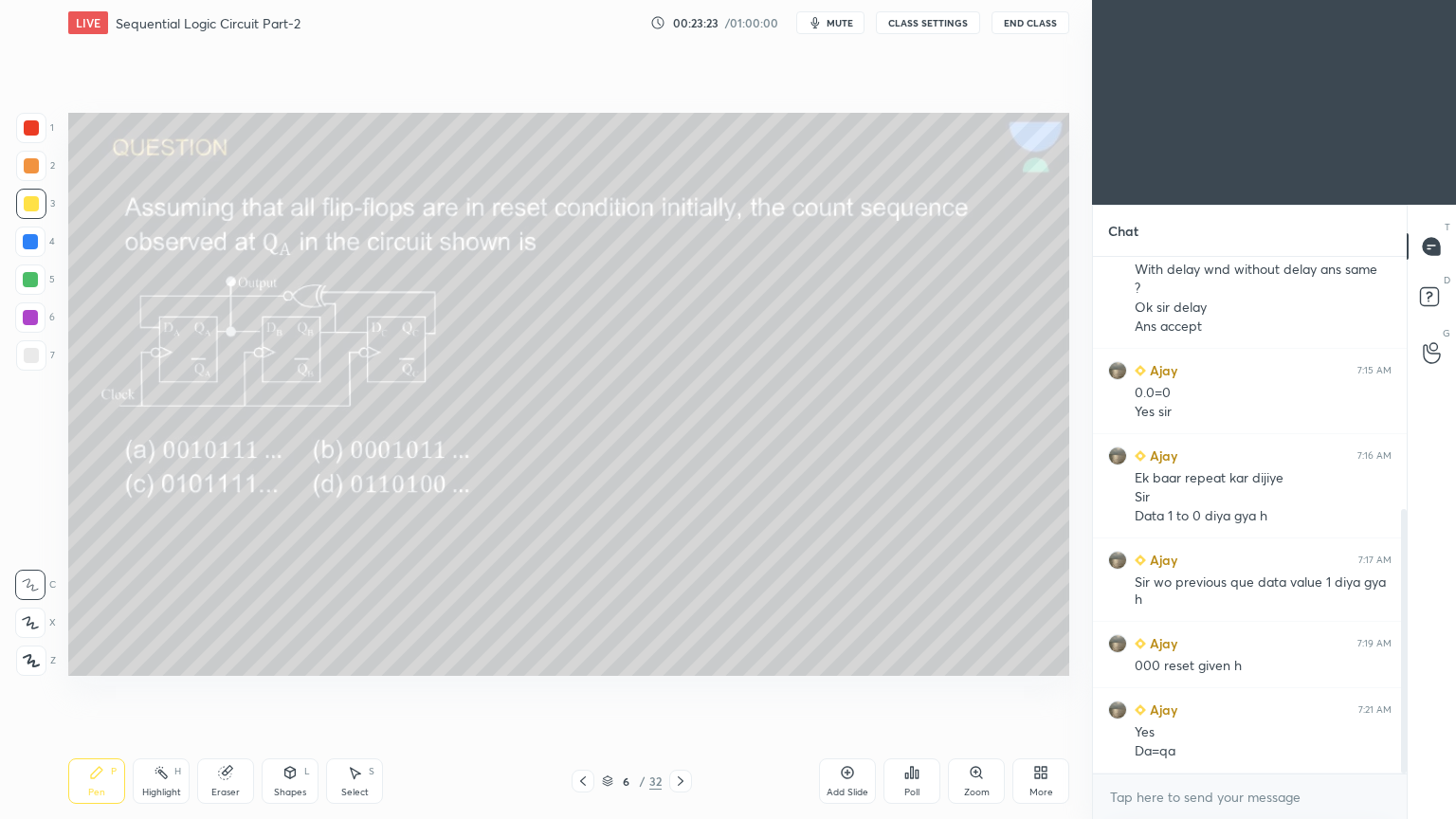 click on "Highlight H" at bounding box center (161, 781) 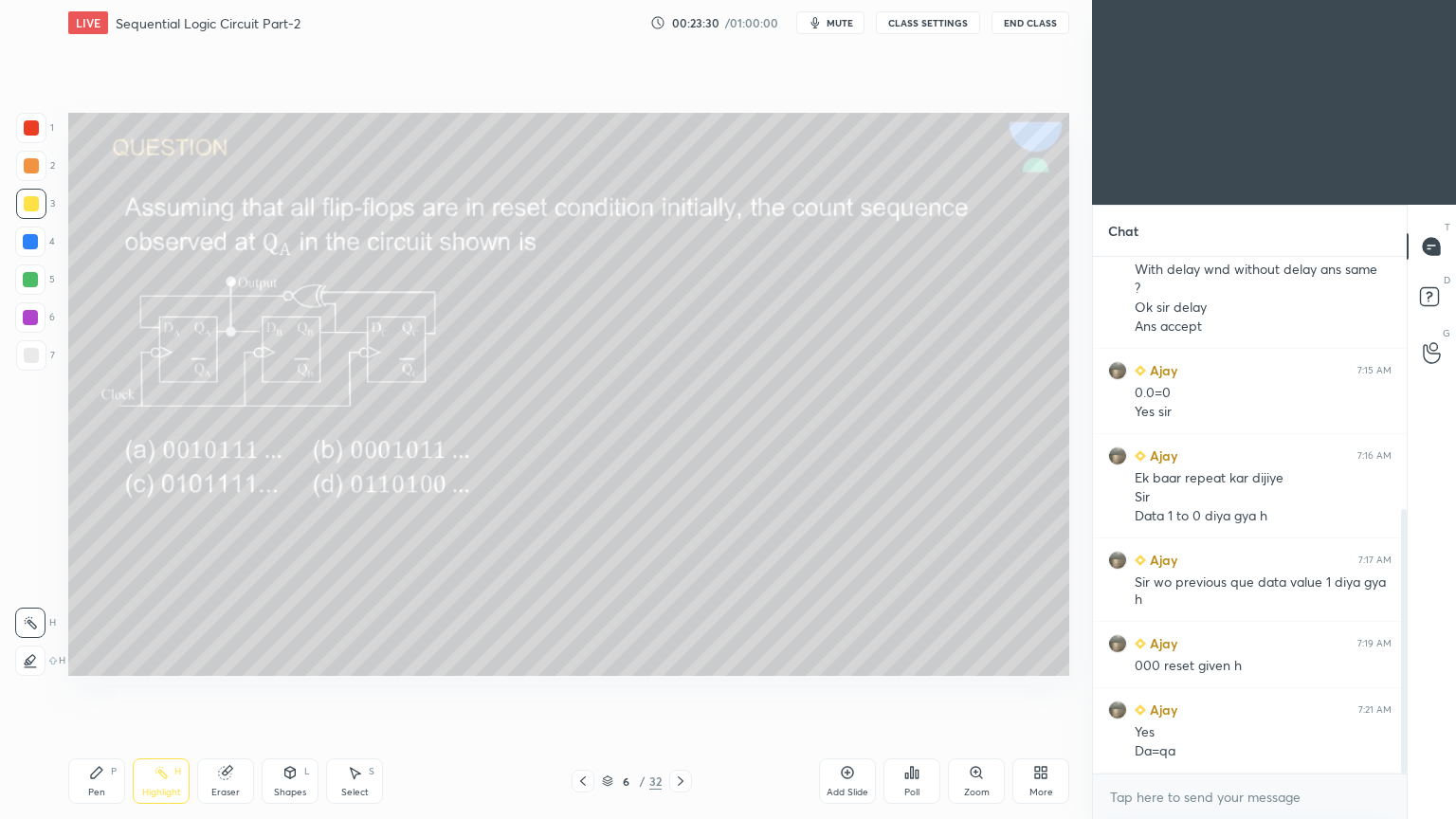 click on "Pen" at bounding box center (97, 792) 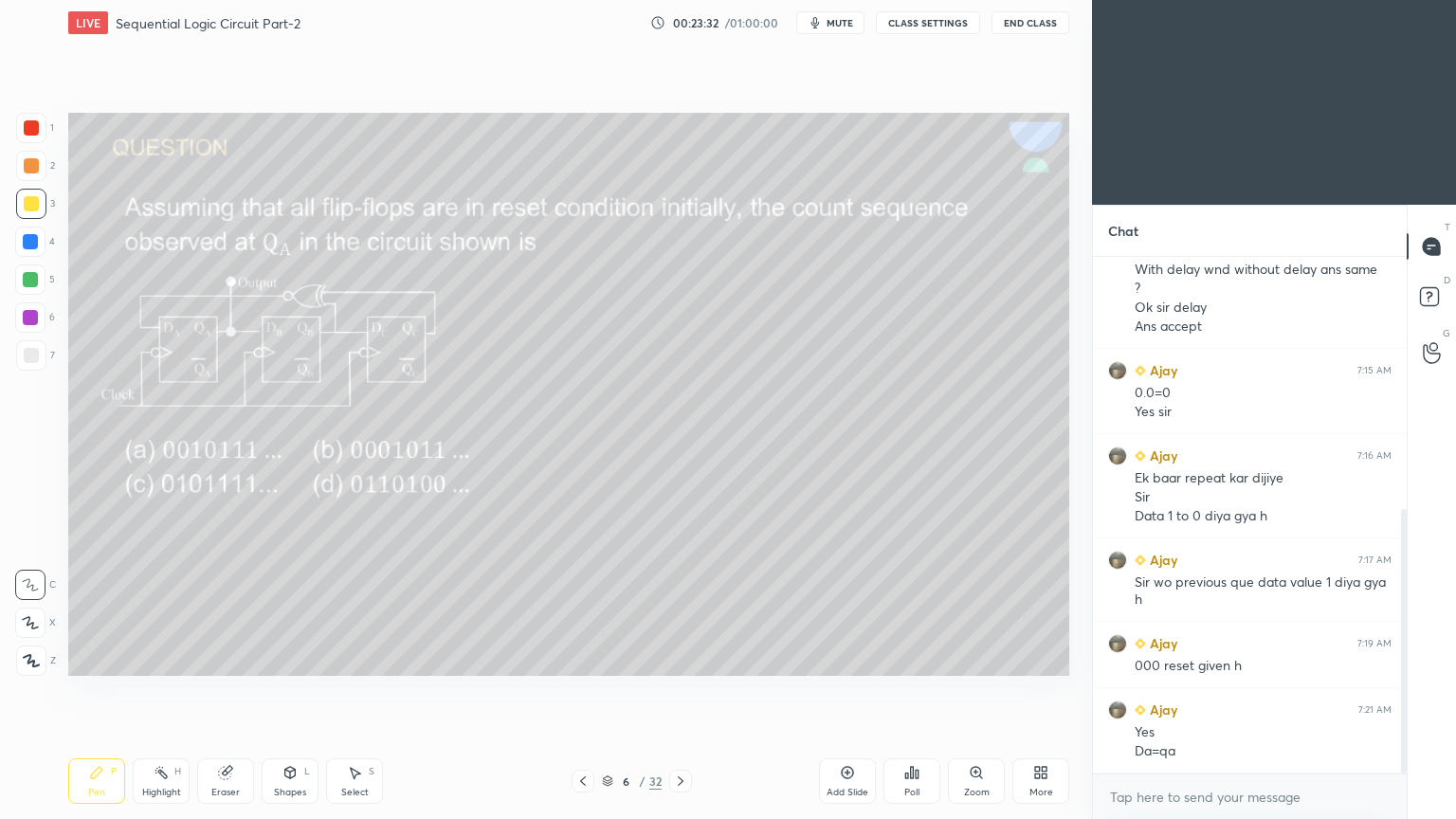 click 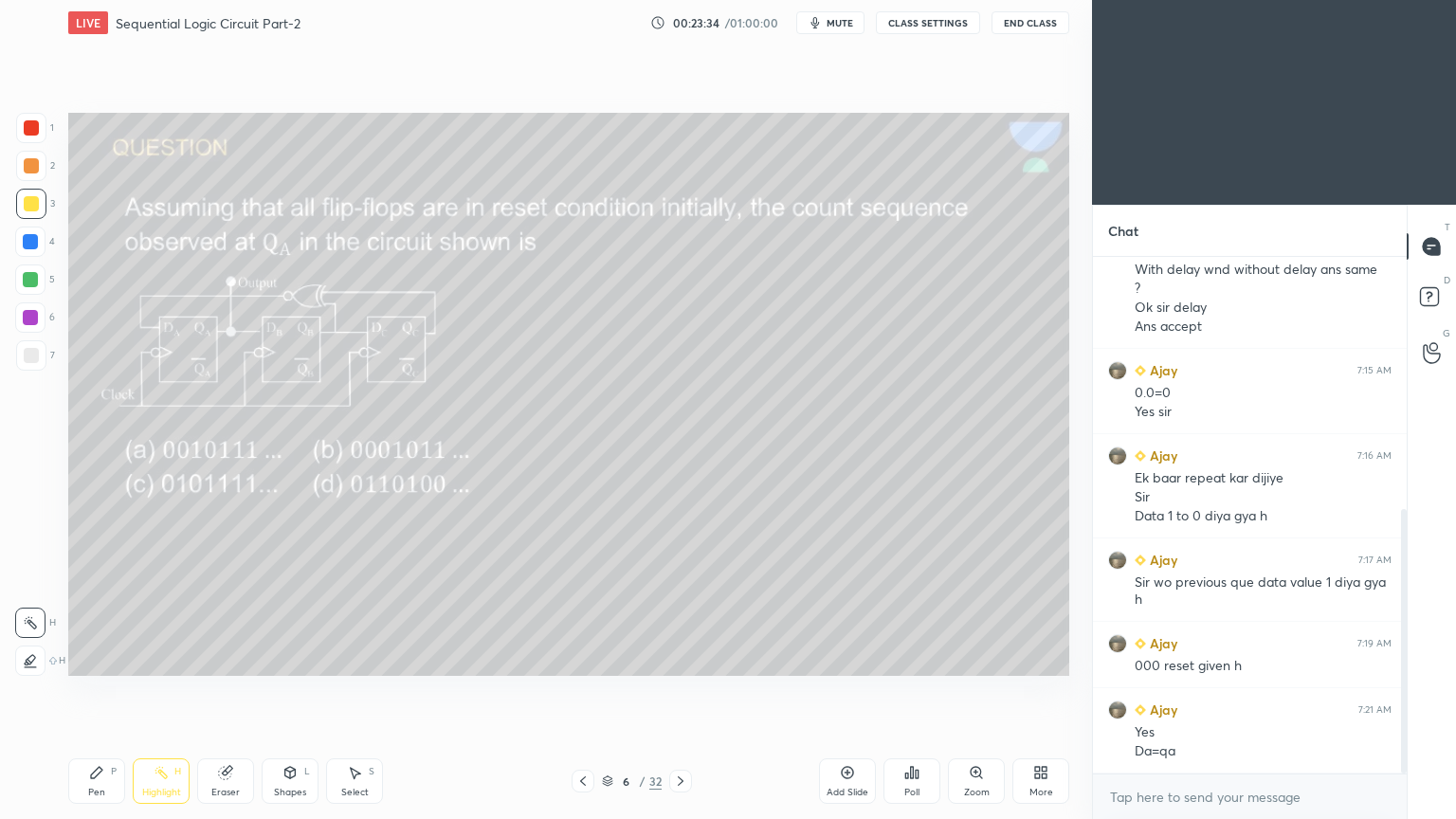 click on "Pen P" at bounding box center (97, 781) 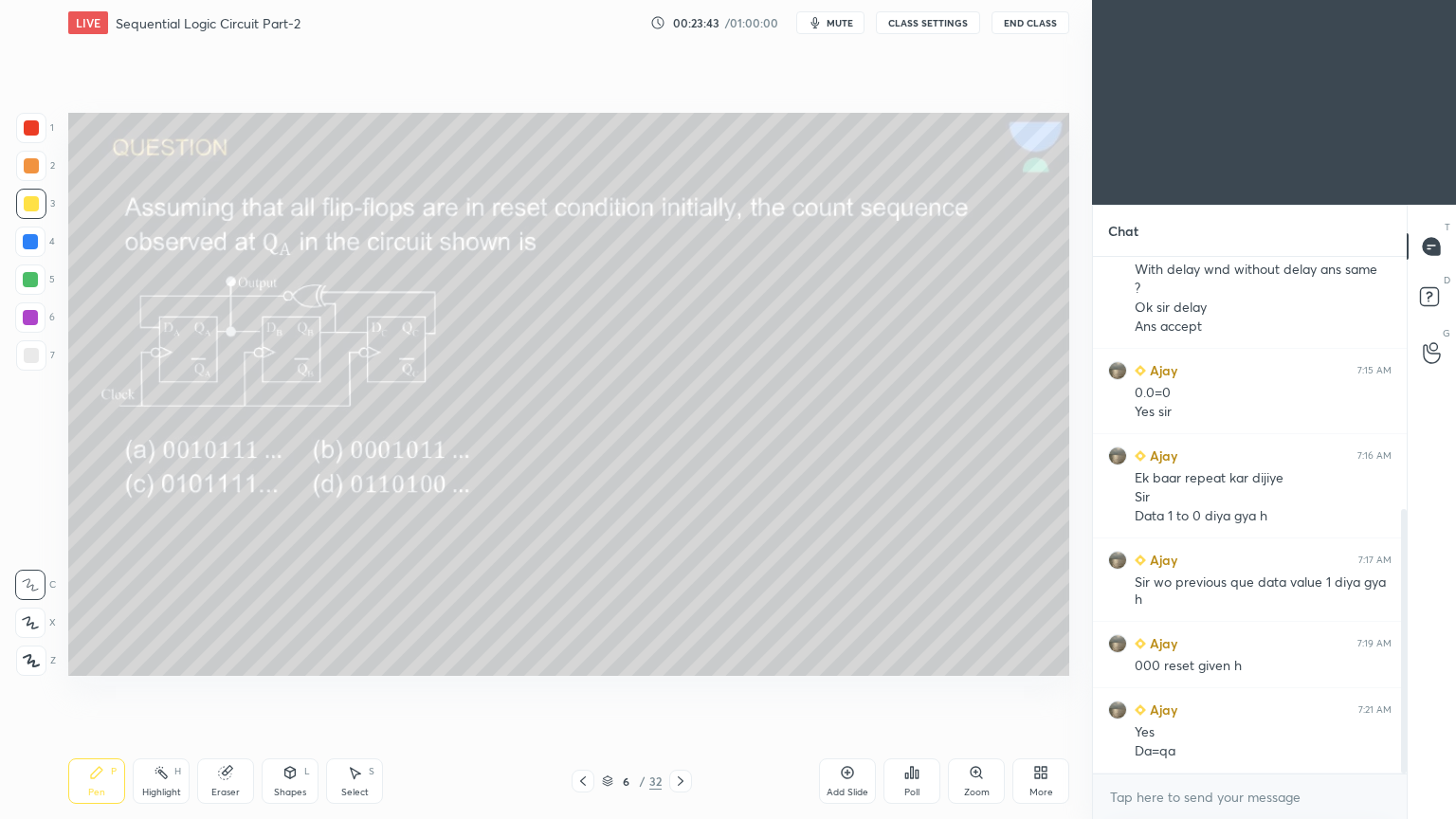 click 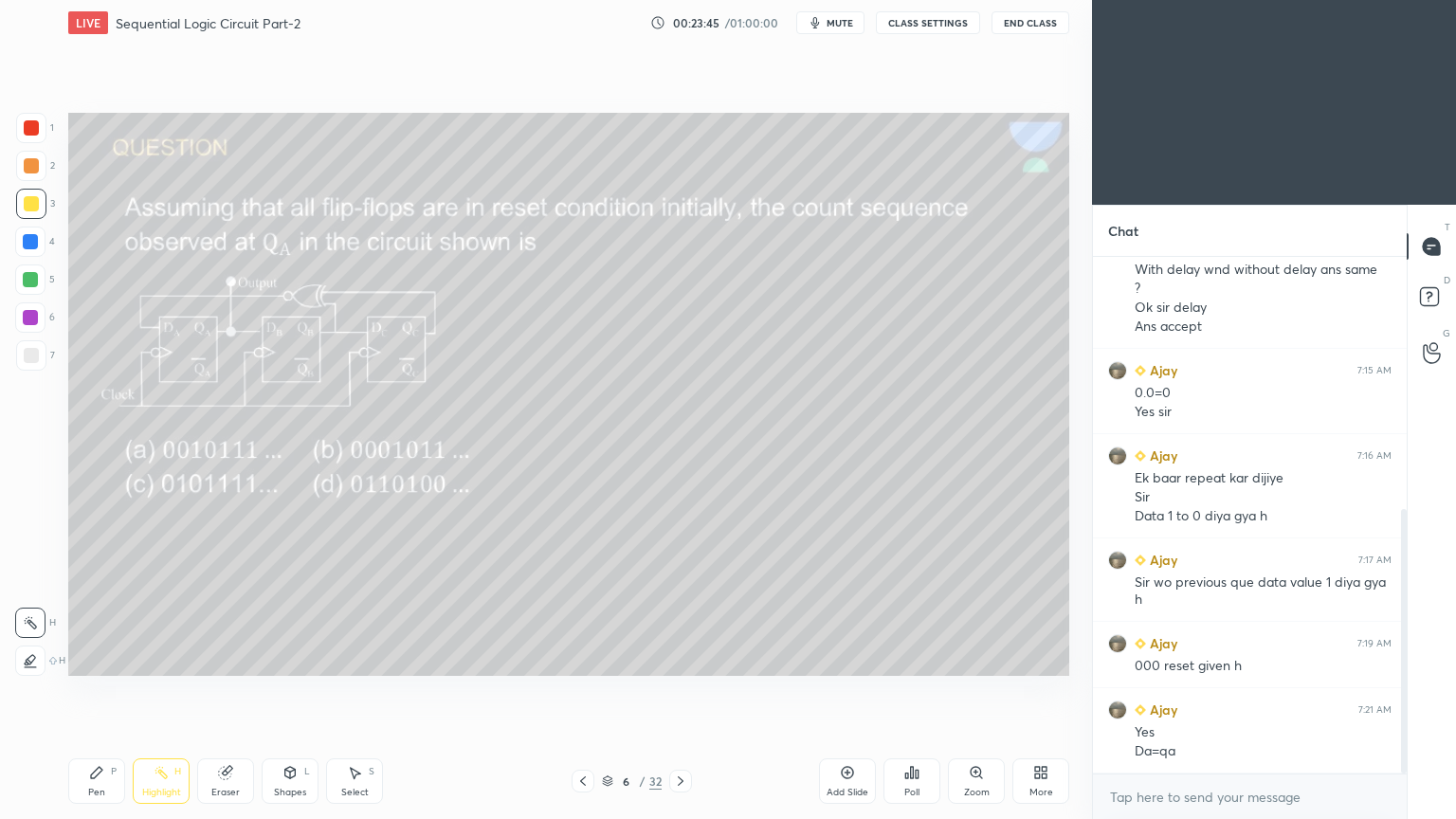 click at bounding box center (30, 280) 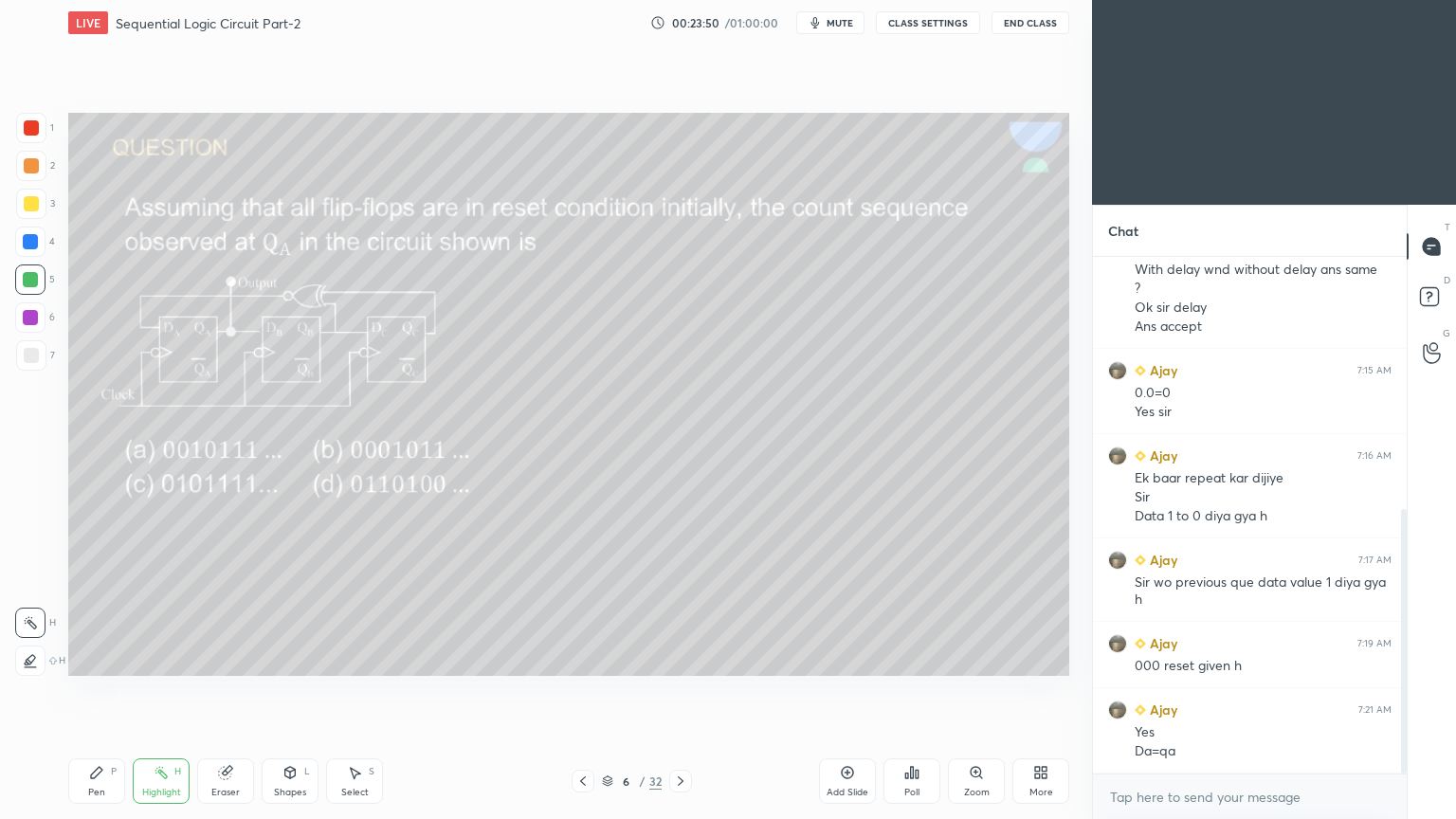 click on "Pen P" at bounding box center [97, 781] 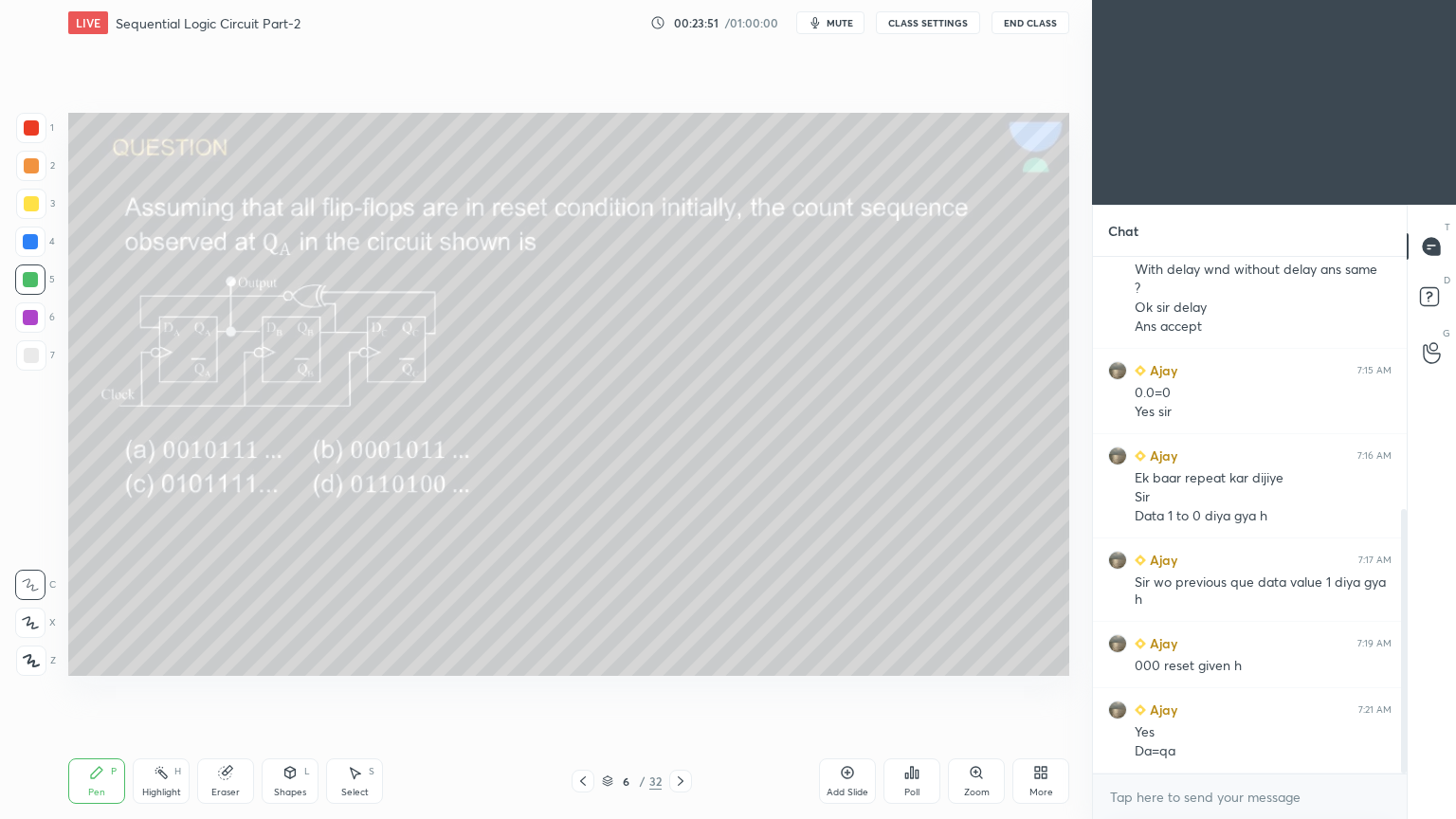 click at bounding box center (31, 204) 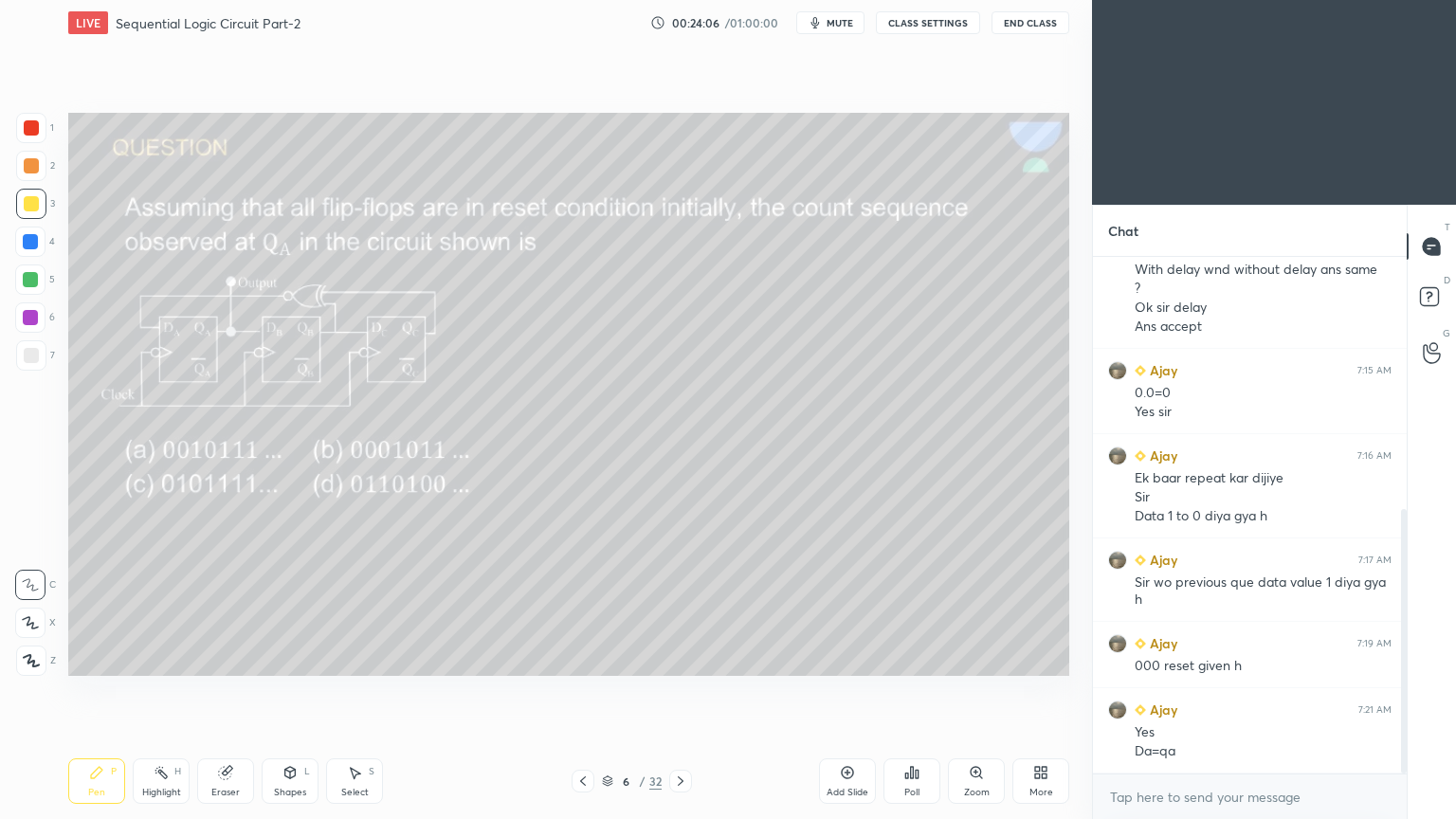 click at bounding box center (30, 318) 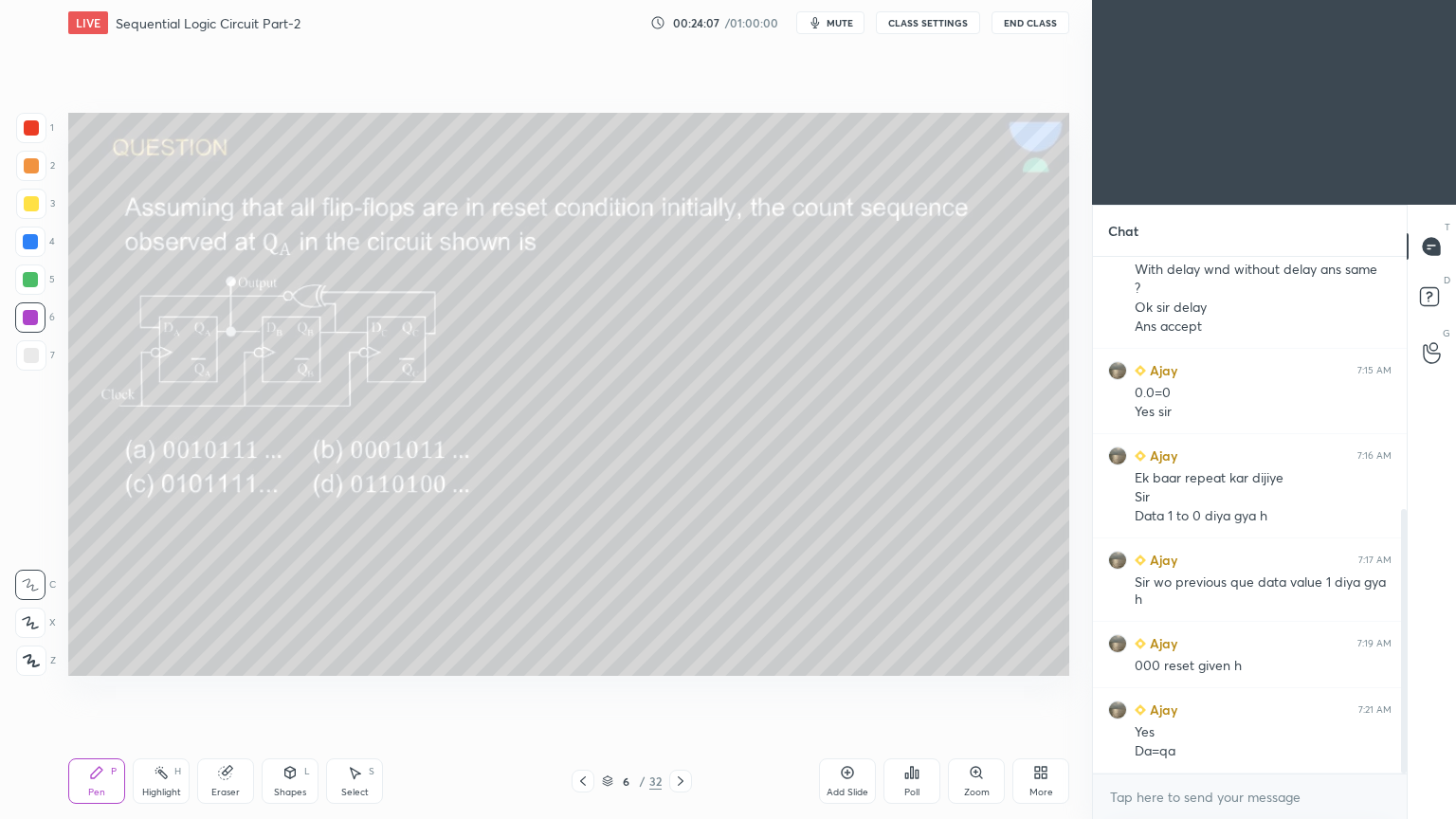 click on "Highlight H" at bounding box center (161, 781) 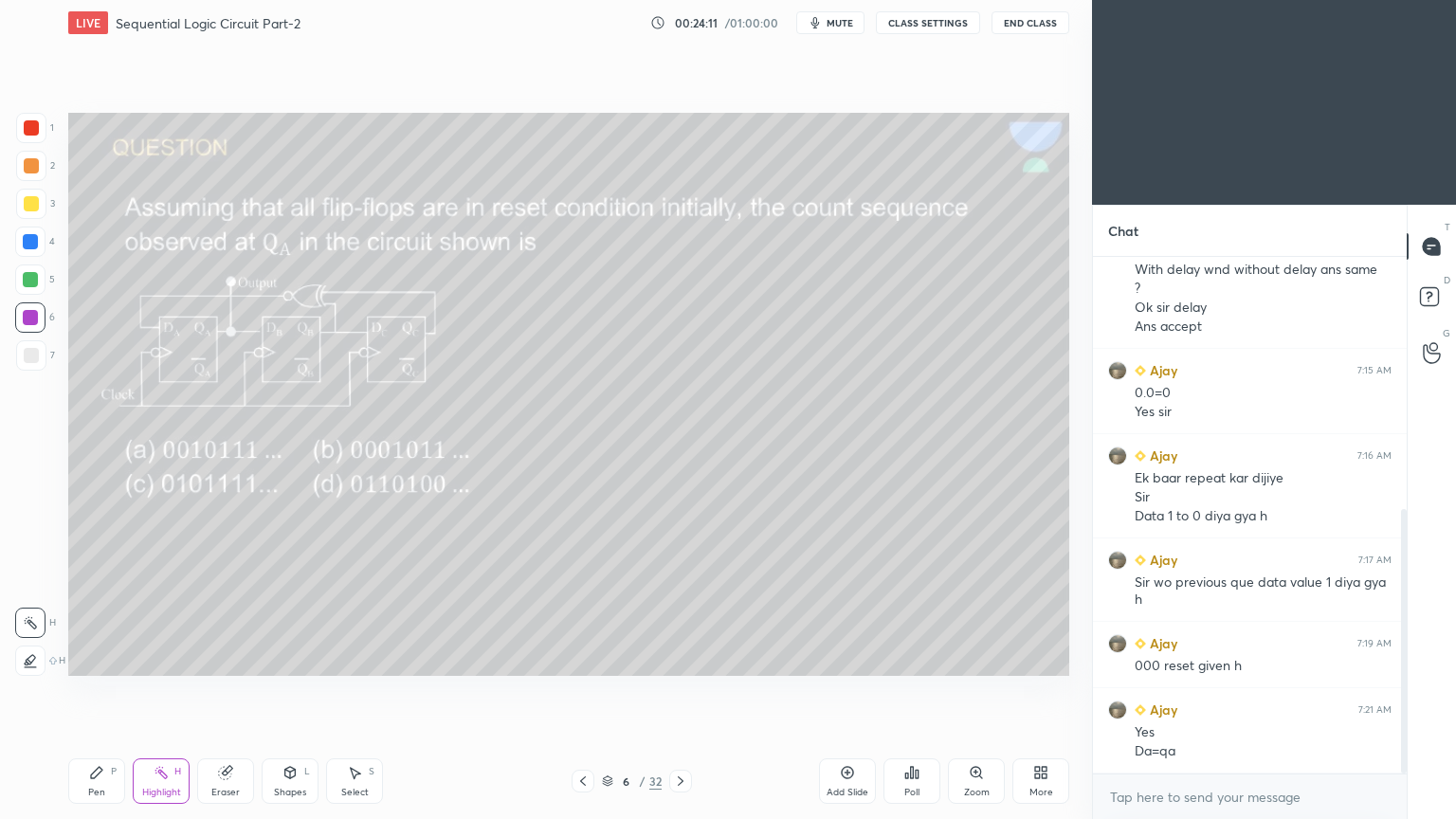click 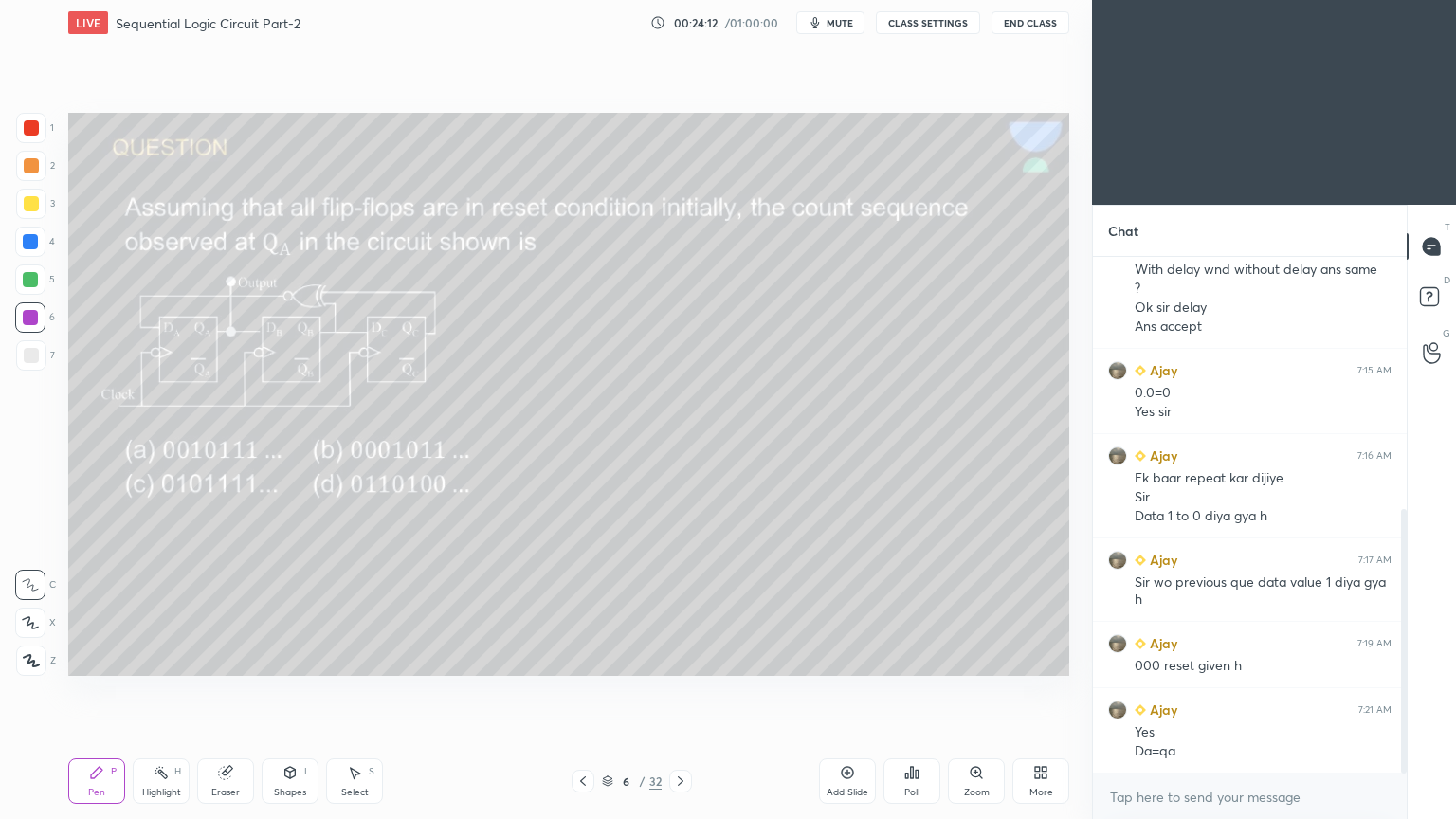 click at bounding box center [31, 204] 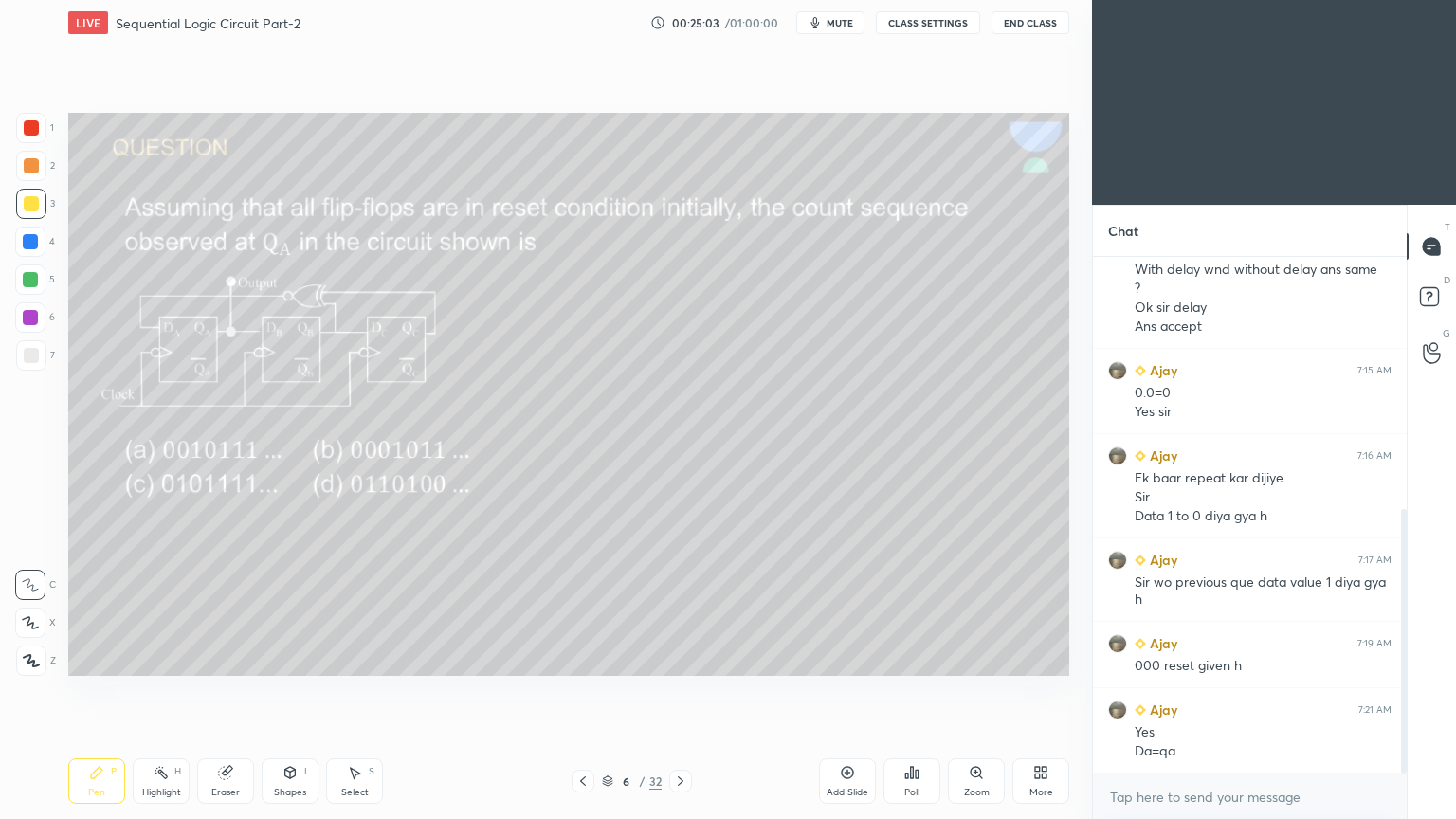 click on "1" at bounding box center (35, 128) 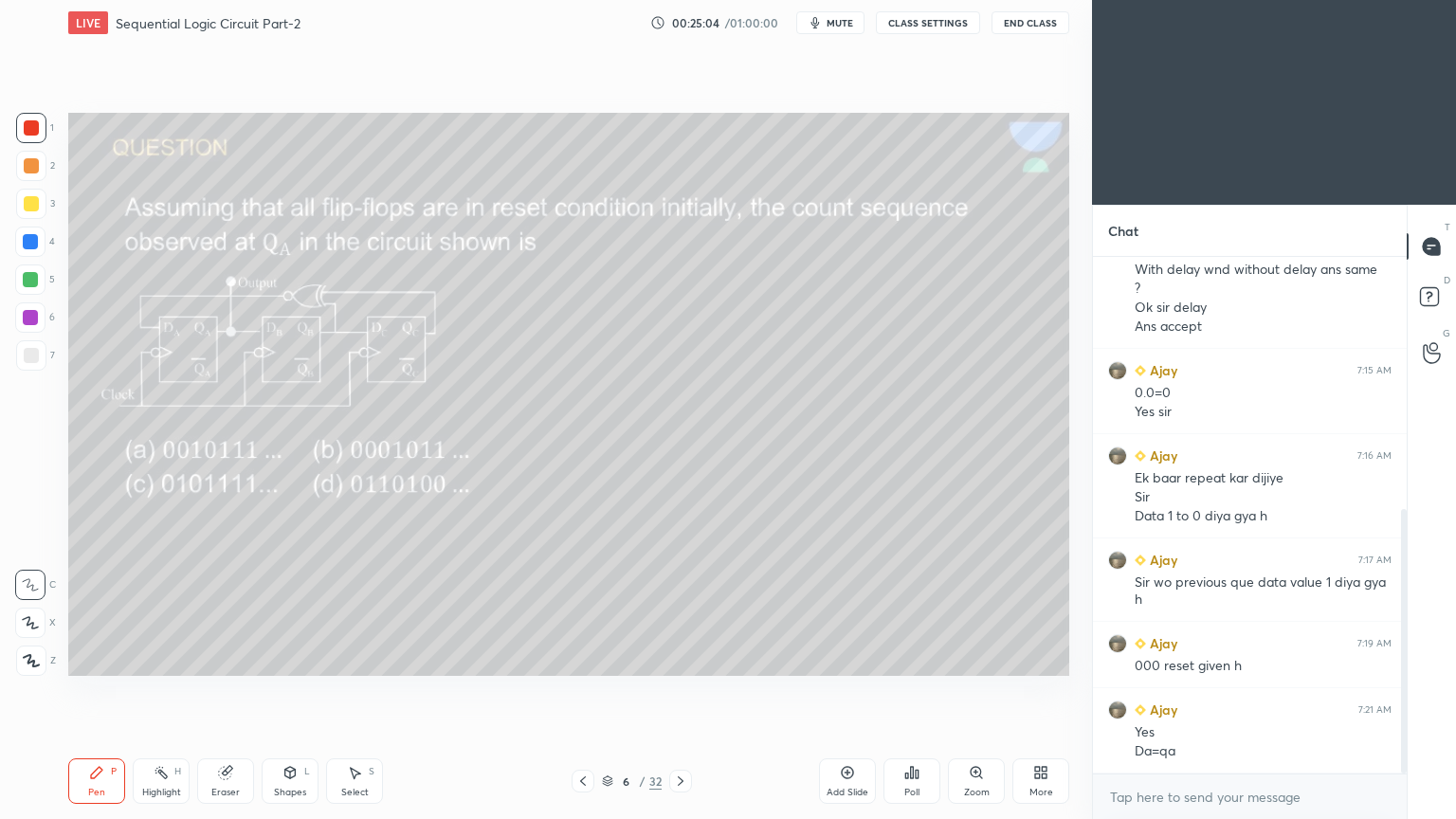 click on "Shapes L" at bounding box center [290, 781] 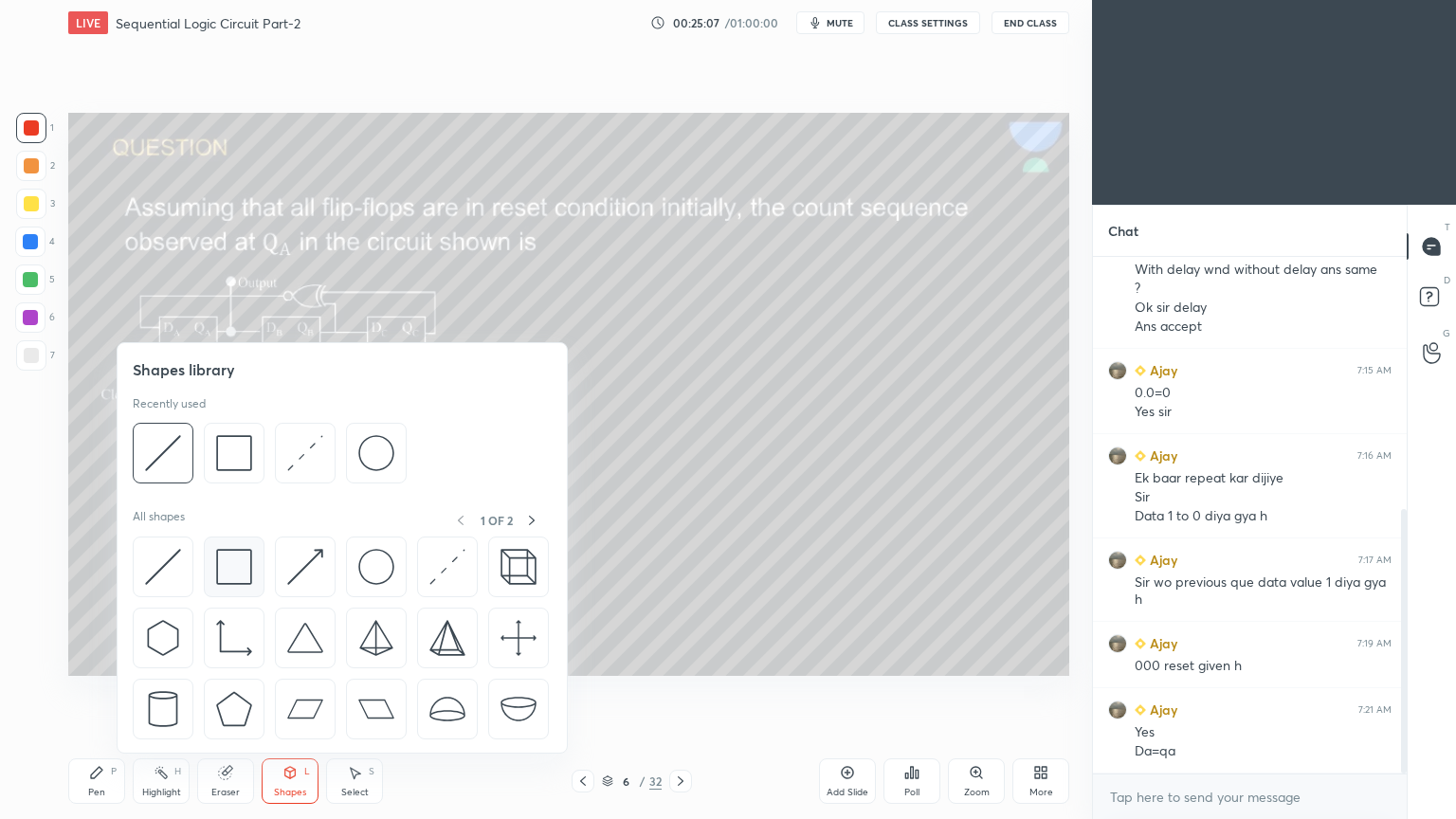 click at bounding box center (234, 567) 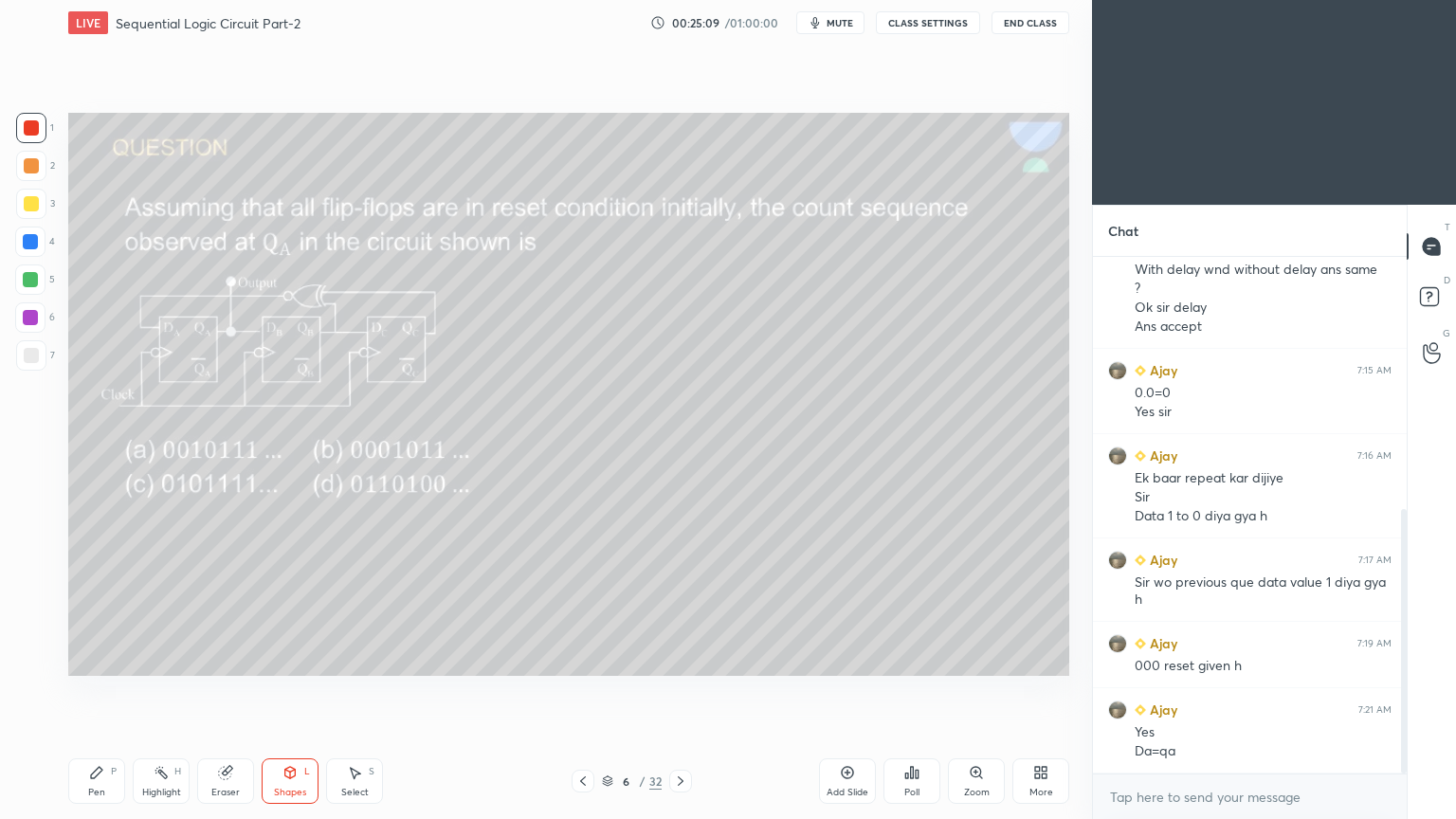 click 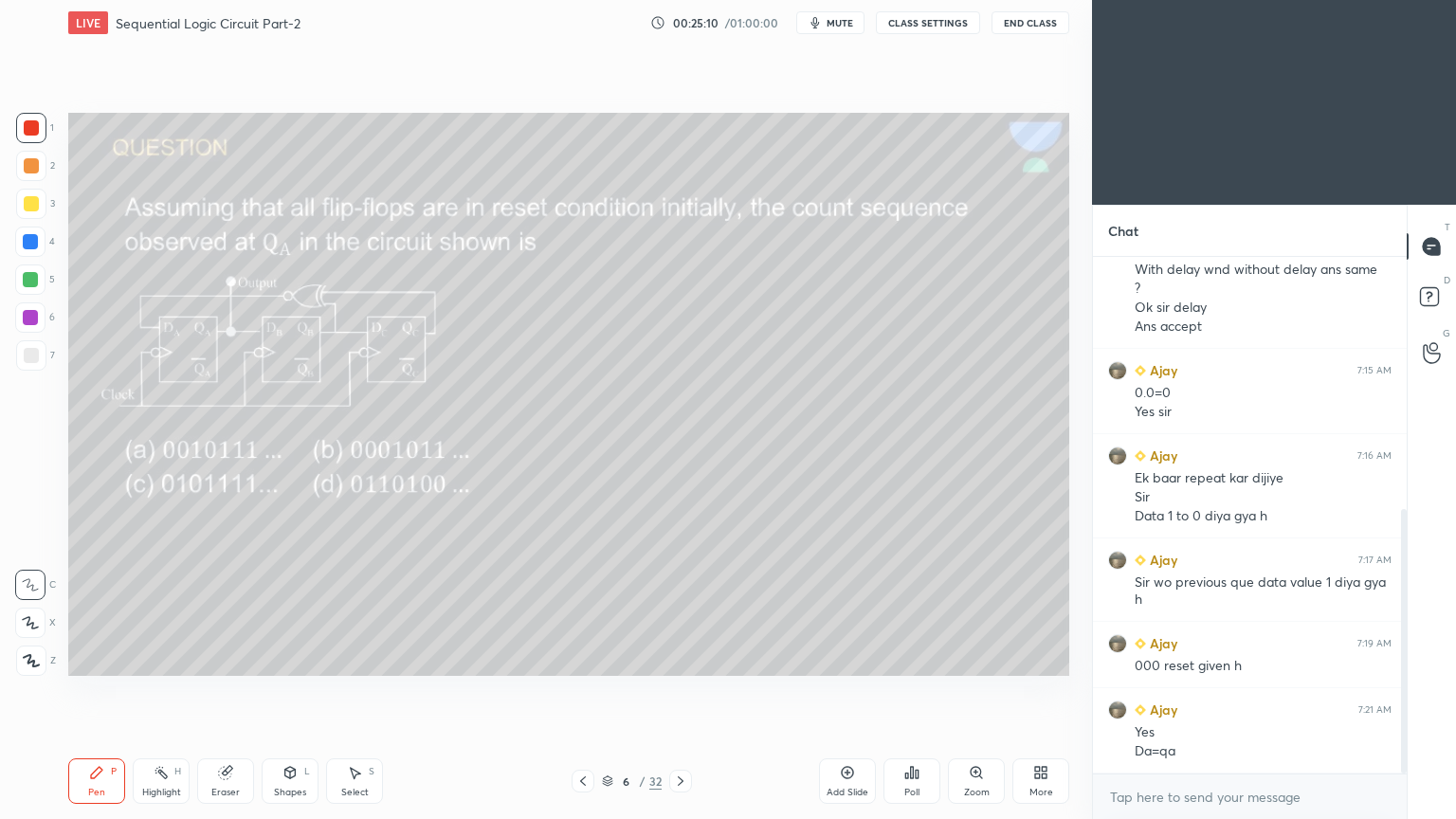 click 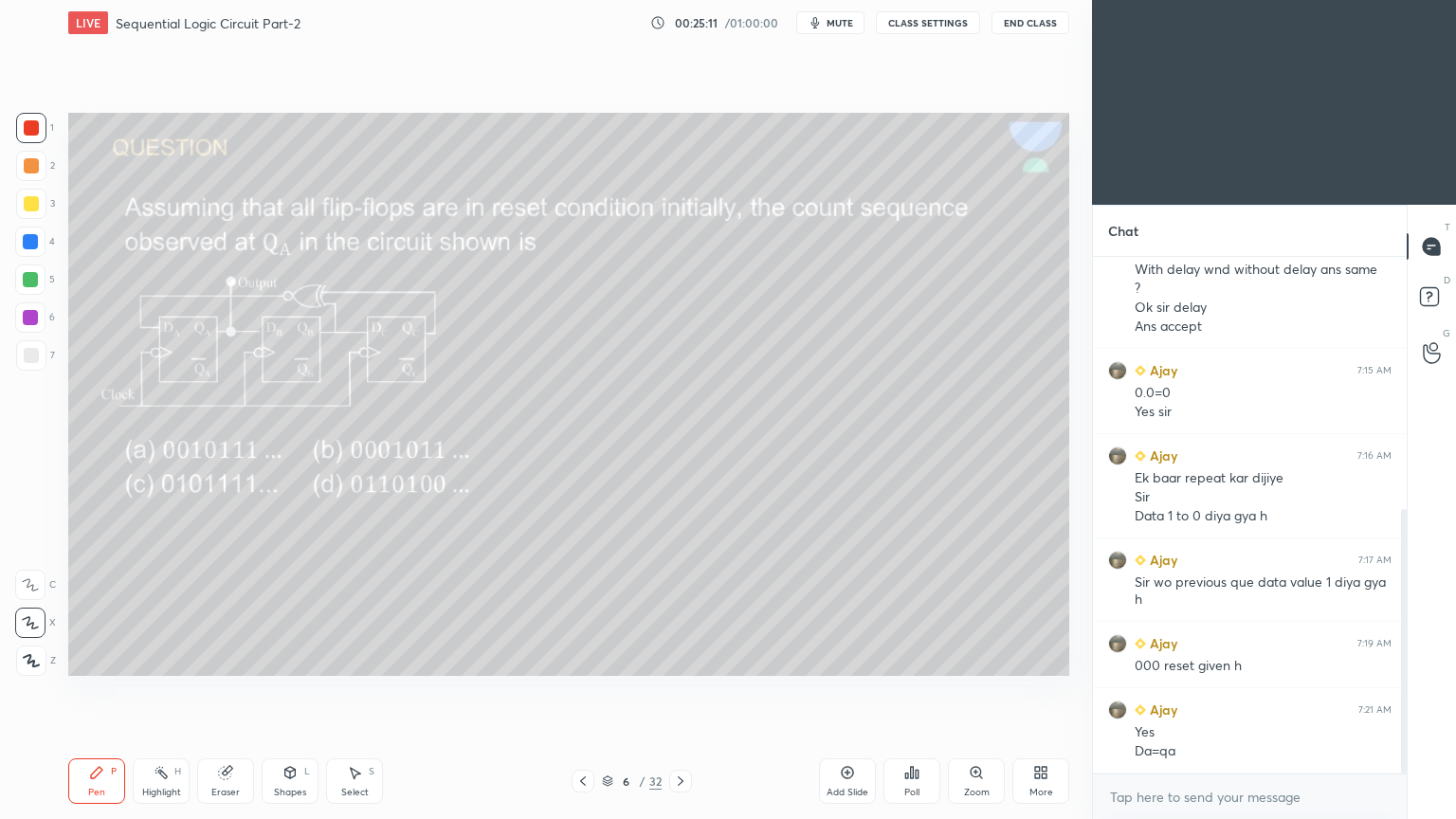 click on "Shapes L" at bounding box center [290, 781] 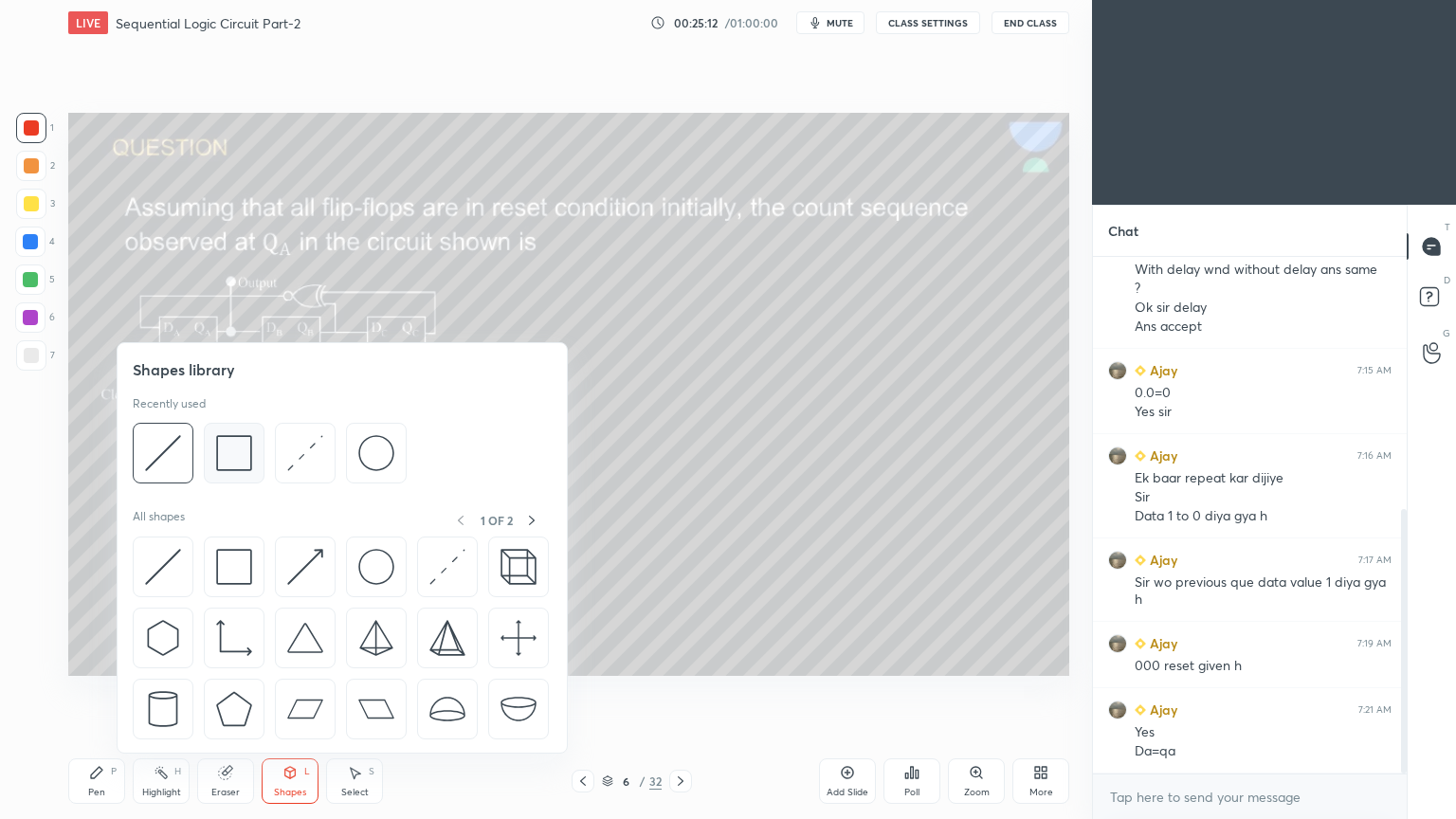 click at bounding box center [234, 453] 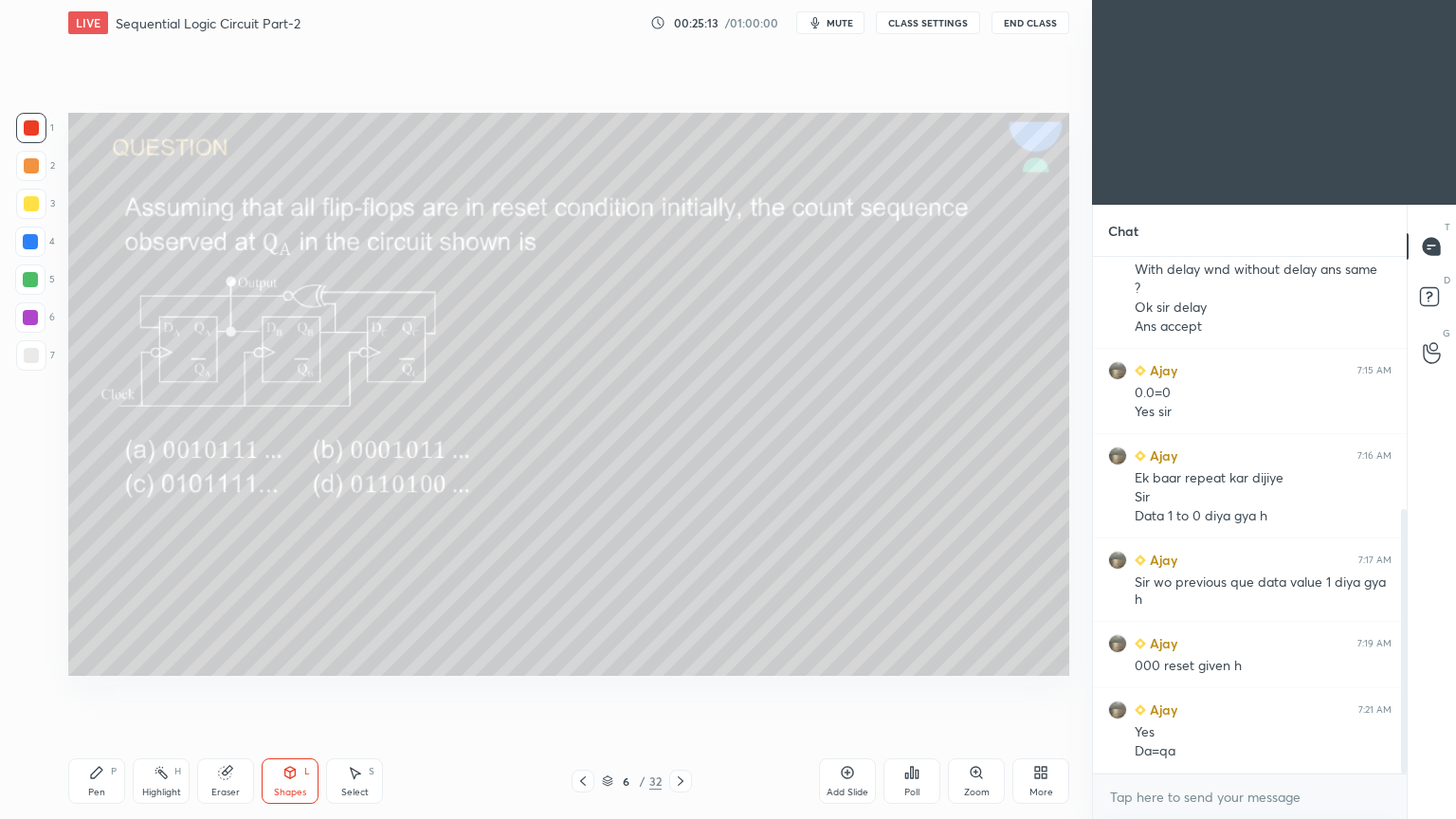 click on "Select S" at bounding box center (355, 781) 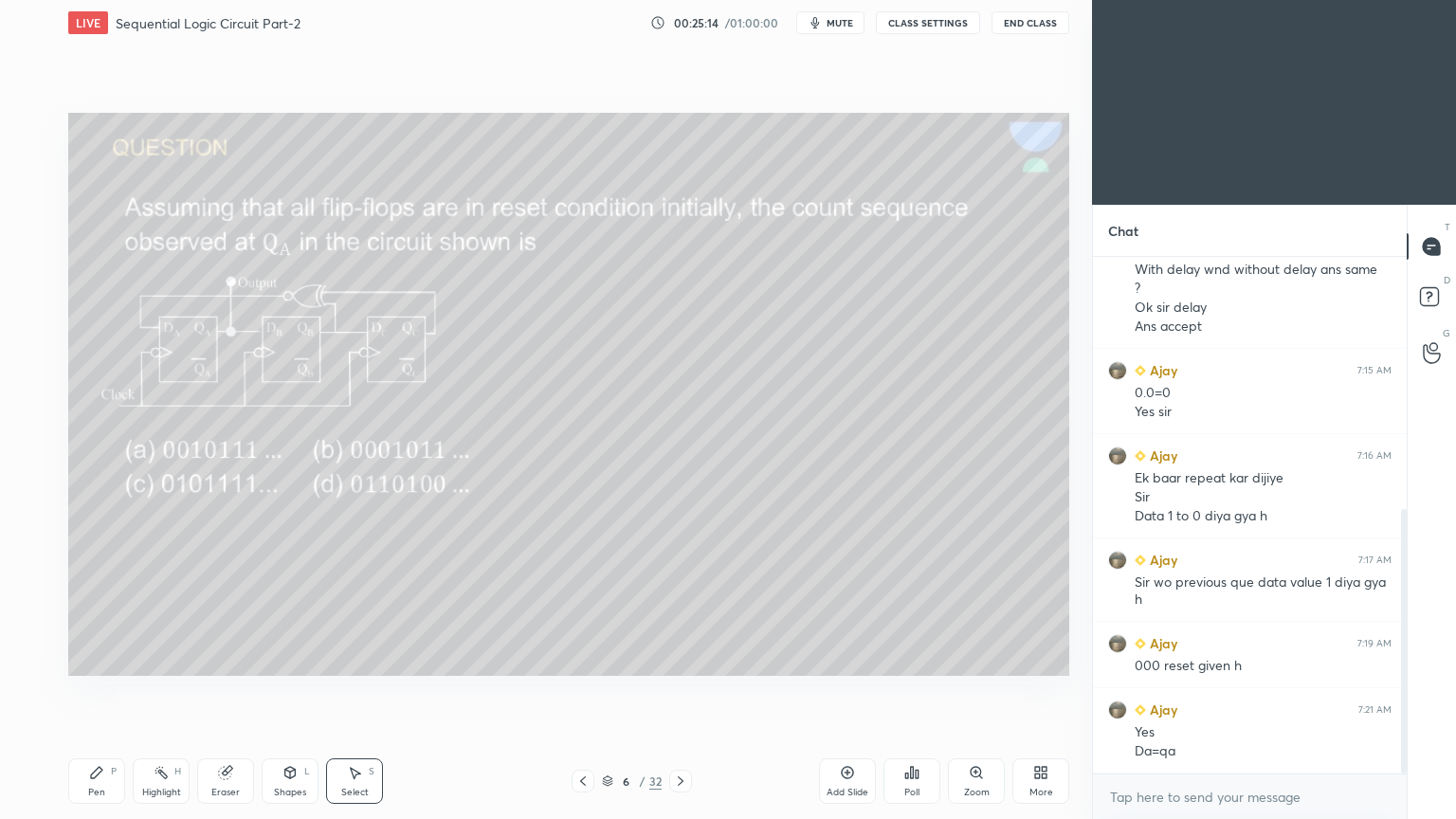 click on "Shapes L" at bounding box center (290, 781) 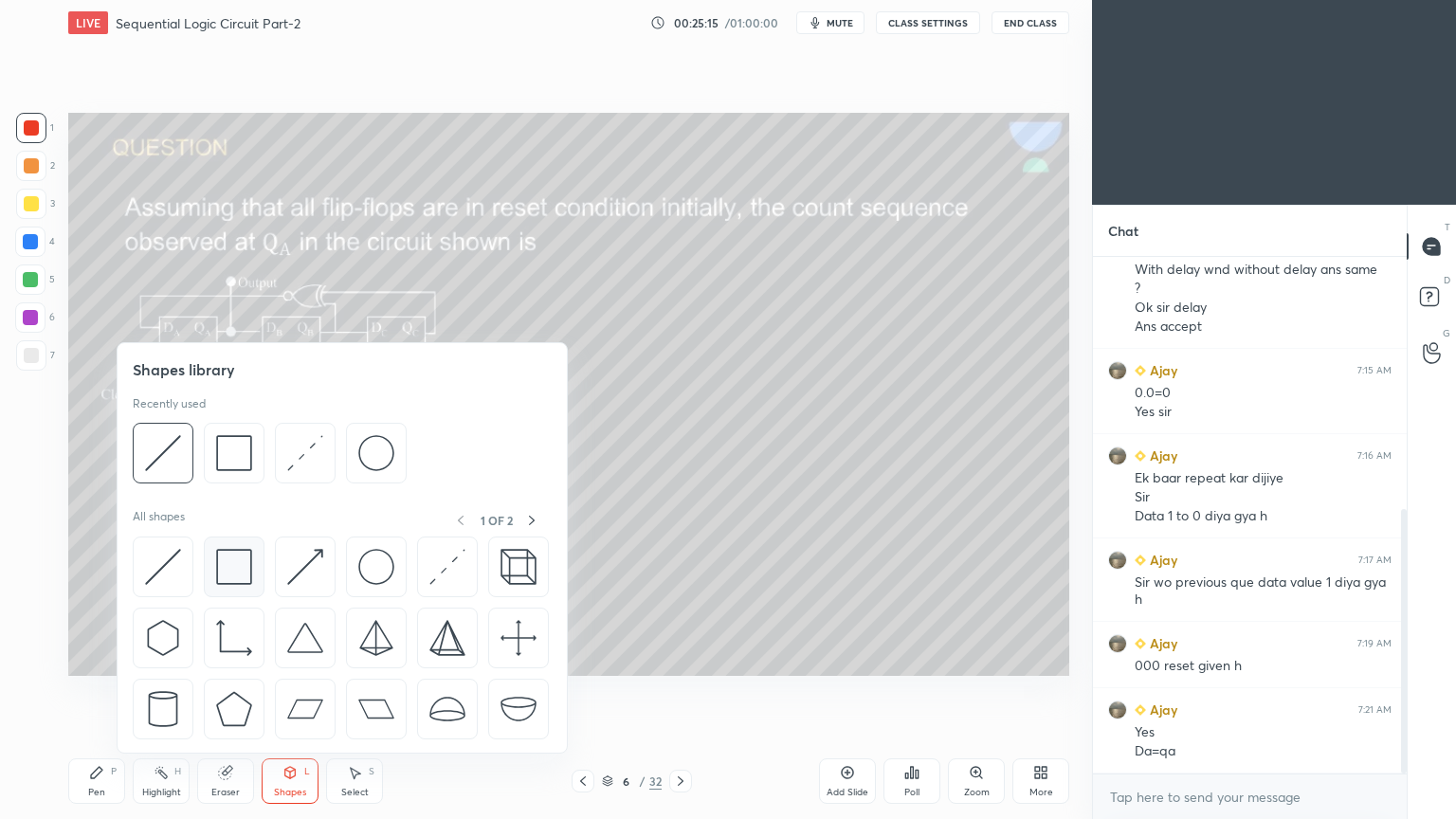 click at bounding box center [234, 567] 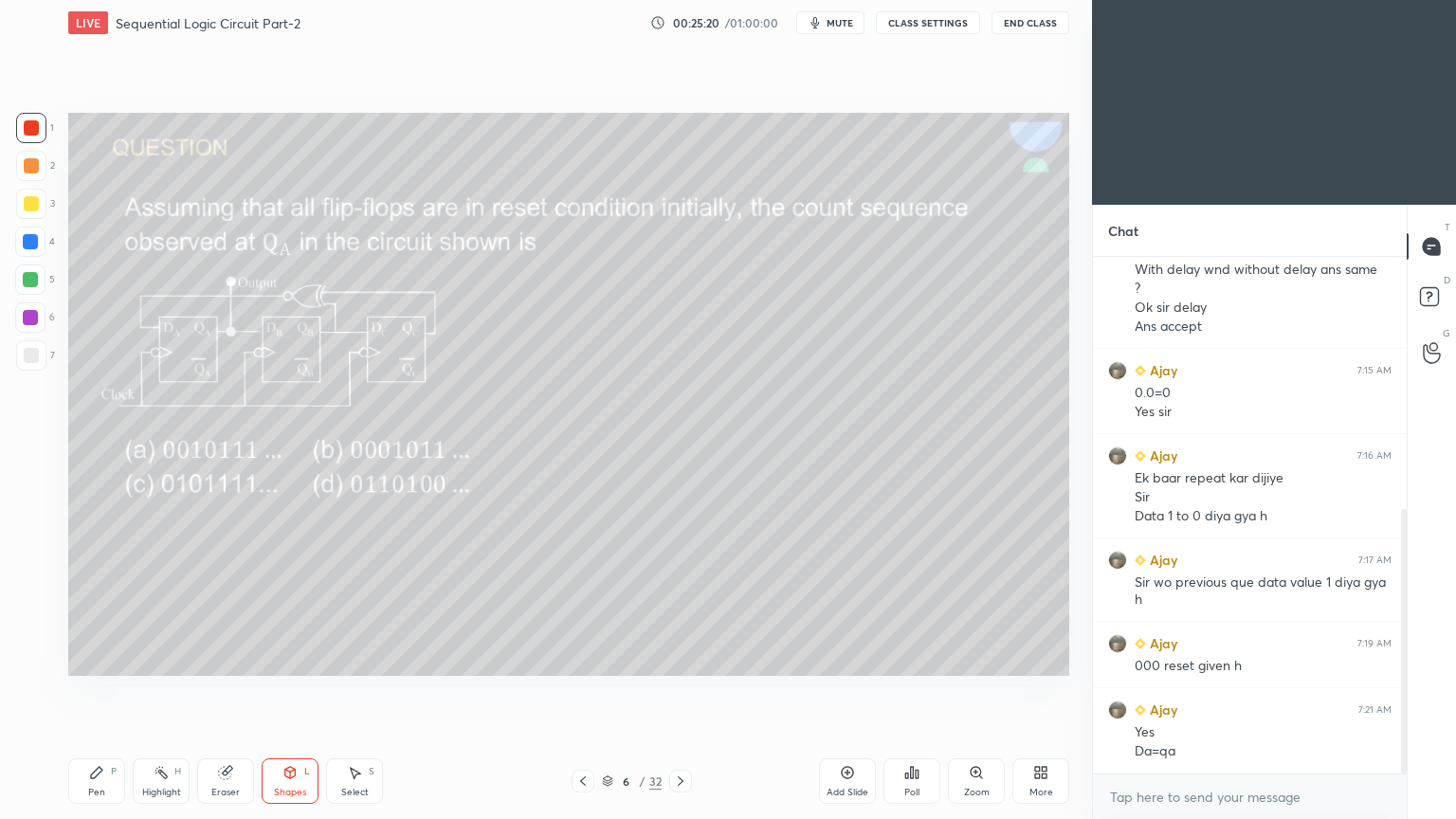 click 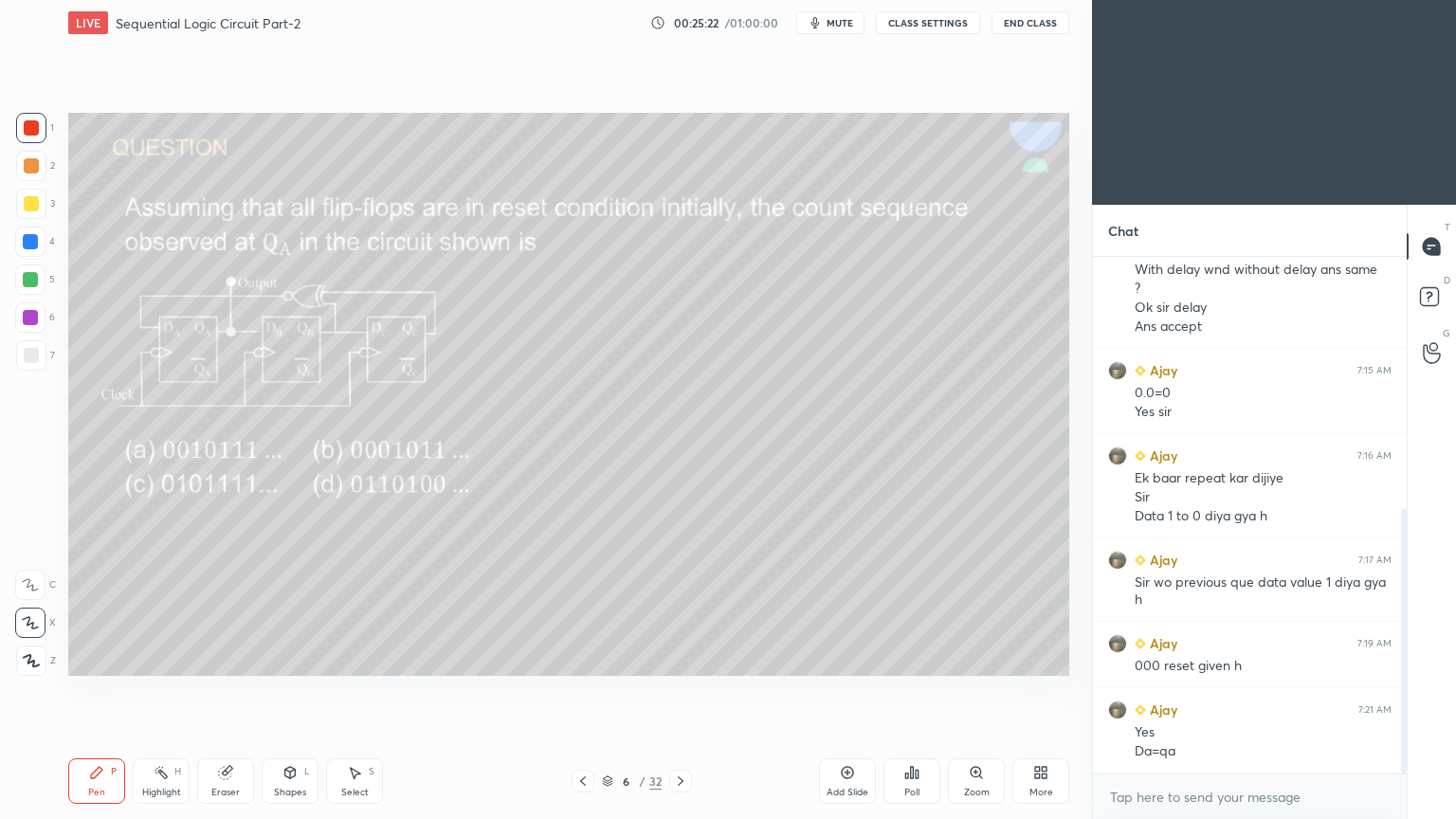 click at bounding box center (31, 166) 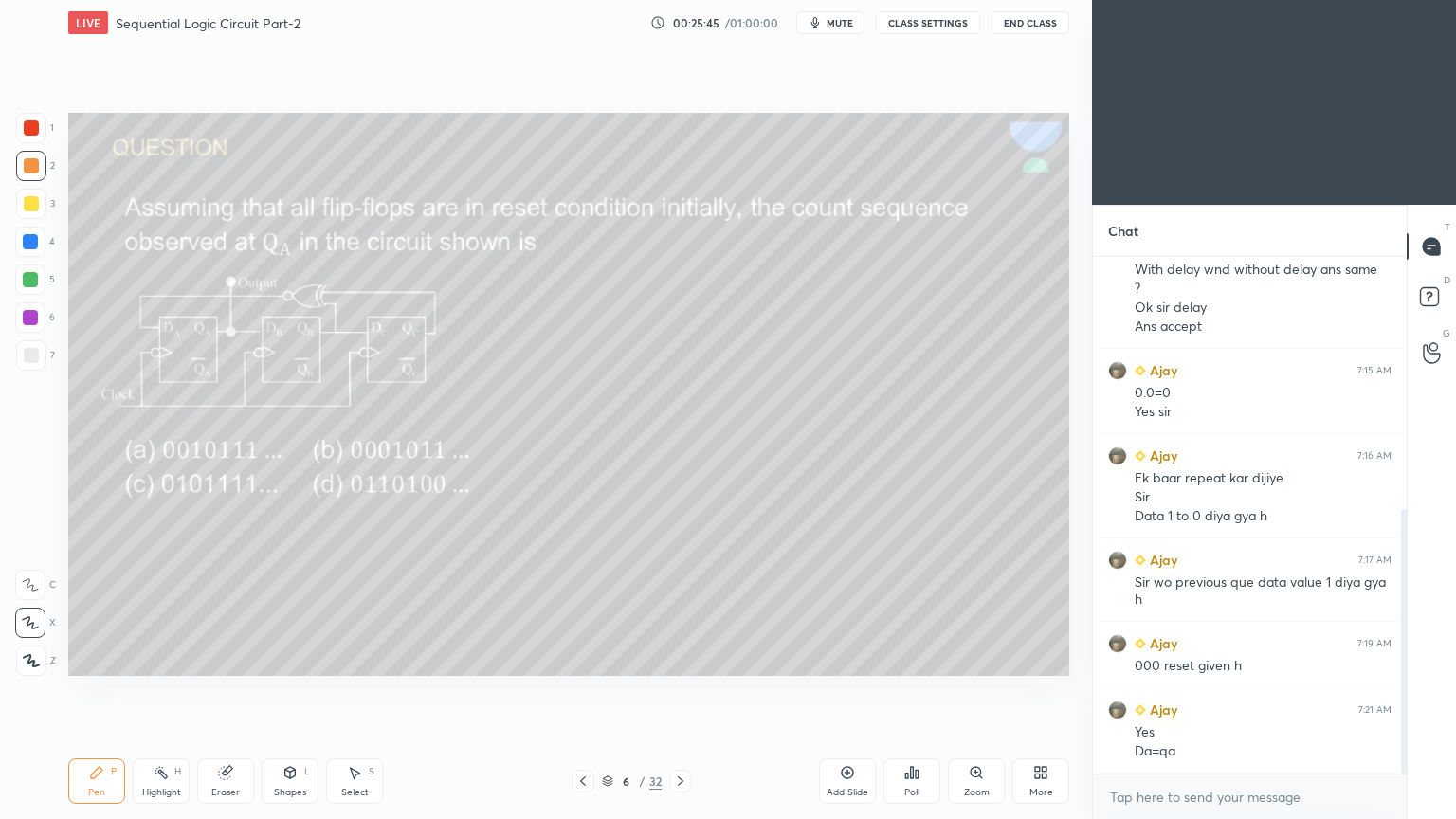 scroll, scrollTop: 557, scrollLeft: 0, axis: vertical 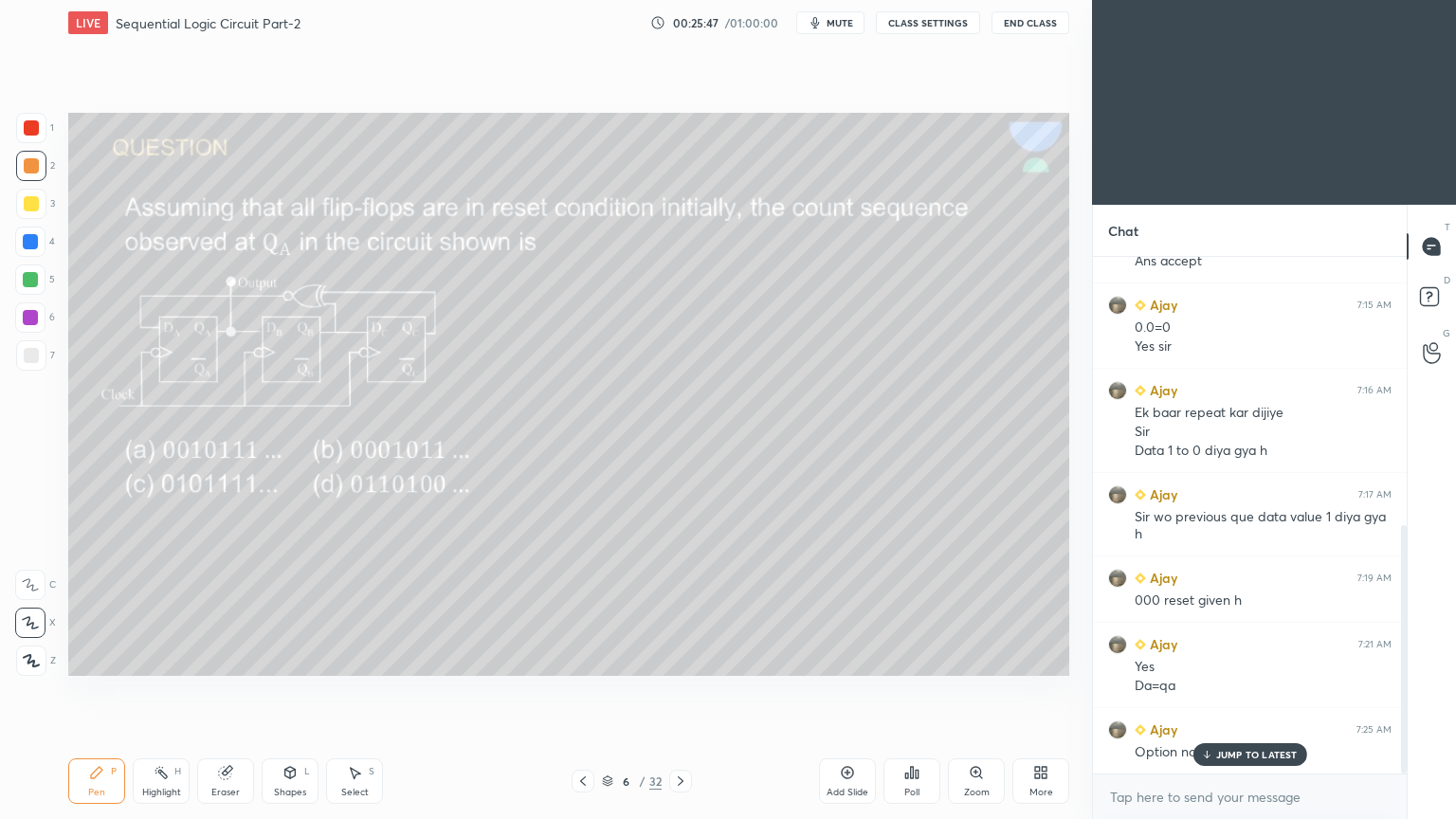 click on "JUMP TO LATEST" at bounding box center [1257, 755] 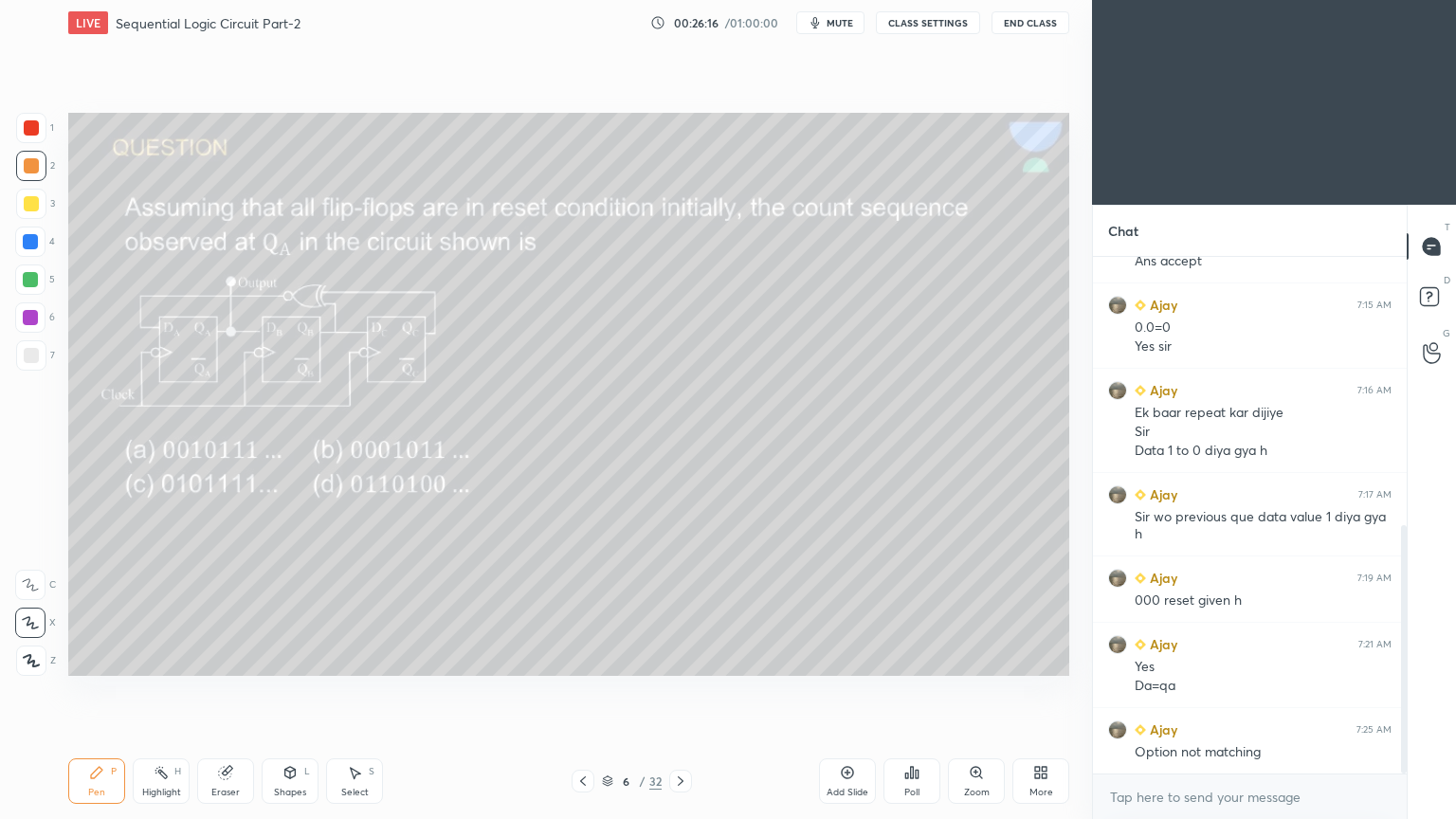 click on "Eraser" at bounding box center [226, 792] 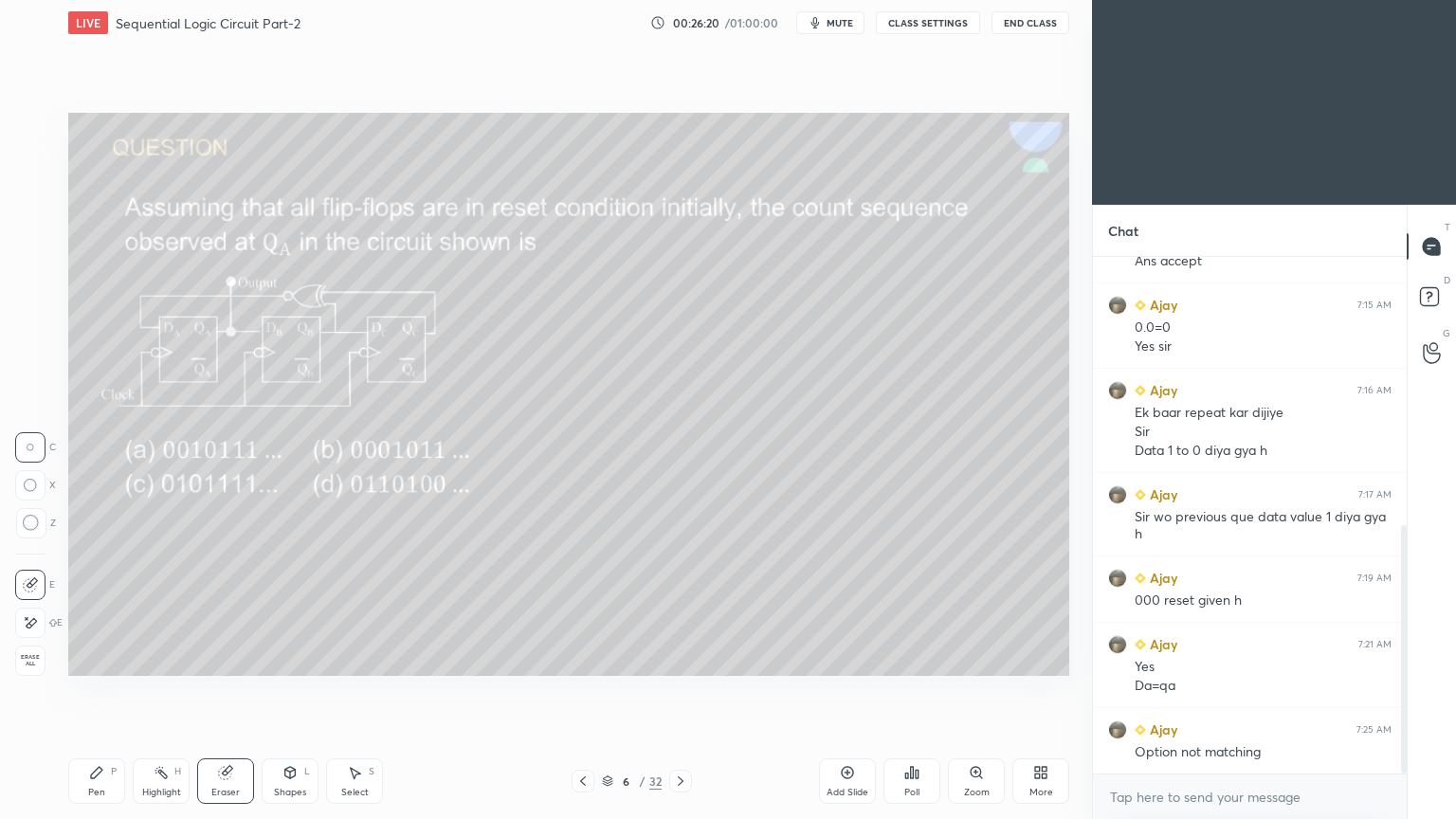 click 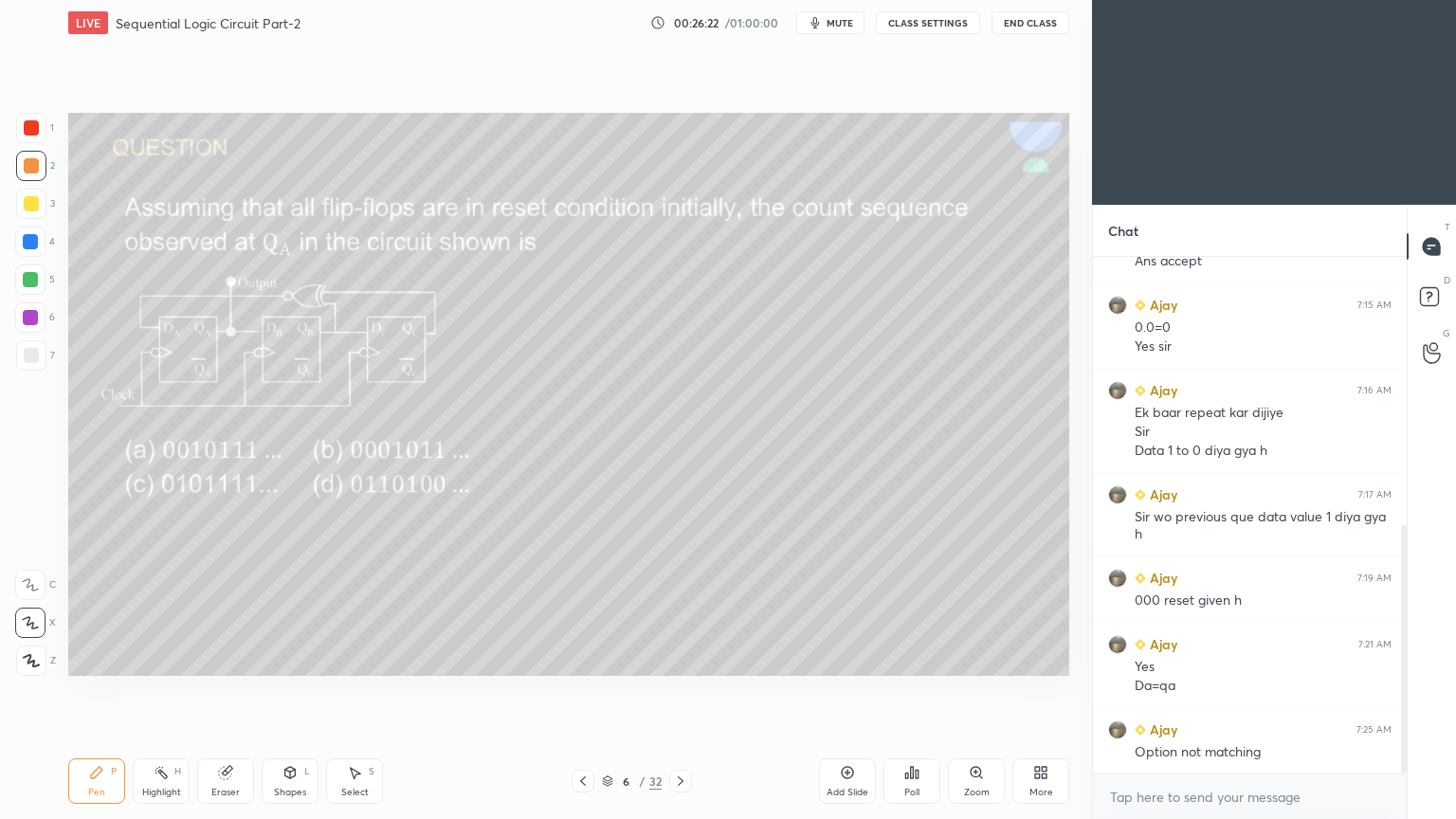 click 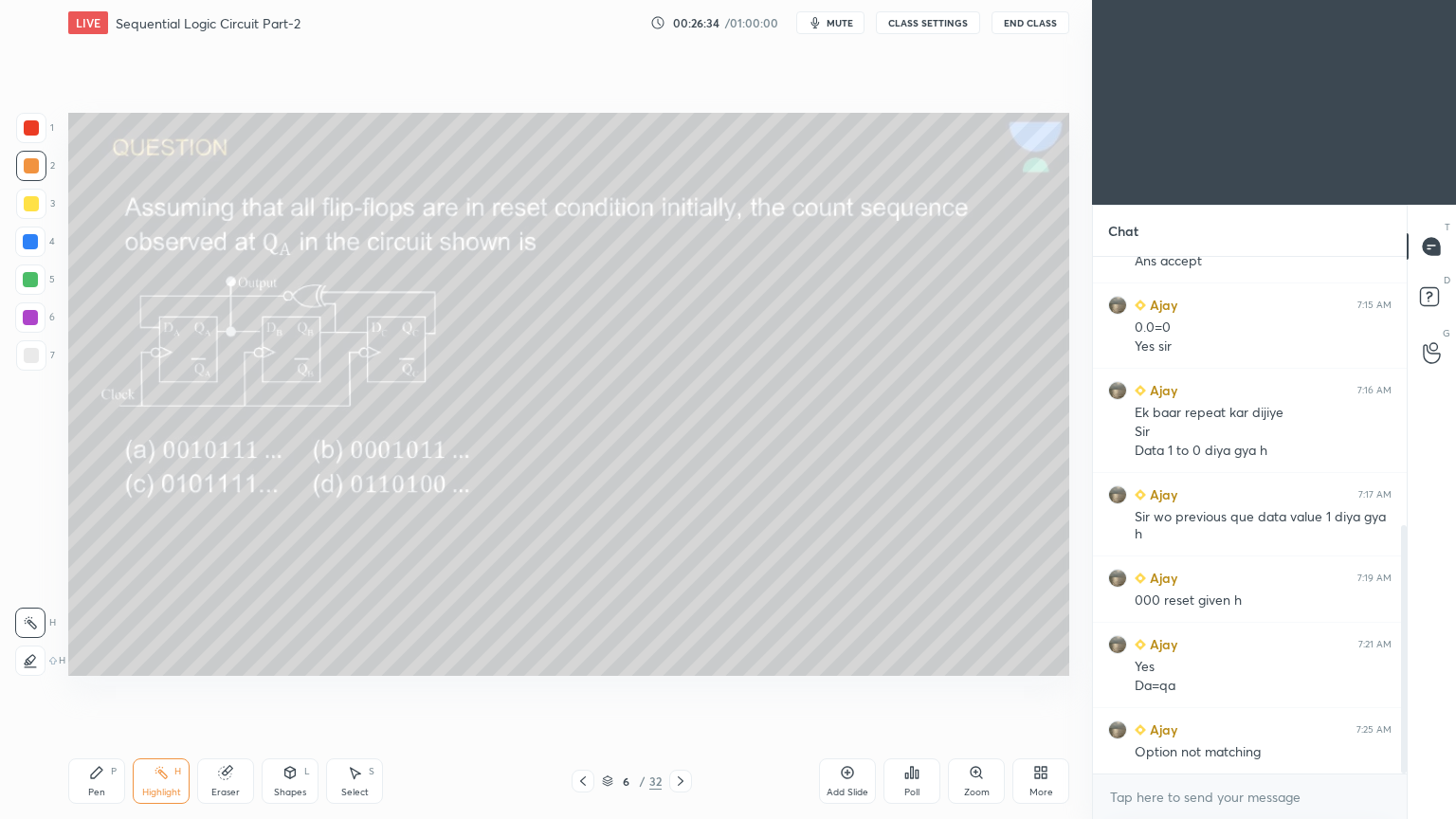 click on "Pen P" at bounding box center (97, 781) 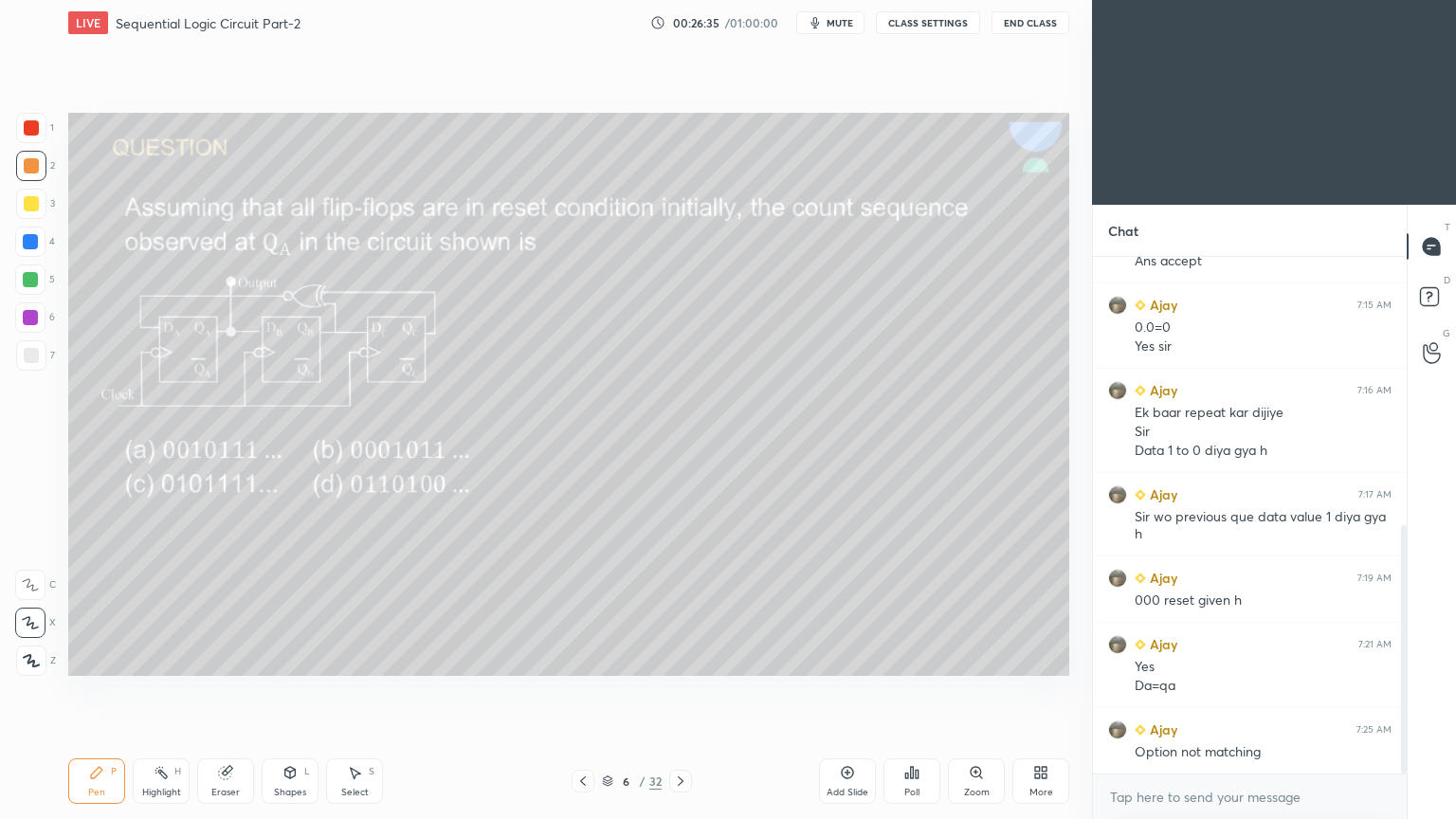 click on "Eraser" at bounding box center [226, 781] 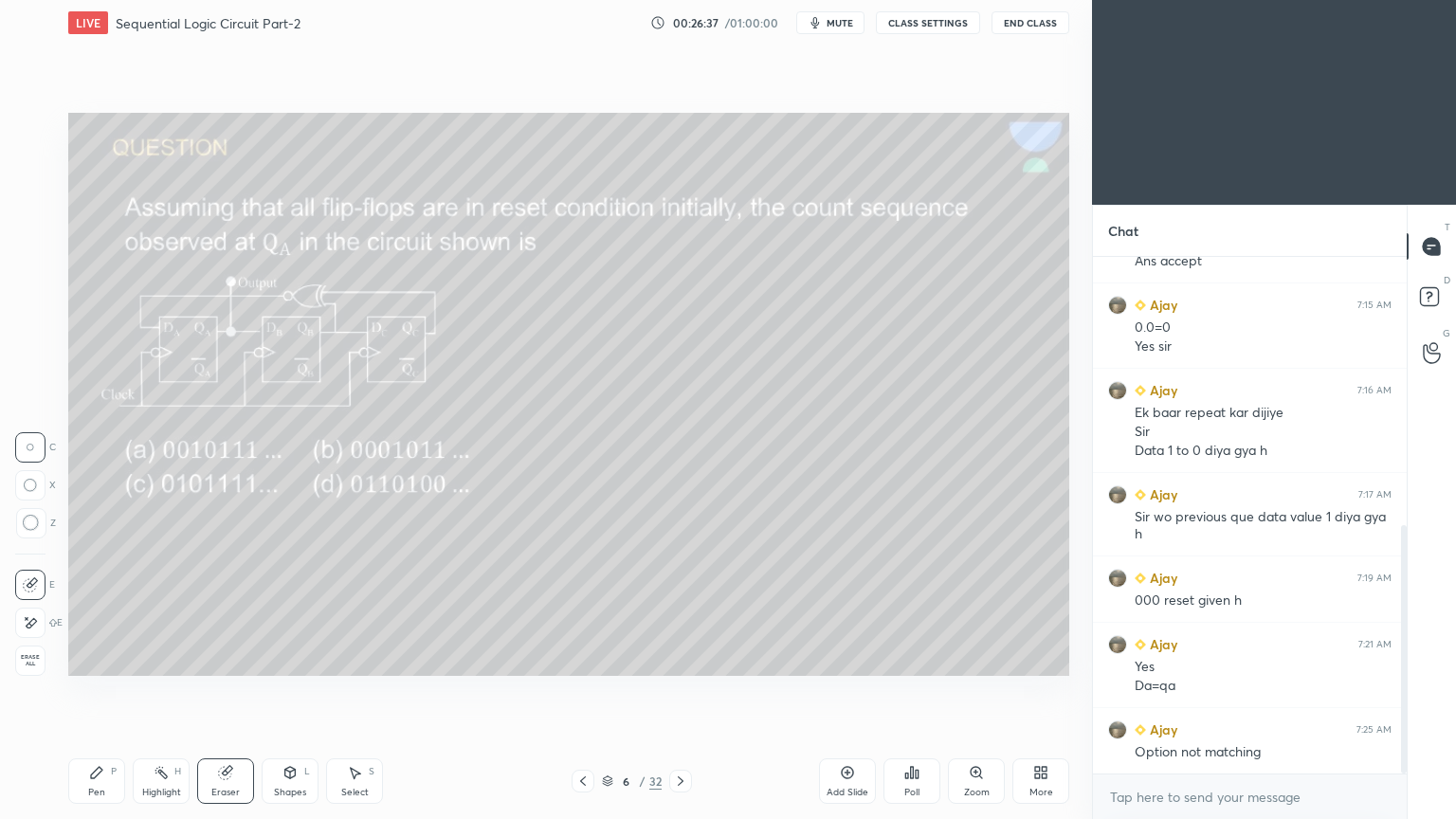 click 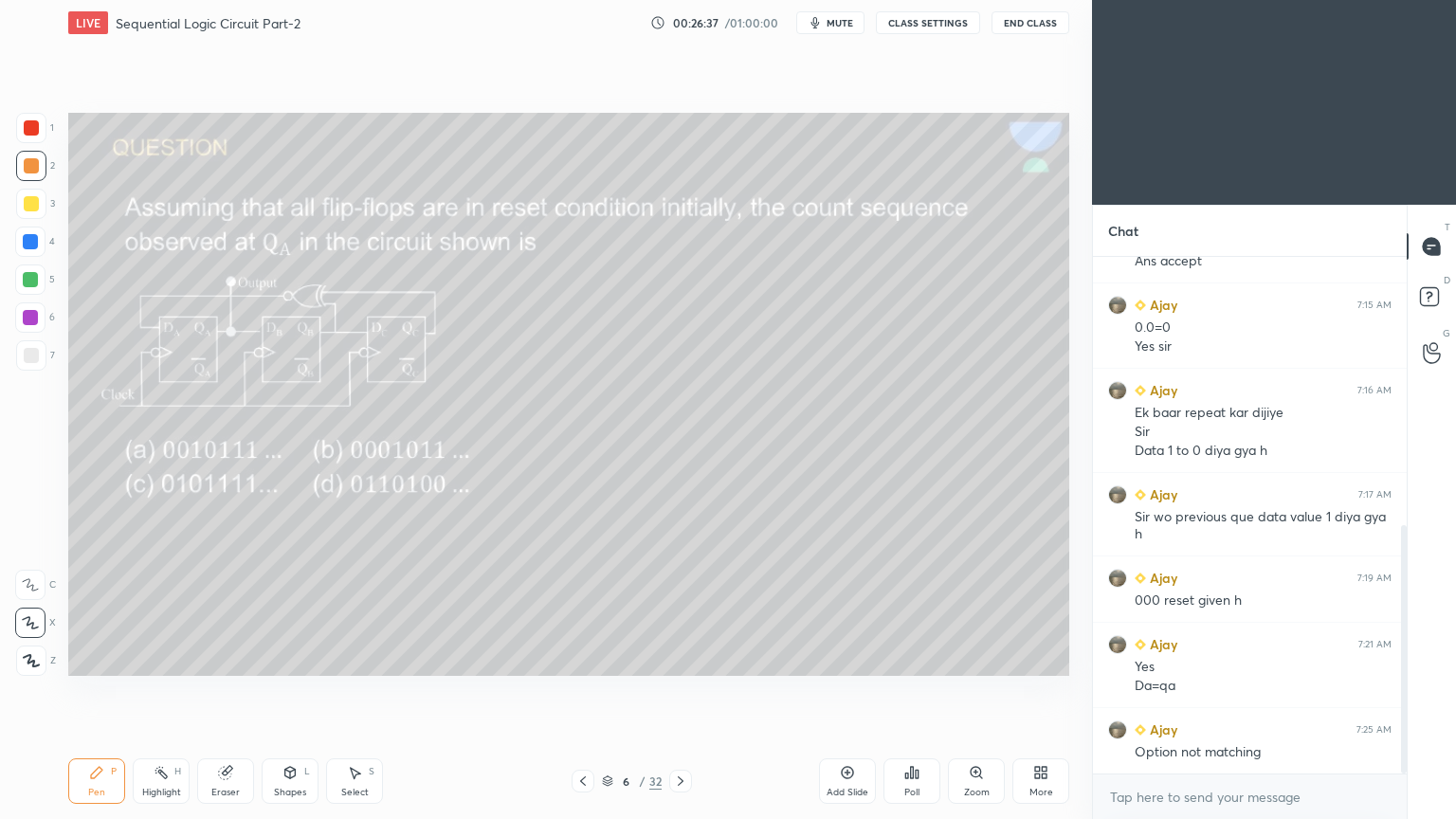 click on "3" at bounding box center (35, 204) 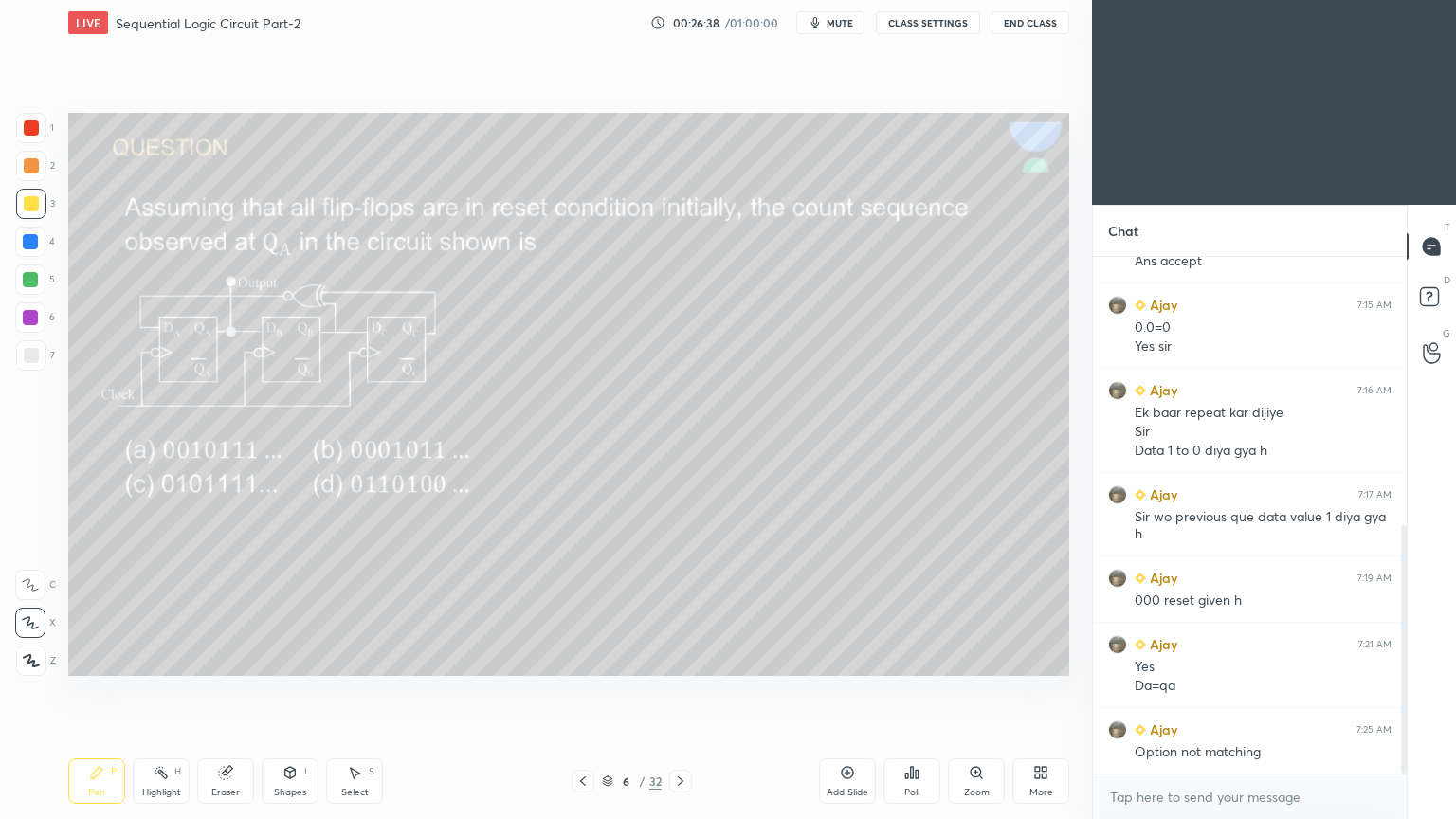 click at bounding box center [30, 585] 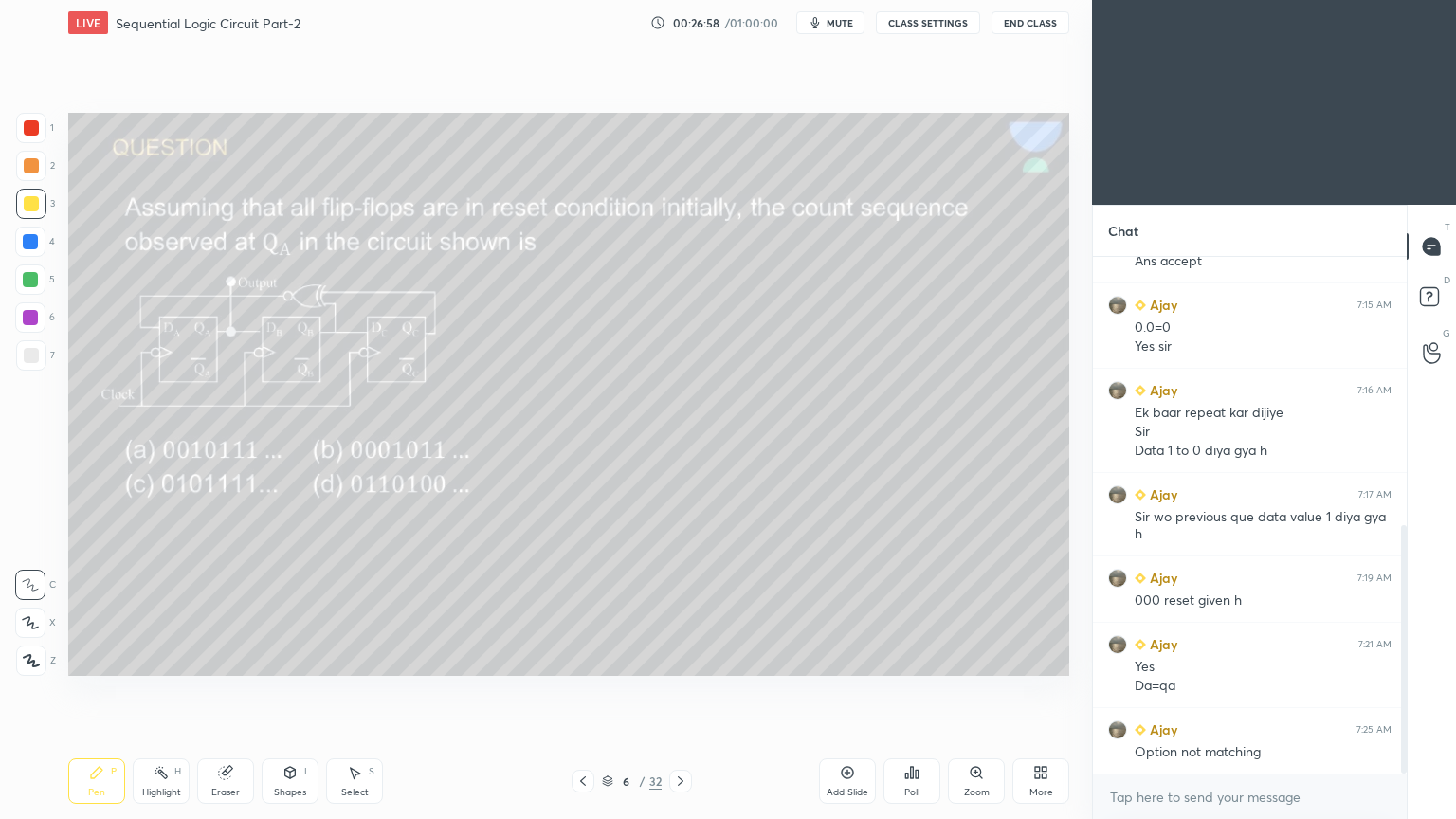 scroll, scrollTop: 625, scrollLeft: 0, axis: vertical 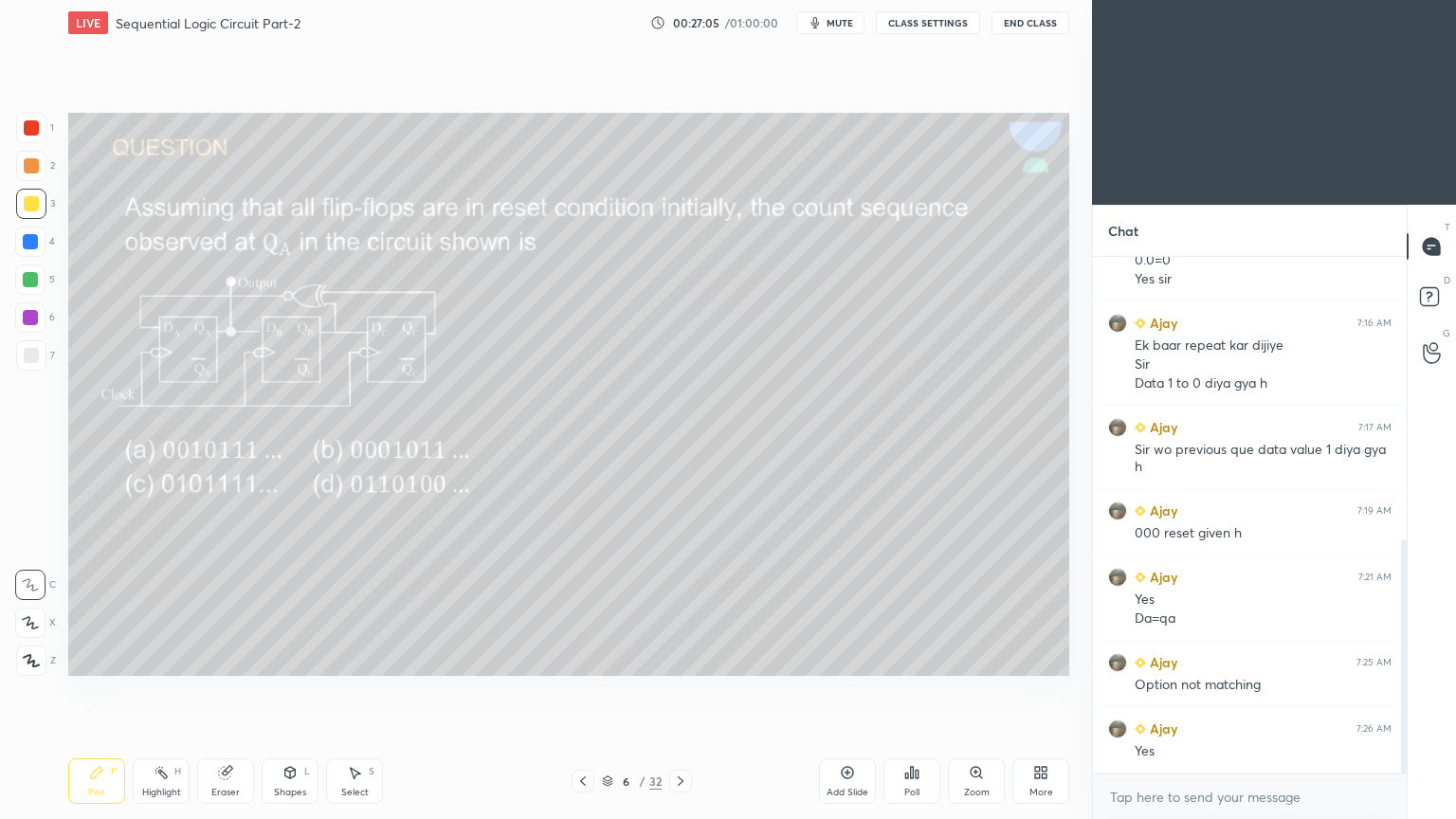 click on "Eraser" at bounding box center (226, 792) 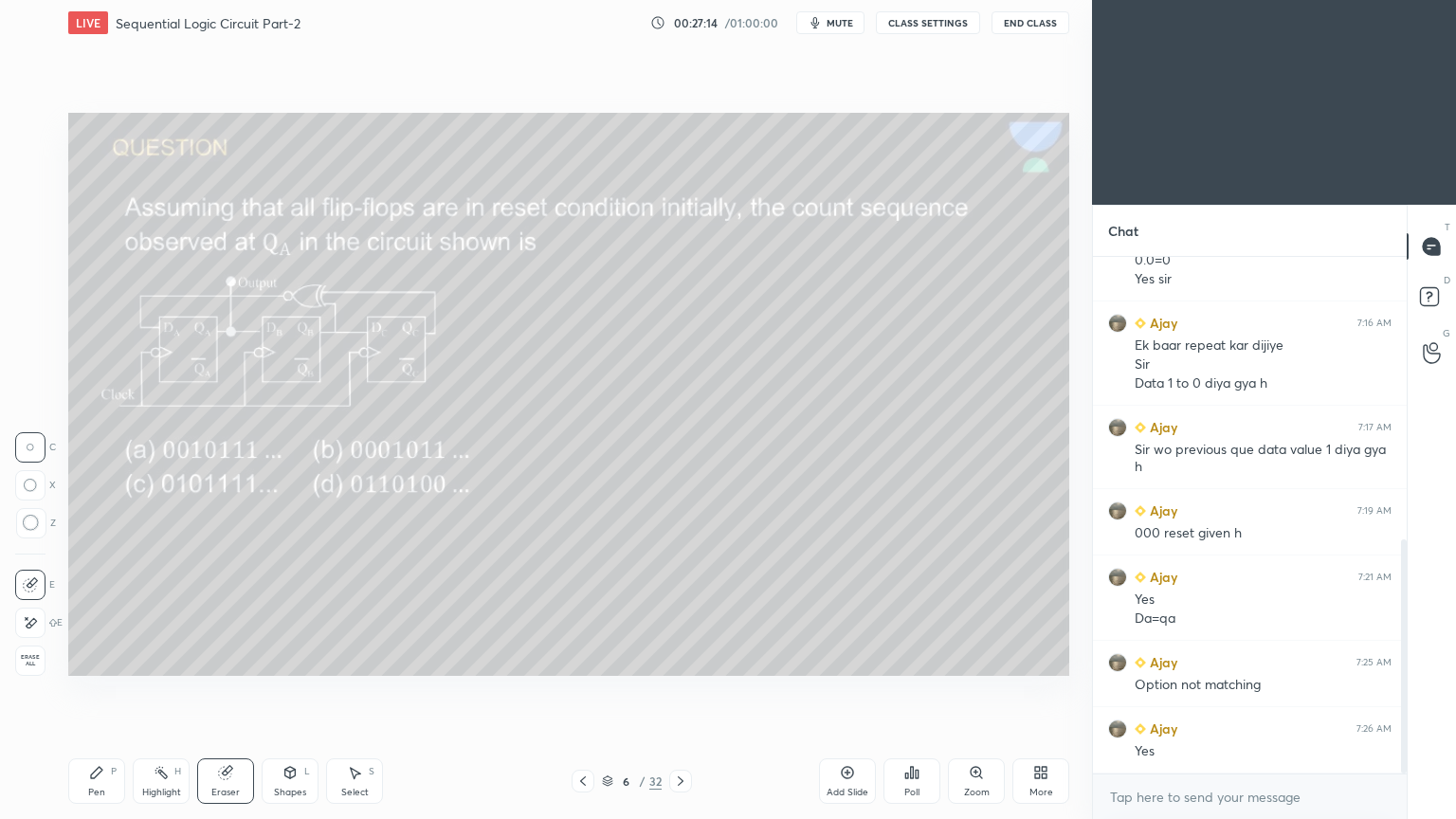 click 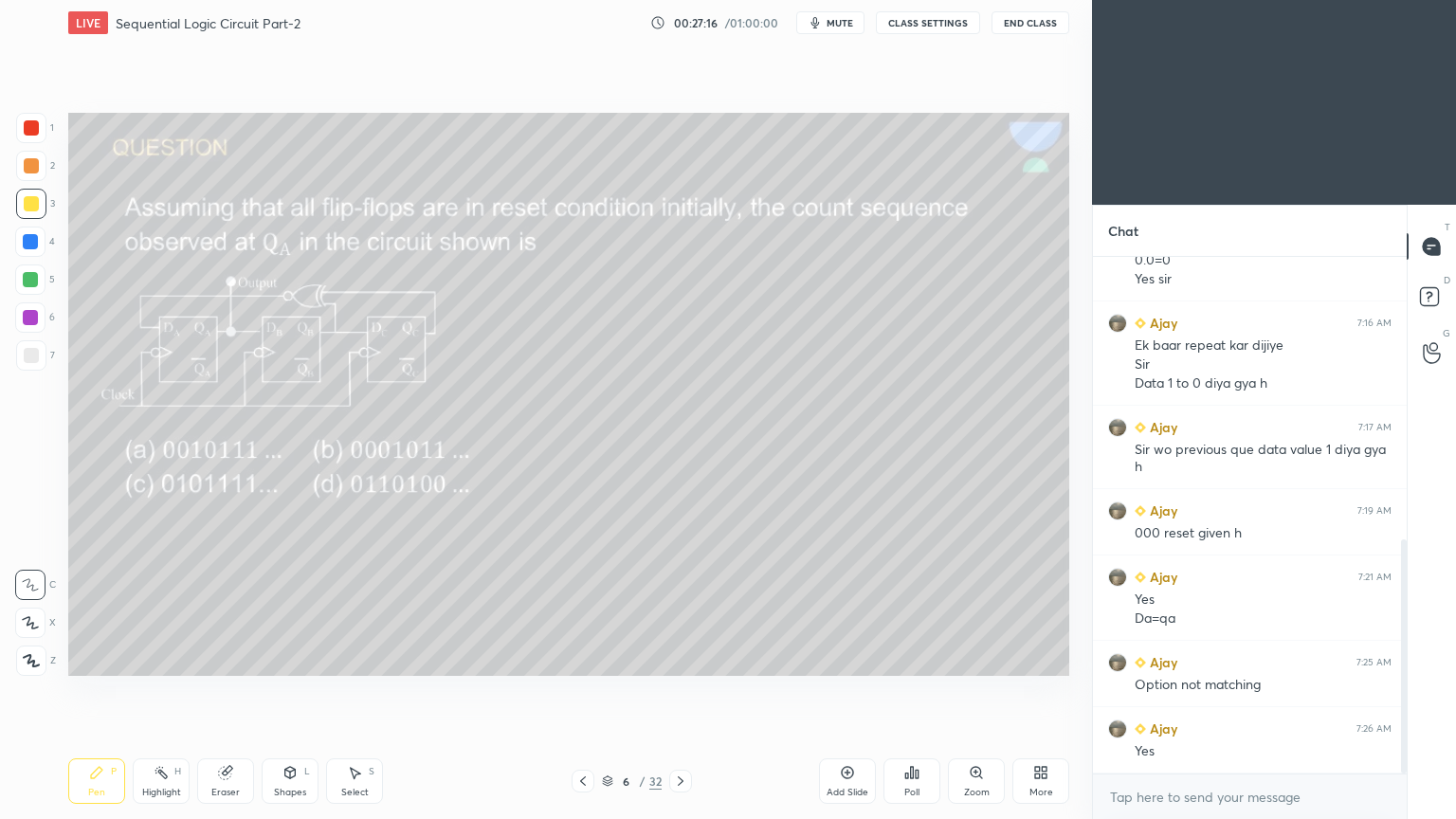 click at bounding box center [31, 204] 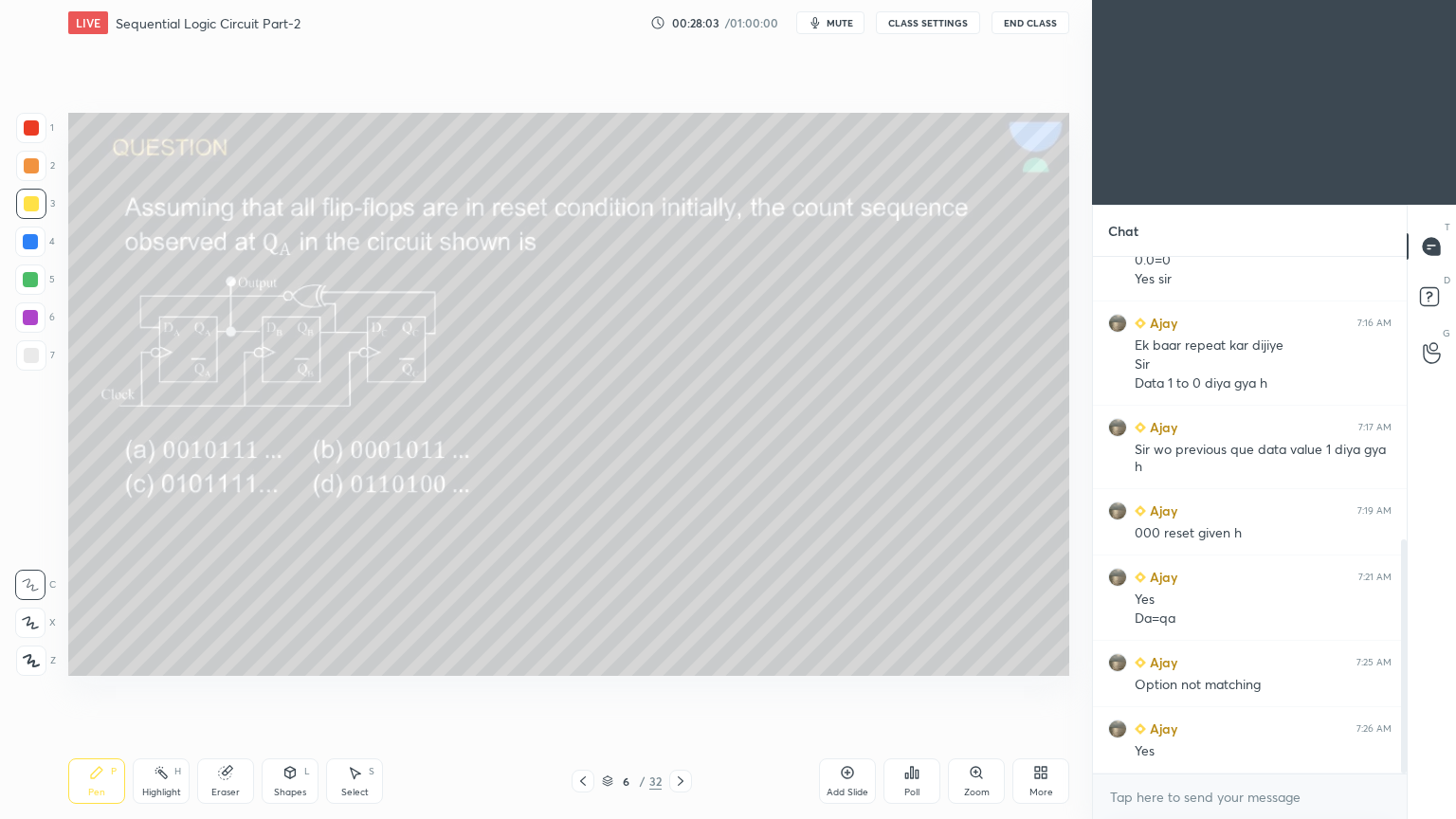 click at bounding box center (31, 128) 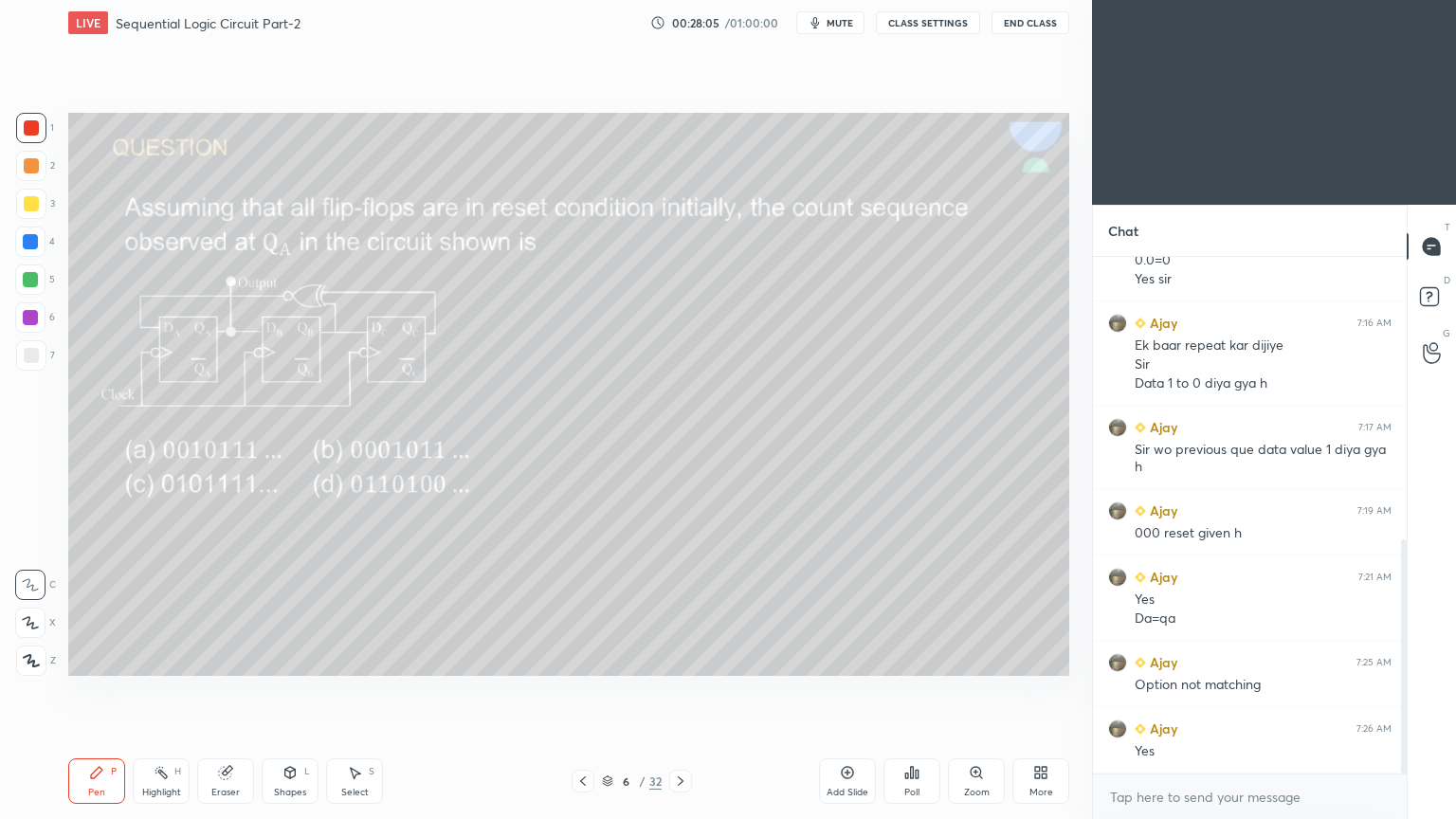 click 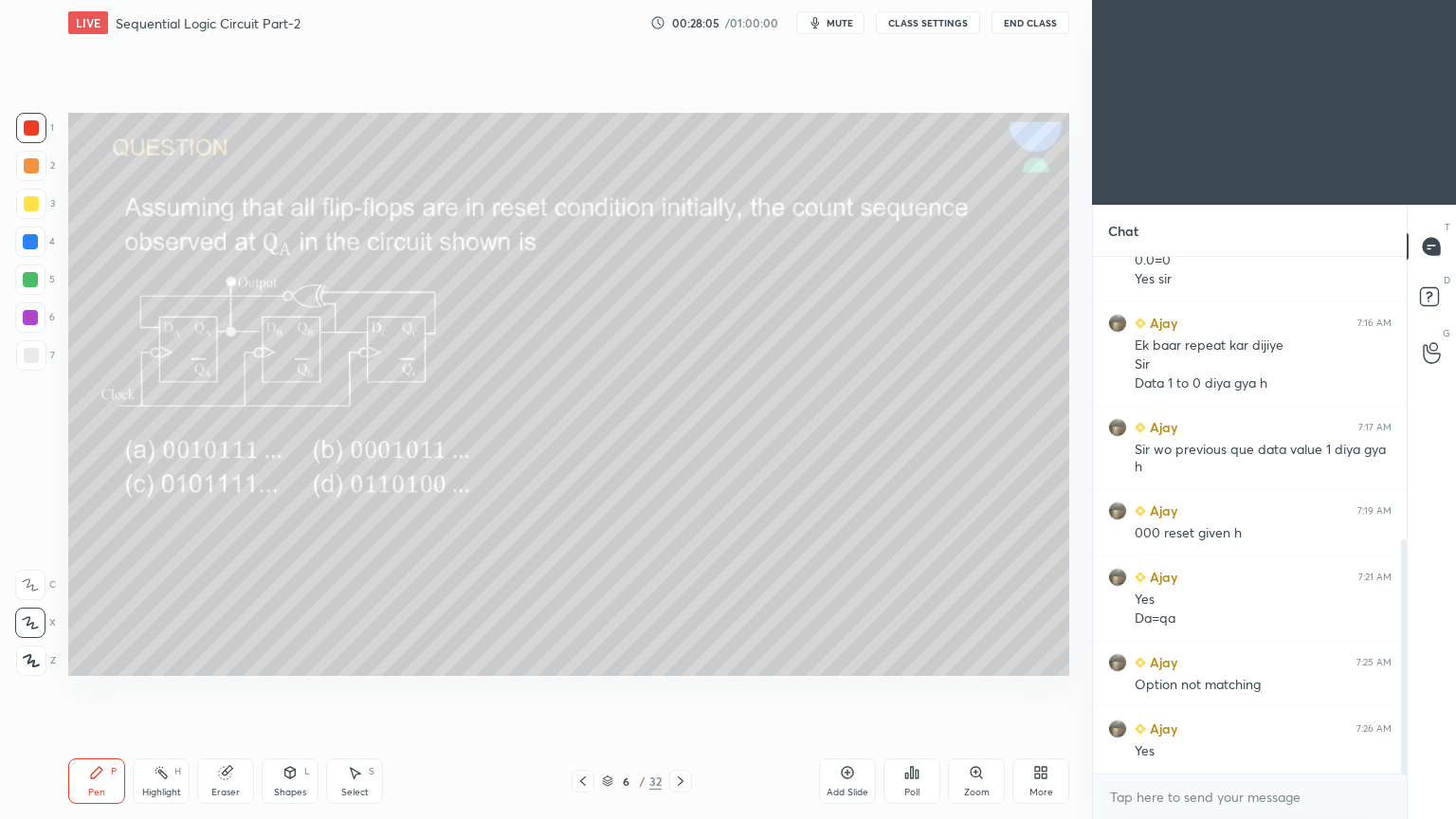click on "Shapes L" at bounding box center [290, 781] 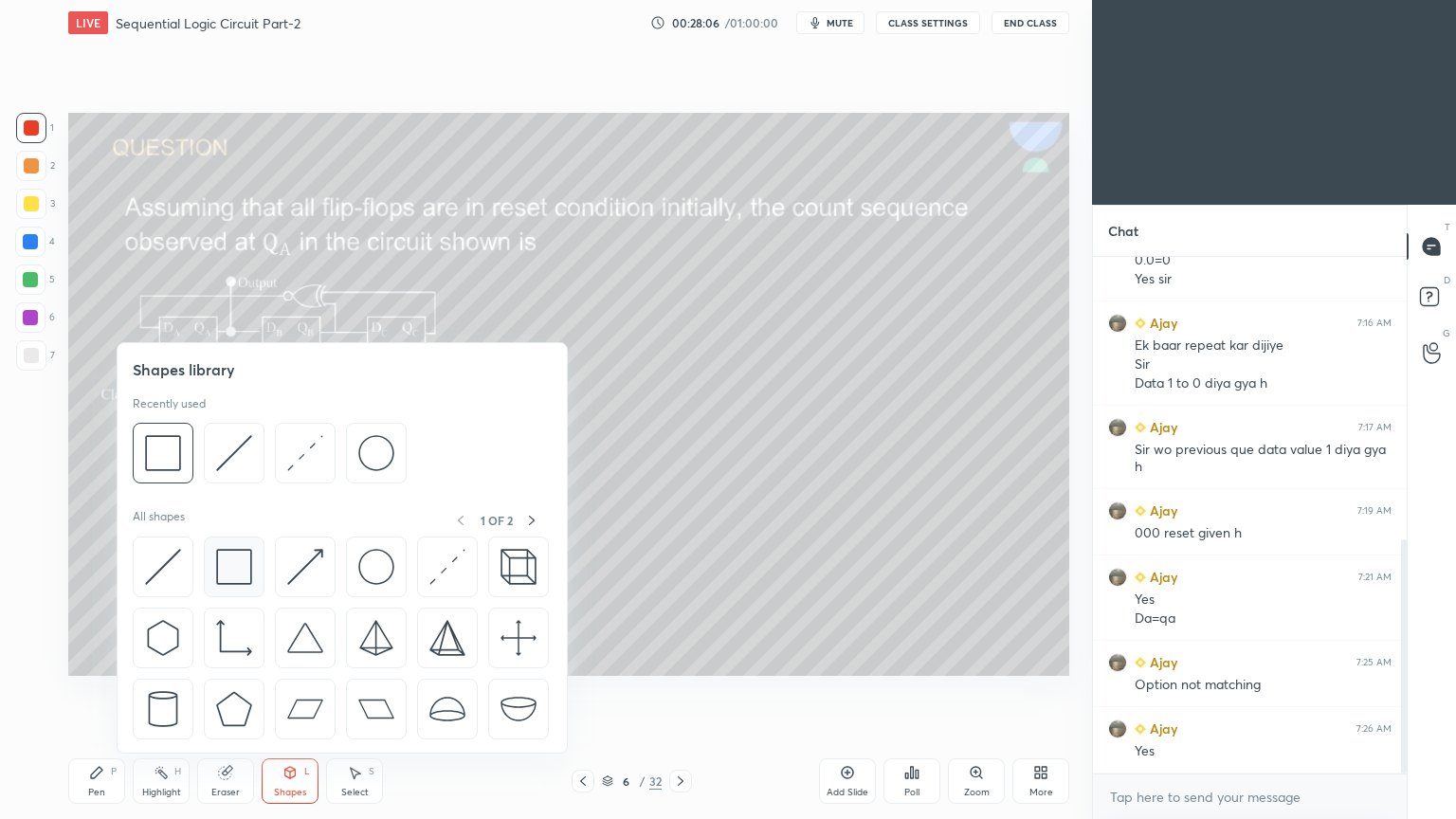 click at bounding box center (234, 567) 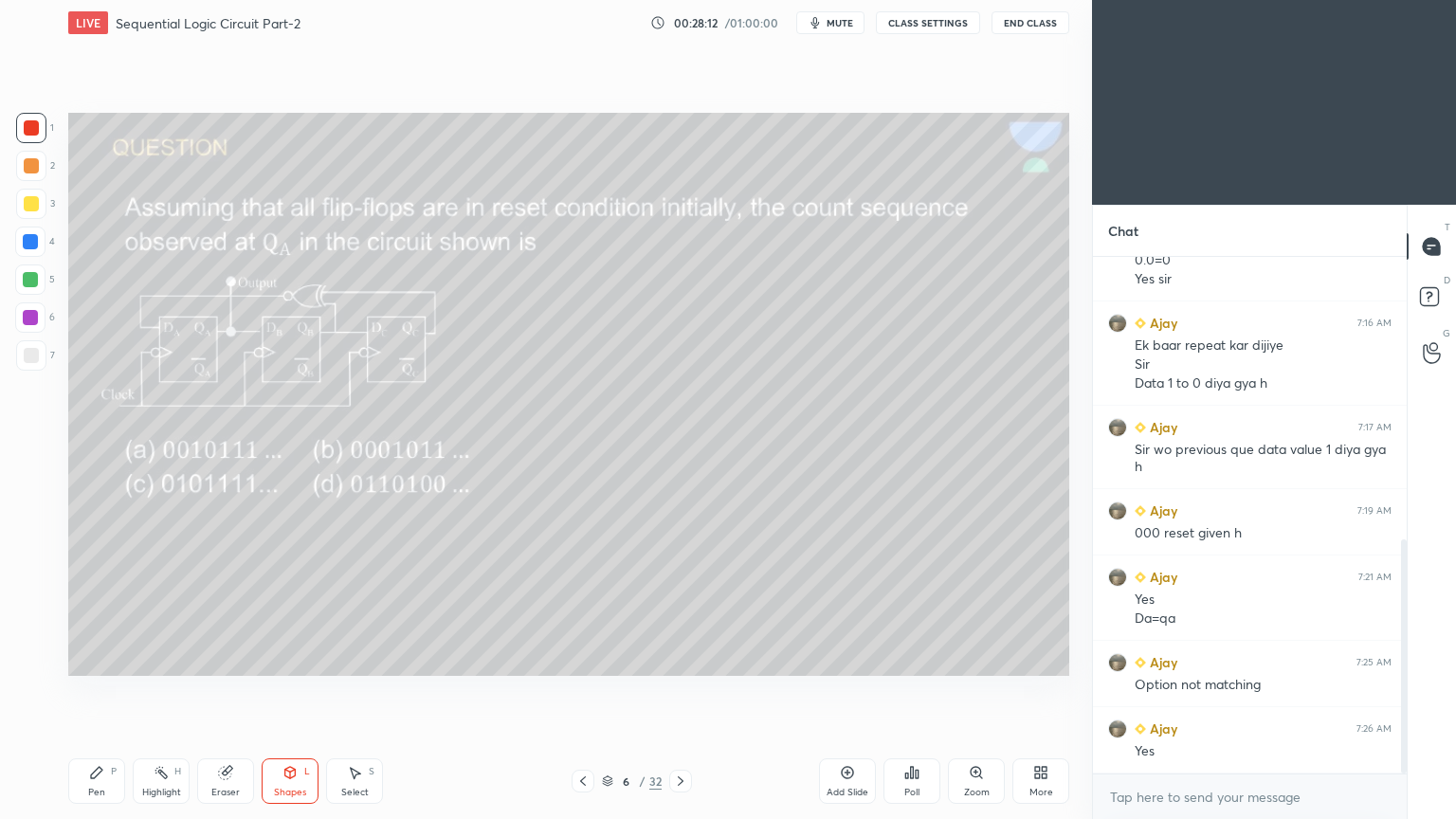 scroll, scrollTop: 690, scrollLeft: 0, axis: vertical 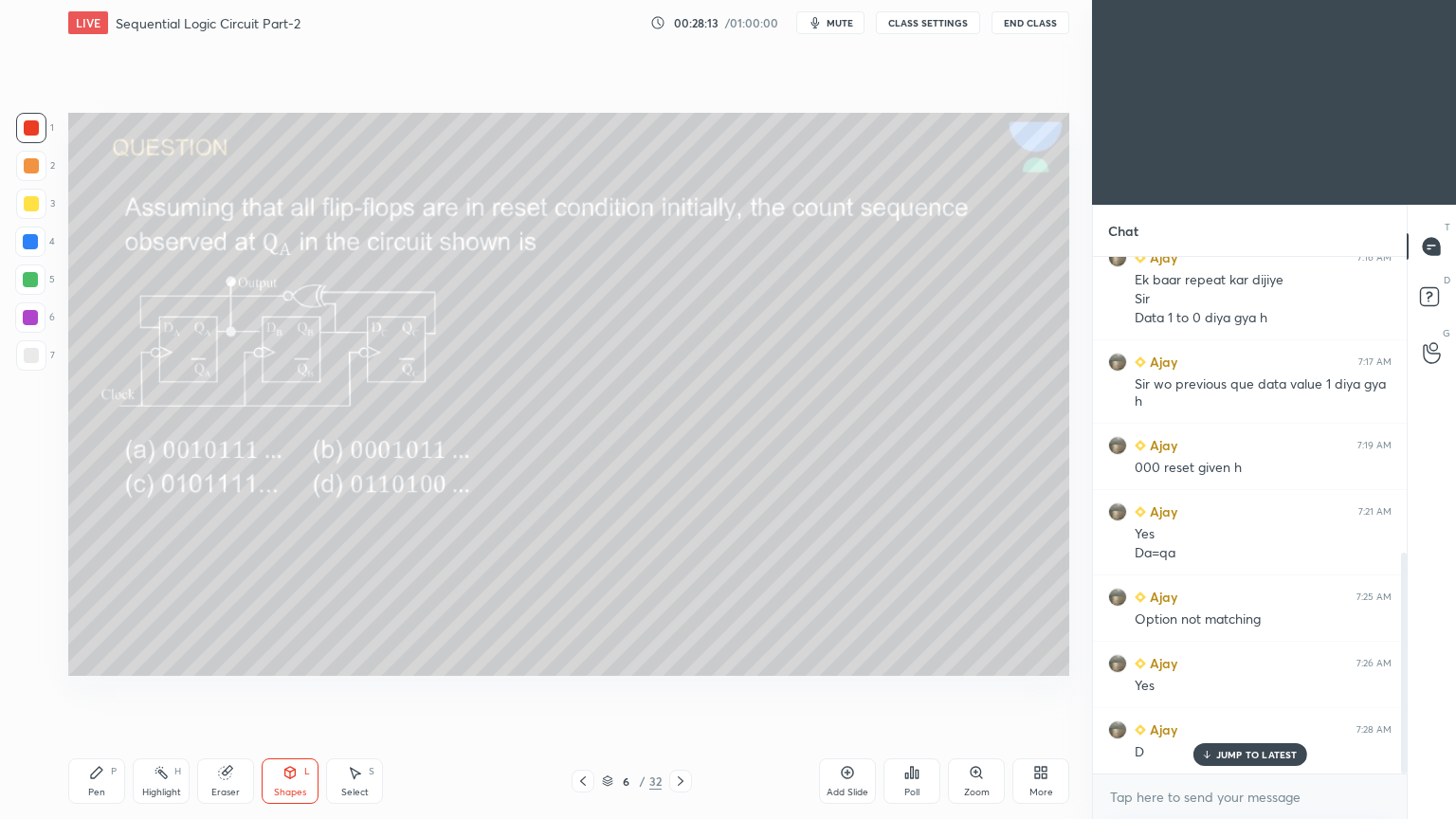 click on "Pen P" at bounding box center [97, 781] 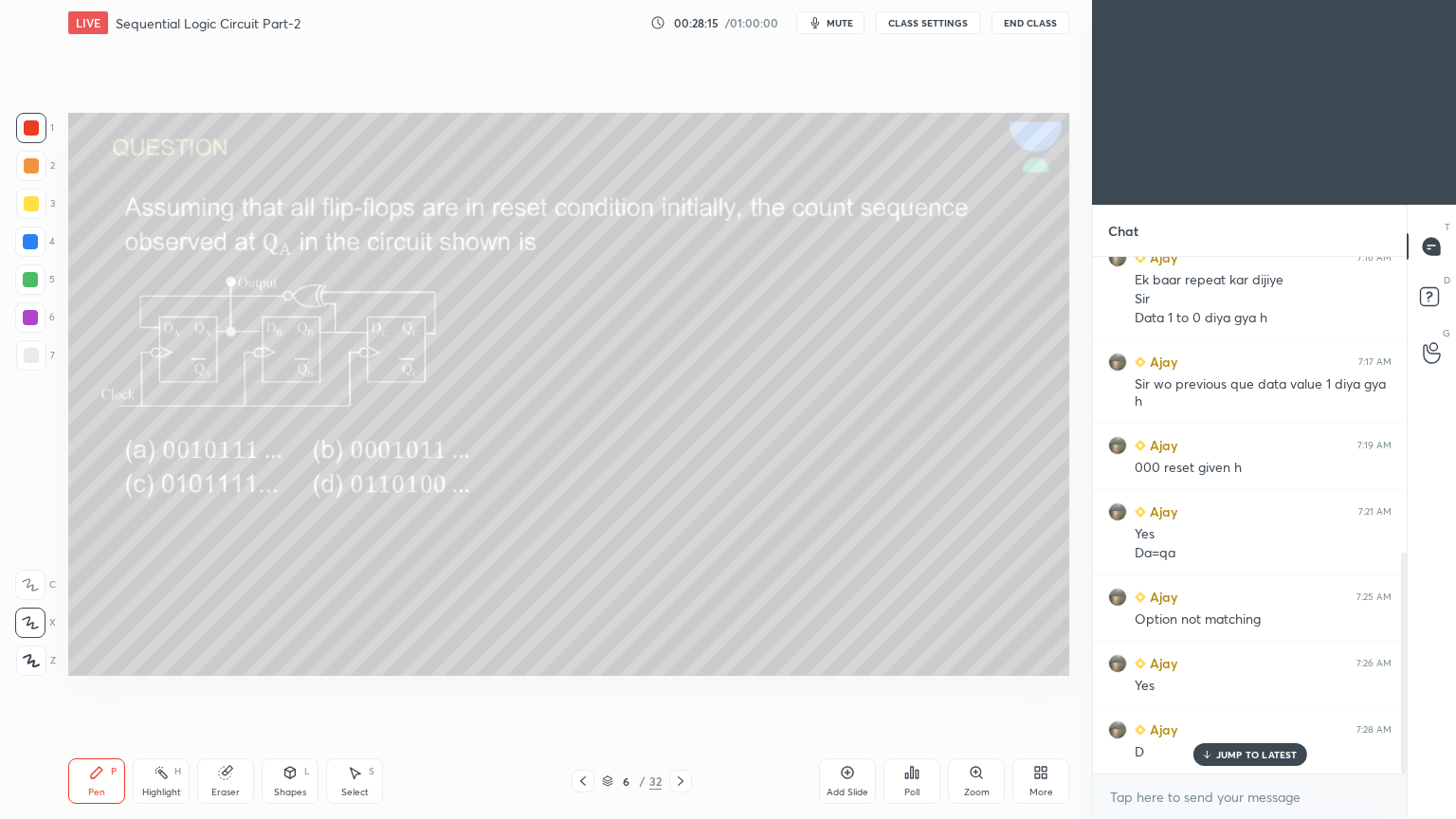 click at bounding box center [31, 204] 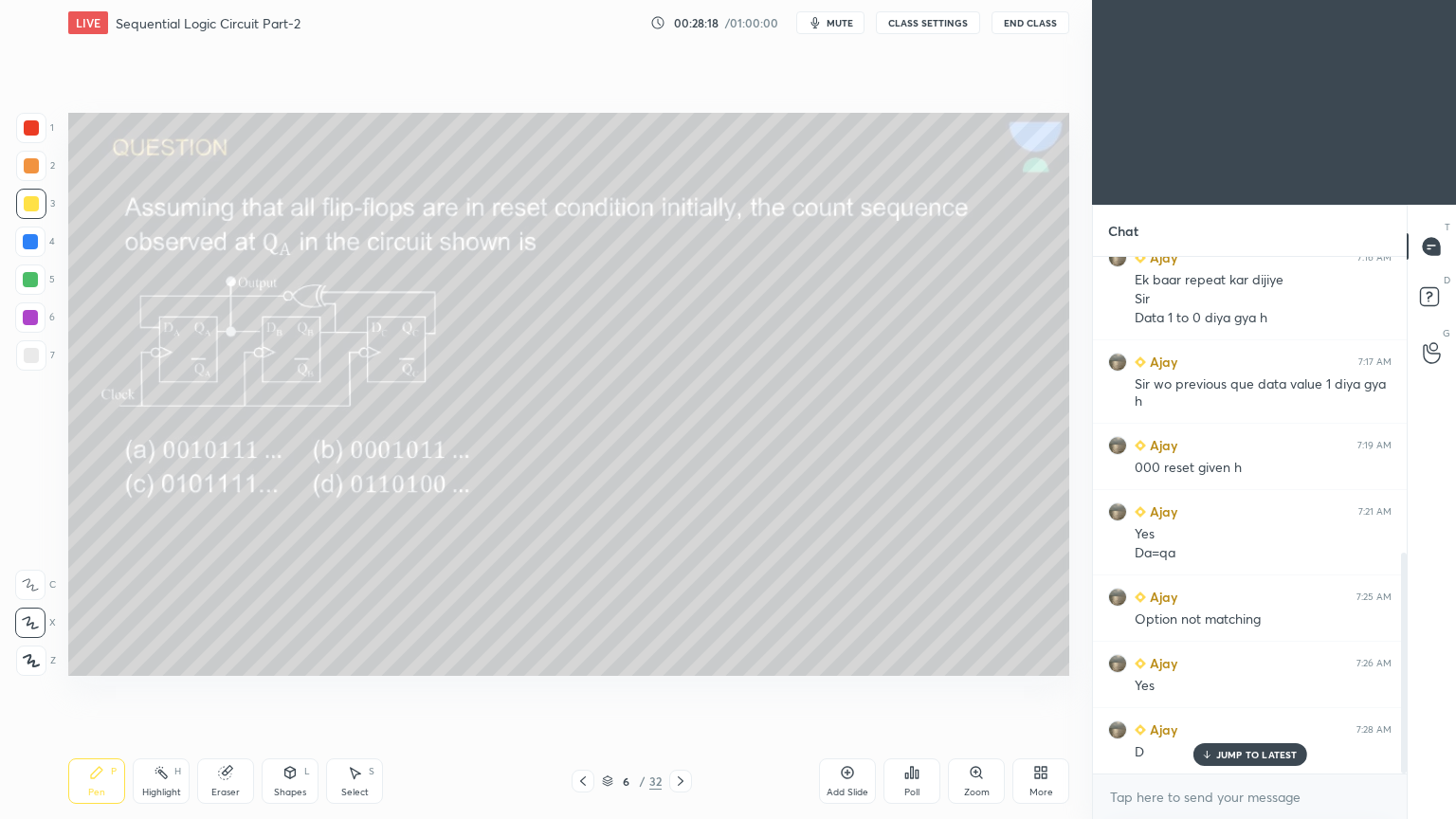 click on "5" at bounding box center [35, 280] 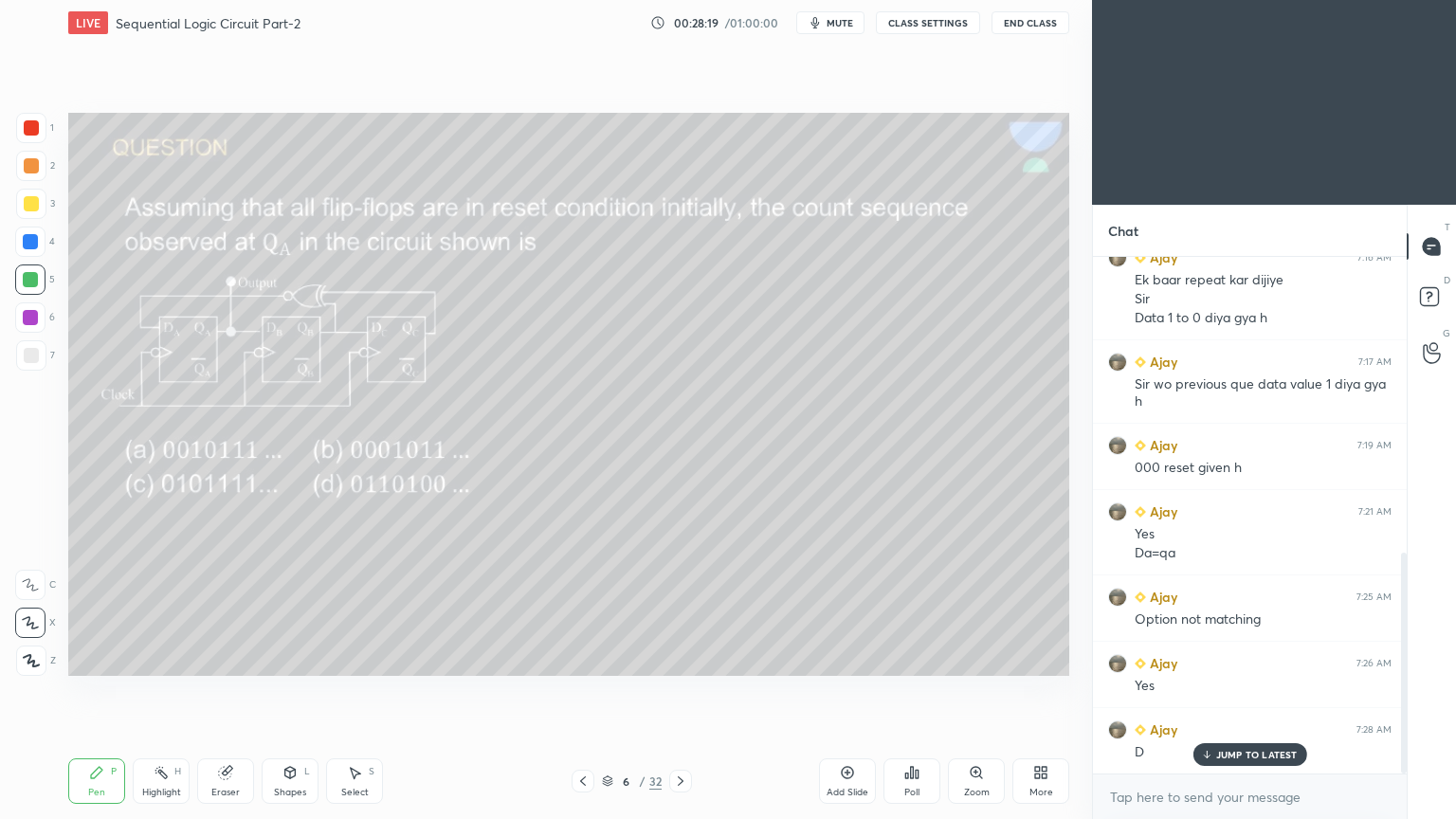 click at bounding box center [31, 166] 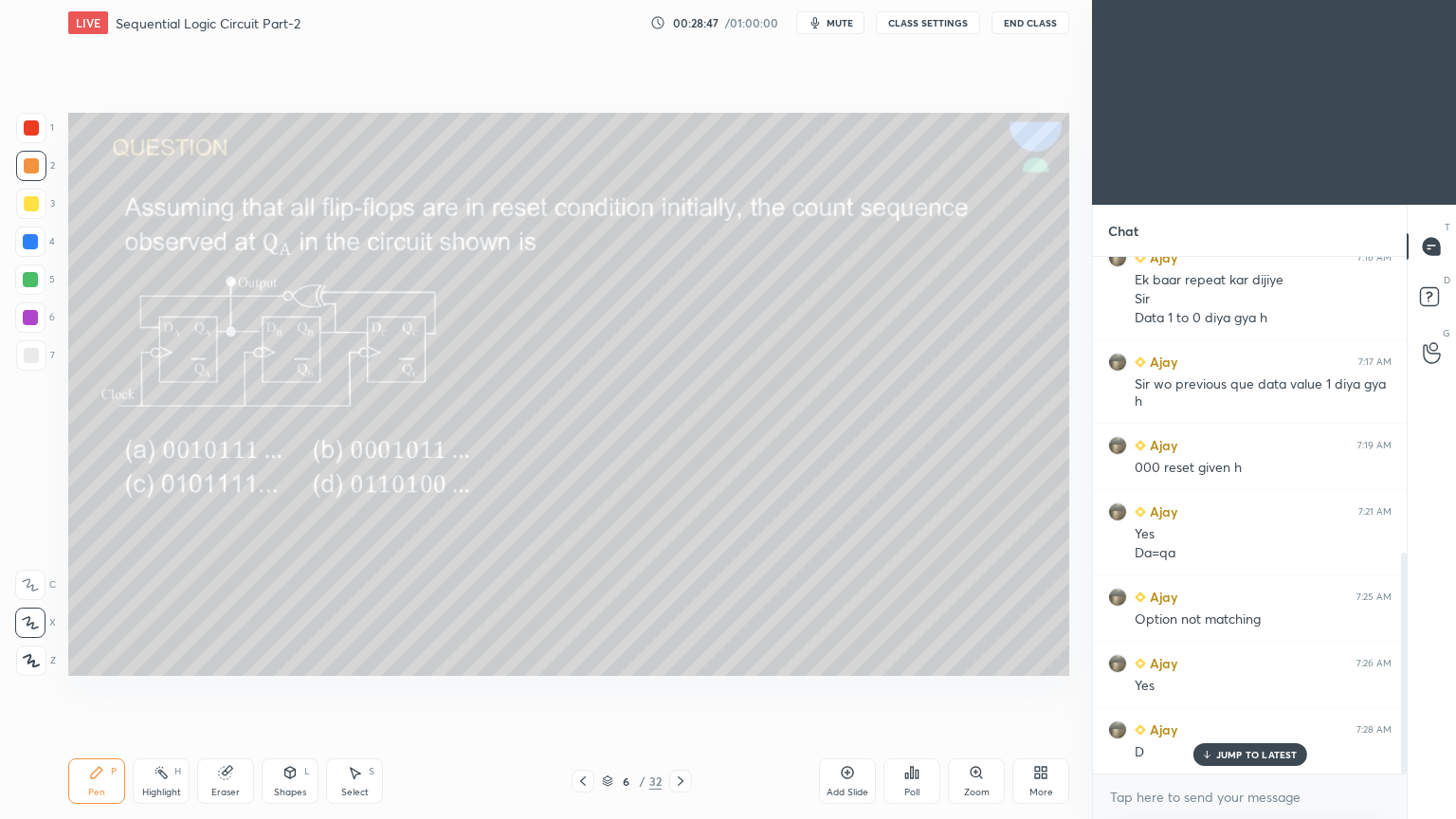 click 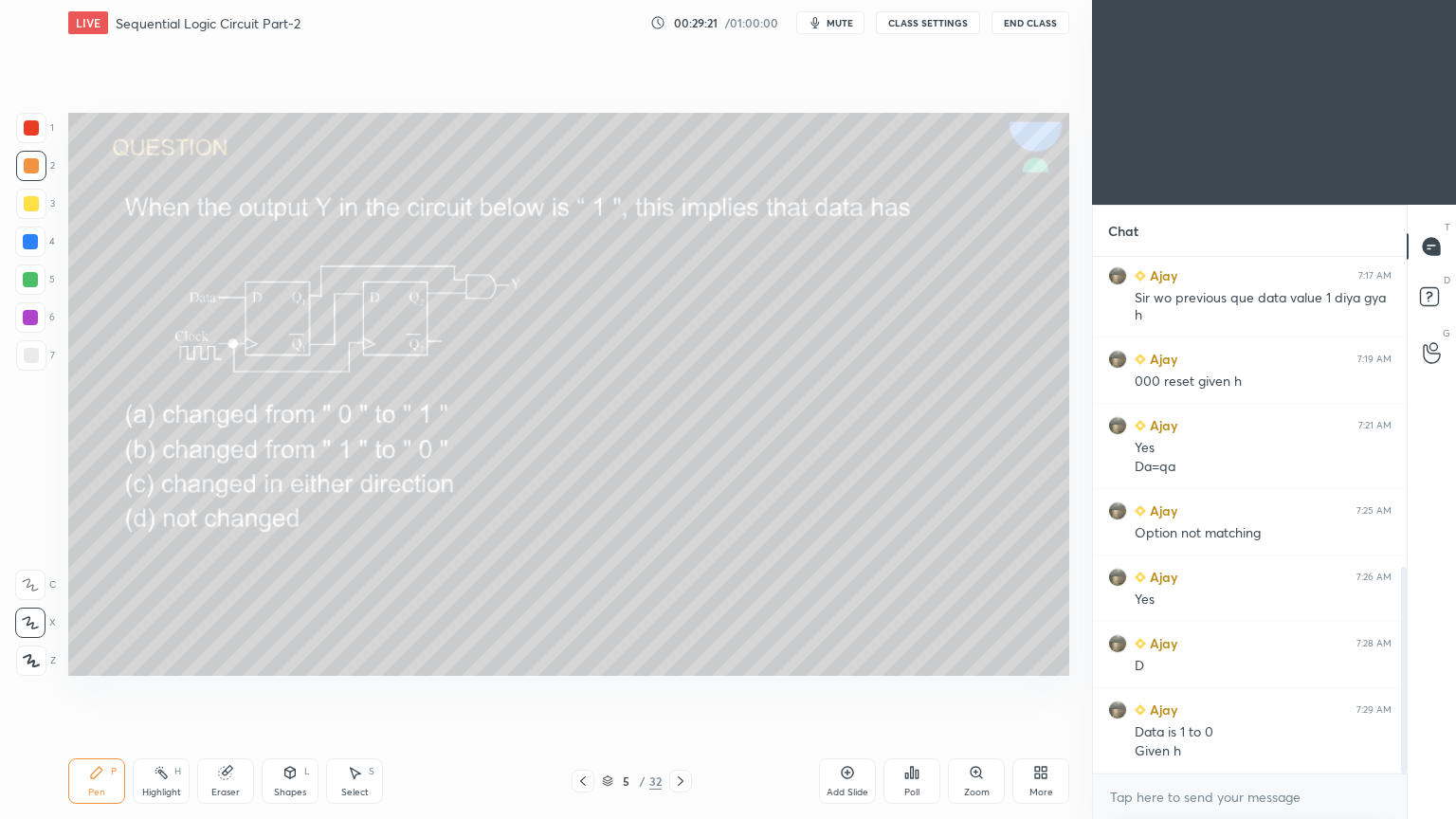 scroll, scrollTop: 795, scrollLeft: 0, axis: vertical 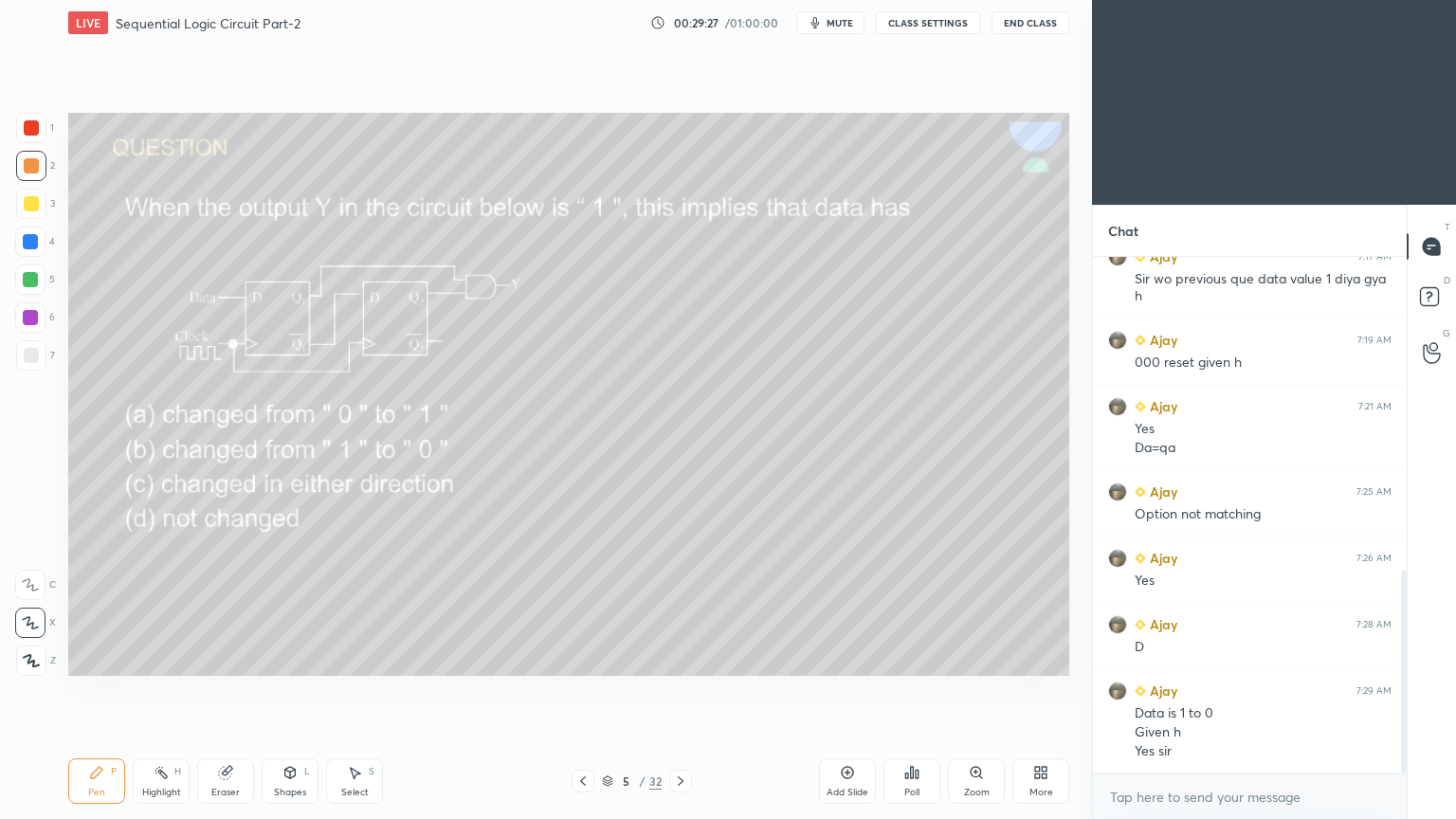 click 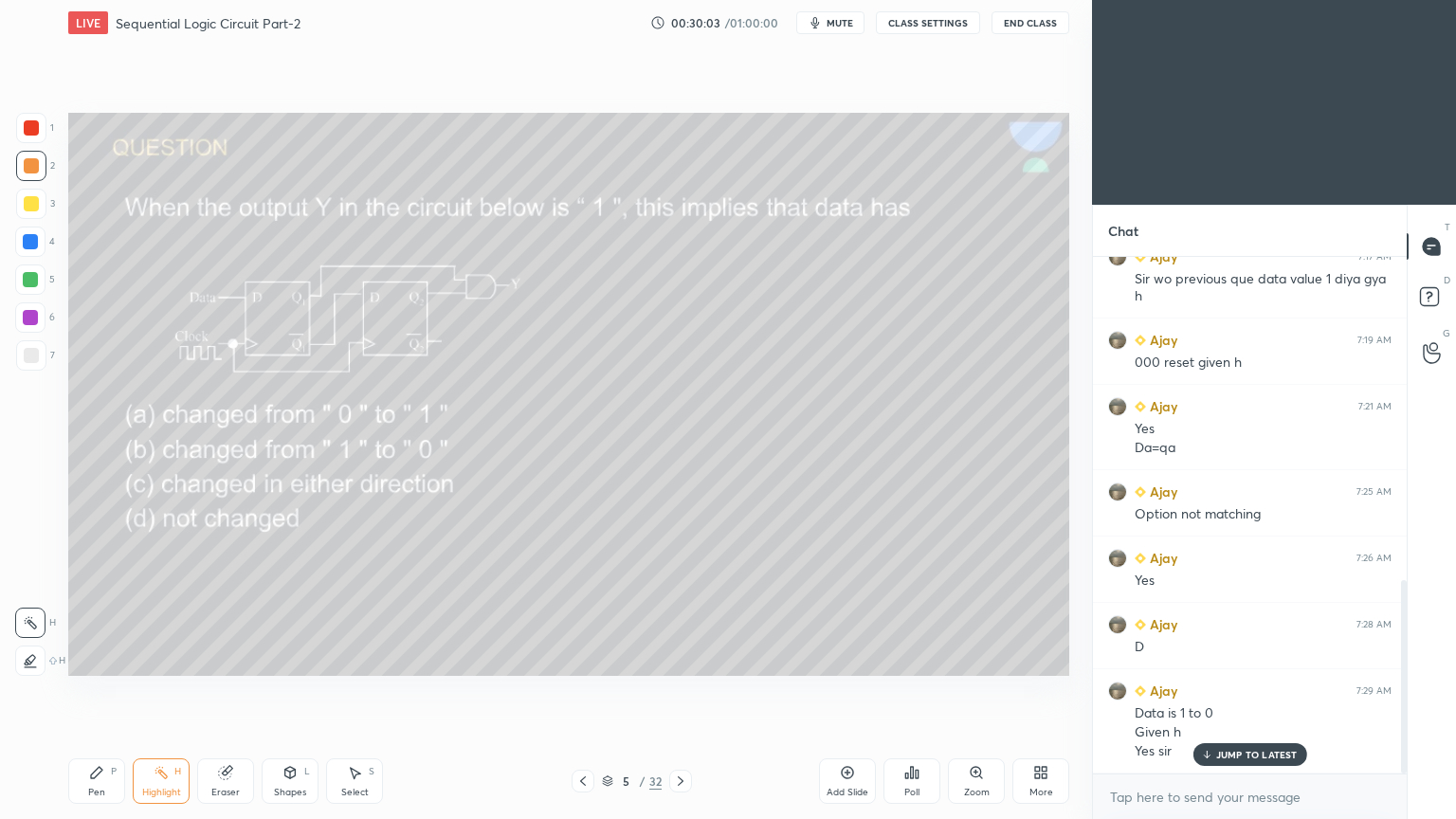 scroll, scrollTop: 861, scrollLeft: 0, axis: vertical 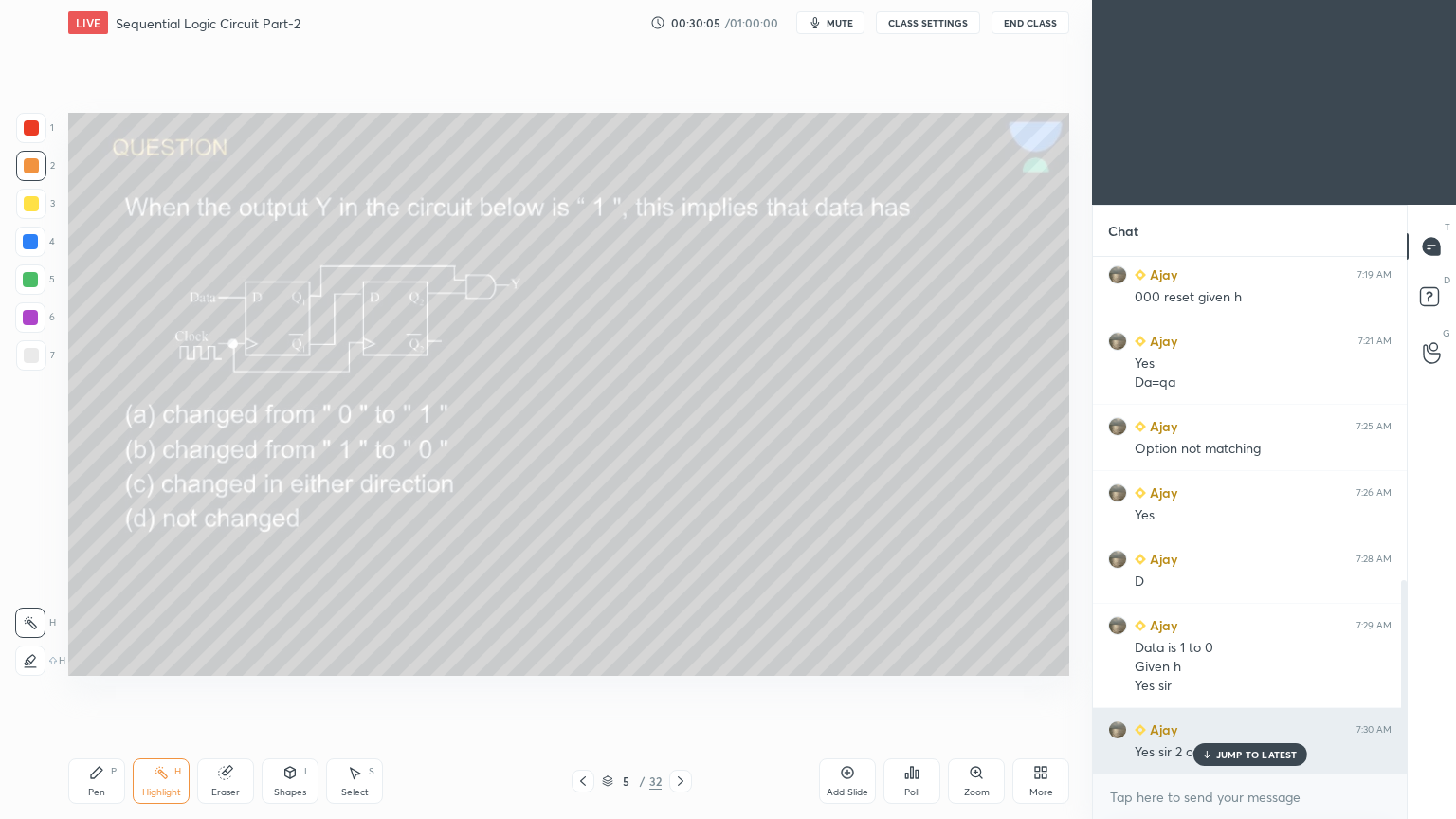 click on "JUMP TO LATEST" at bounding box center [1257, 755] 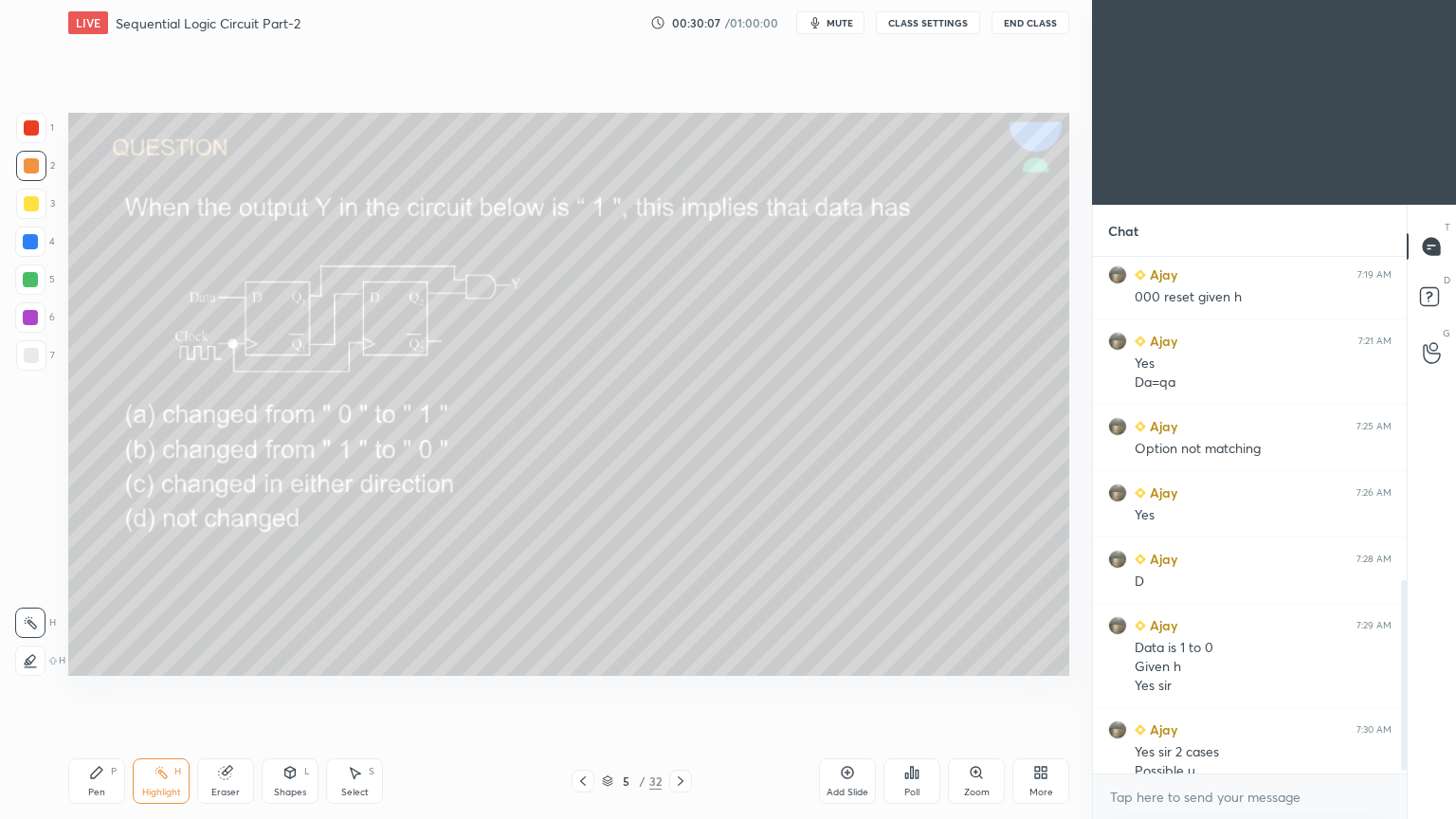 scroll, scrollTop: 880, scrollLeft: 0, axis: vertical 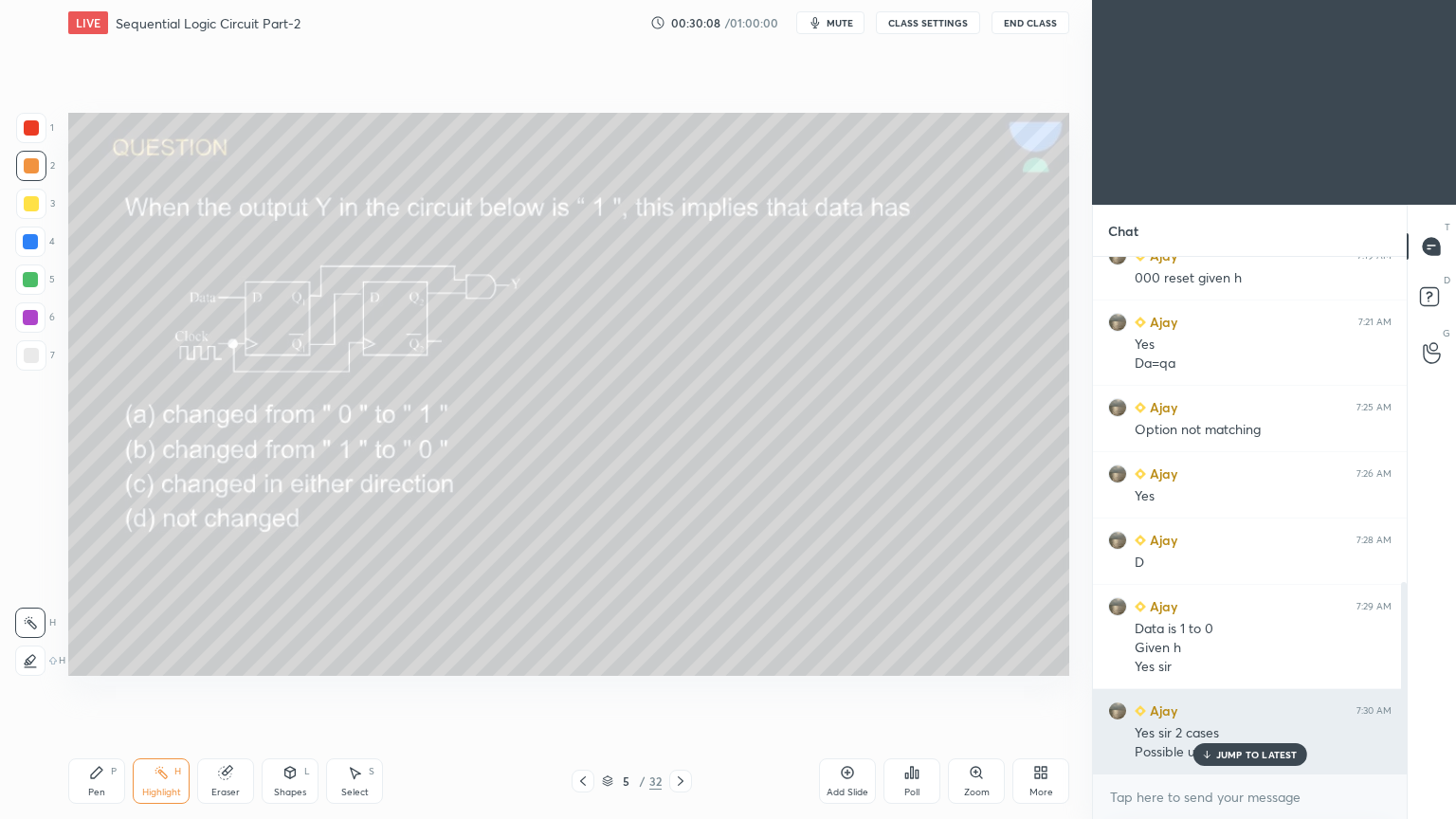 click on "JUMP TO LATEST" at bounding box center [1257, 755] 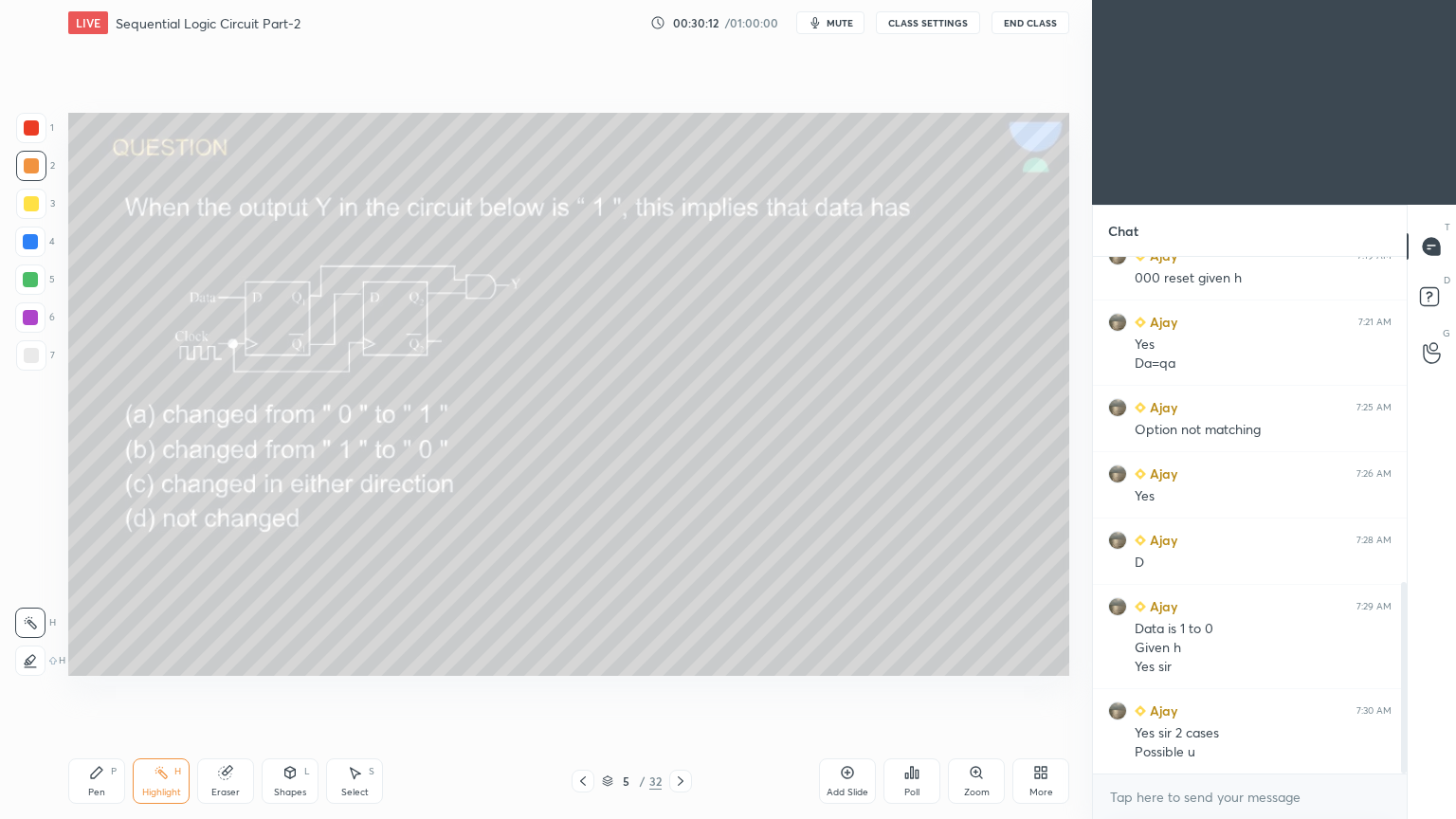 click 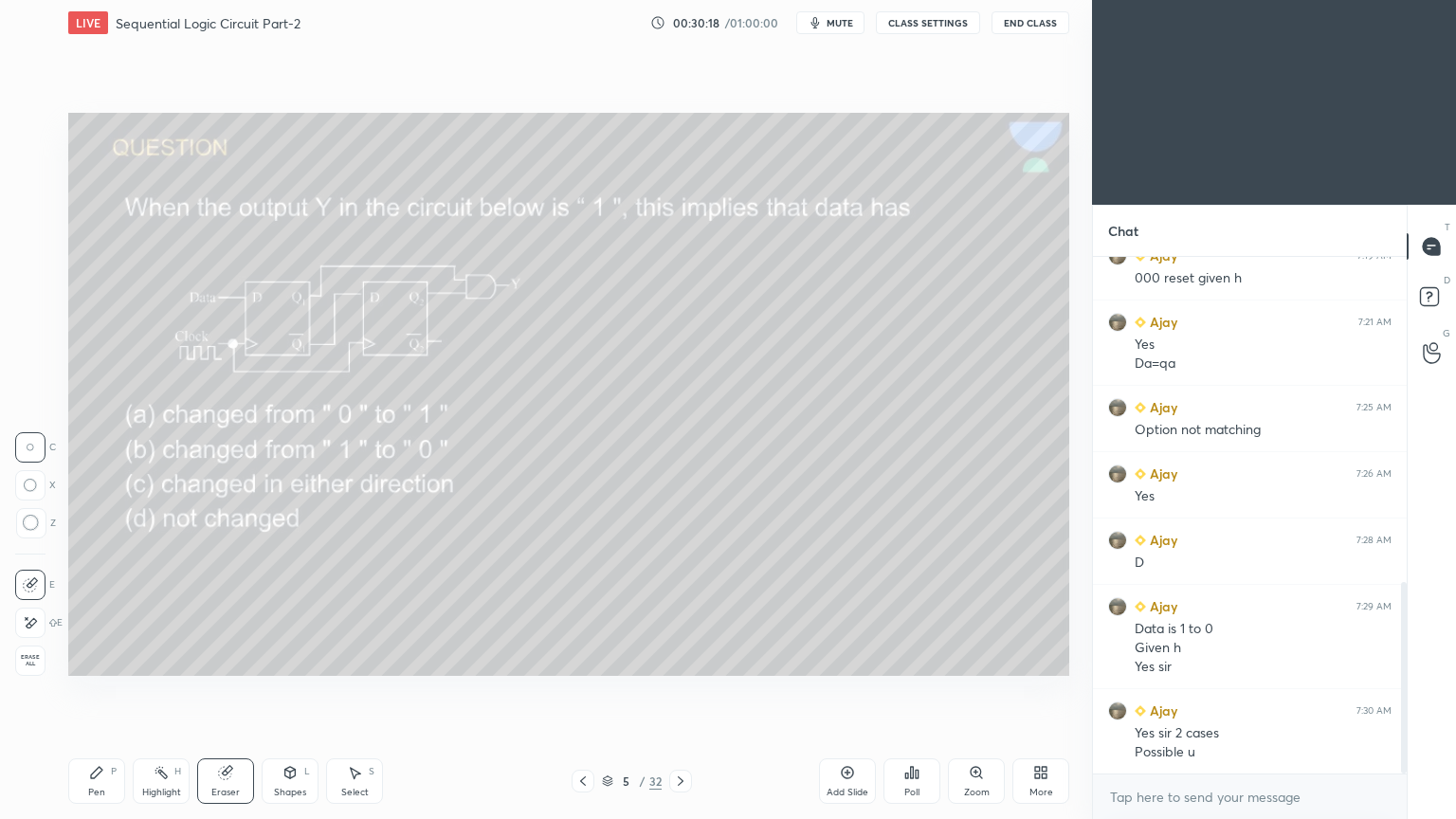 click on "Pen P" at bounding box center (97, 781) 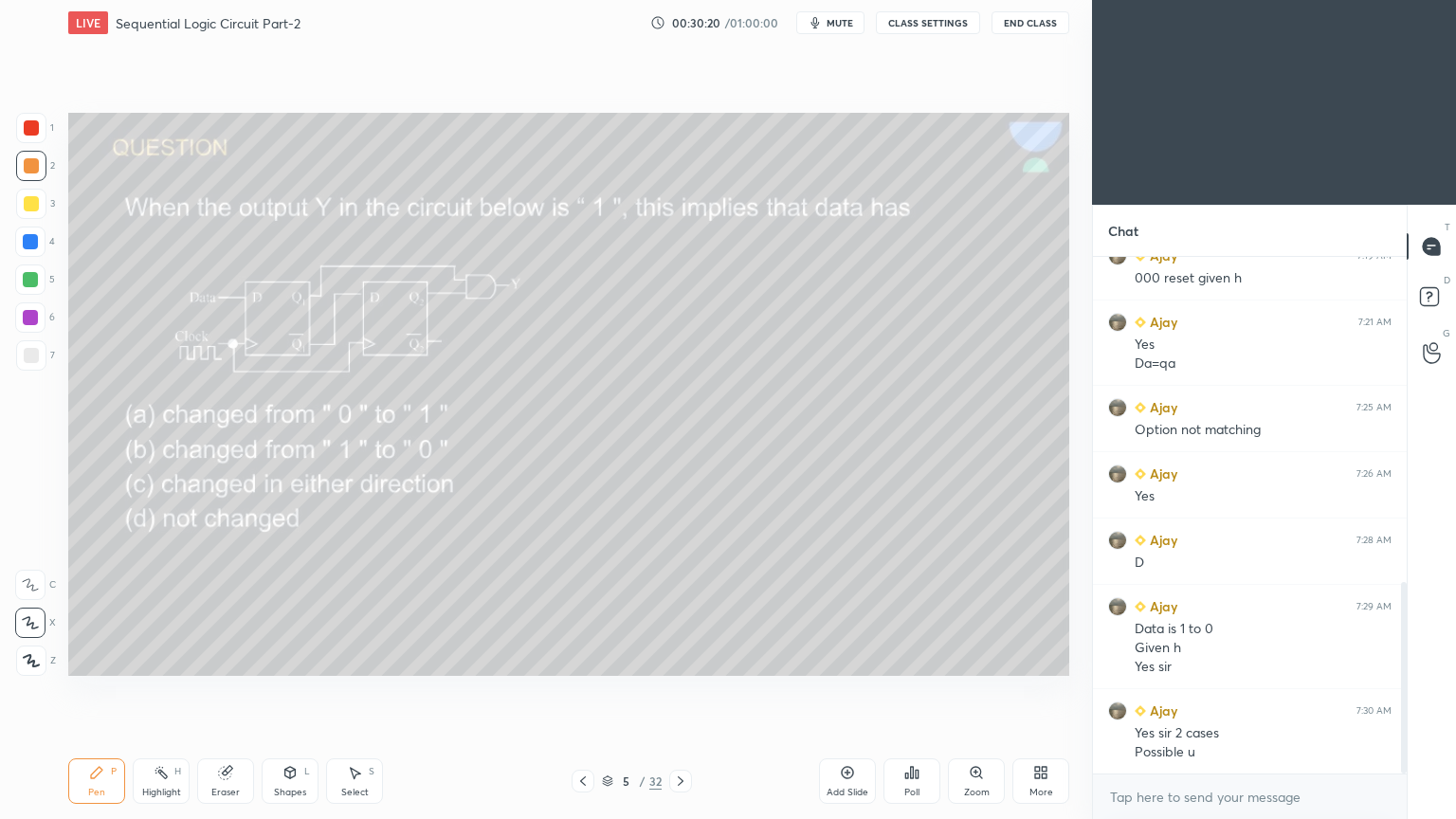 click at bounding box center [30, 280] 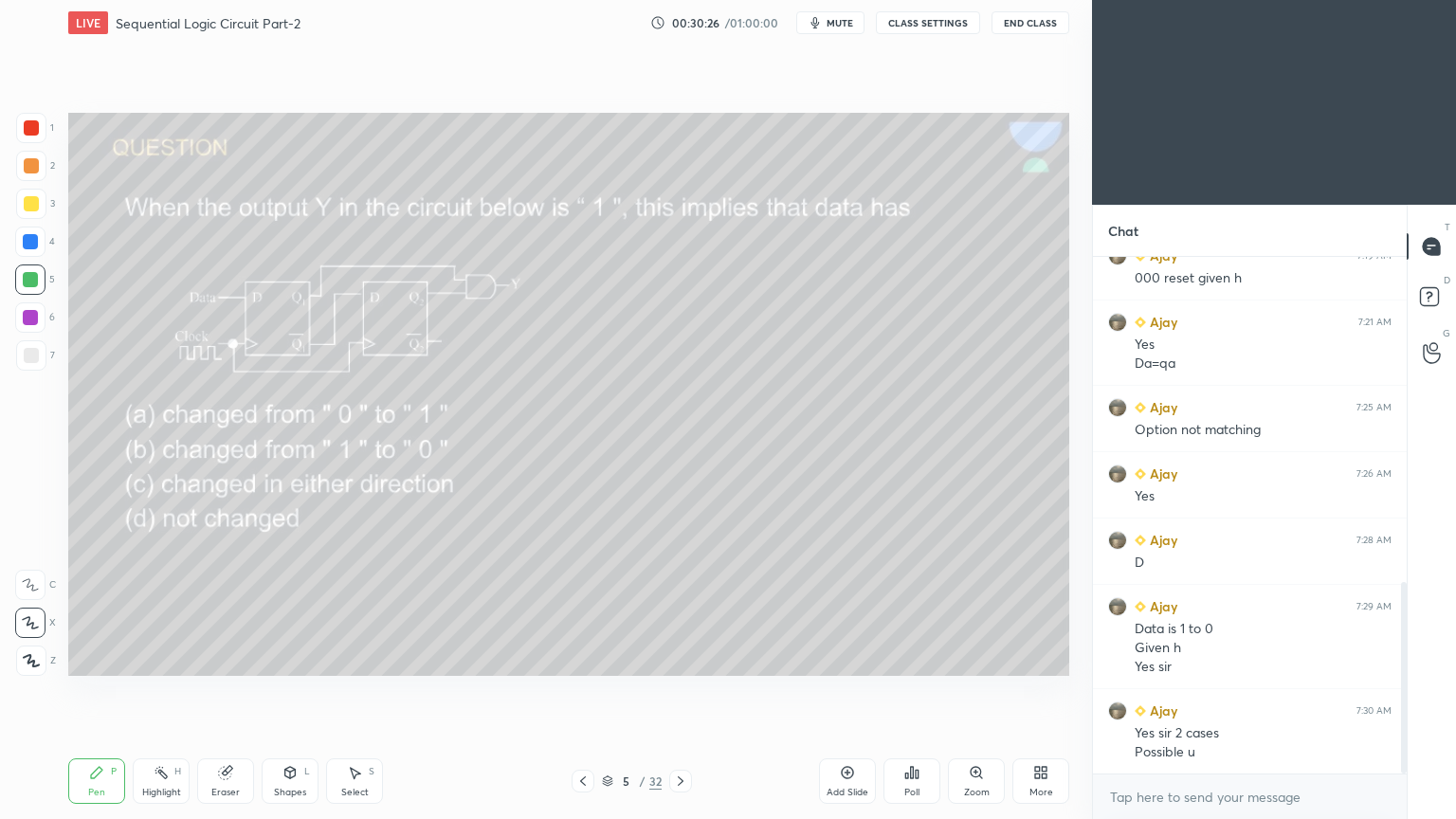 click 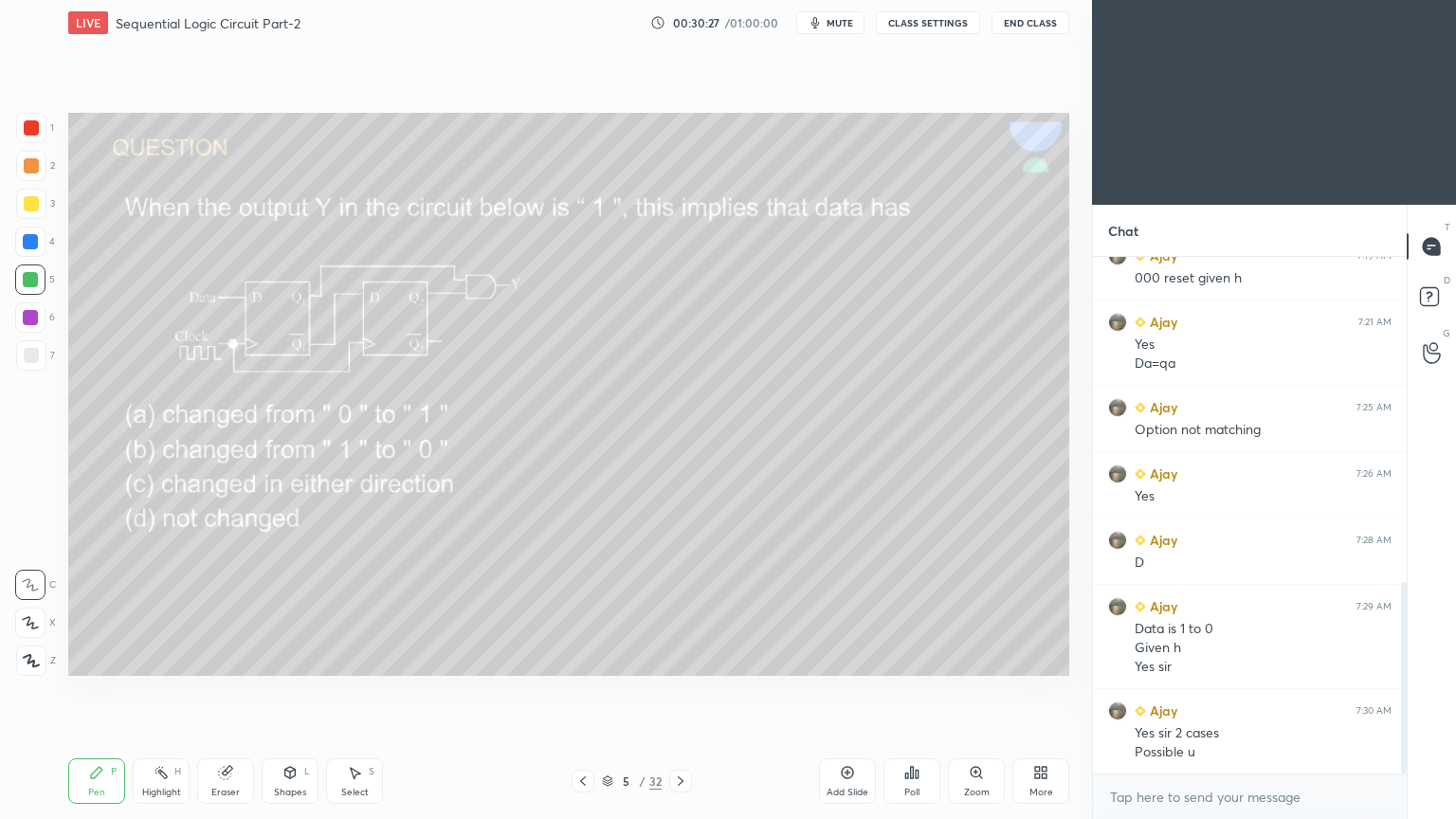 click 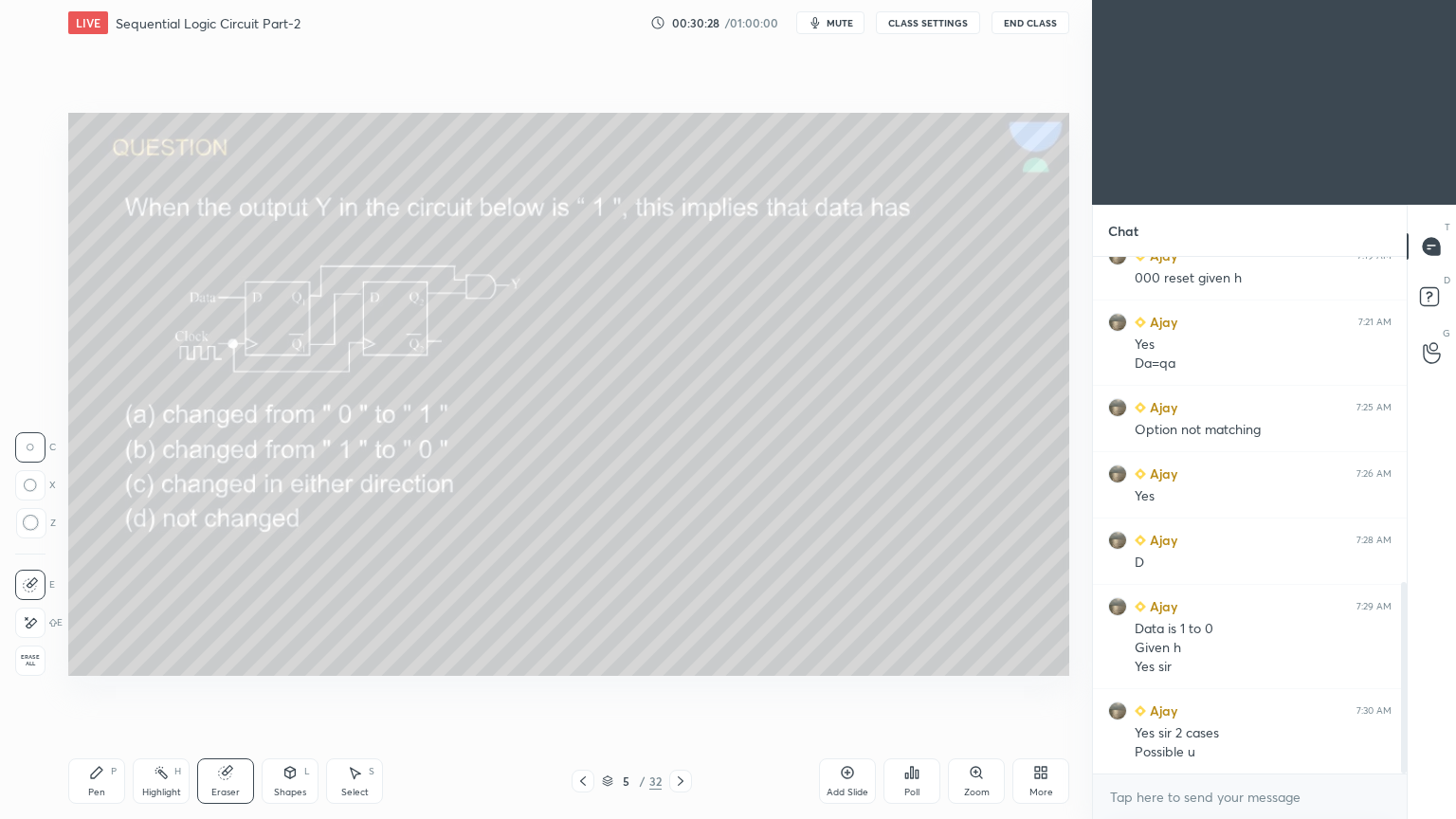 click on "Pen P" at bounding box center [97, 781] 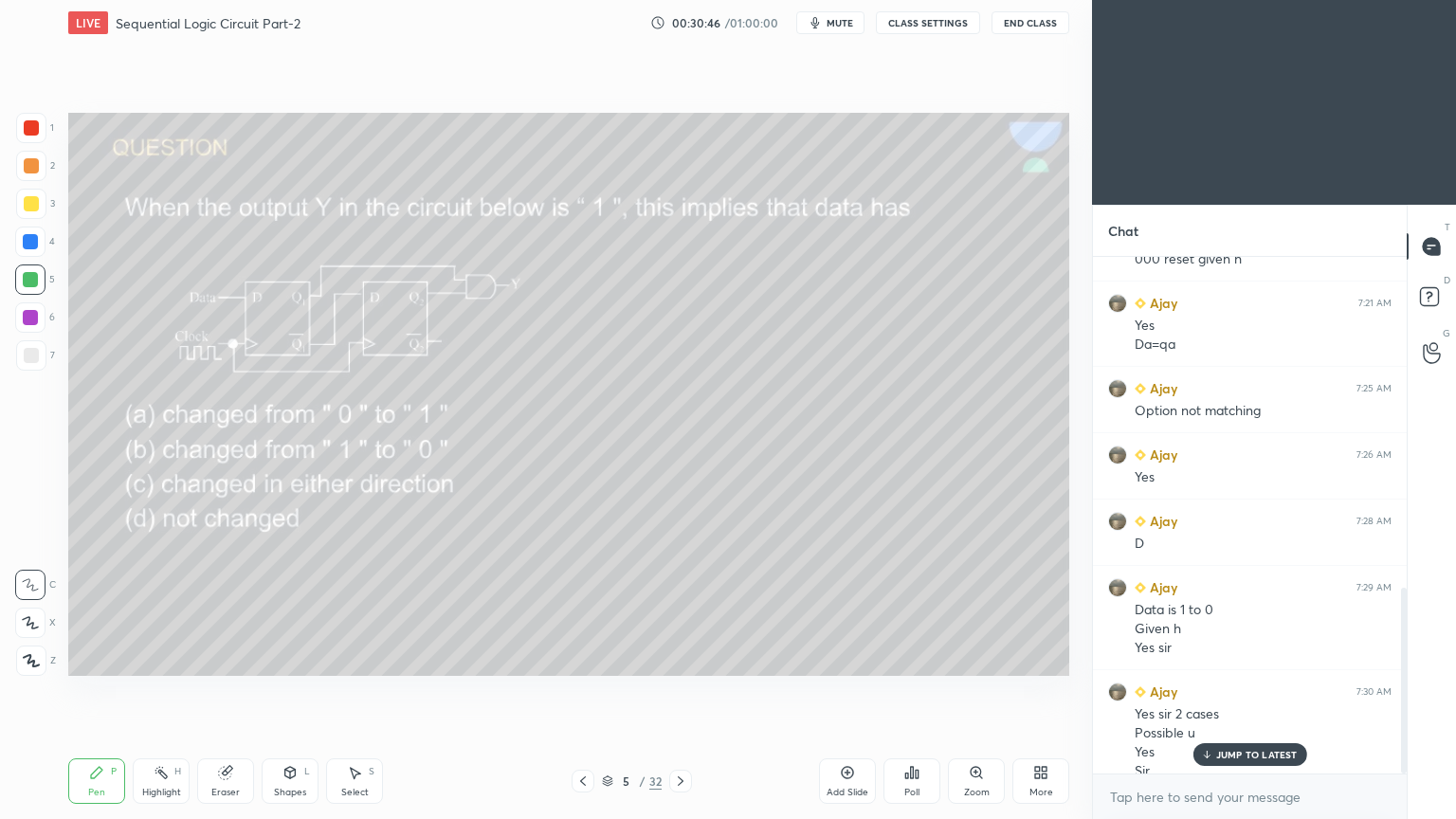 scroll, scrollTop: 918, scrollLeft: 0, axis: vertical 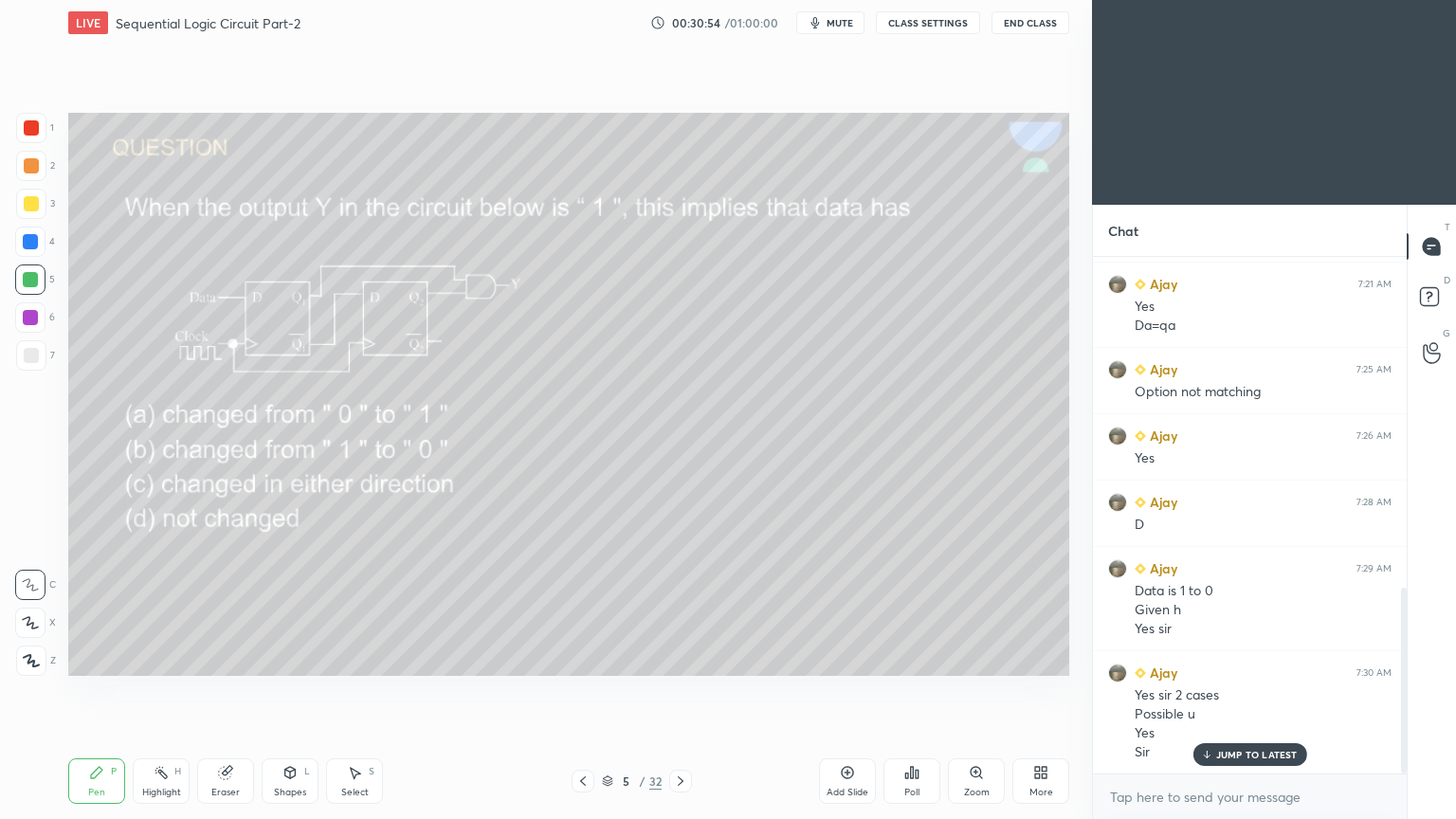 click on "Highlight" at bounding box center (161, 792) 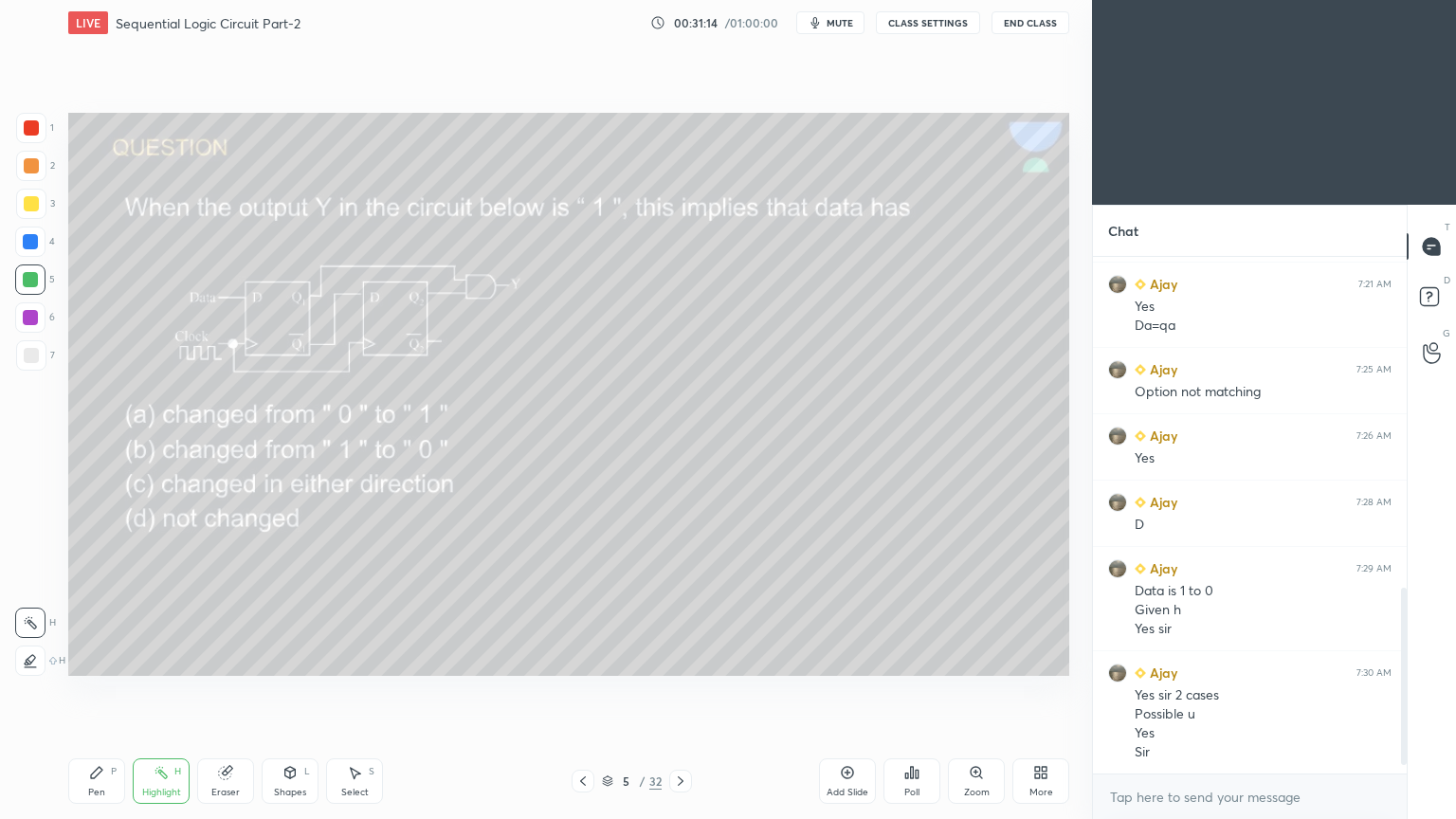 scroll, scrollTop: 985, scrollLeft: 0, axis: vertical 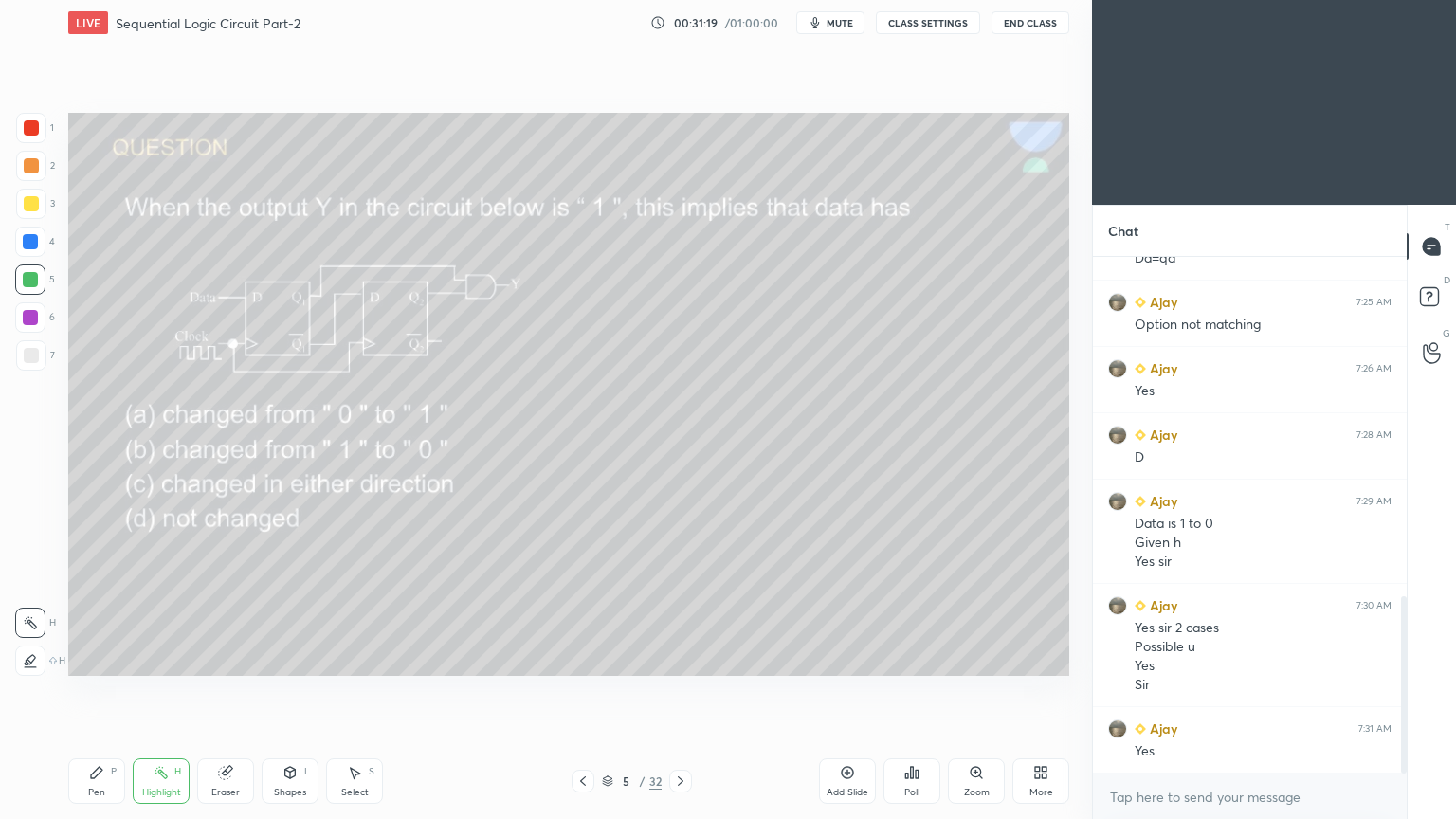 click at bounding box center (31, 204) 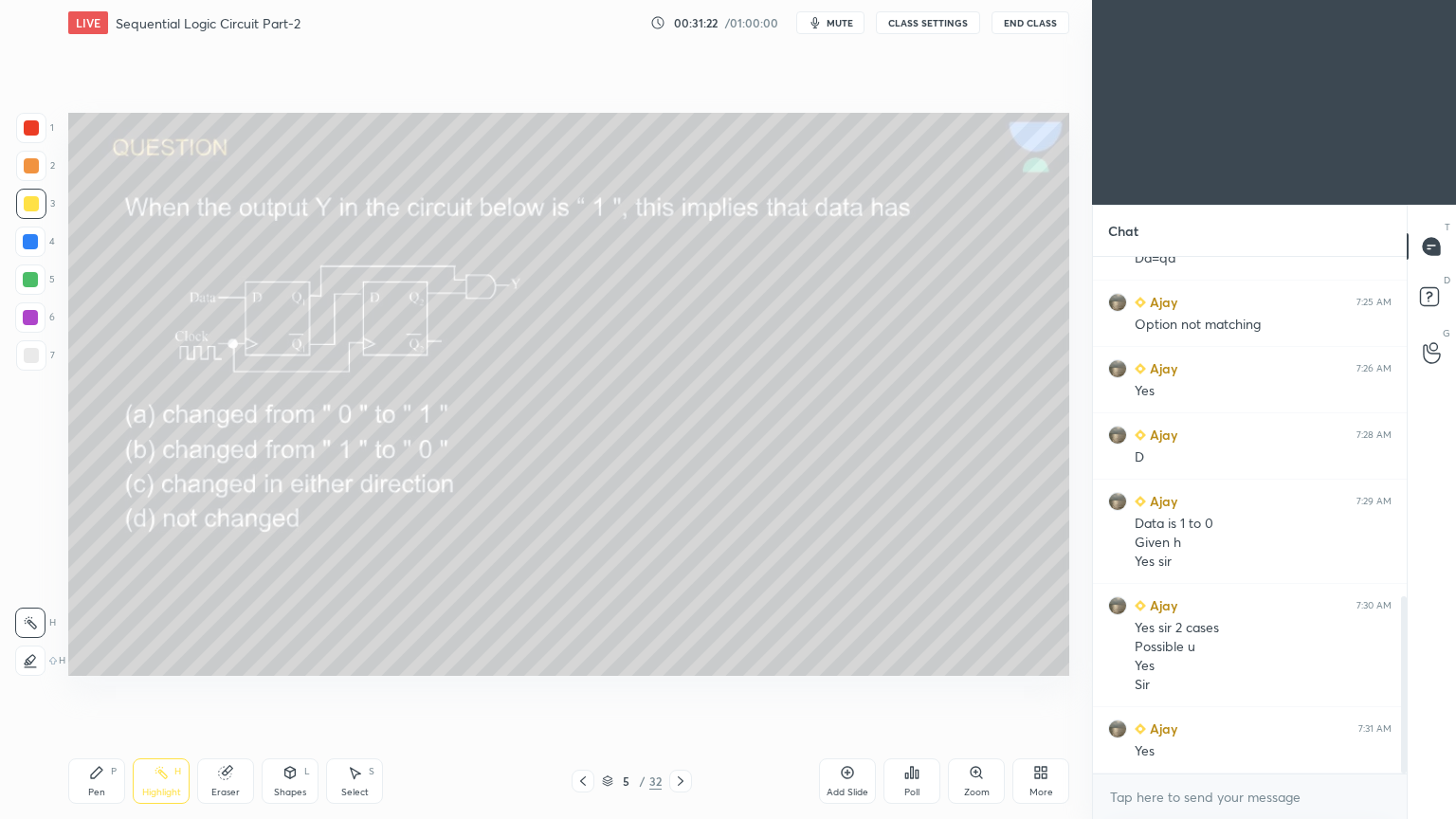 click on "Pen P" at bounding box center [97, 781] 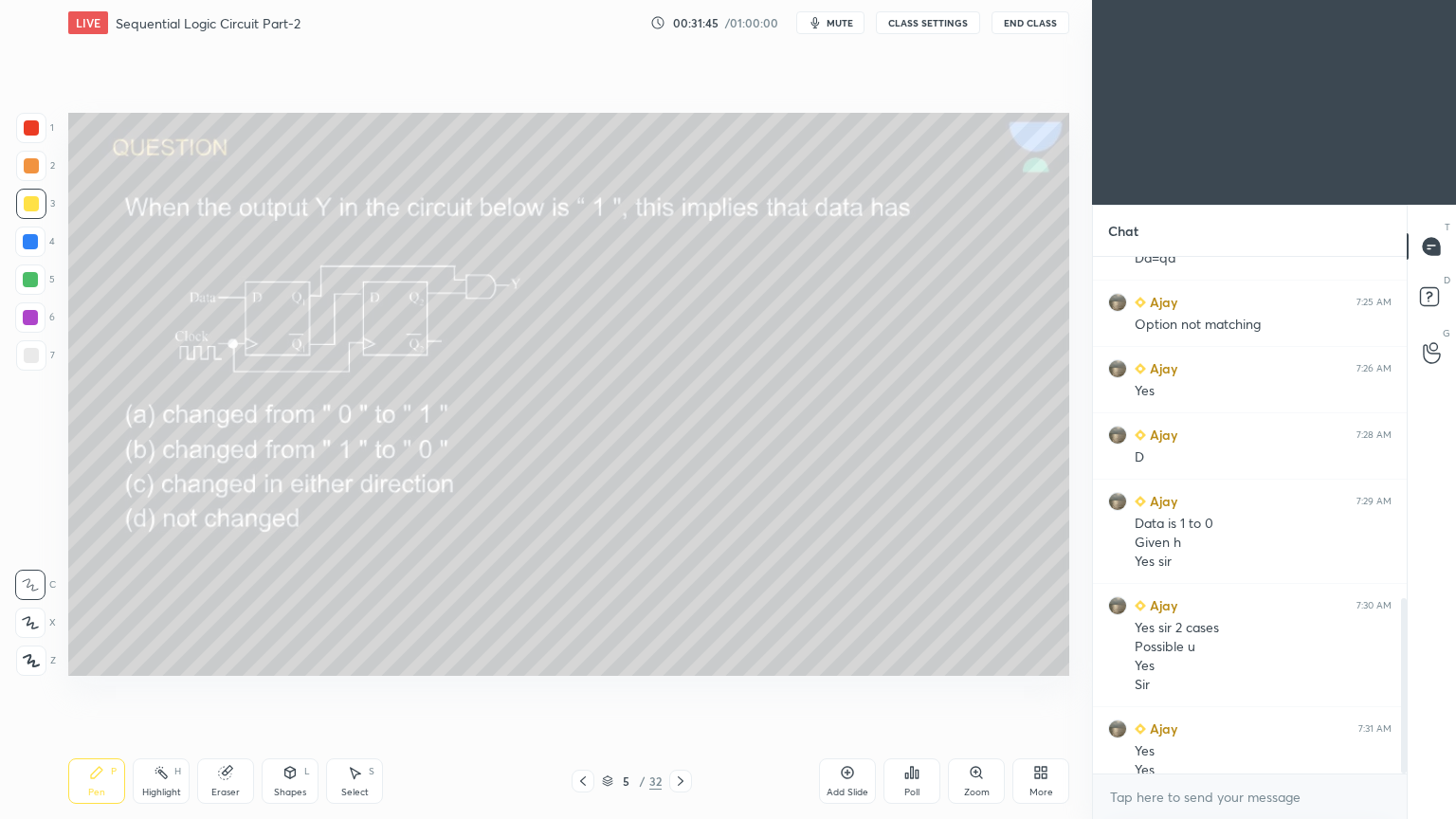 scroll, scrollTop: 1004, scrollLeft: 0, axis: vertical 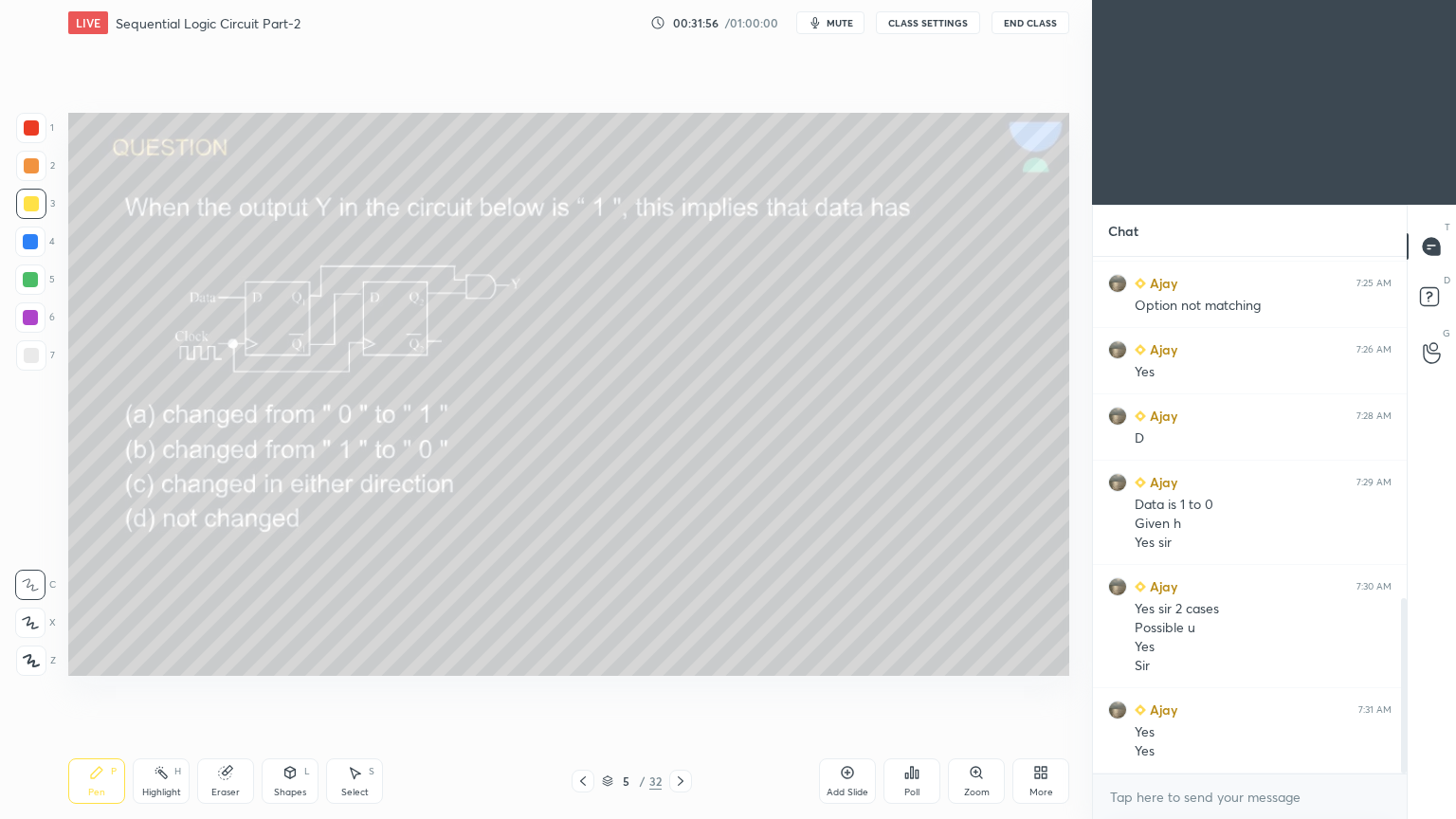 click at bounding box center [30, 318] 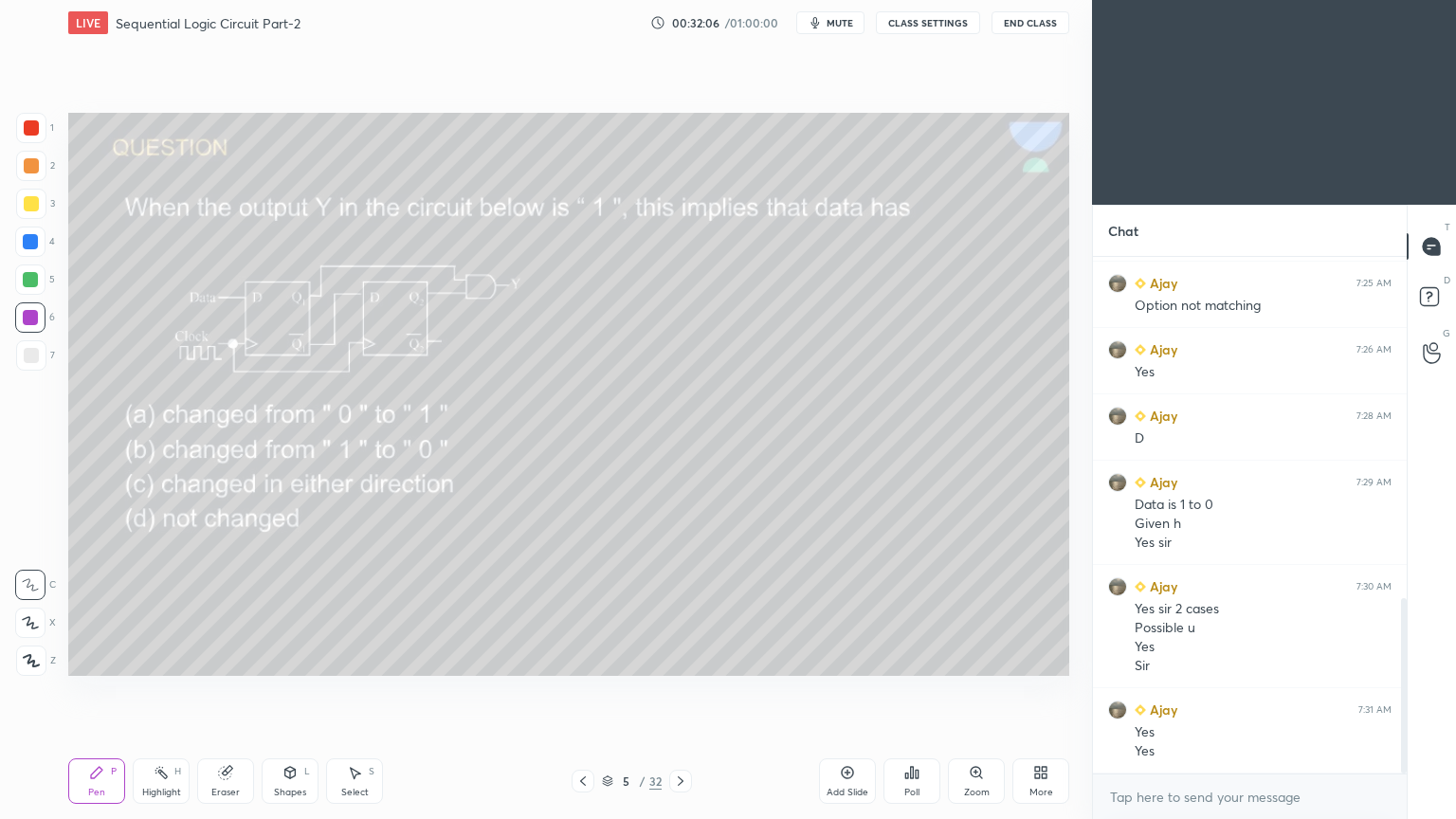 click at bounding box center (30, 280) 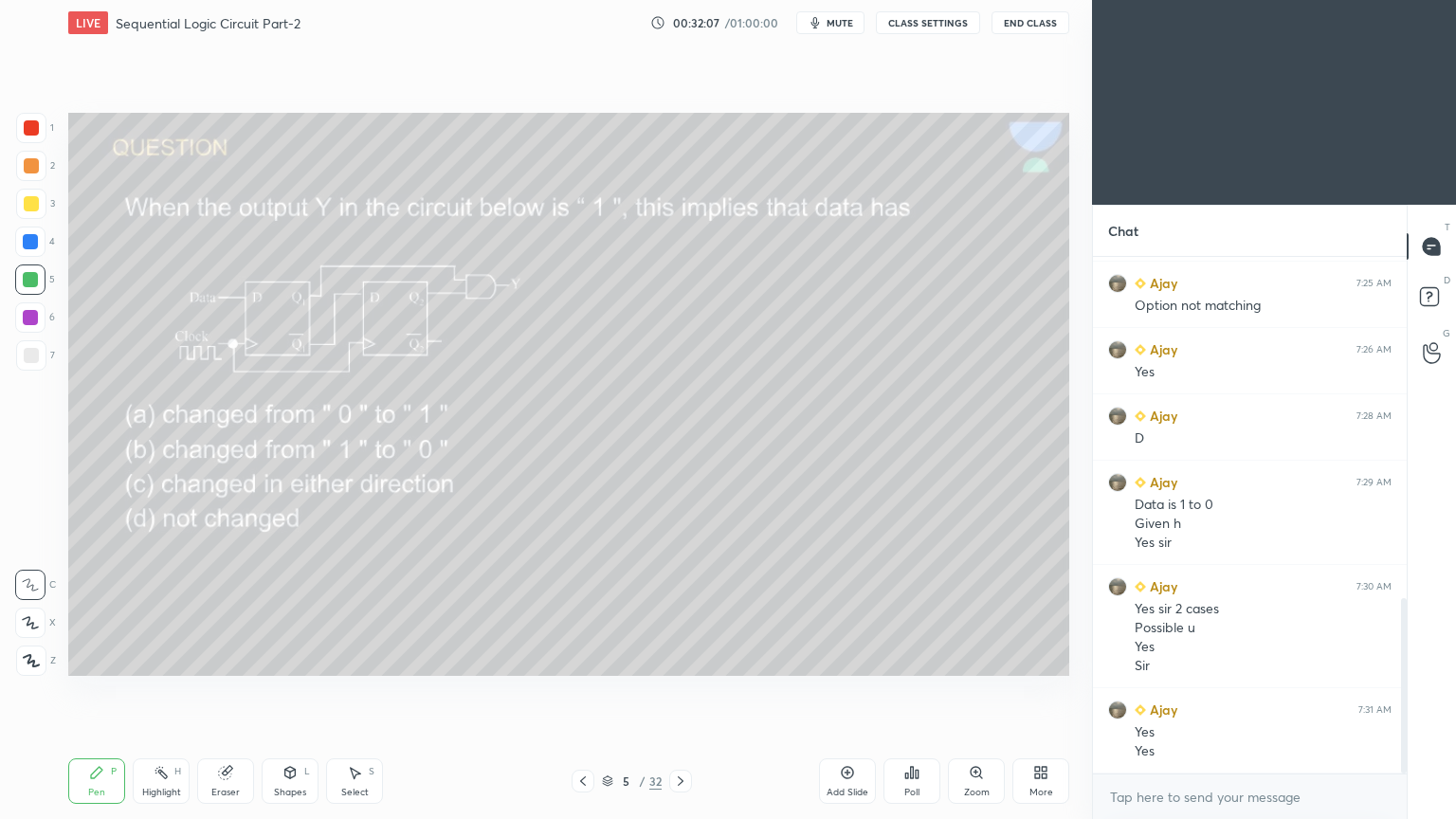 click on "Eraser" at bounding box center [226, 781] 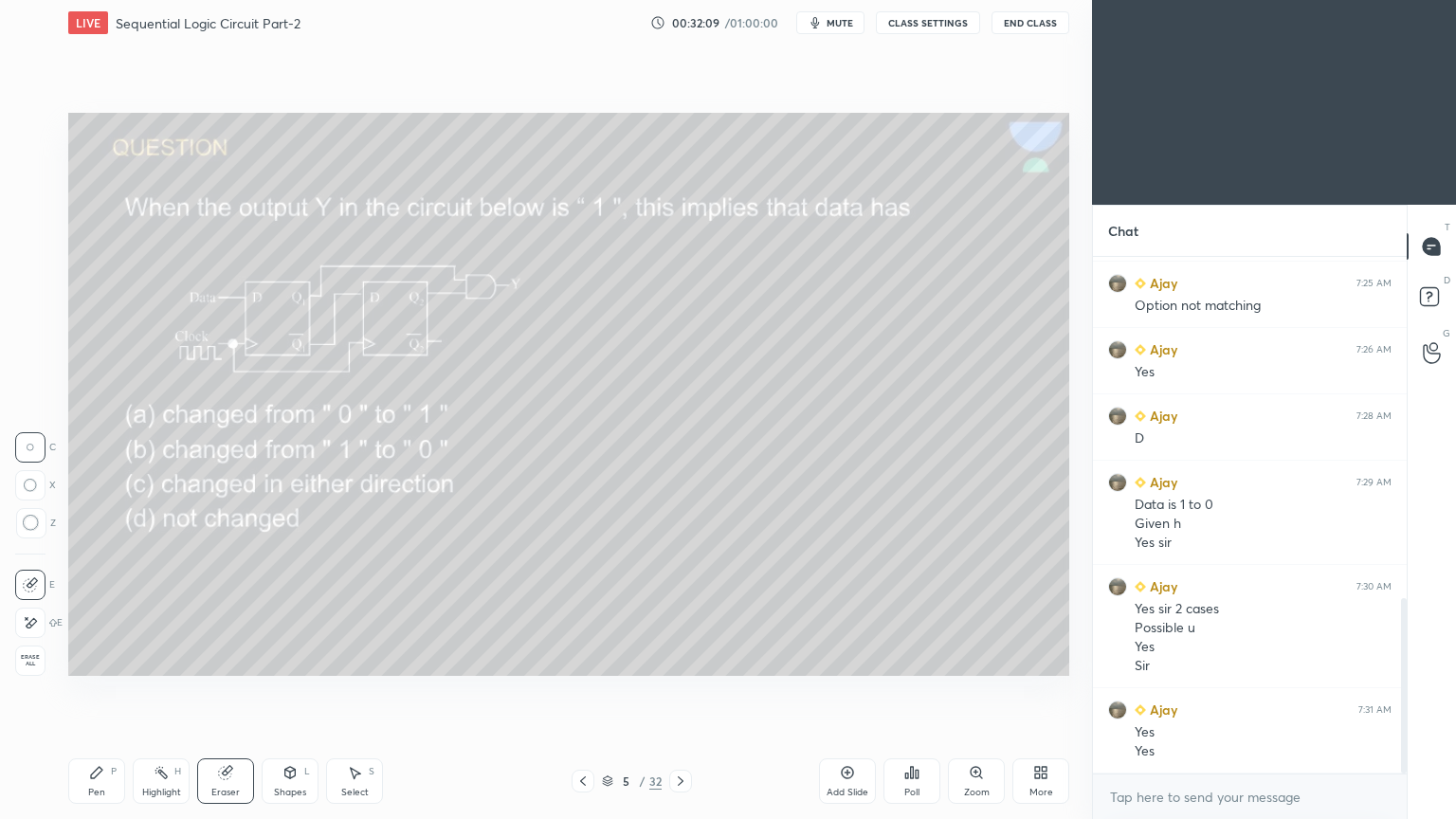 click 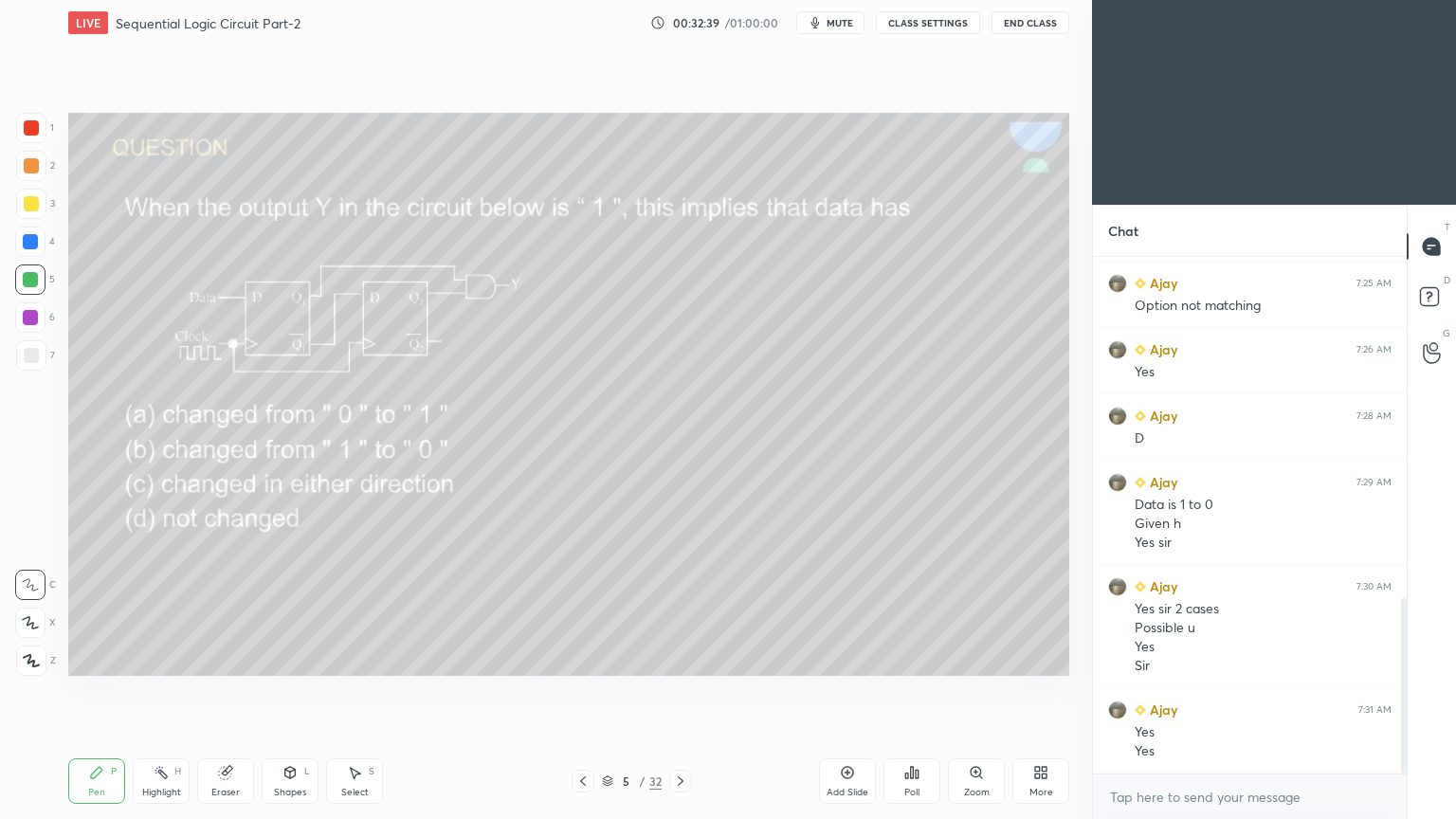 click on "Shapes L" at bounding box center (290, 781) 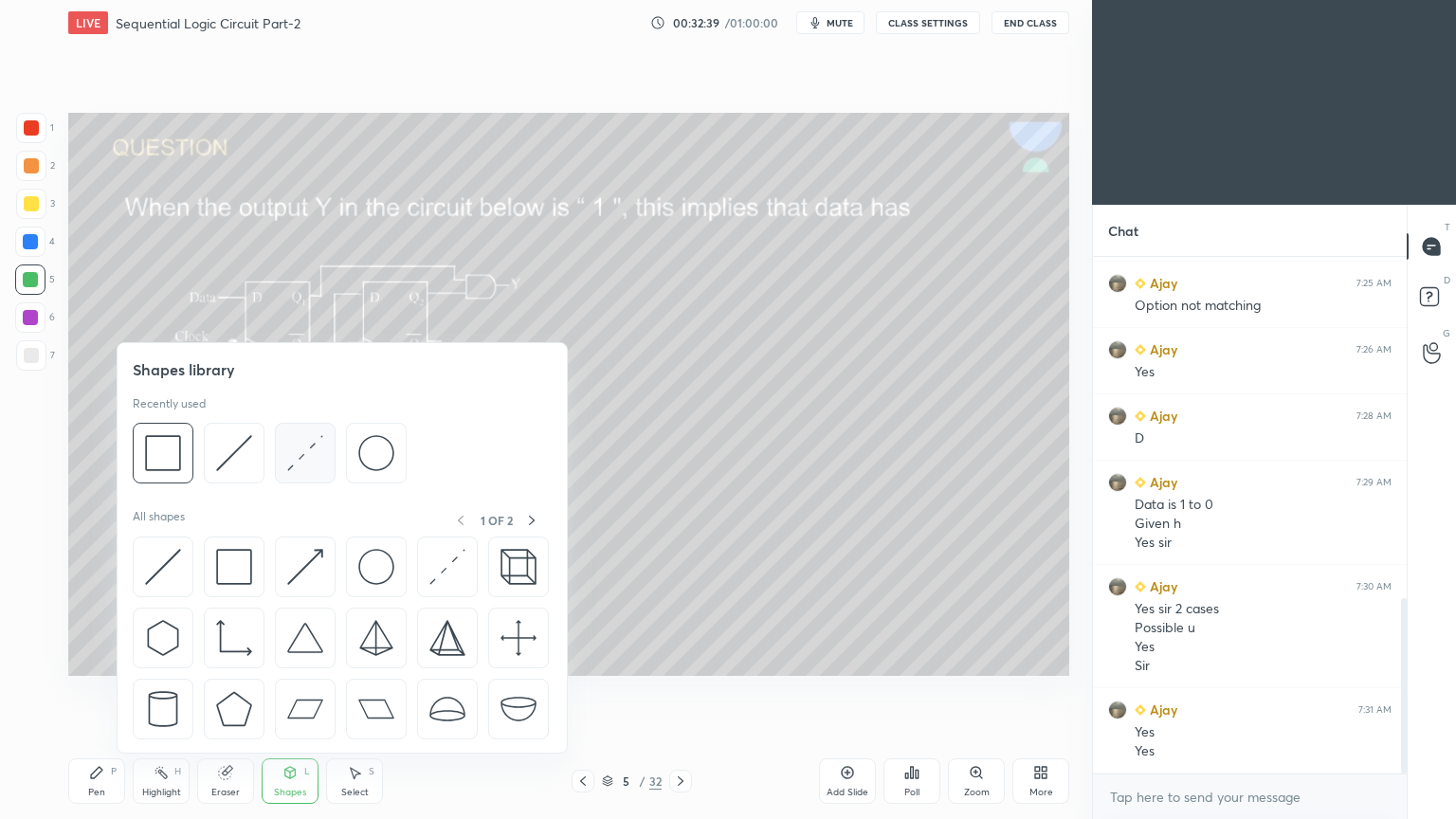 click at bounding box center (305, 453) 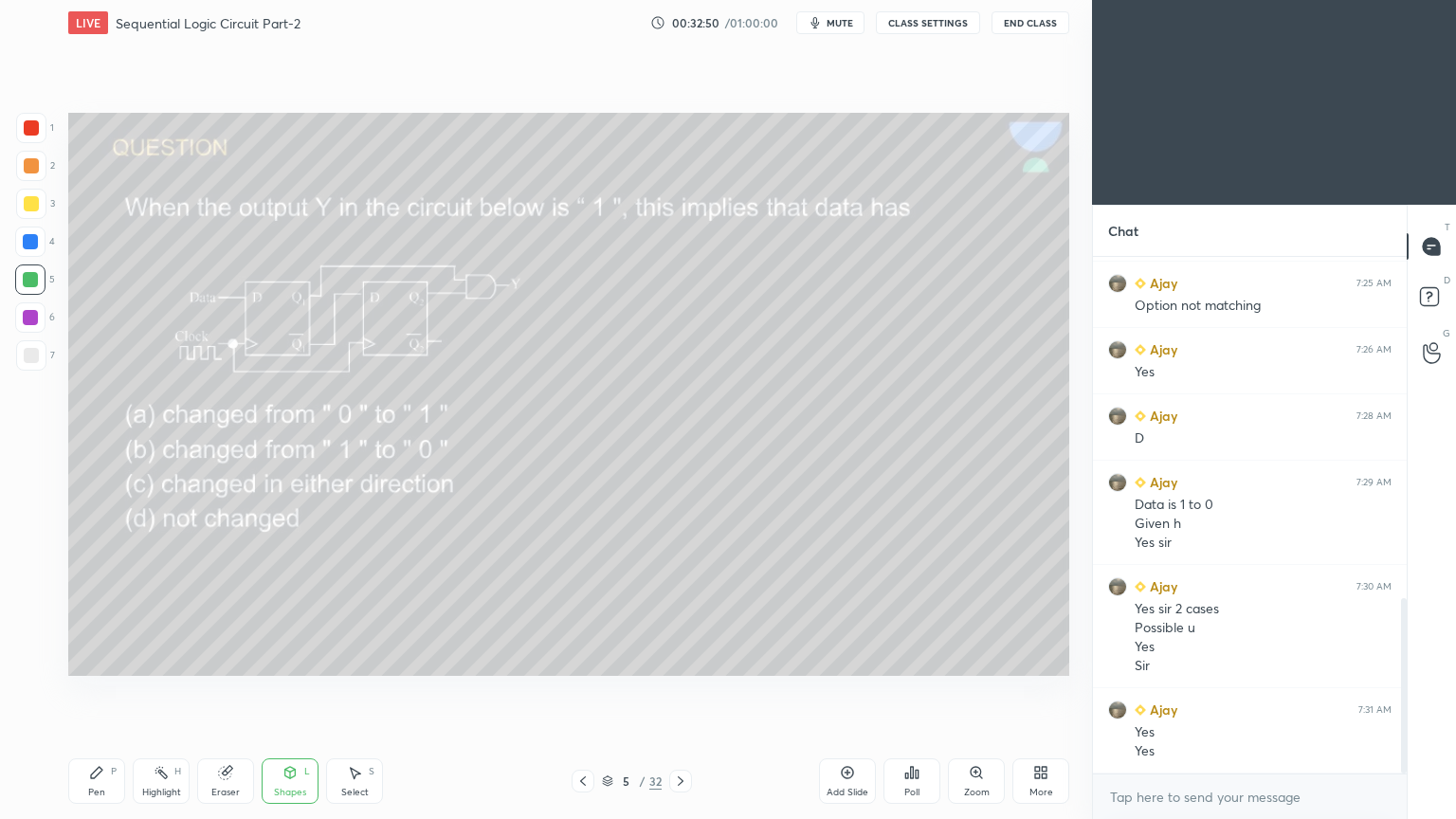 click at bounding box center (31, 204) 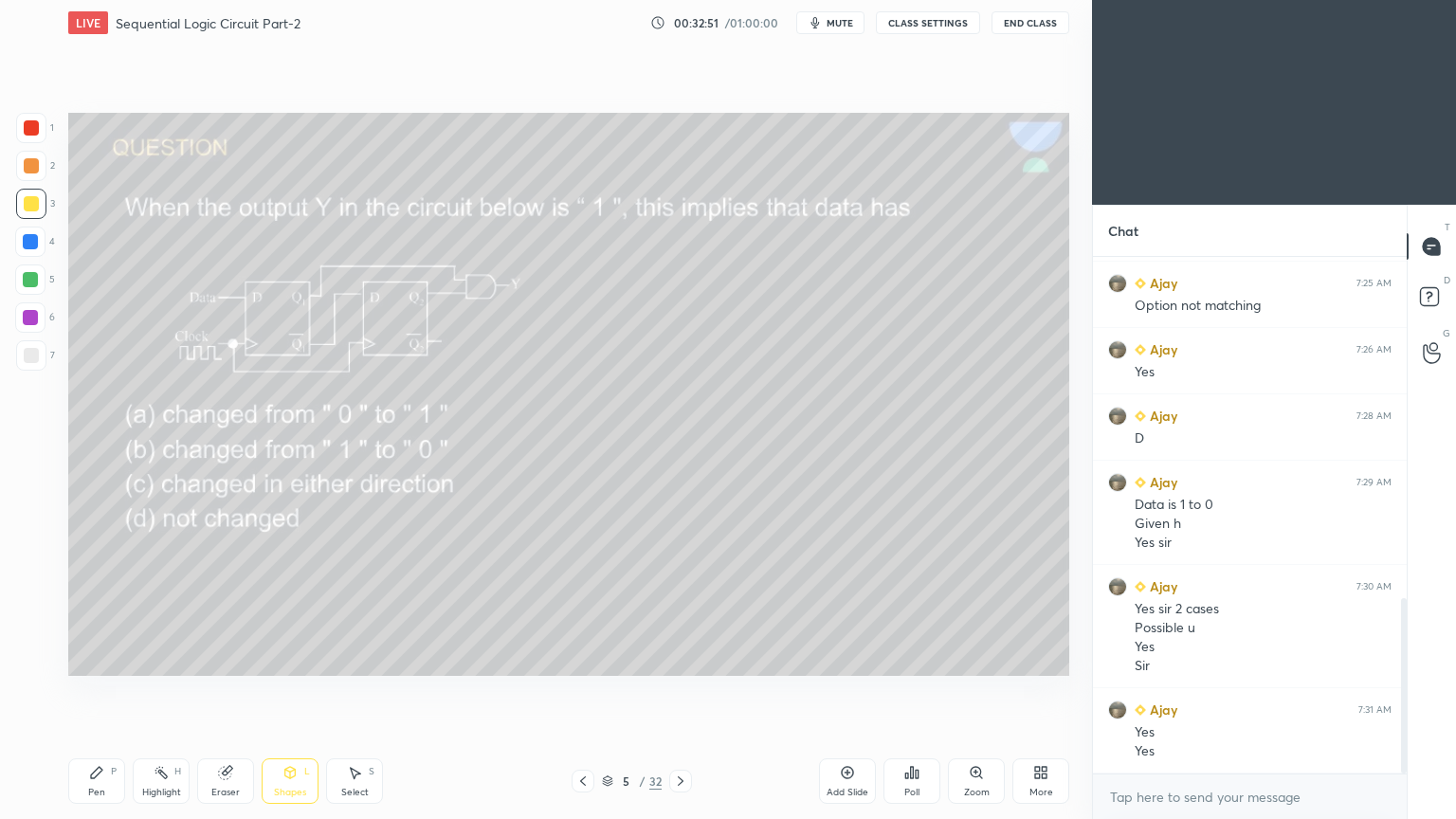 click on "Pen P" at bounding box center [97, 781] 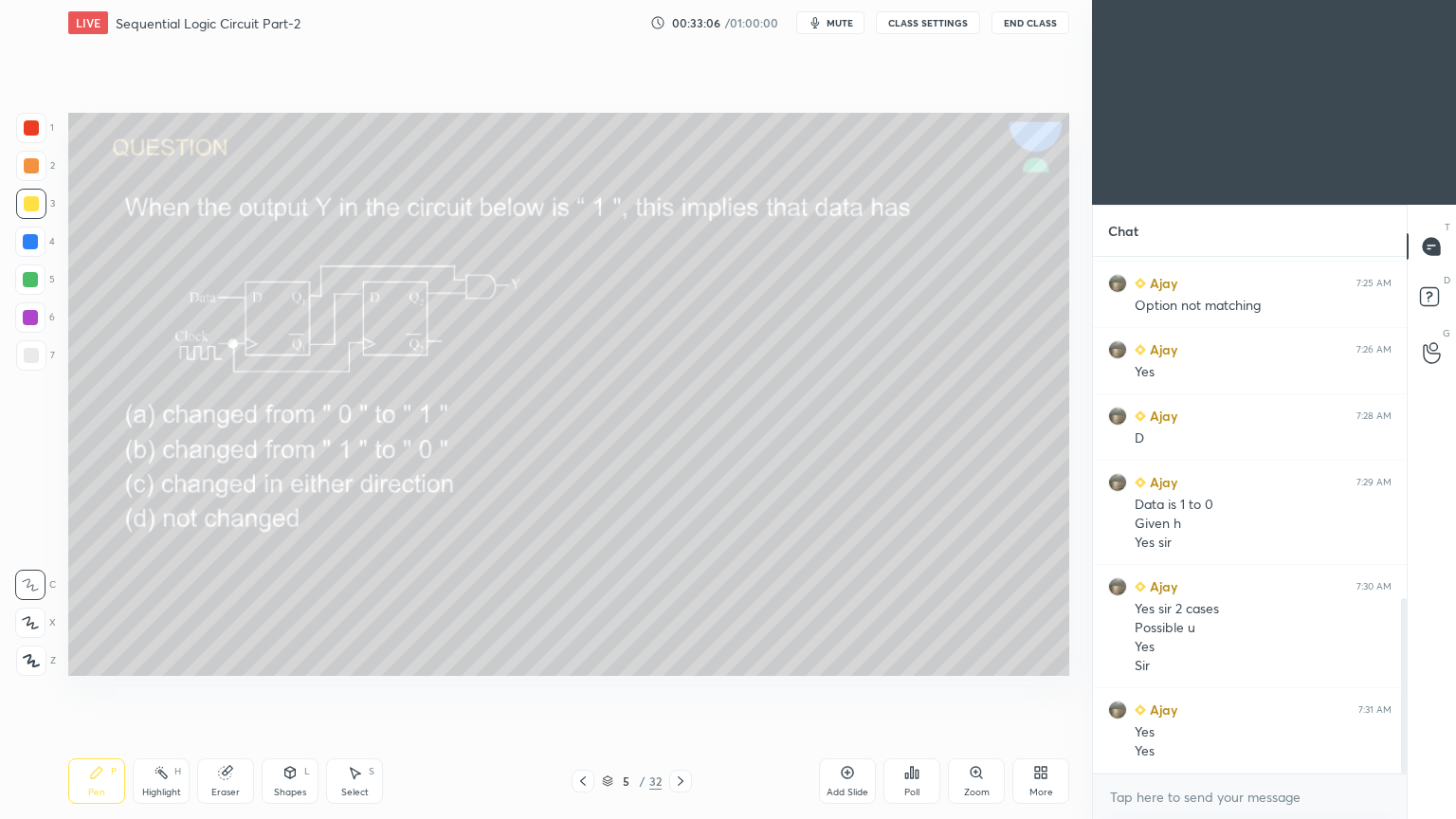 click at bounding box center [30, 280] 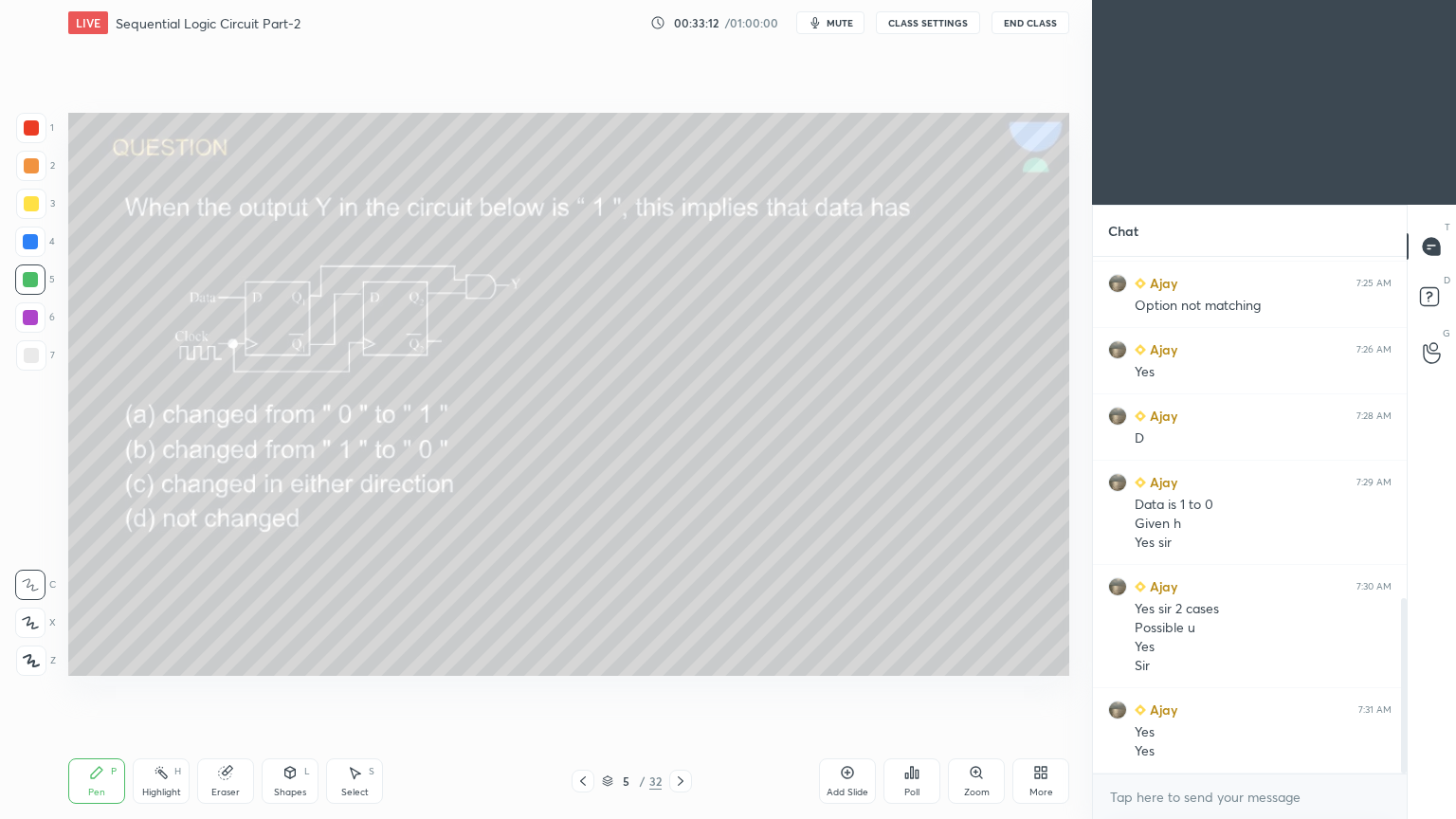 click at bounding box center [31, 204] 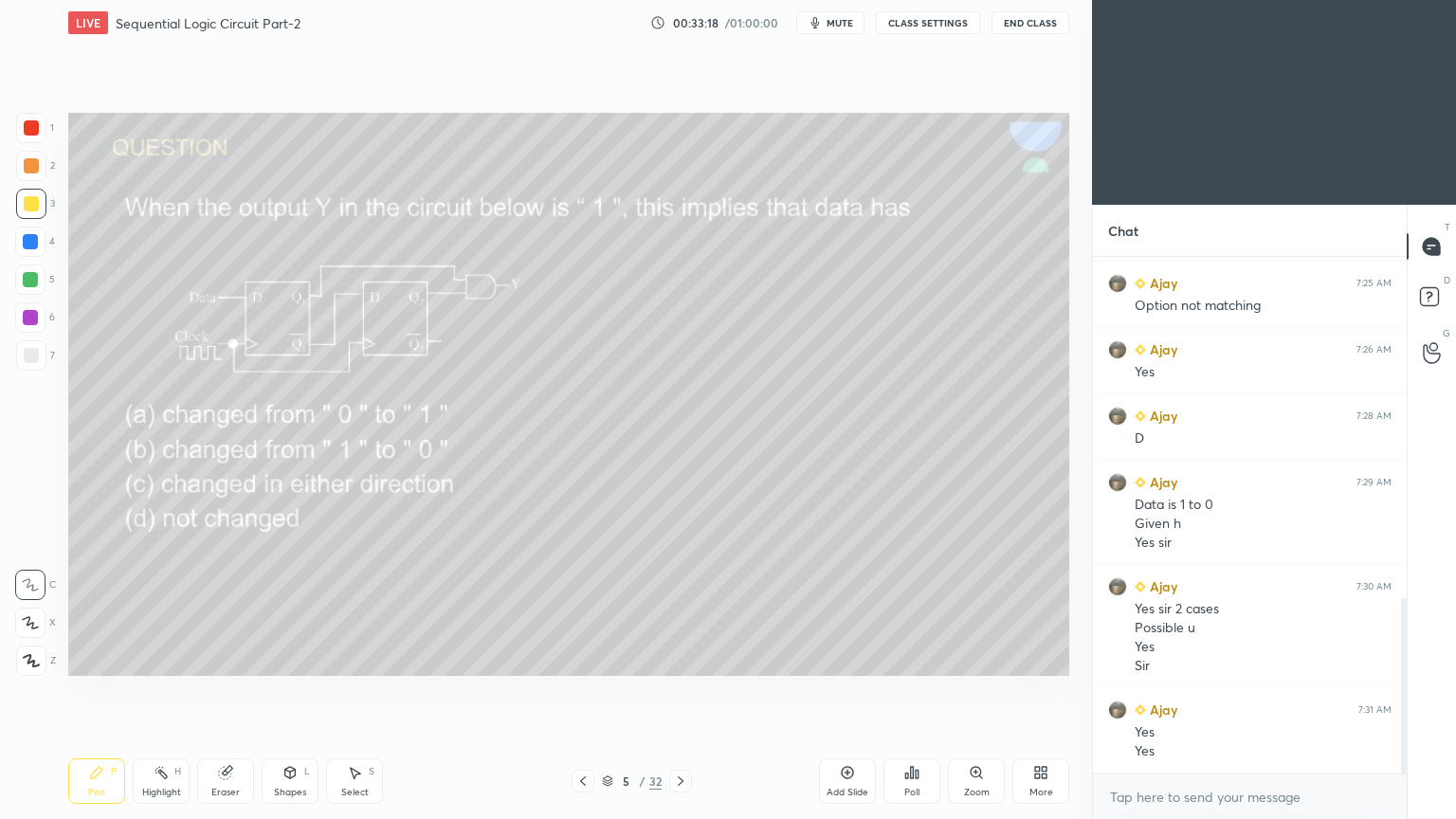 click on "Highlight H" at bounding box center (161, 781) 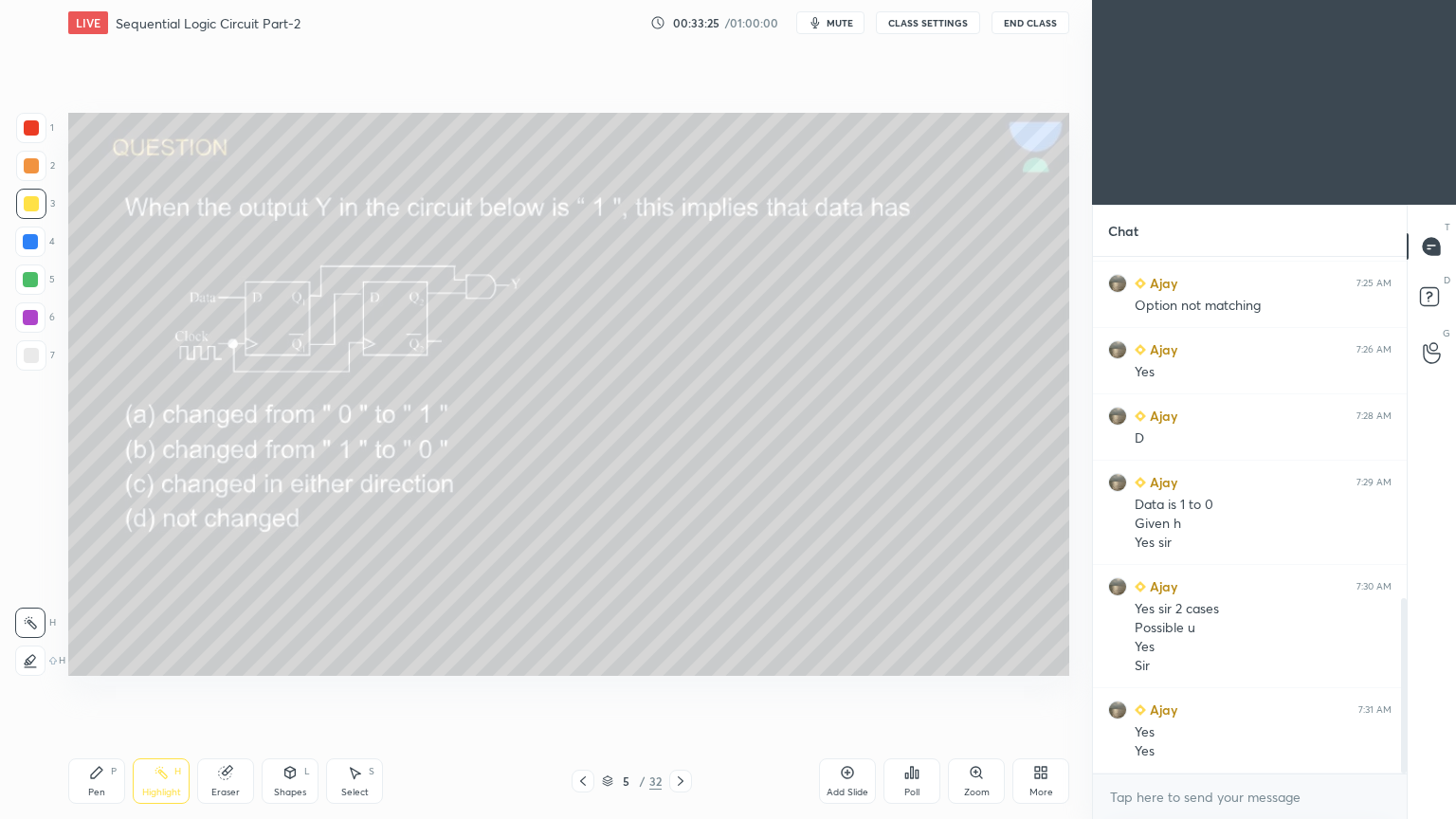click 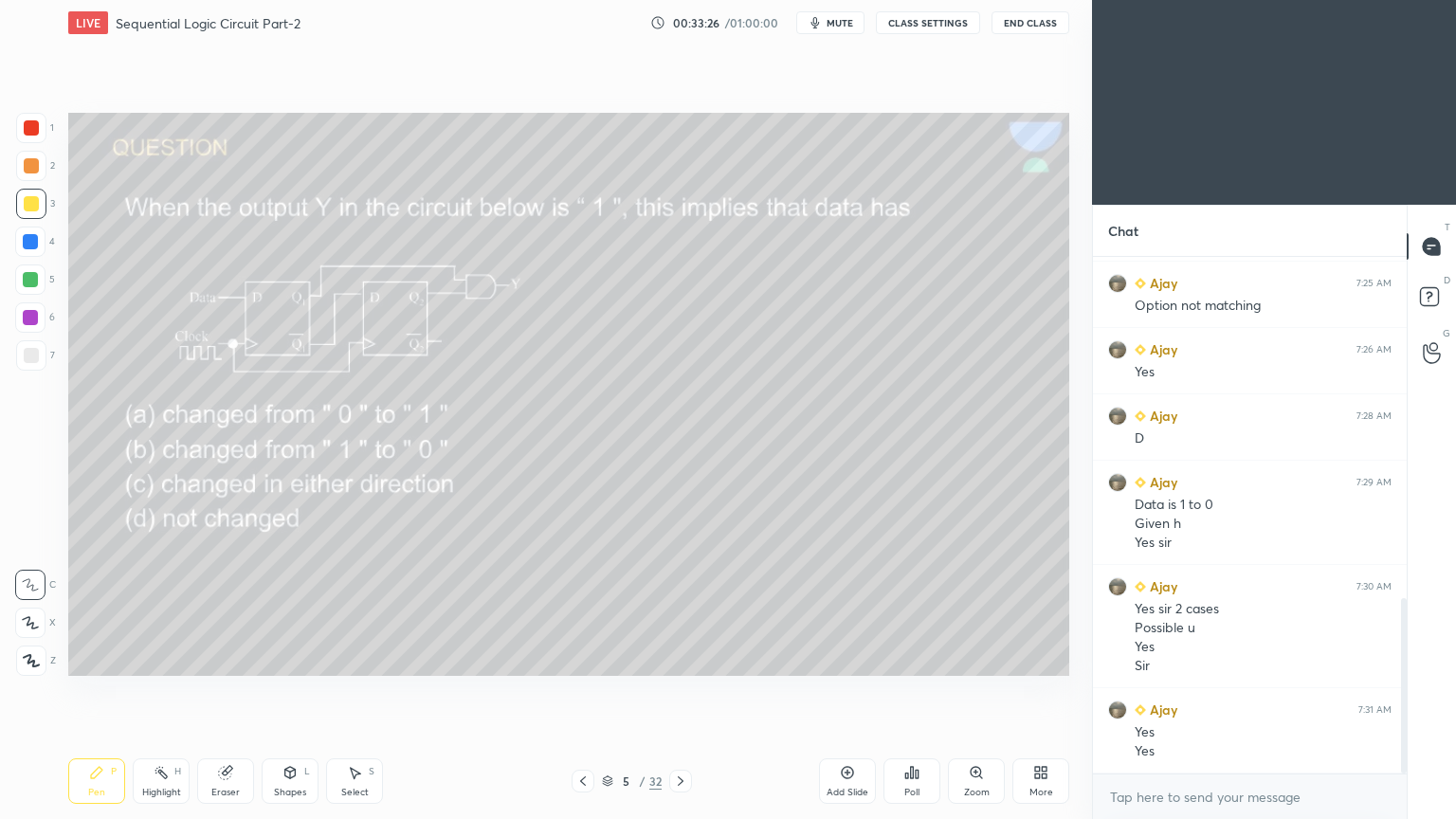 click at bounding box center [30, 318] 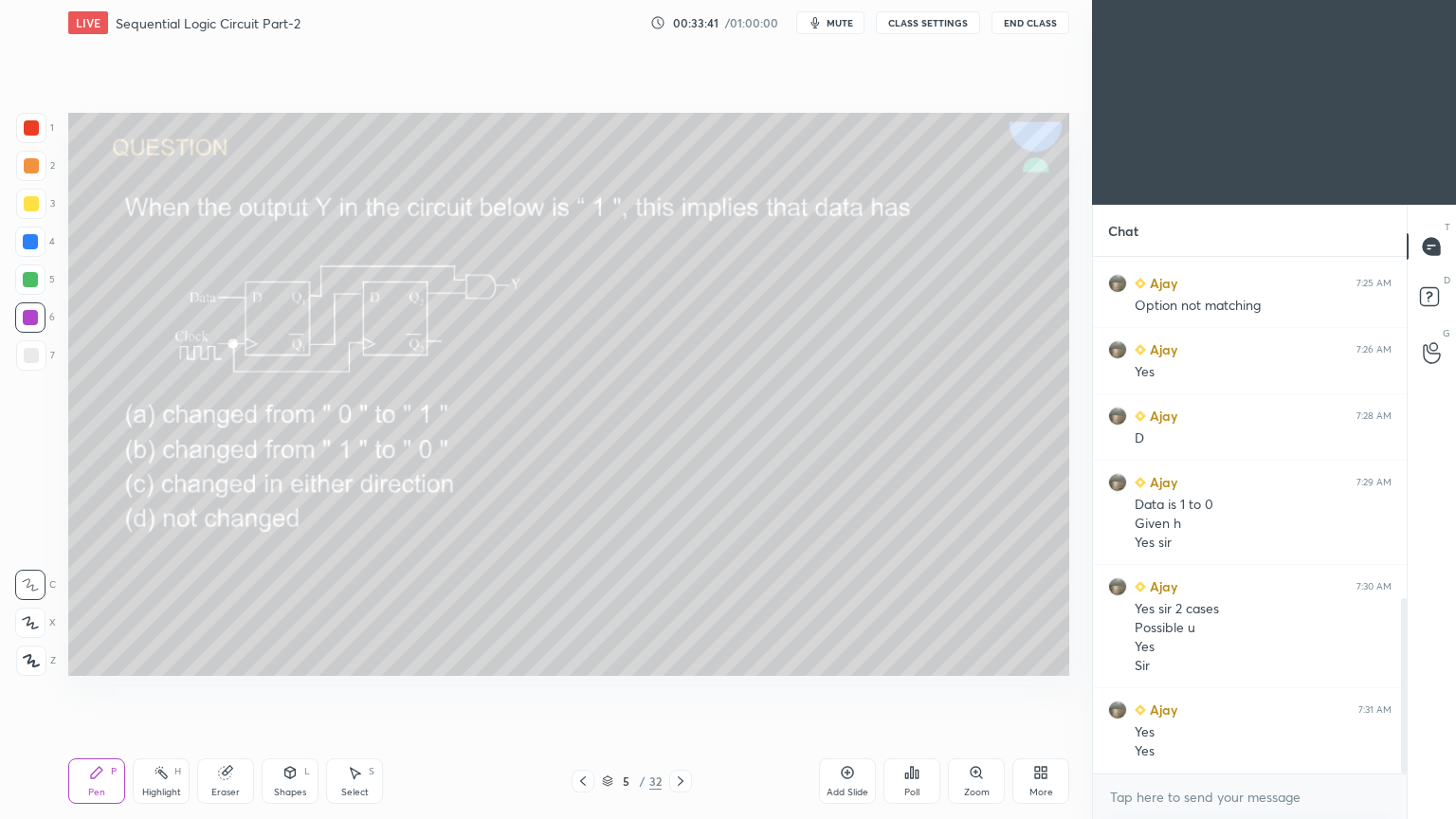 click 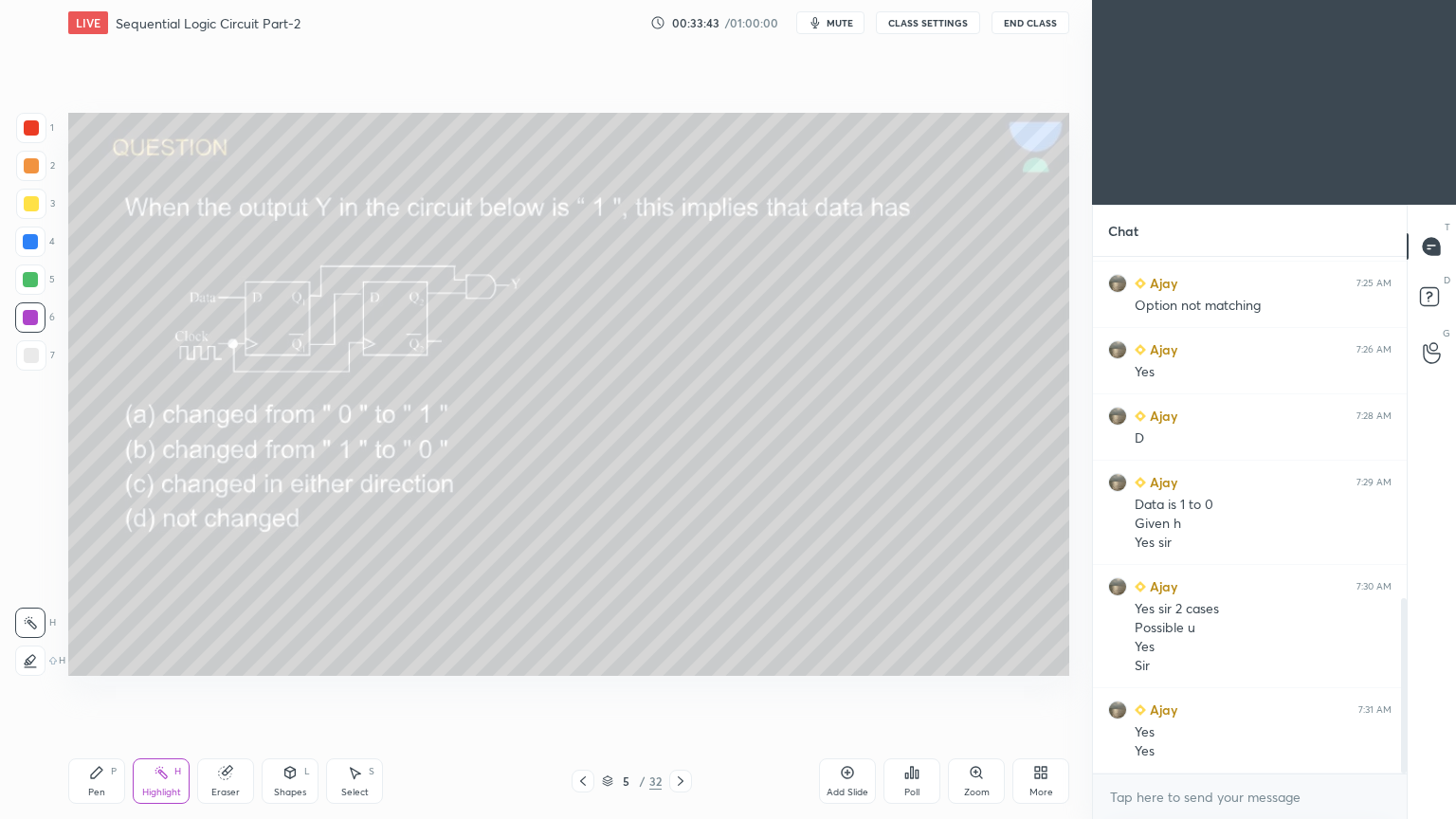click on "Pen P" at bounding box center (97, 781) 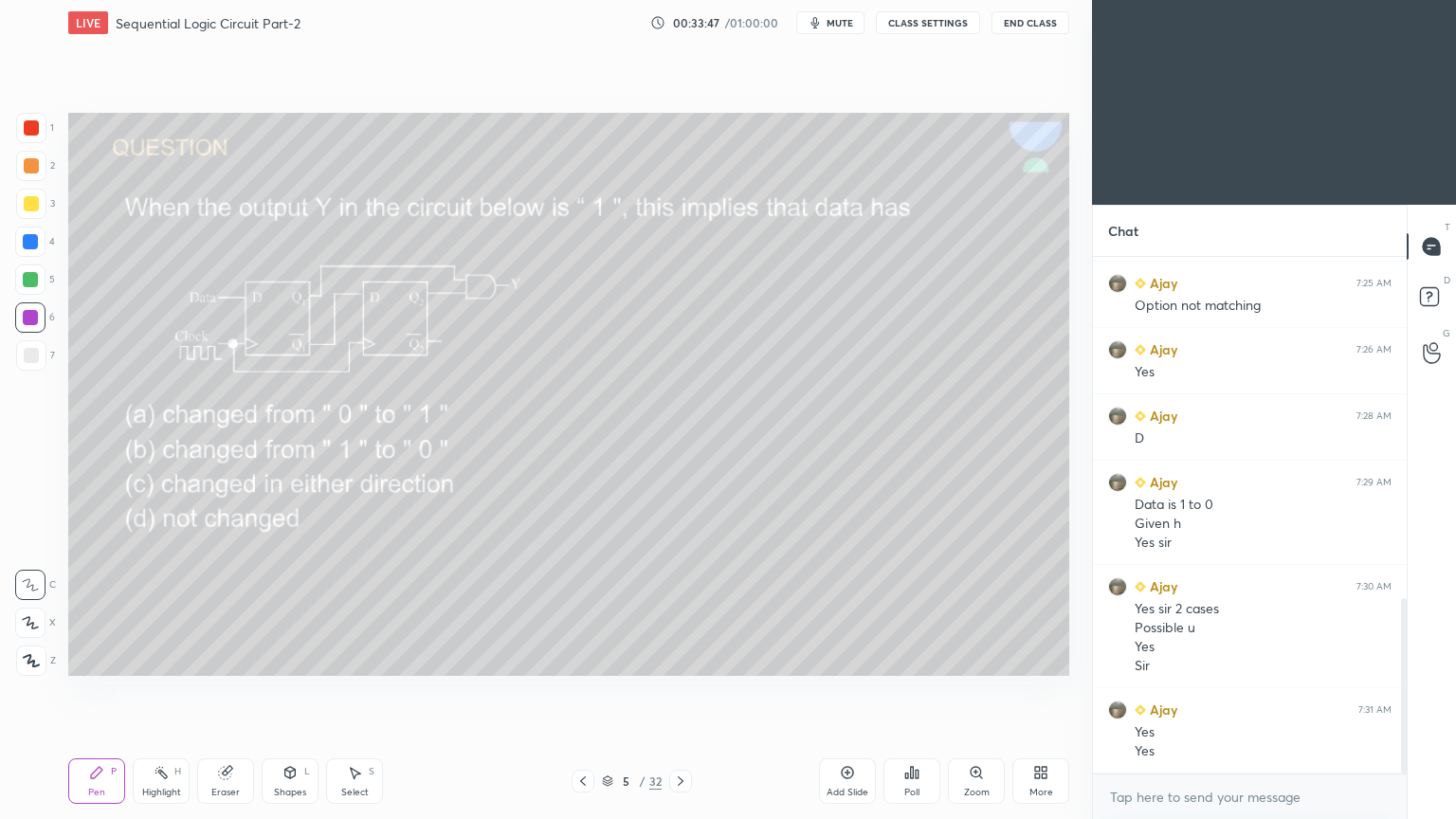 click at bounding box center [31, 204] 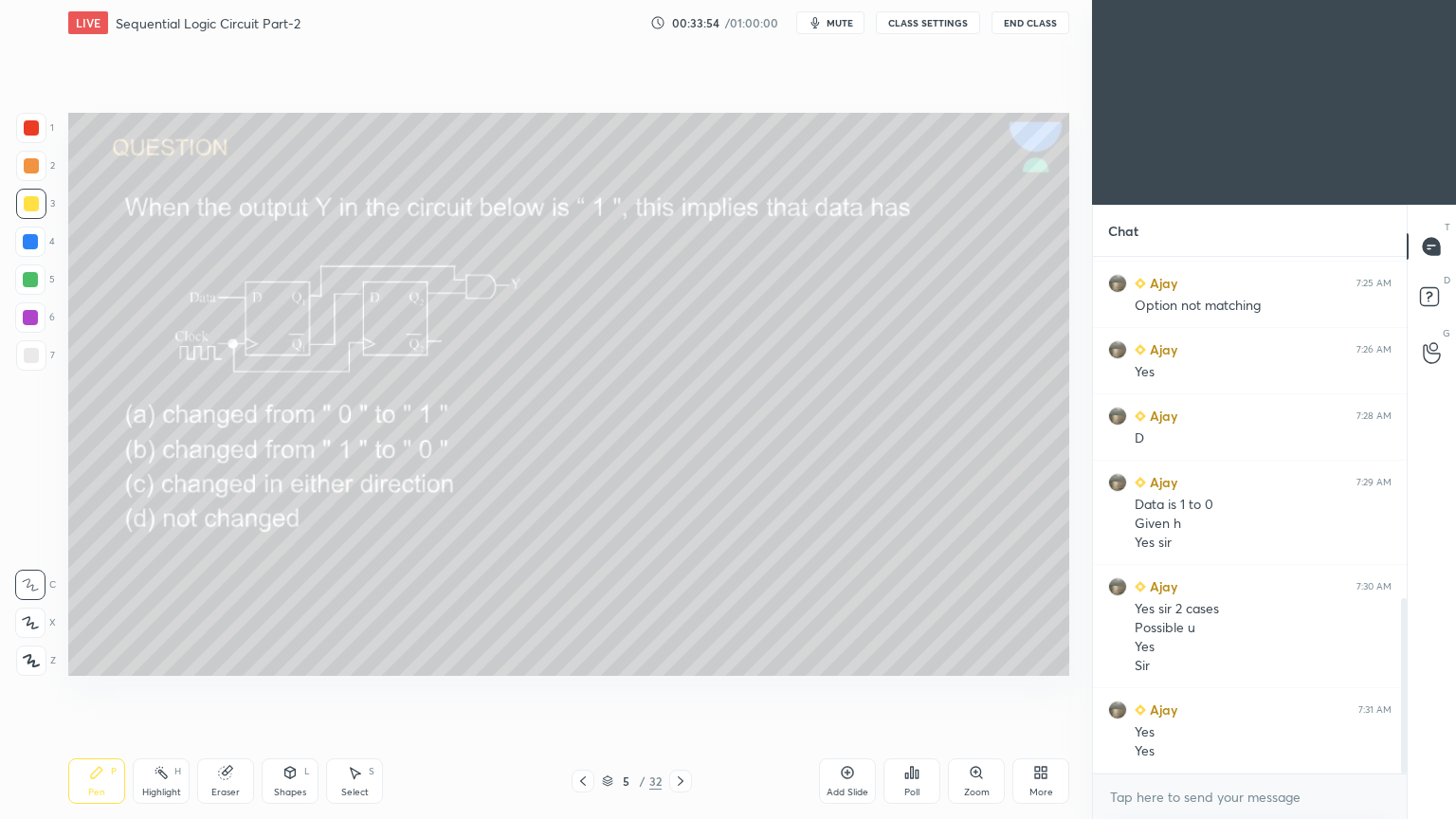 click at bounding box center [30, 280] 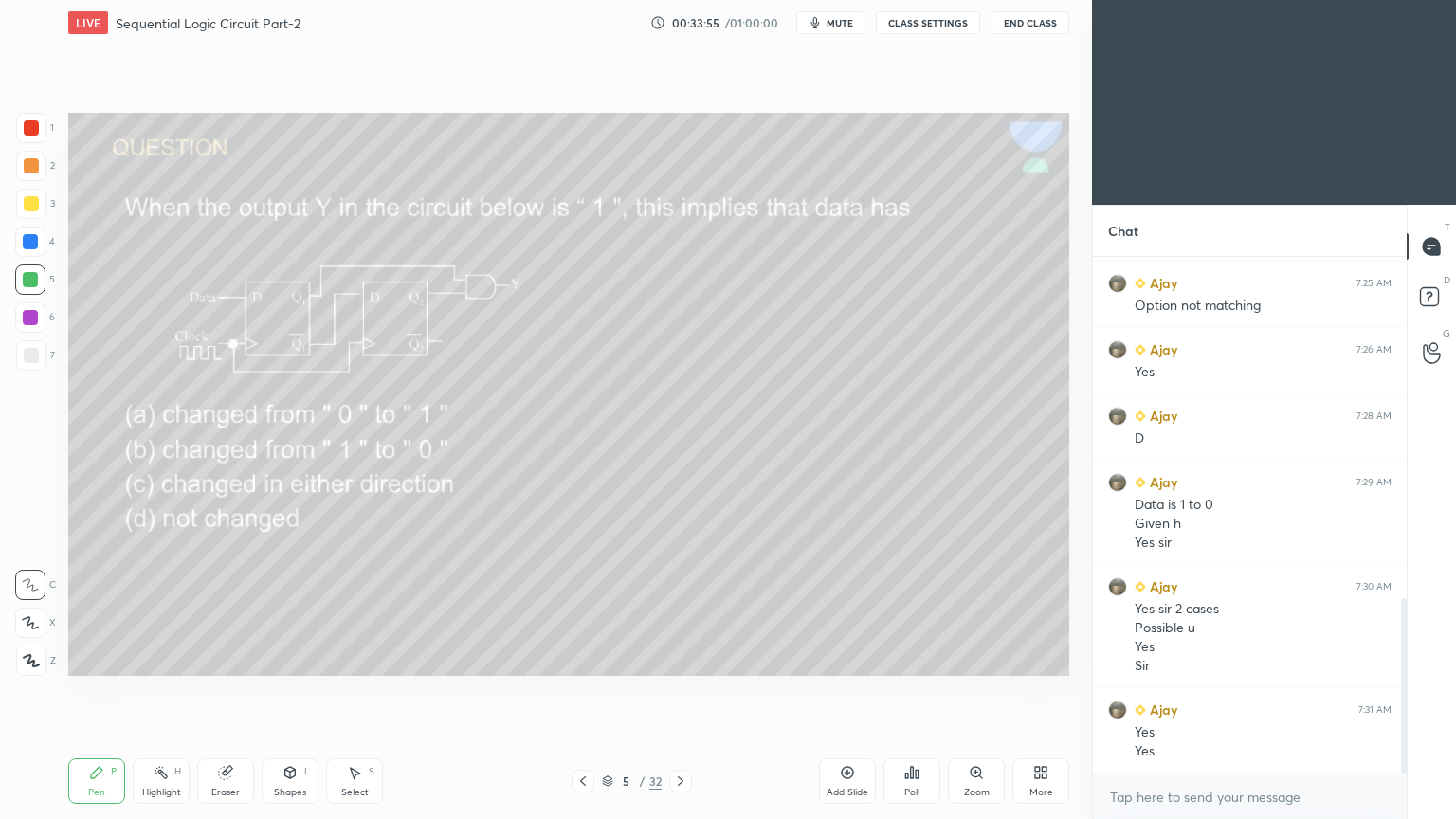 click at bounding box center [30, 242] 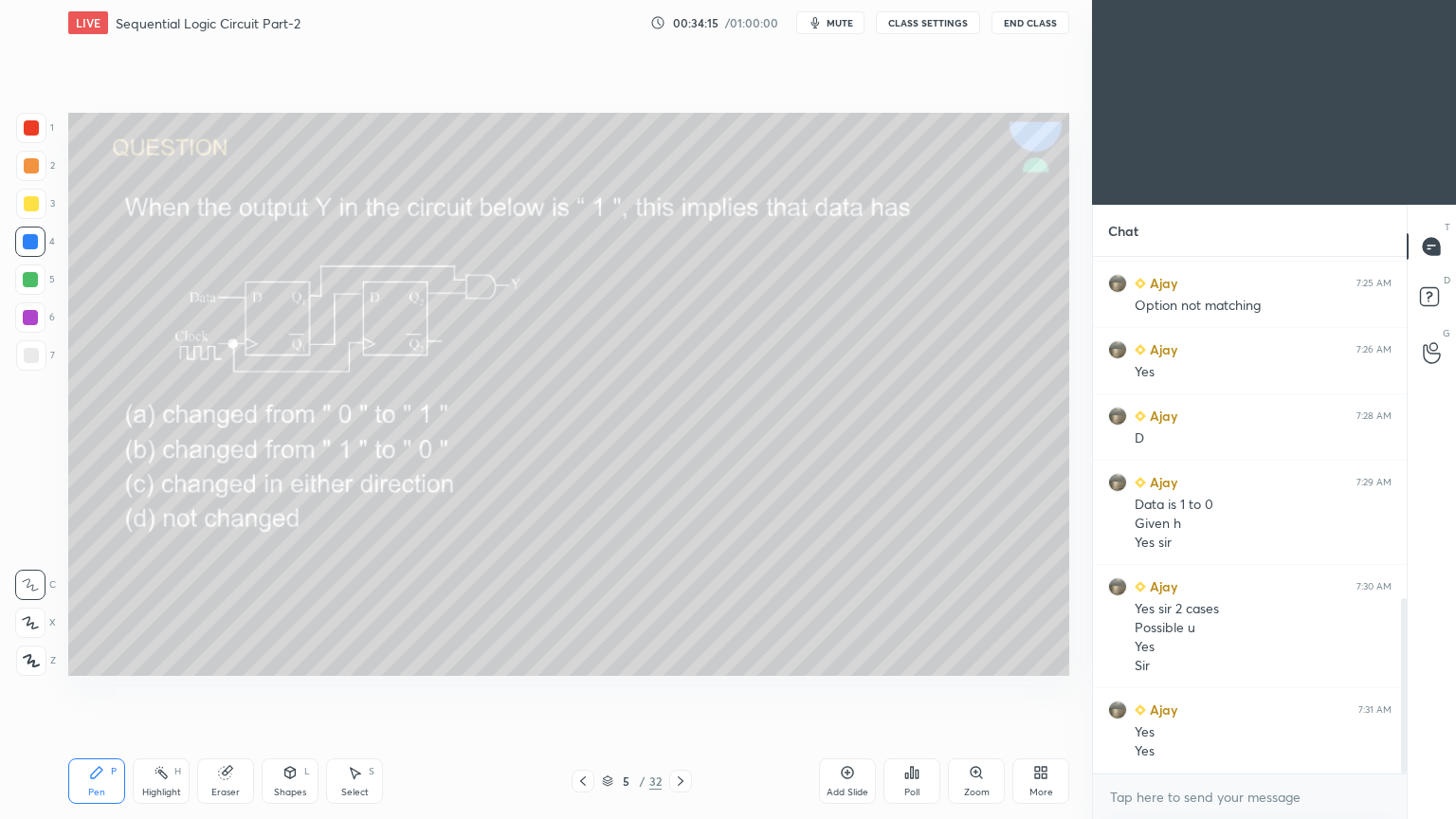 click on "1 2 3 4 5 6 7 C X Z C X Z E E Erase all   H H" at bounding box center [30, 394] 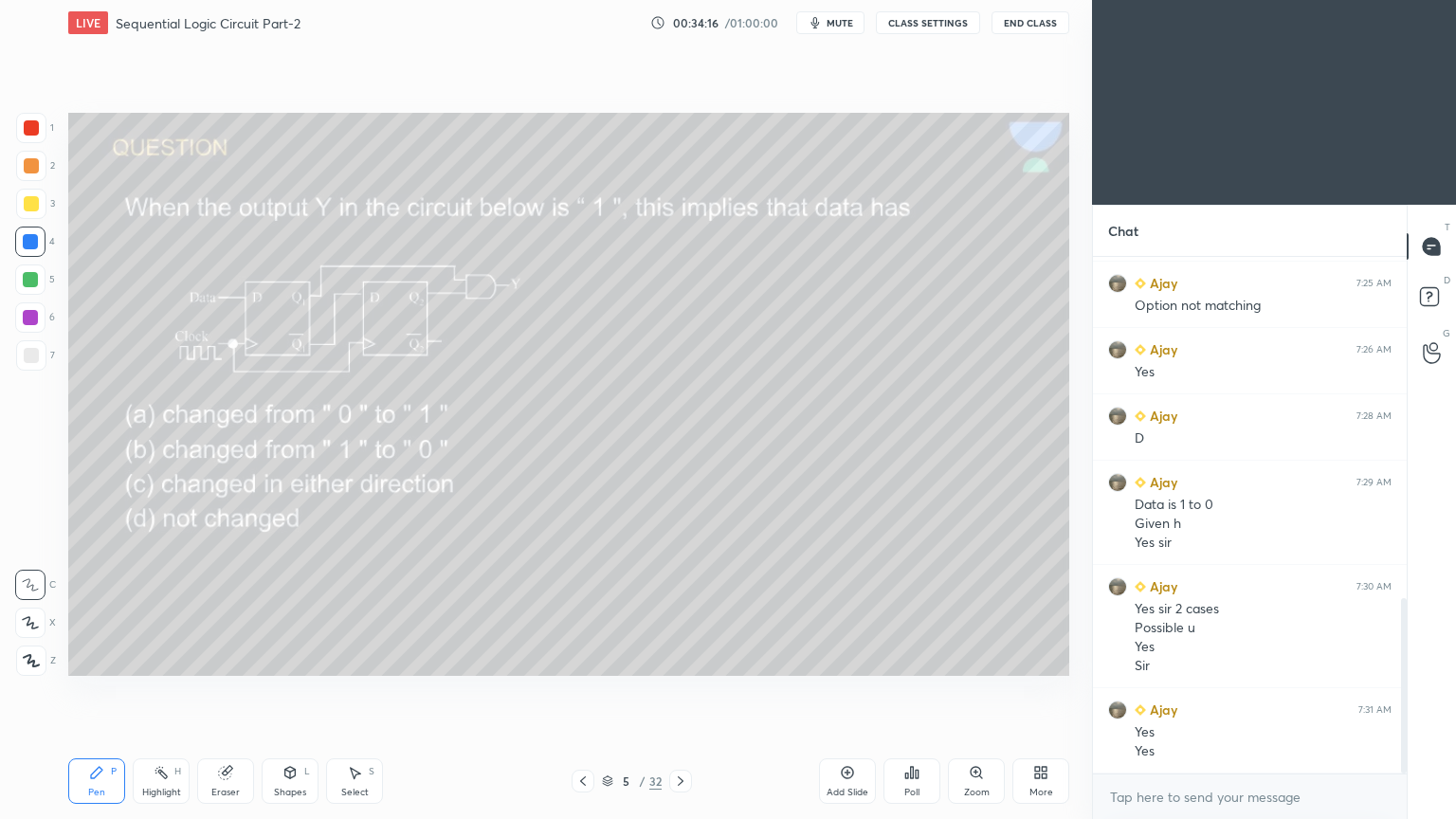 click on "2" at bounding box center [35, 166] 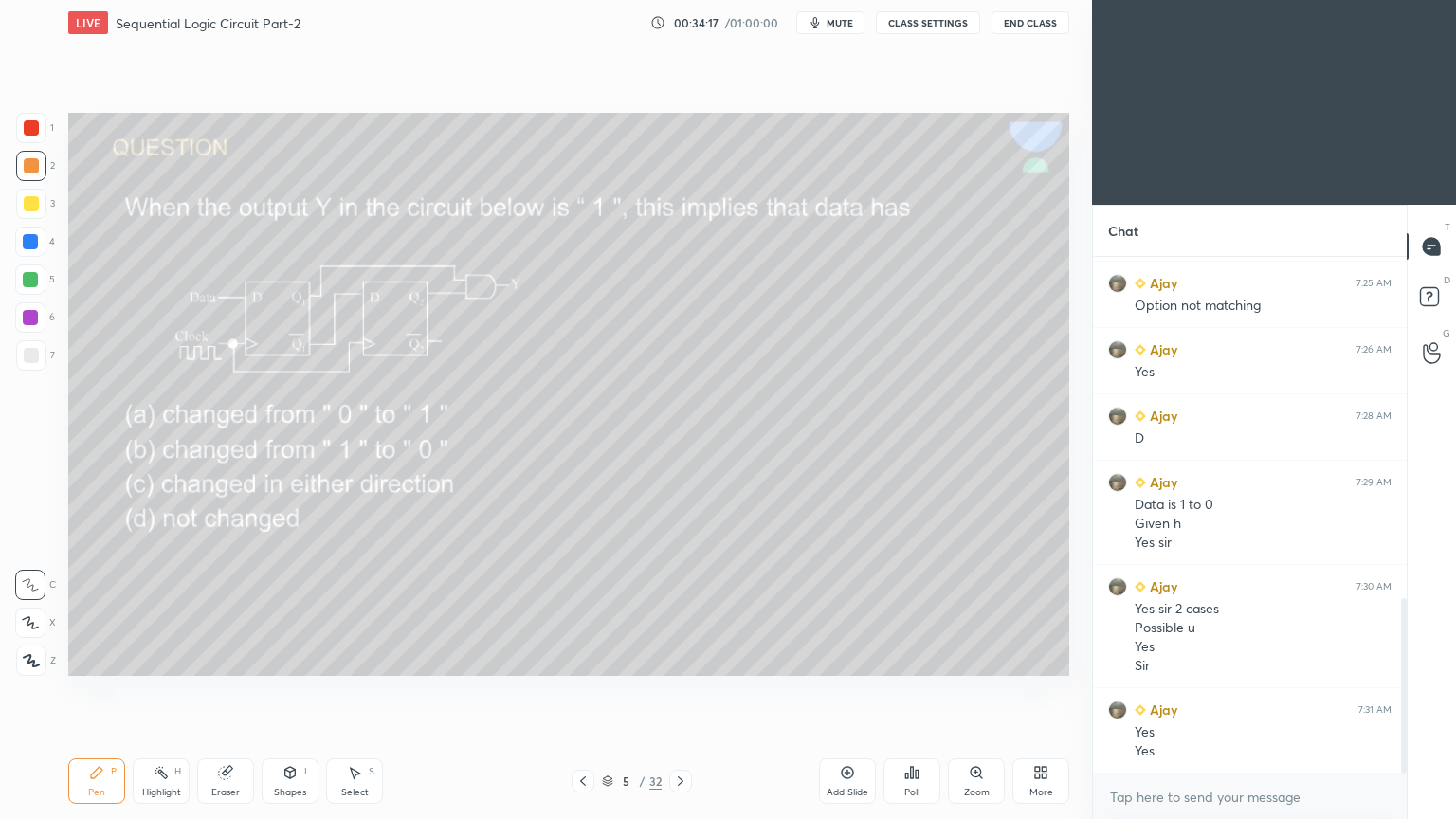 click on "Highlight H" at bounding box center [161, 781] 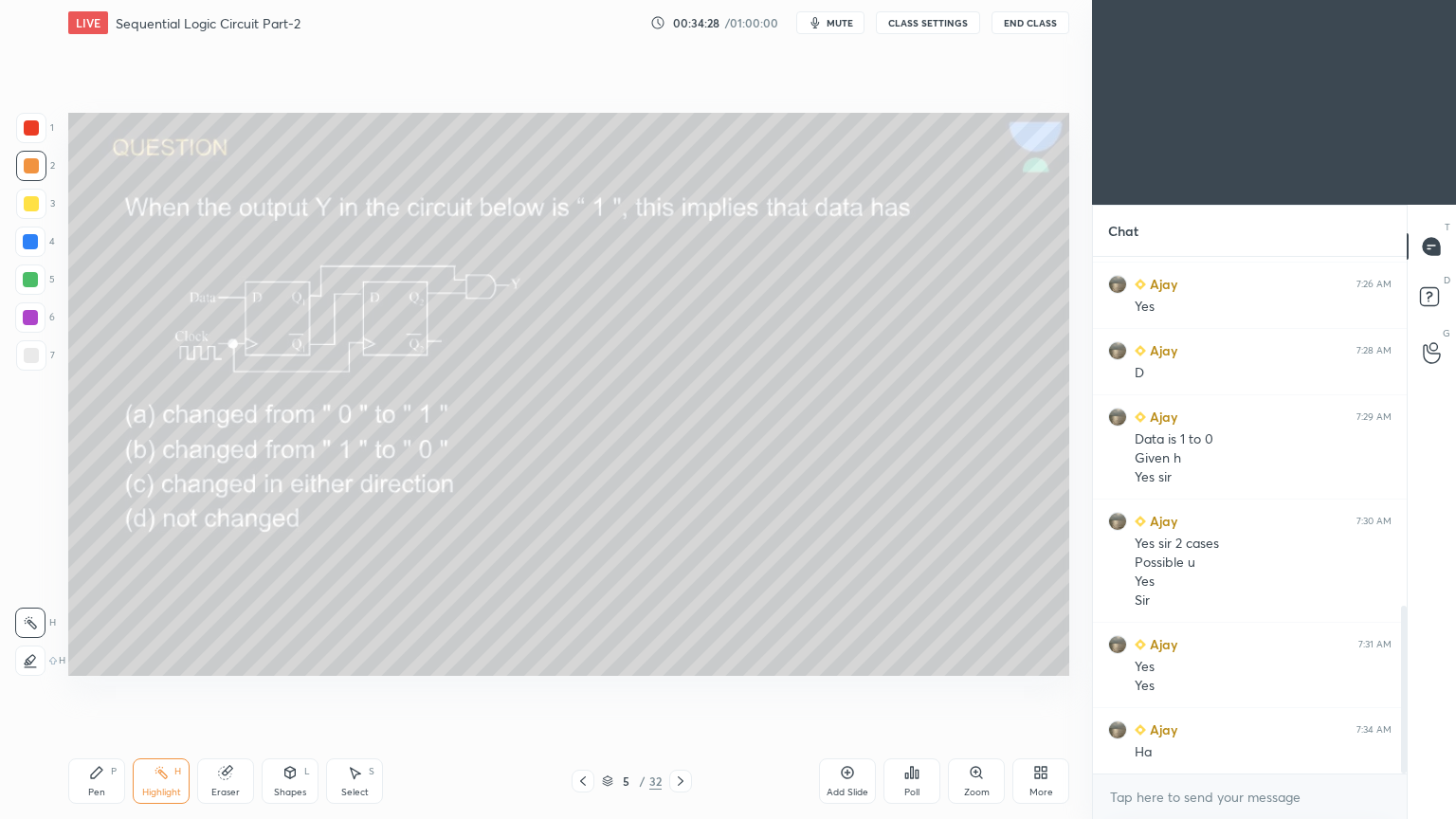 scroll, scrollTop: 1088, scrollLeft: 0, axis: vertical 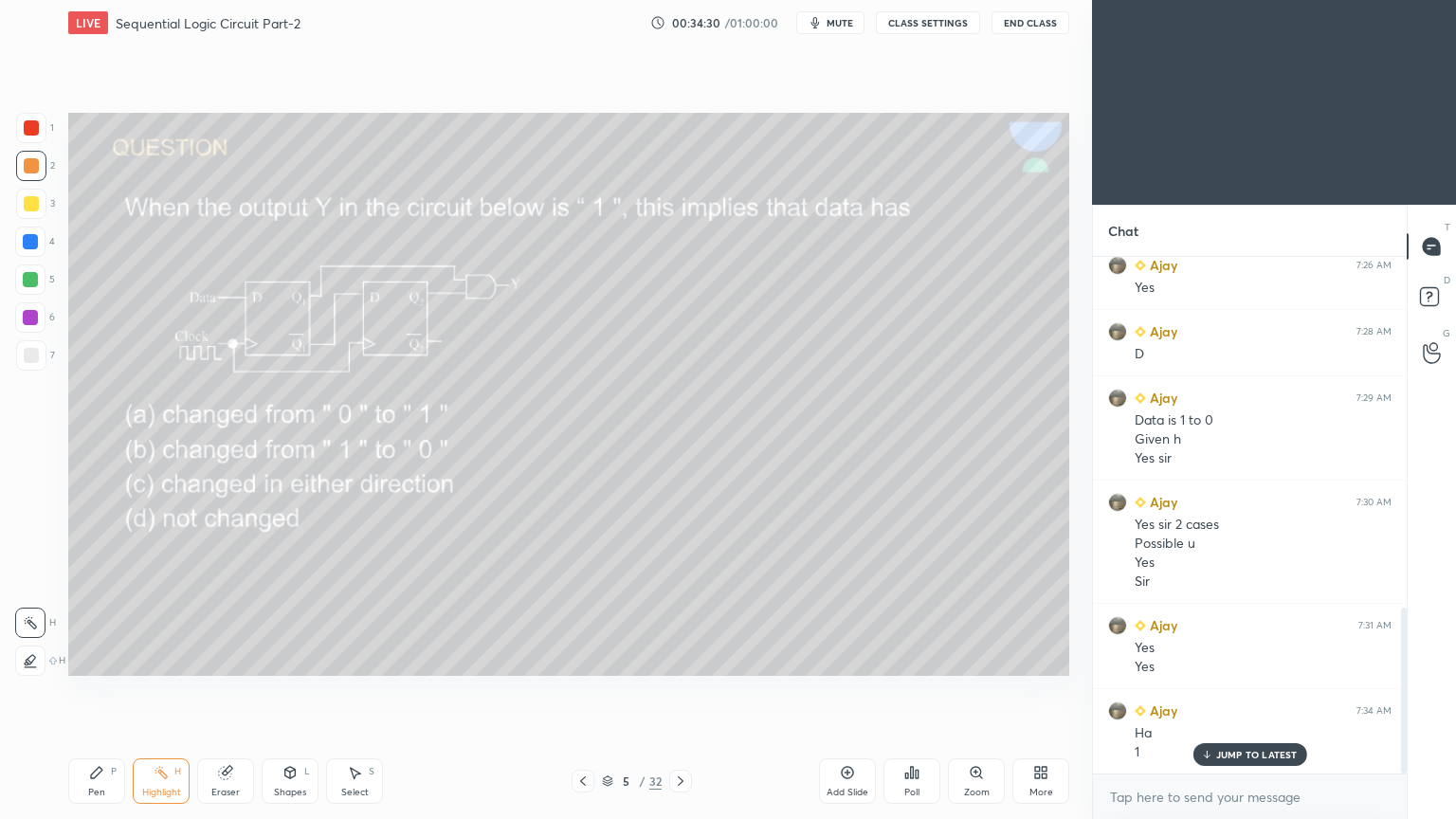 click on "Pen P" at bounding box center (97, 781) 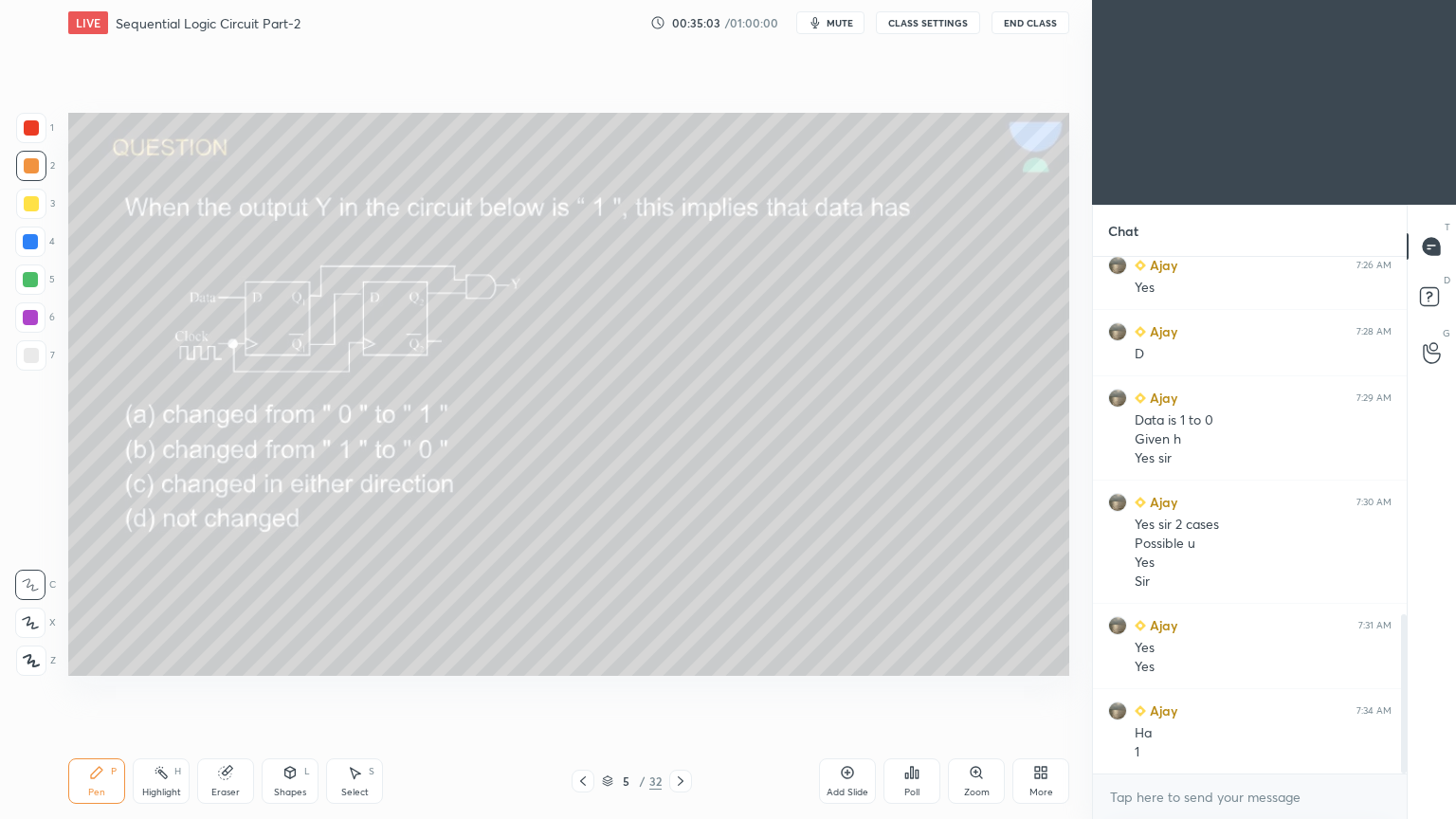 scroll, scrollTop: 1156, scrollLeft: 0, axis: vertical 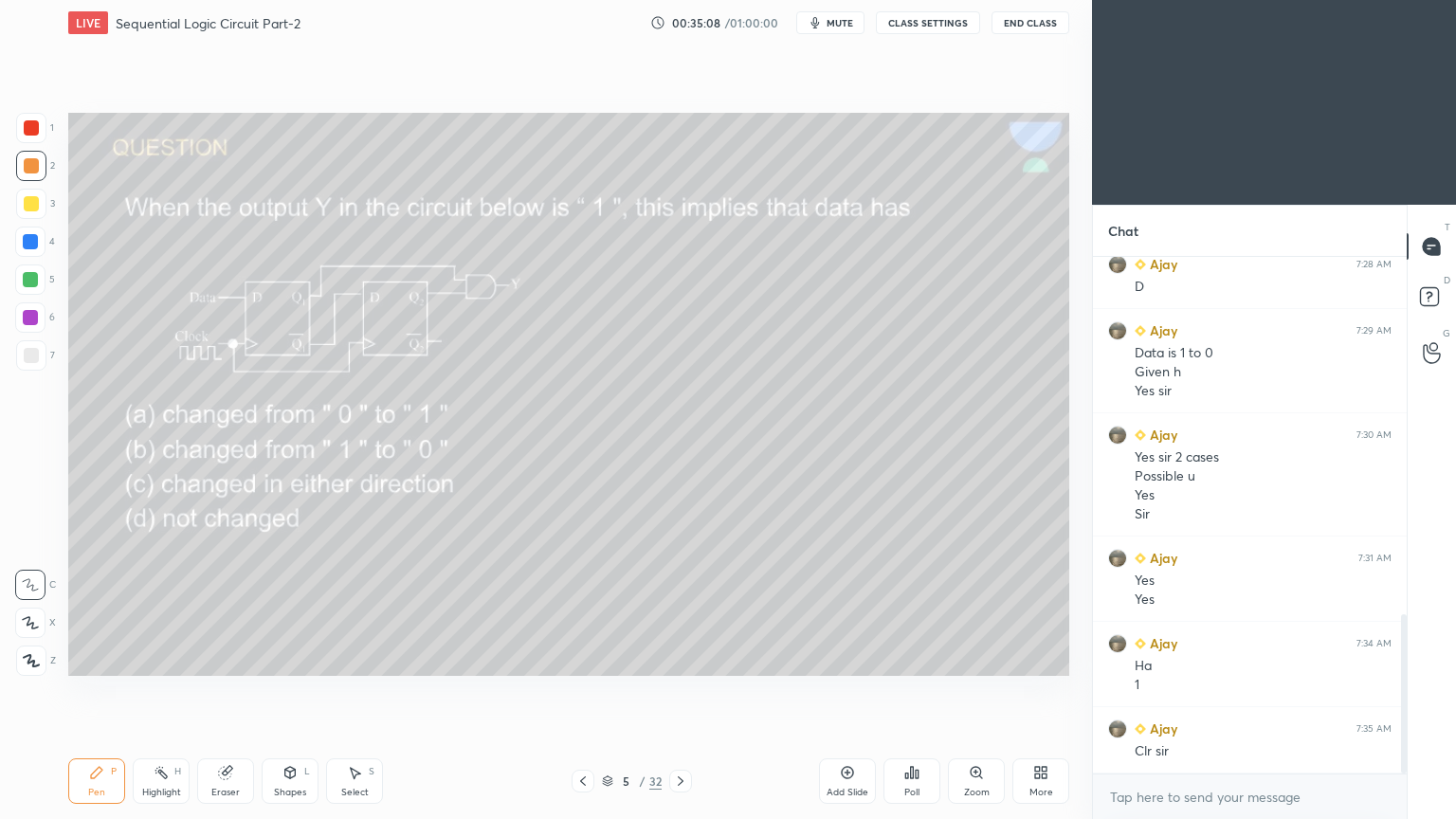 click on "Eraser" at bounding box center [226, 781] 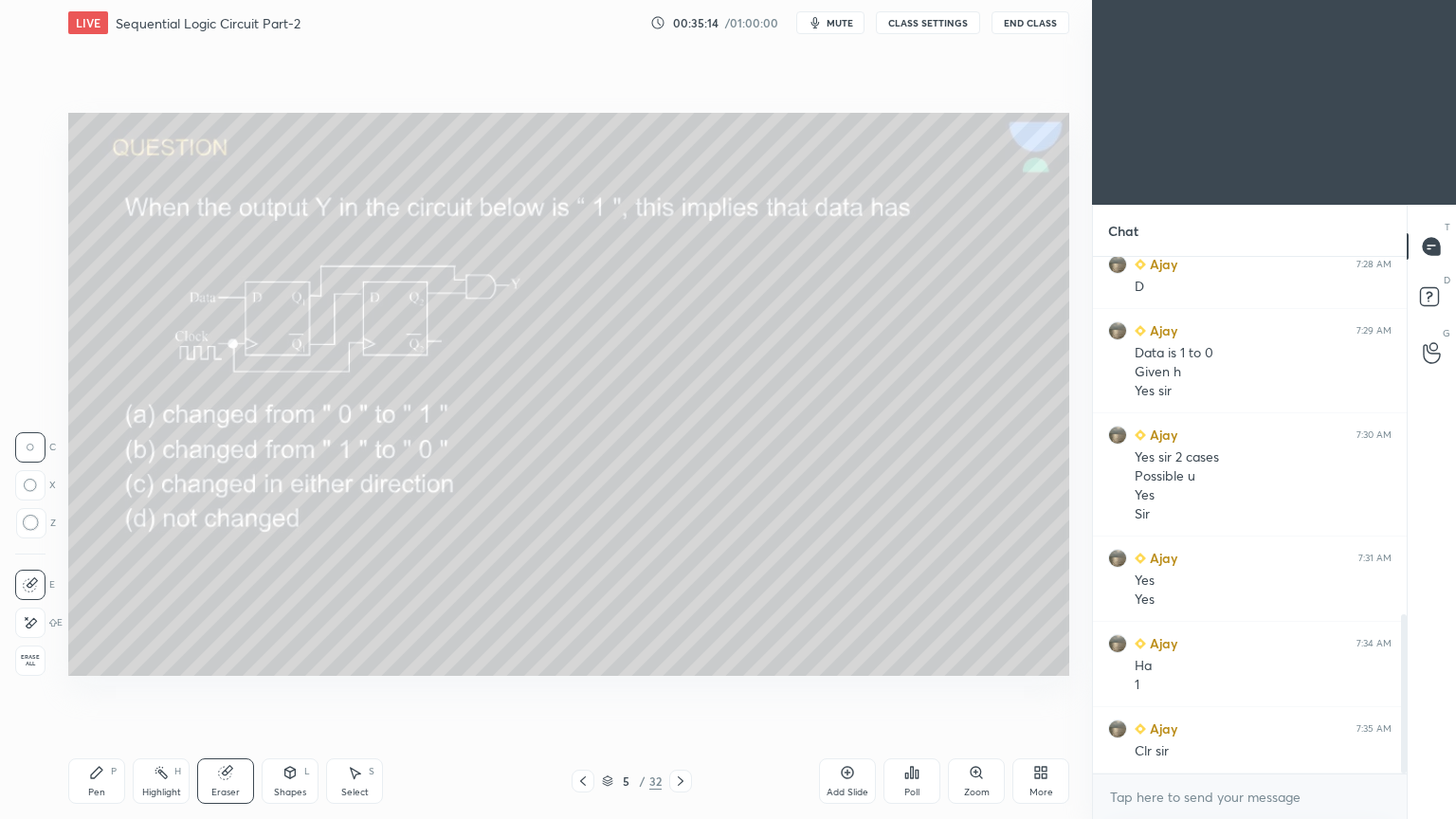 click on "Pen P" at bounding box center [97, 781] 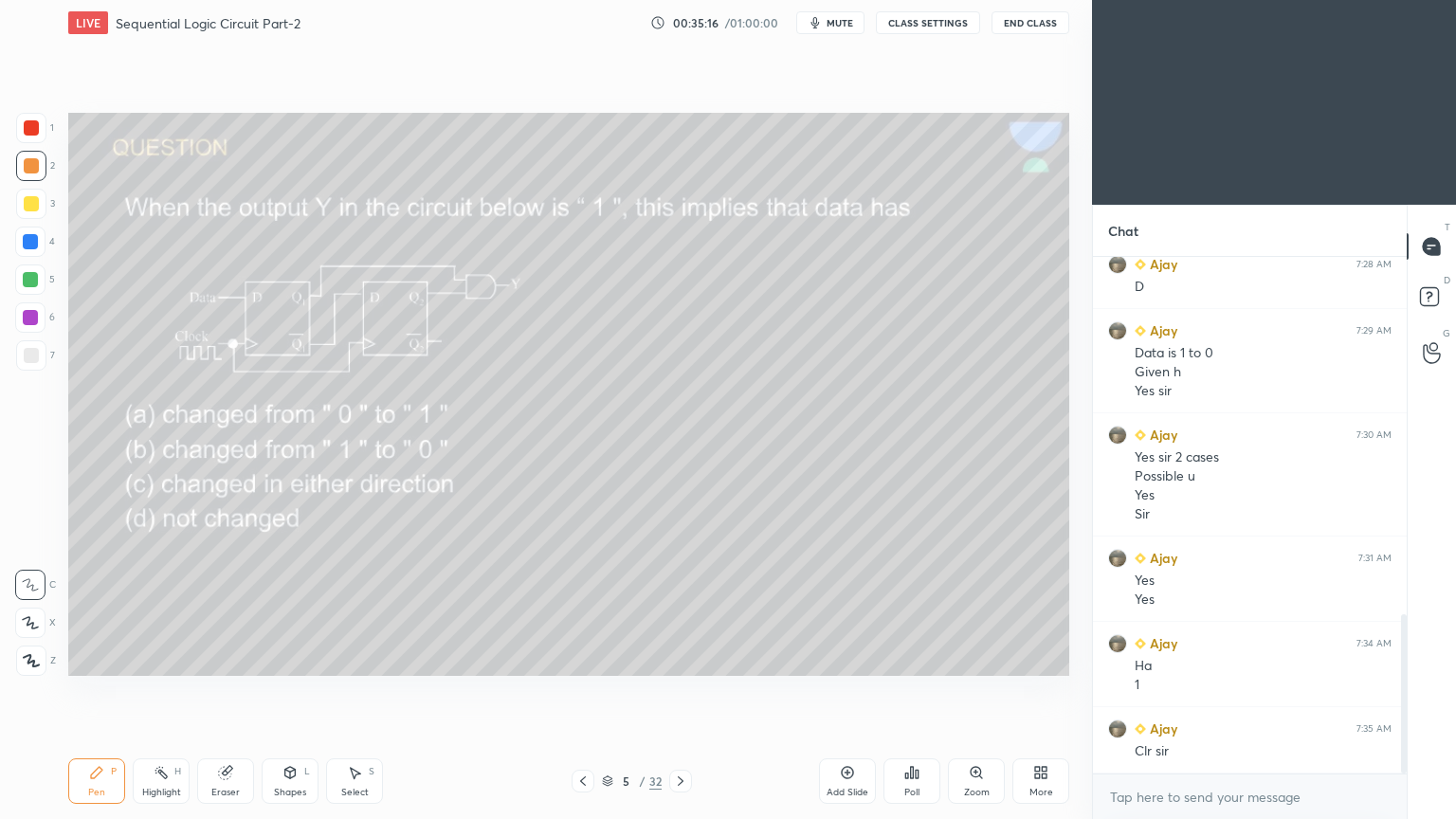 click at bounding box center (31, 204) 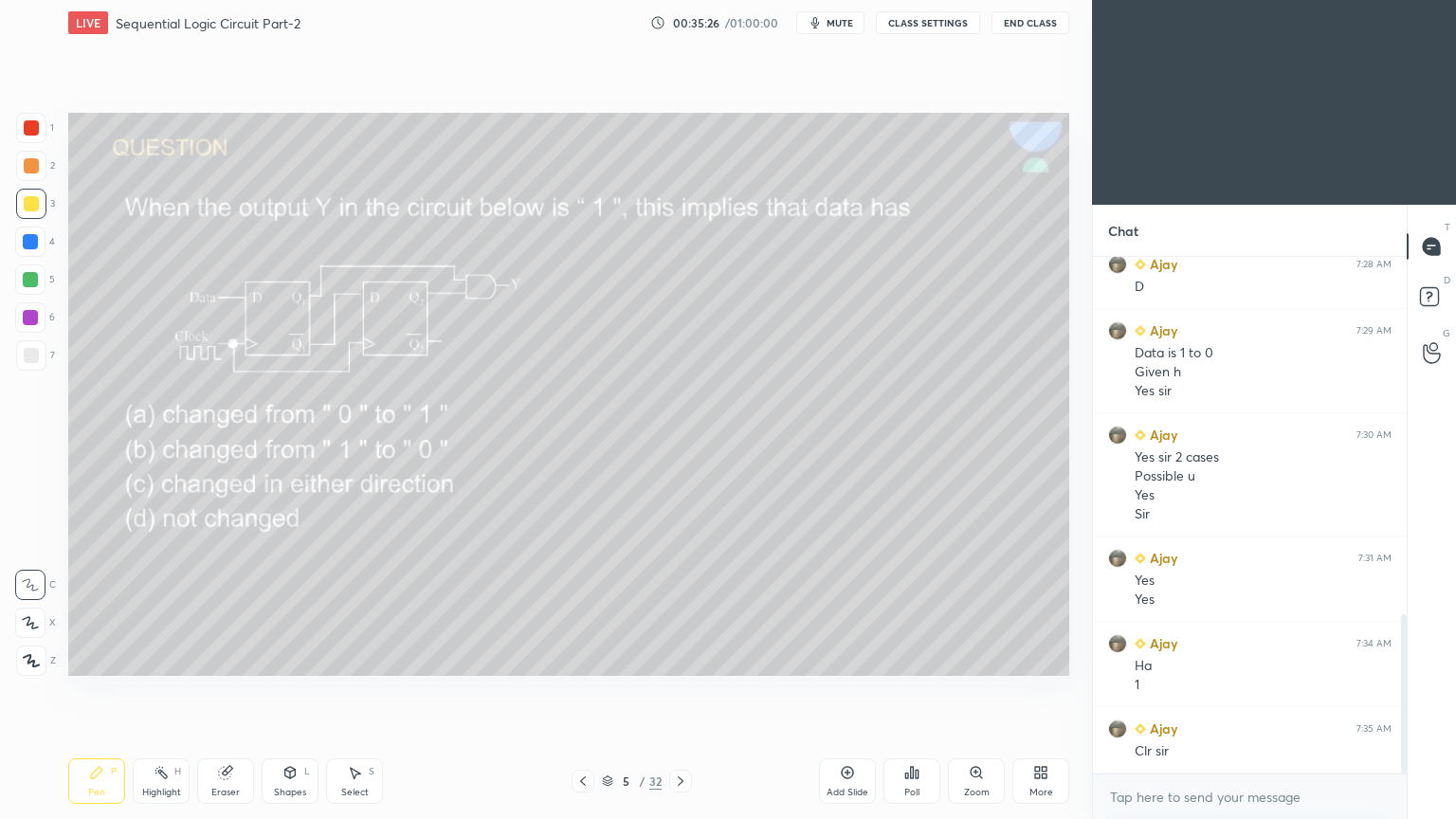 click at bounding box center [30, 280] 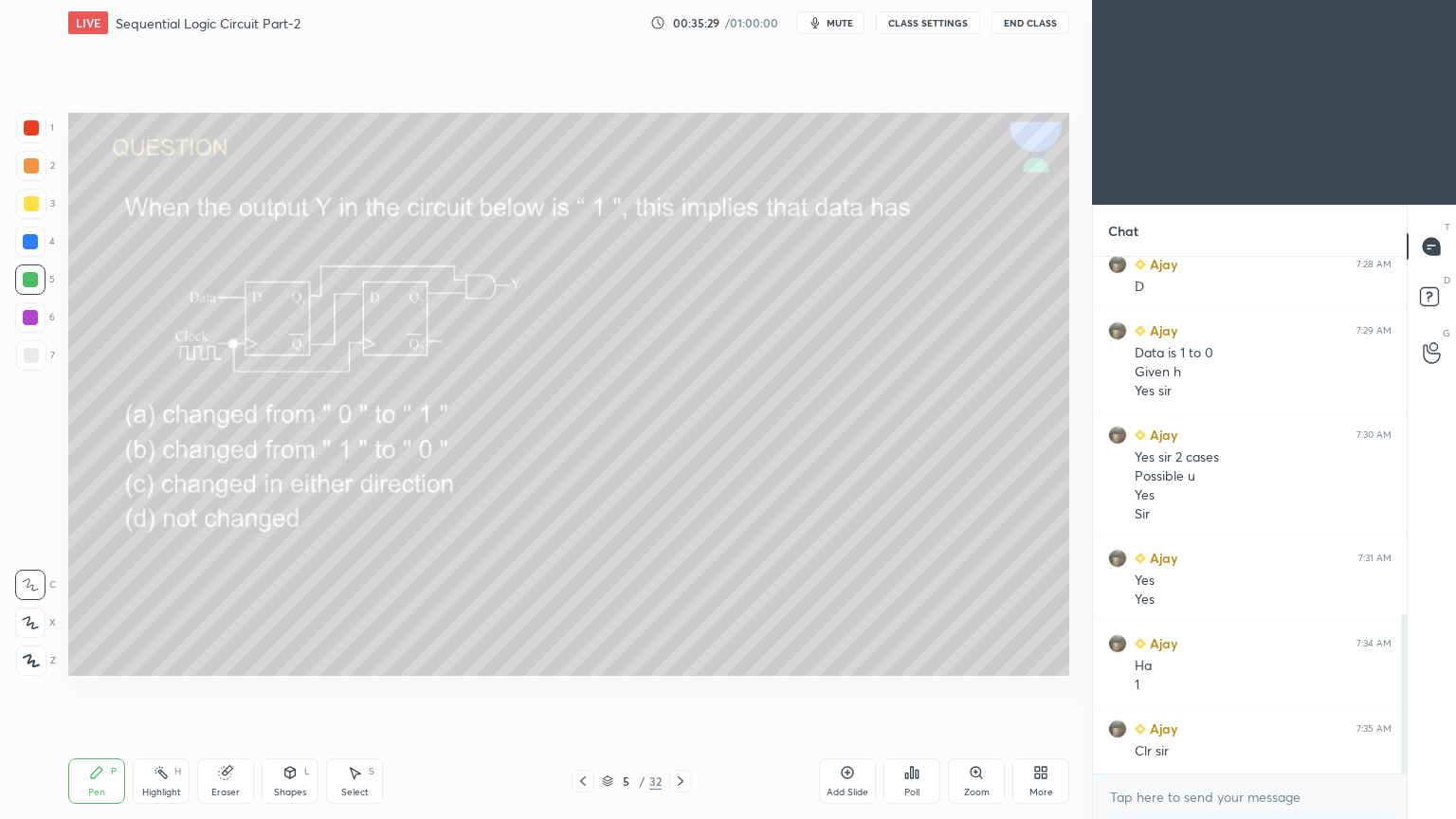 click at bounding box center (31, 166) 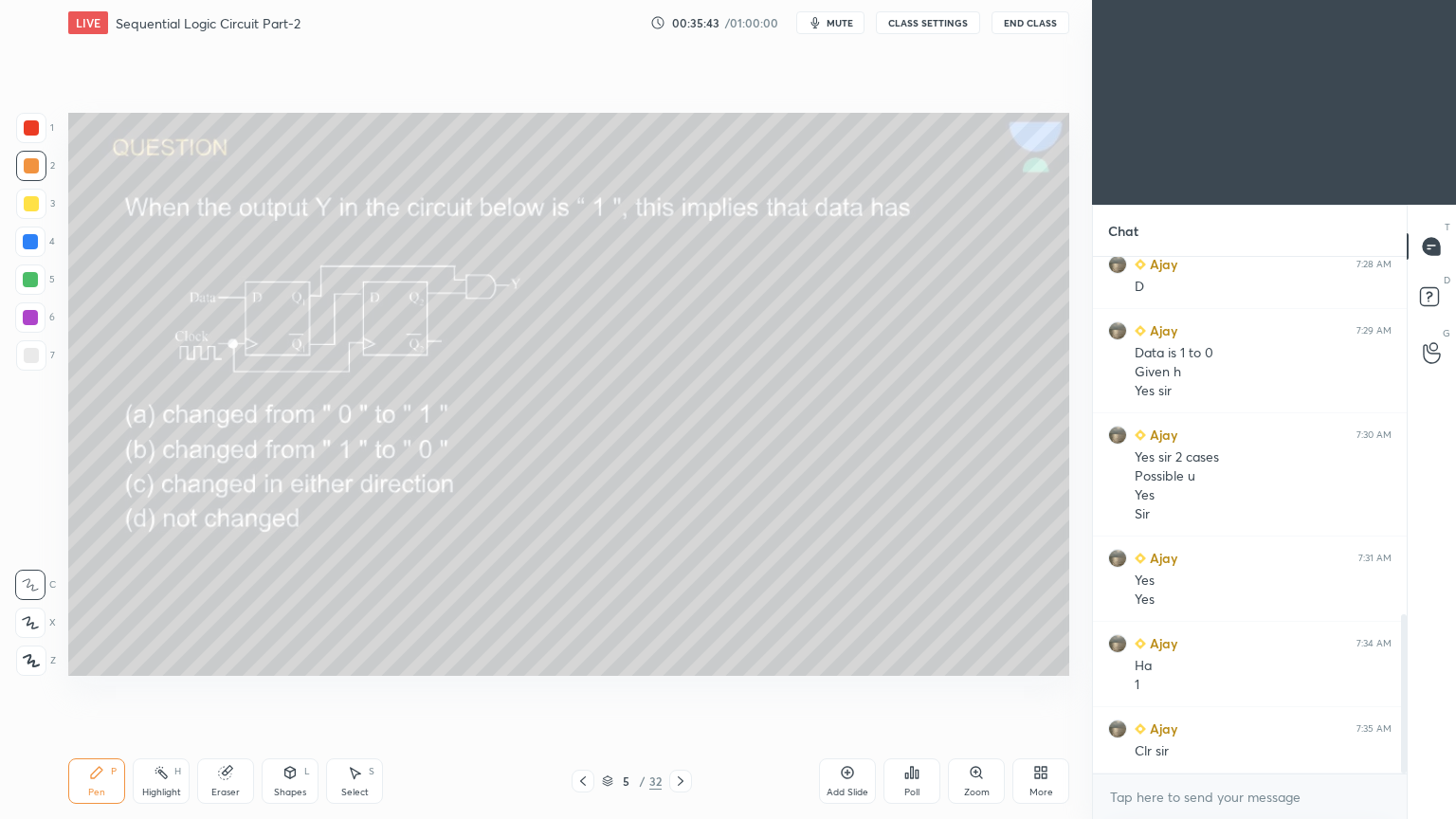 click on "Highlight" at bounding box center [161, 792] 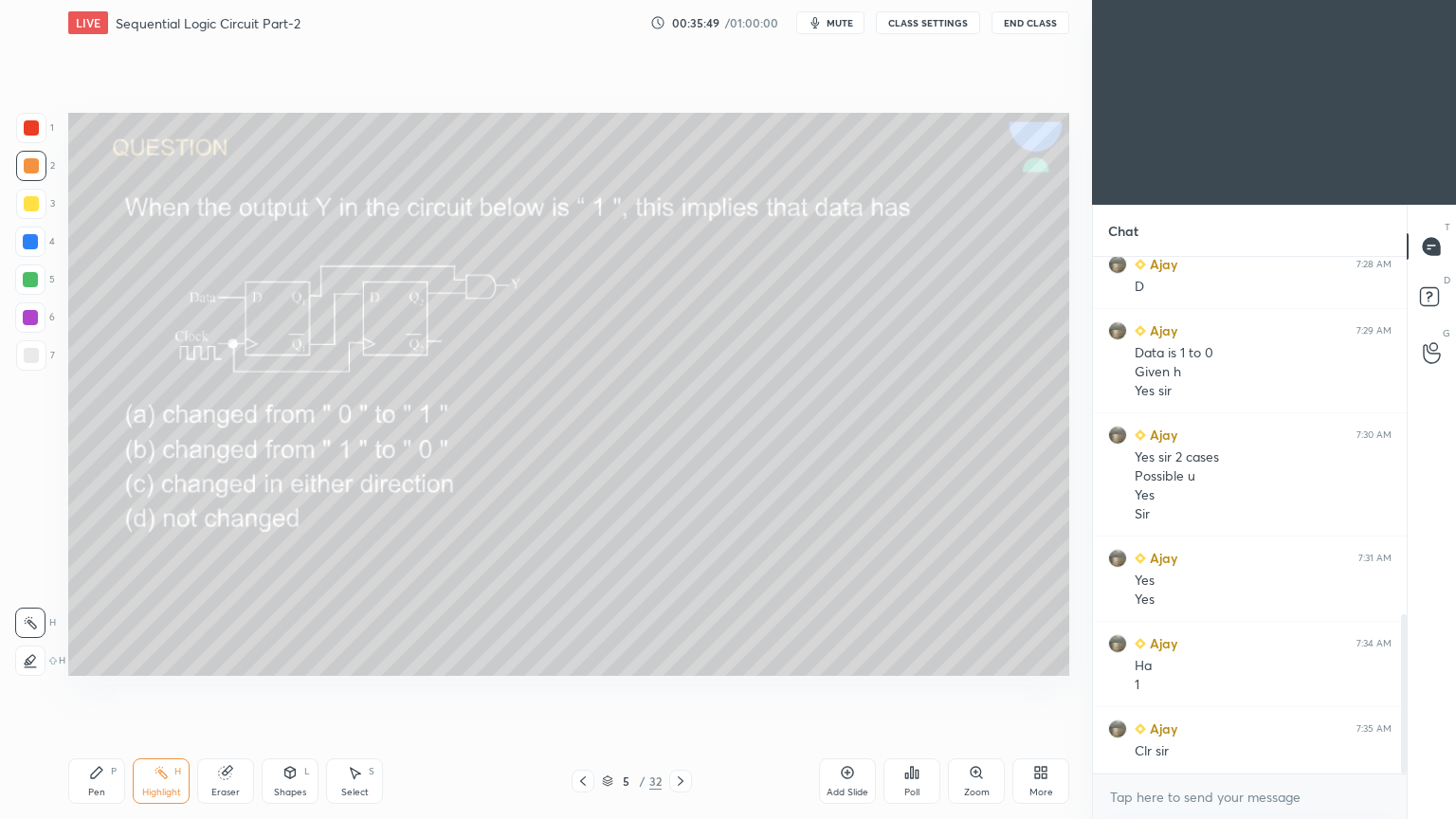 click on "Pen P" at bounding box center [97, 781] 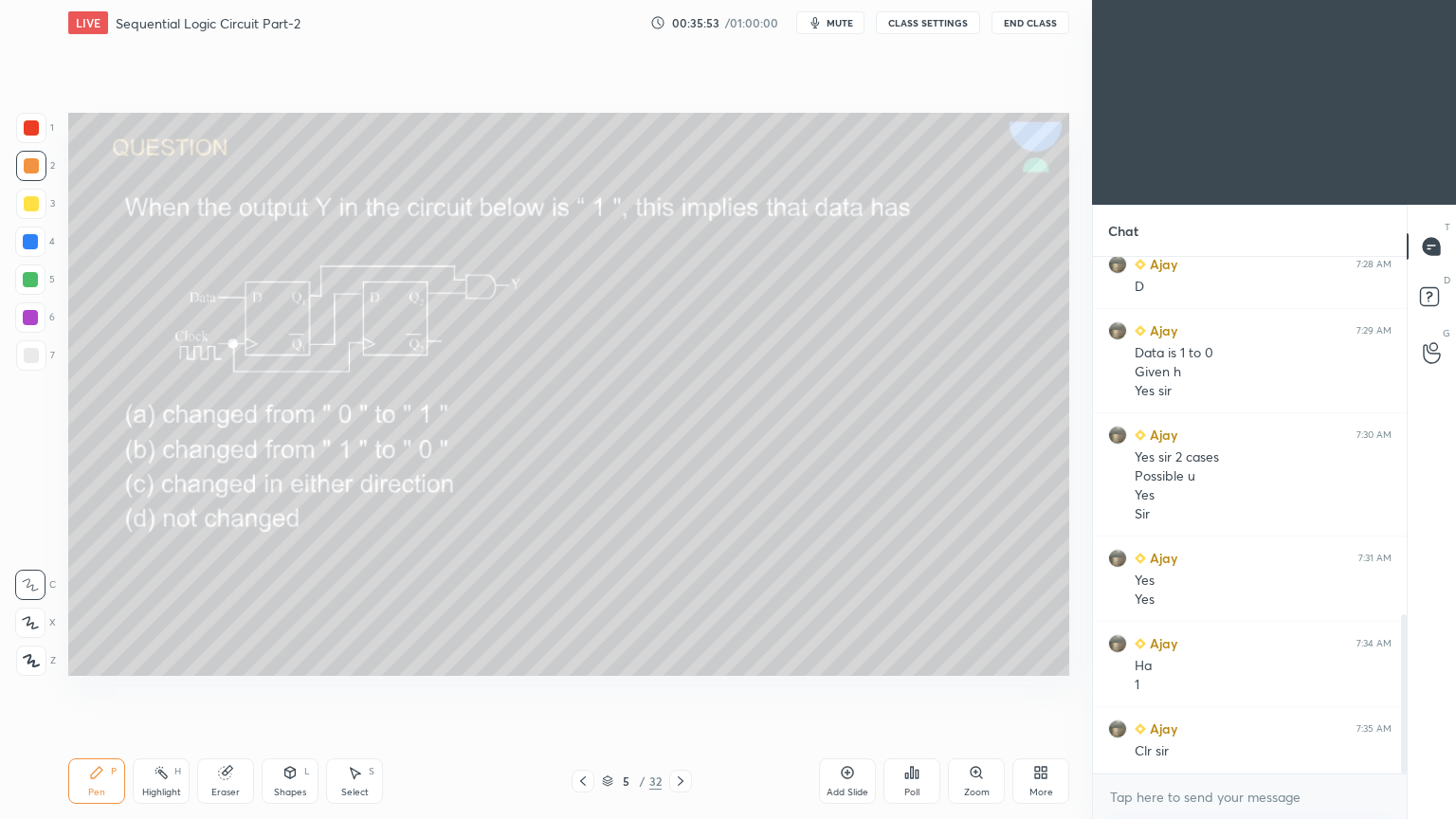 click on "Highlight H" at bounding box center (161, 781) 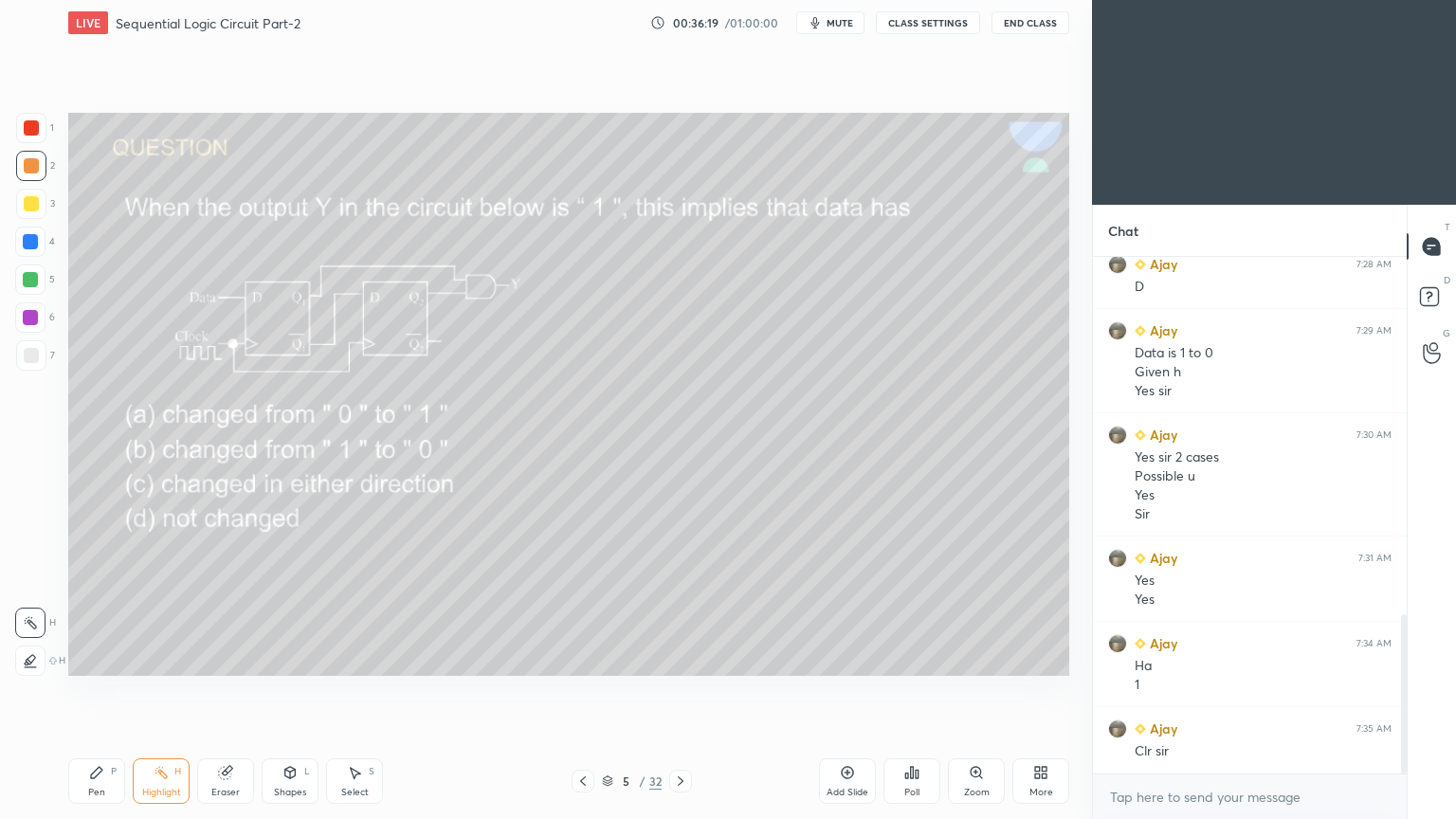 click 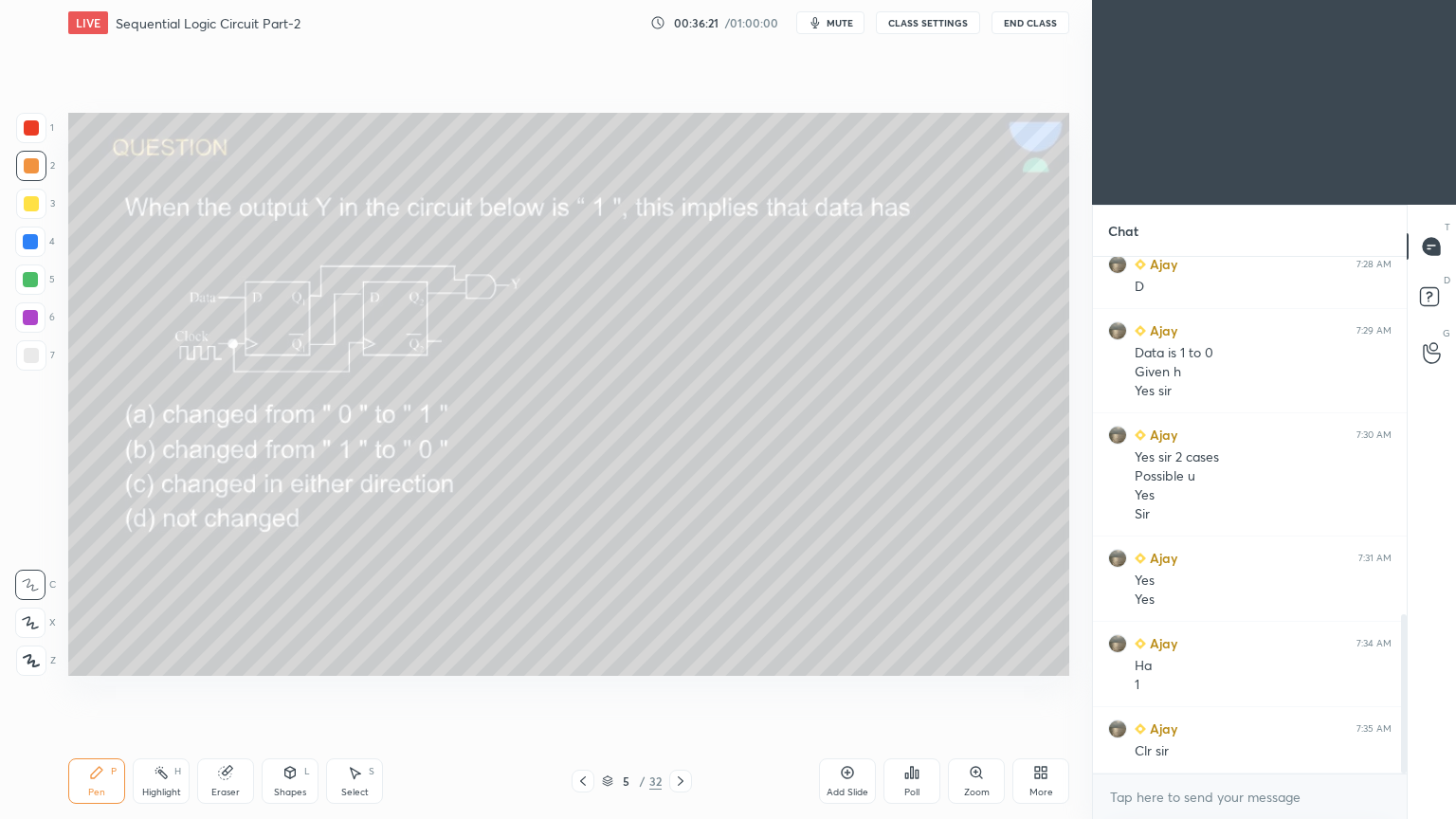 click 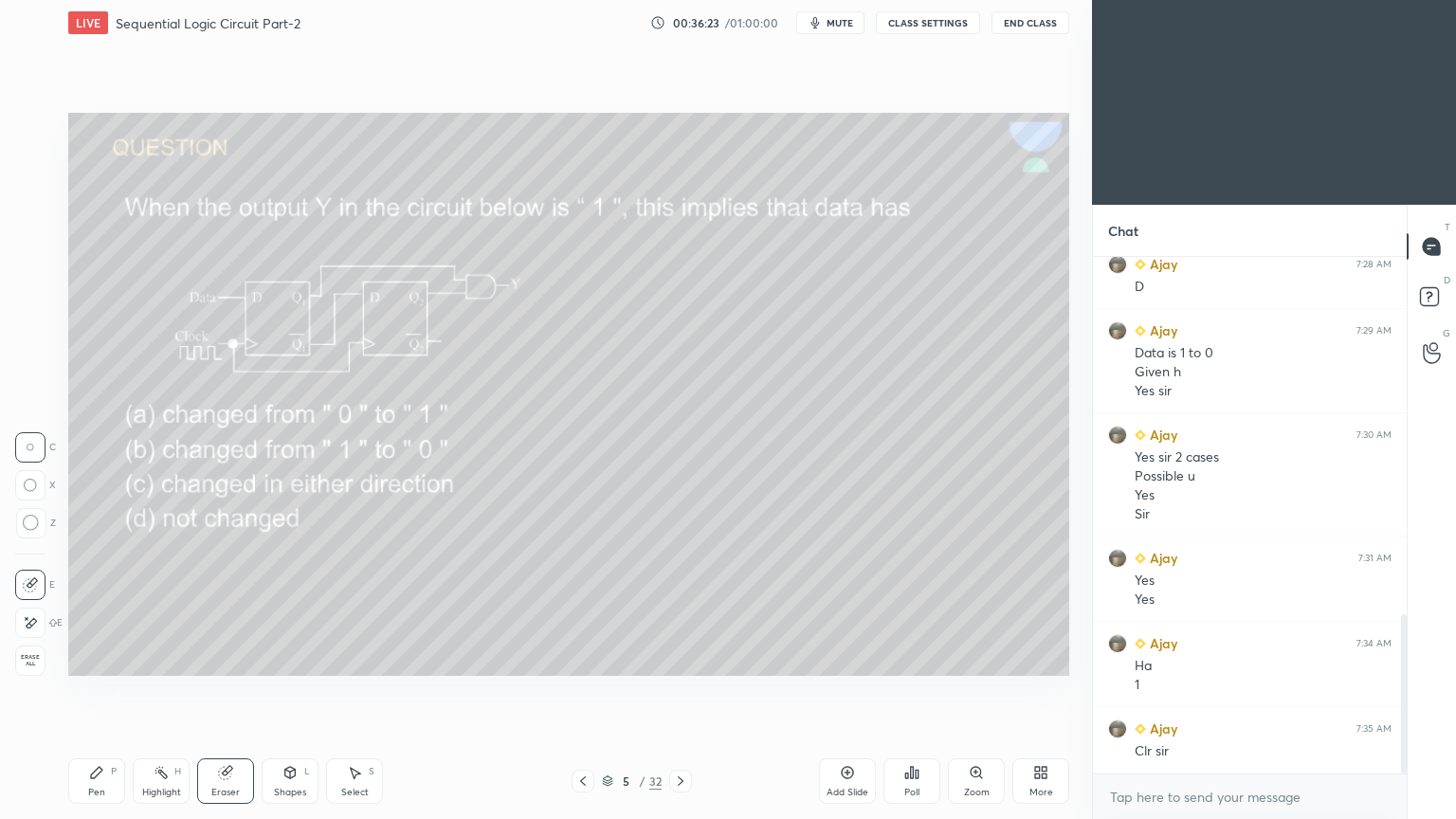 click on "Pen P" at bounding box center (97, 781) 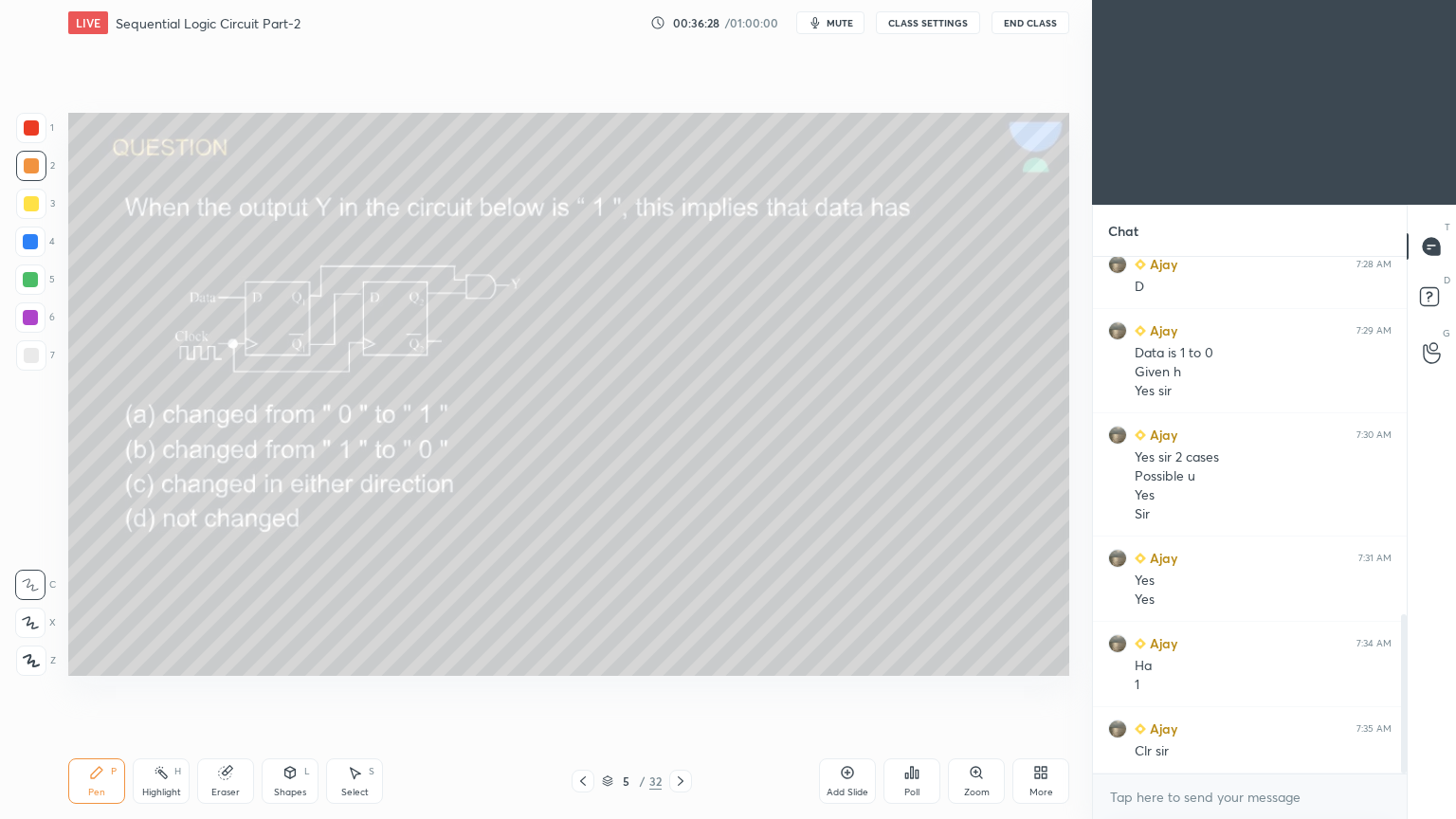 click 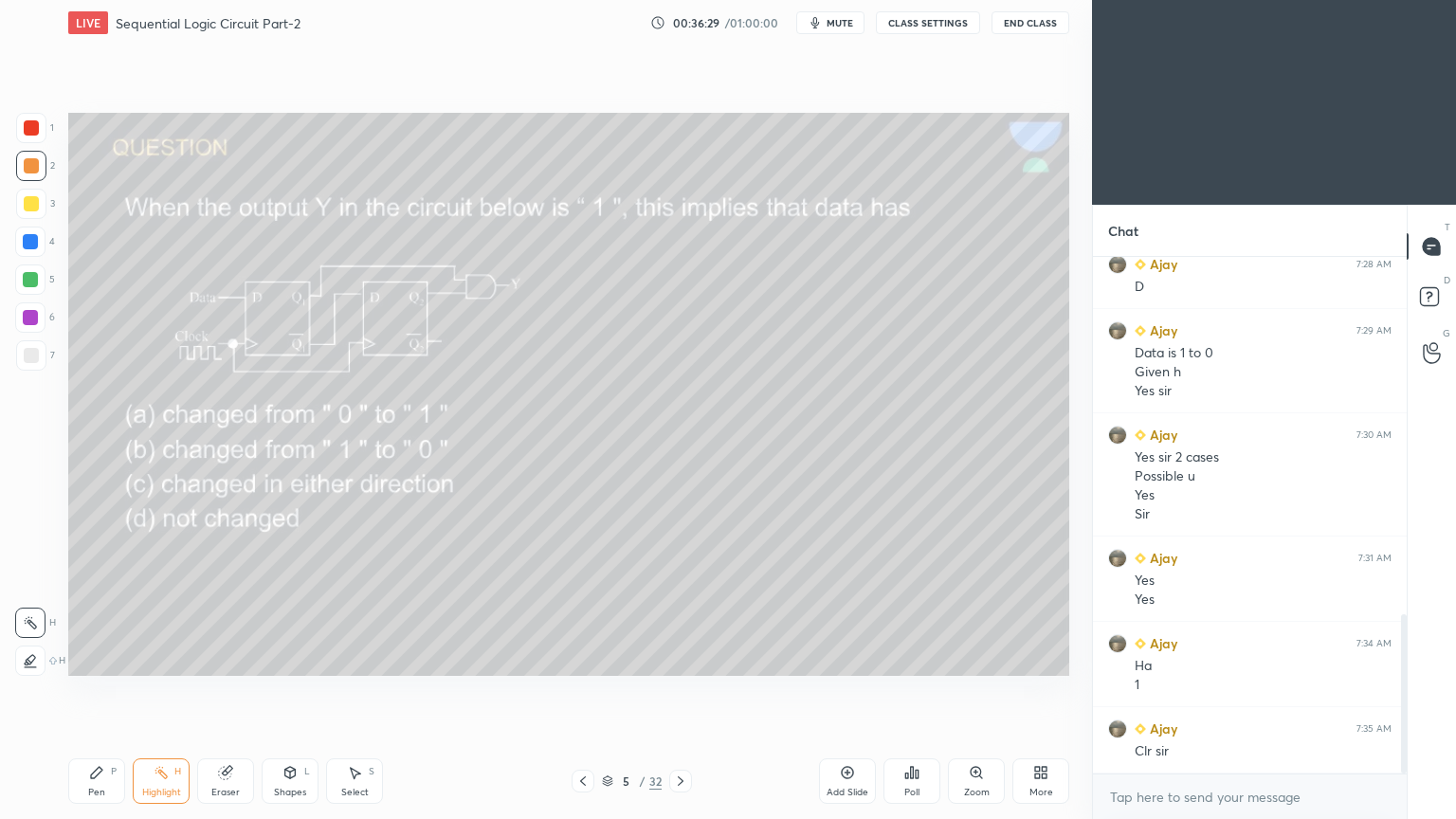 click at bounding box center (30, 242) 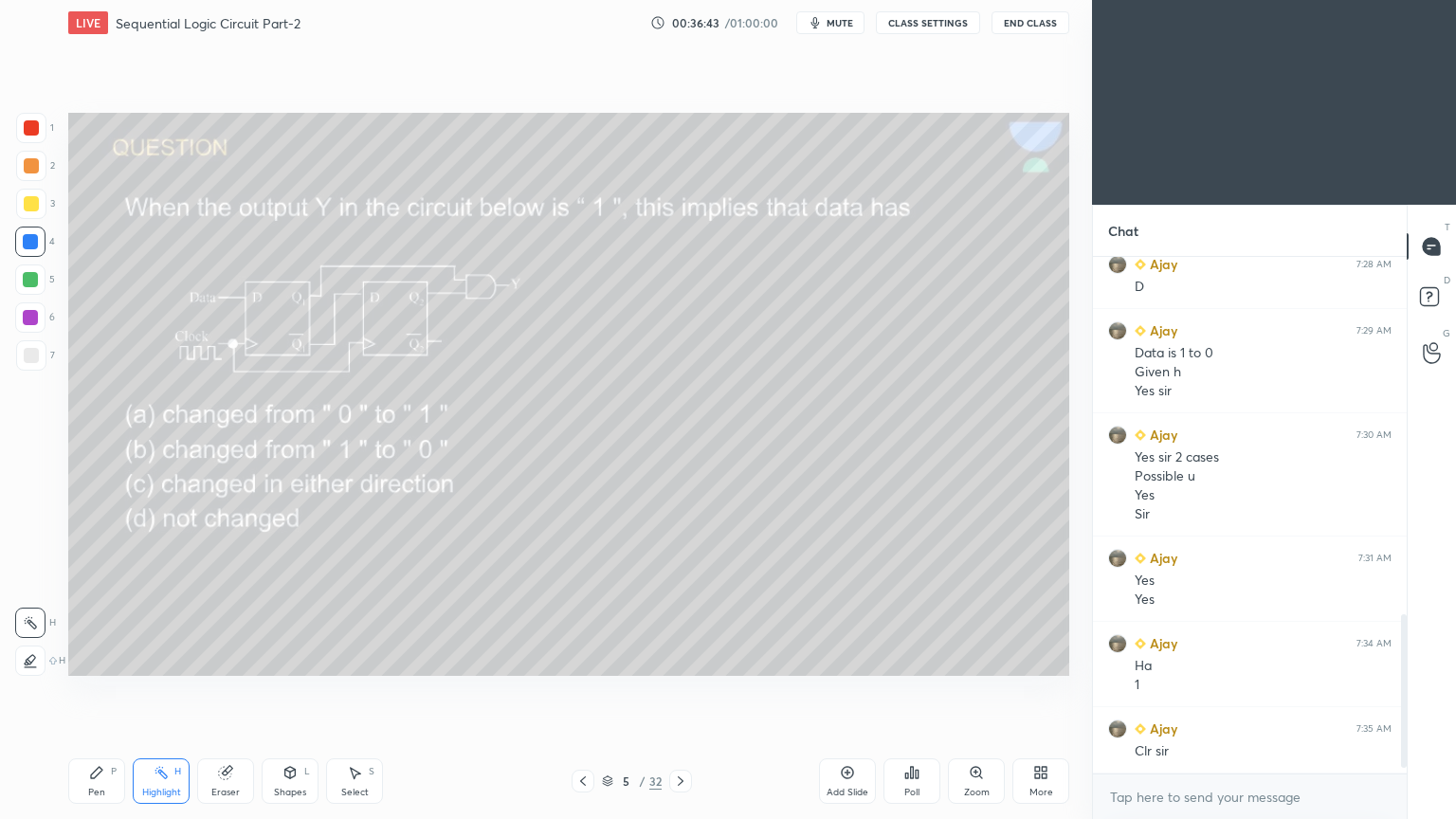 scroll, scrollTop: 1221, scrollLeft: 0, axis: vertical 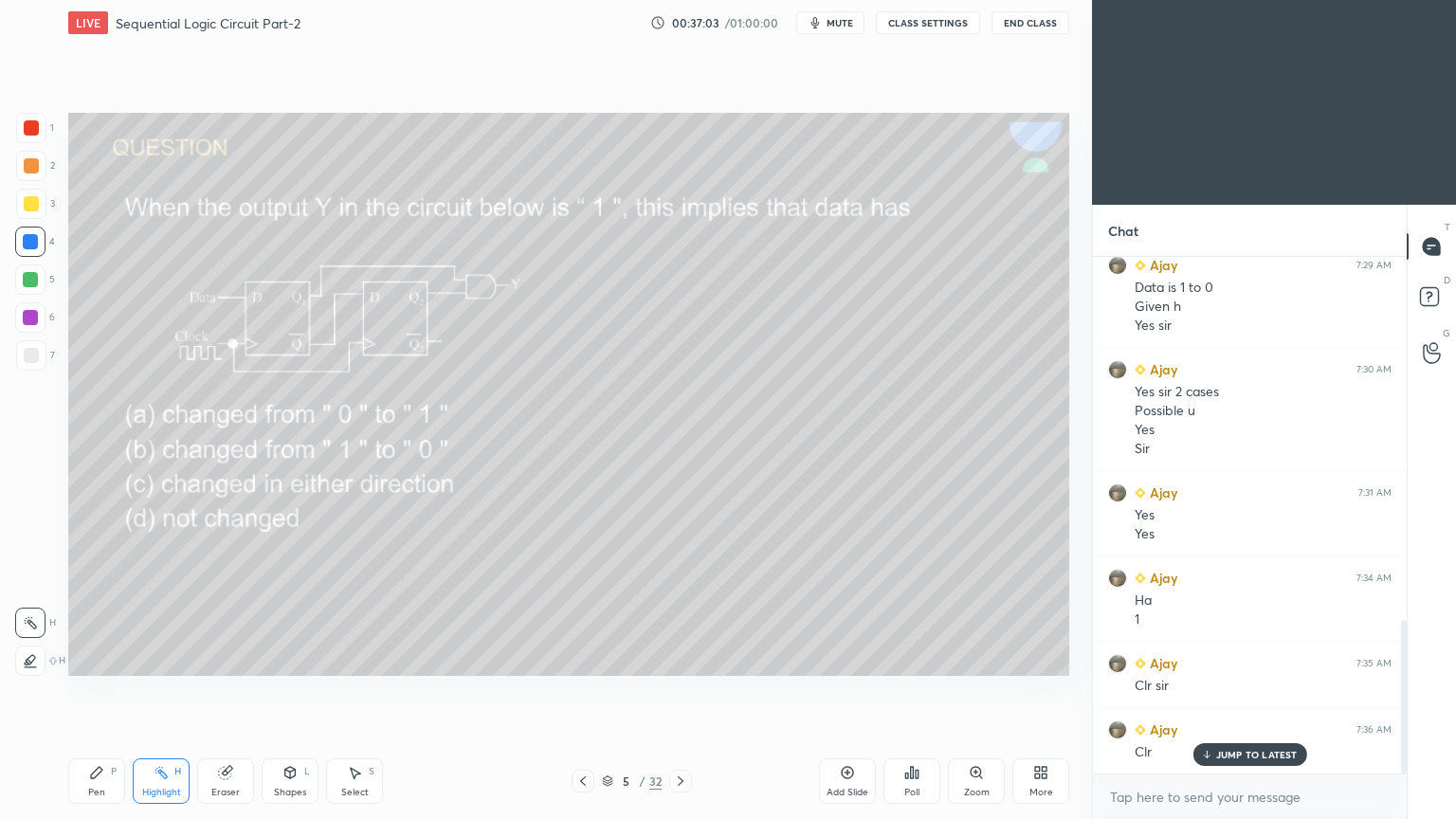 click 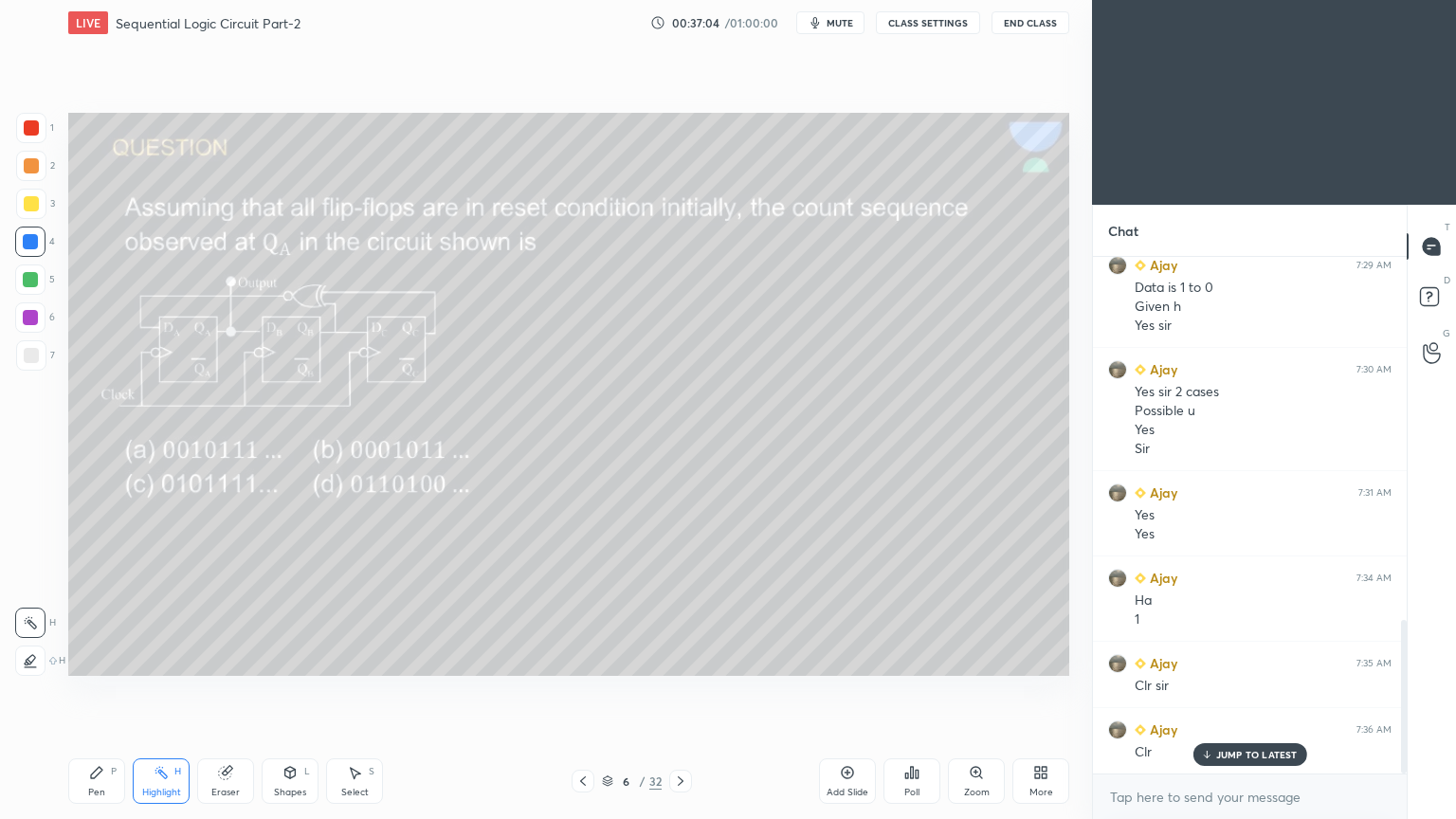 click 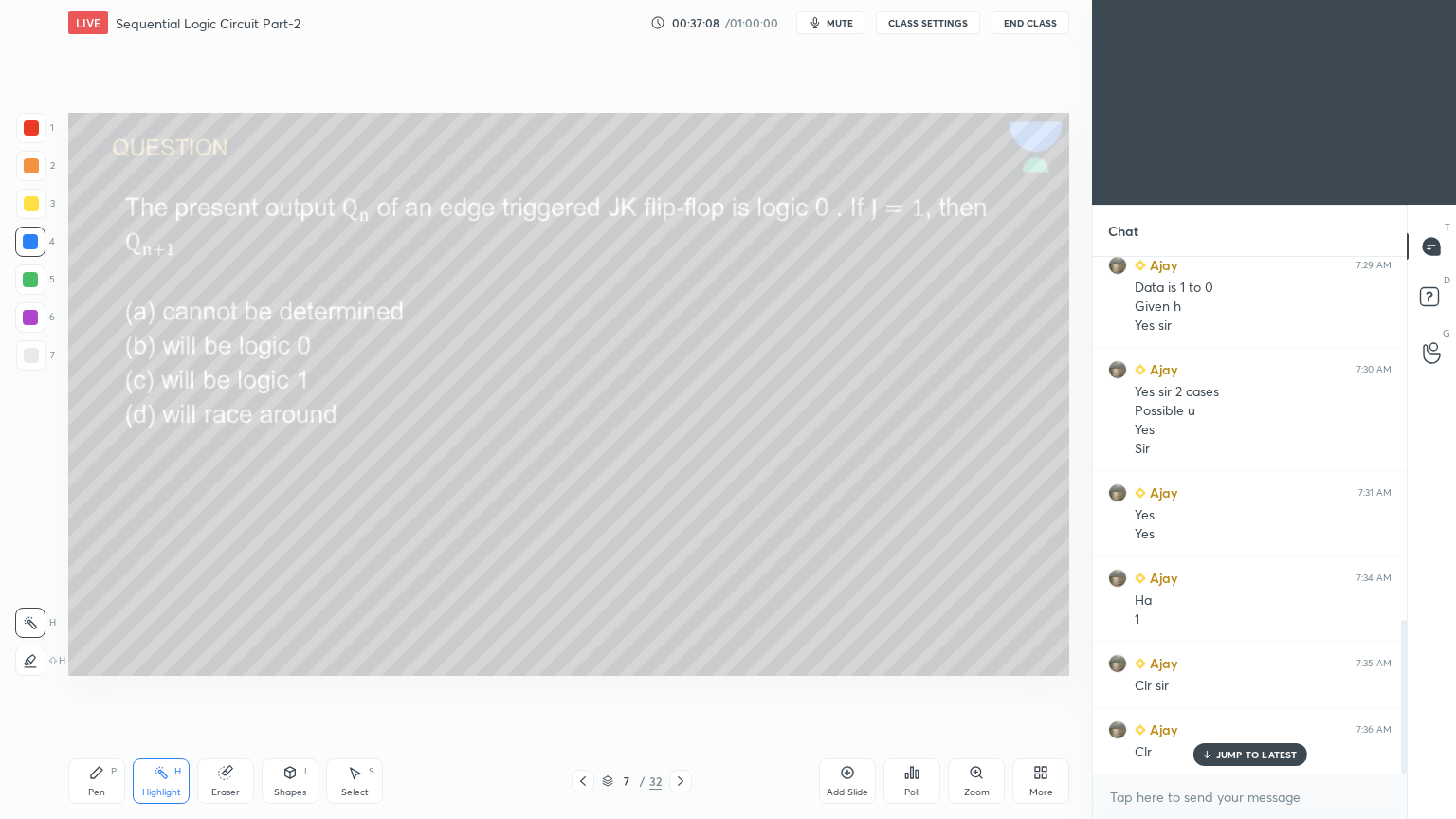 scroll, scrollTop: 1288, scrollLeft: 0, axis: vertical 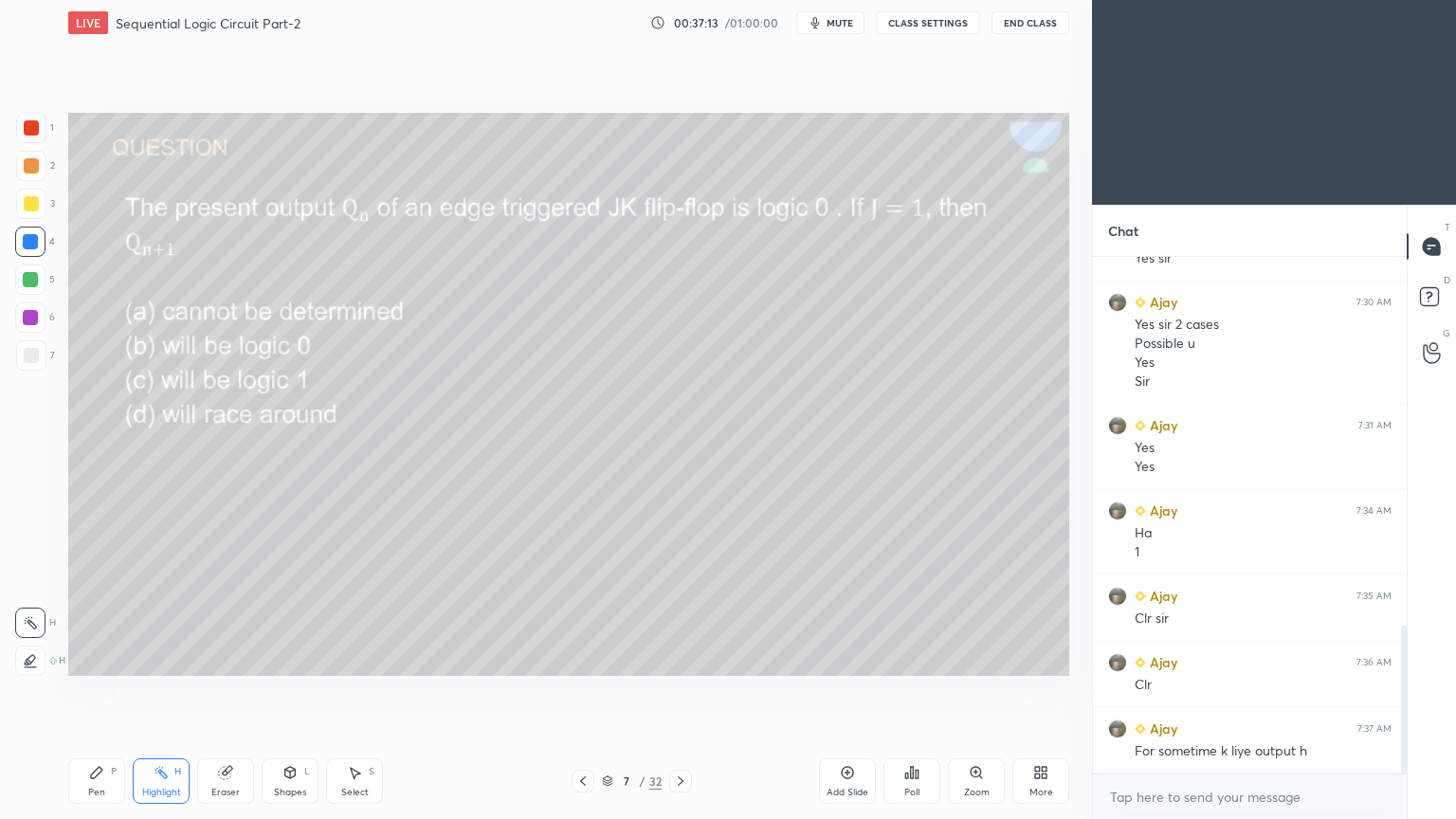 click on "Poll" at bounding box center [912, 781] 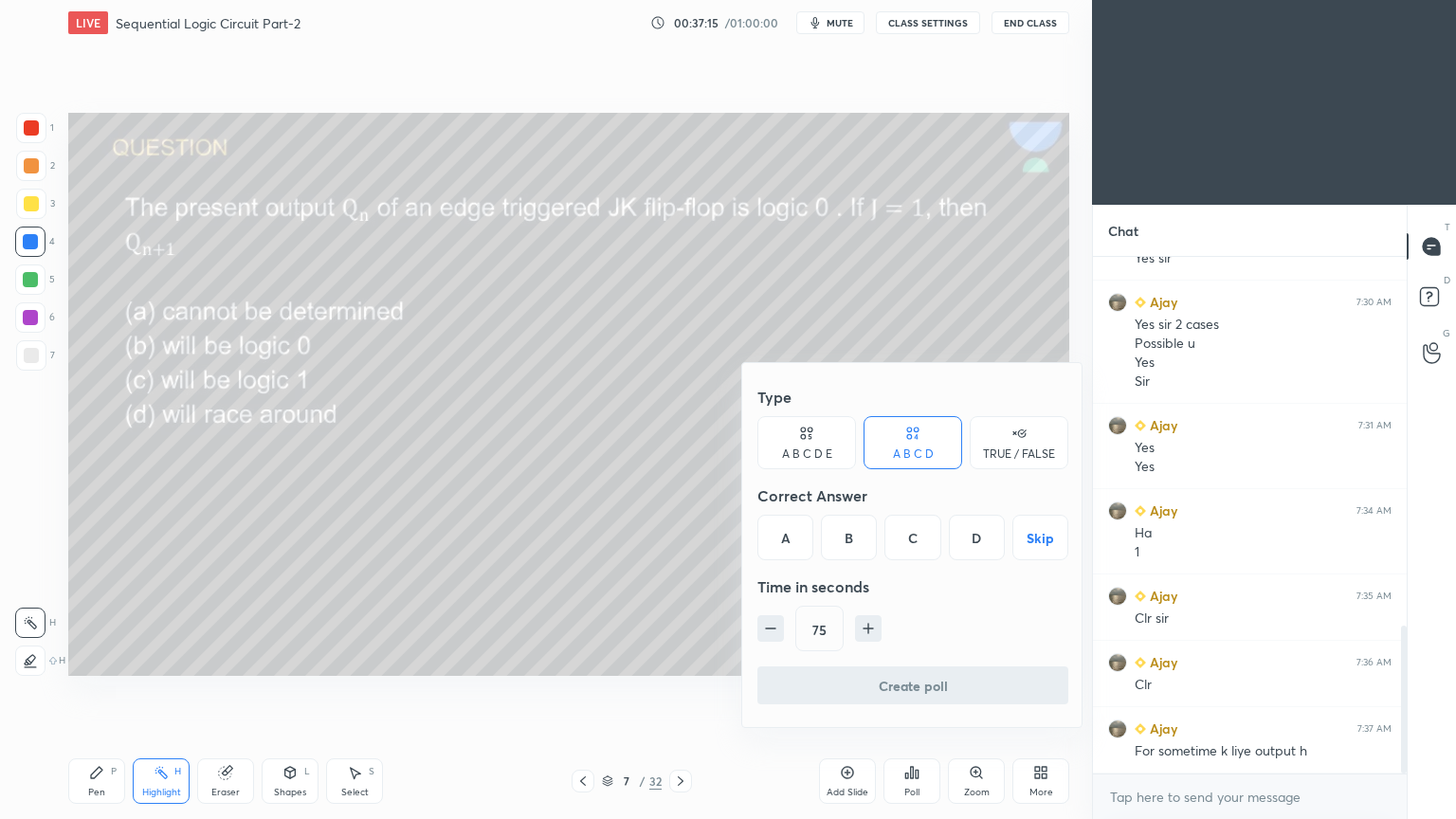 click on "C" at bounding box center (912, 537) 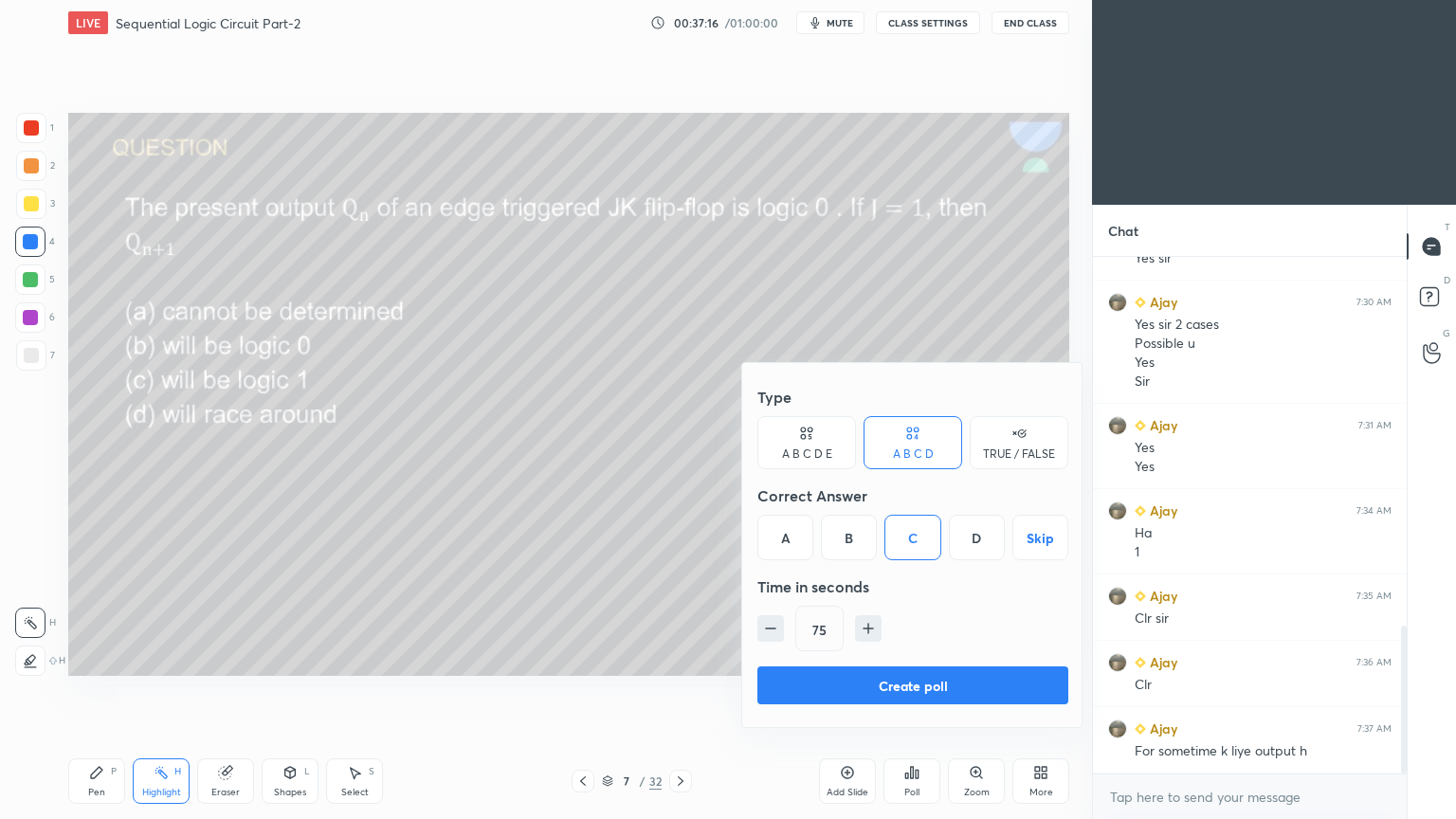 click 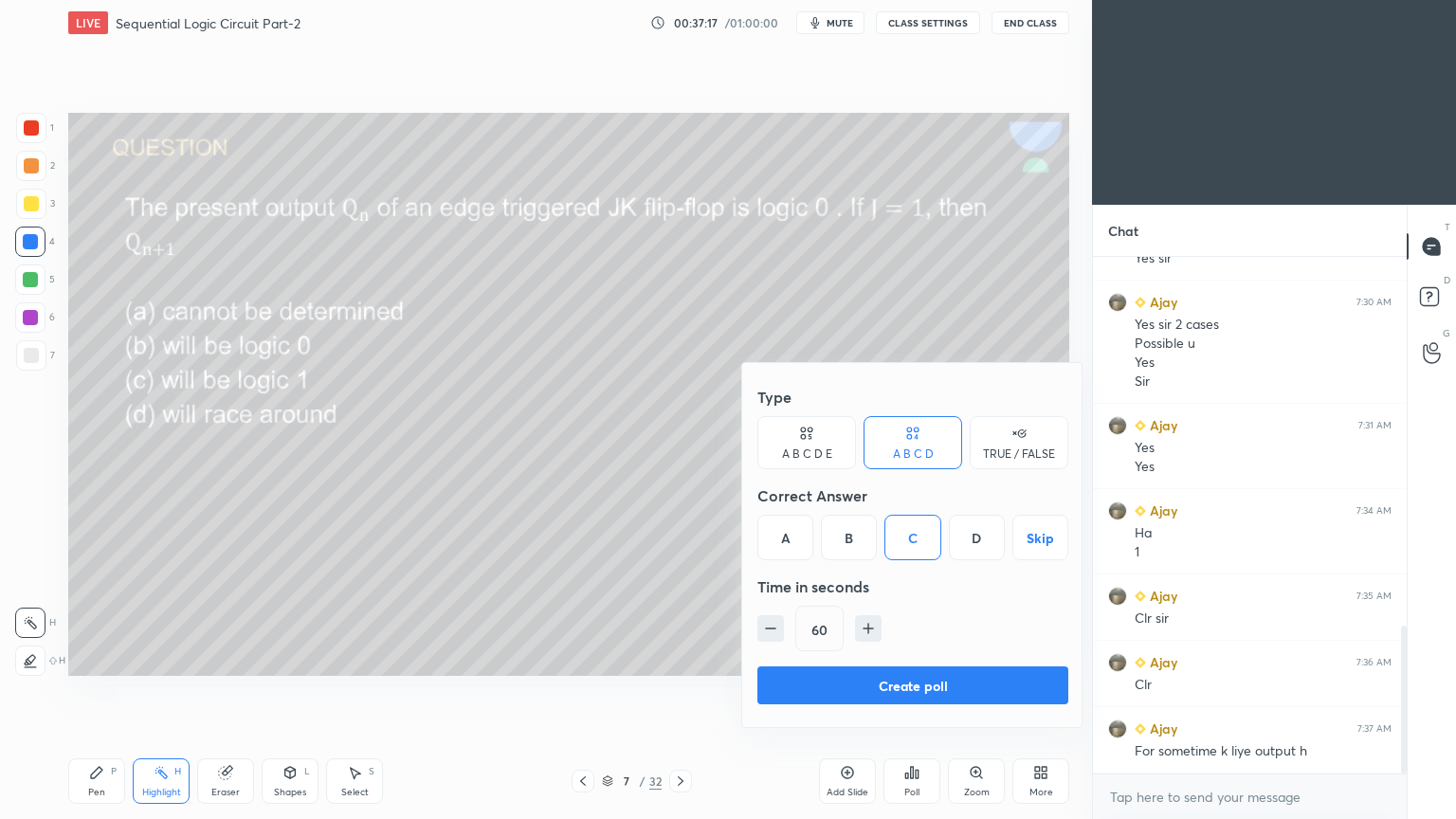 click on "Create poll" at bounding box center [913, 685] 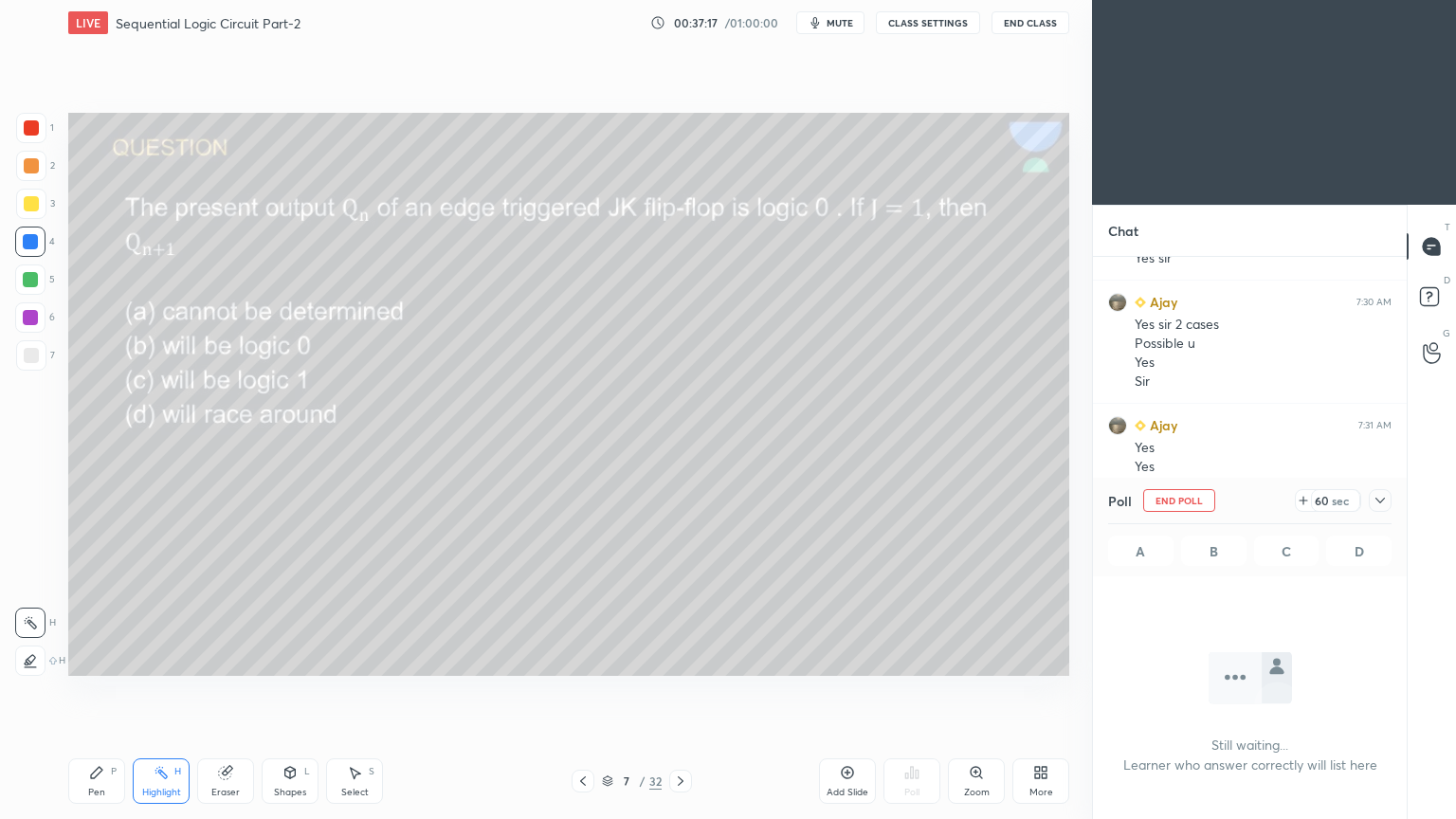 scroll, scrollTop: 428, scrollLeft: 308, axis: both 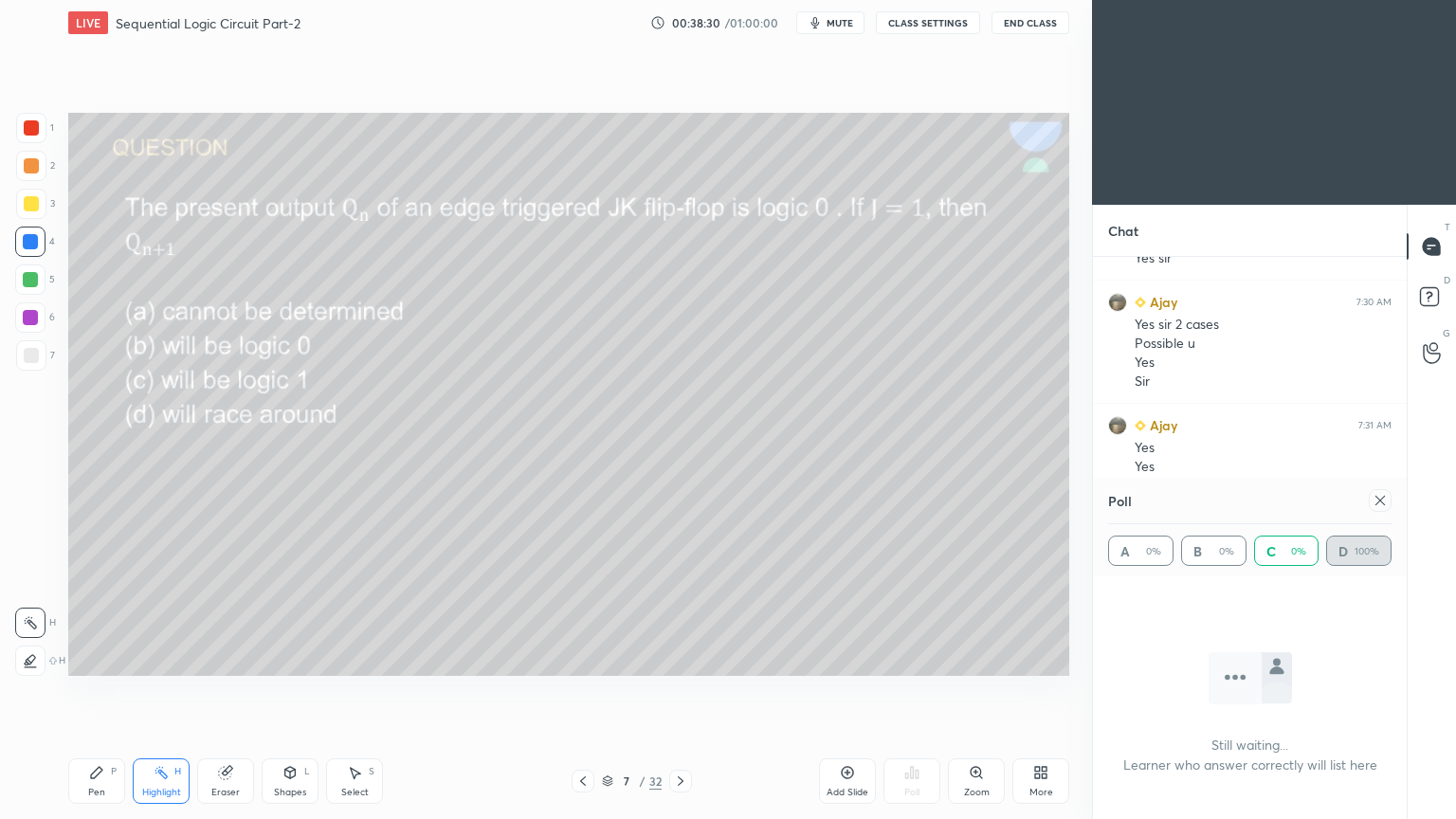 click at bounding box center (1380, 500) 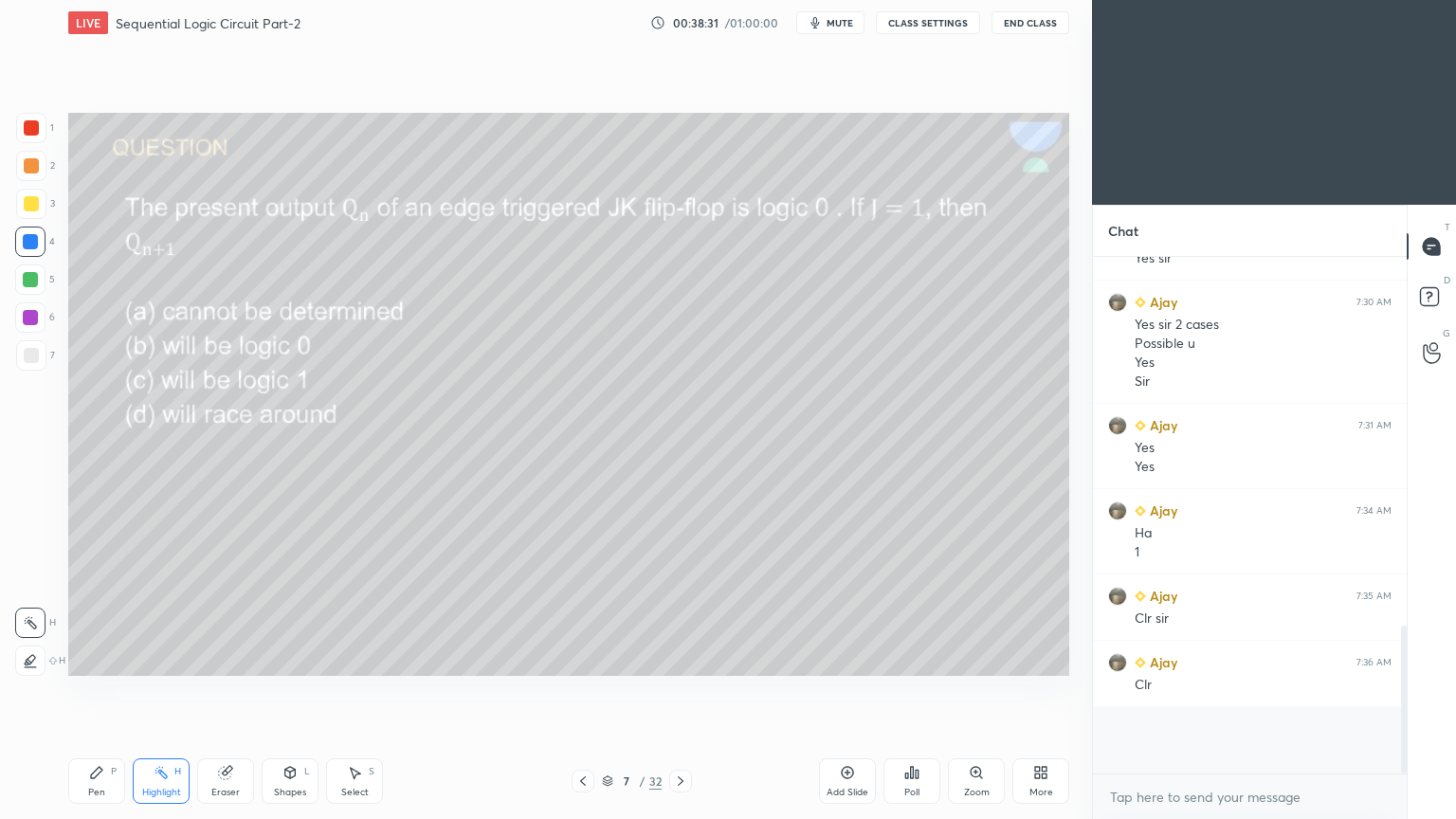 scroll, scrollTop: 505, scrollLeft: 308, axis: both 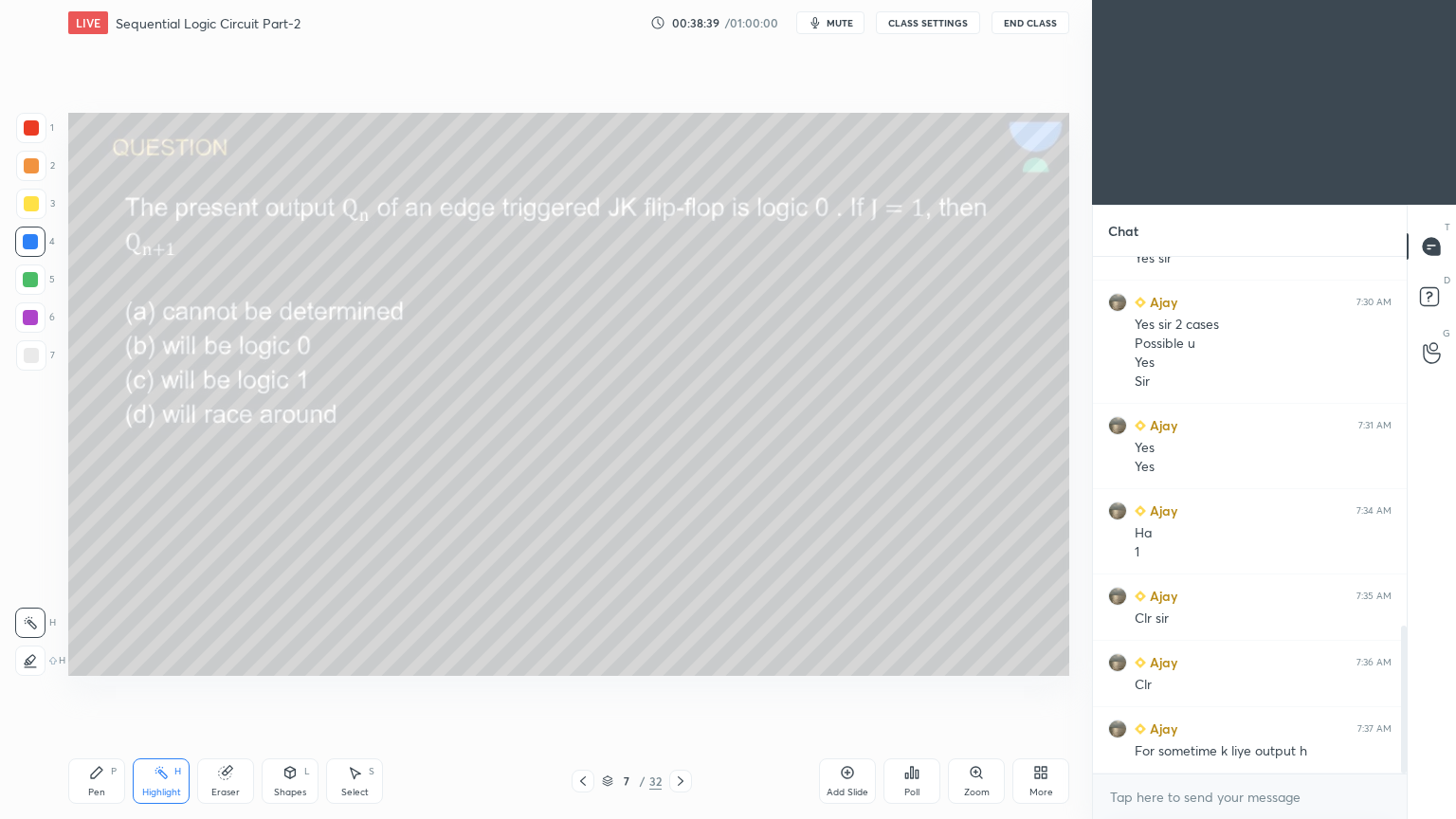 click on "Pen P" at bounding box center [97, 781] 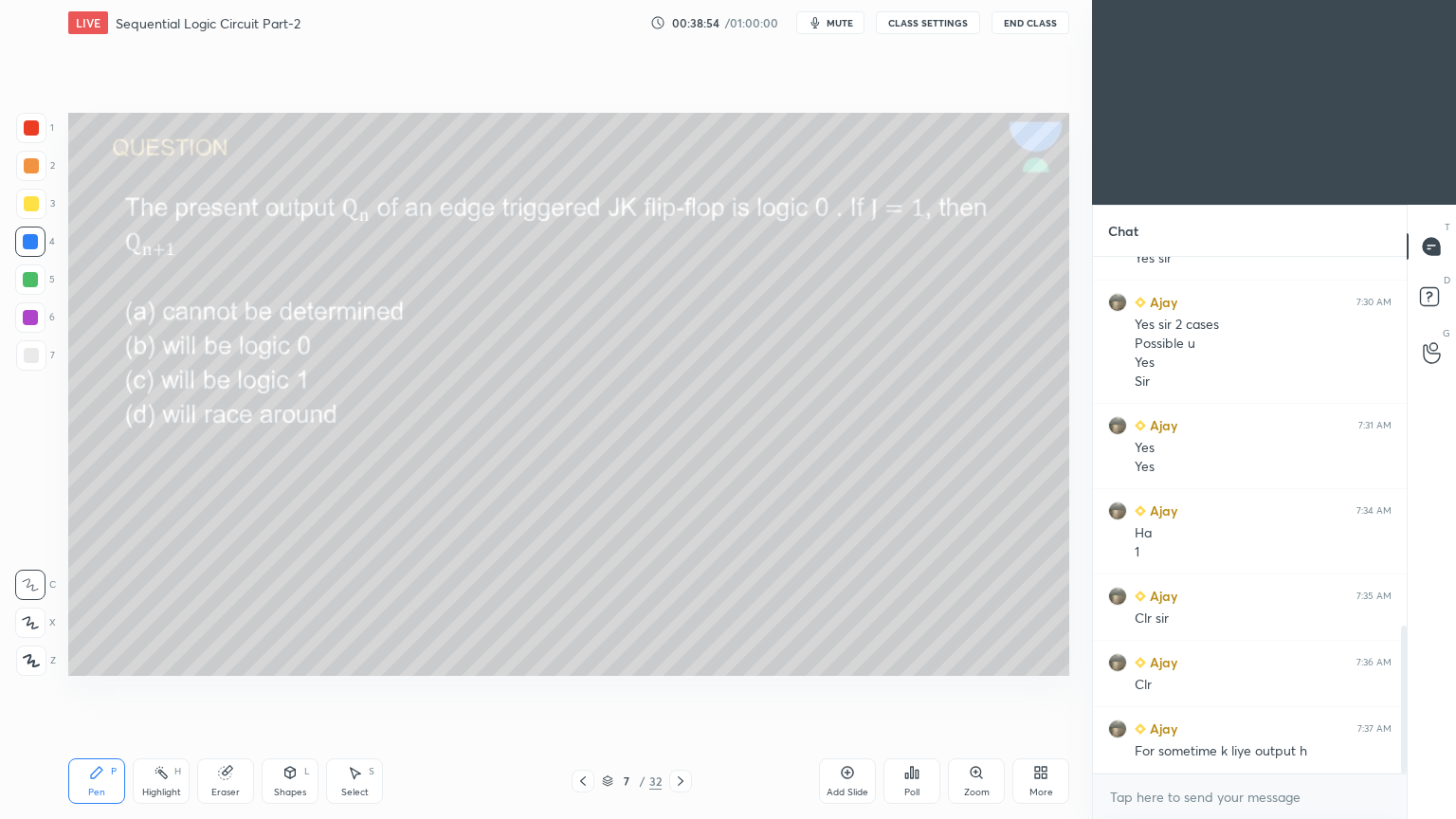 click at bounding box center (31, 204) 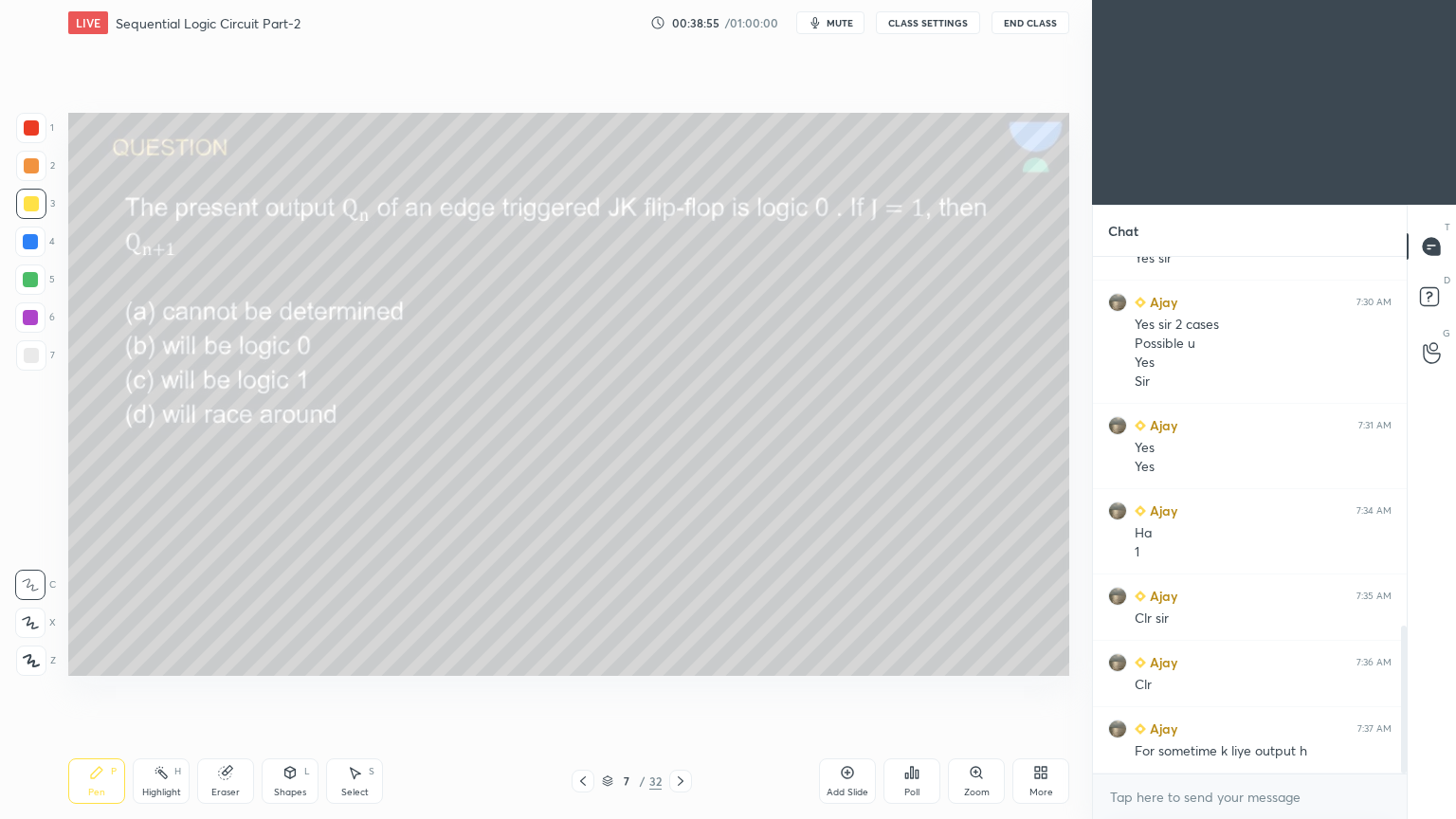 click on "Highlight H" at bounding box center (161, 781) 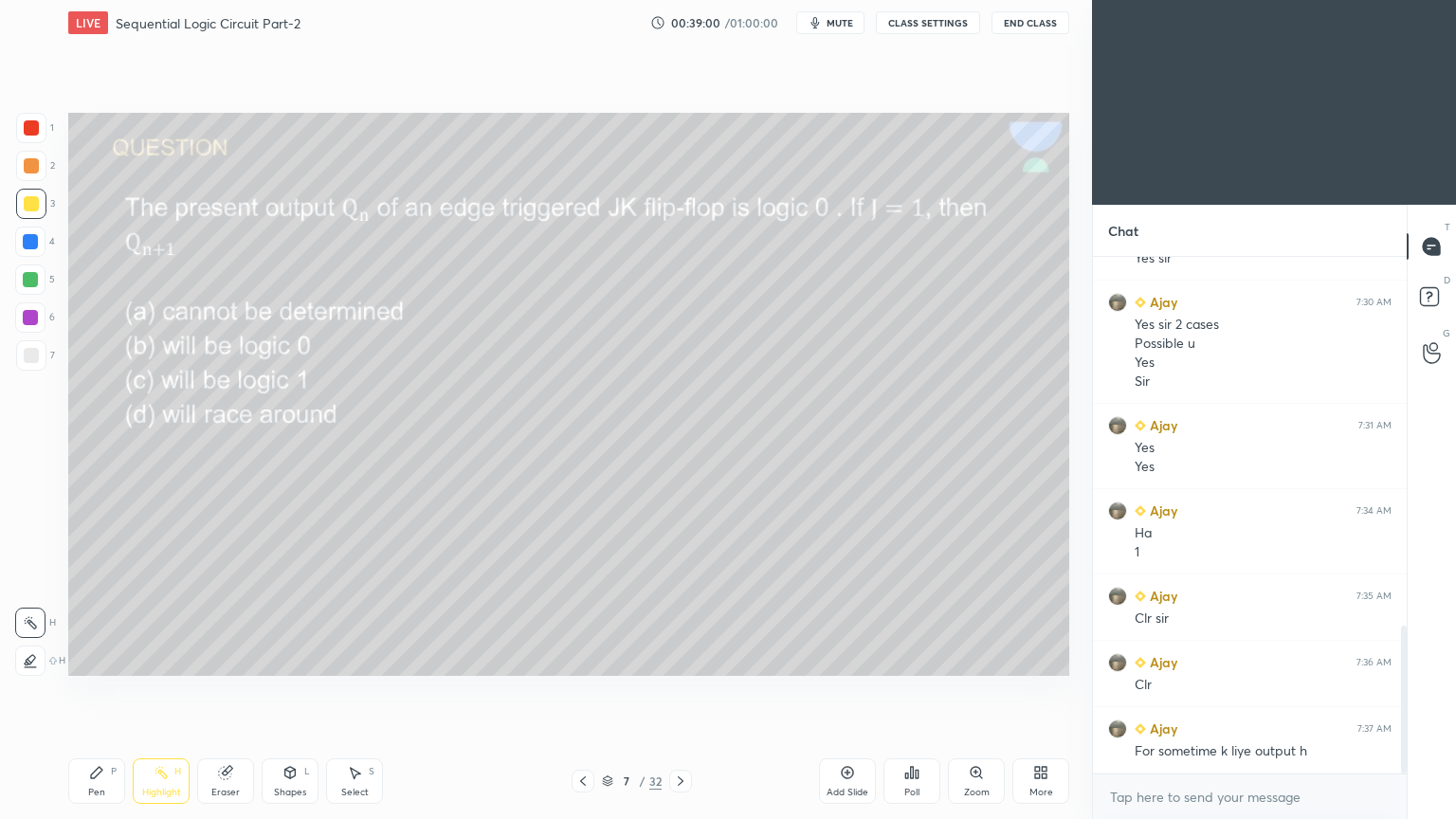 click 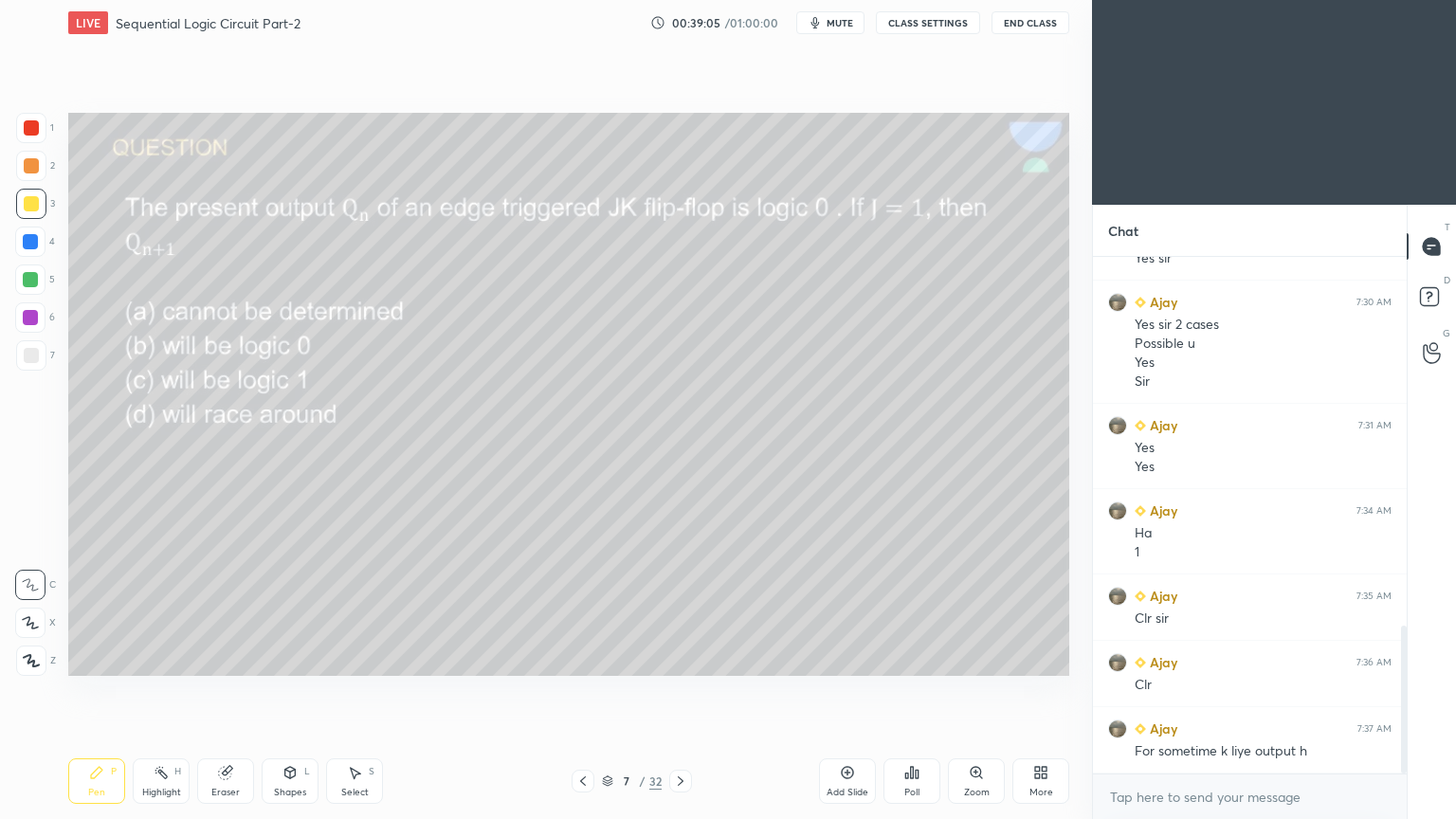 click at bounding box center (30, 242) 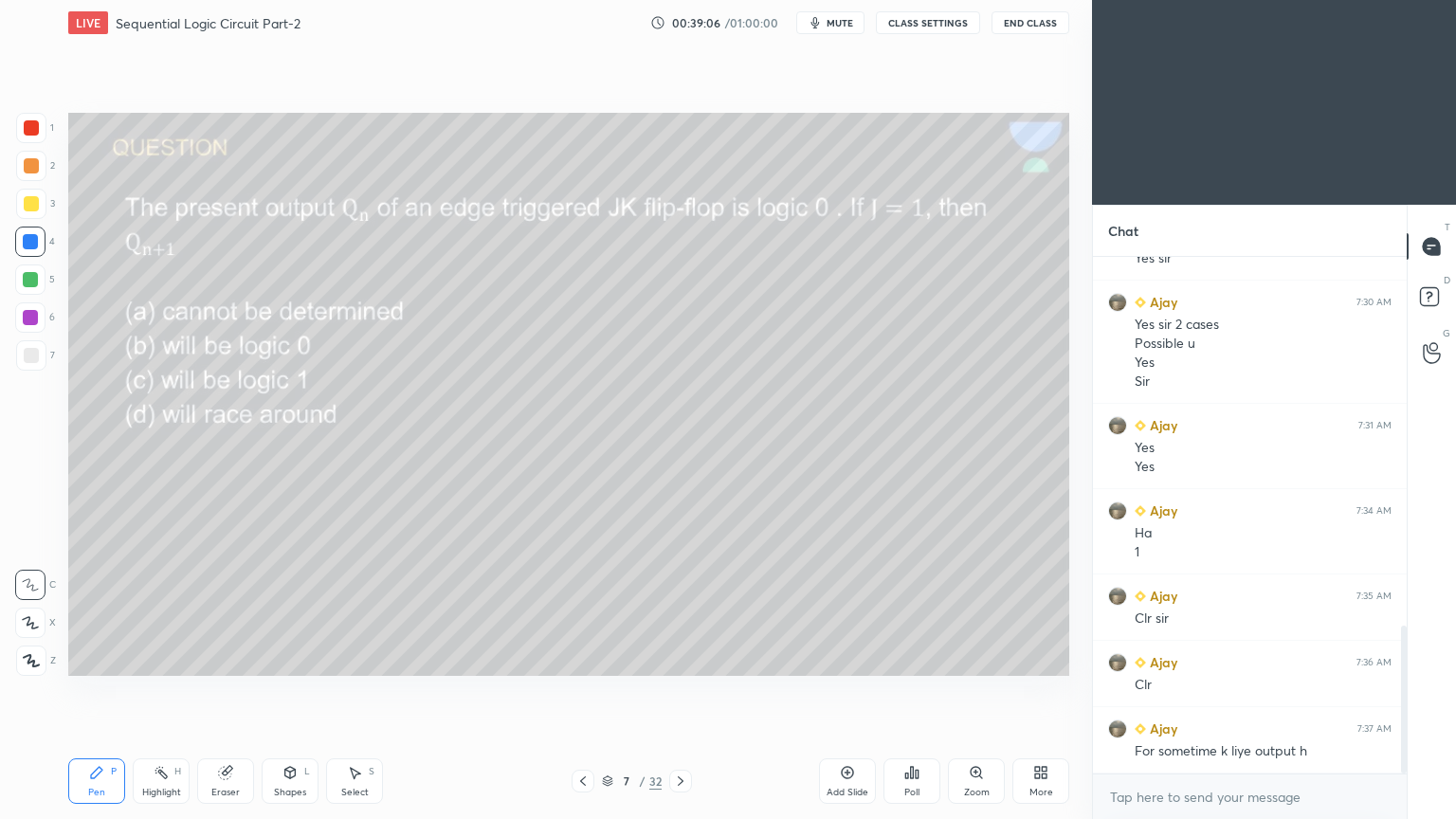 click at bounding box center (31, 204) 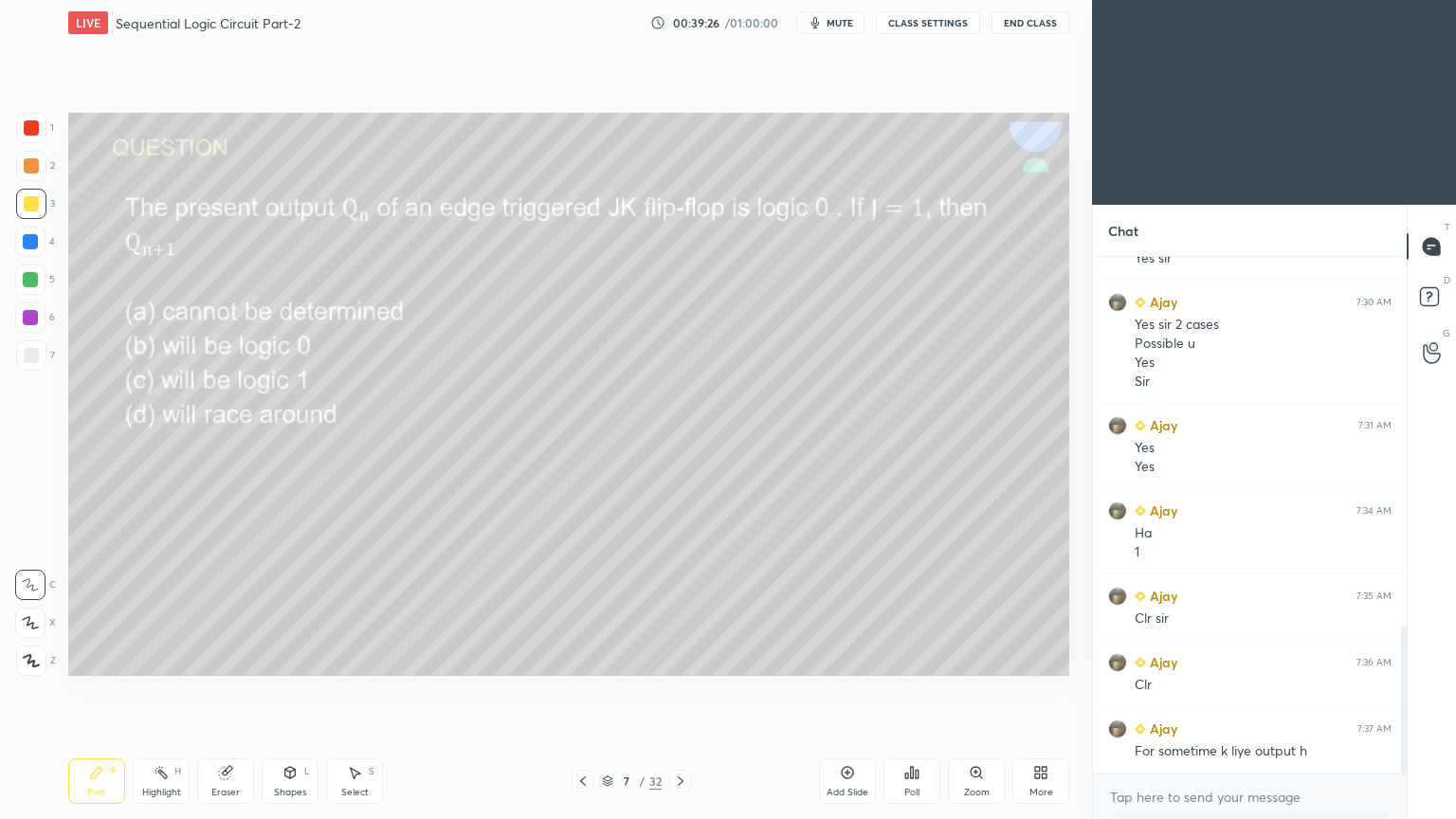click 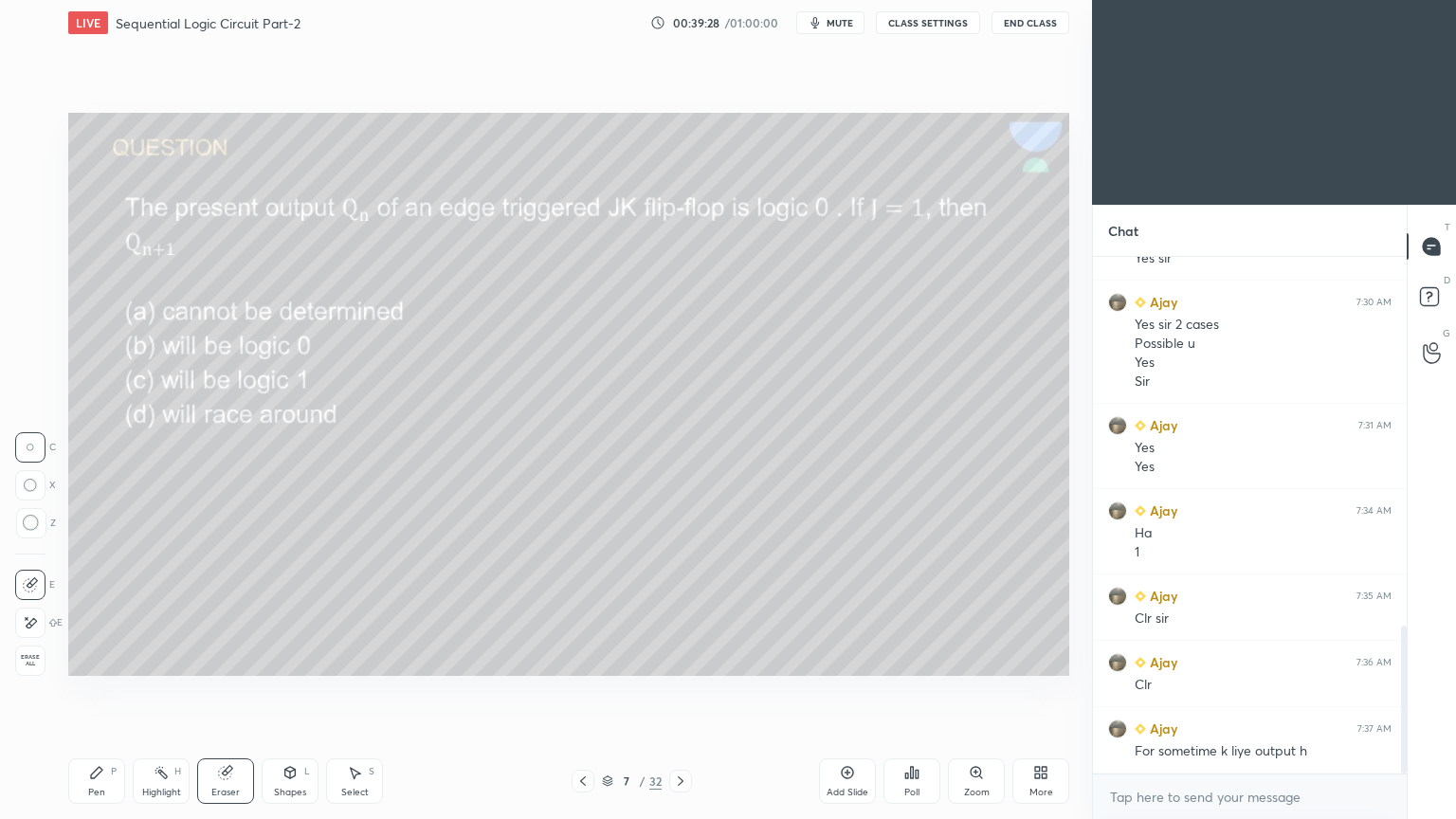 click 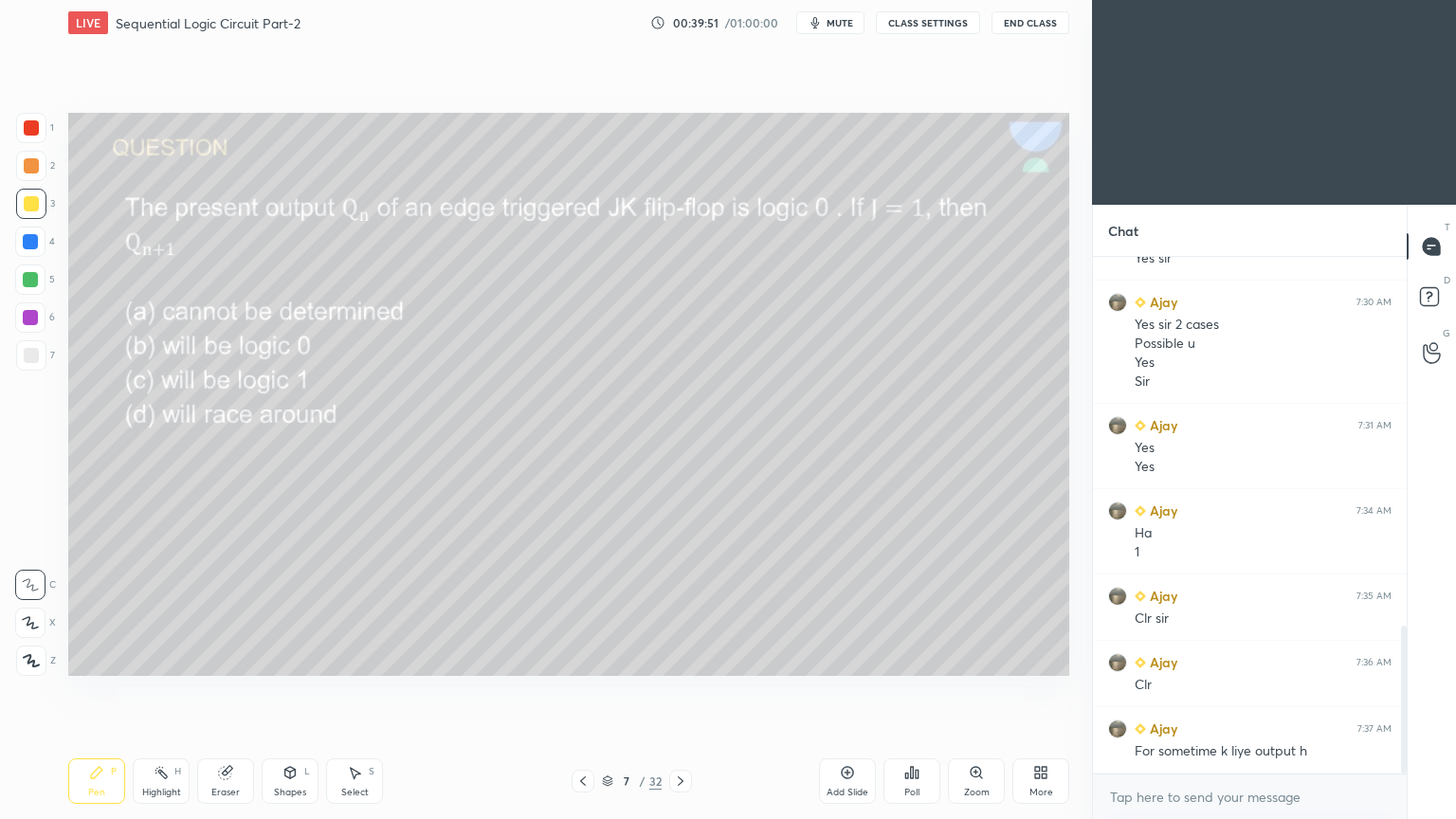 click on "Highlight H" at bounding box center [161, 781] 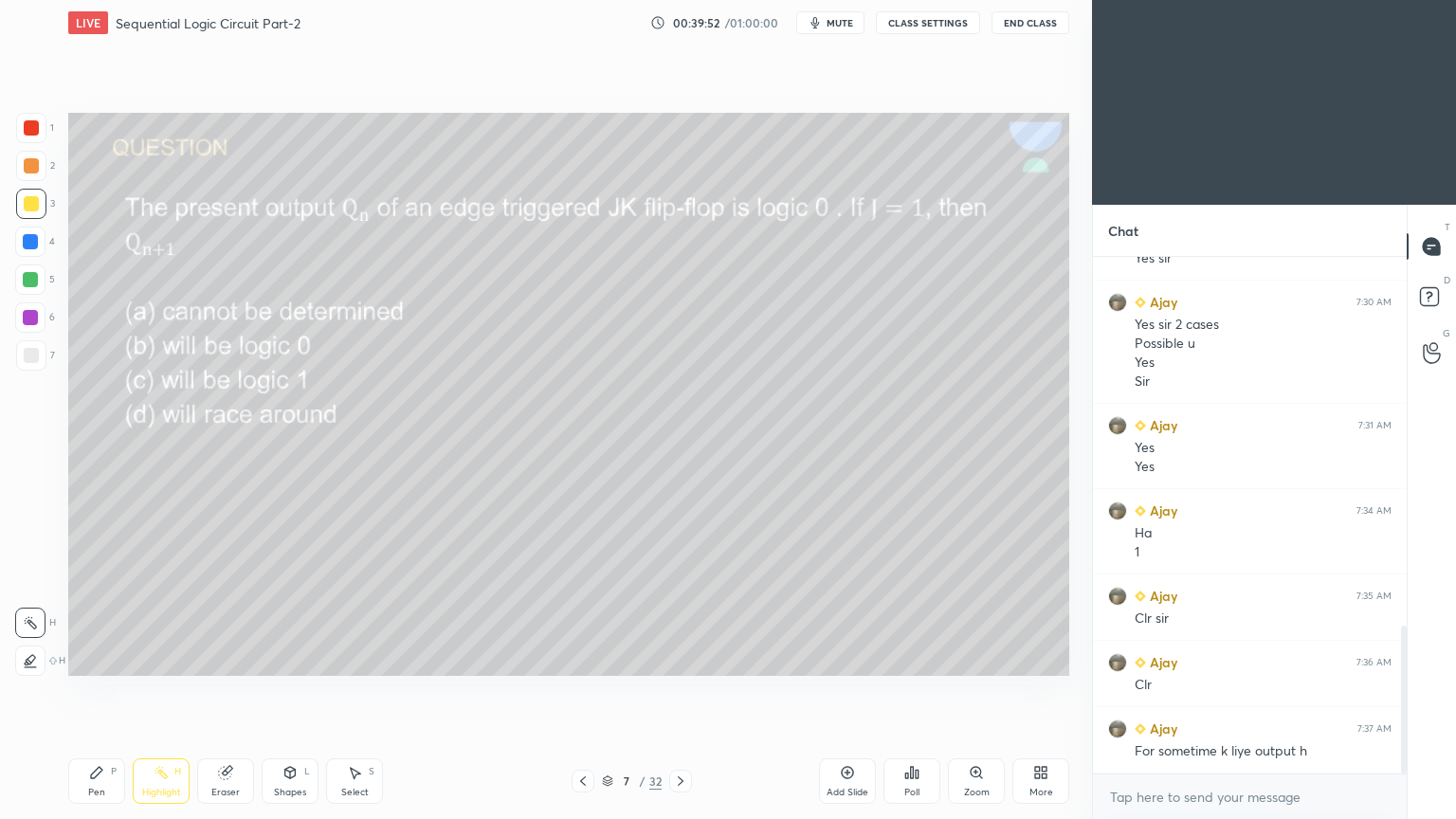 scroll, scrollTop: 1354, scrollLeft: 0, axis: vertical 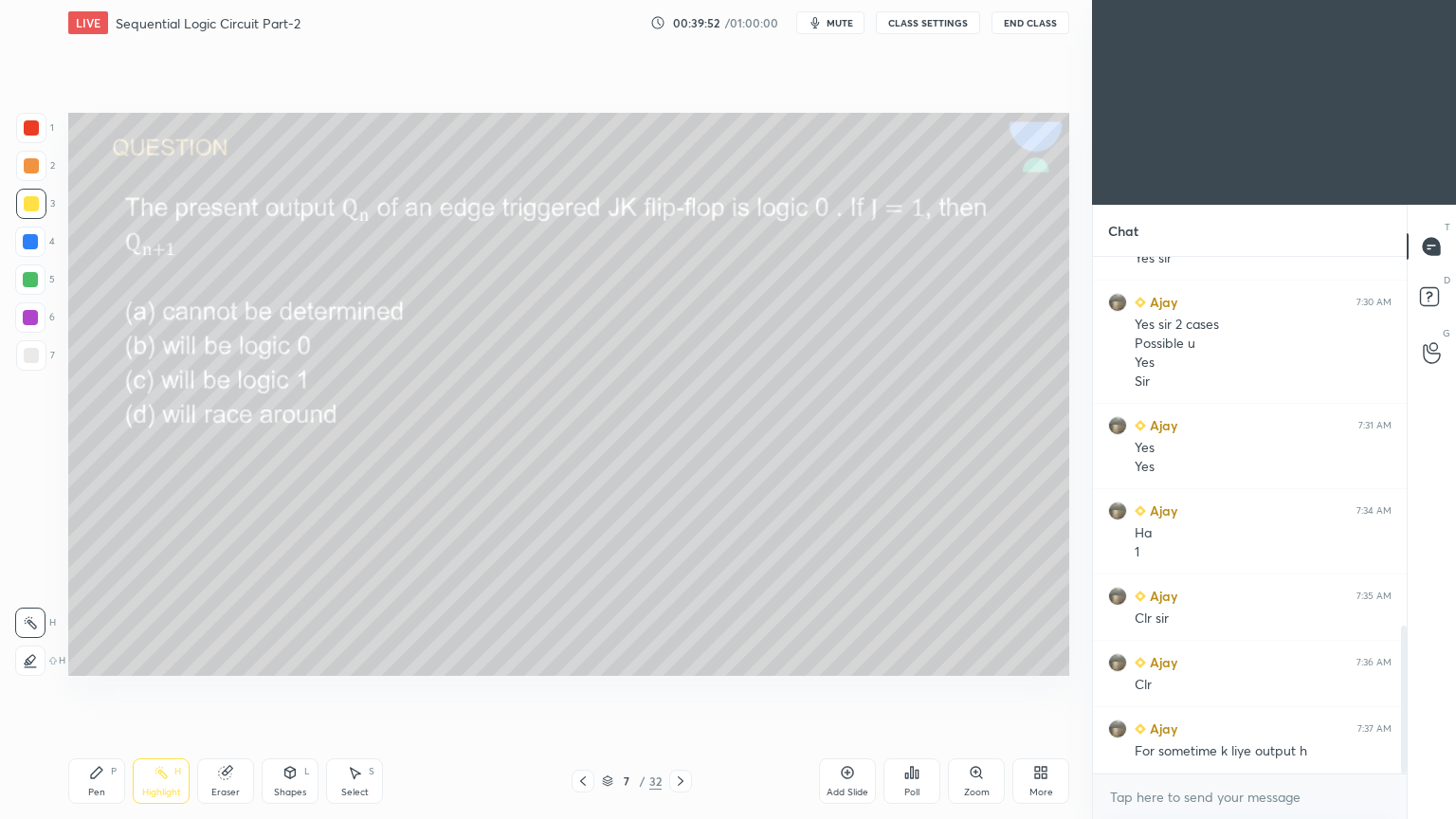 click at bounding box center (30, 280) 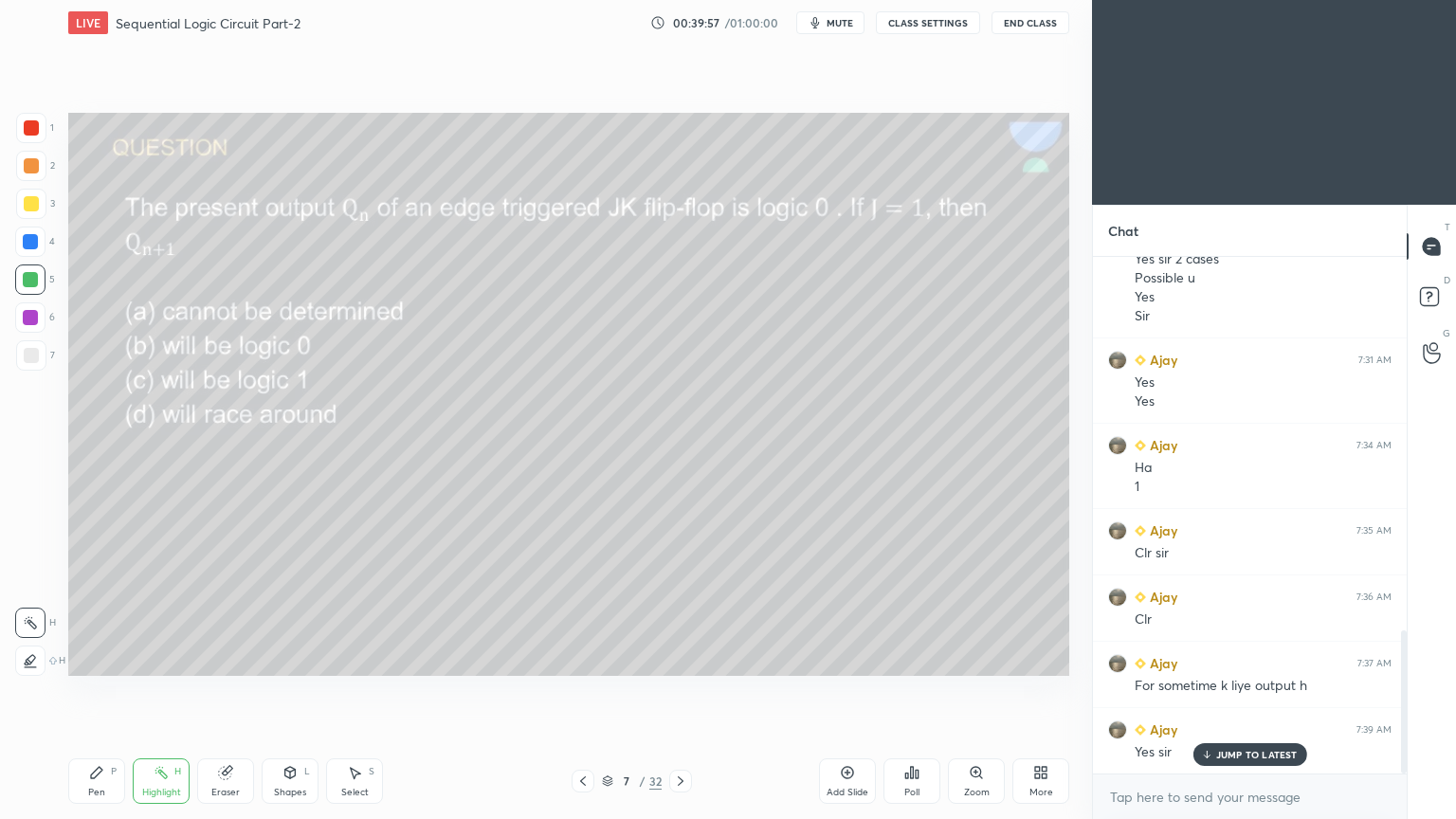 click on "Pen P" at bounding box center (97, 781) 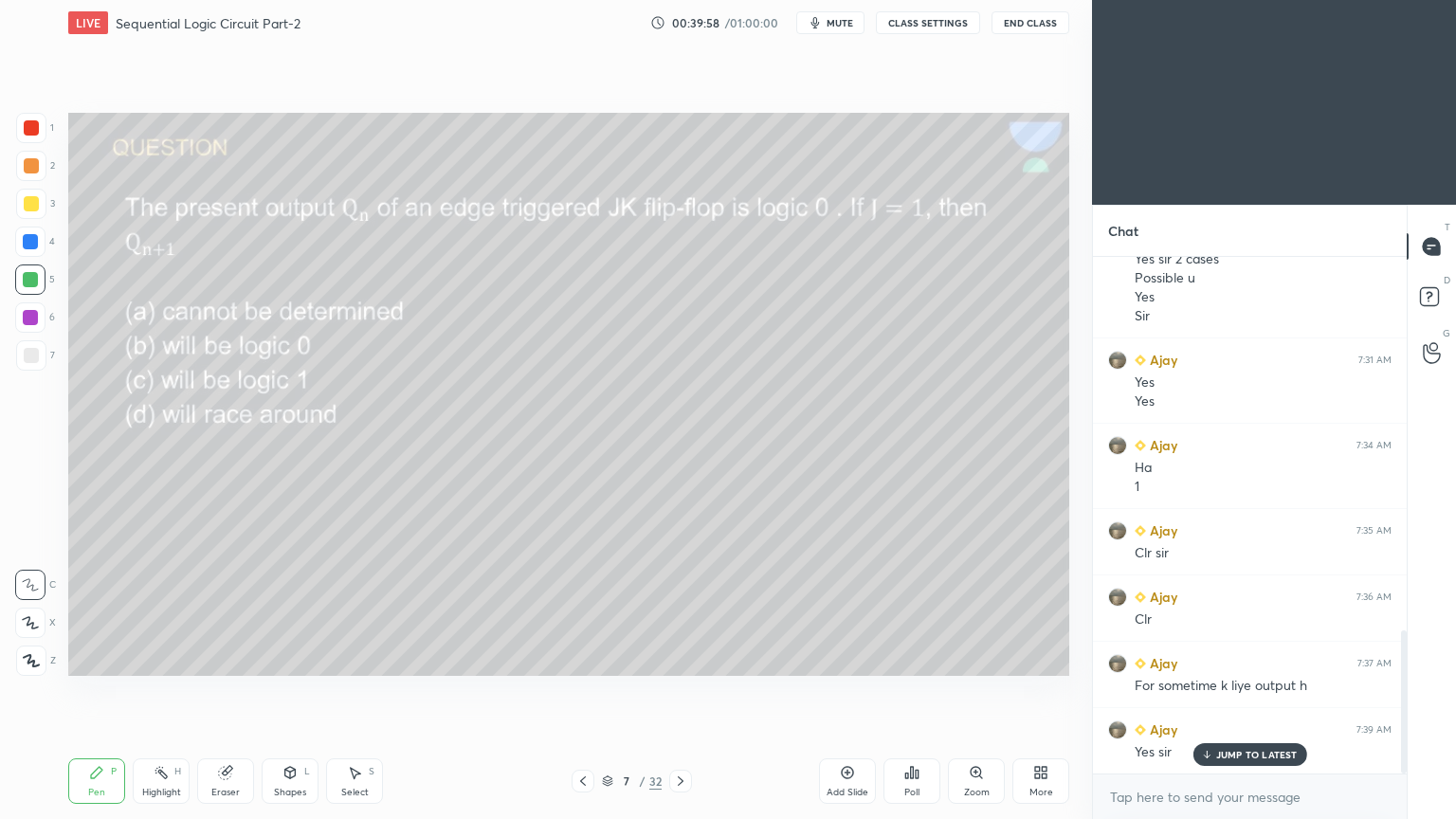 click at bounding box center (31, 166) 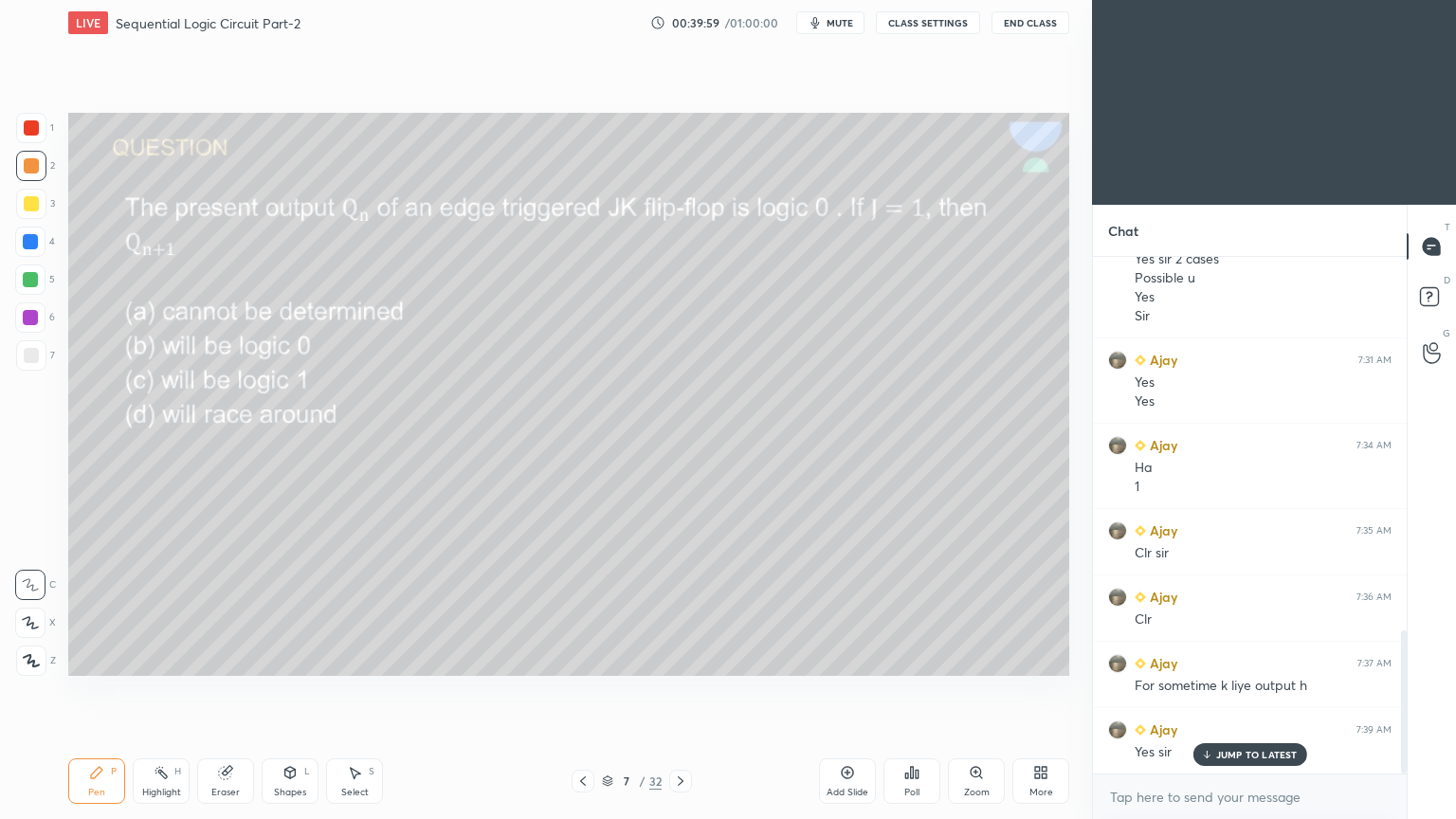 click at bounding box center [30, 623] 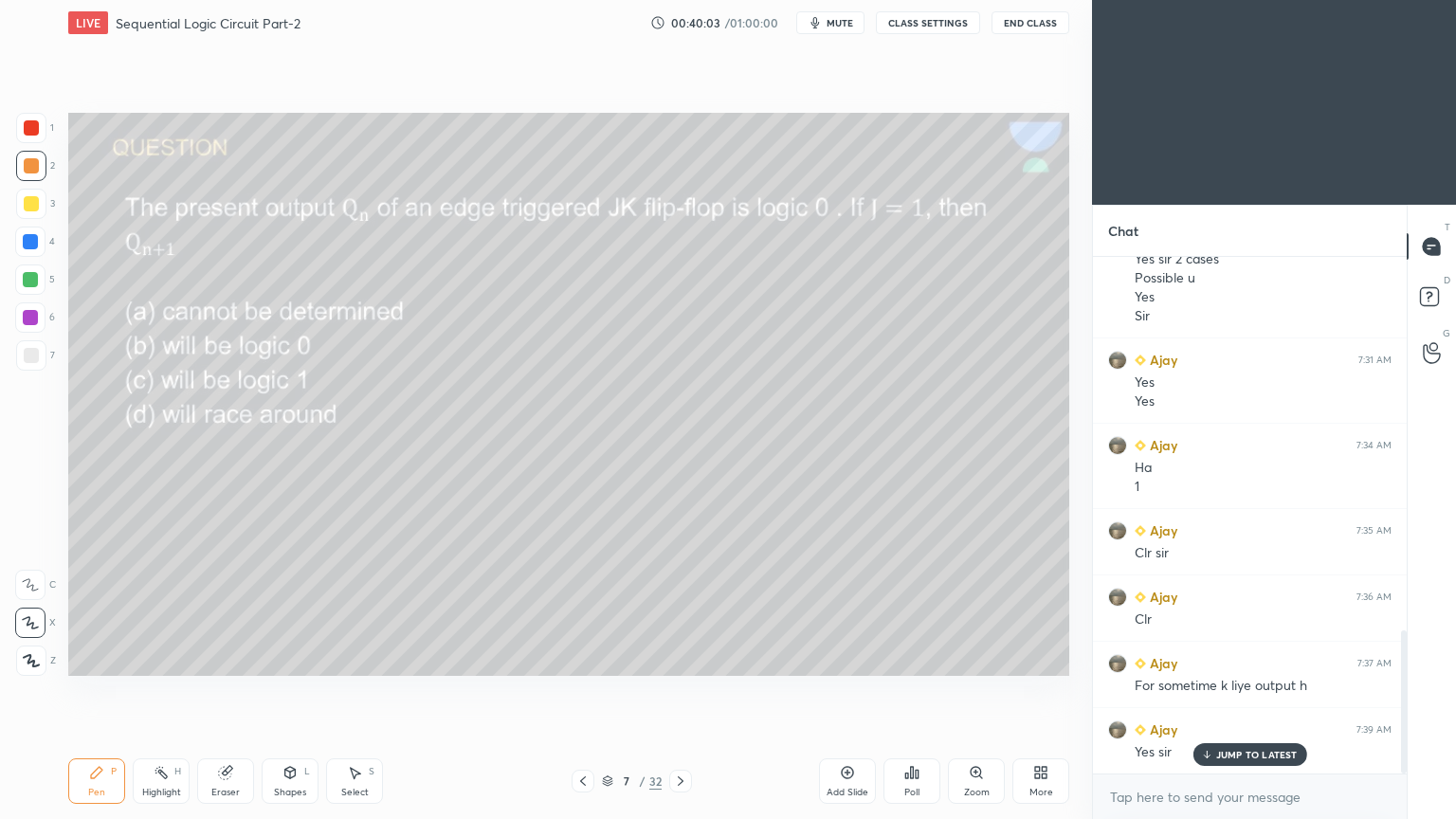scroll, scrollTop: 1421, scrollLeft: 0, axis: vertical 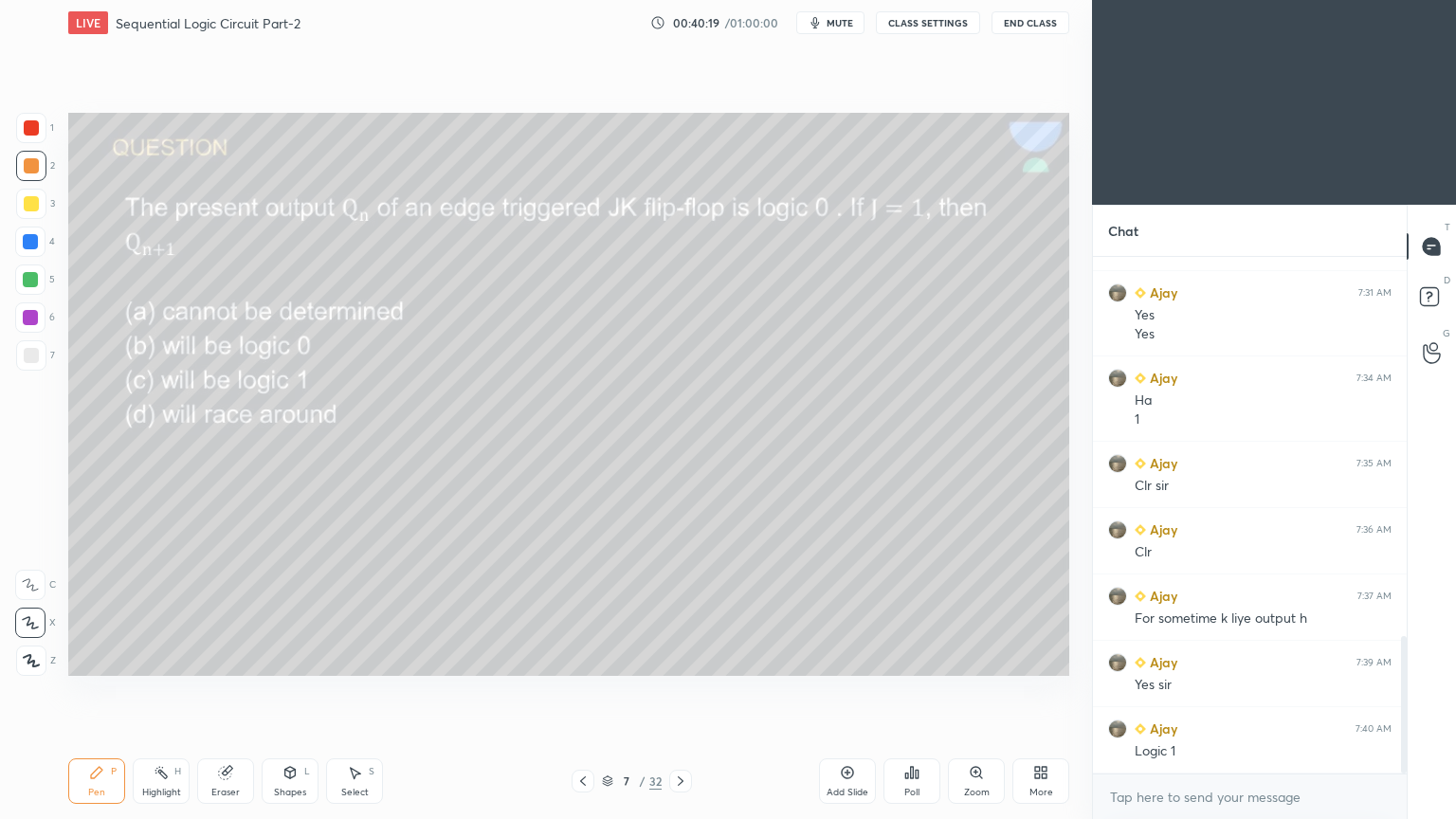 click 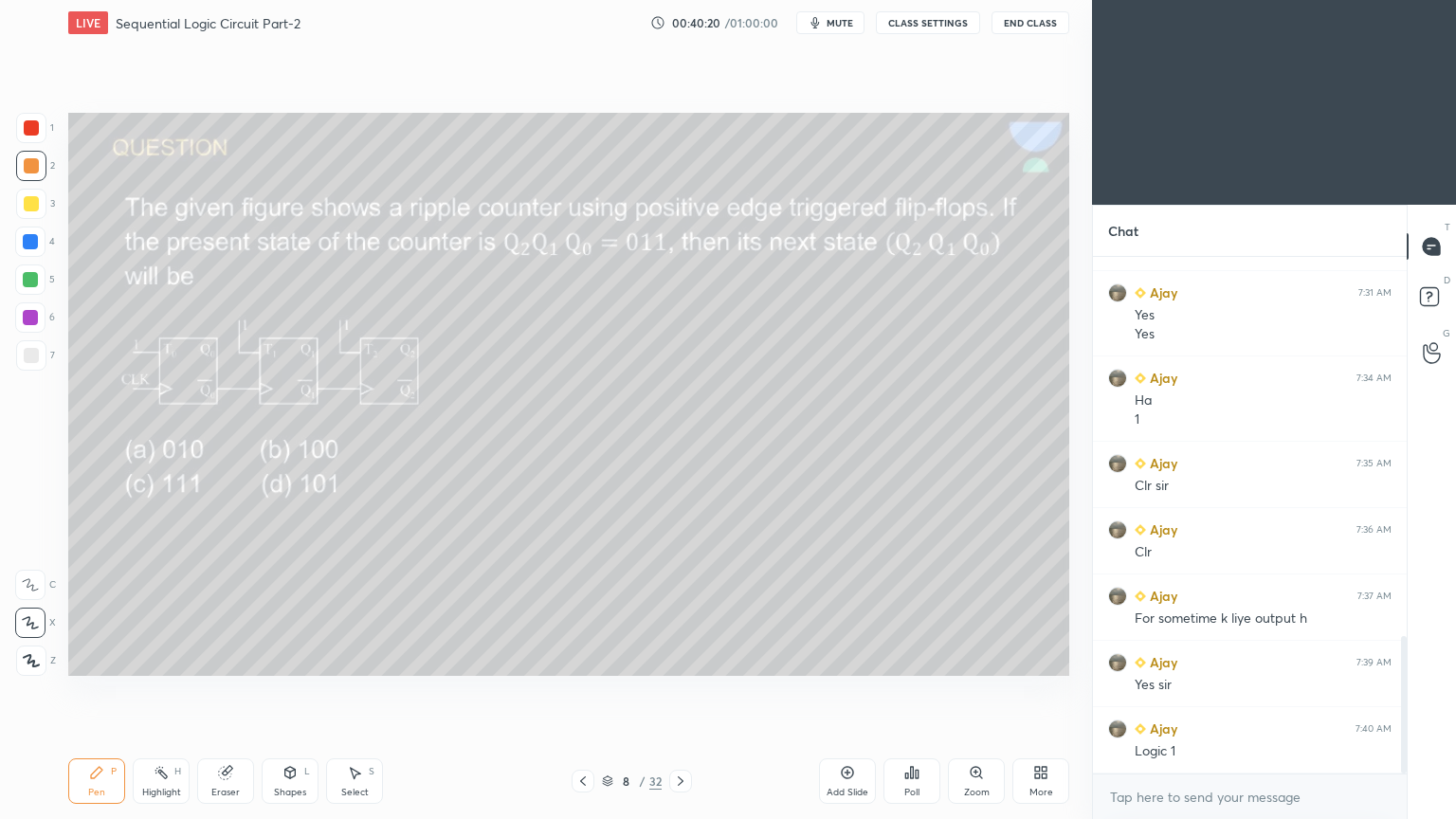 scroll, scrollTop: 1440, scrollLeft: 0, axis: vertical 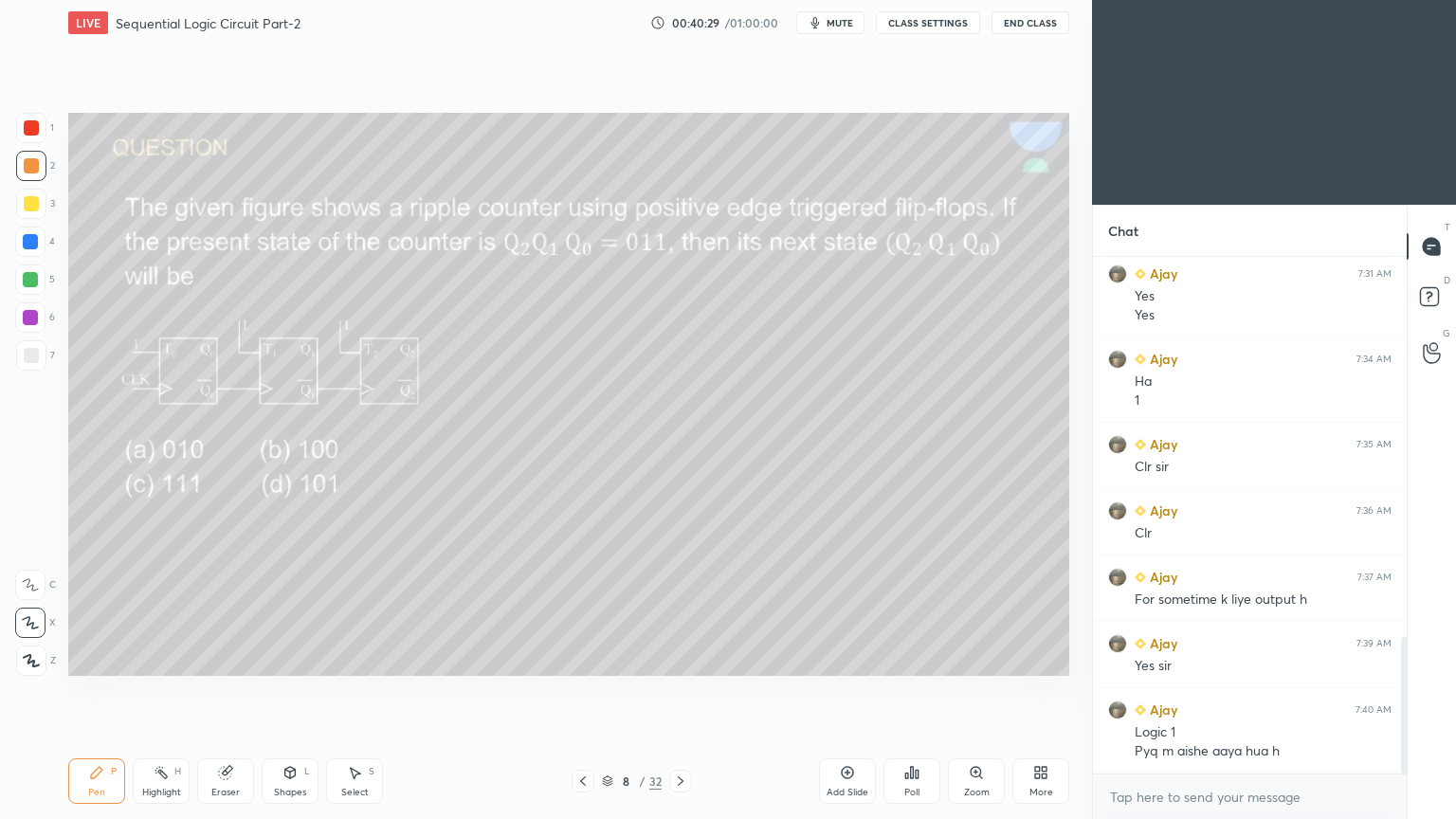 click on "Poll" at bounding box center (912, 781) 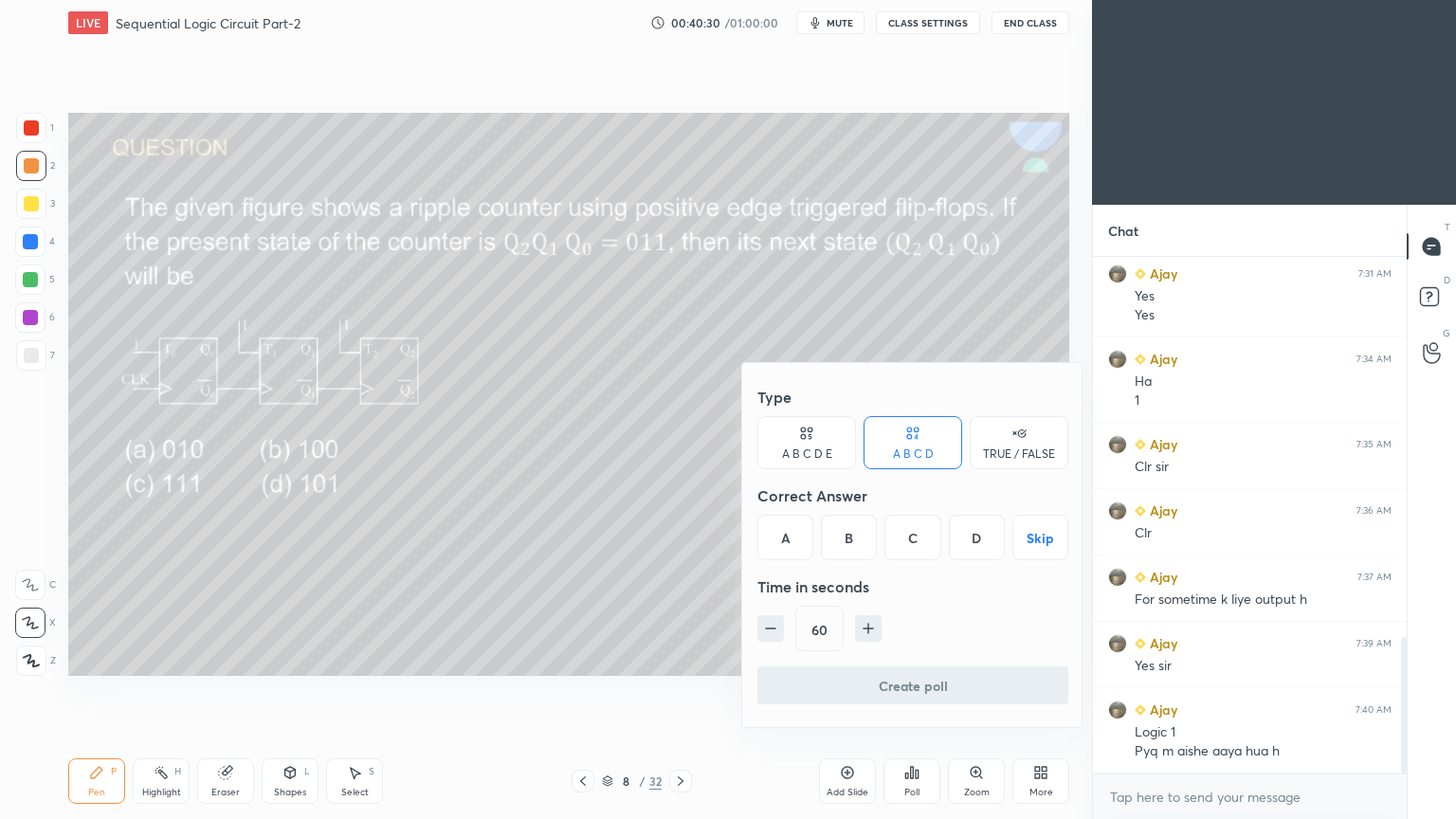 click on "B" at bounding box center (848, 537) 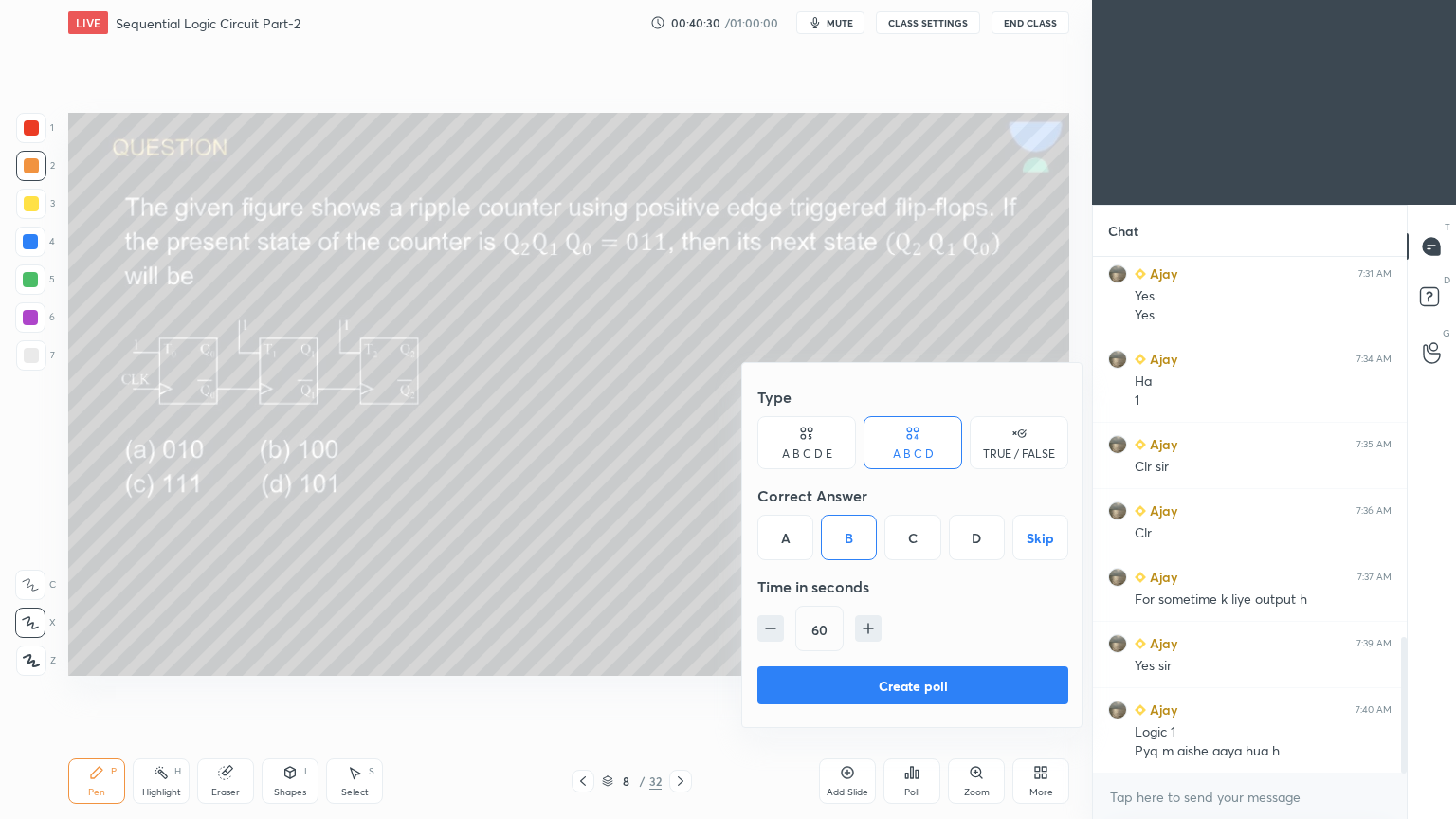 click 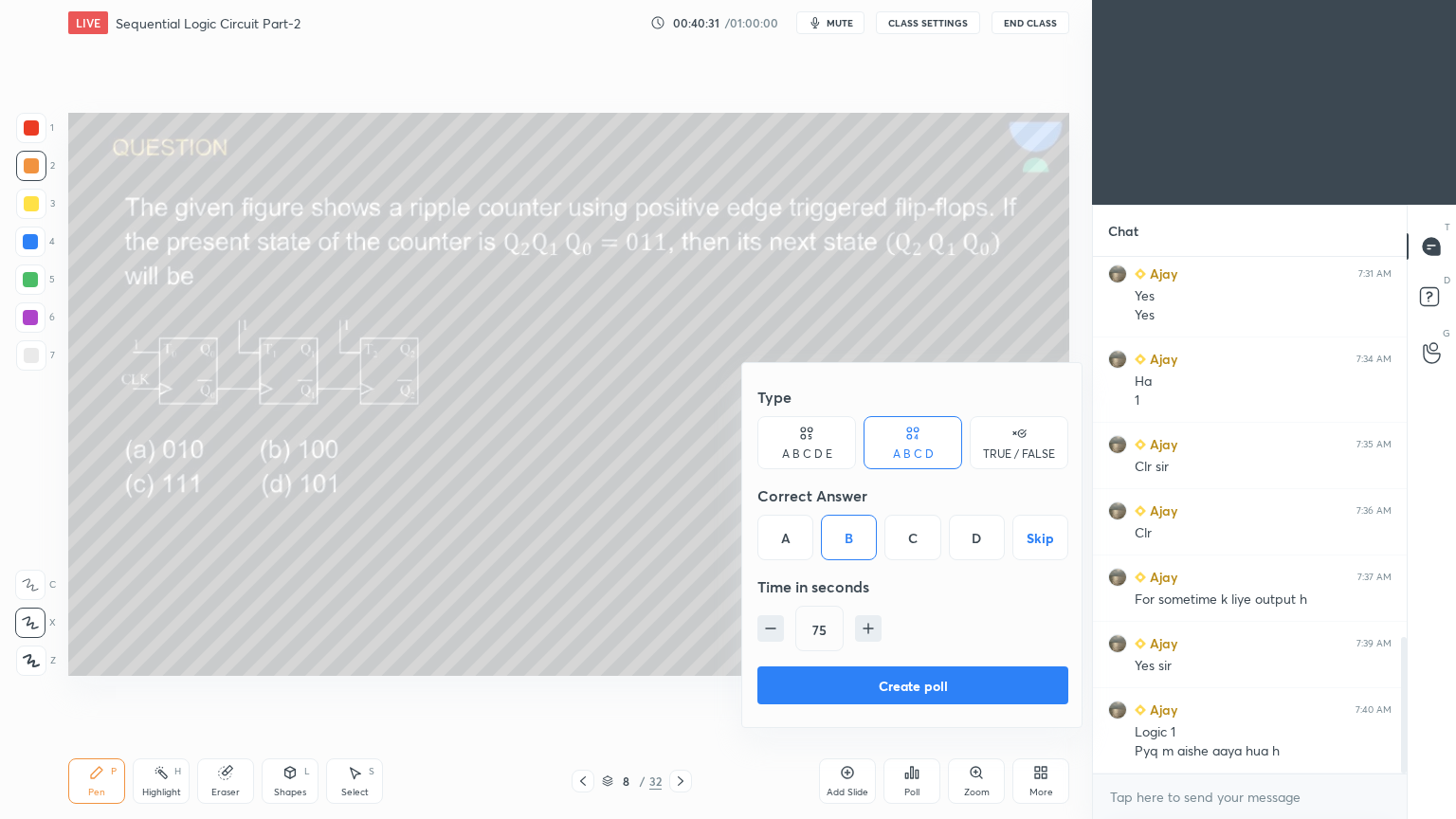 click on "Create poll" at bounding box center [913, 685] 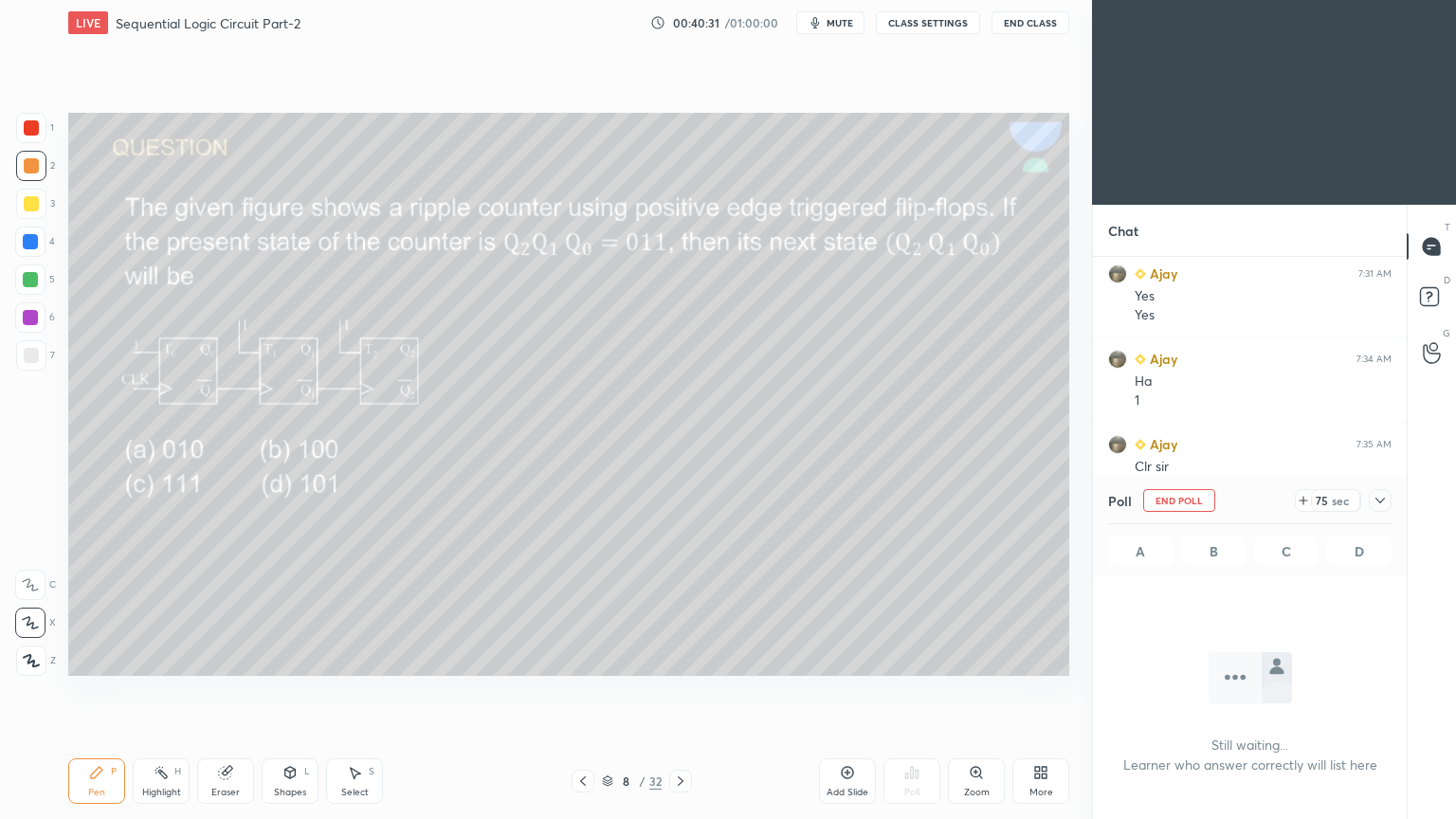 scroll, scrollTop: 418, scrollLeft: 308, axis: both 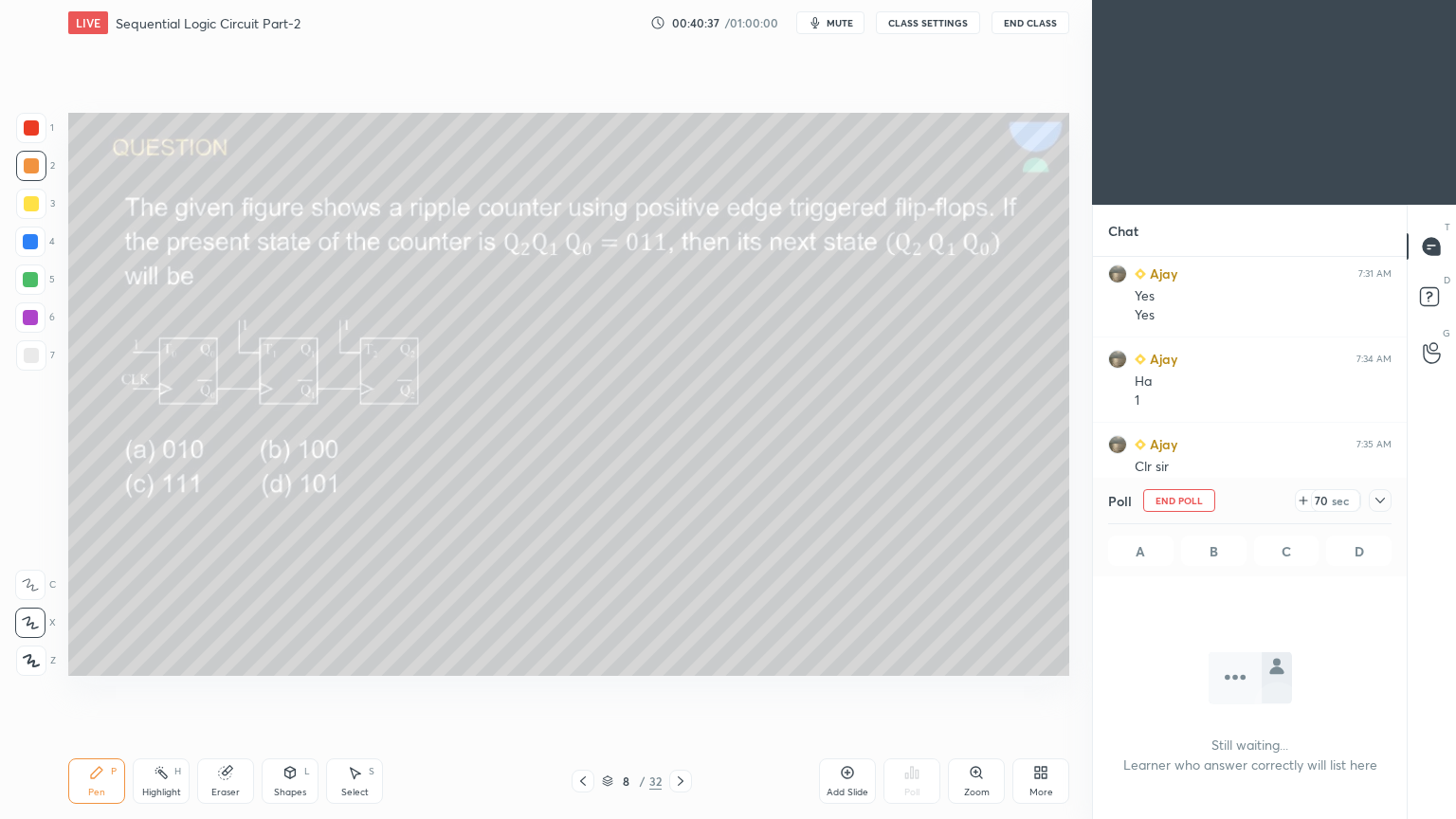 click on "Poll End Poll 70  sec A B C D" at bounding box center [1249, 527] 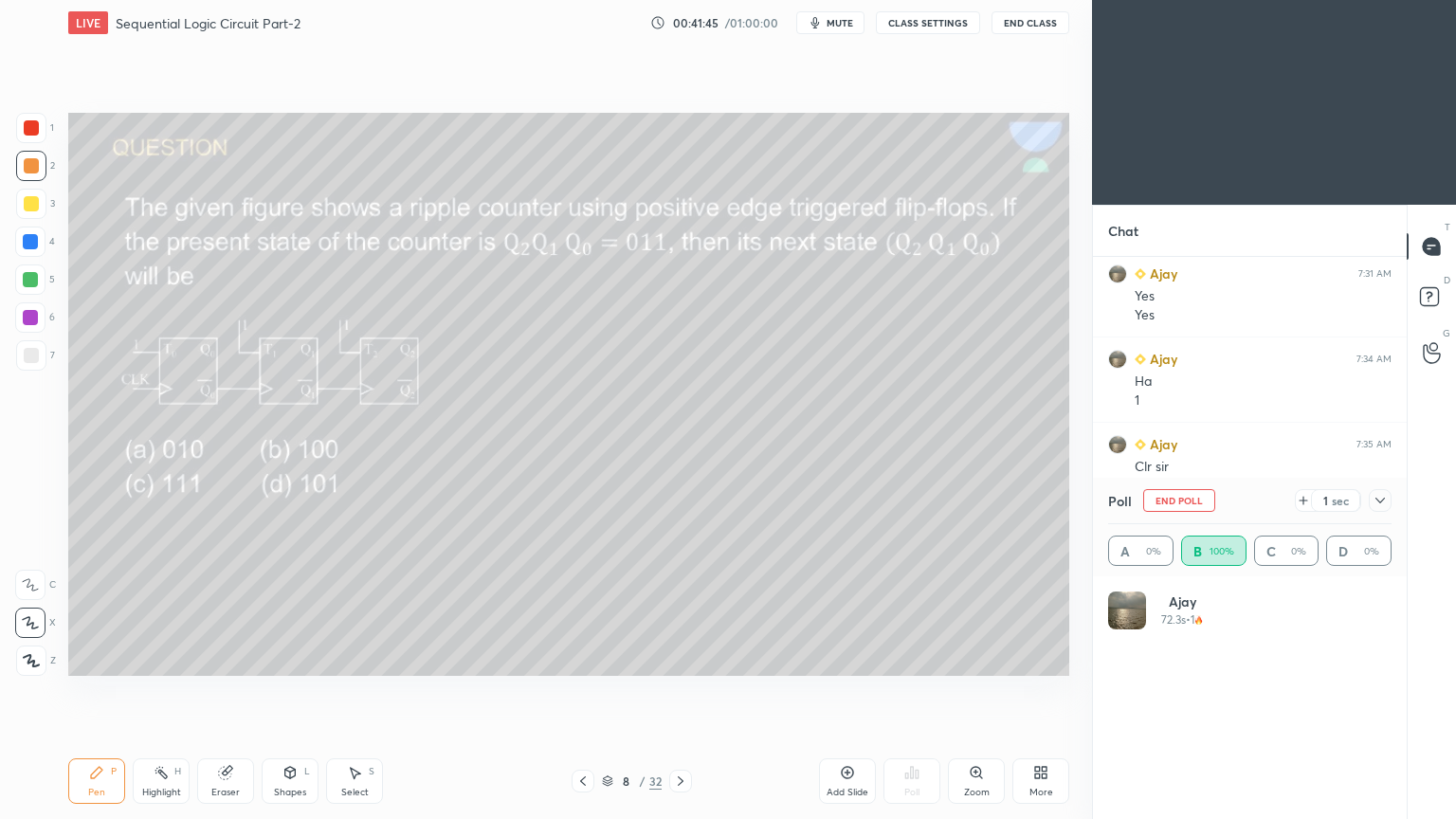 scroll, scrollTop: 6, scrollLeft: 6, axis: both 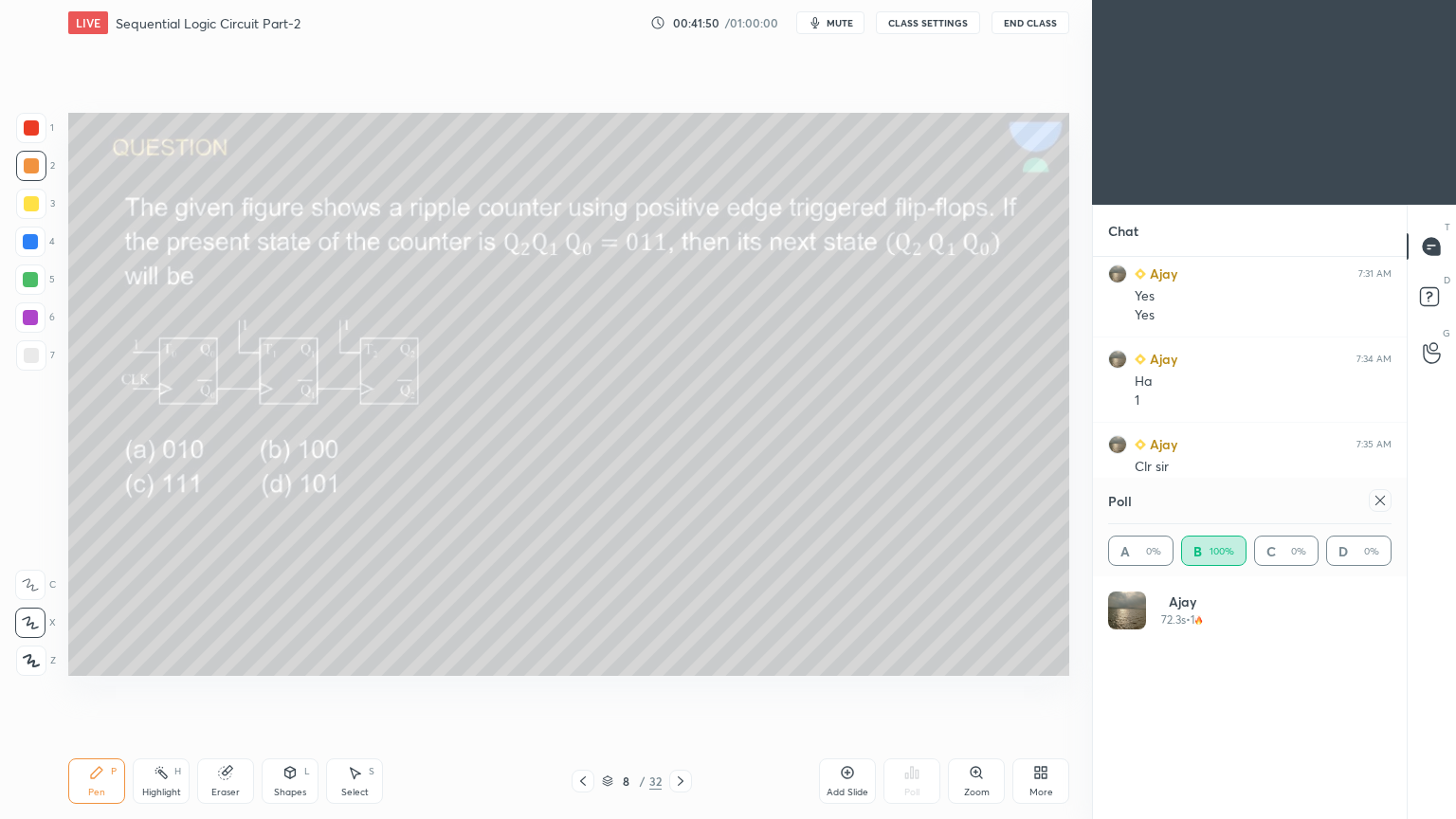 click on "Poll A 0% B 100% C 0% D 0%" at bounding box center [1249, 527] 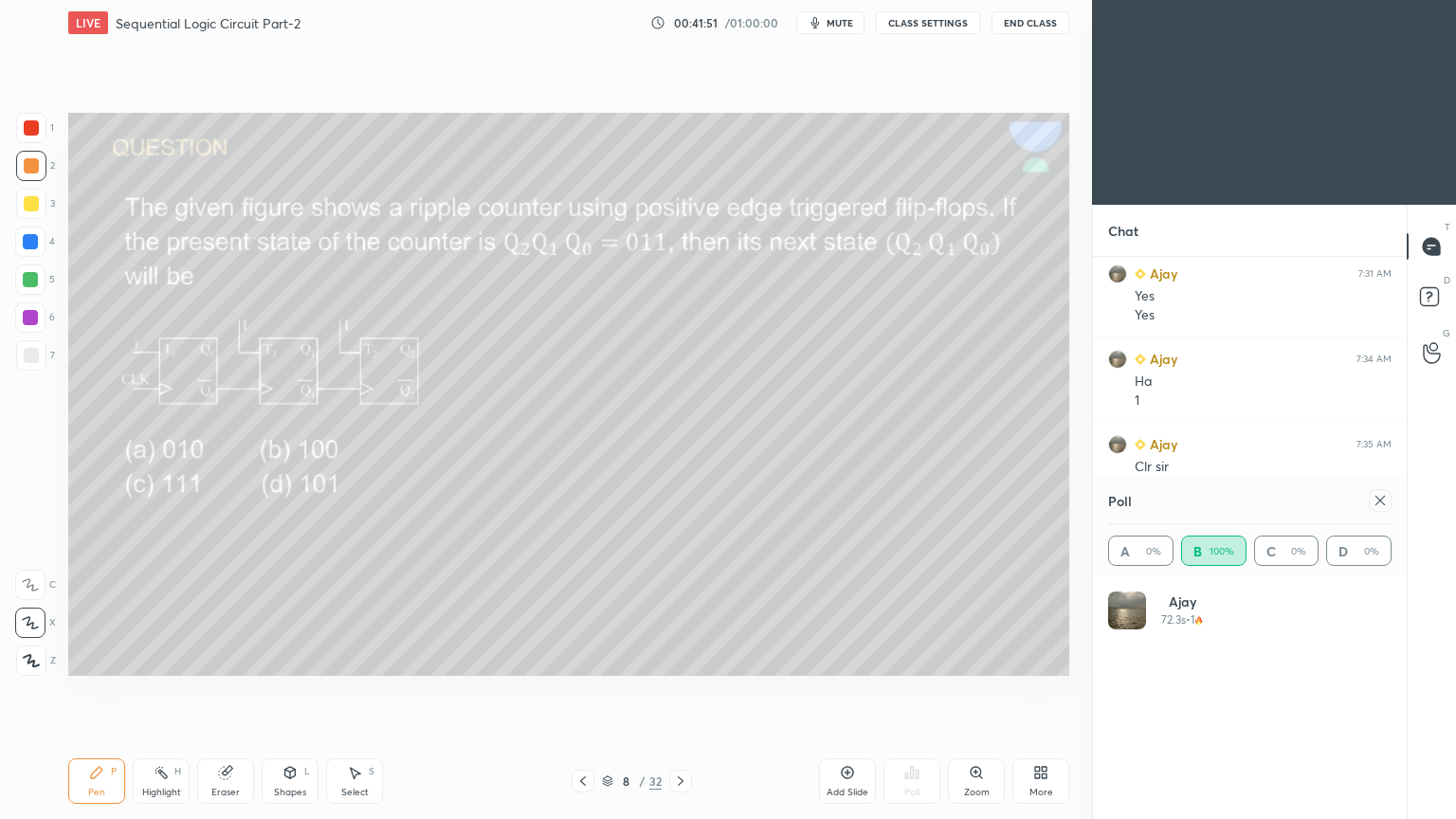 click 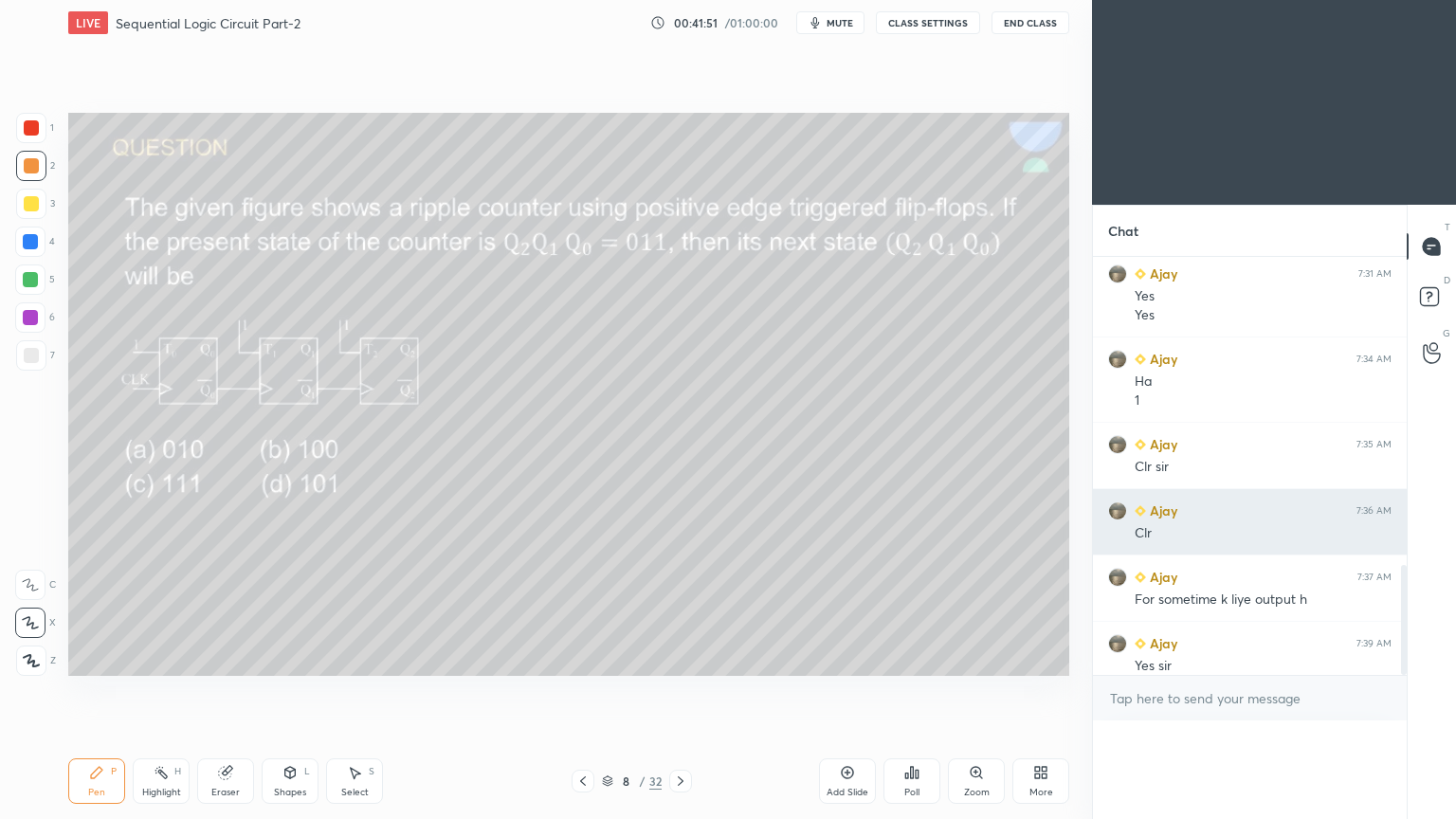 scroll, scrollTop: 83, scrollLeft: 278, axis: both 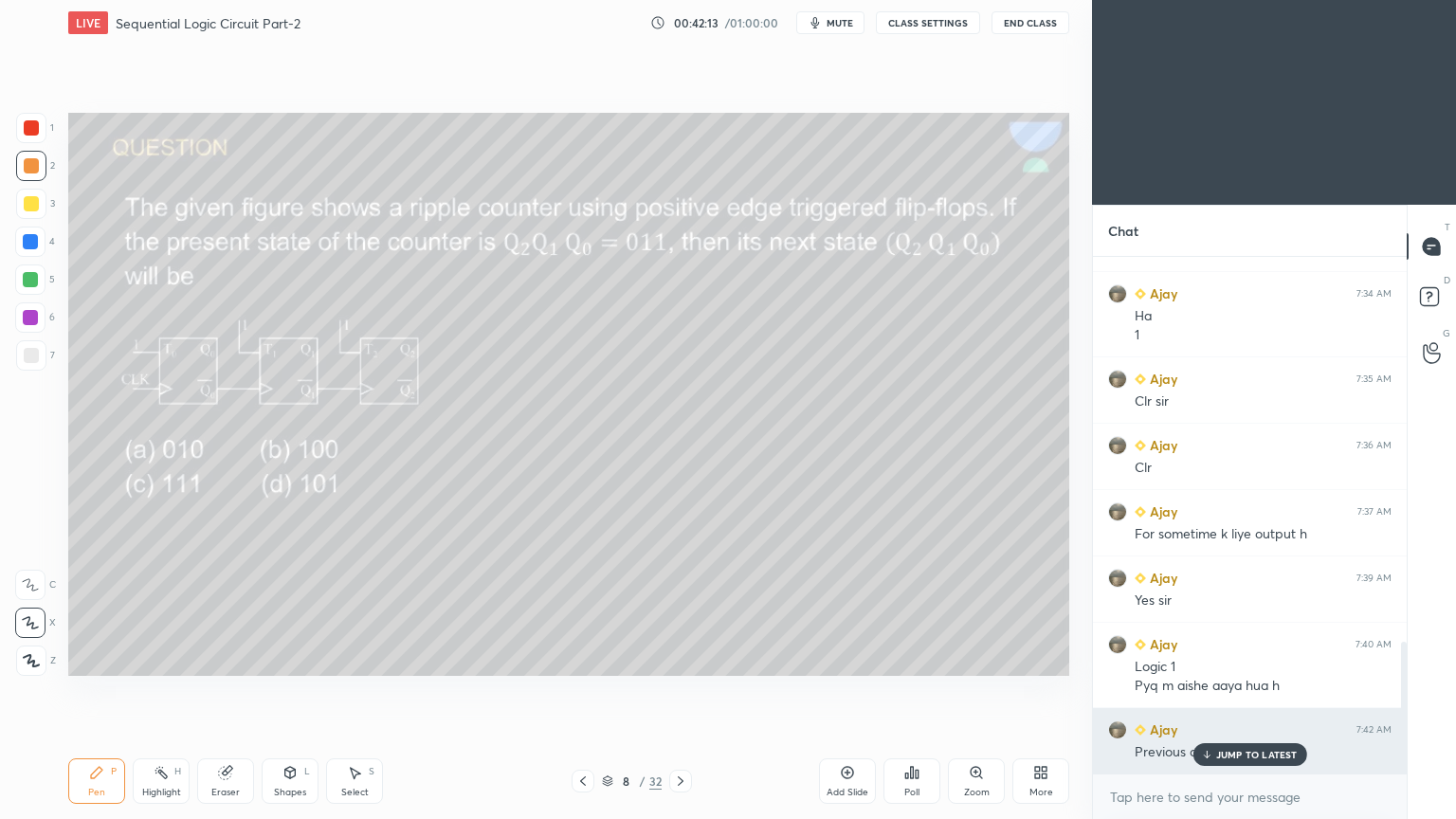 click on "JUMP TO LATEST" at bounding box center (1249, 755) 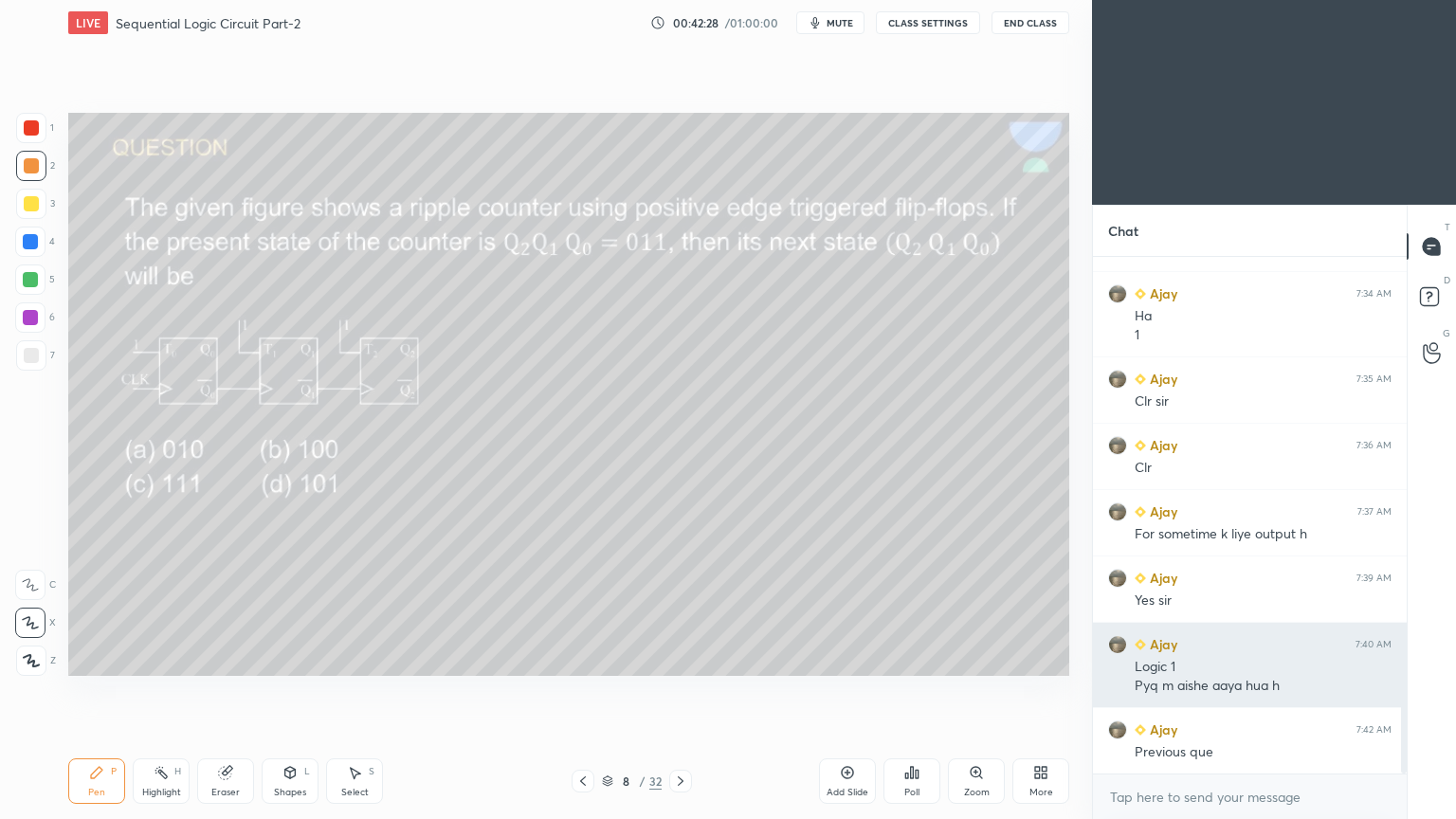 scroll, scrollTop: 1524, scrollLeft: 0, axis: vertical 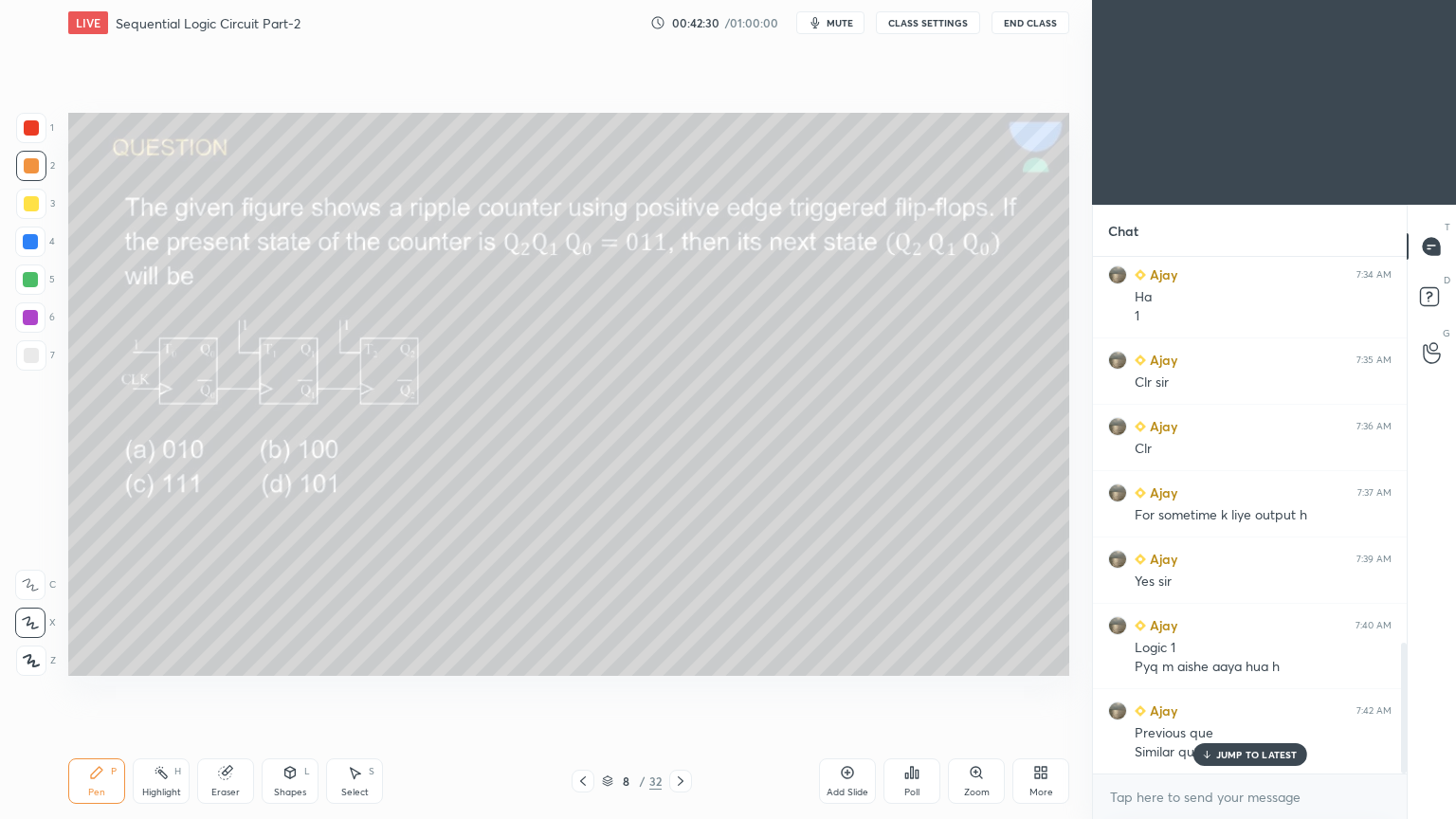 click on "JUMP TO LATEST" at bounding box center [1257, 755] 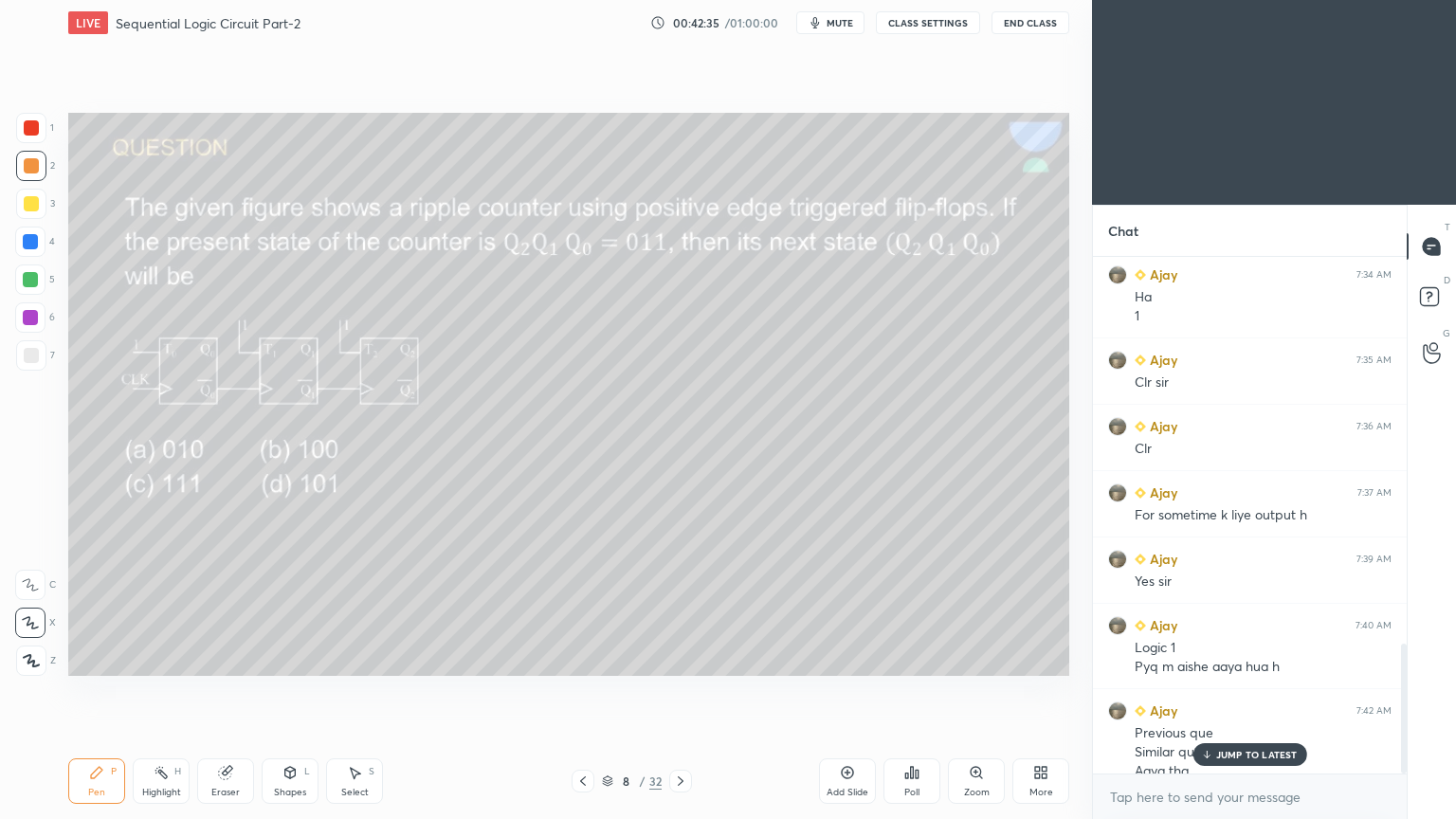 scroll, scrollTop: 1543, scrollLeft: 0, axis: vertical 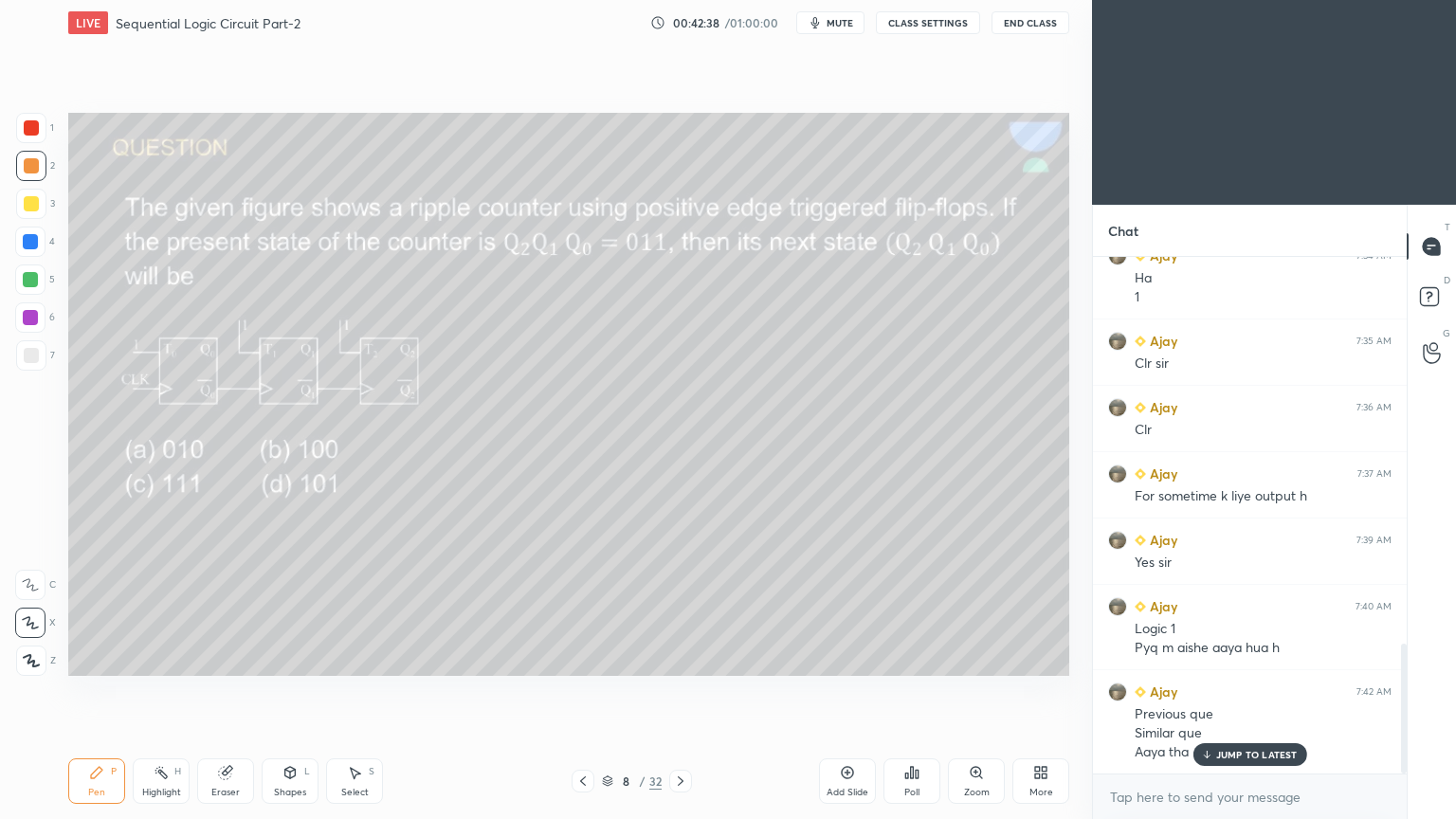 click at bounding box center [31, 204] 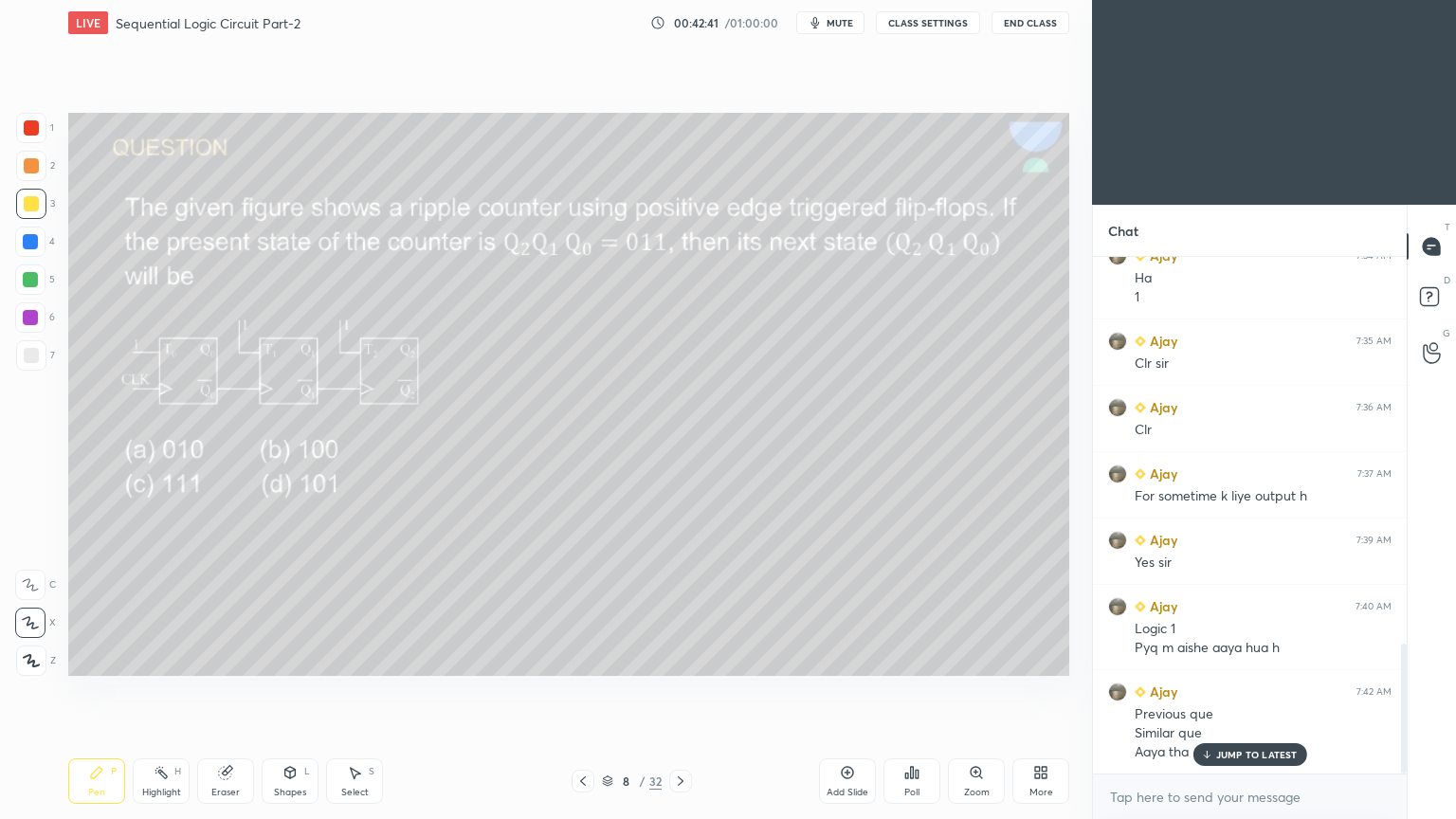 click 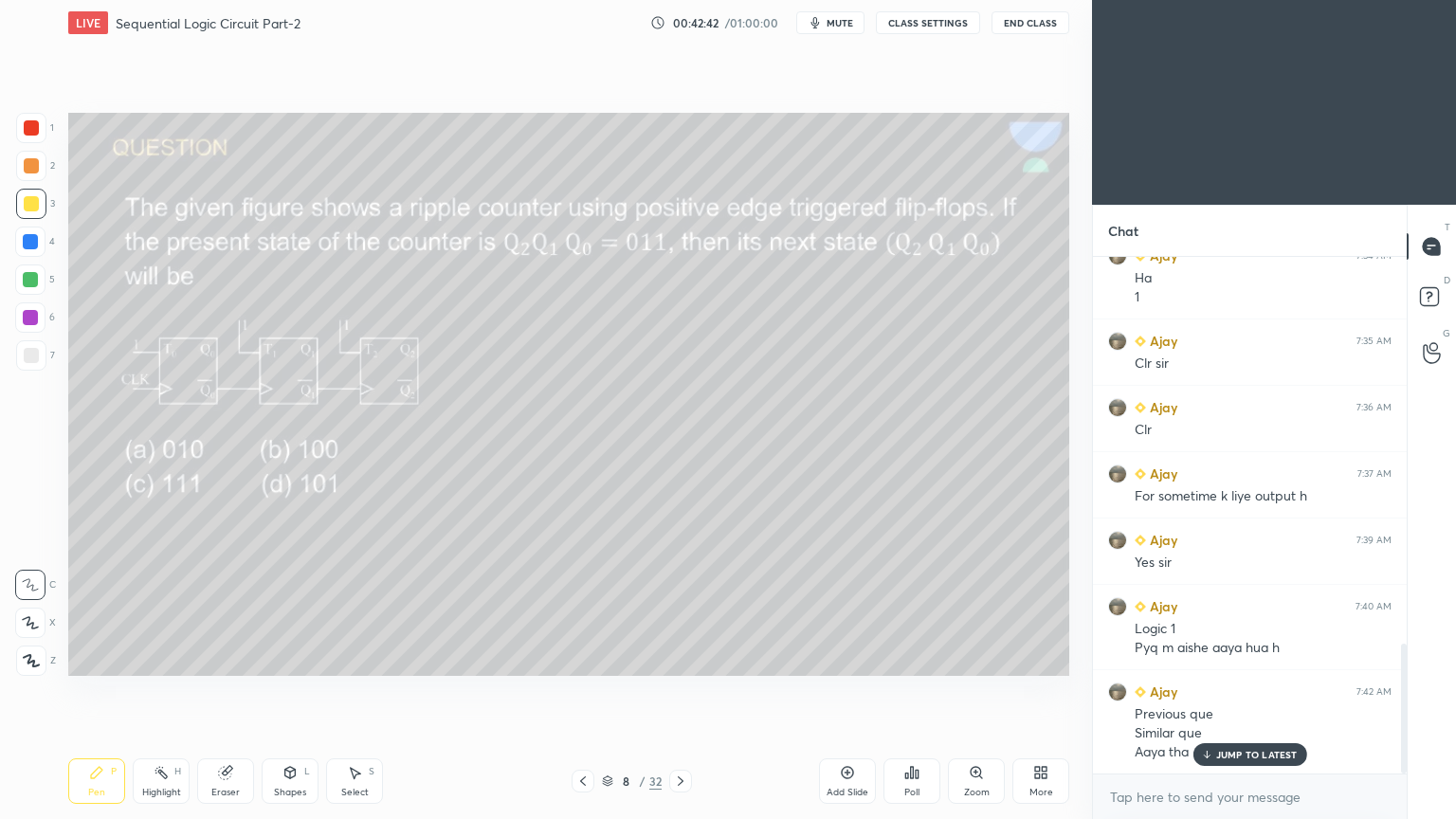 click on "Eraser" at bounding box center [226, 781] 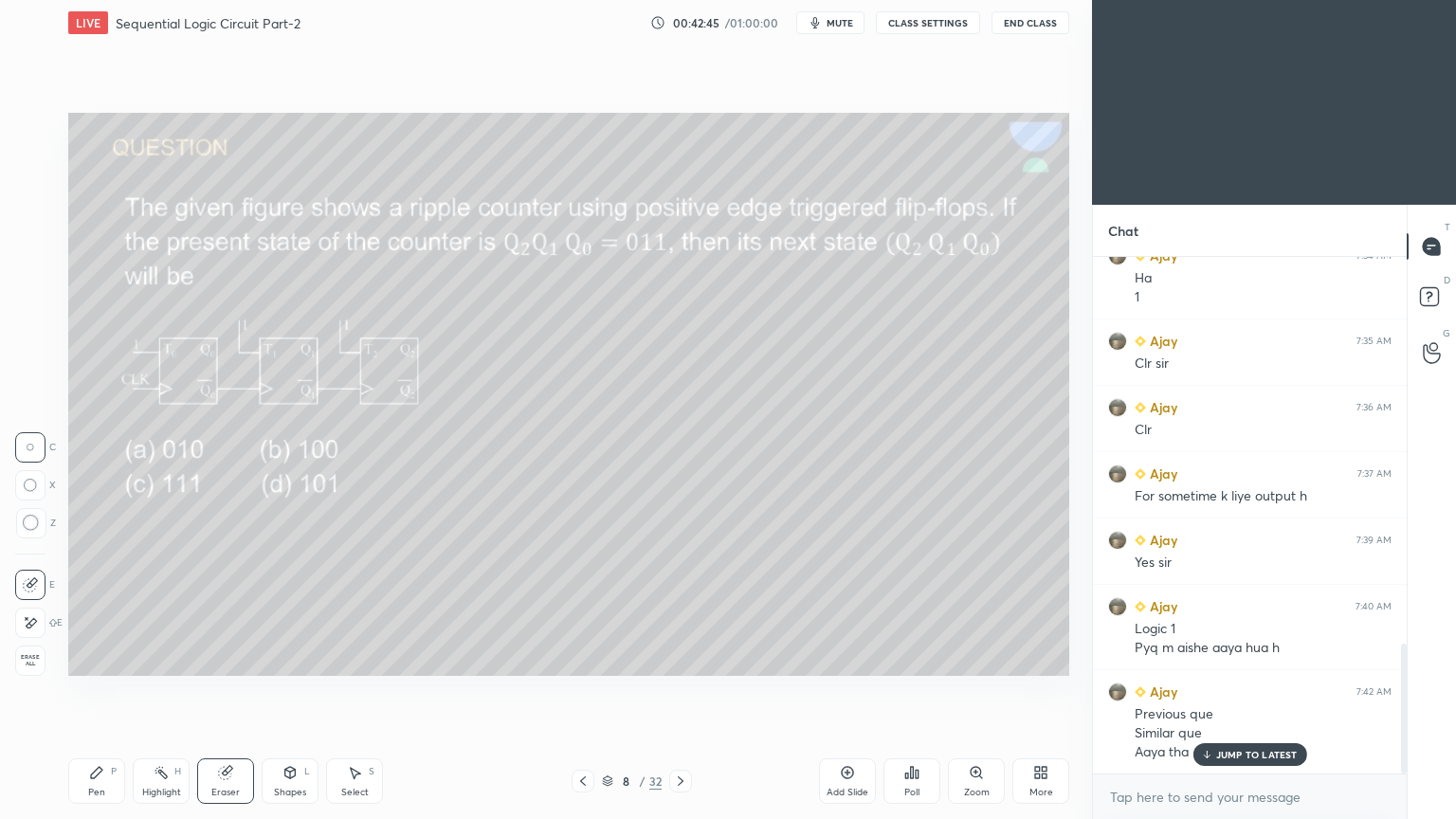 click on "Pen P" at bounding box center (97, 781) 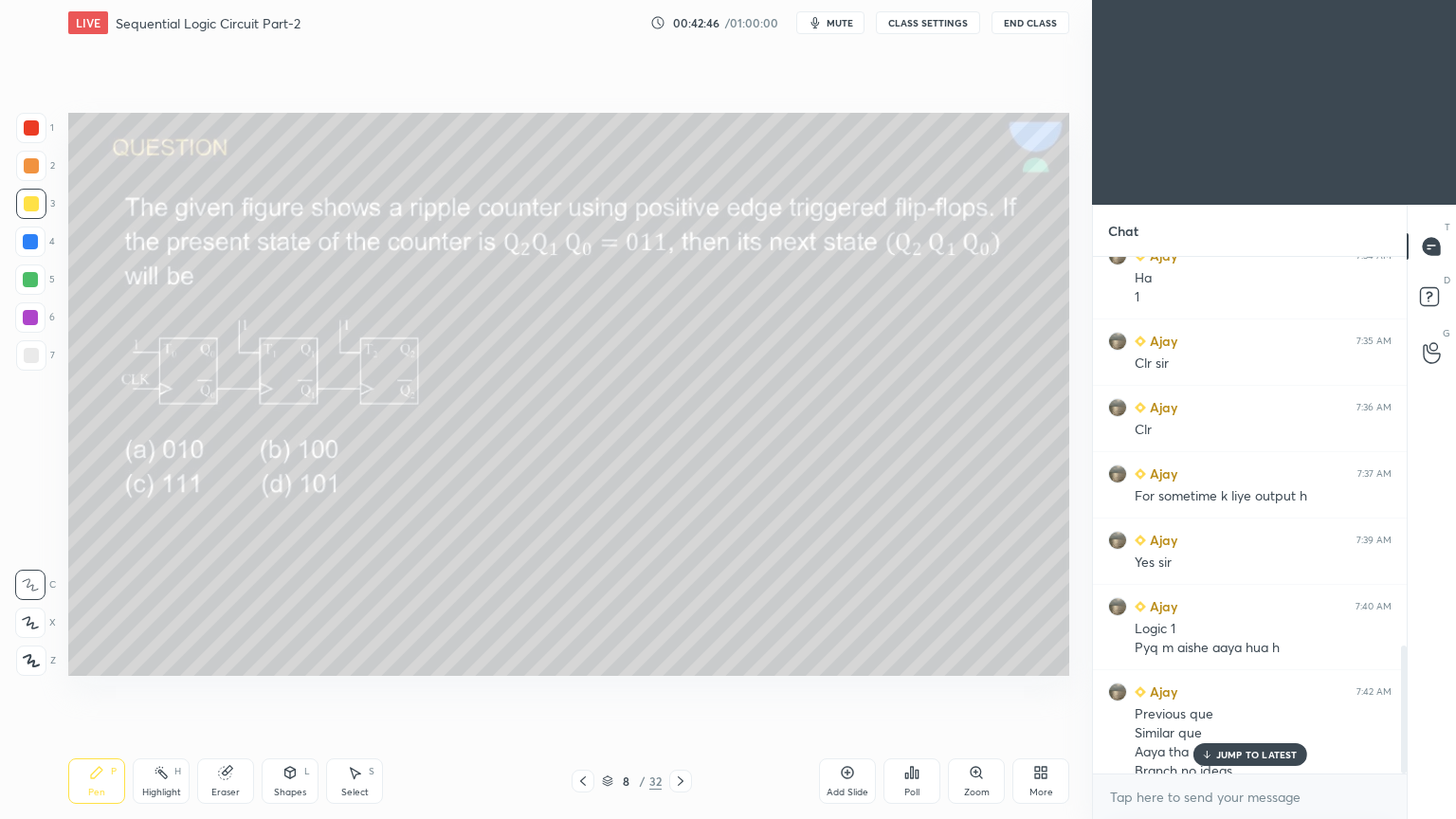 scroll, scrollTop: 1562, scrollLeft: 0, axis: vertical 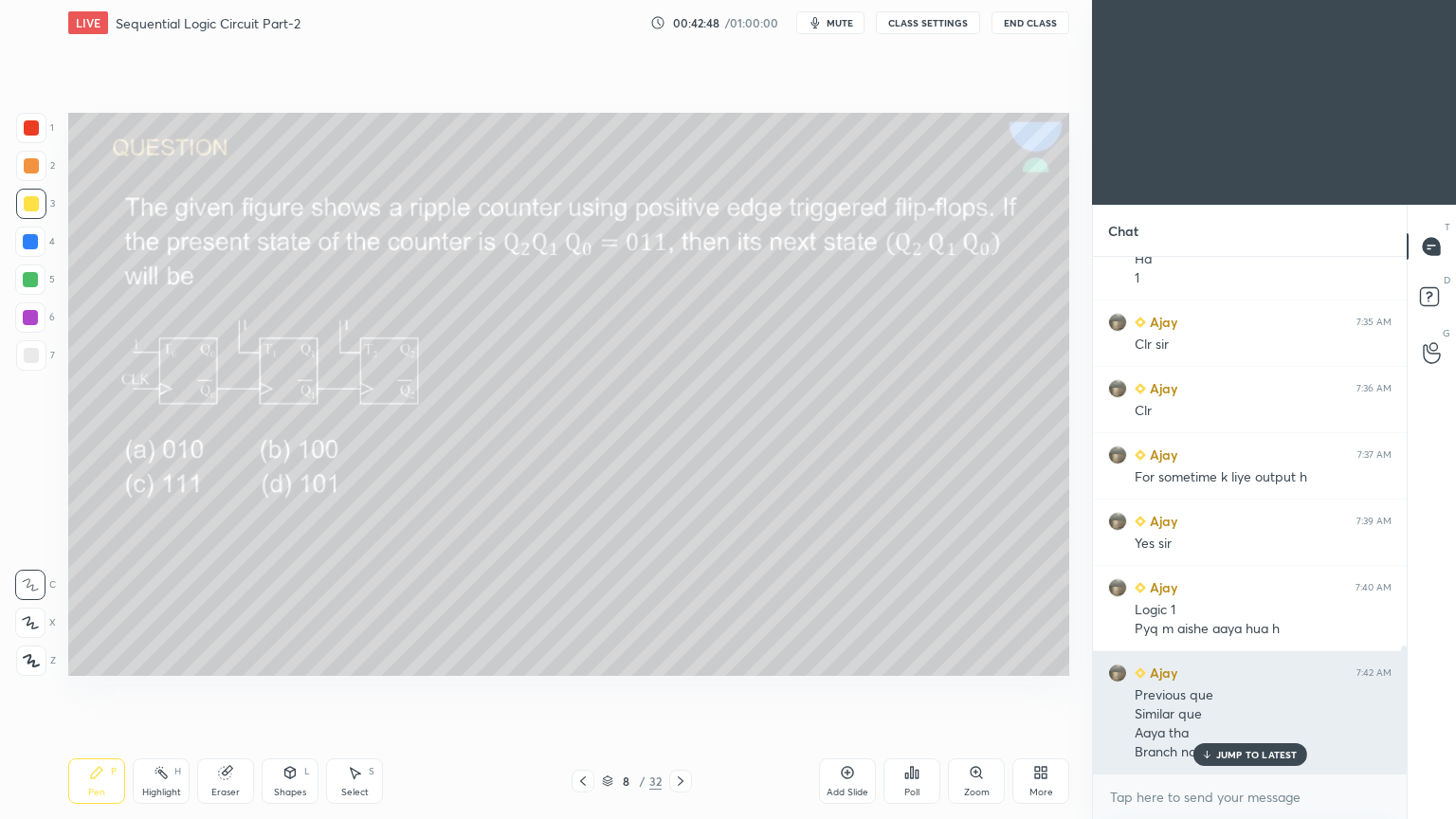 click on "JUMP TO LATEST" at bounding box center (1257, 755) 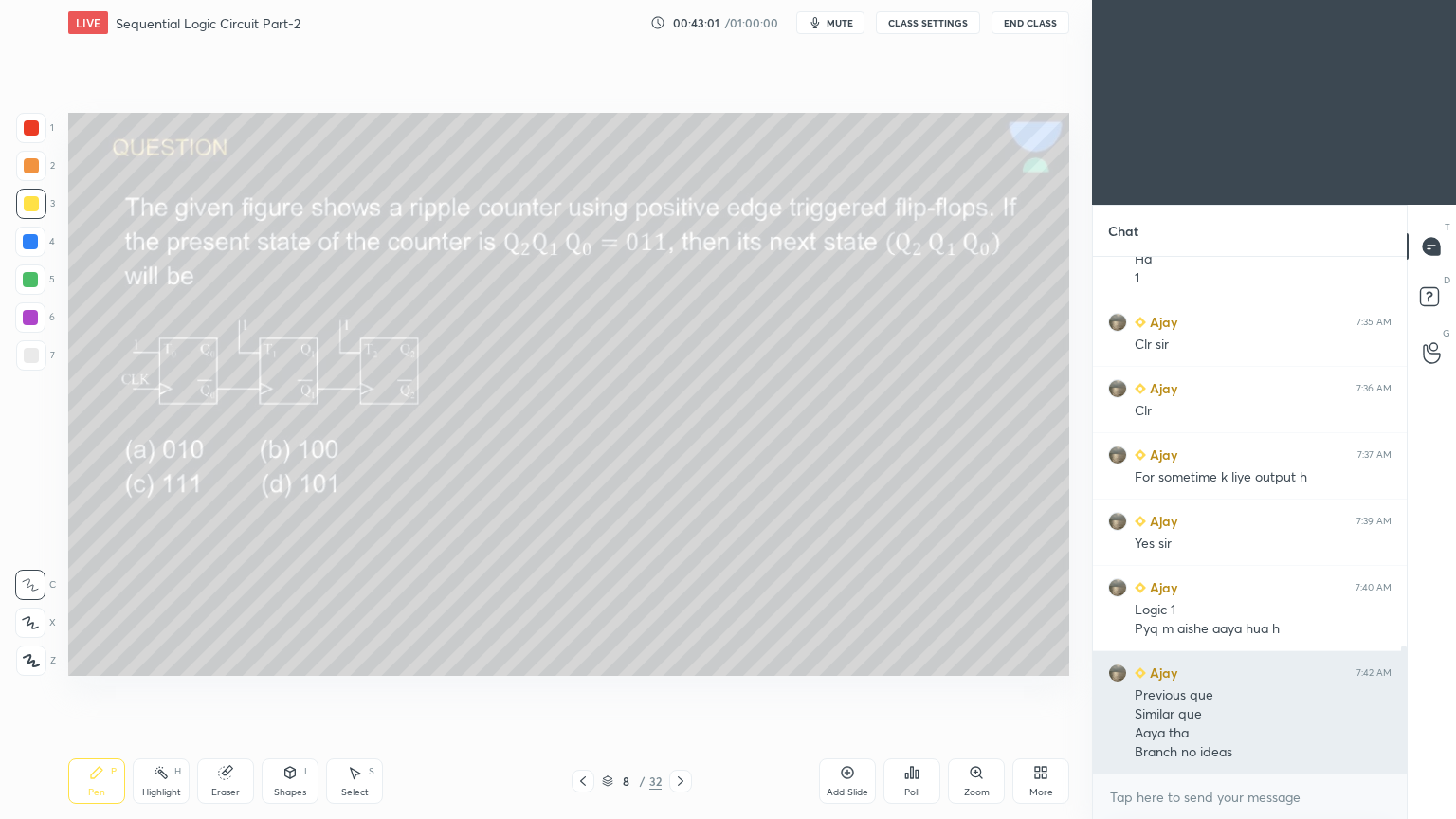 scroll, scrollTop: 1629, scrollLeft: 0, axis: vertical 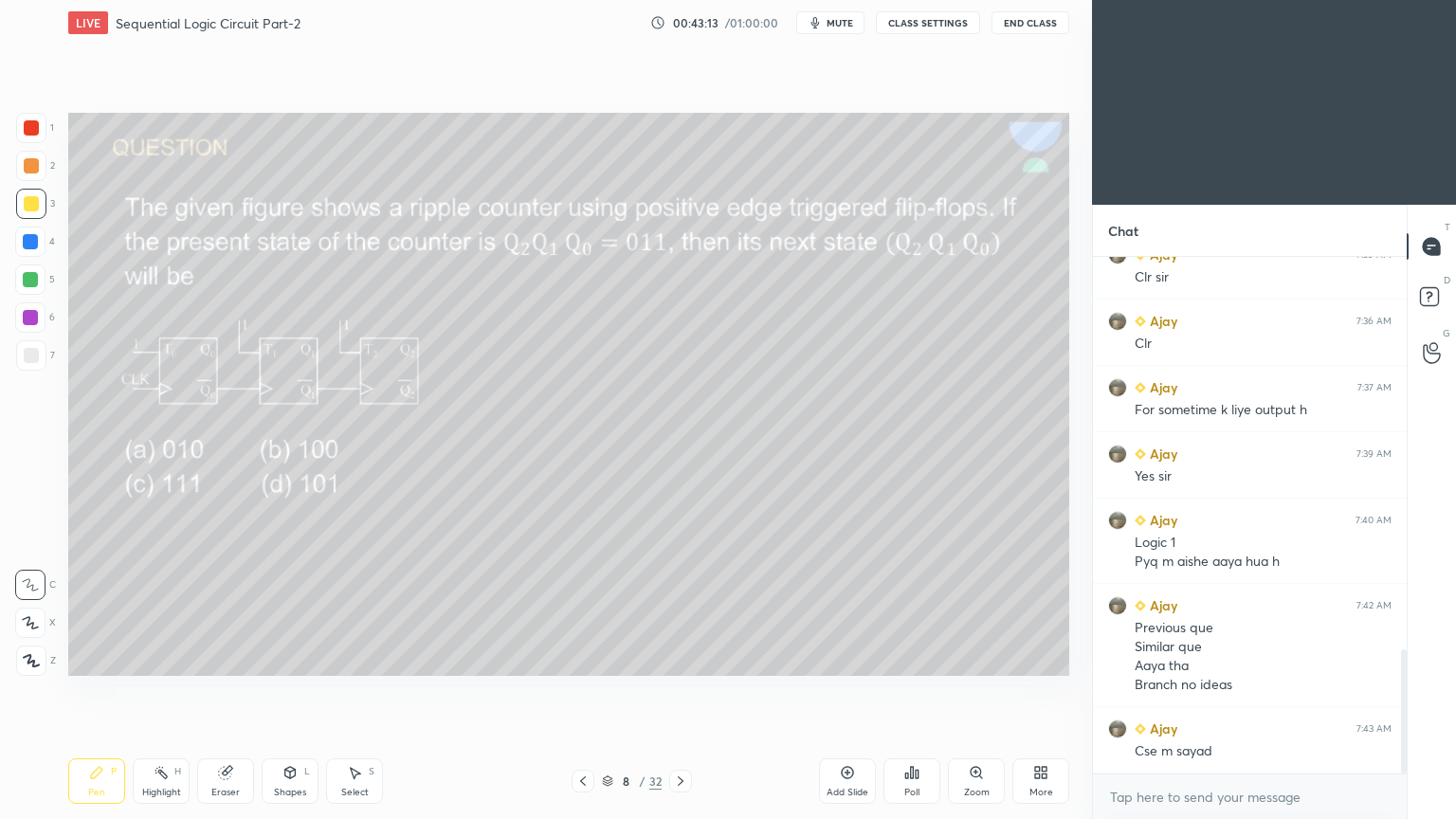 click at bounding box center (30, 280) 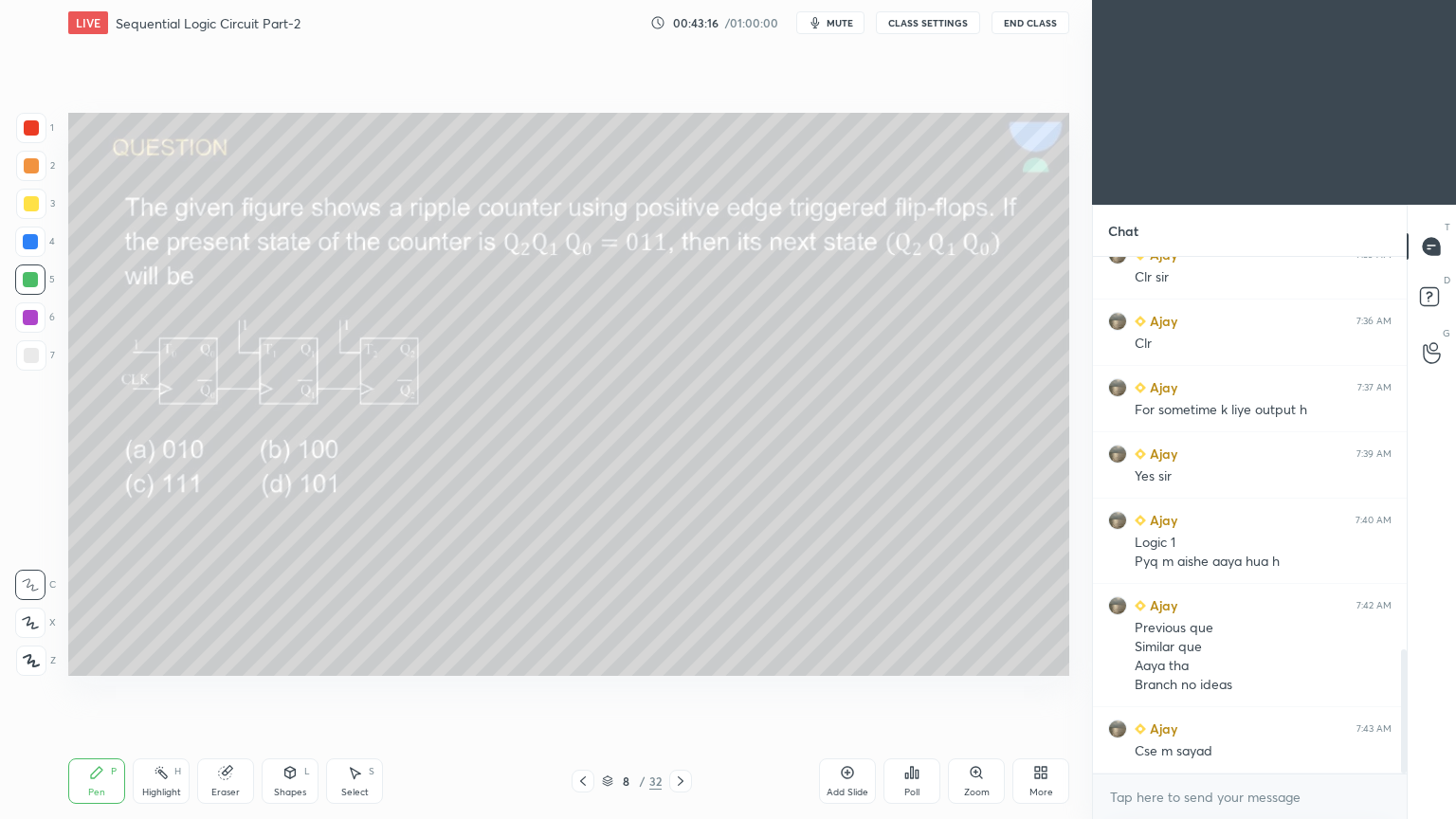 click on "Highlight" at bounding box center [161, 792] 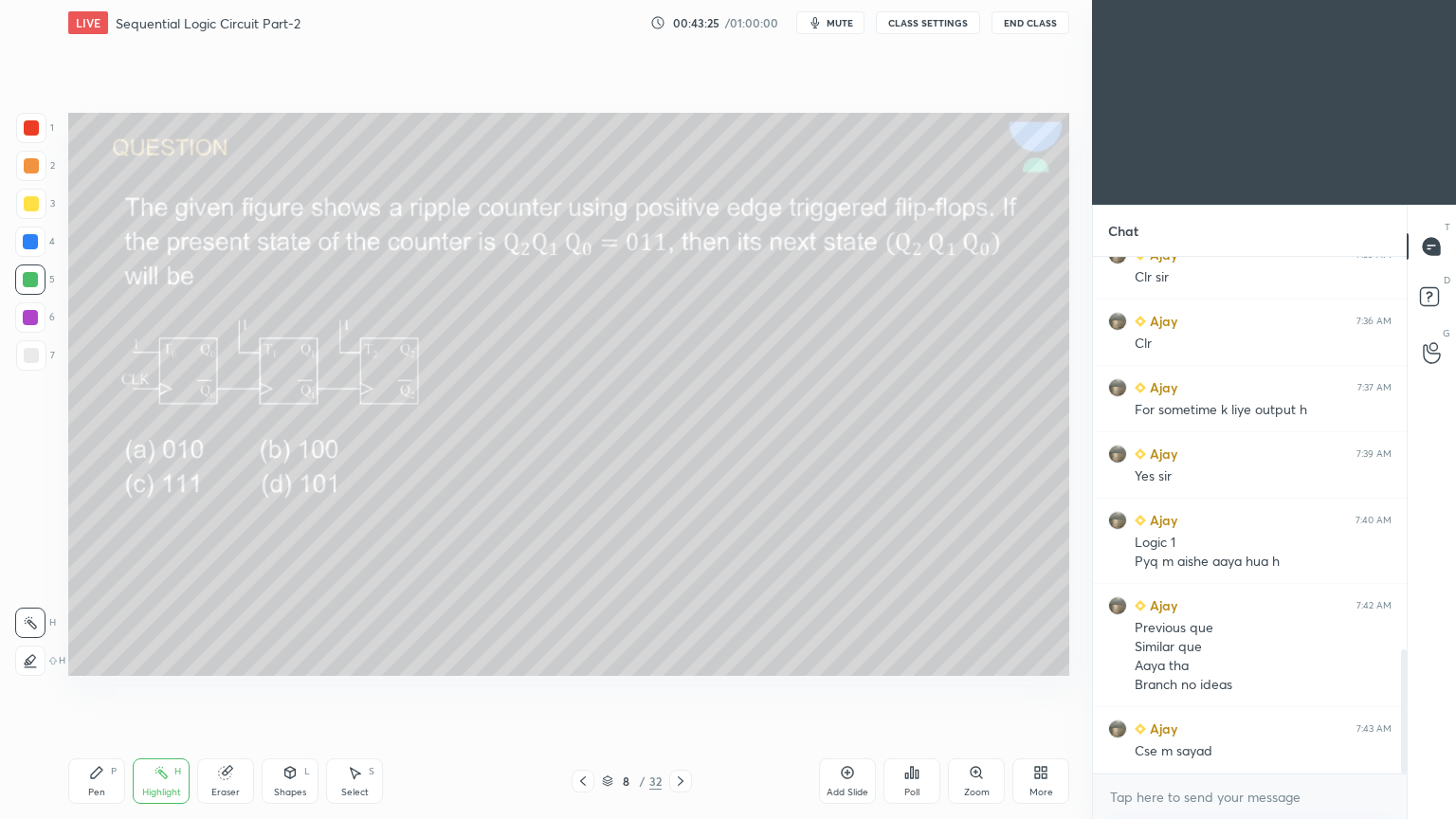 click on "Pen P" at bounding box center (97, 781) 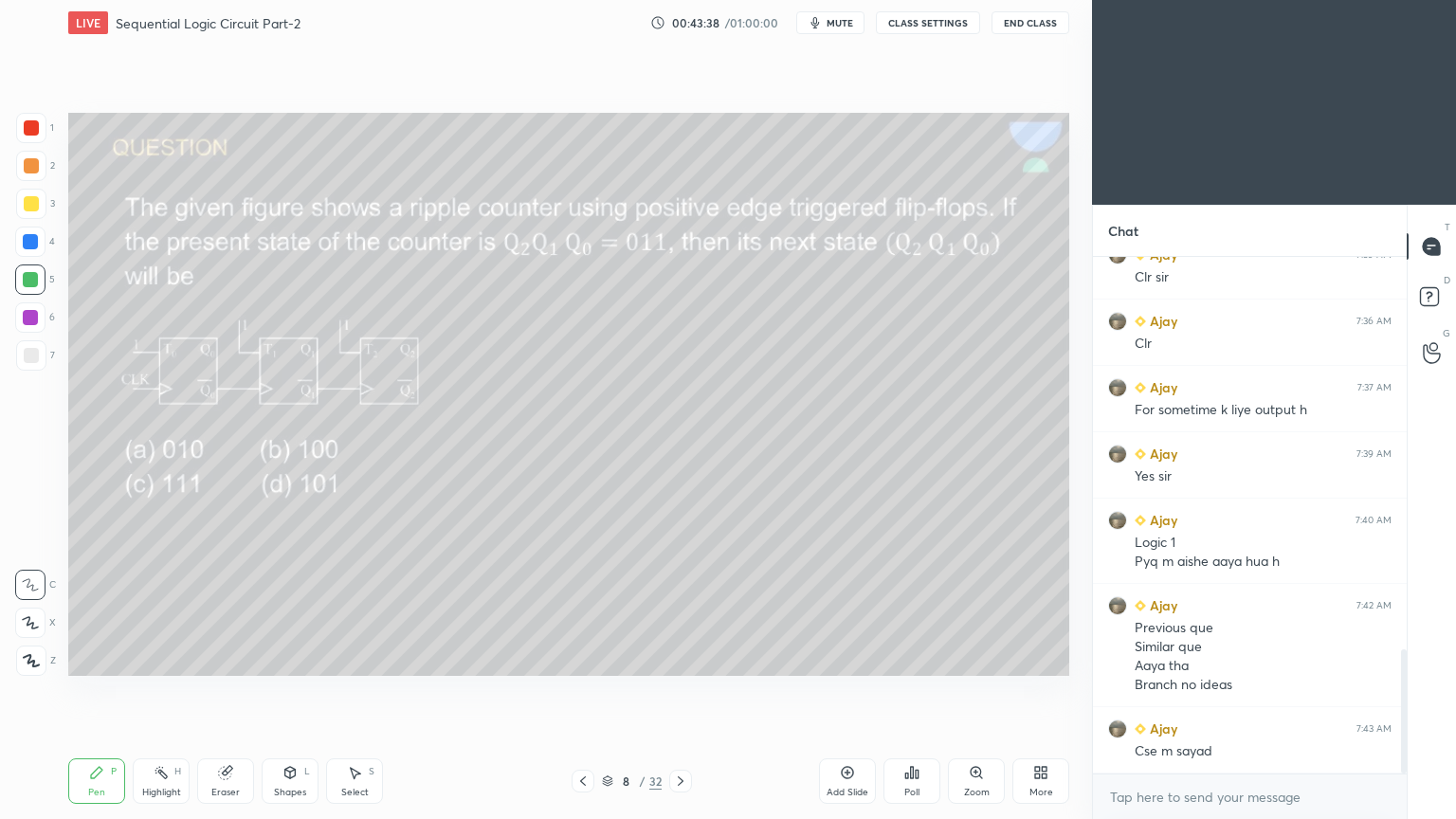click at bounding box center [30, 318] 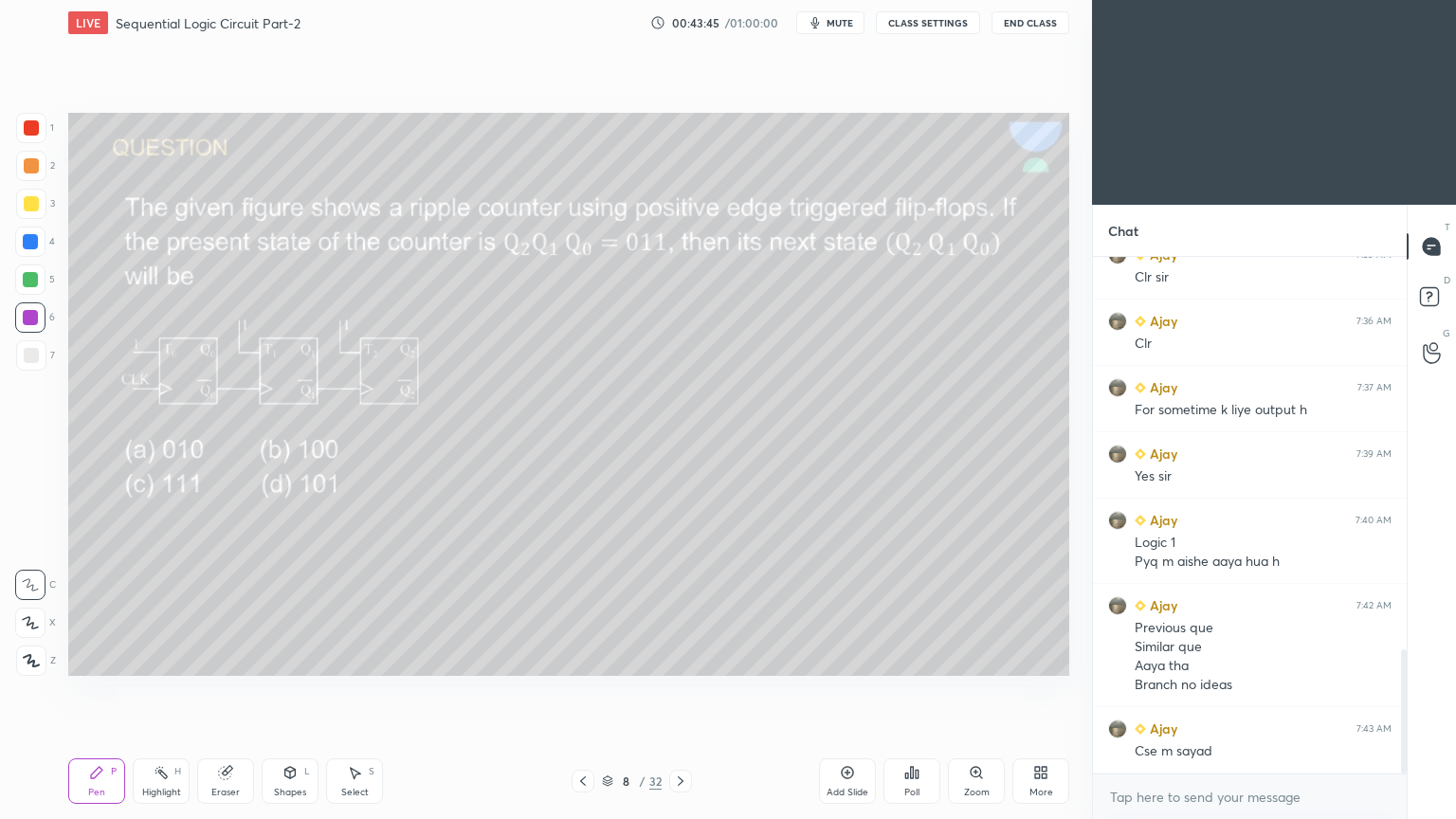 click 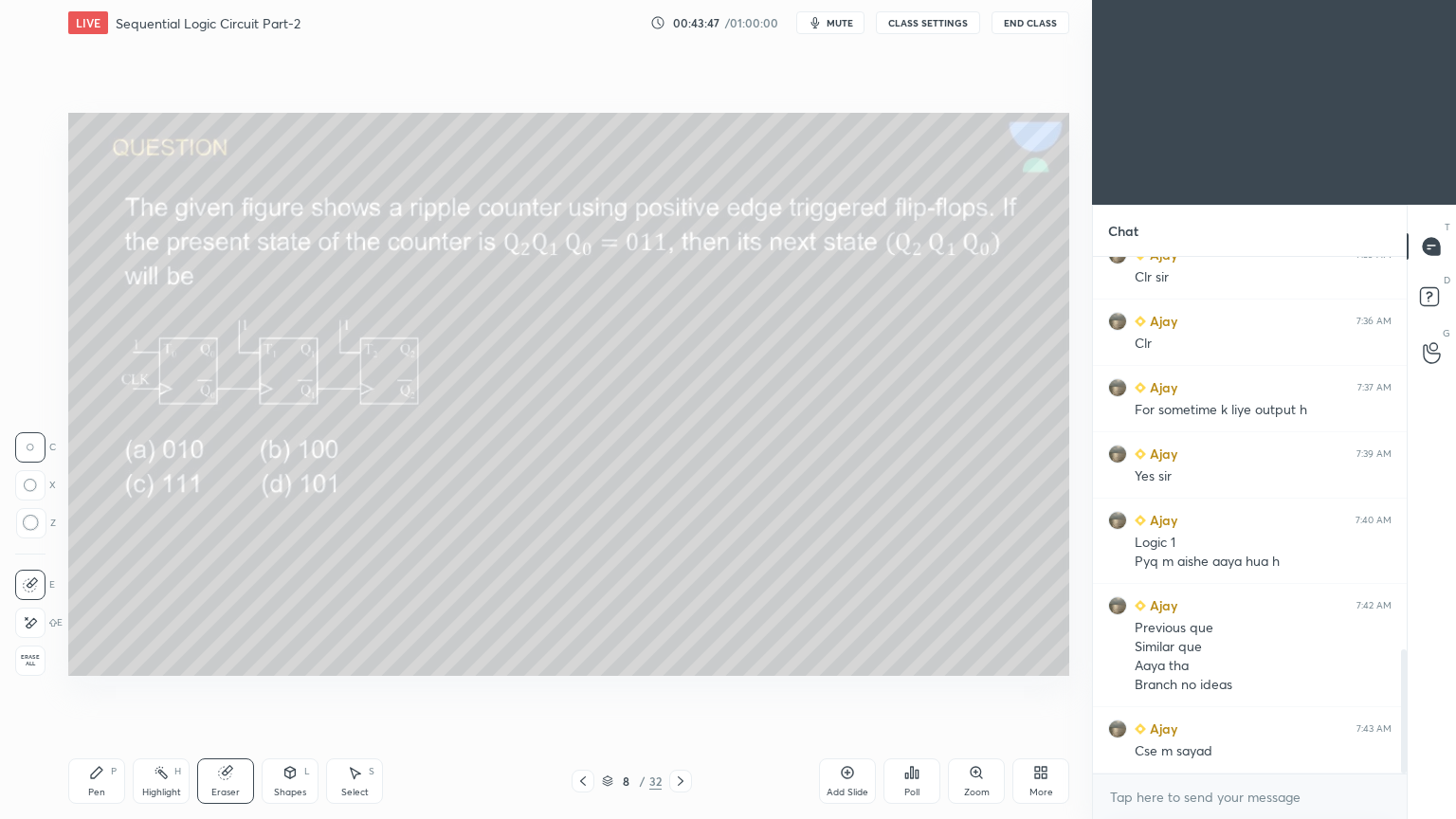 click 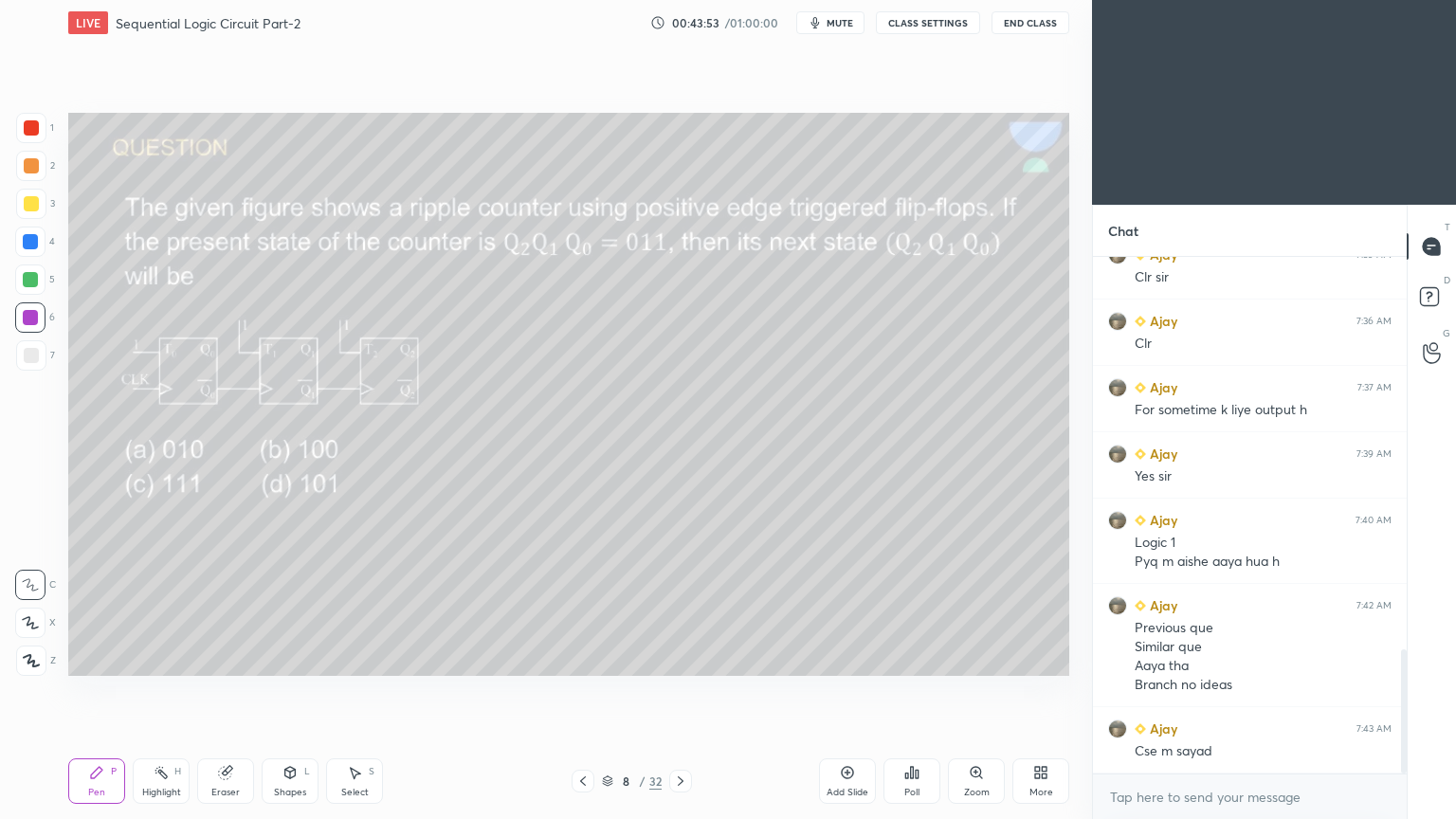 click 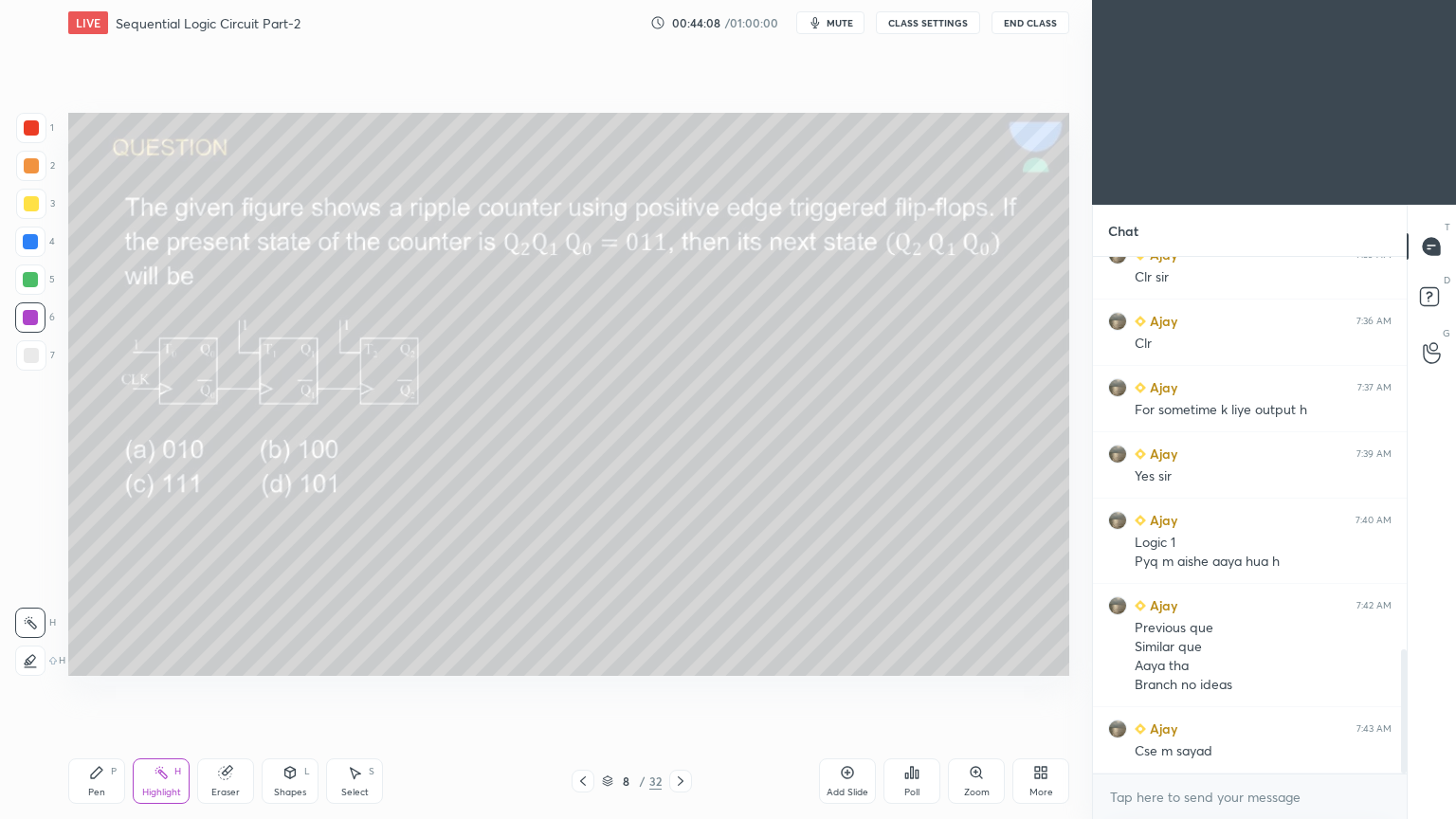 click on "Pen" at bounding box center (97, 792) 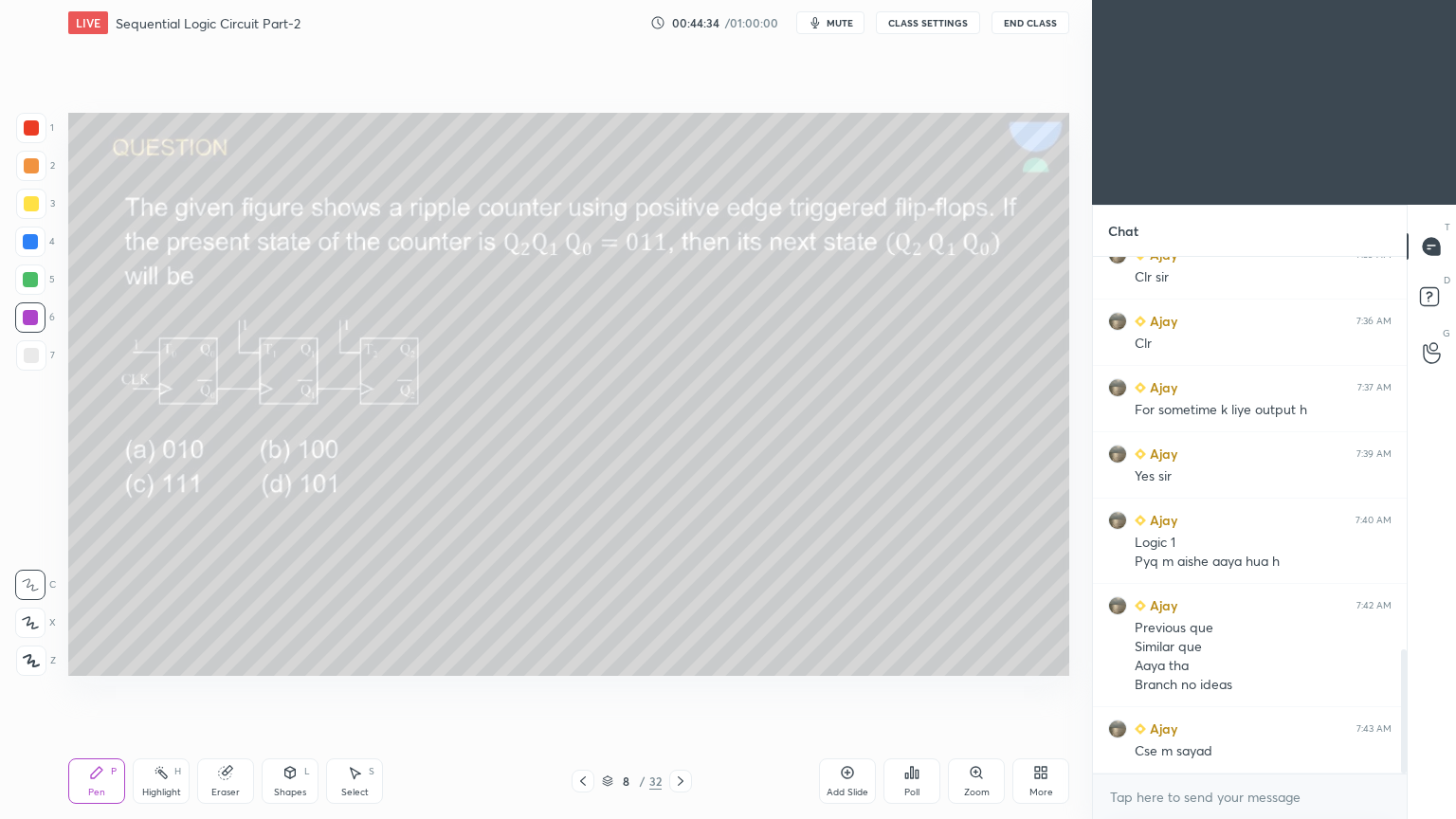 click at bounding box center (31, 204) 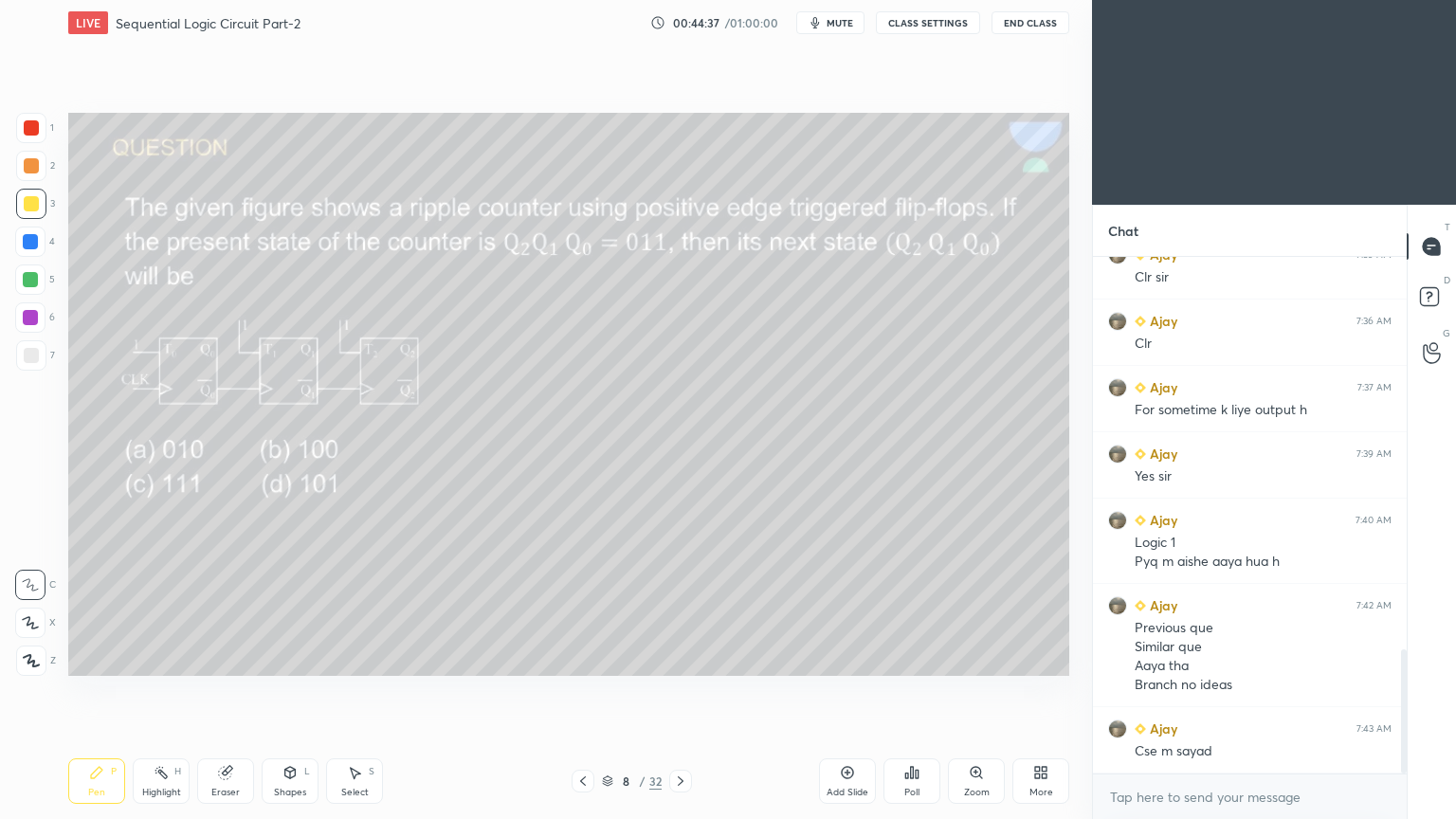 click at bounding box center (31, 166) 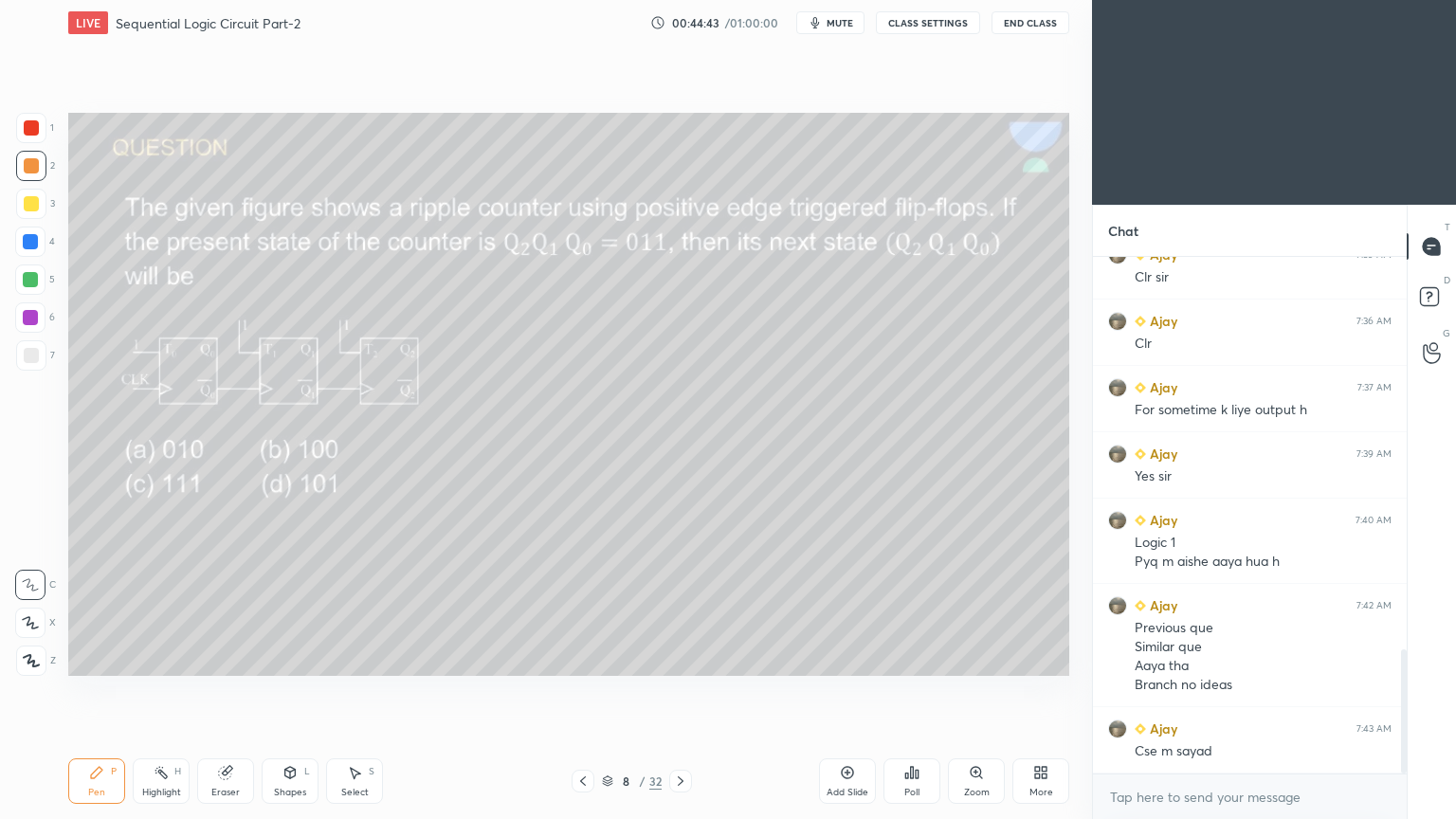 click at bounding box center [30, 623] 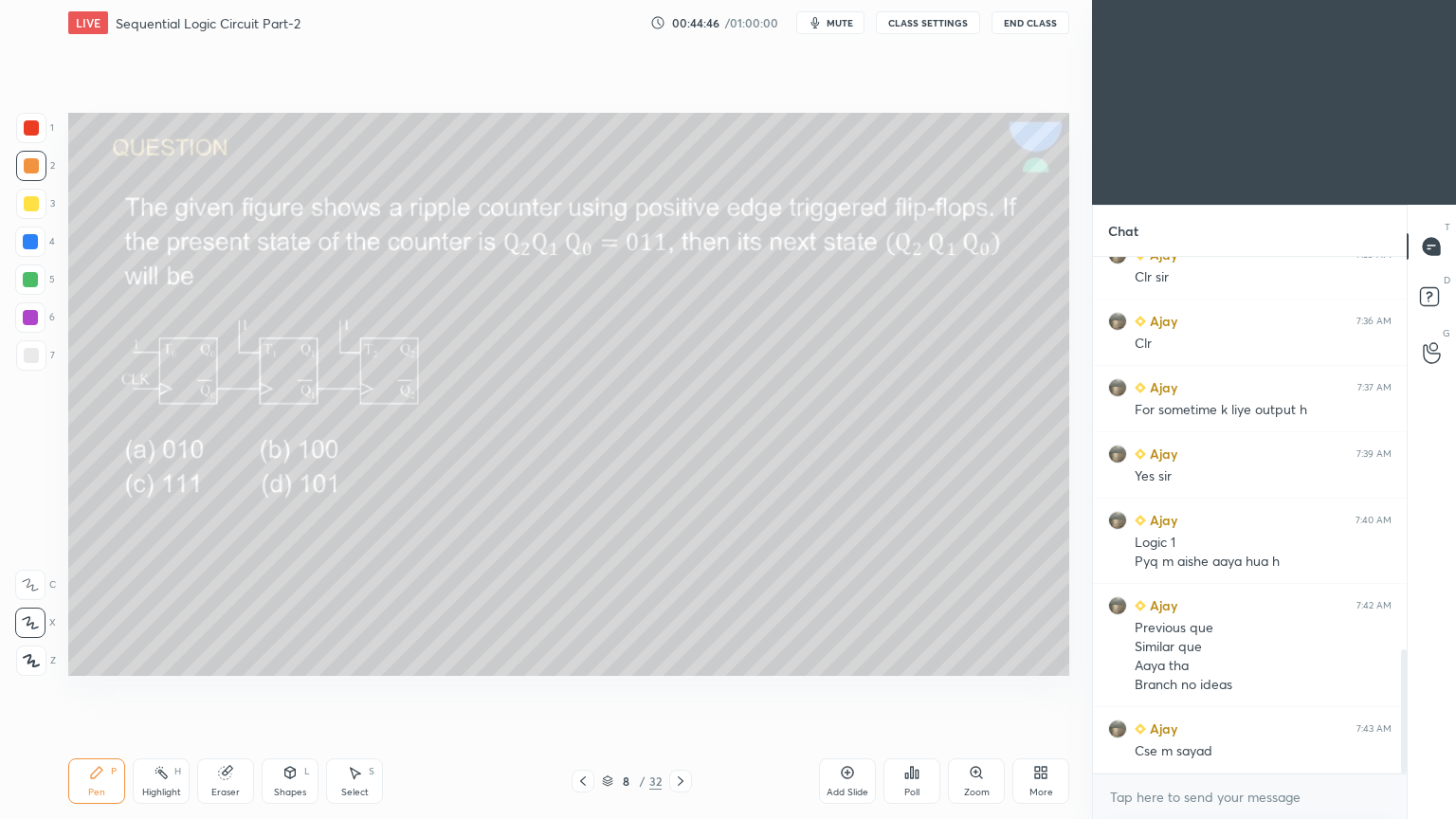 click on "Eraser" at bounding box center [226, 781] 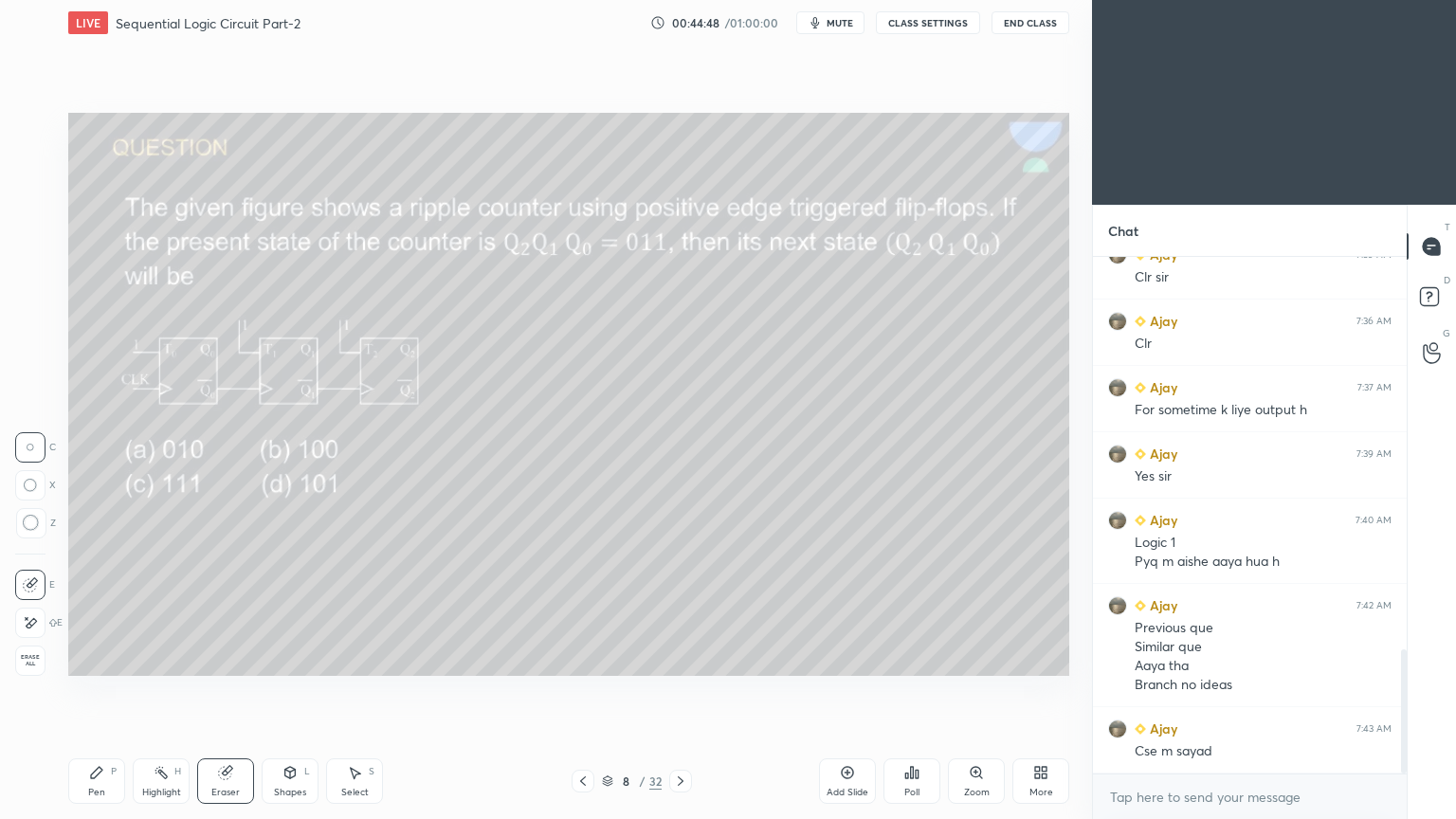 click 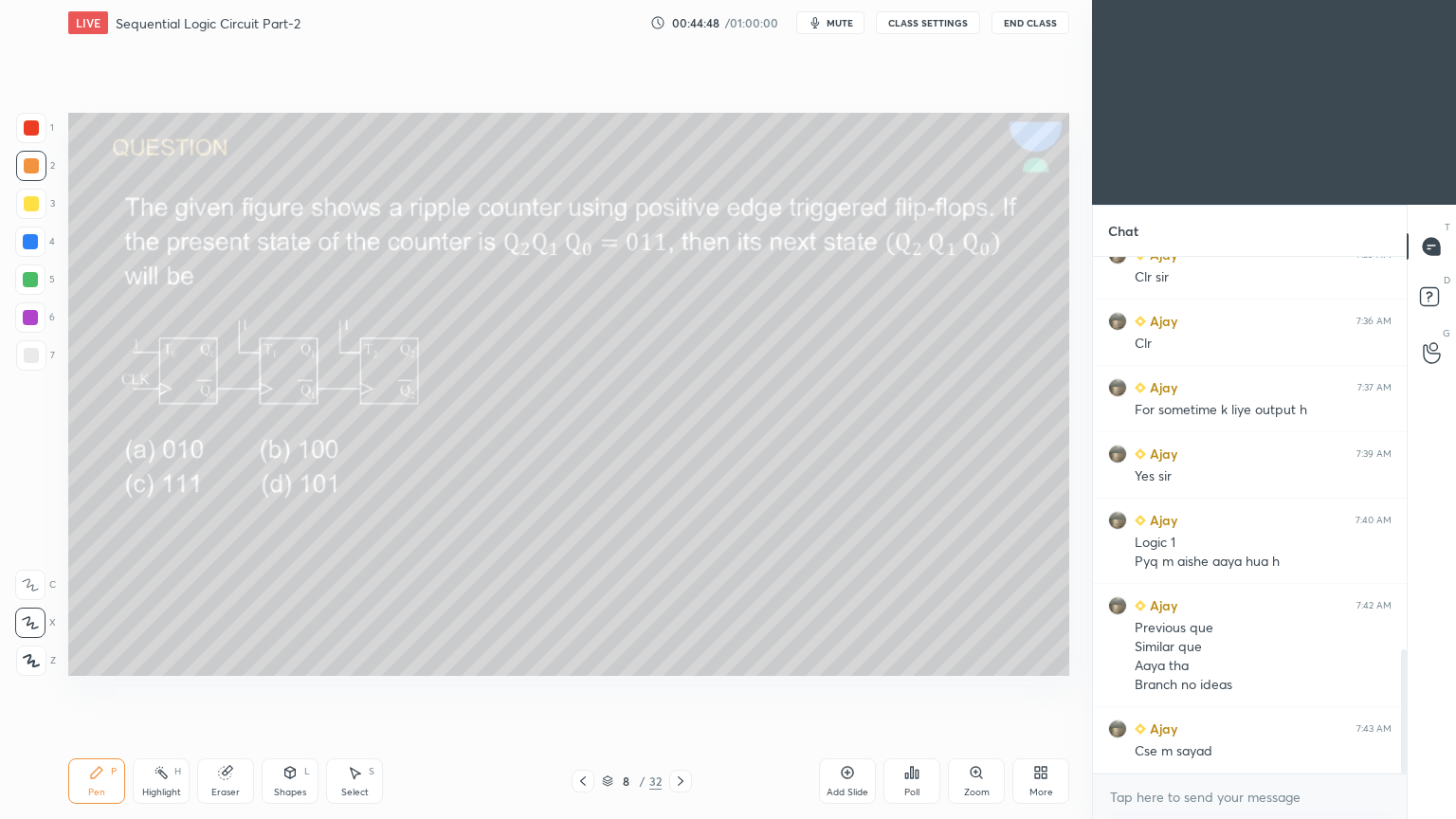 click at bounding box center [30, 585] 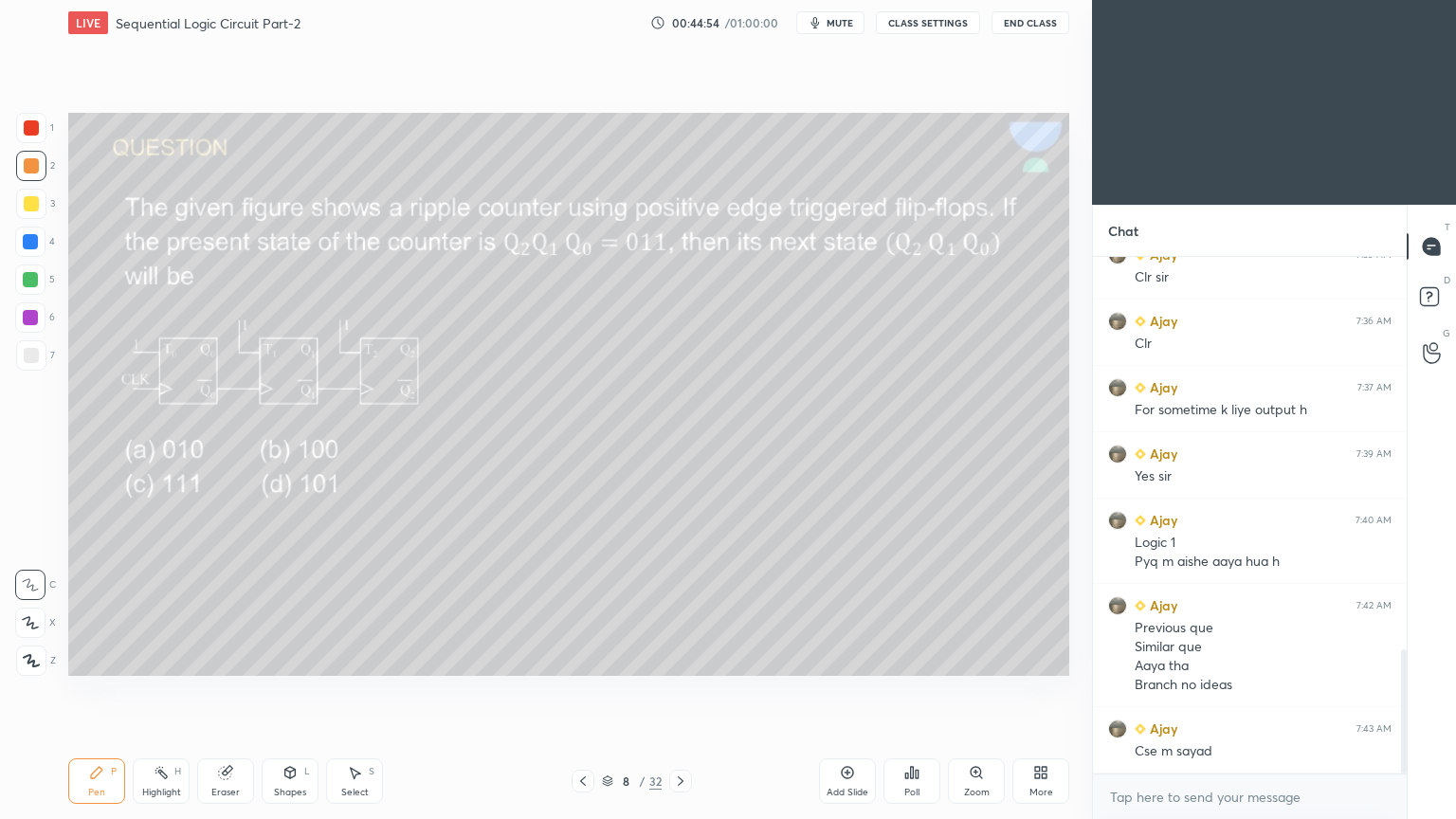 click 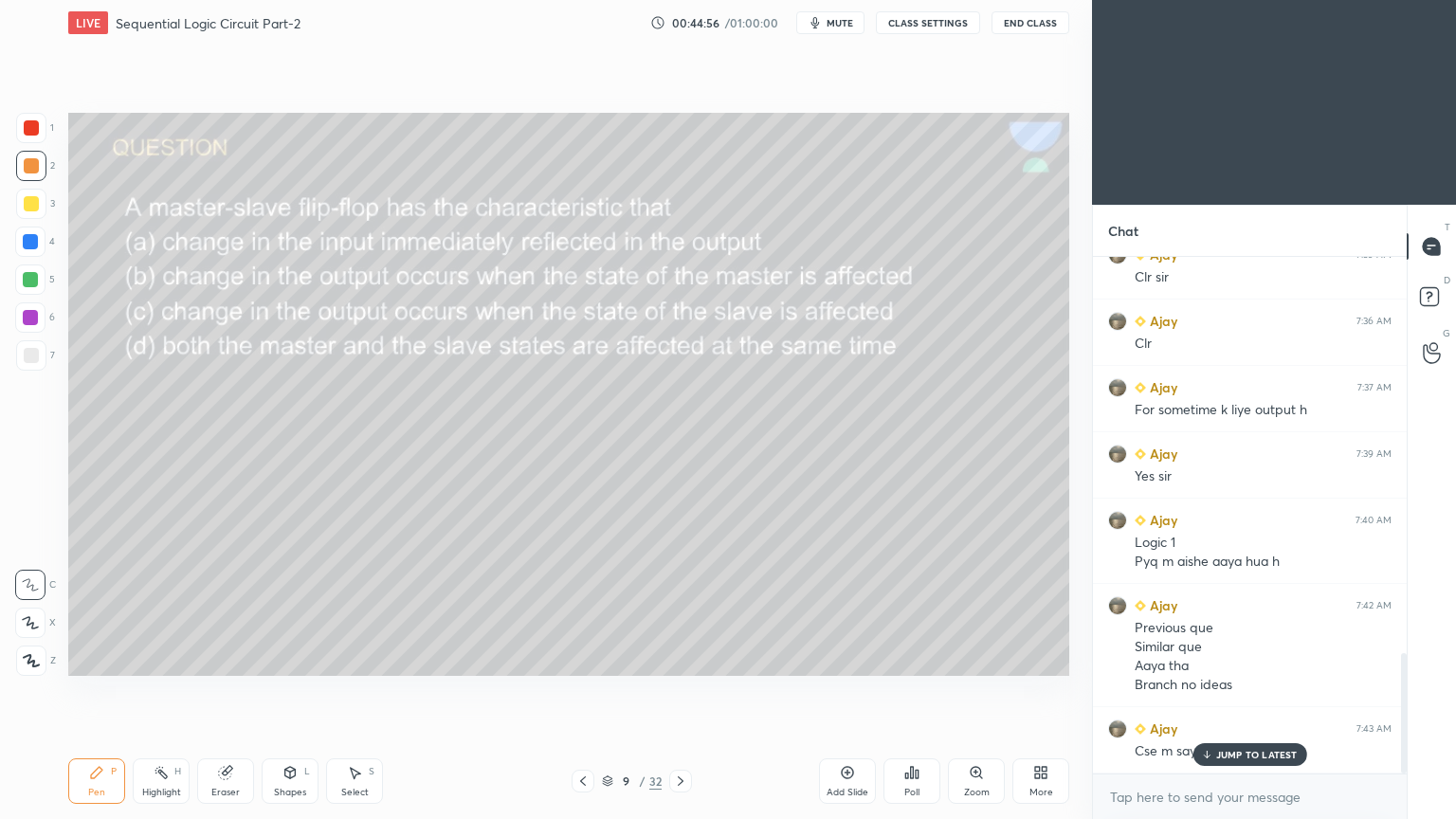 scroll, scrollTop: 1695, scrollLeft: 0, axis: vertical 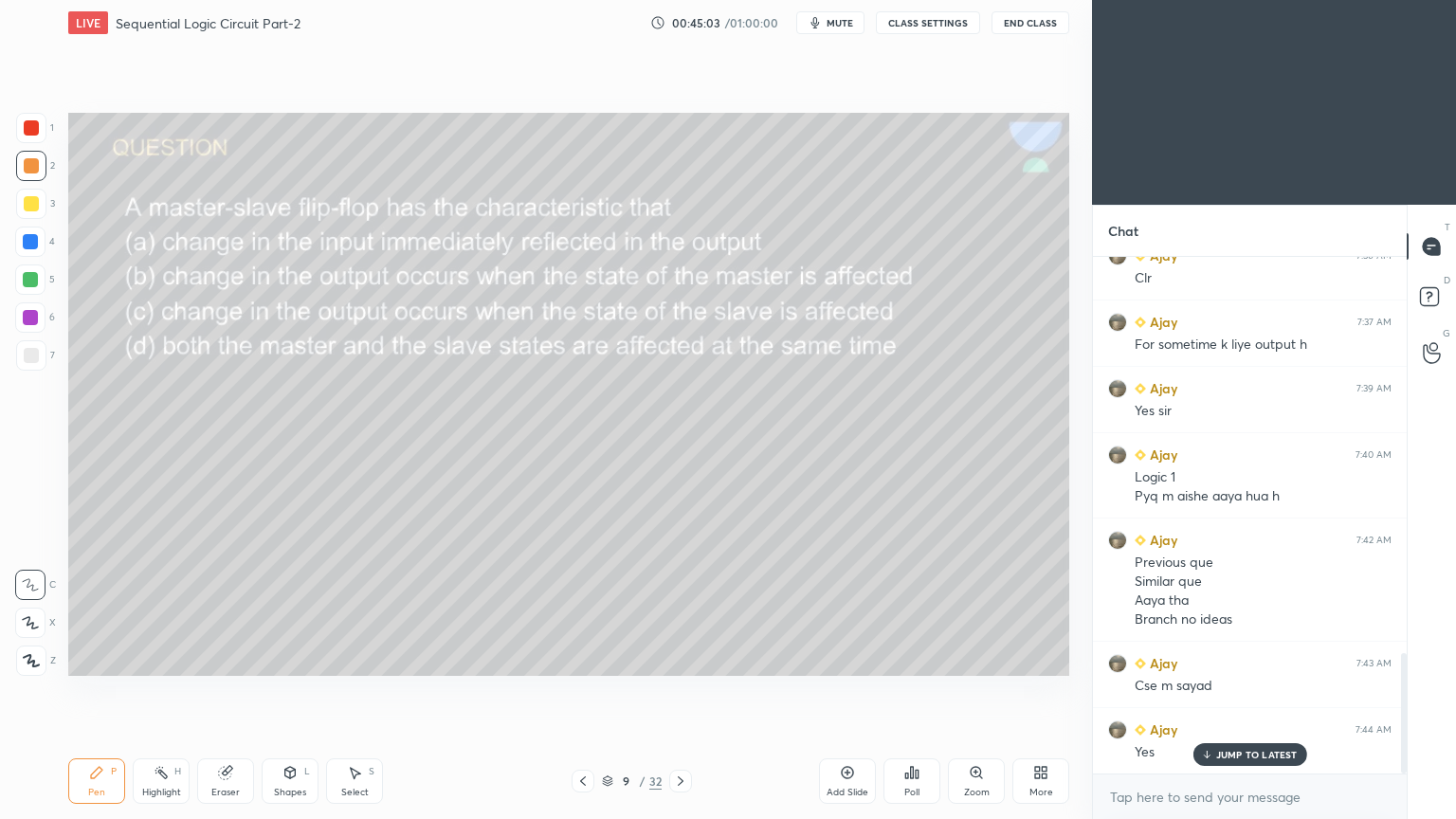 click 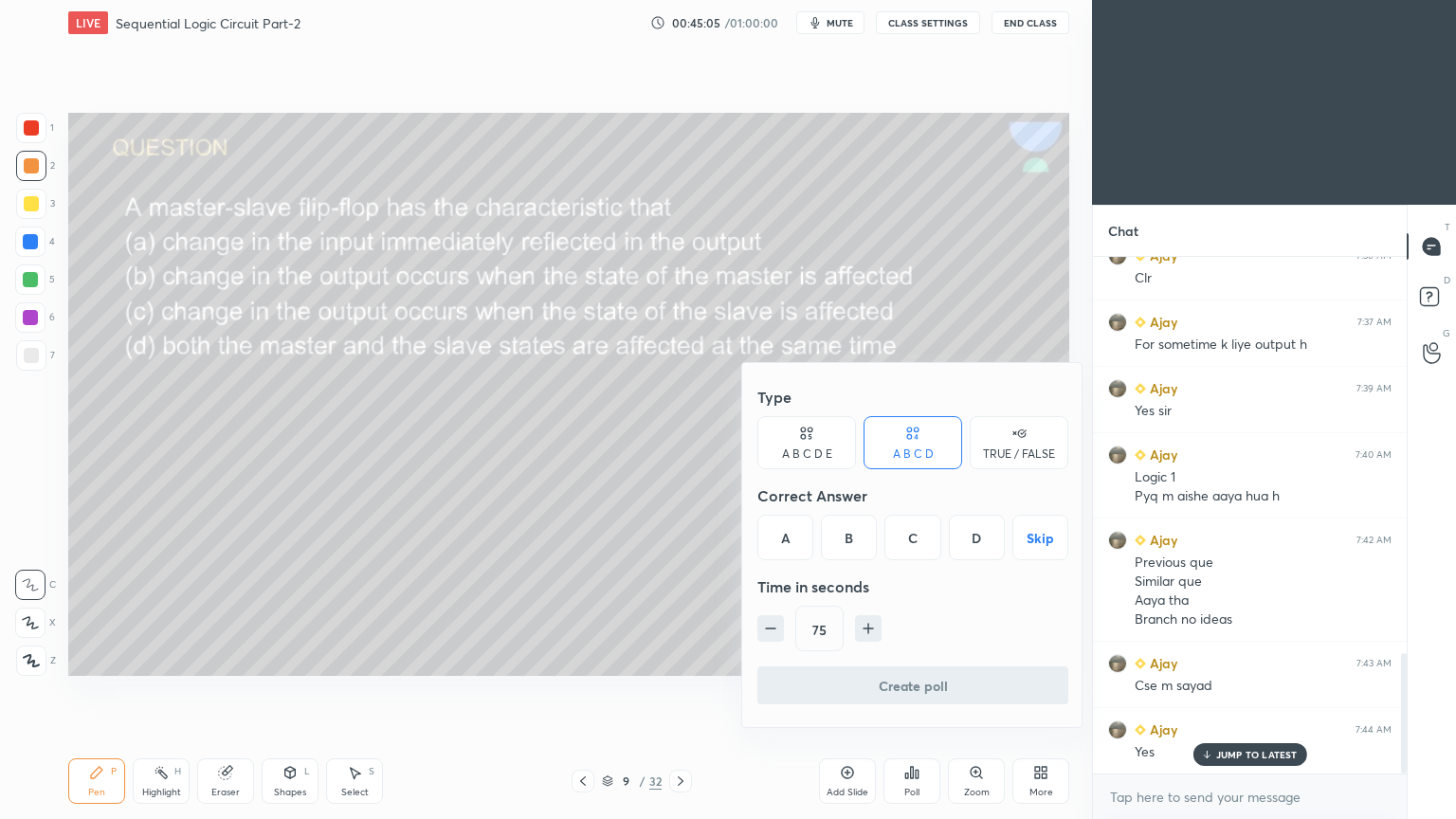 click on "C" at bounding box center (912, 537) 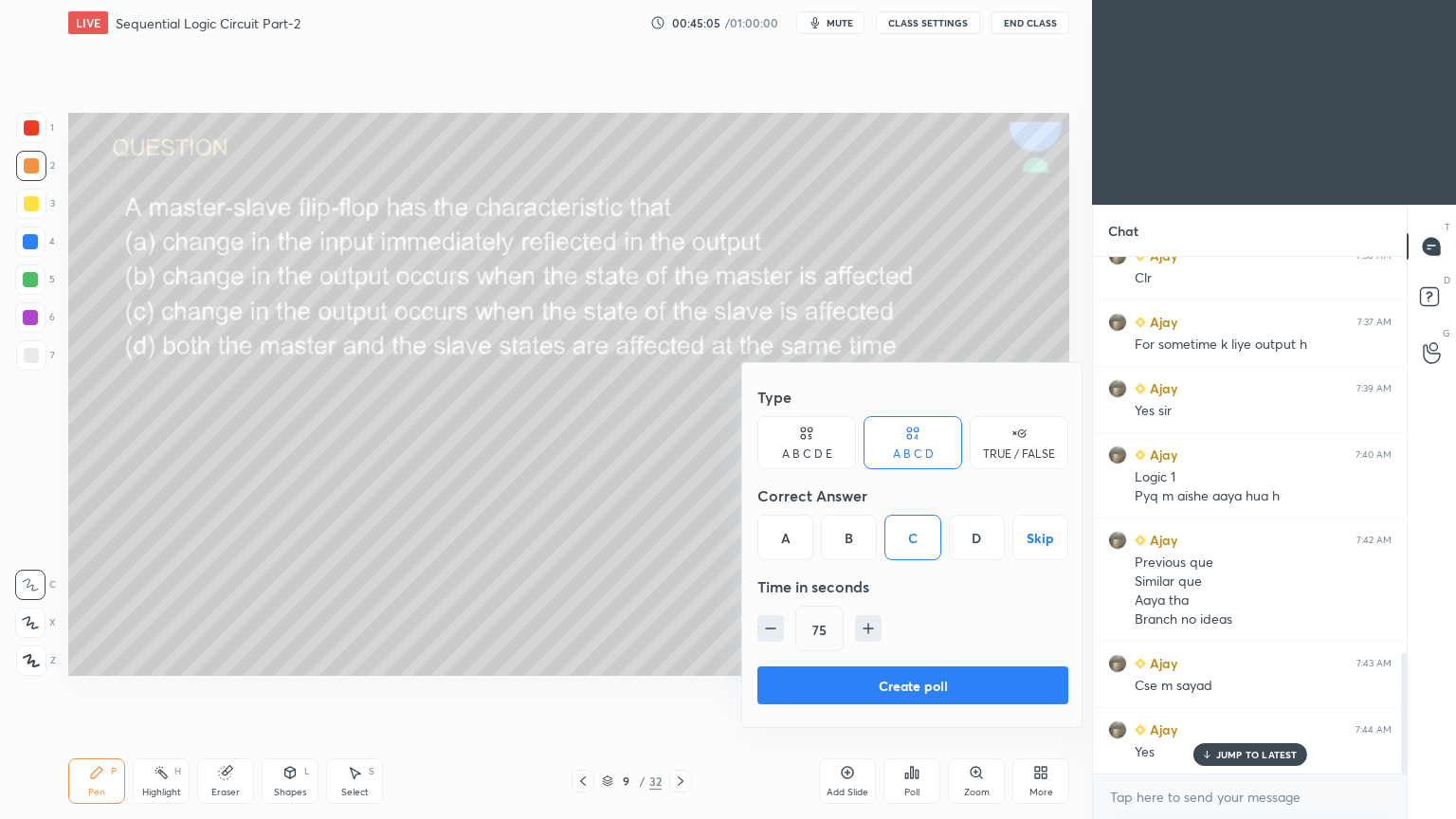 click 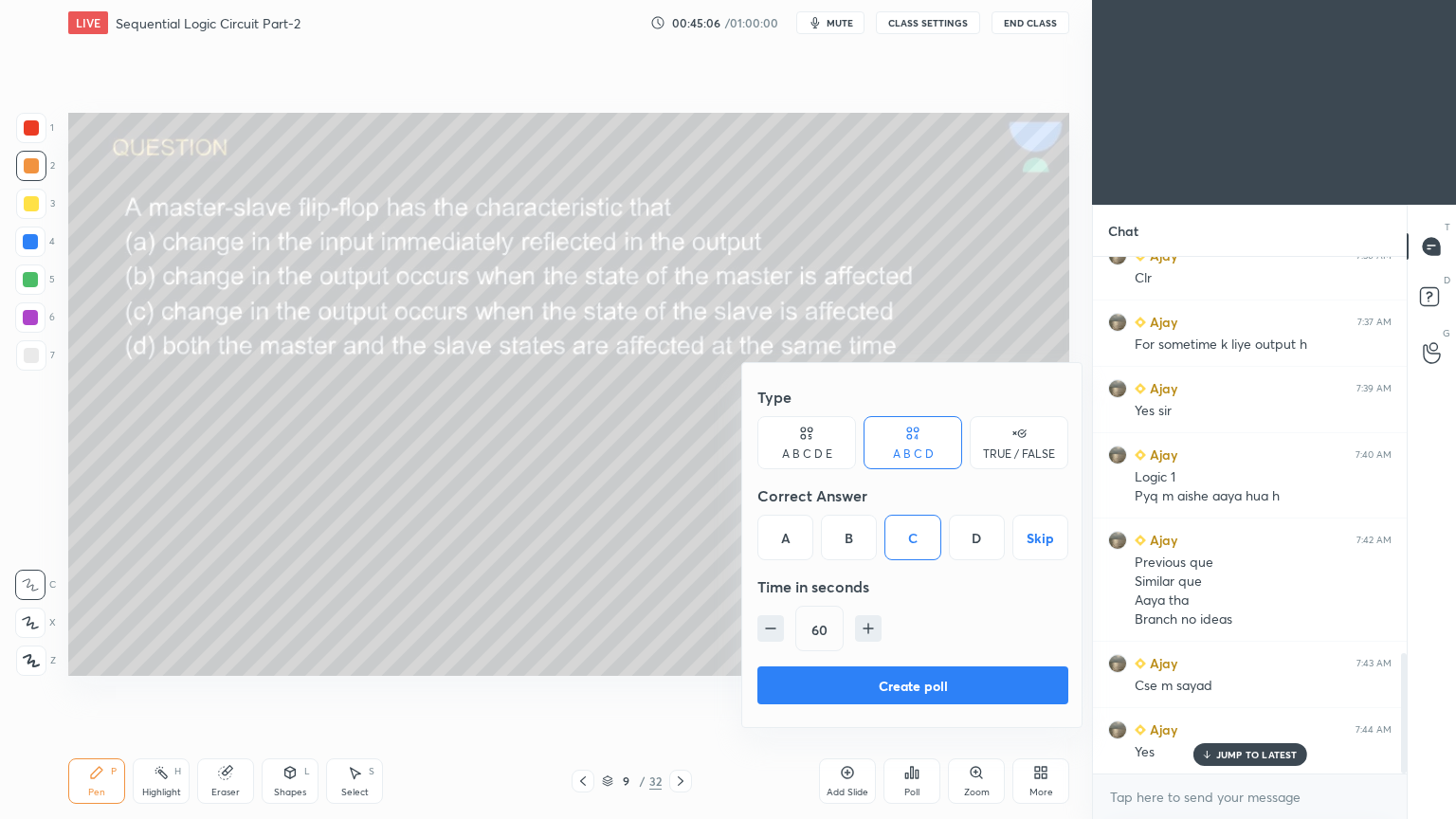 click on "Create poll" at bounding box center (913, 685) 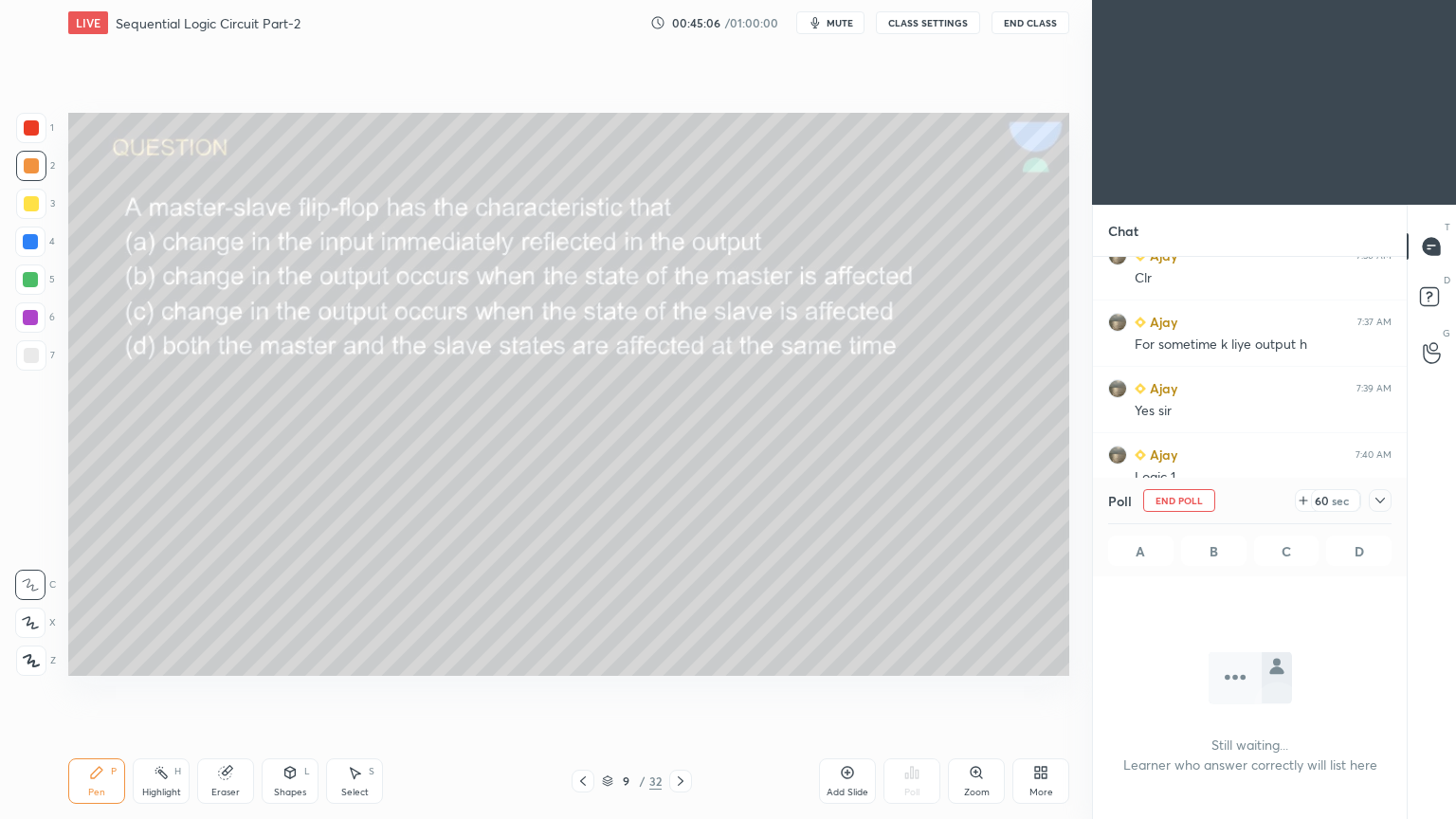 scroll, scrollTop: 418, scrollLeft: 308, axis: both 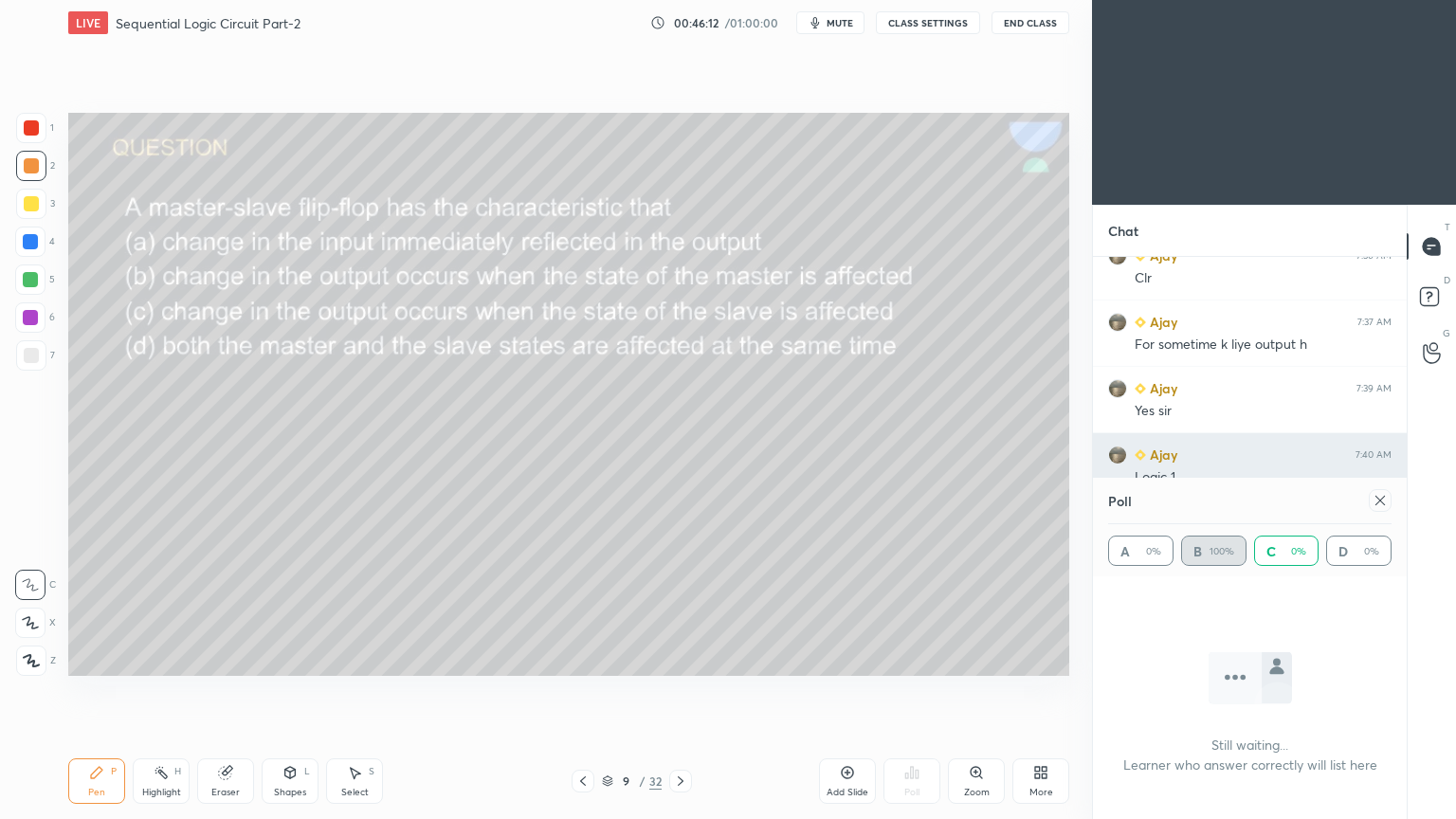click 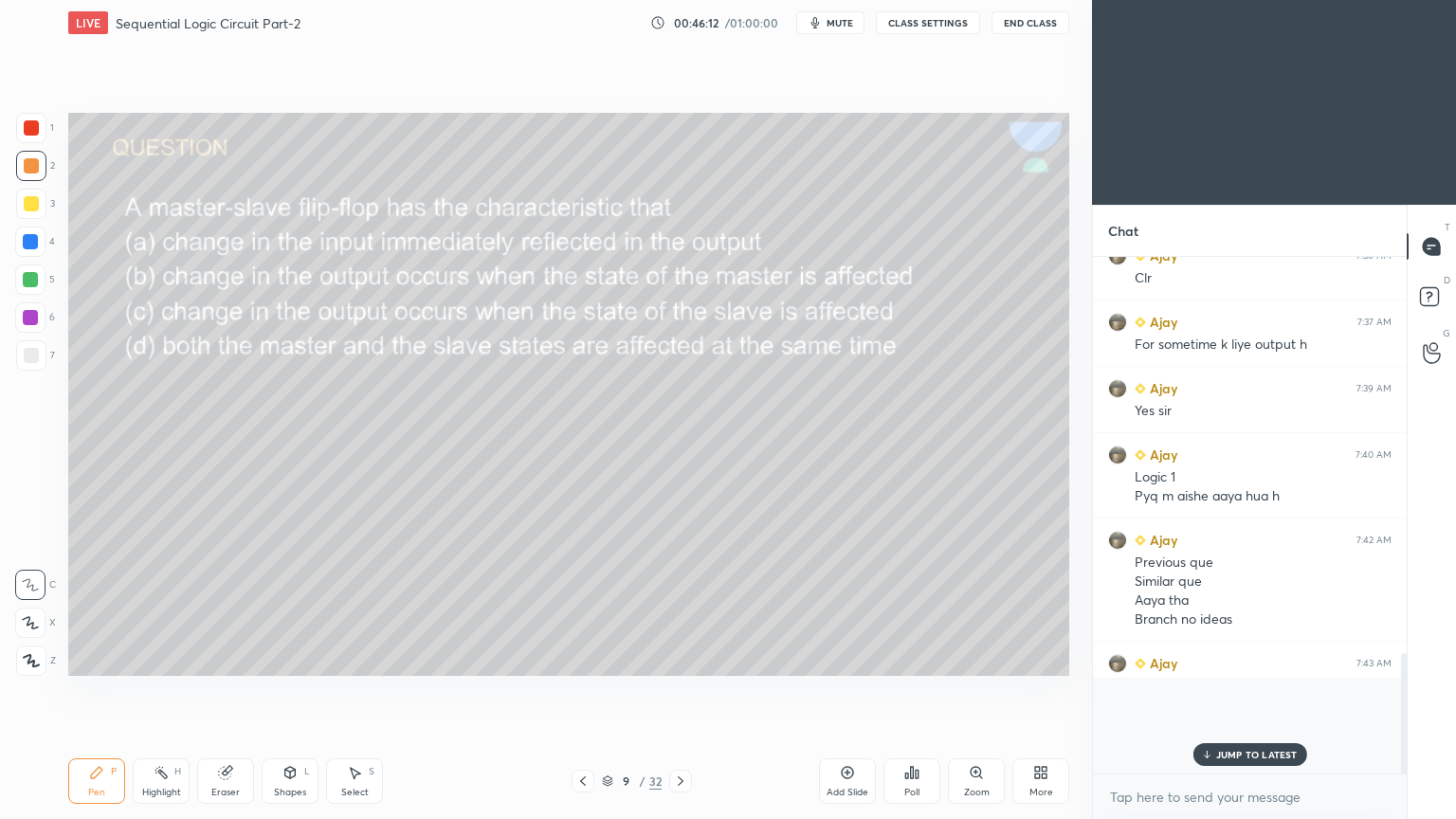 scroll, scrollTop: 428, scrollLeft: 308, axis: both 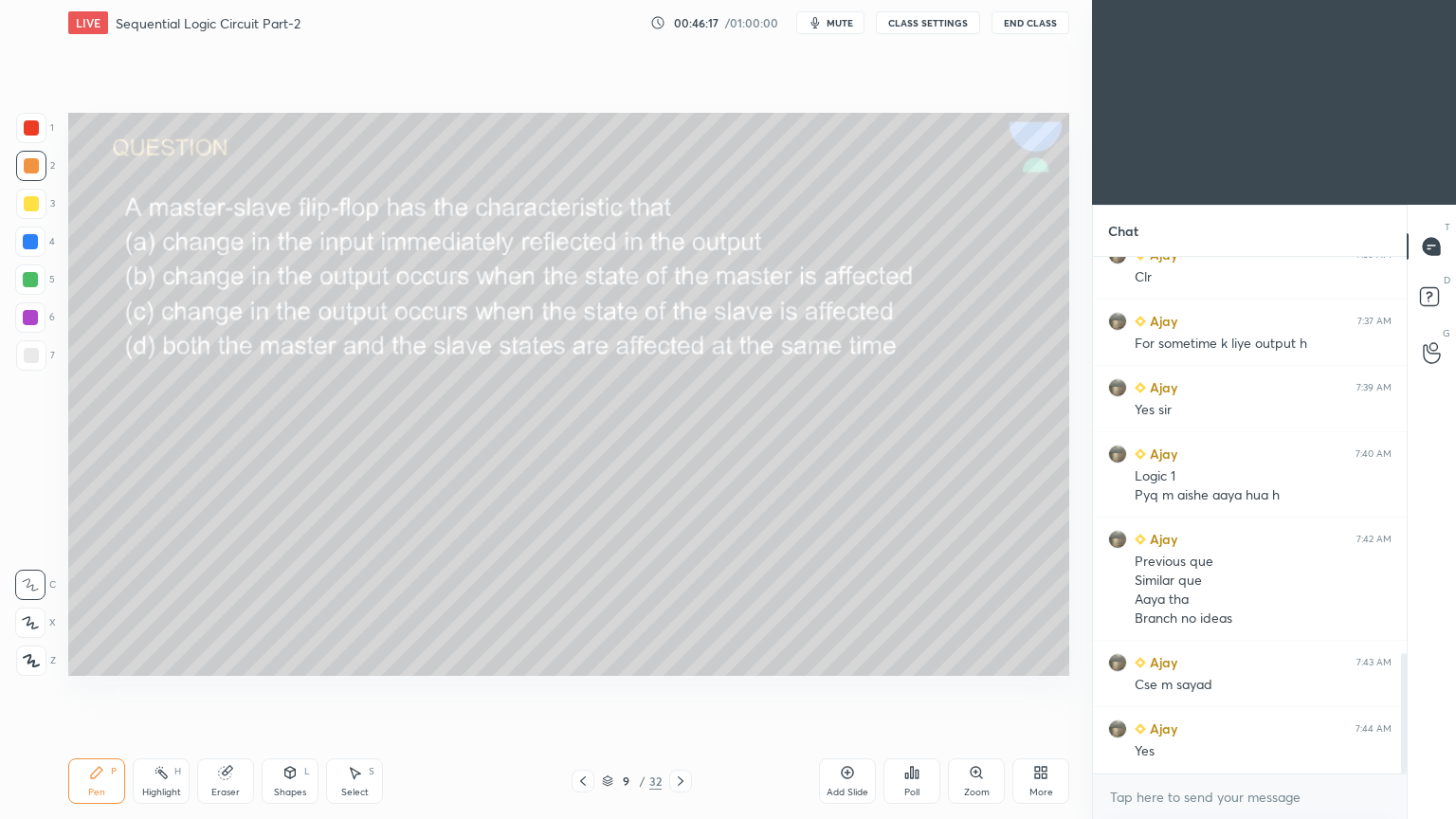 click at bounding box center (31, 166) 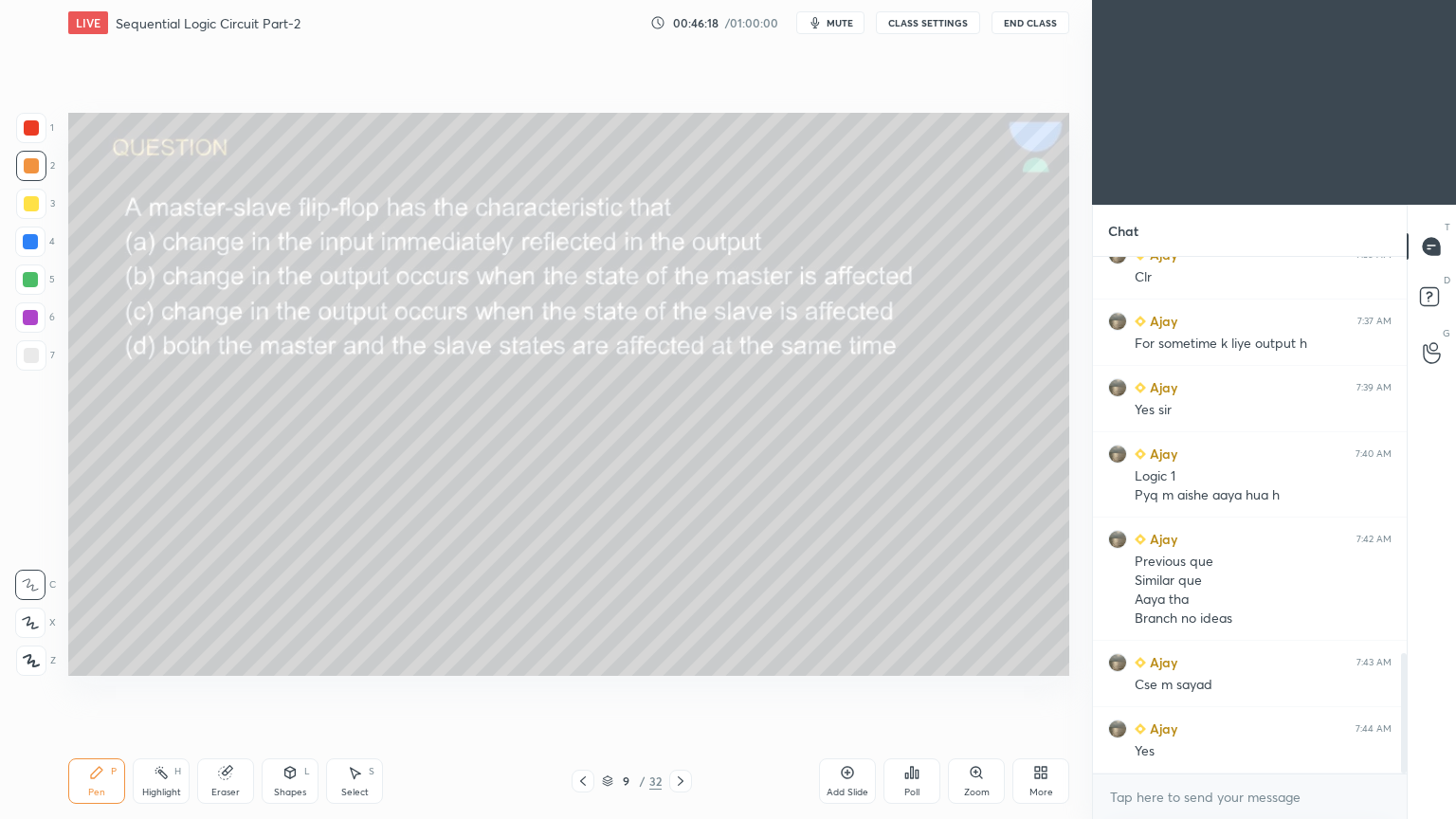click on "Shapes L" at bounding box center (290, 781) 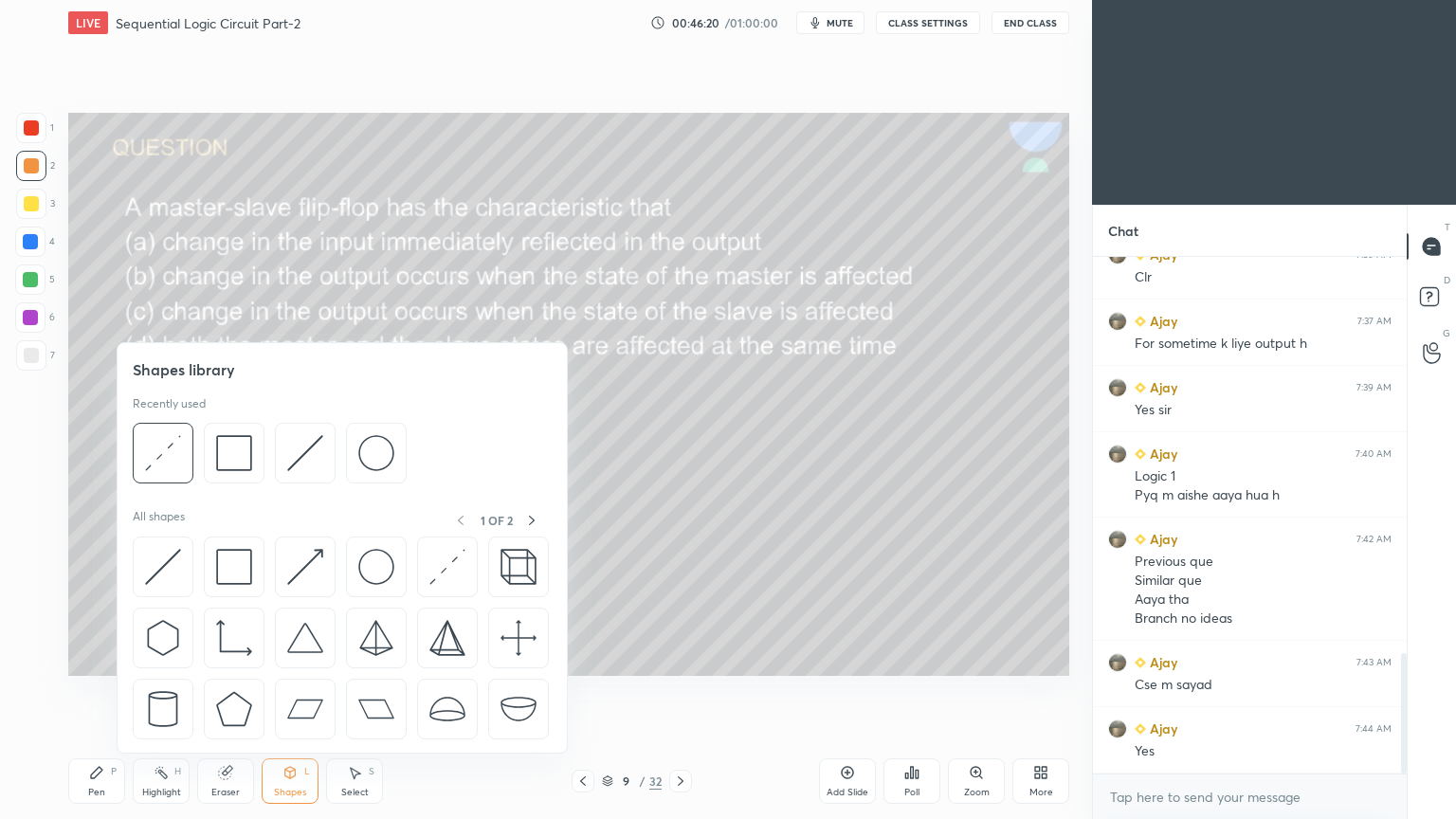 click at bounding box center [30, 318] 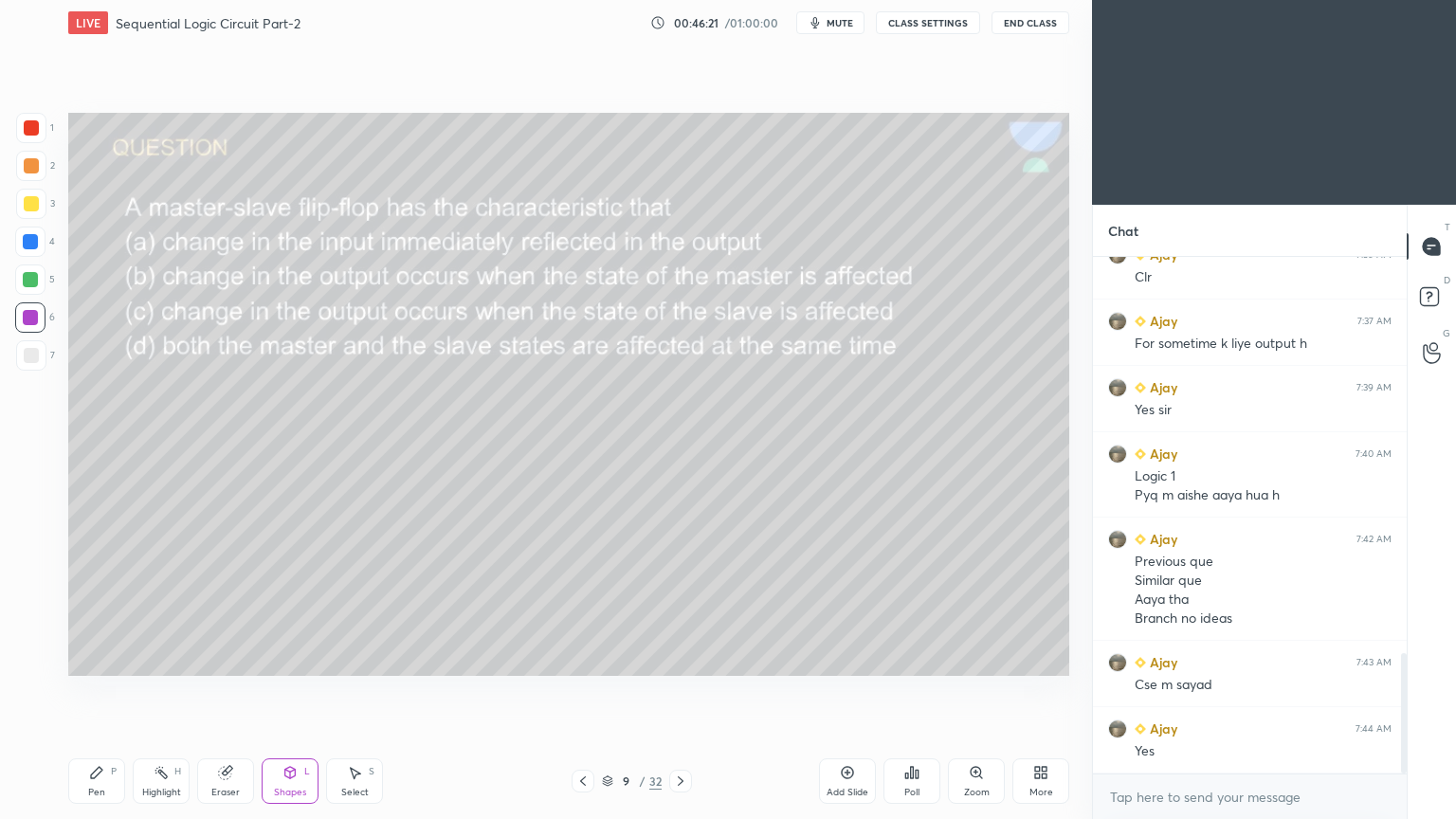 click 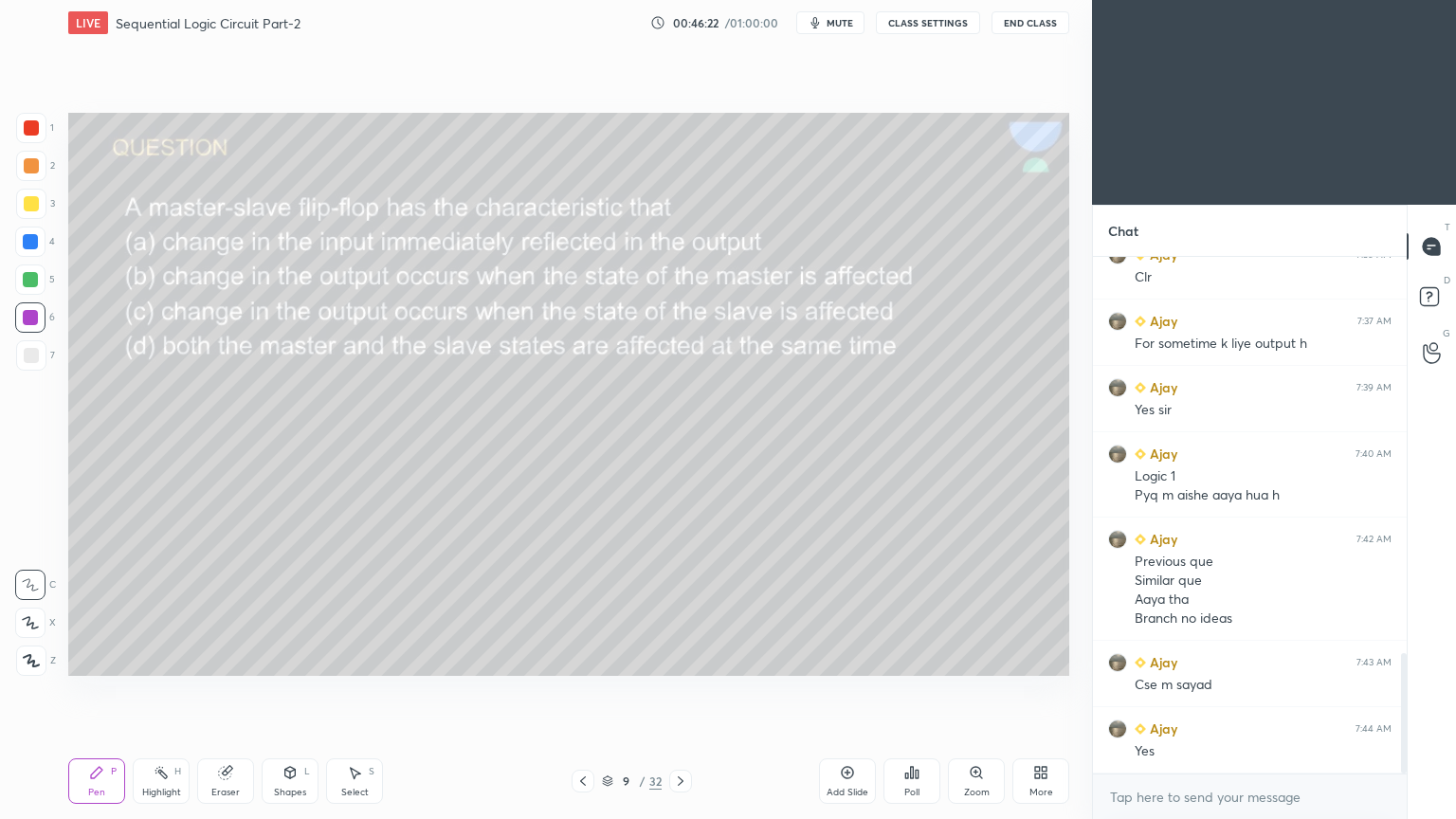 click on "Shapes L" at bounding box center [290, 781] 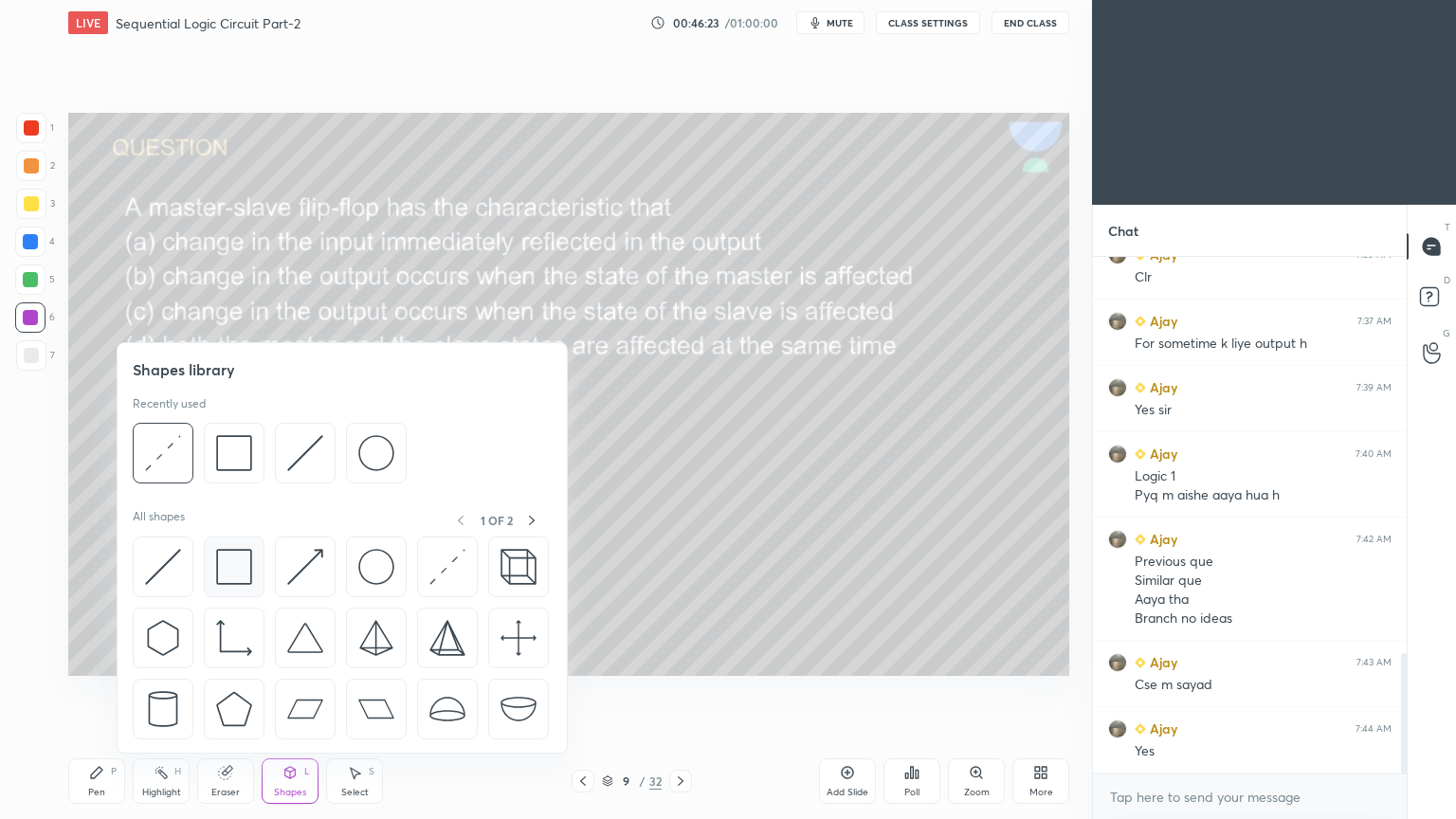 click at bounding box center [234, 567] 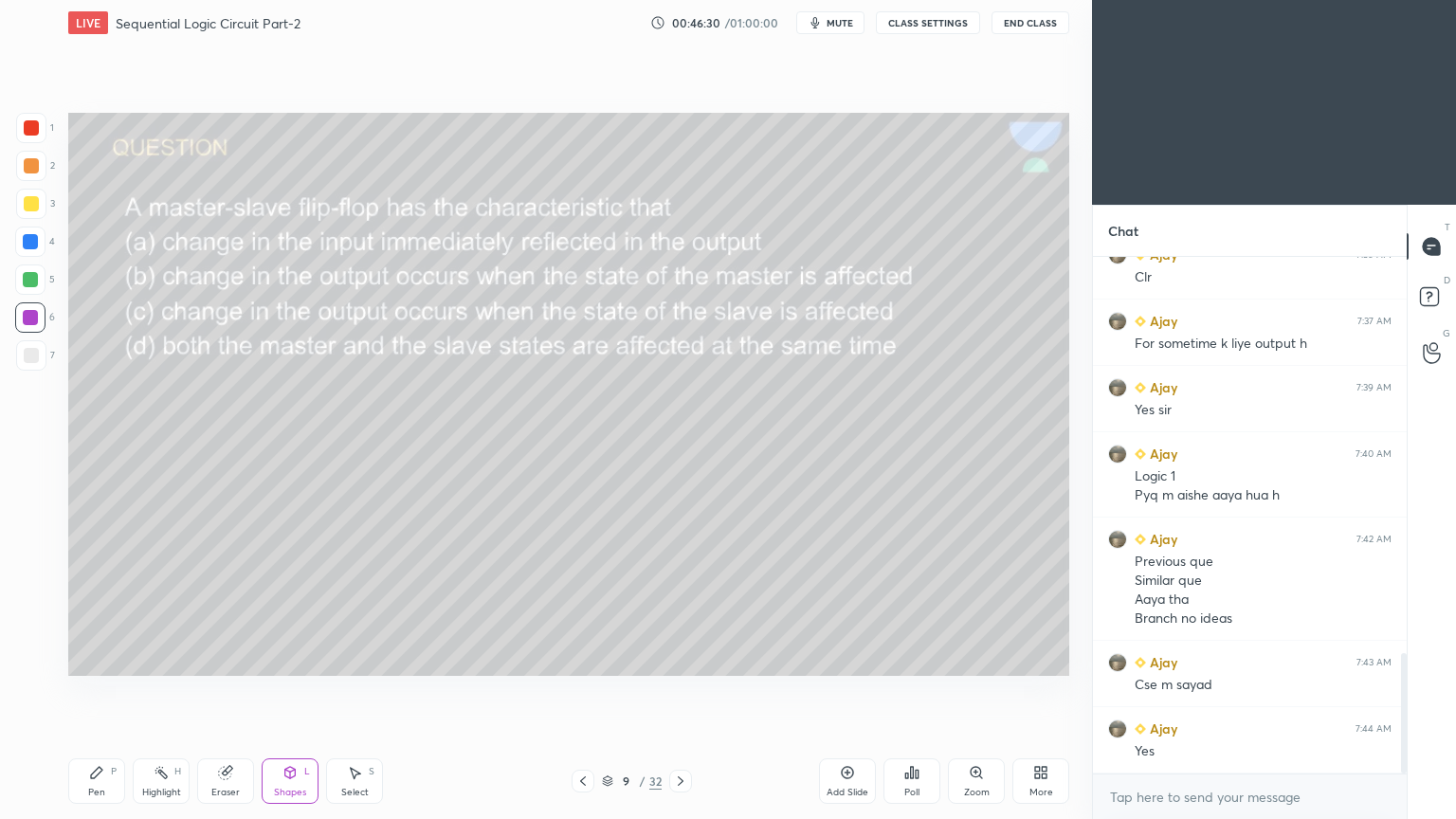 click 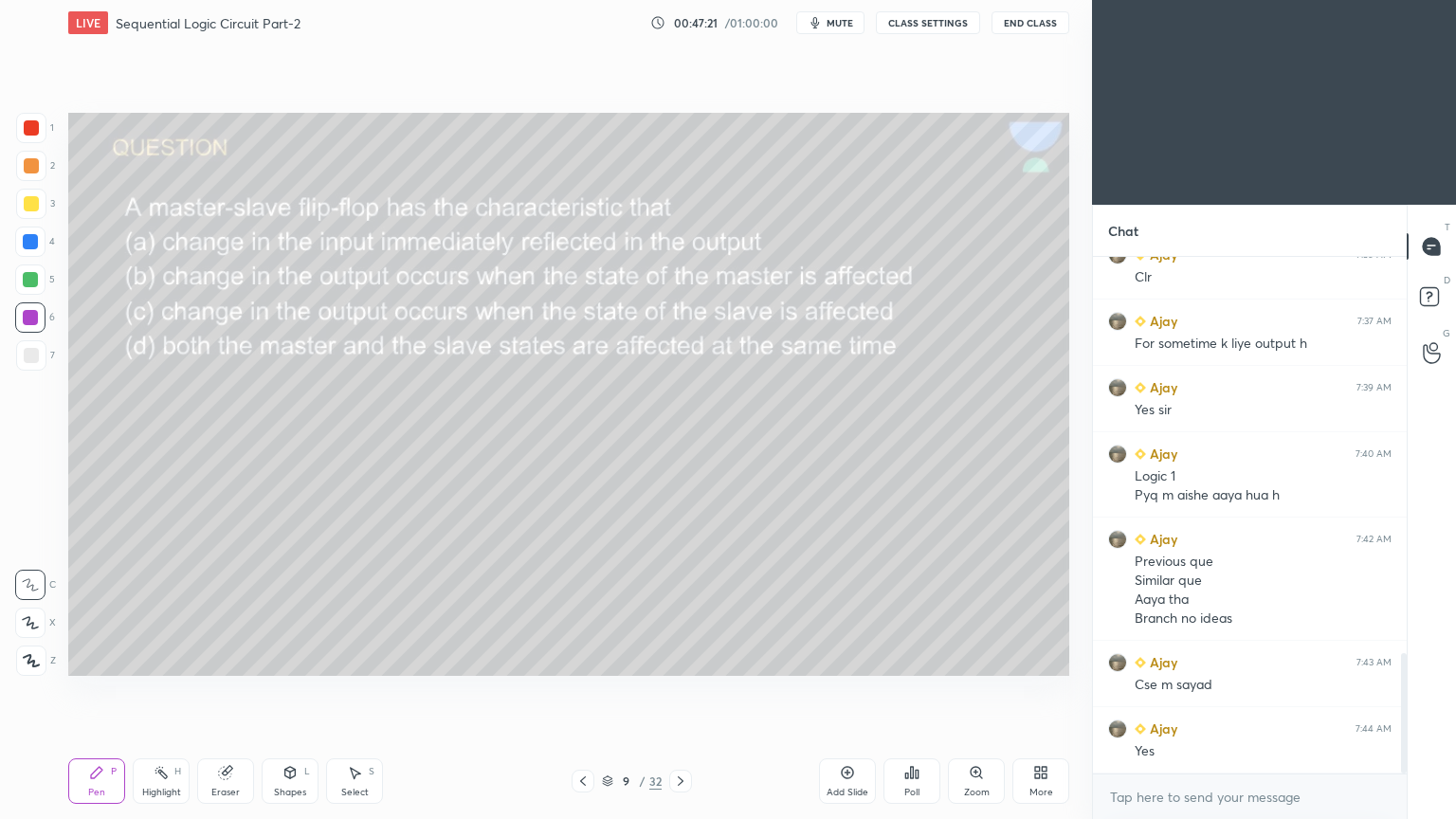click at bounding box center (31, 355) 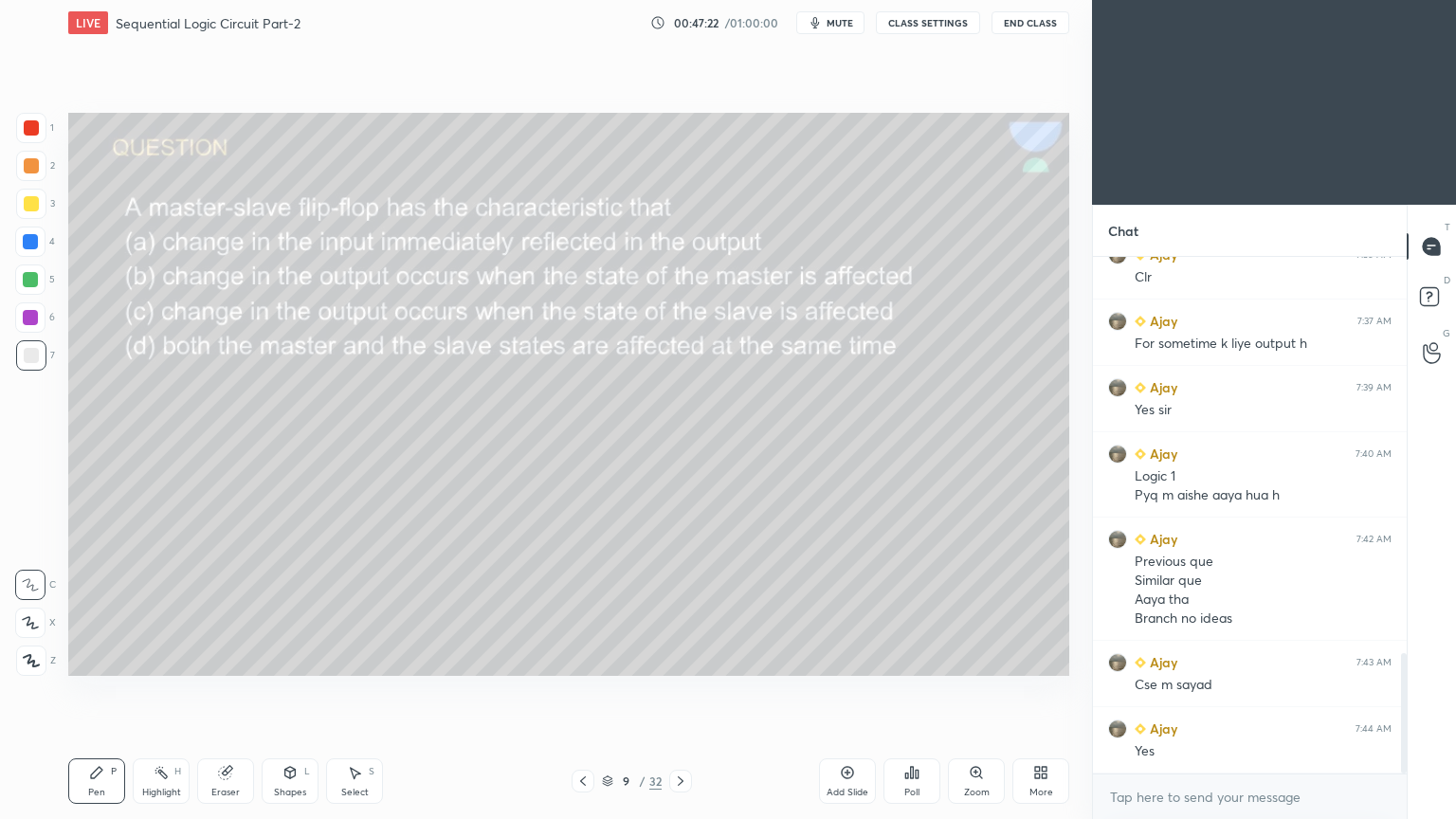 click at bounding box center [30, 242] 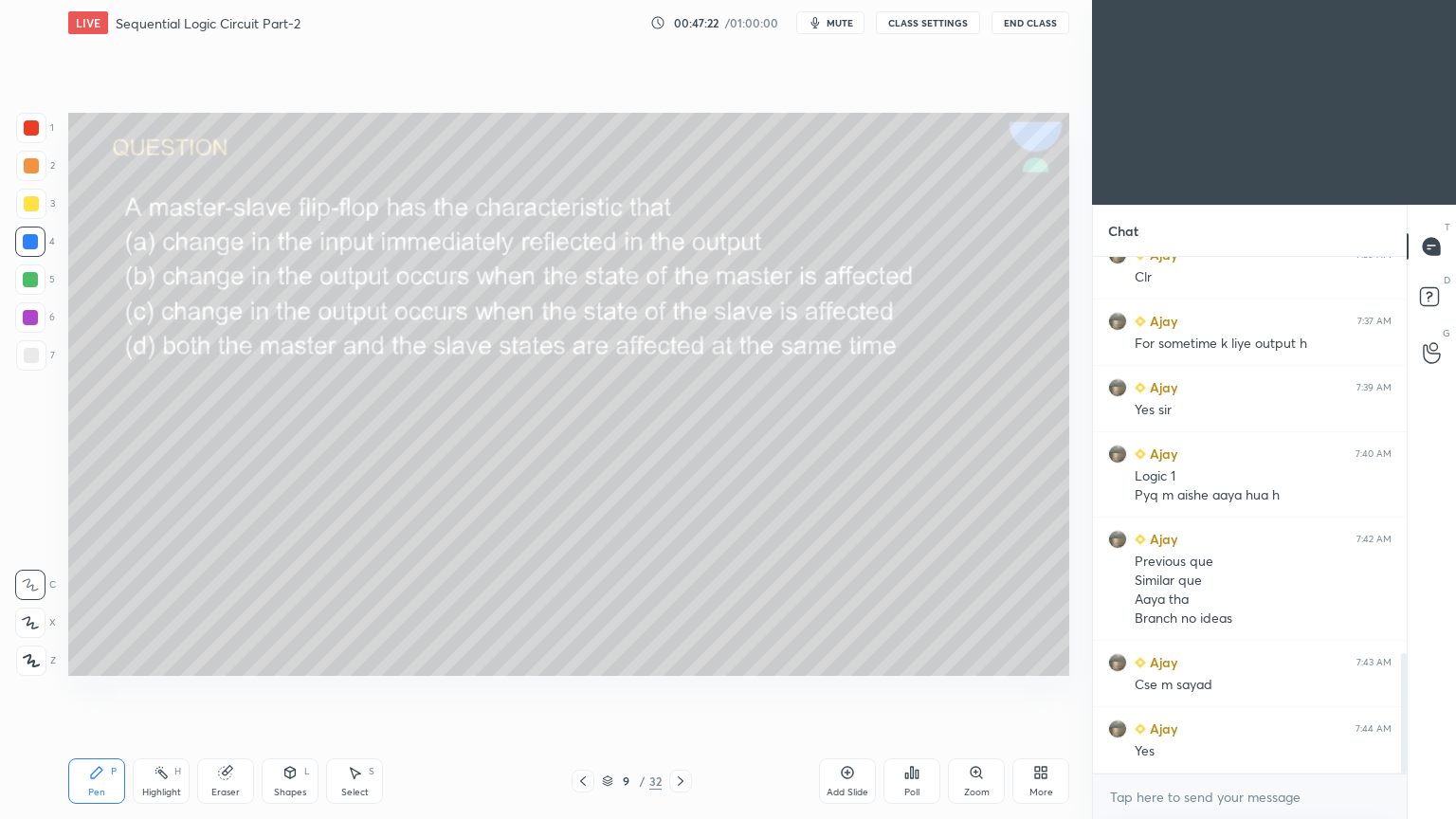 click at bounding box center (31, 204) 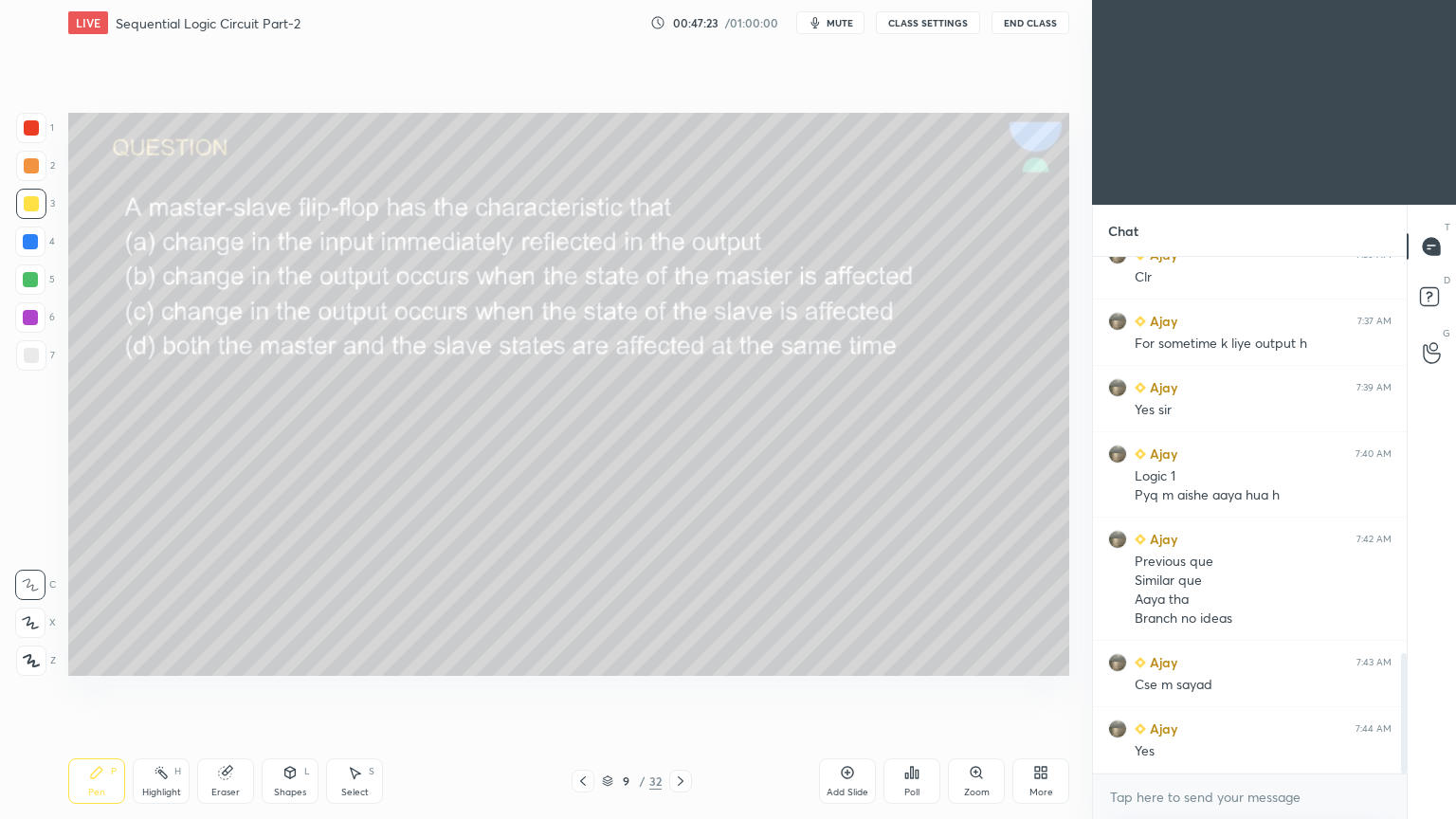 click 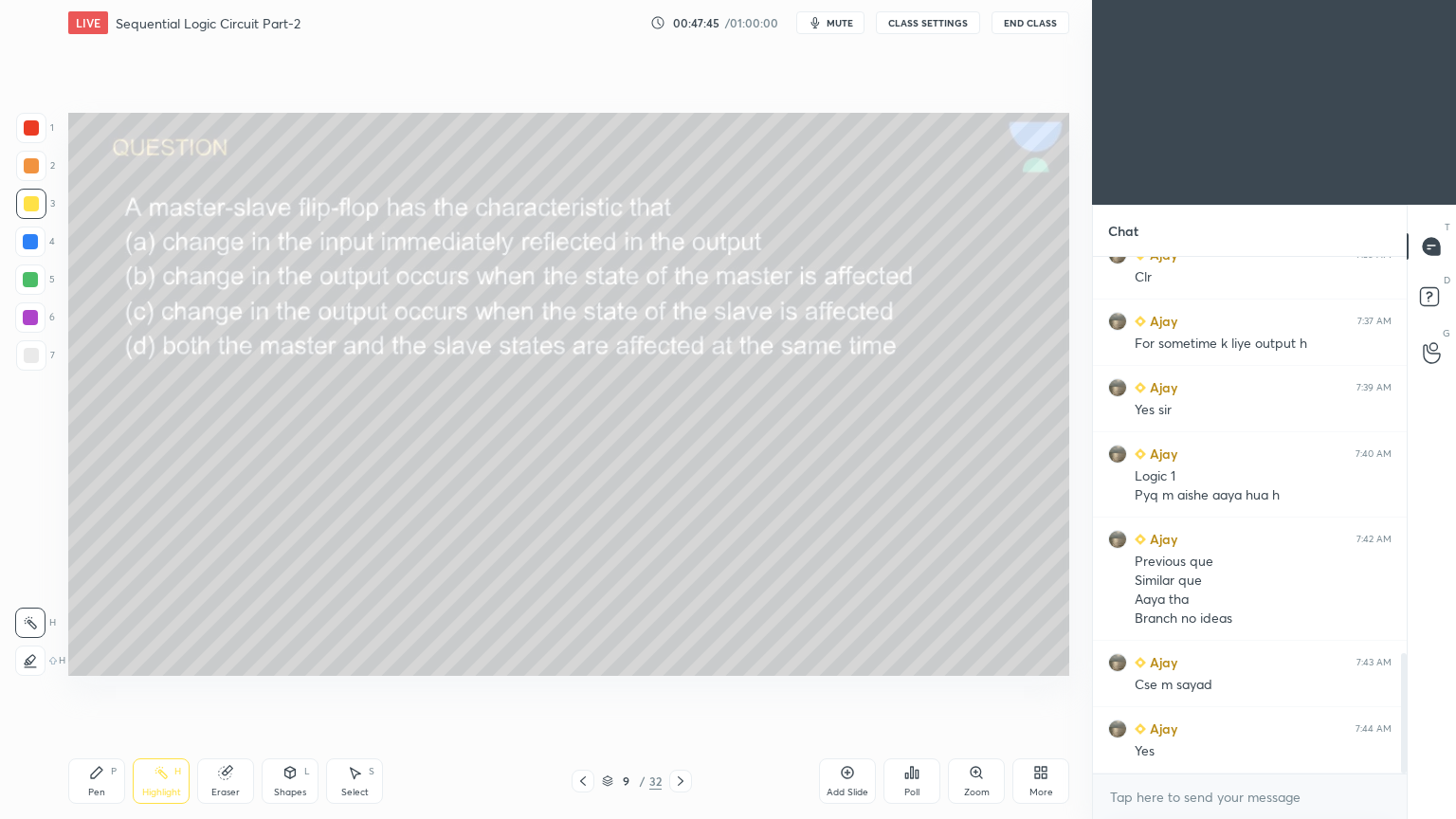 scroll, scrollTop: 1762, scrollLeft: 0, axis: vertical 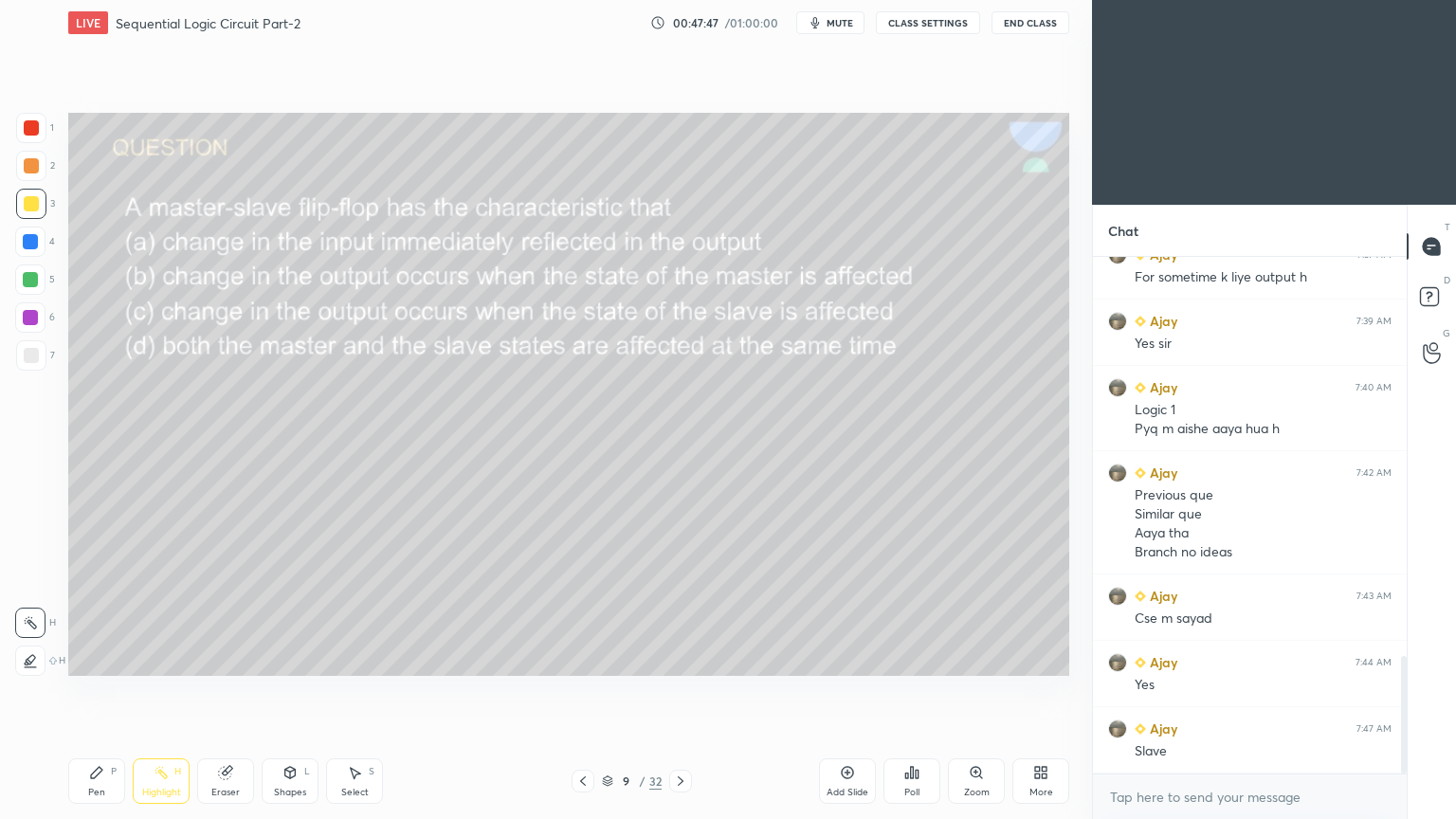 click 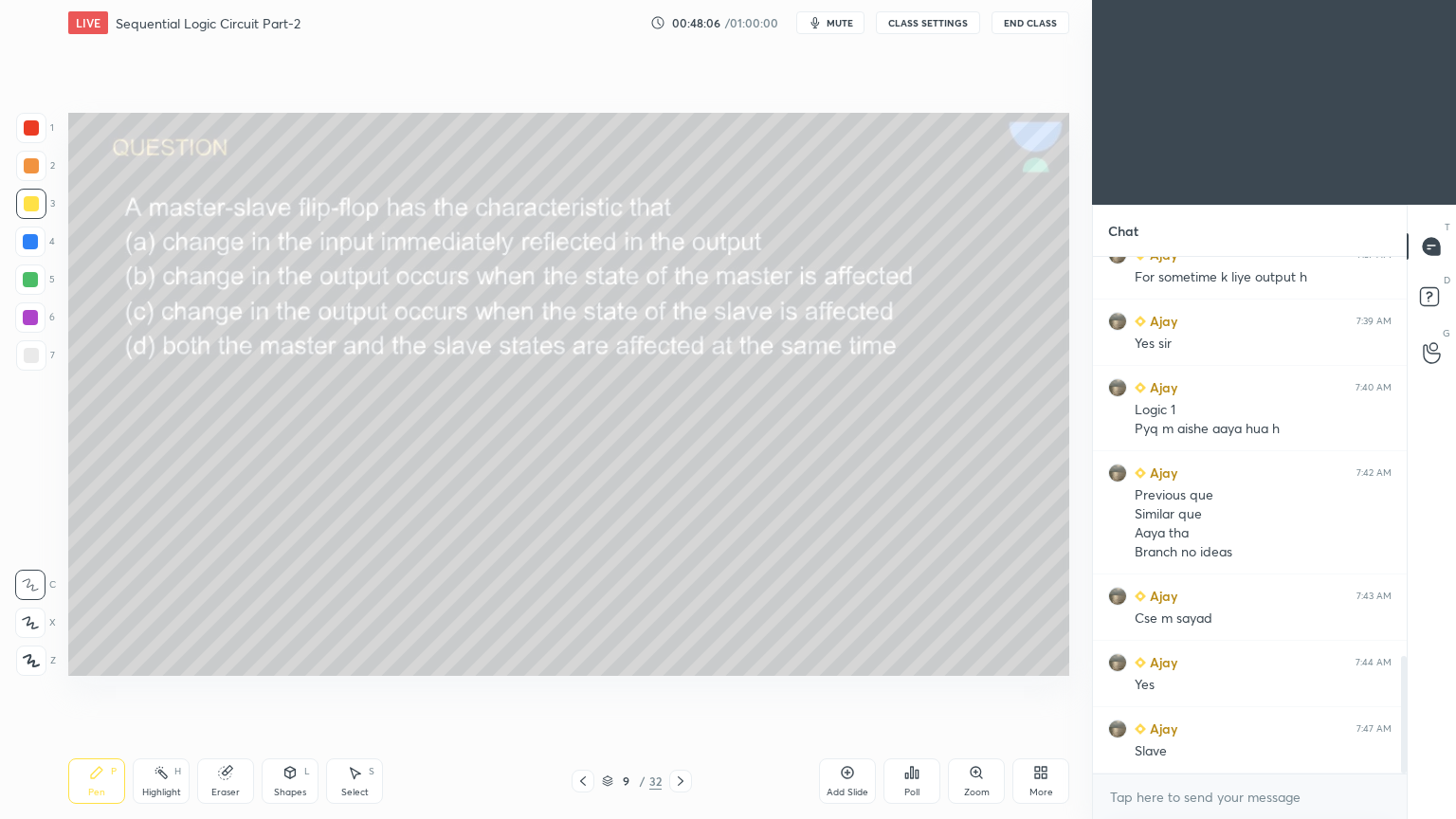 click at bounding box center (31, 166) 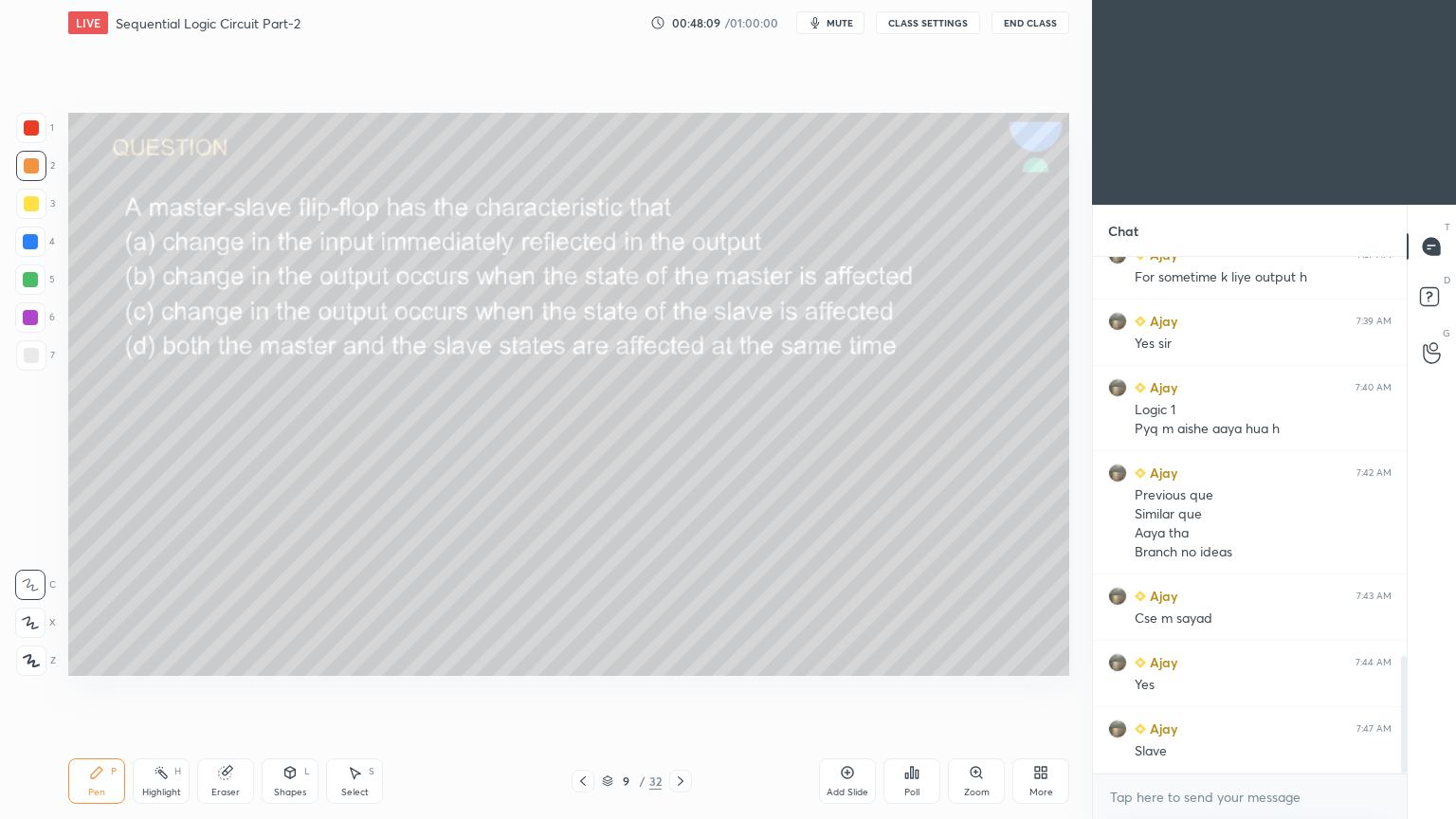 click on "H" at bounding box center (177, 772) 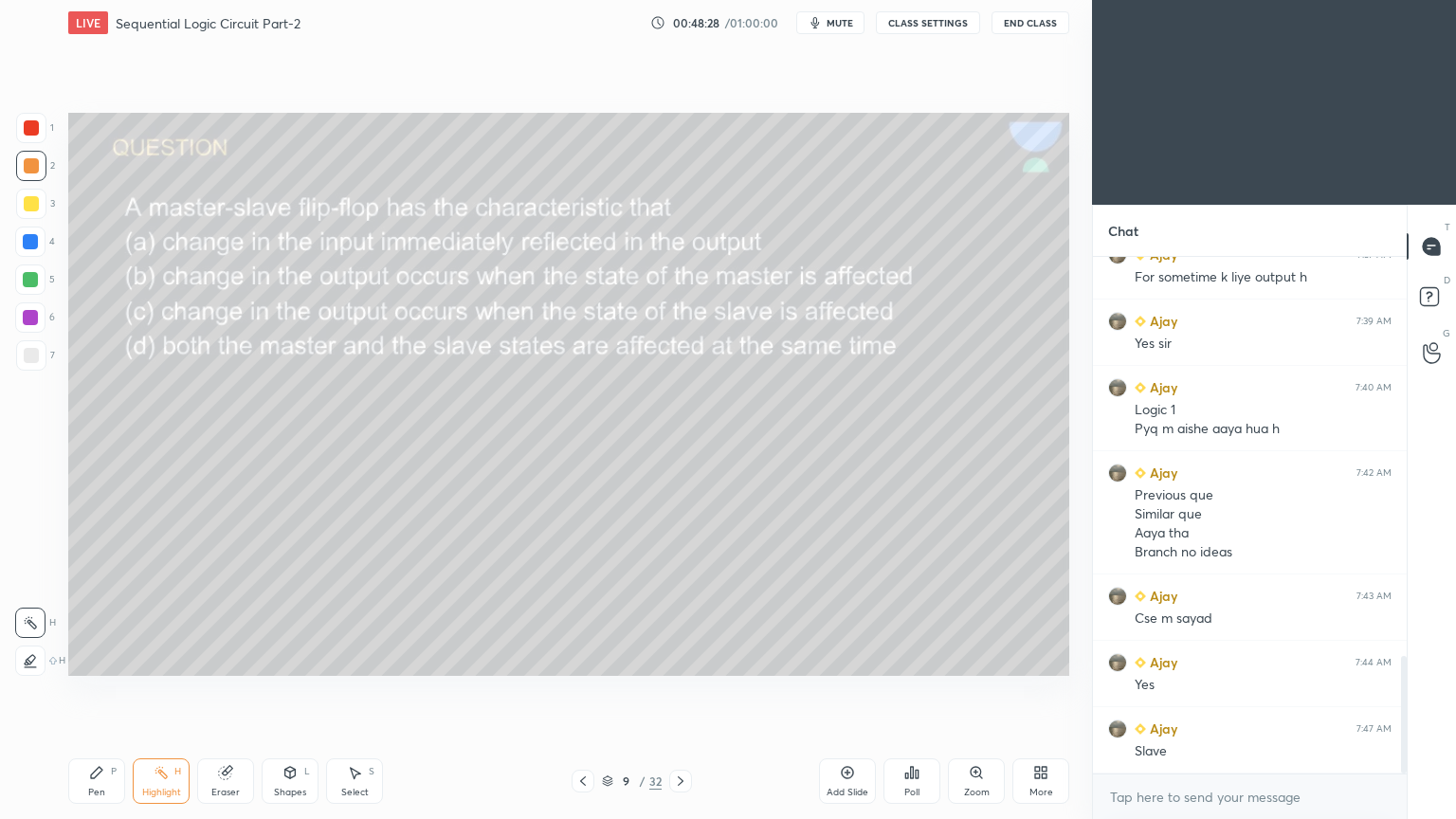 click 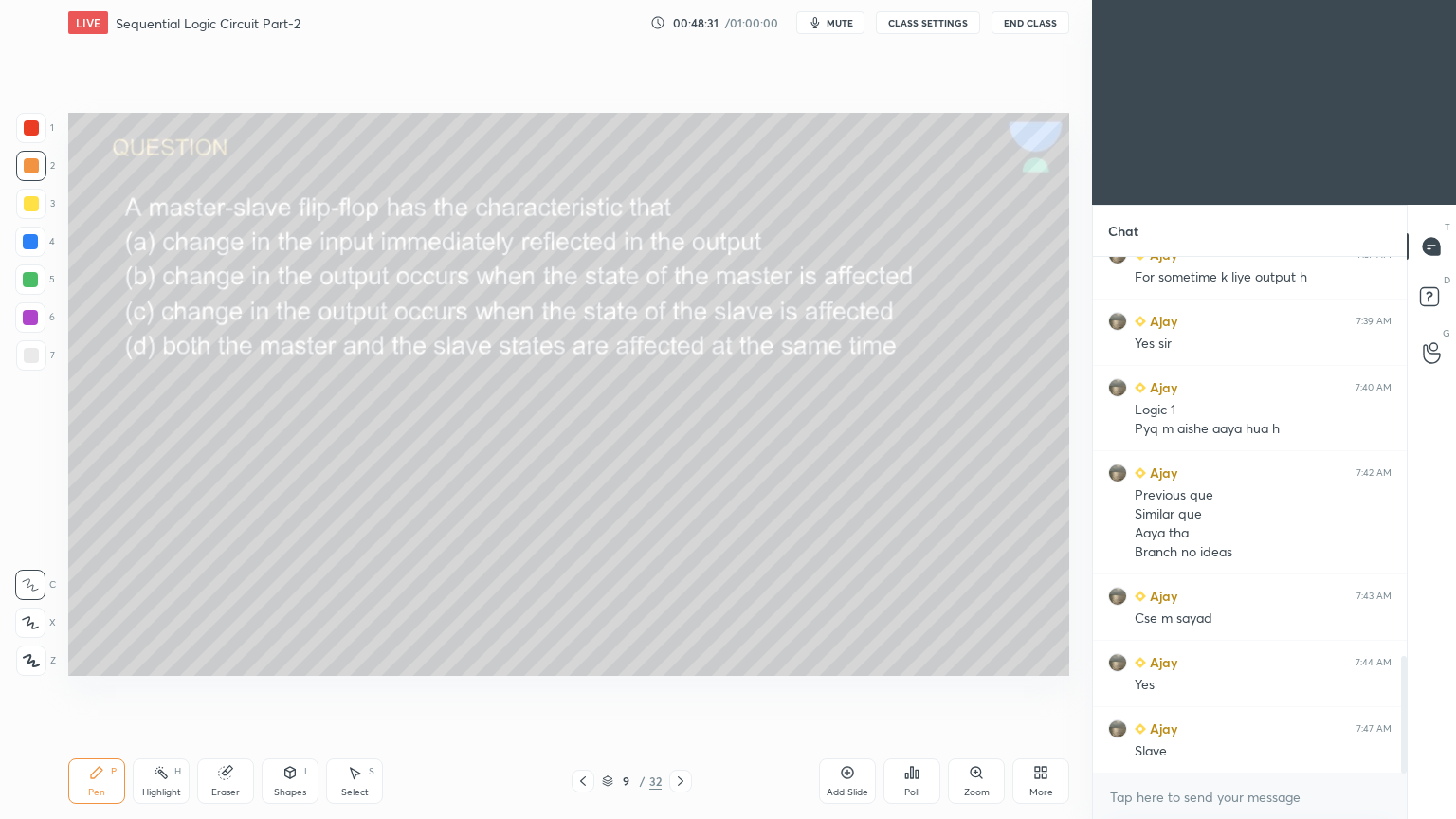 click at bounding box center [30, 623] 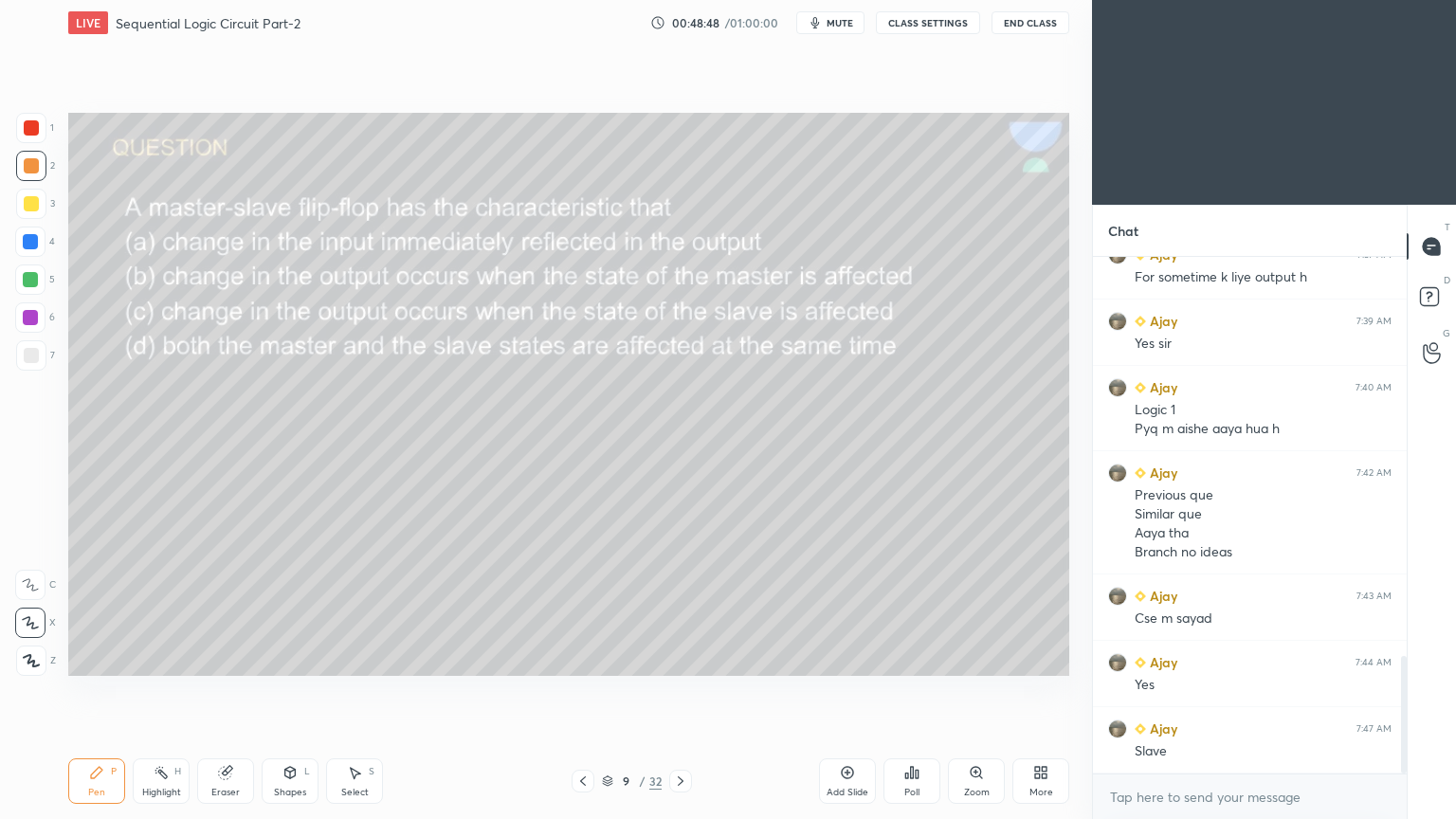 scroll, scrollTop: 1828, scrollLeft: 0, axis: vertical 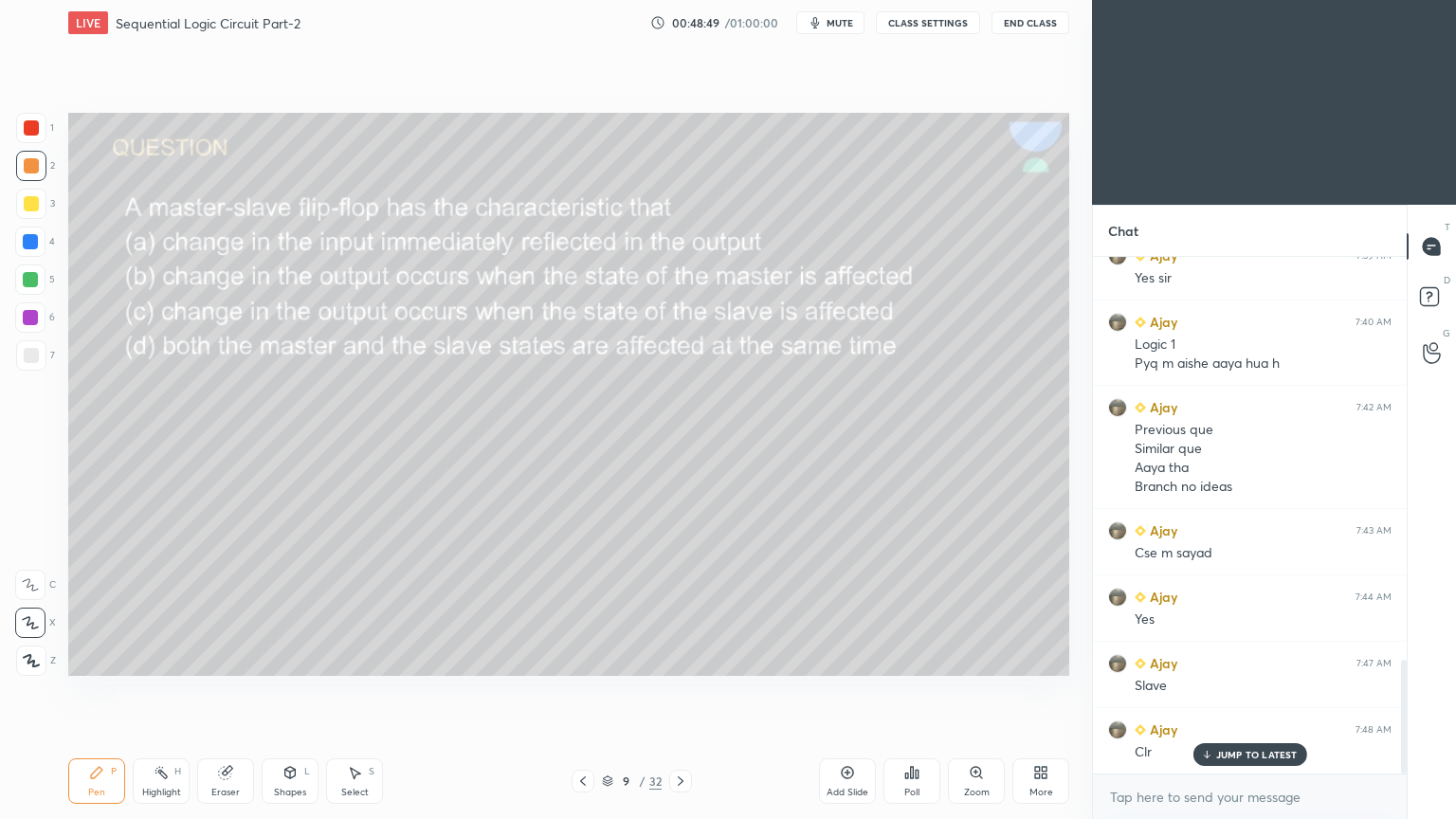 click 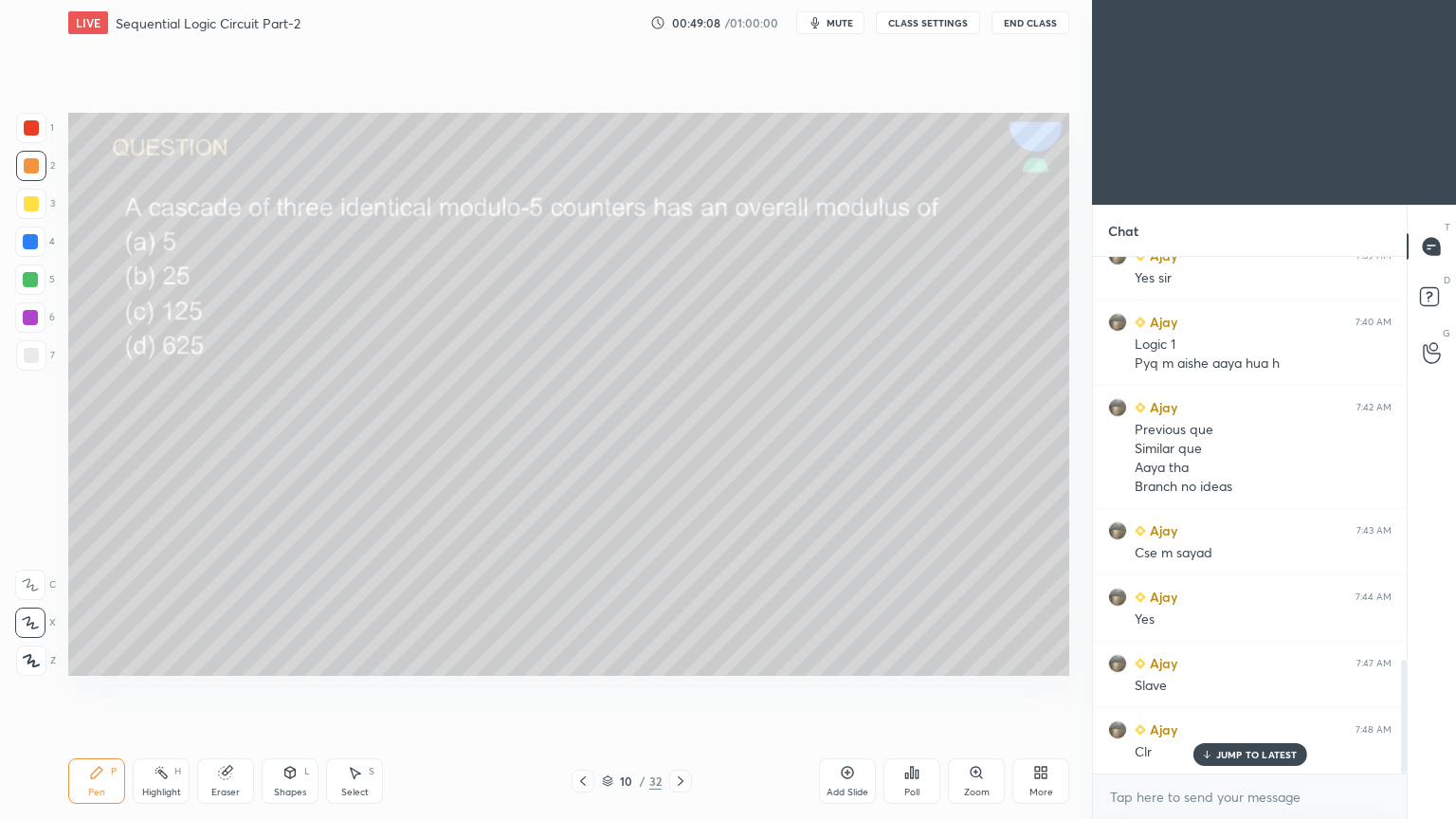 click 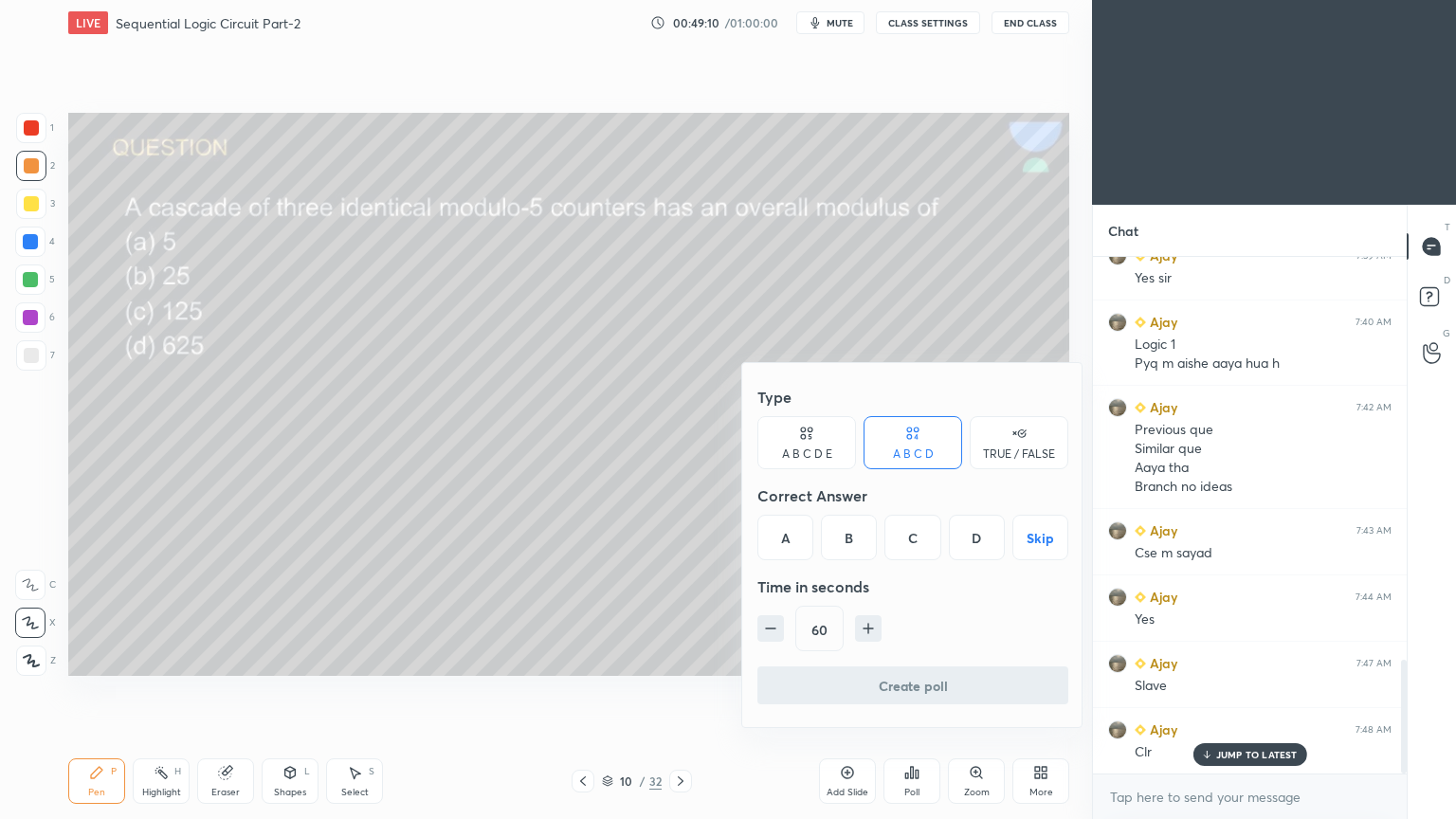 click on "C" at bounding box center [912, 537] 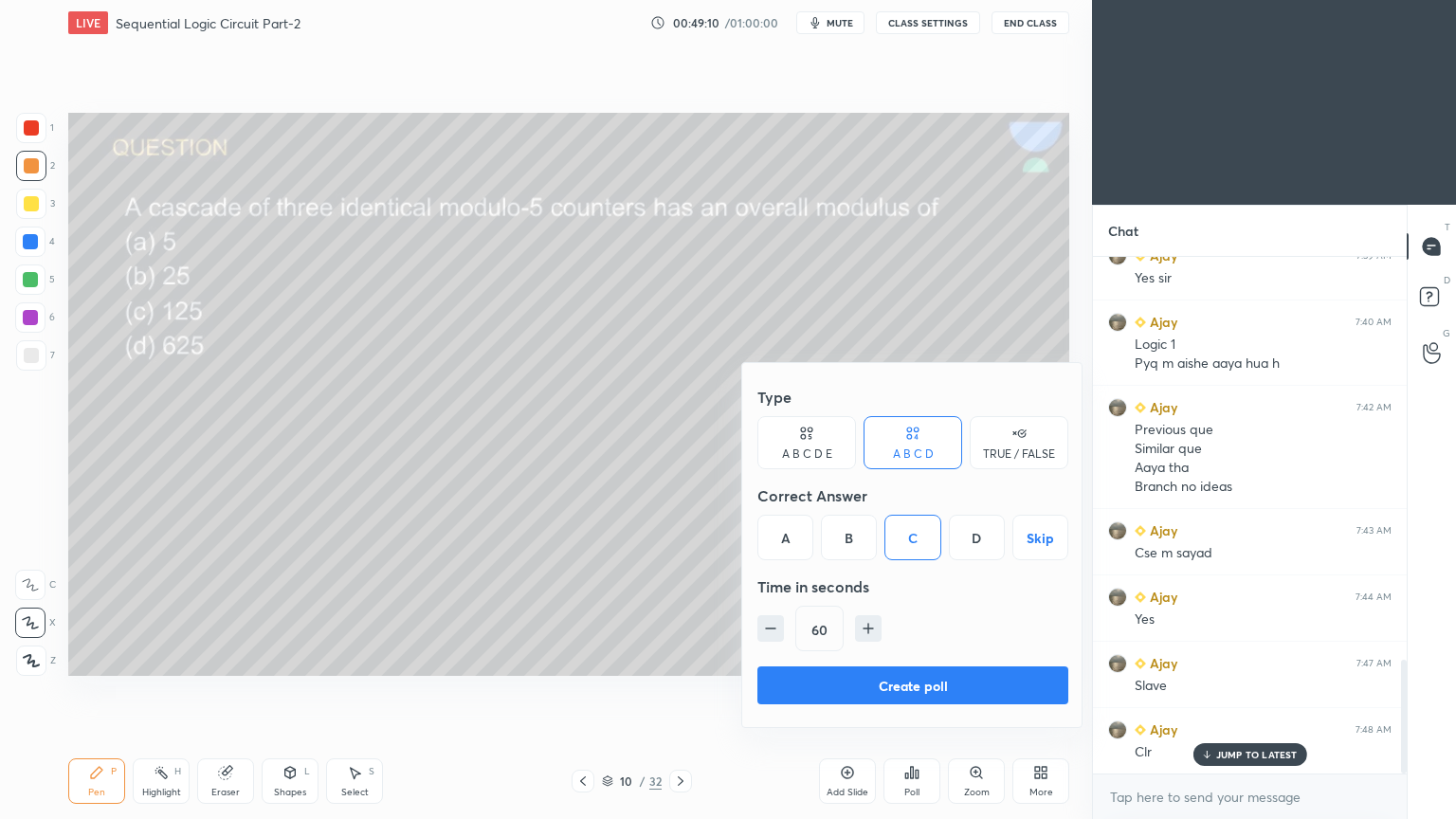 click 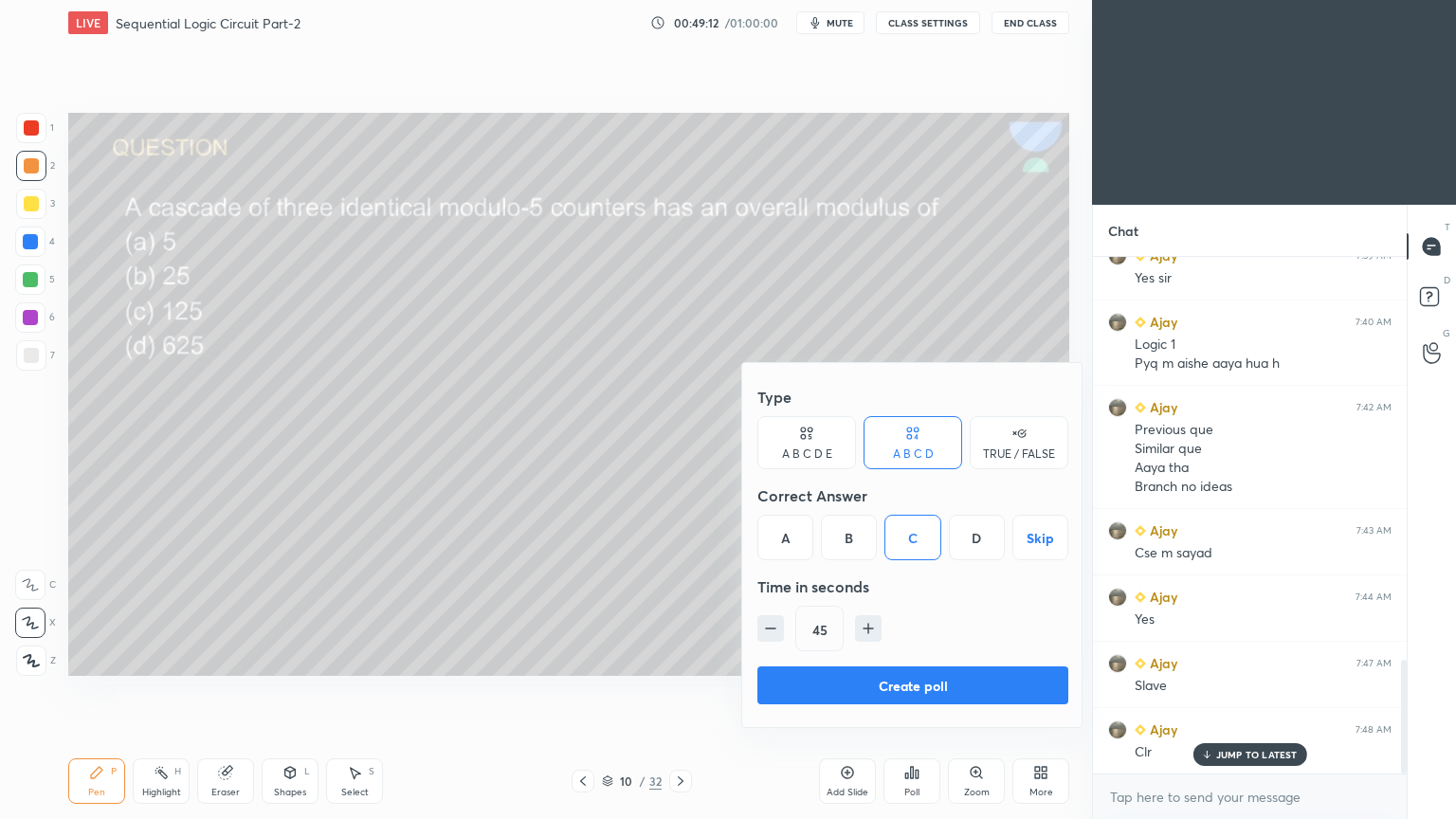 click on "Create poll" at bounding box center (913, 685) 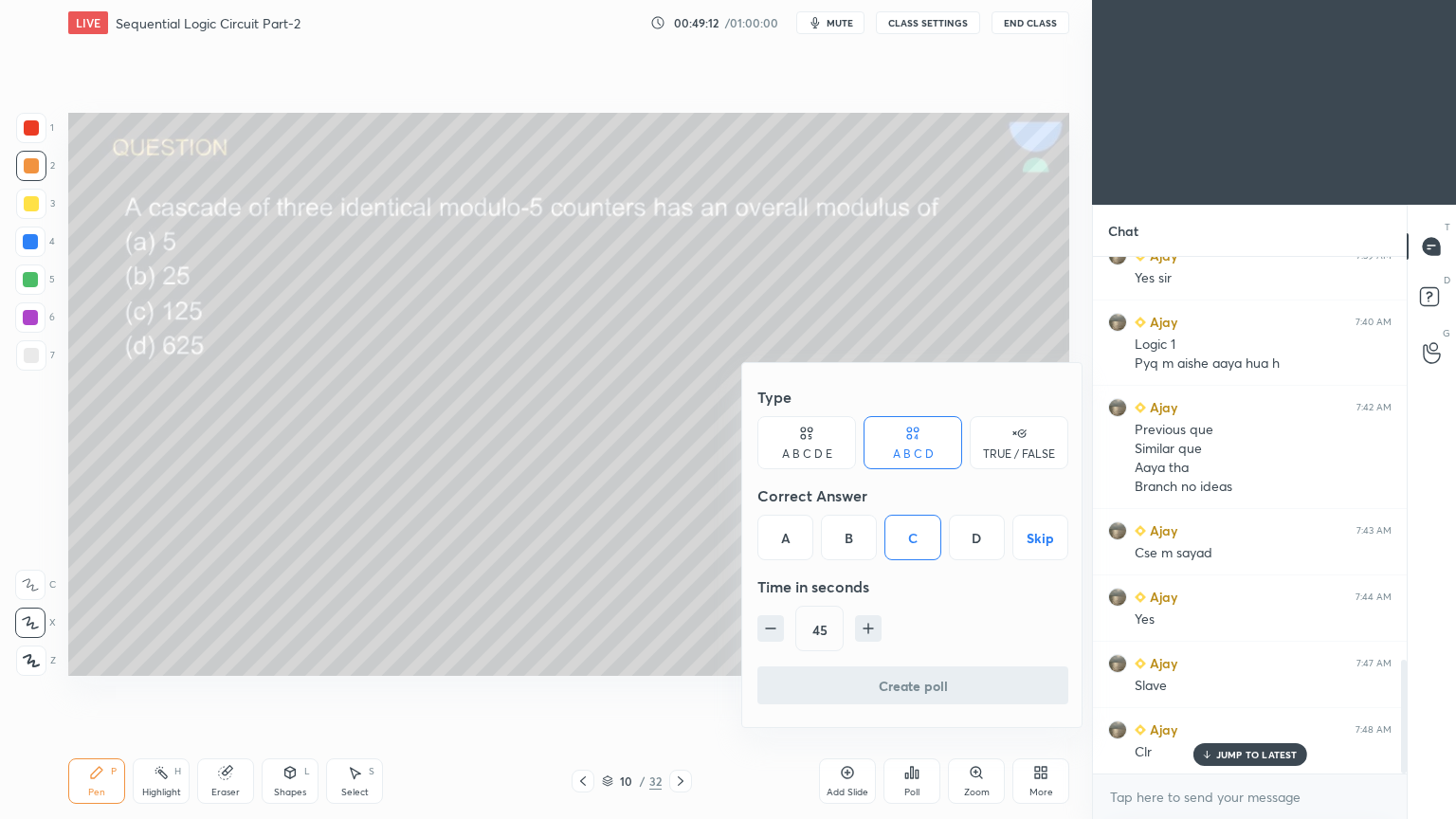 scroll, scrollTop: 471, scrollLeft: 308, axis: both 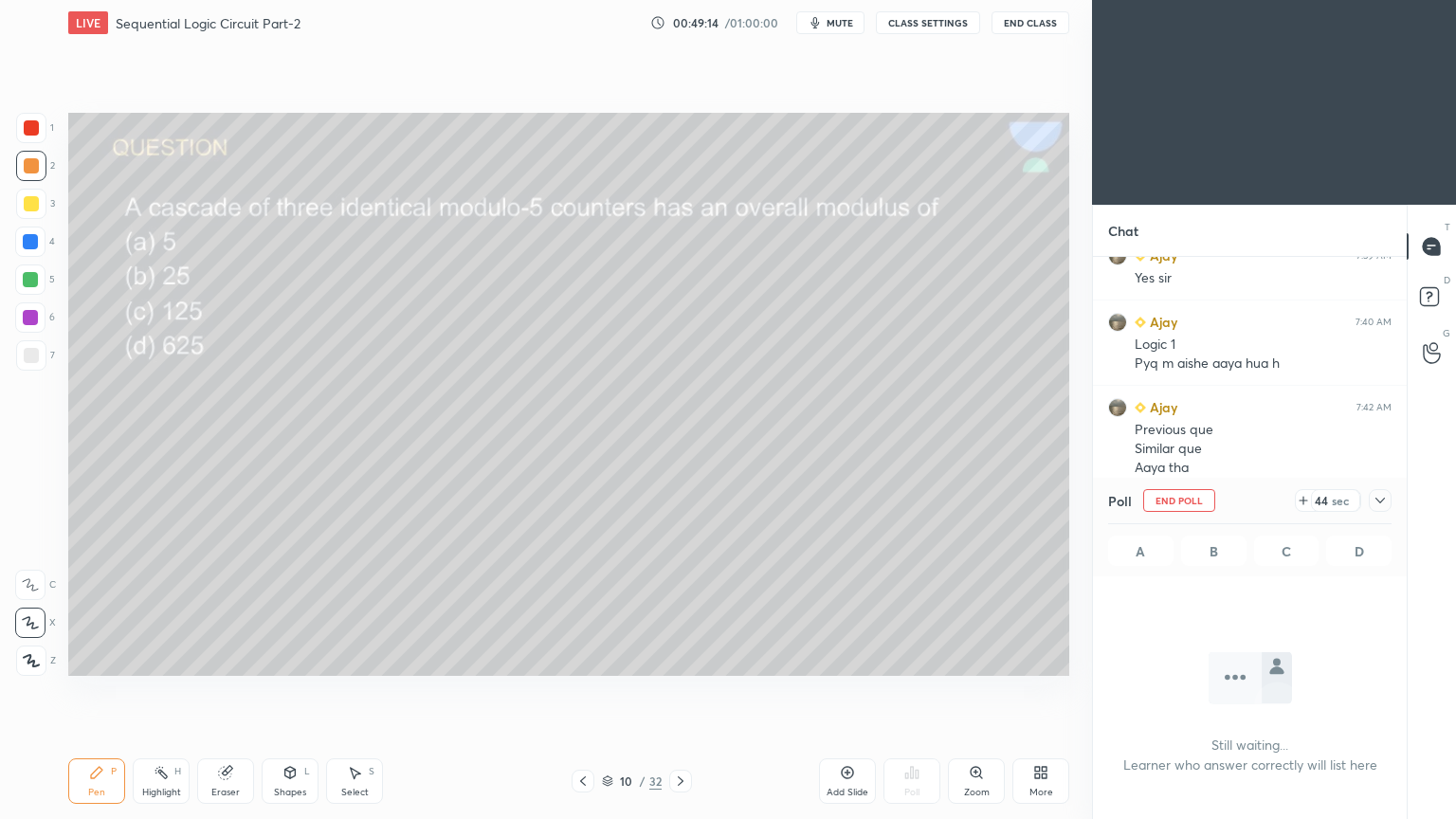 click on "Poll End Poll 44  sec A B C D" at bounding box center [1249, 527] 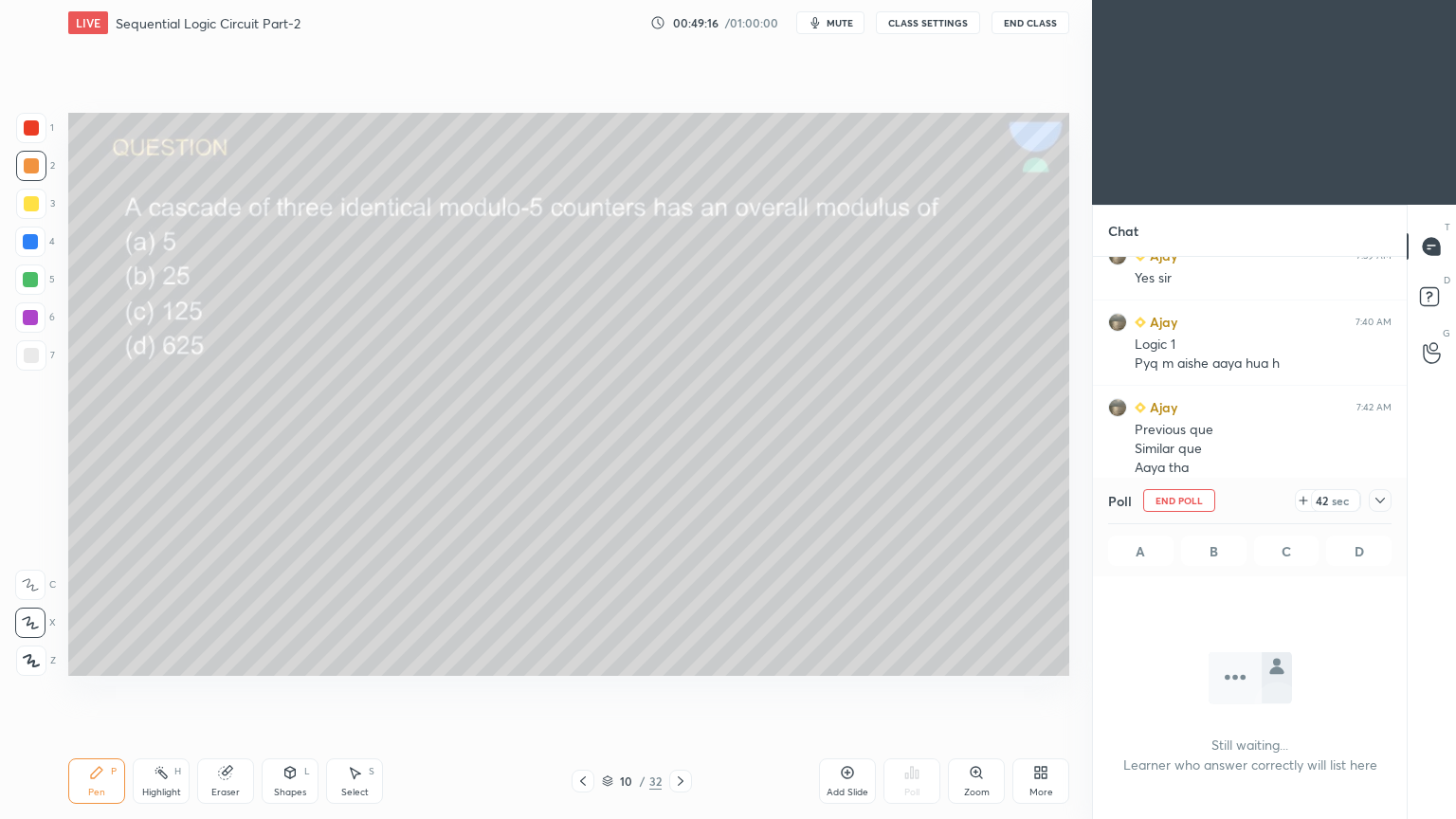 click at bounding box center [1380, 500] 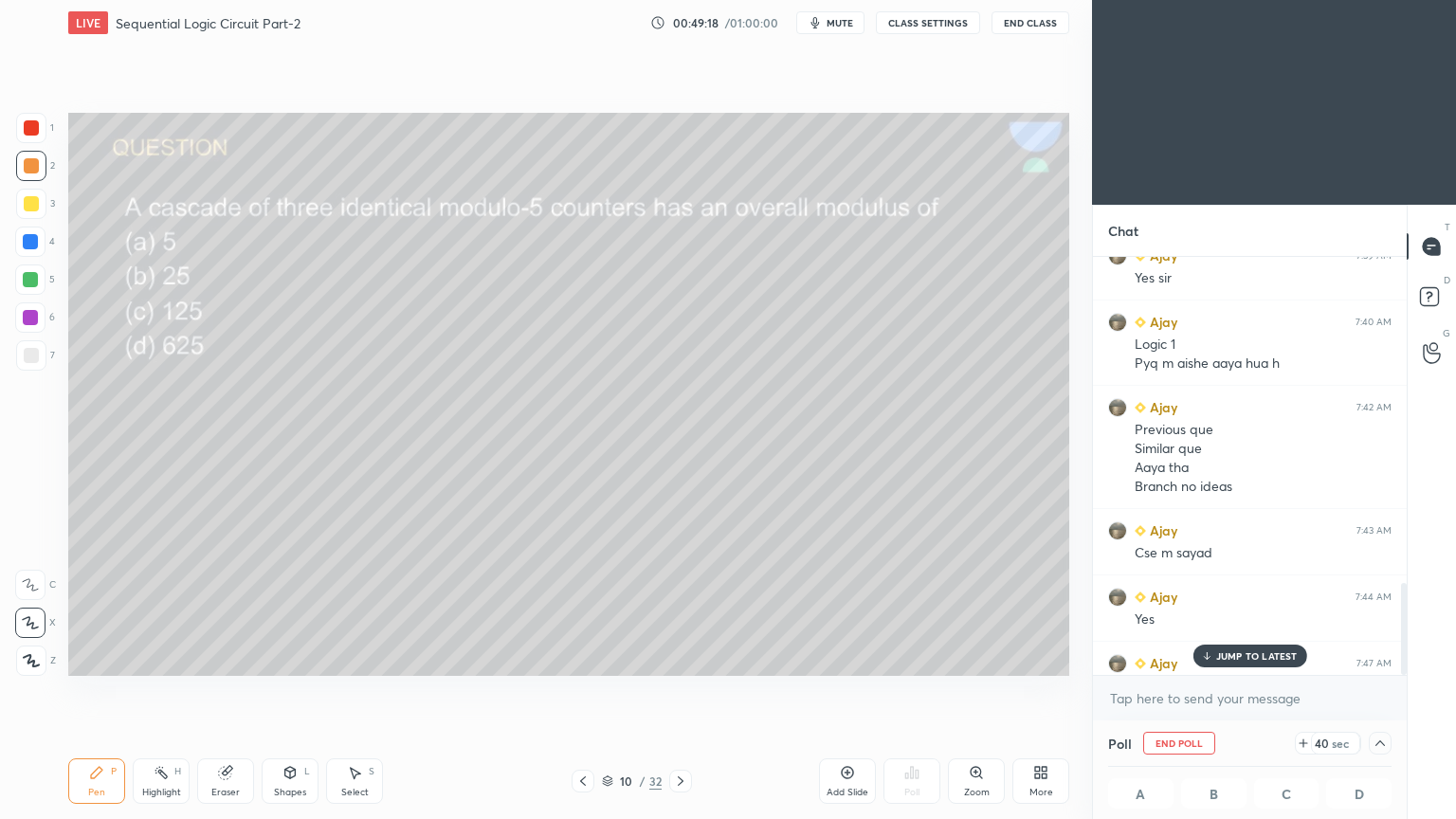 scroll, scrollTop: 1927, scrollLeft: 0, axis: vertical 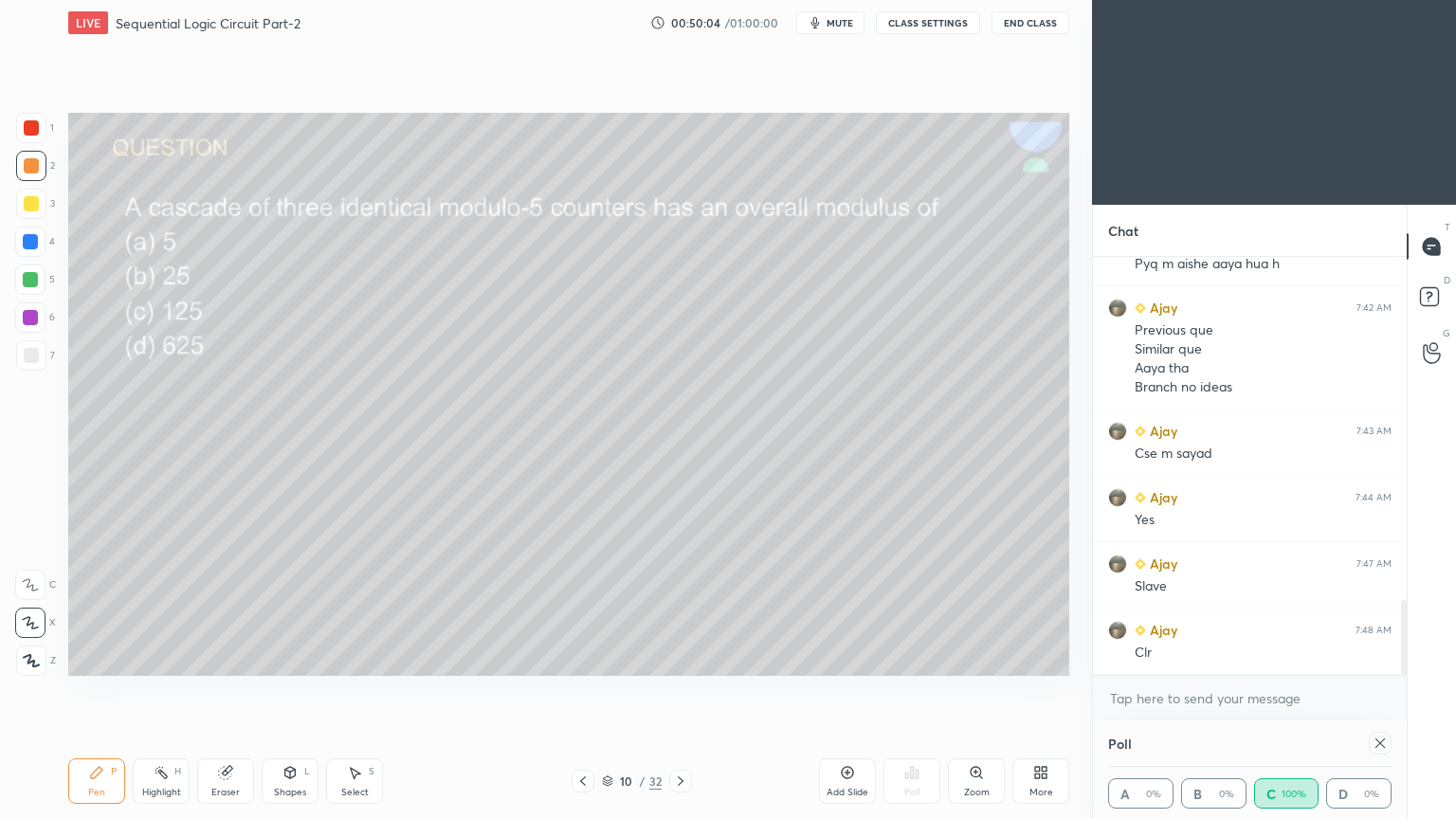 click on "Poll" at bounding box center (1249, 743) 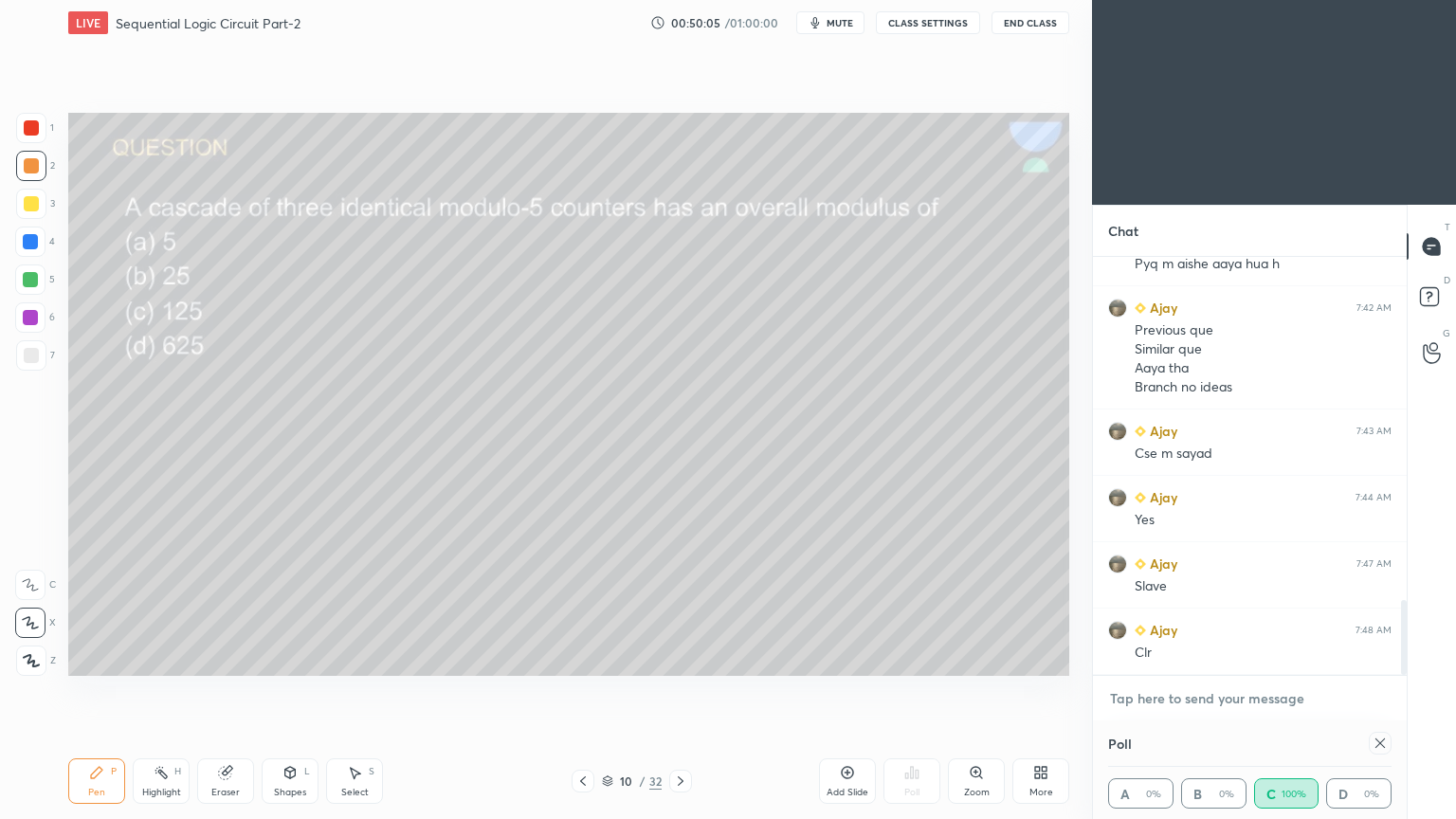 click at bounding box center [1249, 699] 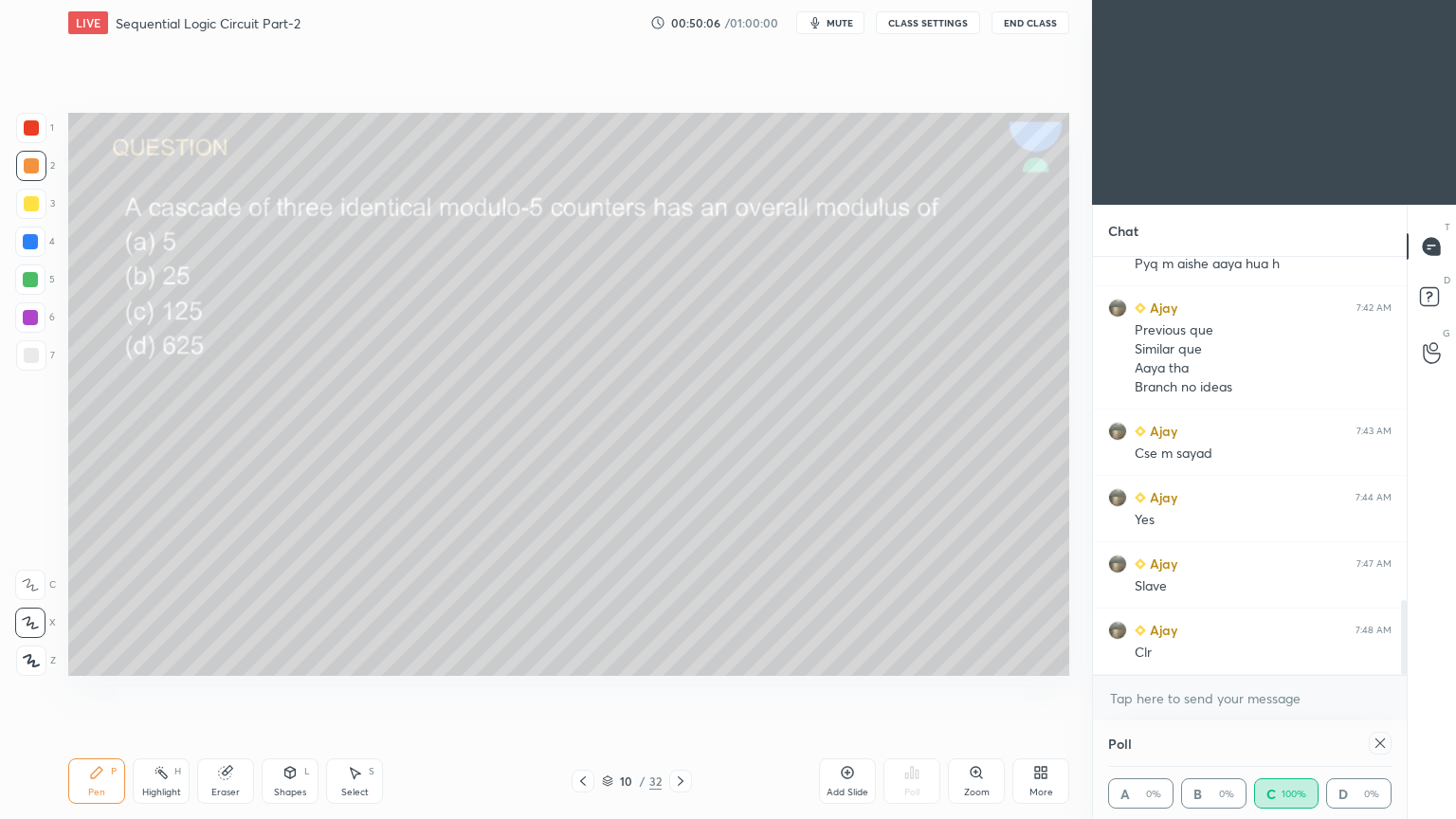 click on "Poll" at bounding box center (1249, 743) 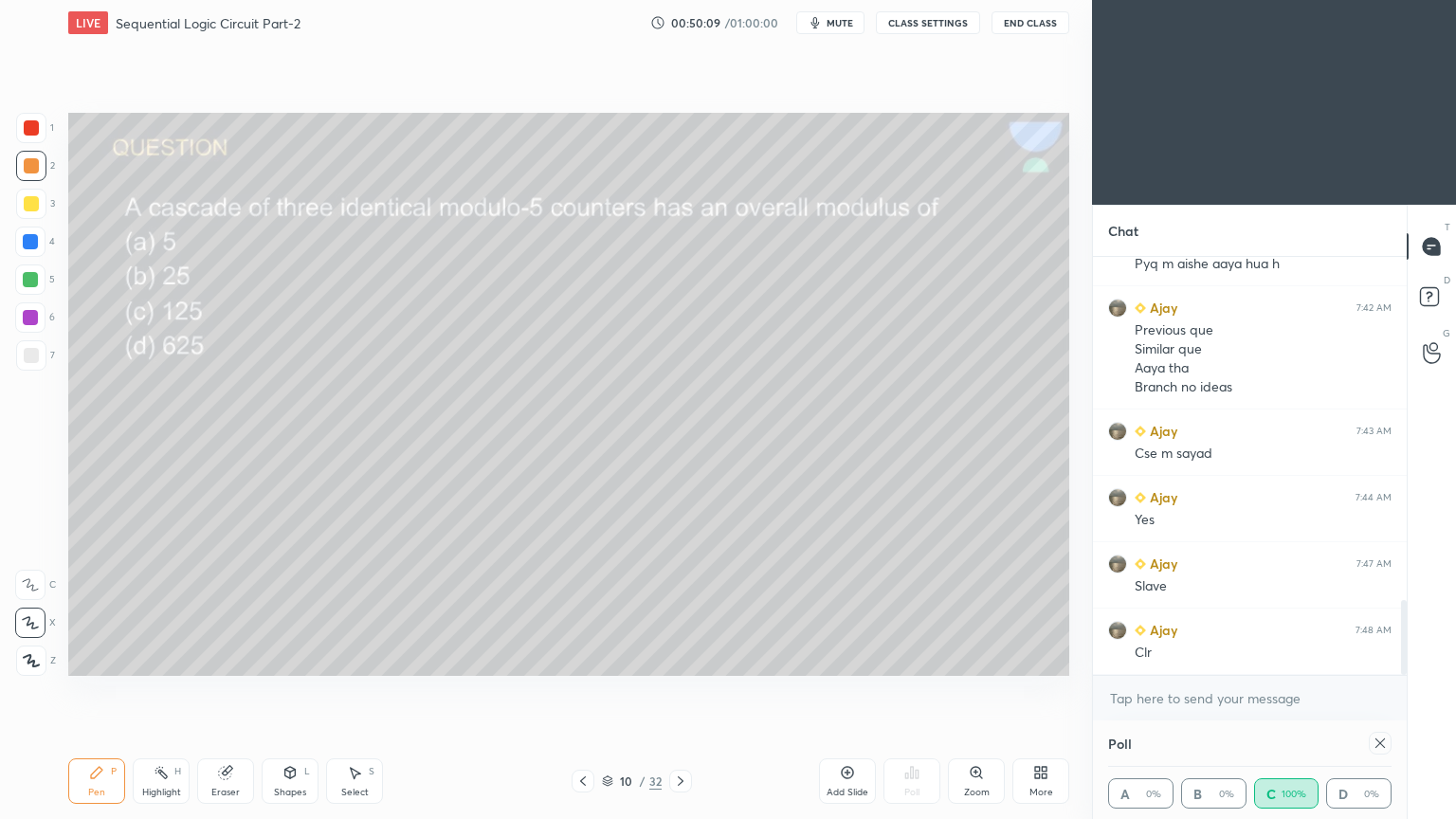 click on "Poll A 0% B 0% C 100% D 0%" at bounding box center (1249, 770) 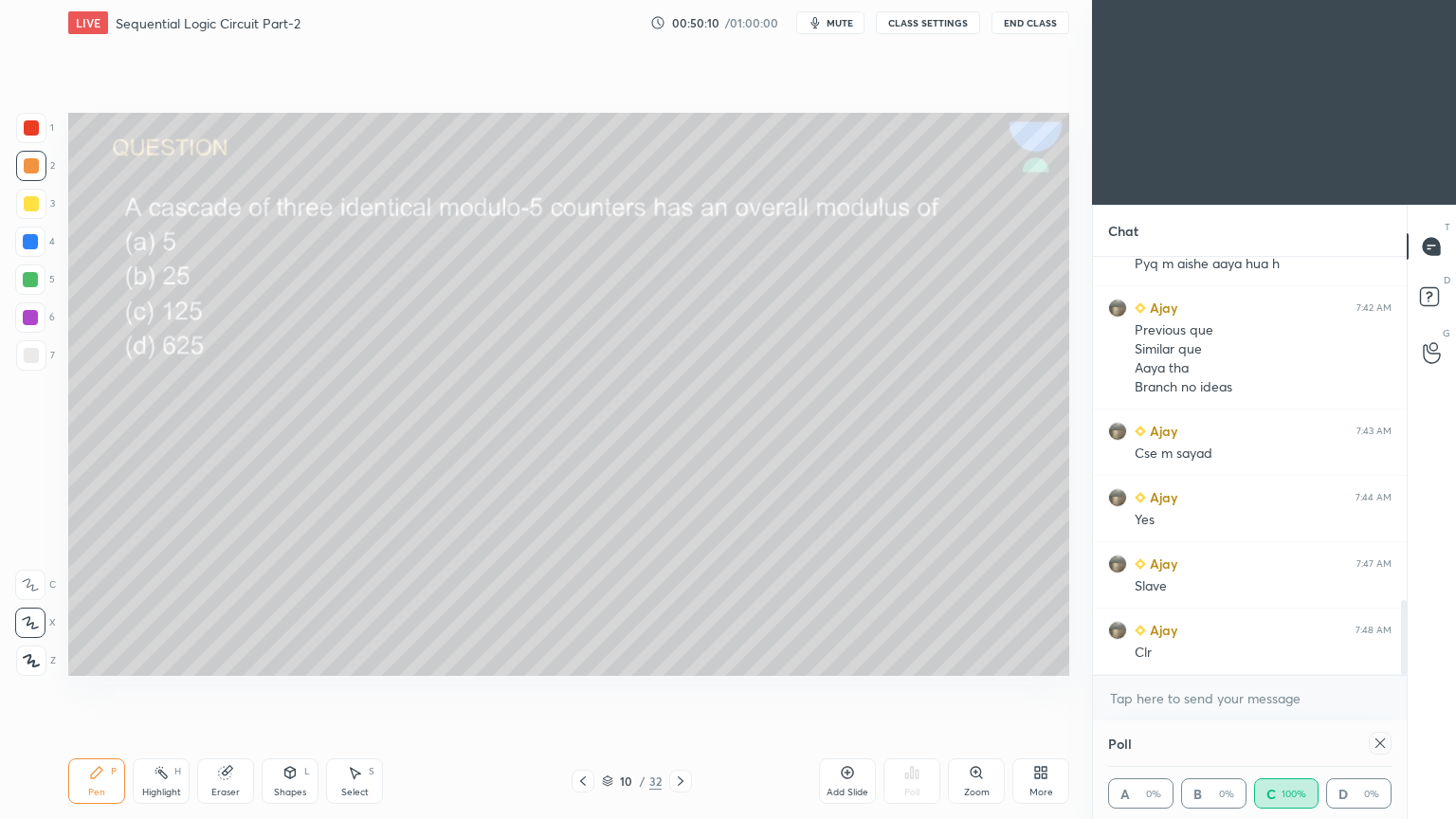 click at bounding box center (1380, 743) 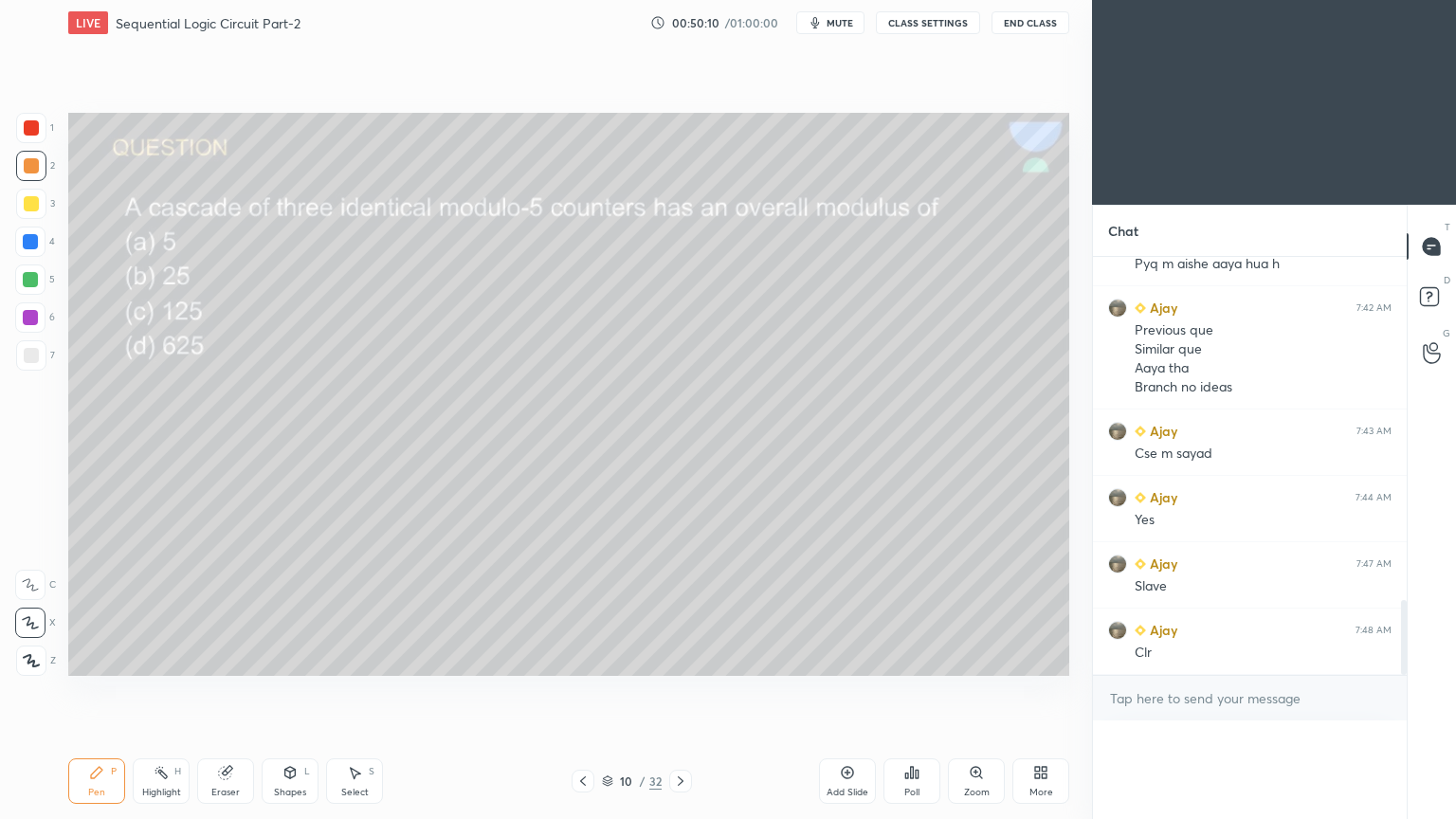 scroll, scrollTop: 452, scrollLeft: 308, axis: both 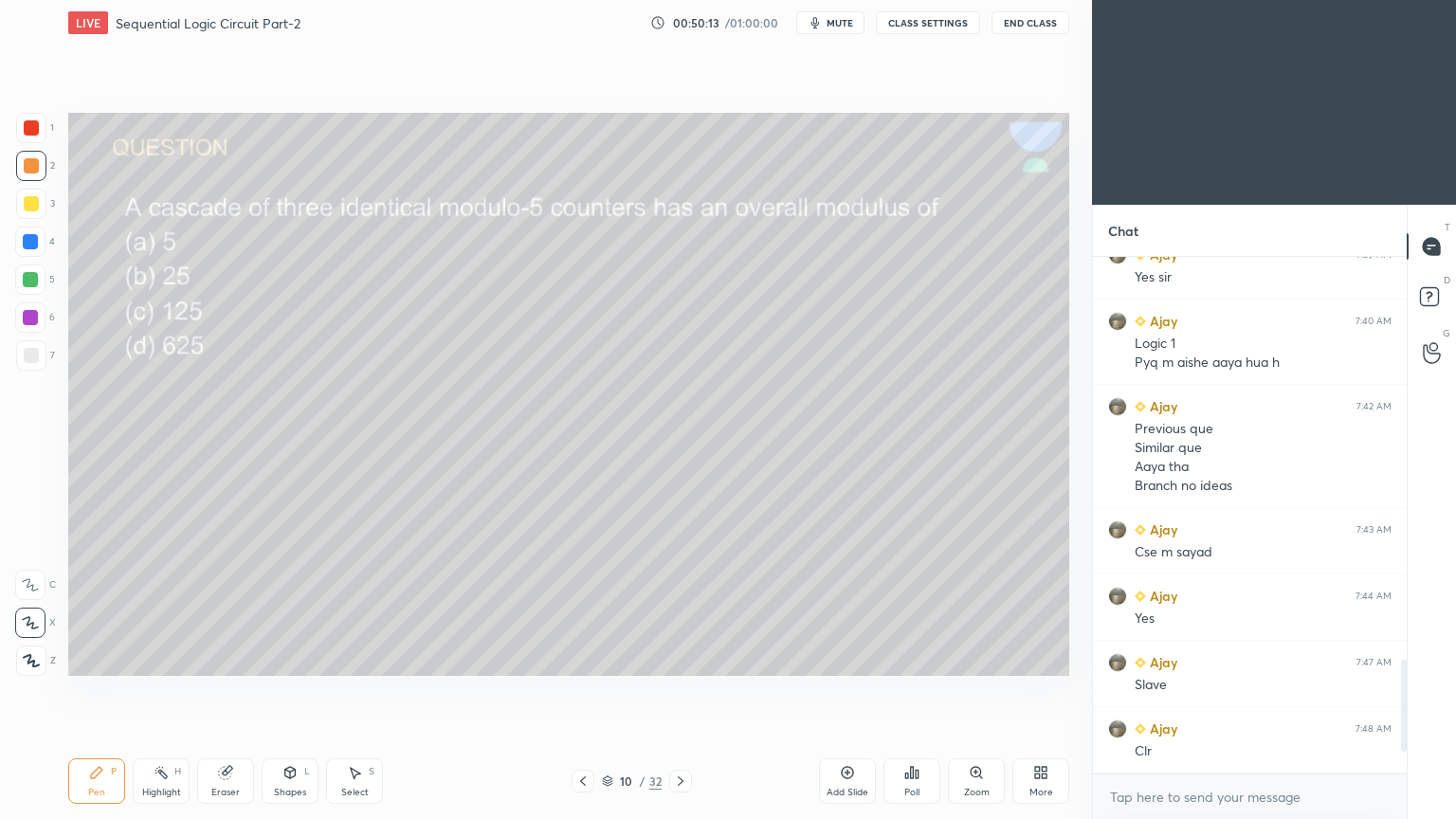 click on "Highlight H" at bounding box center [161, 781] 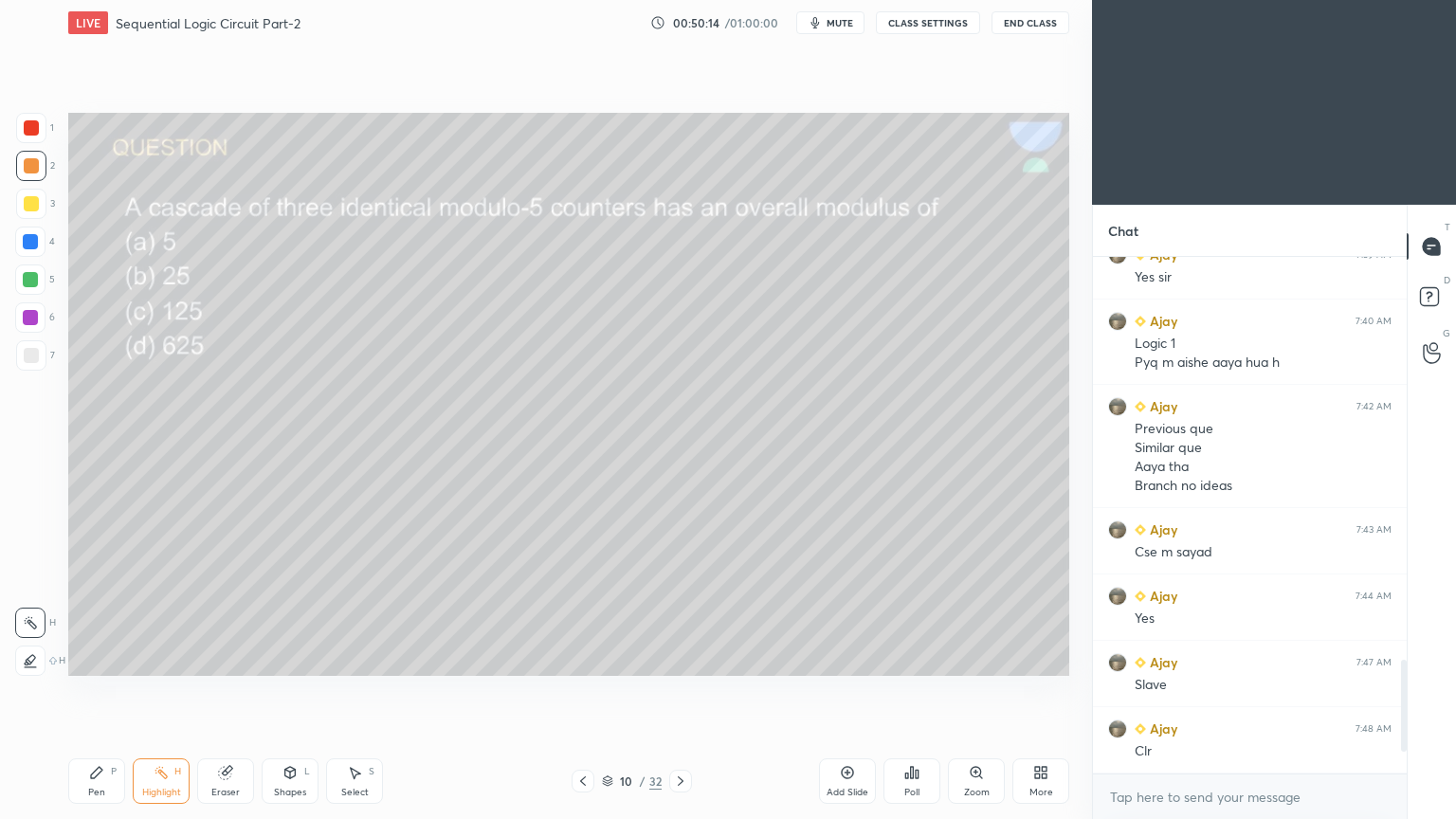 click on "Pen P" at bounding box center [97, 781] 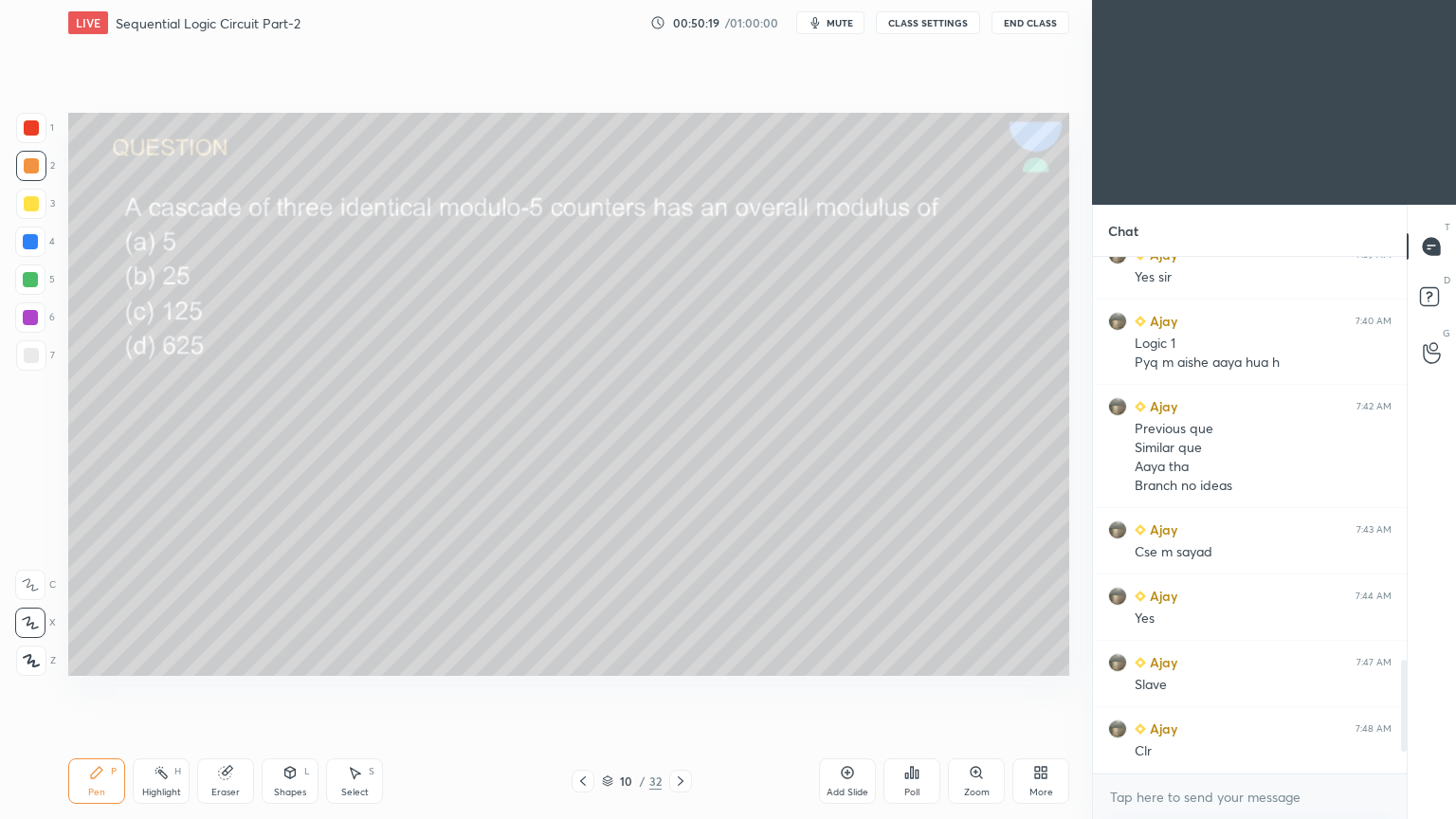 click at bounding box center [31, 204] 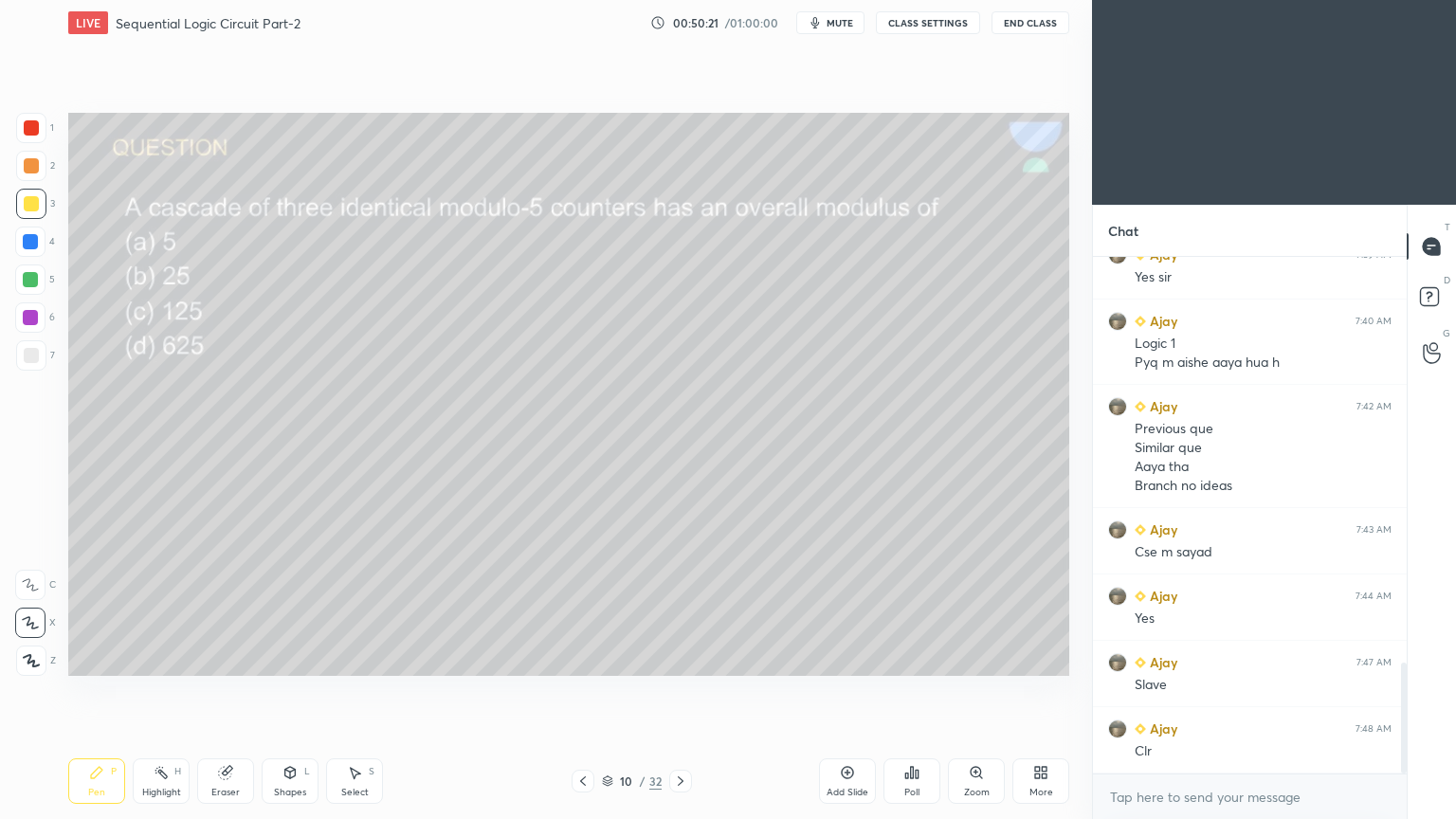 scroll, scrollTop: 1895, scrollLeft: 0, axis: vertical 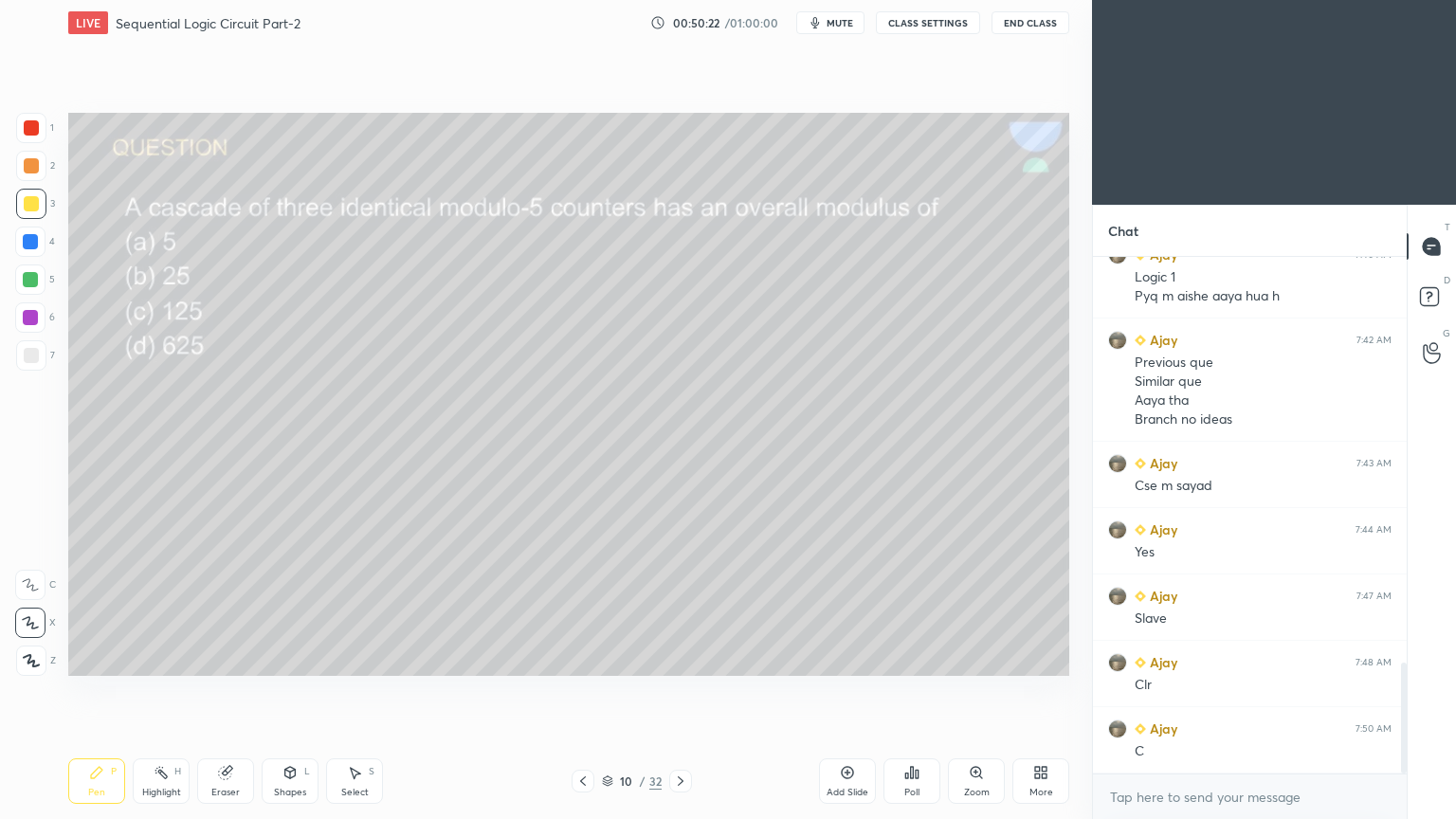 click at bounding box center (30, 280) 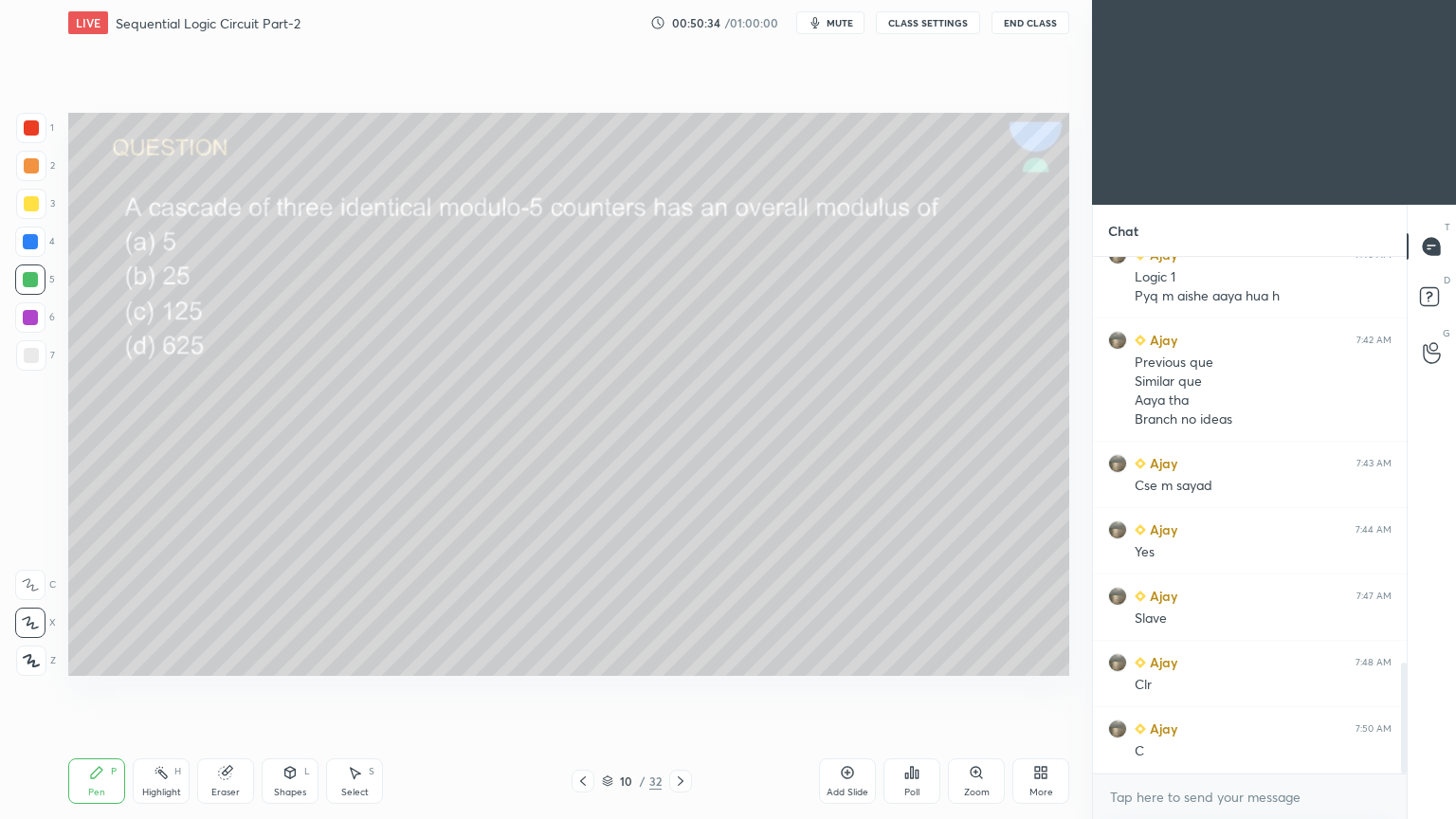 click 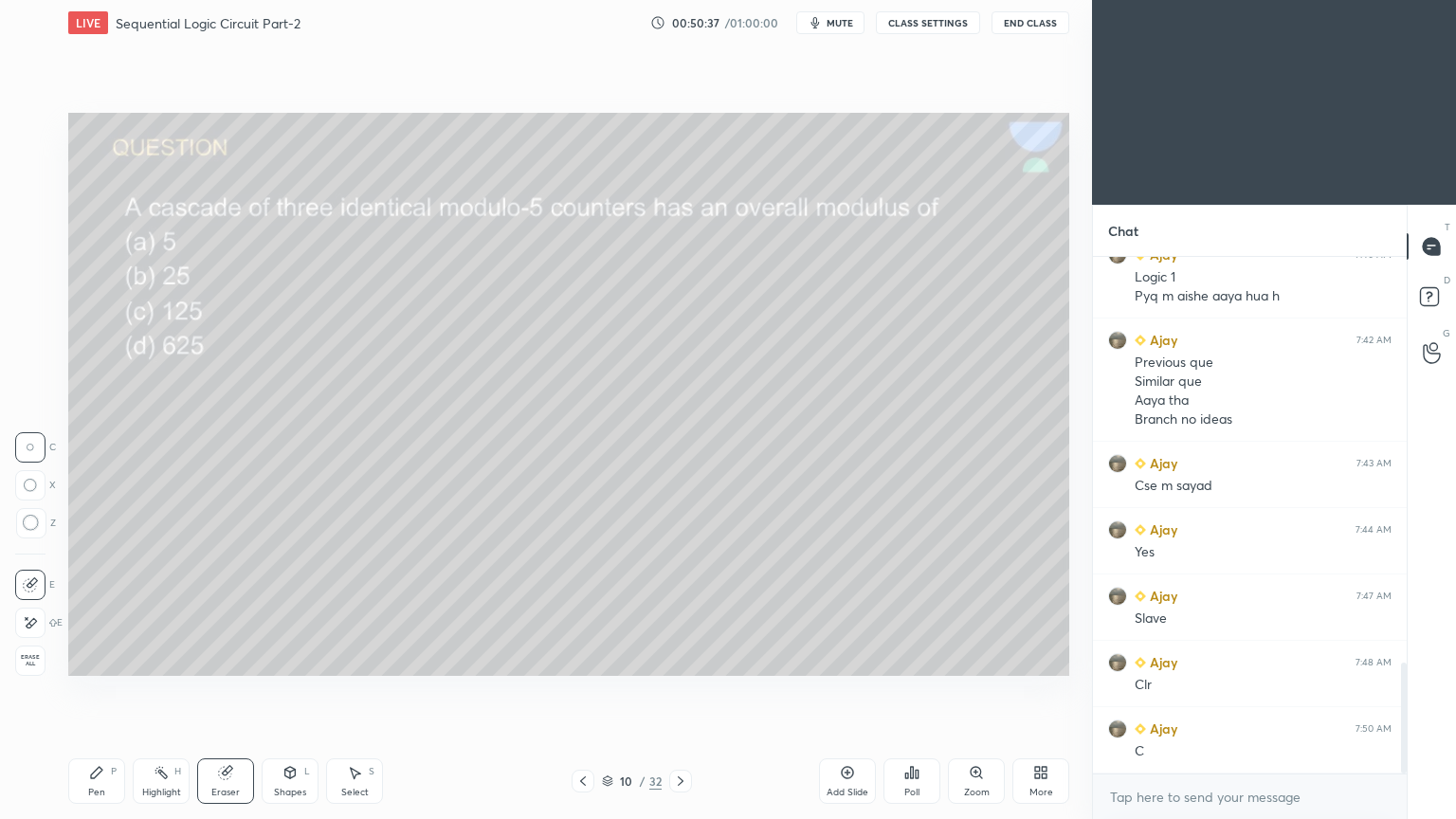 click on "Pen P" at bounding box center [97, 781] 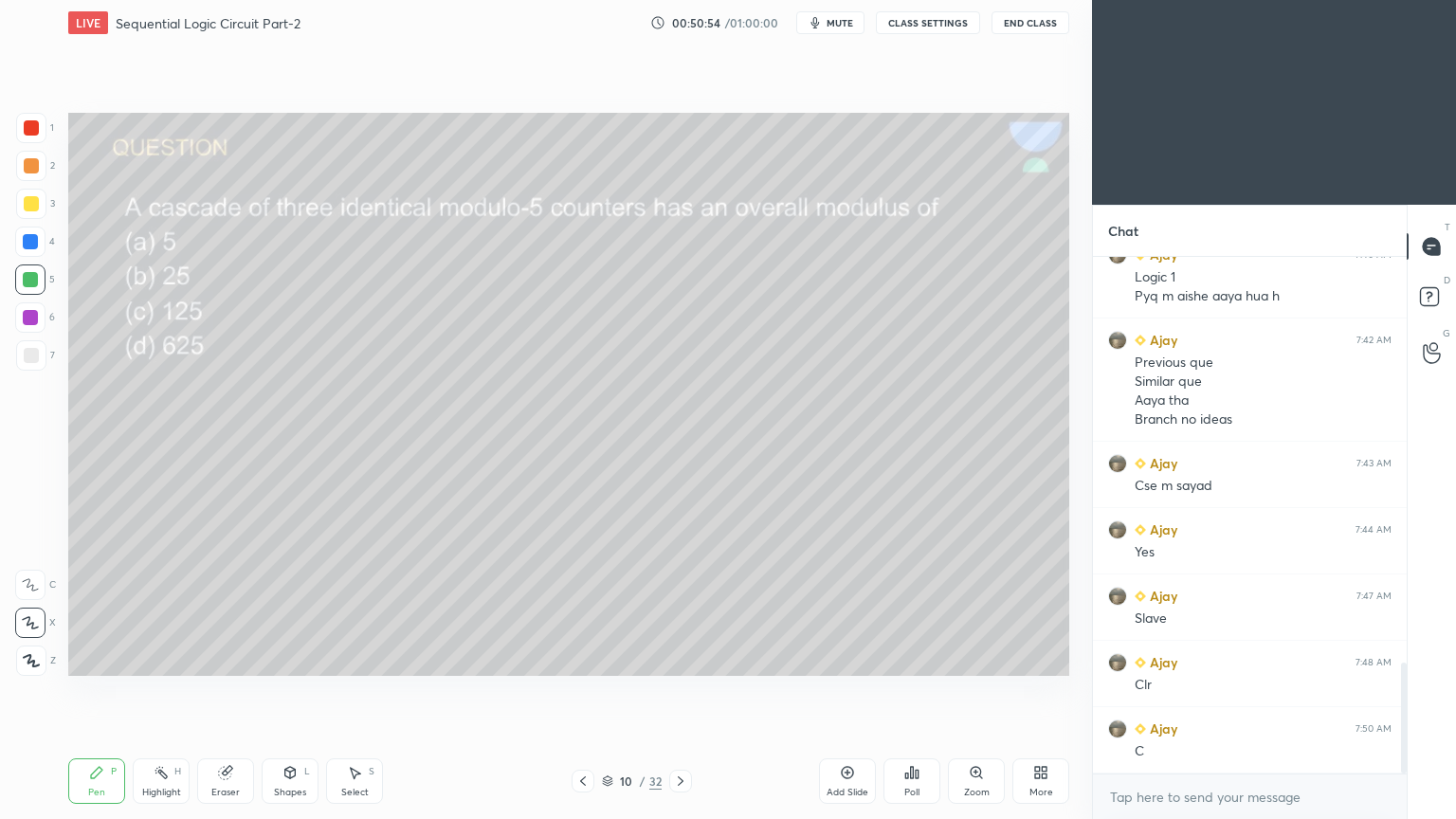 click on "Eraser" at bounding box center [226, 792] 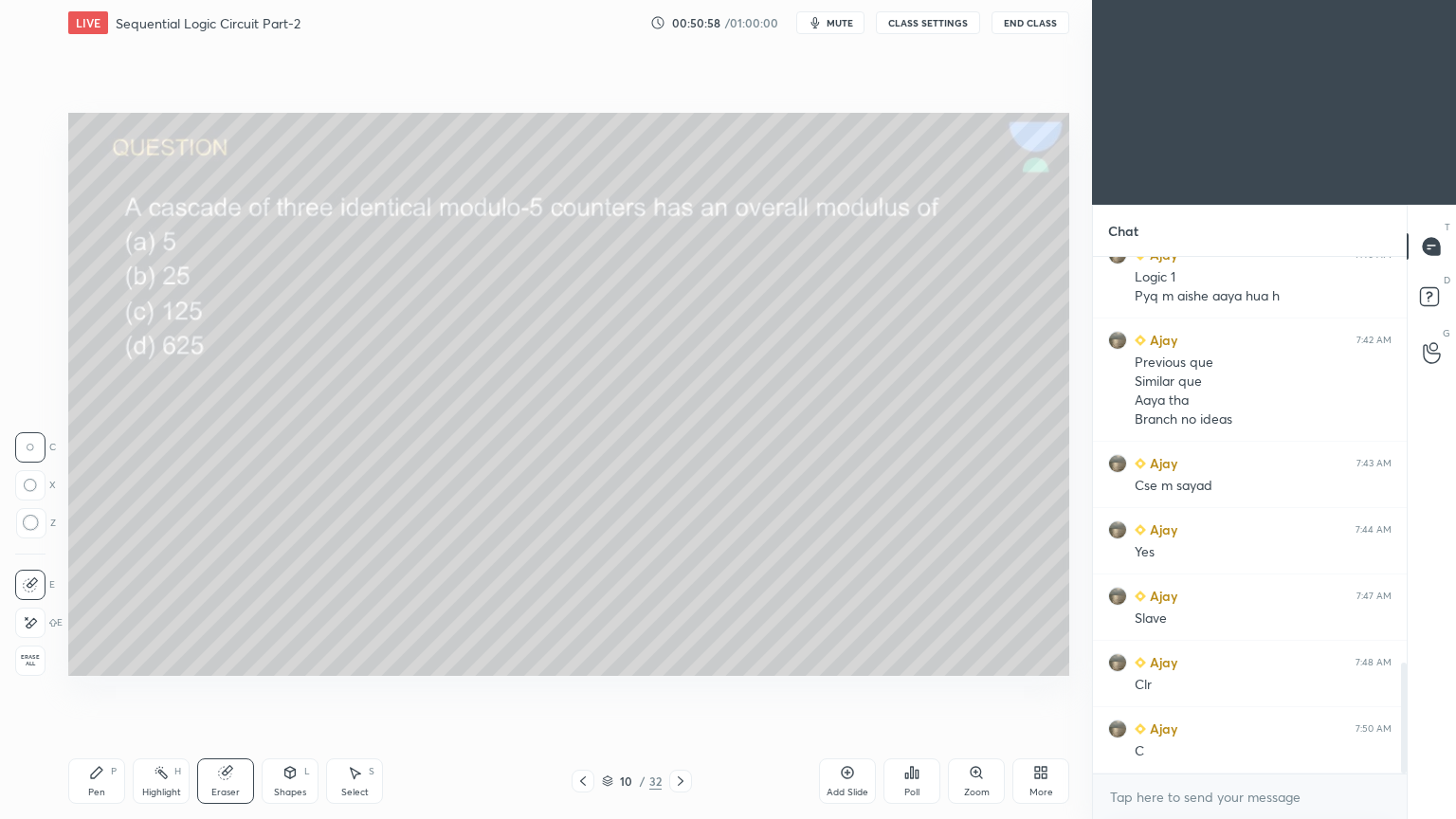 click on "Pen P" at bounding box center [97, 781] 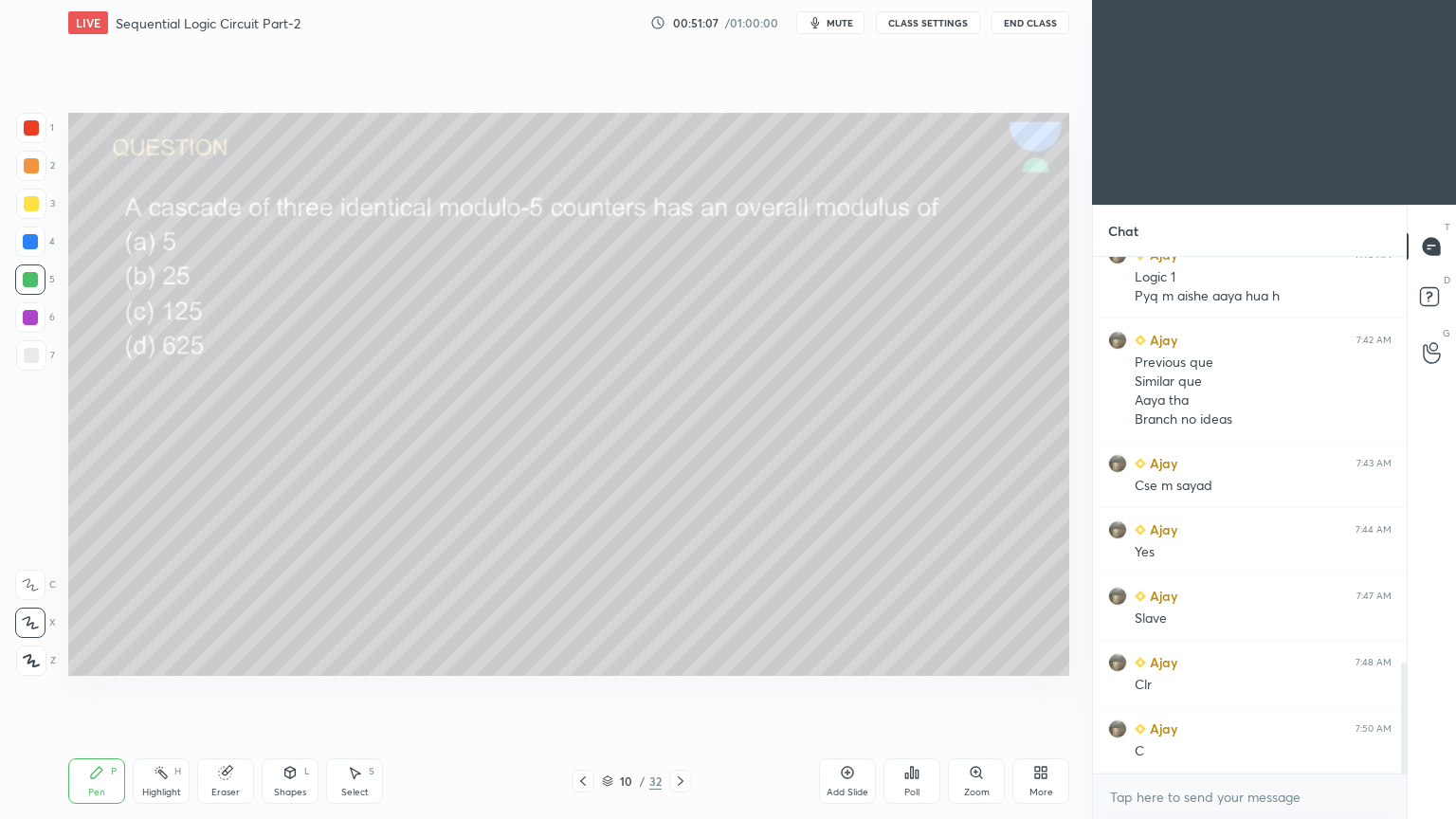 click on "3" at bounding box center [35, 204] 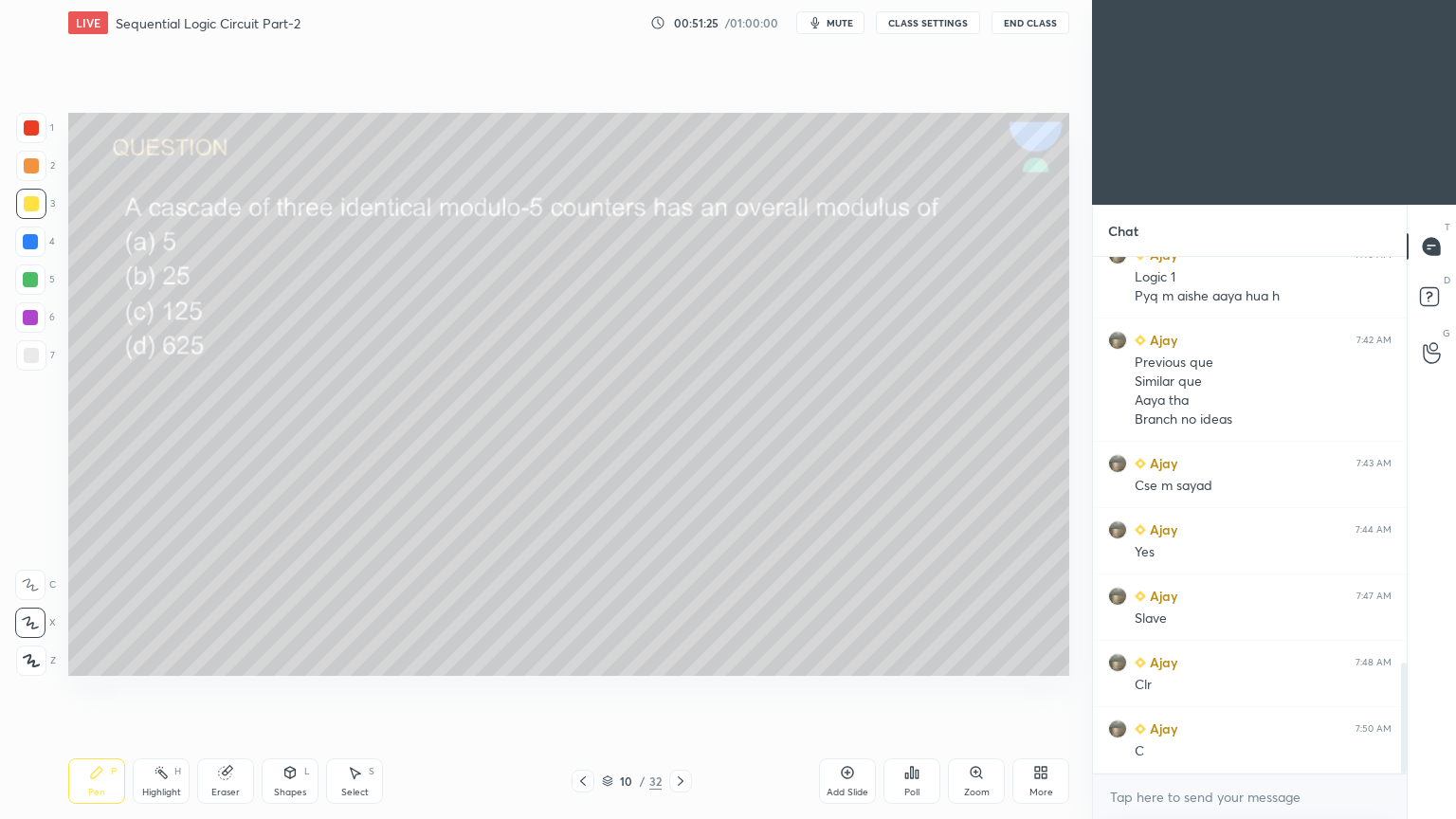 click at bounding box center (30, 280) 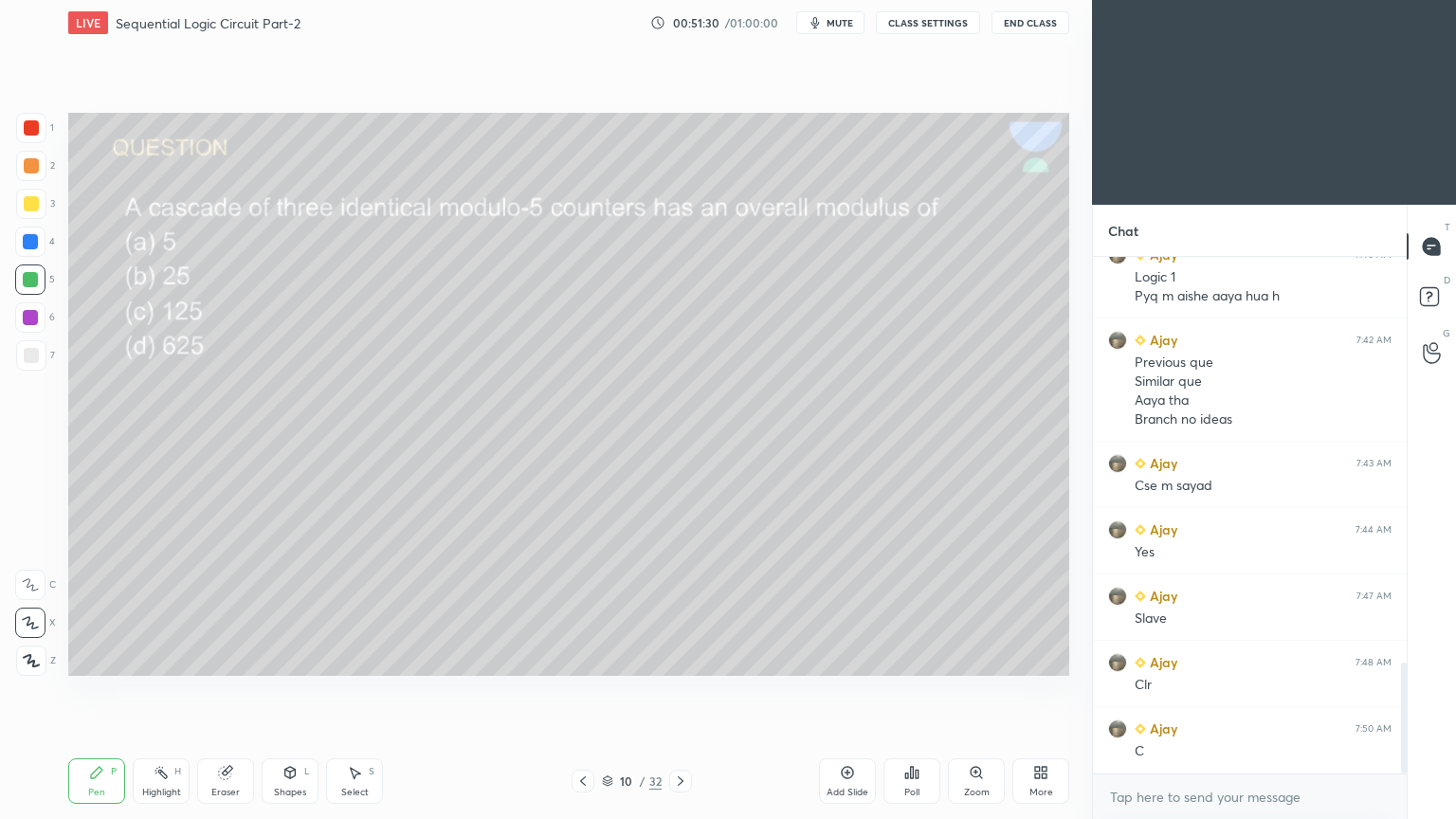 click at bounding box center (31, 204) 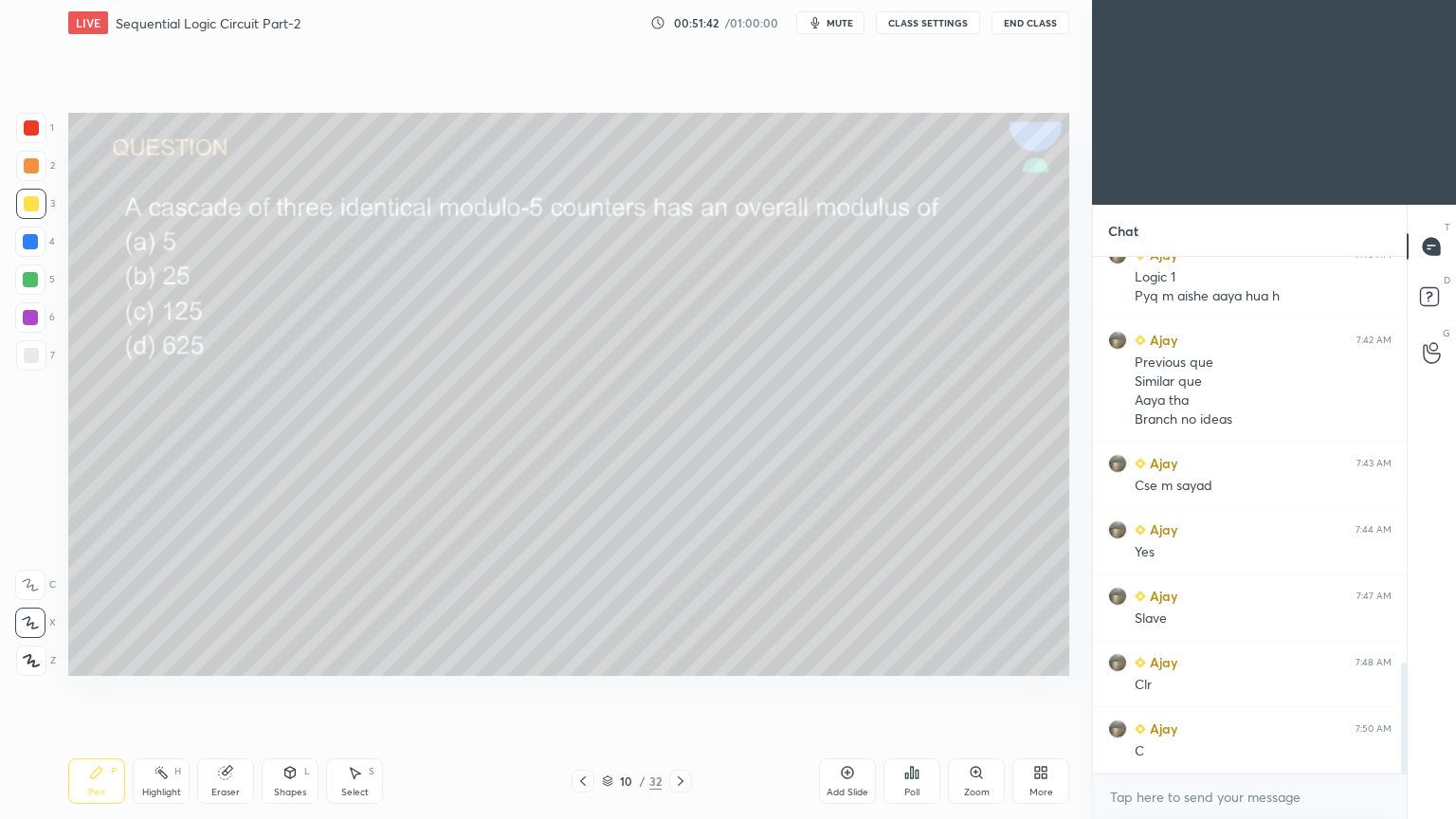 click at bounding box center (31, 166) 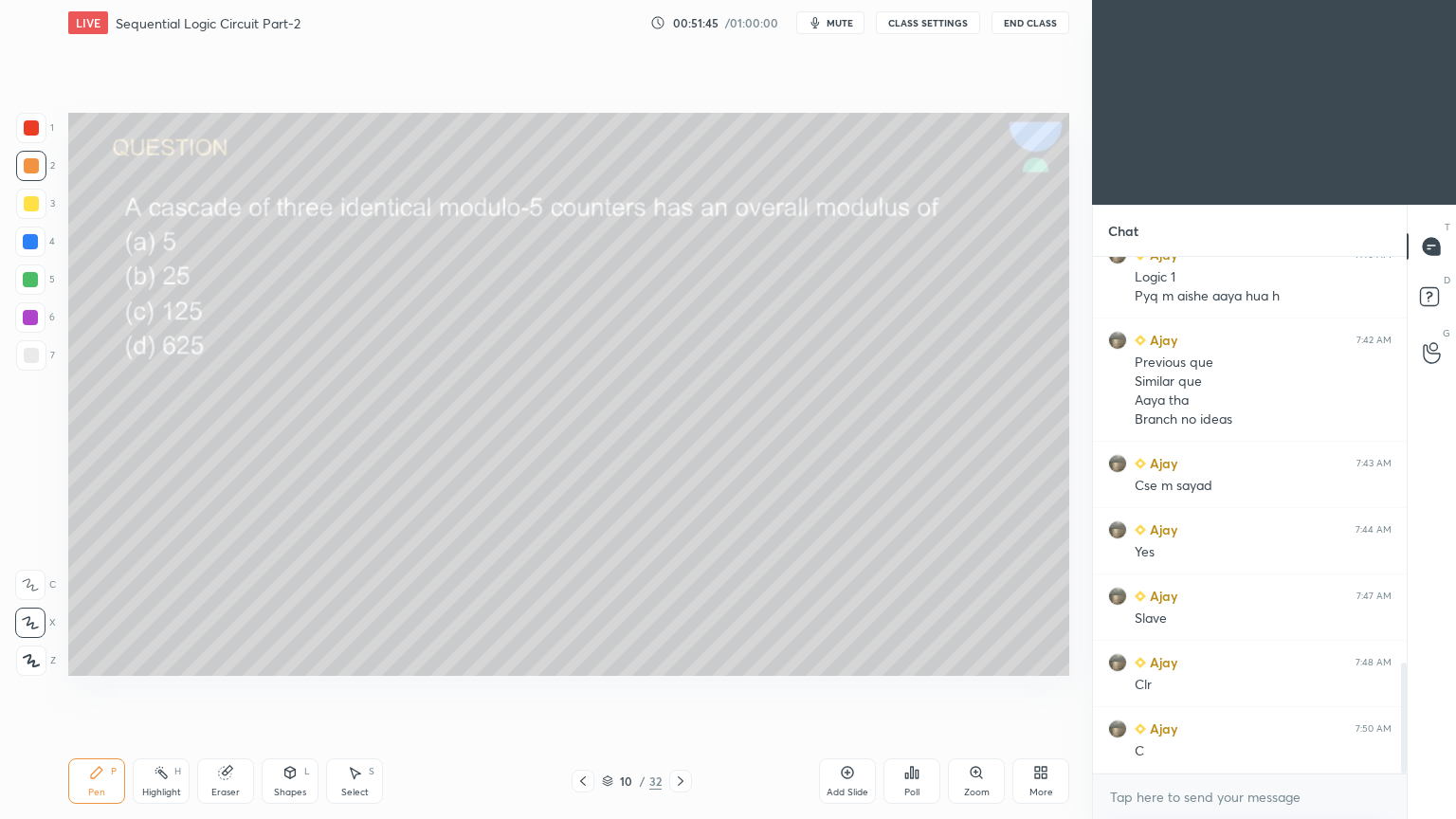 click at bounding box center [30, 242] 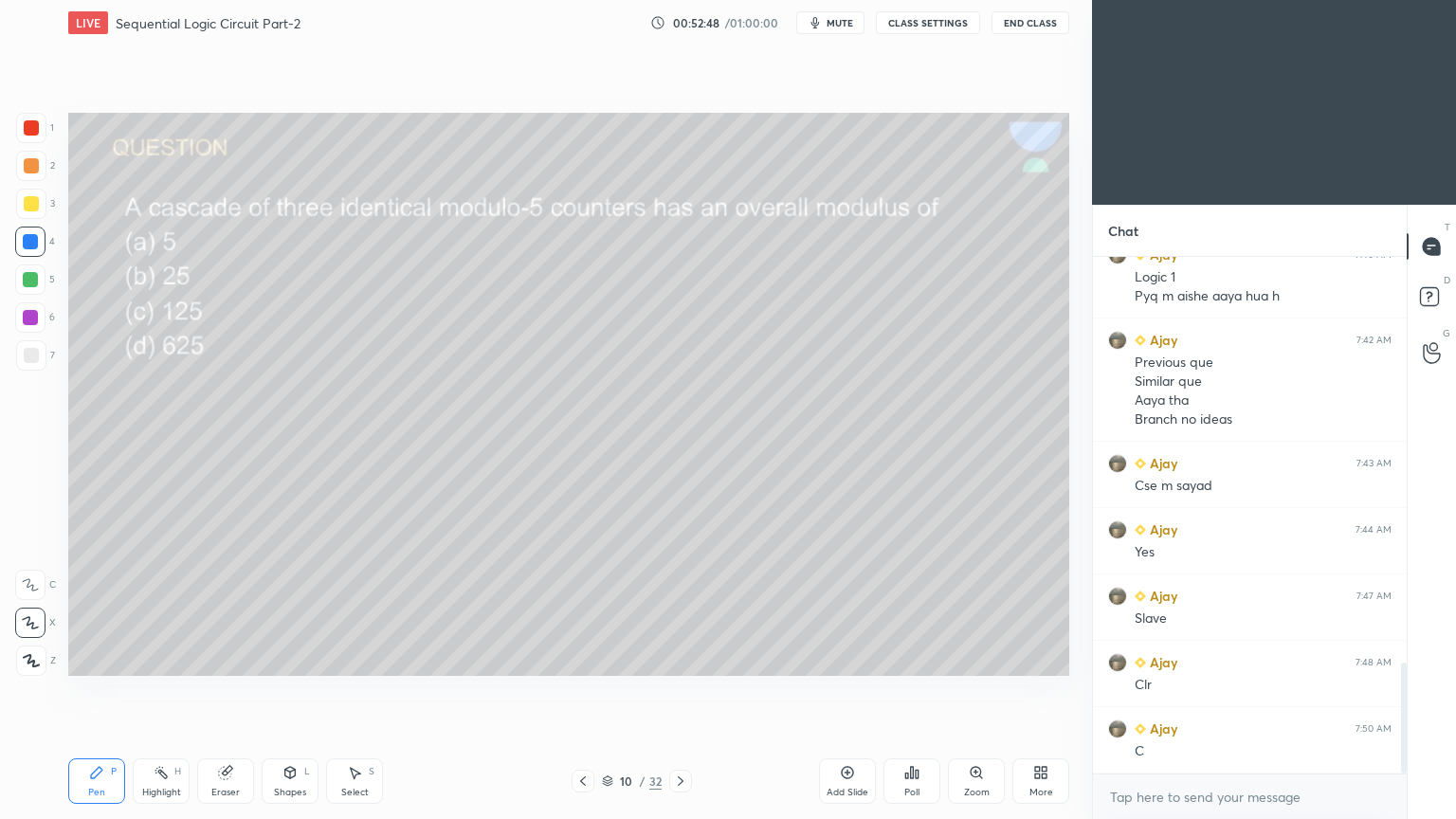 click at bounding box center [30, 318] 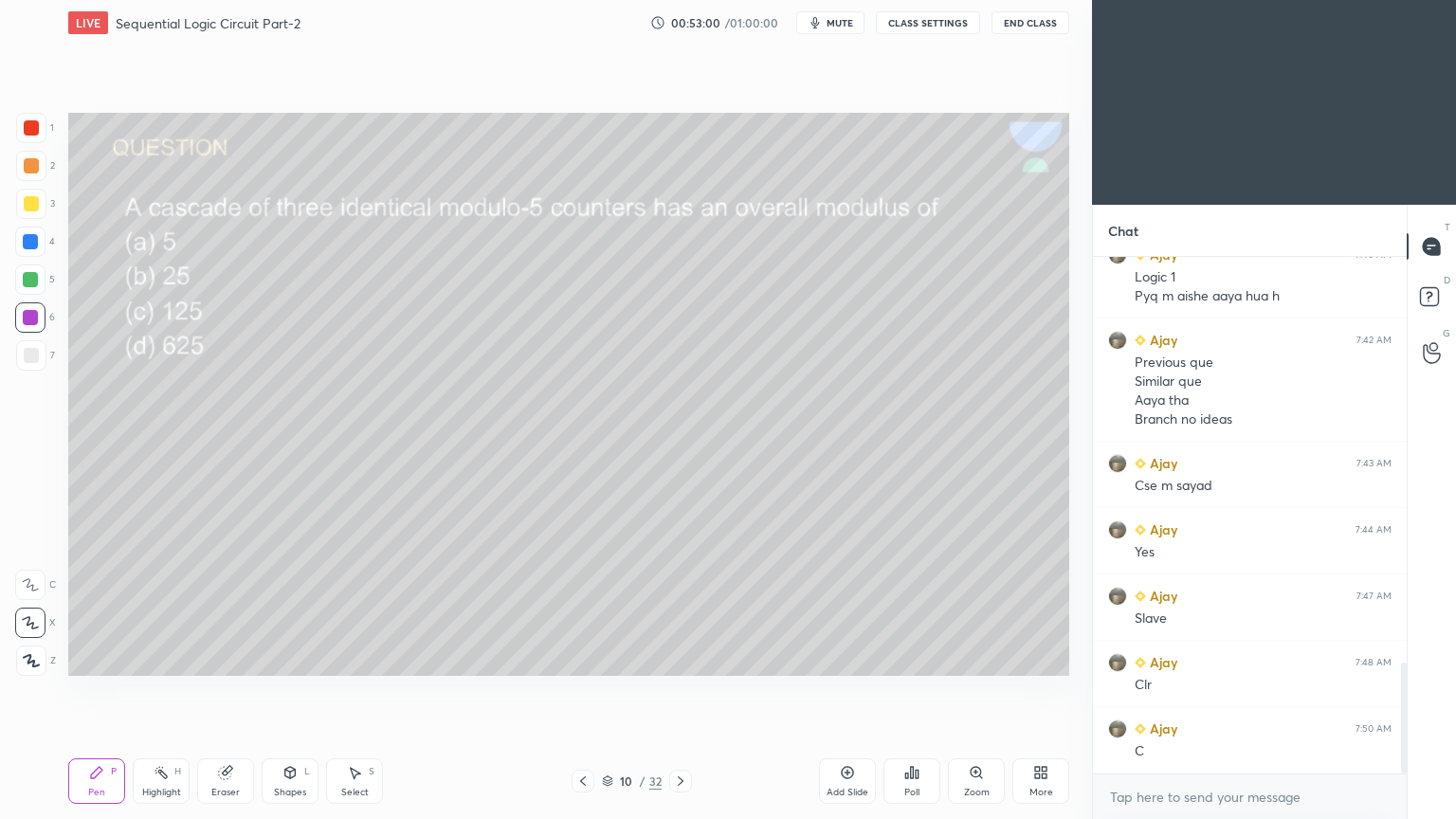 scroll, scrollTop: 1960, scrollLeft: 0, axis: vertical 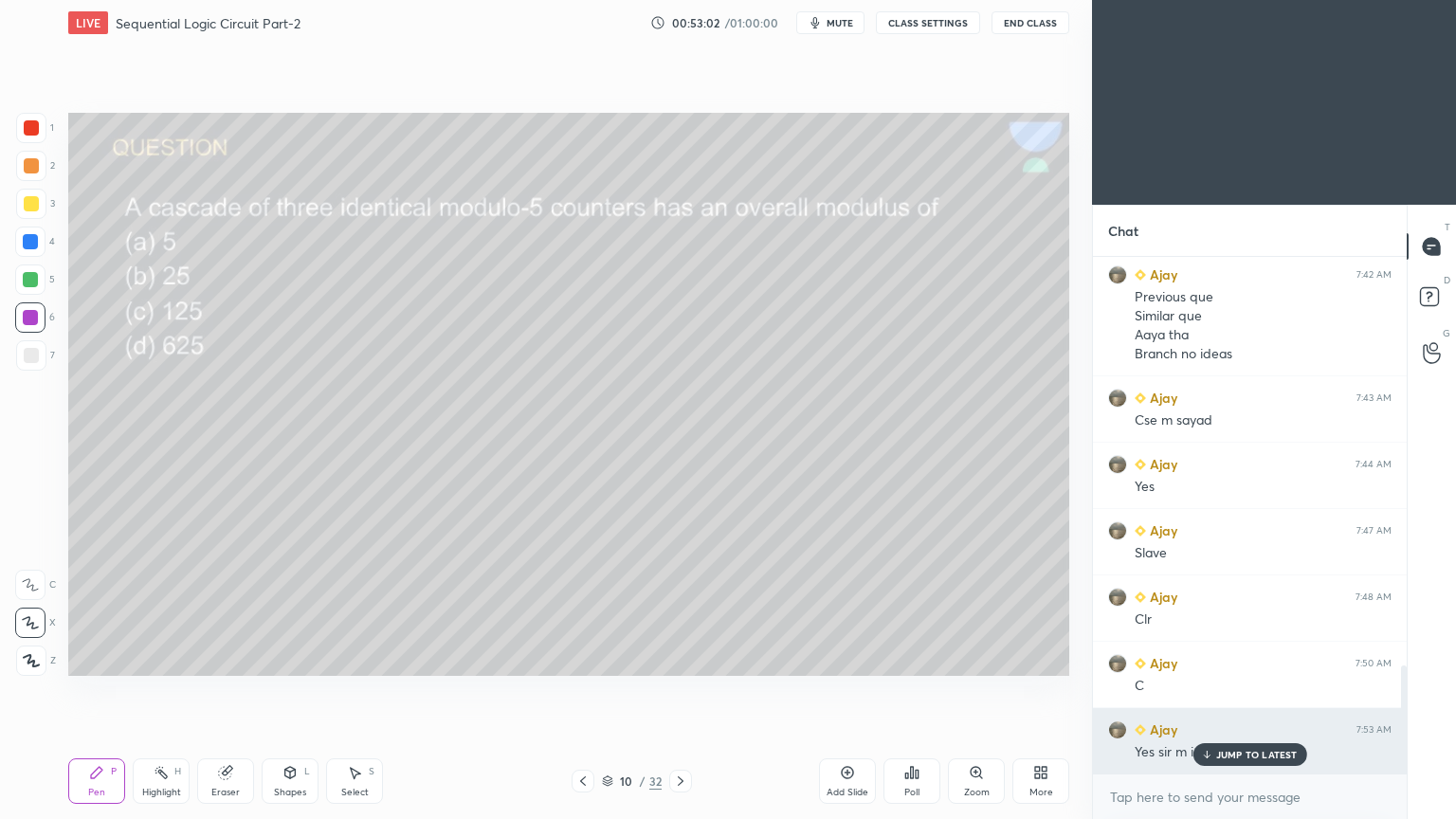 click on "JUMP TO LATEST" at bounding box center [1257, 755] 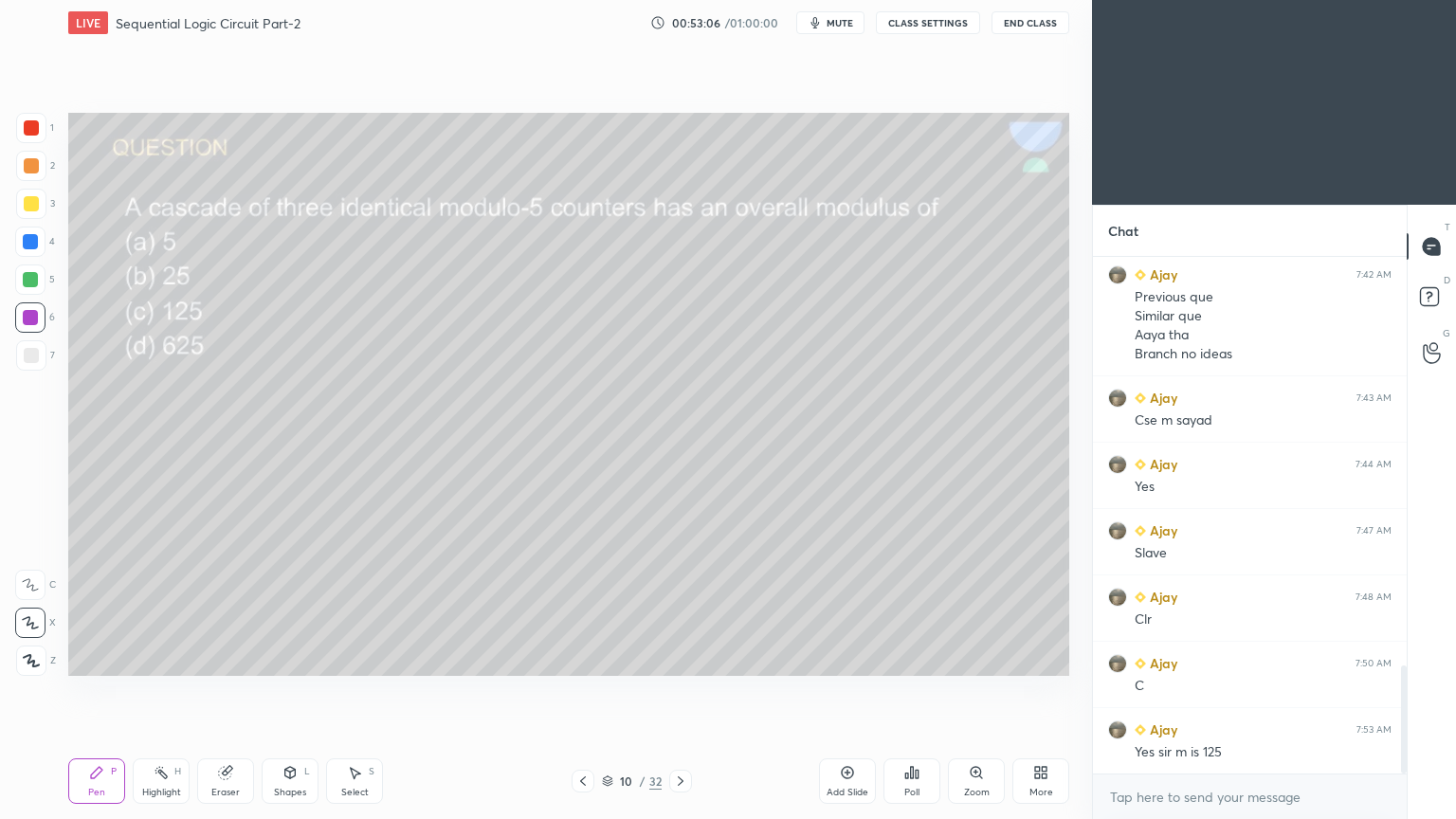 click 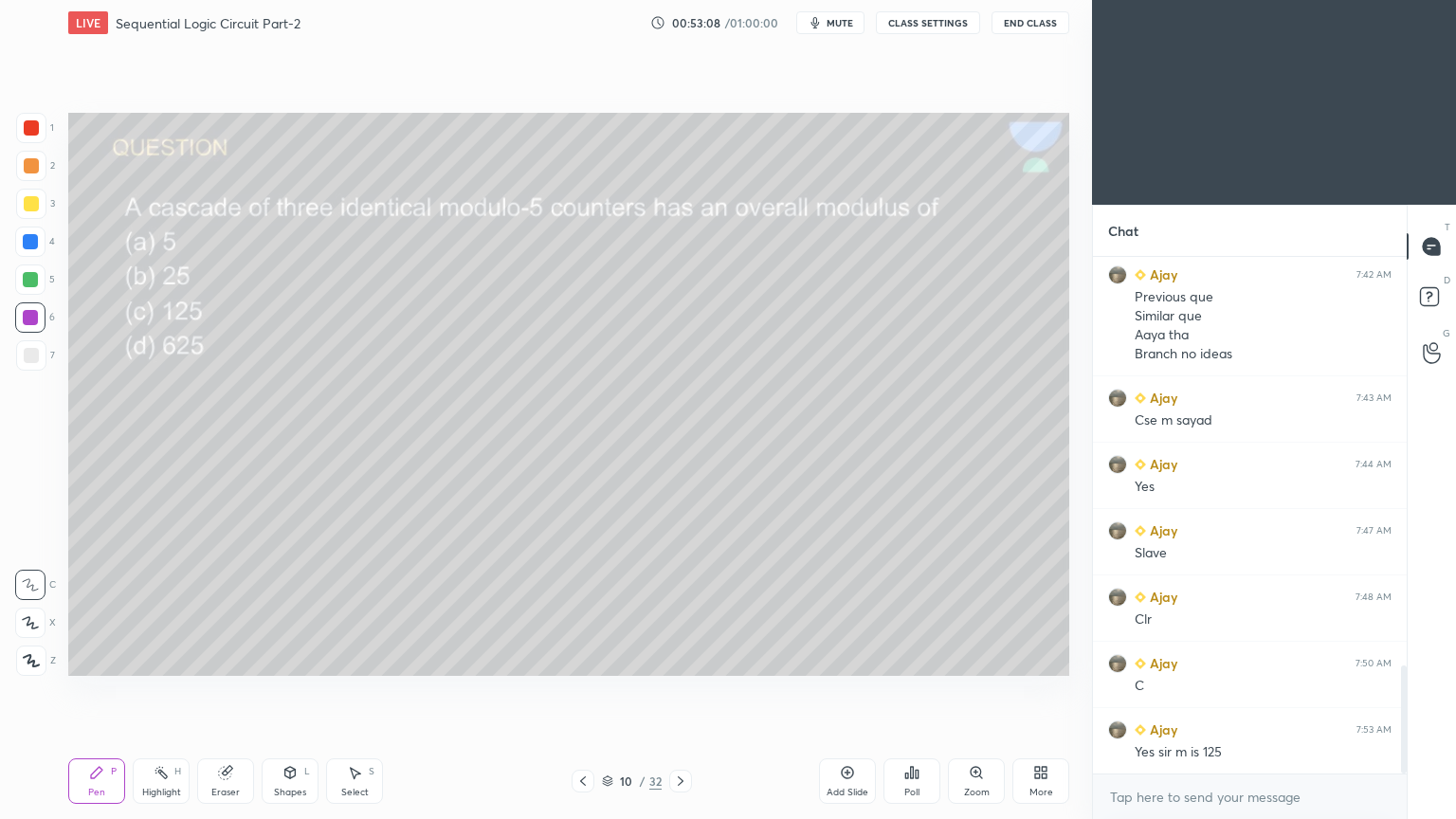 click 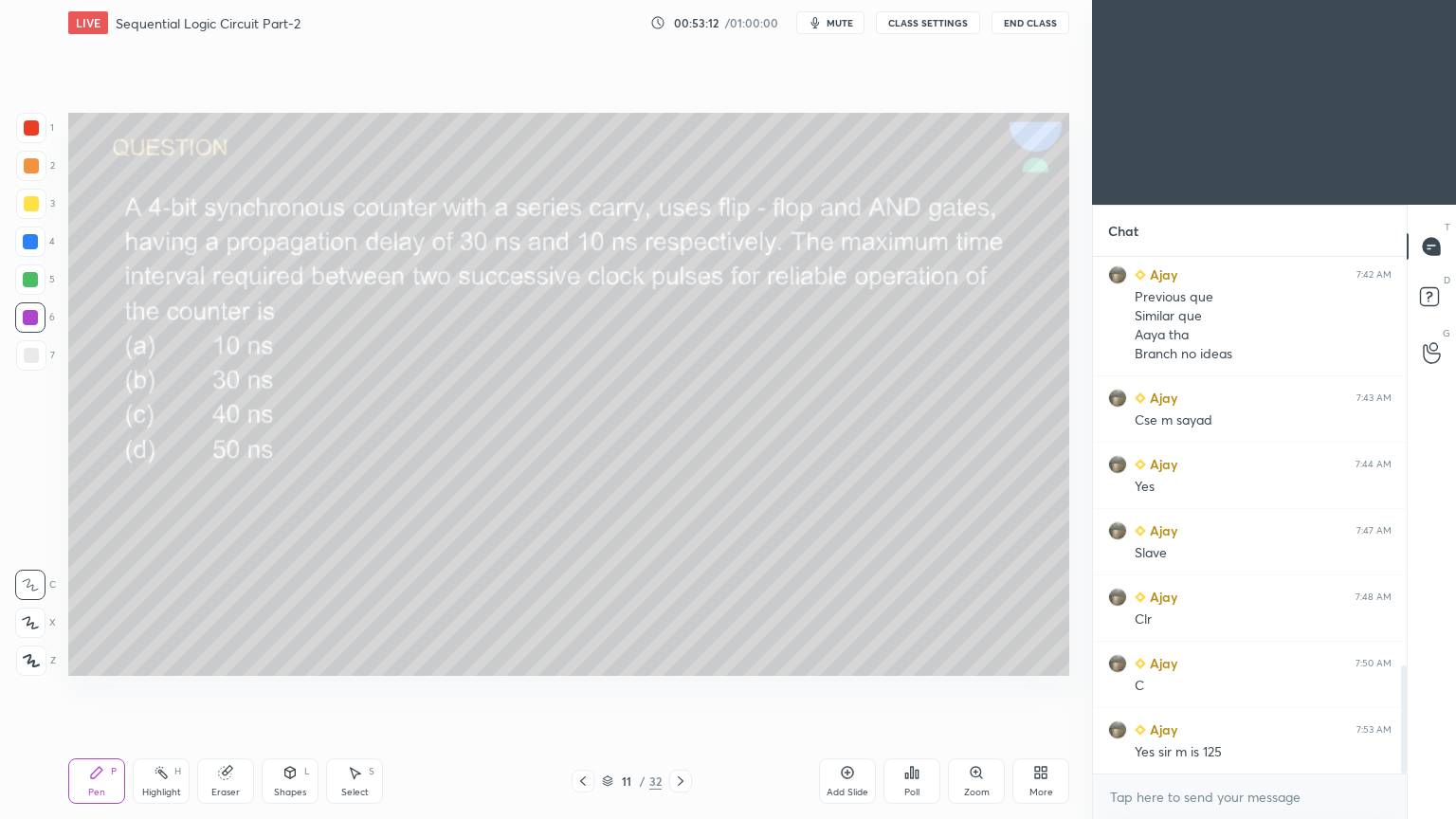 click 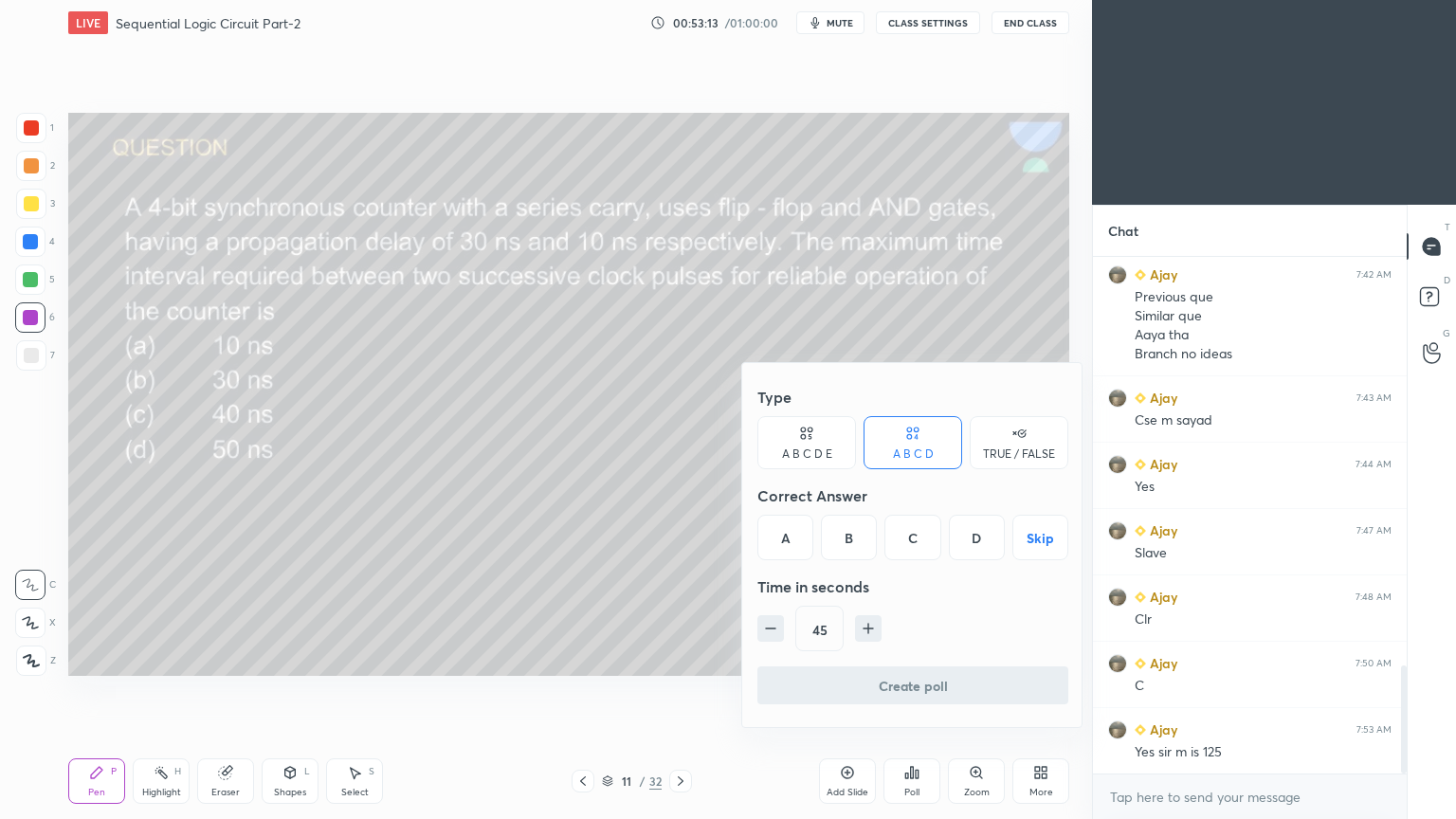click on "C" at bounding box center (912, 537) 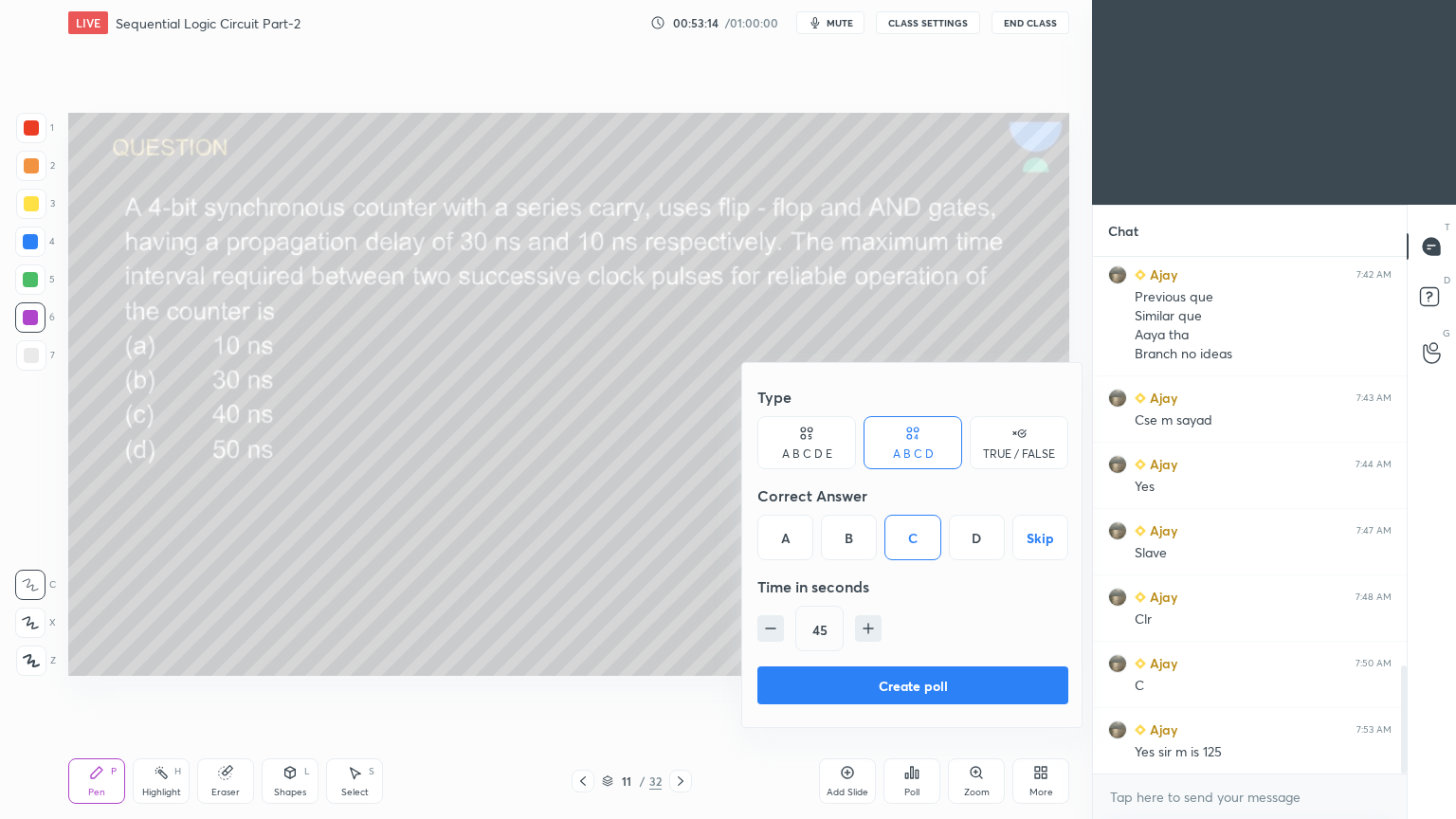 click on "Create poll" at bounding box center (913, 685) 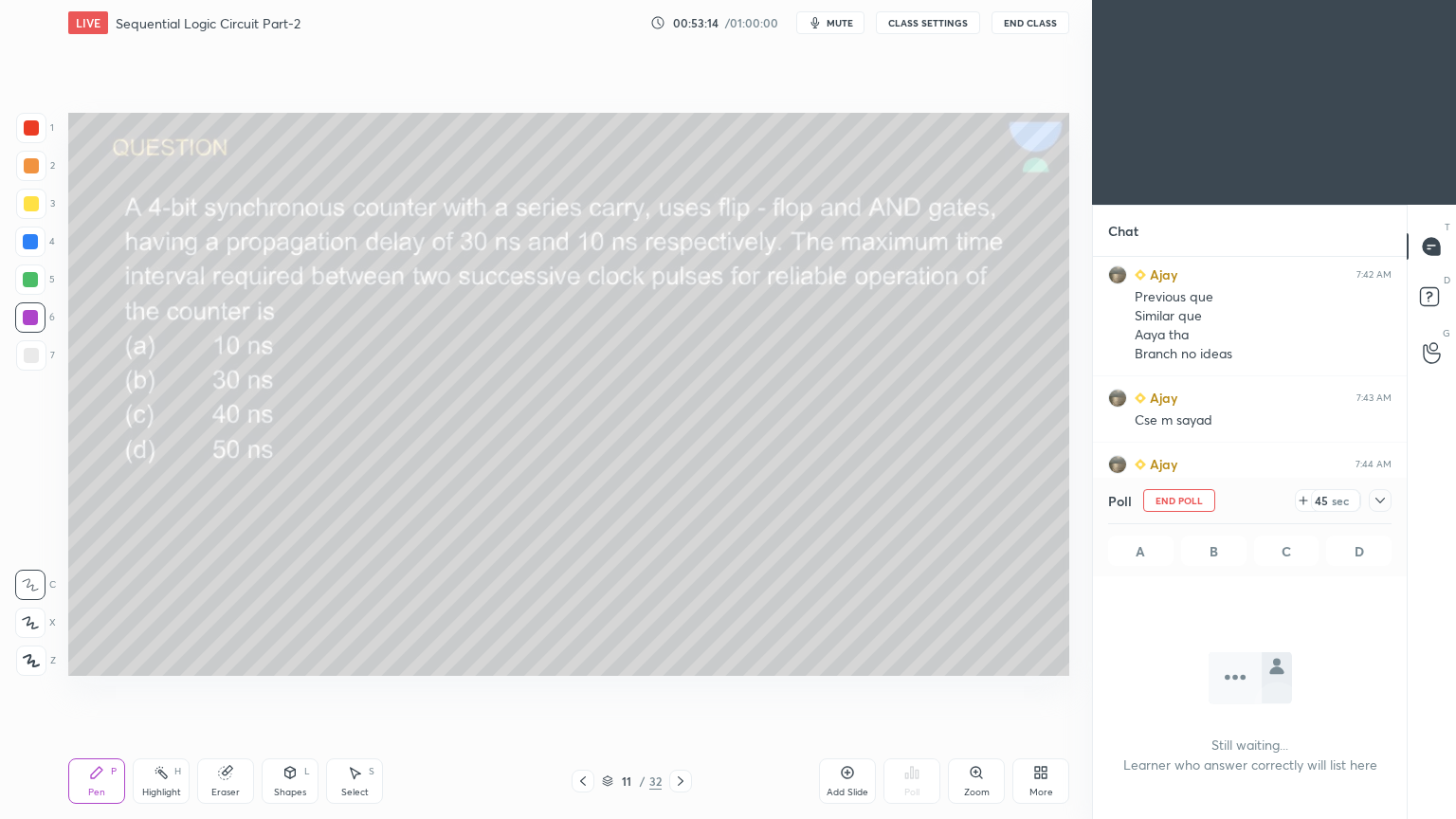 scroll, scrollTop: 413, scrollLeft: 308, axis: both 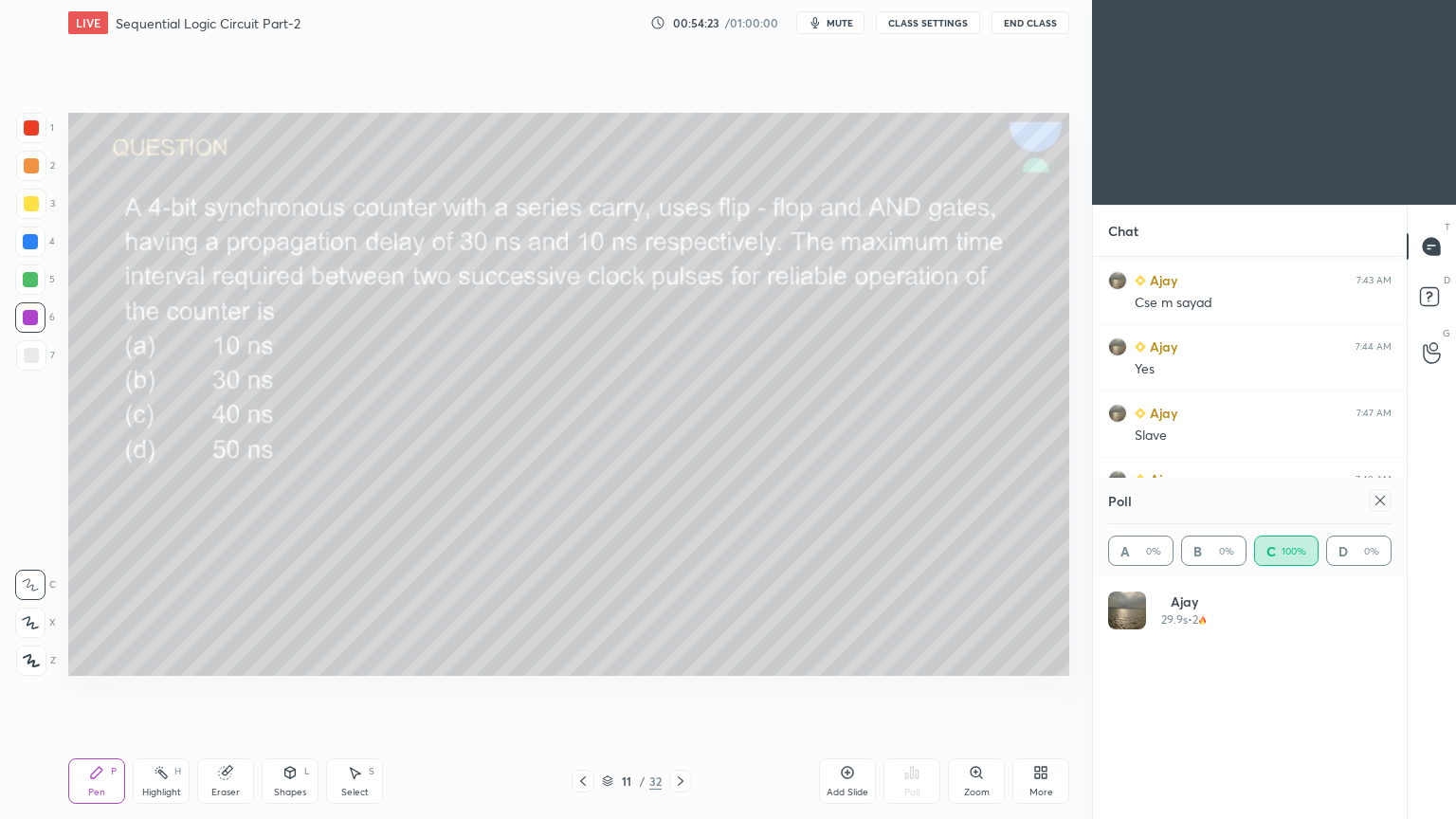 click at bounding box center [31, 166] 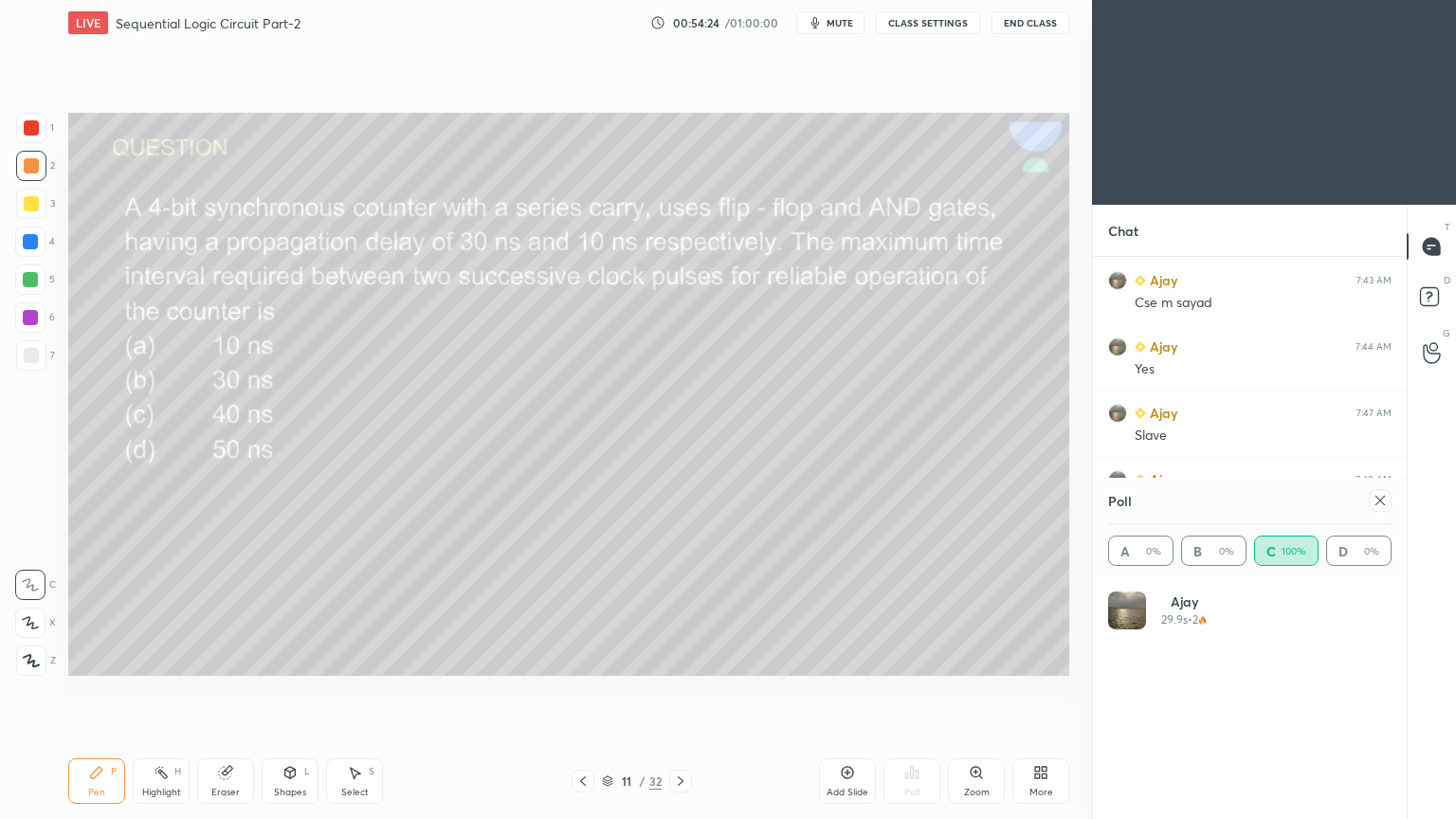 click 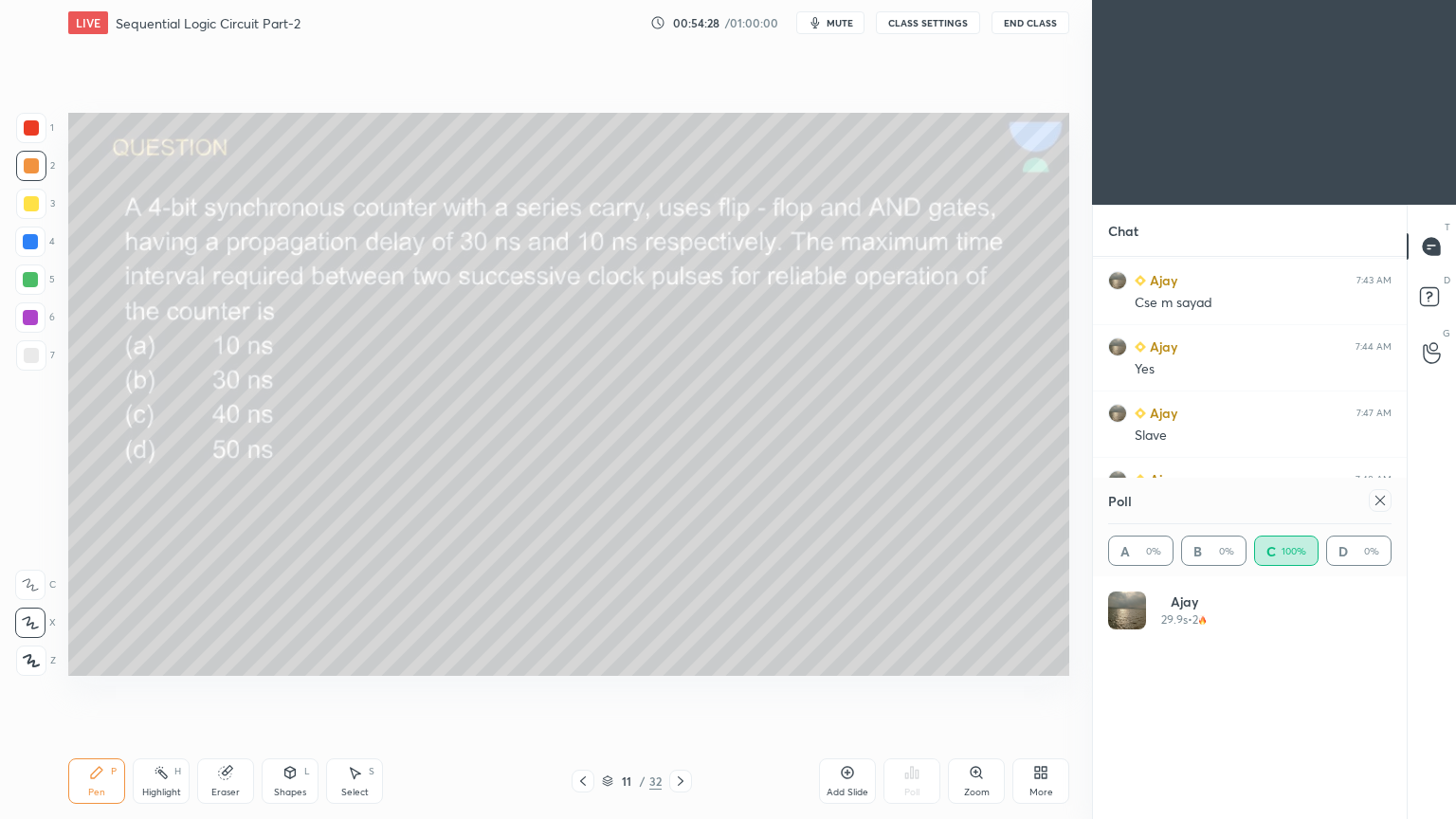 click at bounding box center (30, 280) 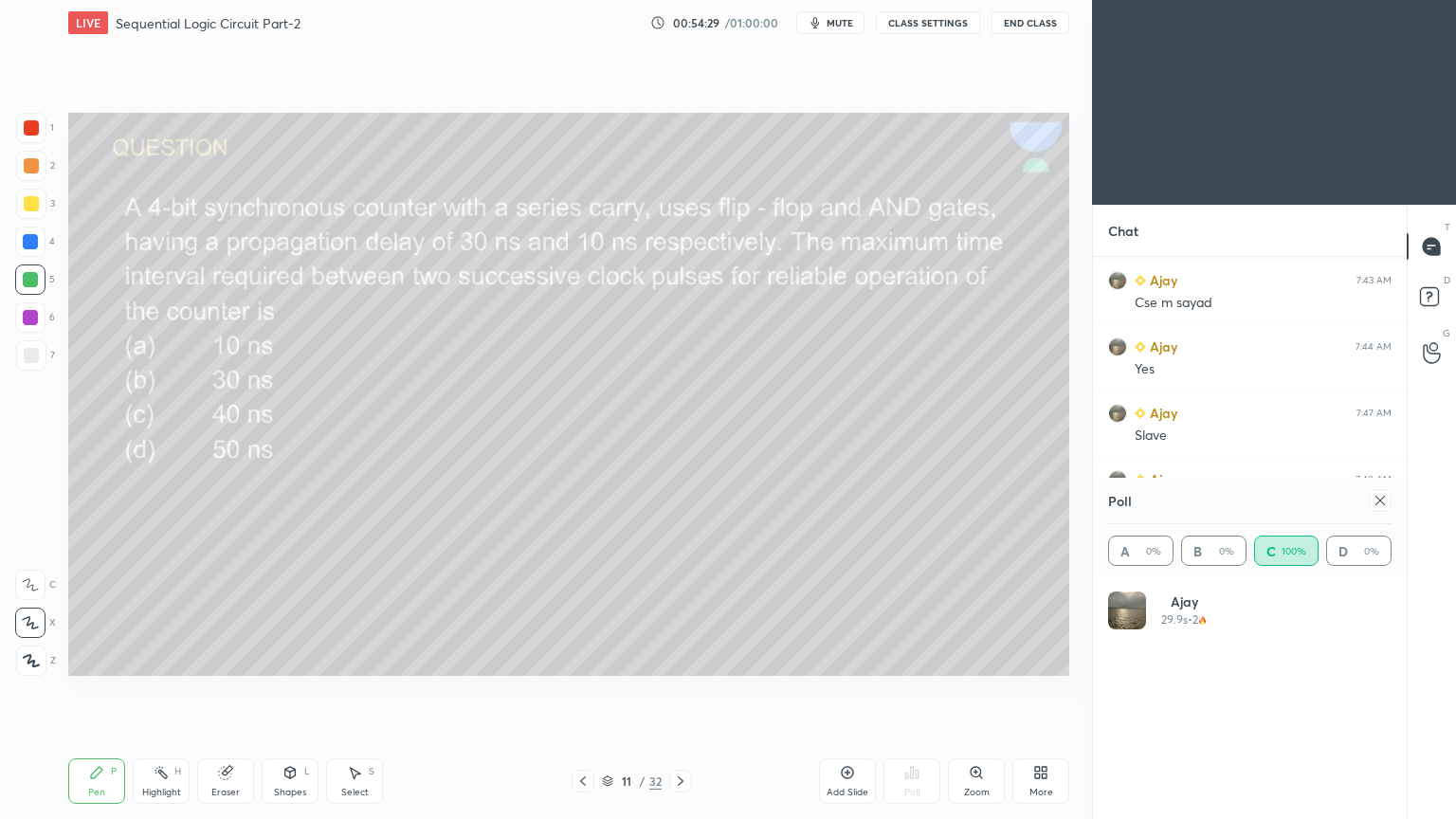 click at bounding box center (30, 585) 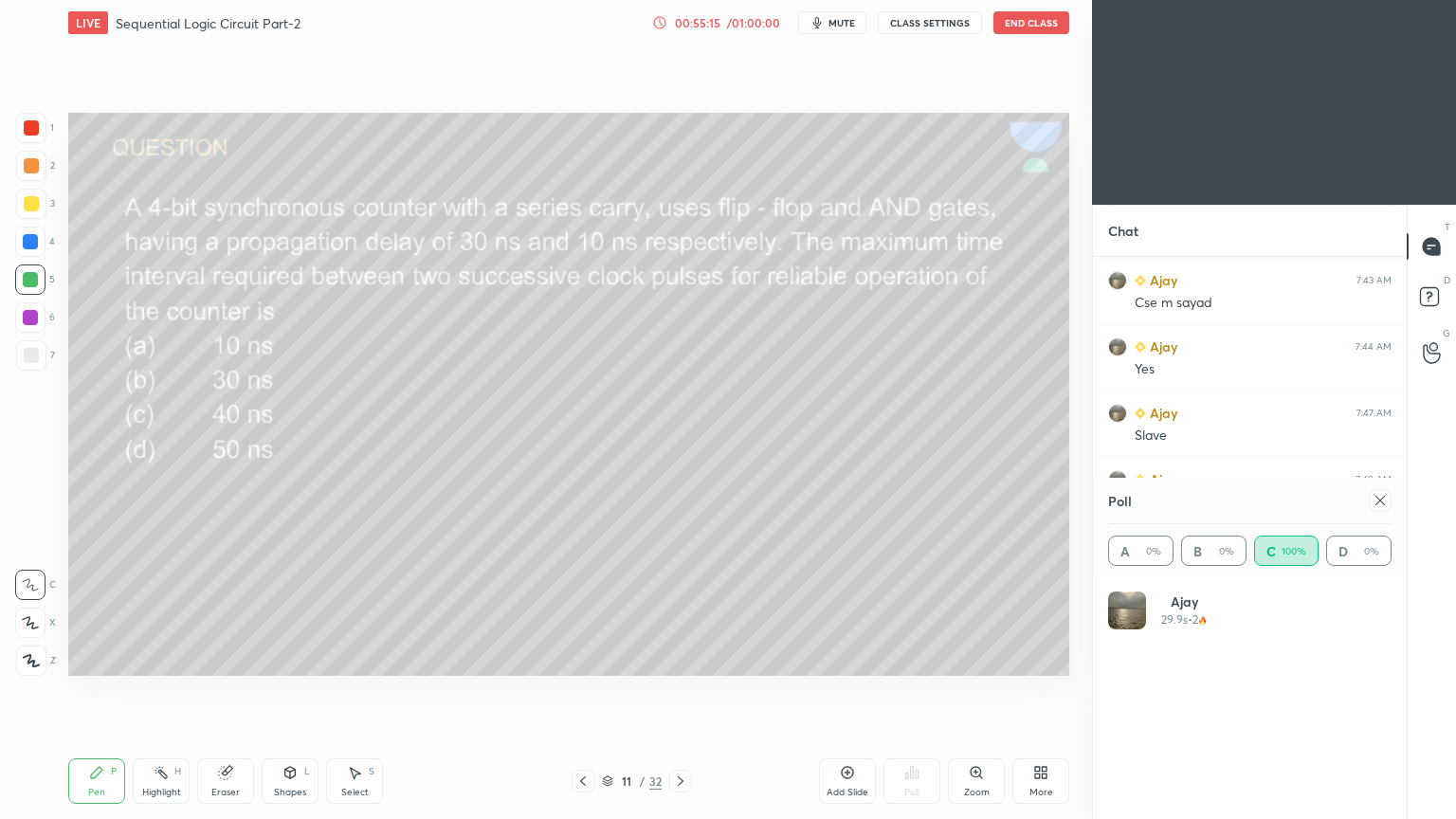 click on "Eraser" at bounding box center [226, 781] 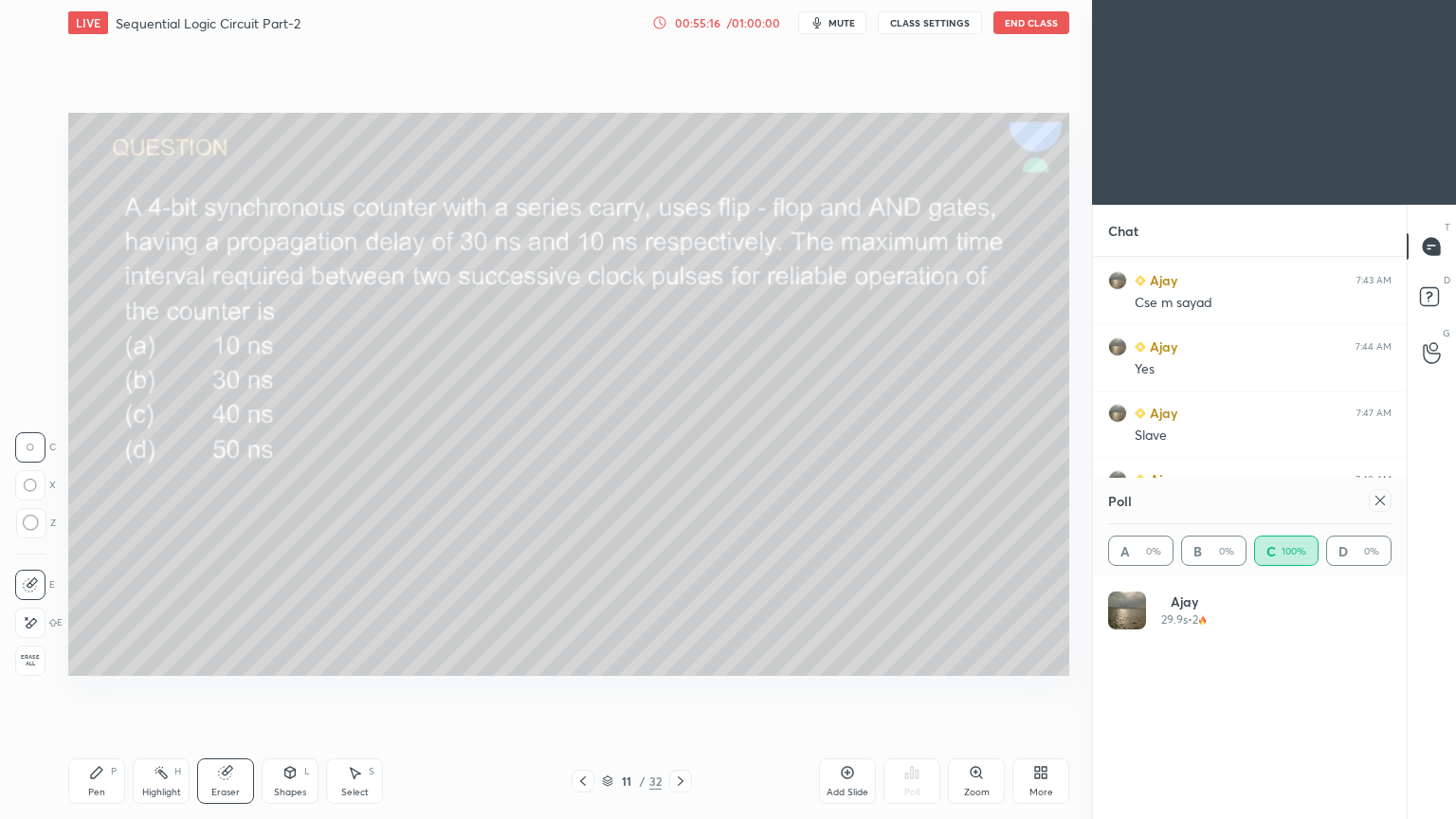 click on "Pen P" at bounding box center (97, 781) 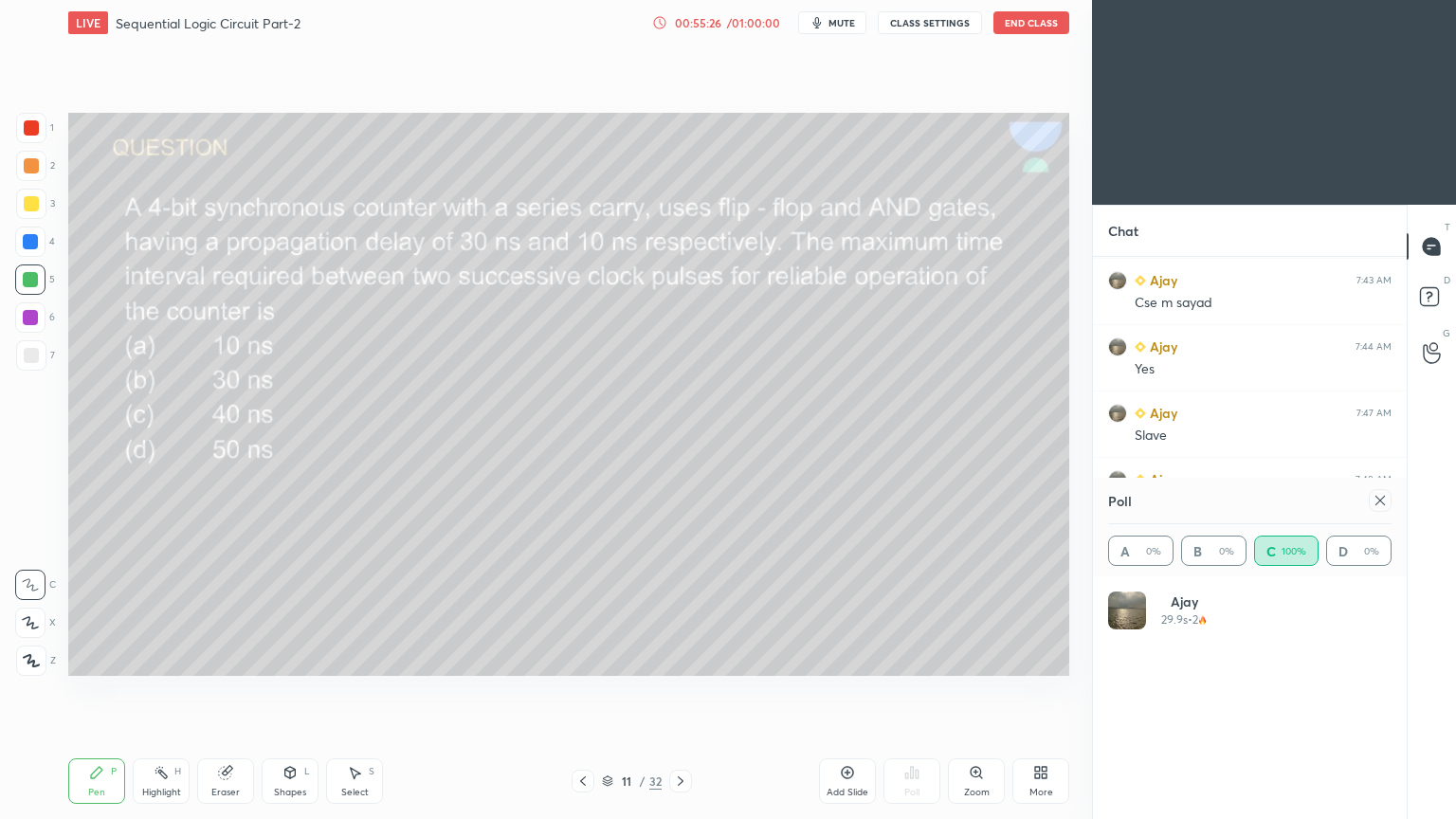 click 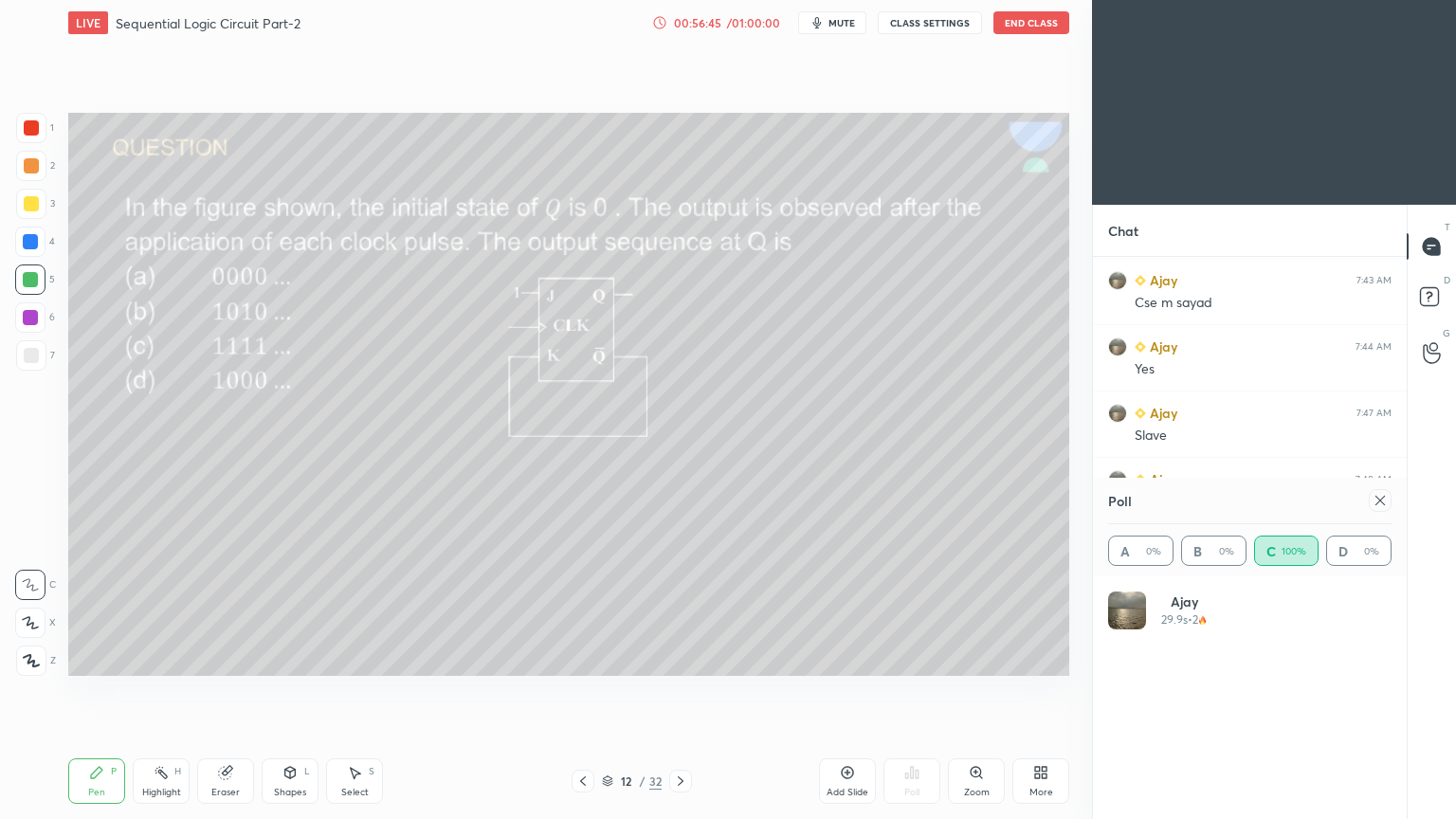 click on "Poll A 0% B 0% C 100% D 0%" at bounding box center [1249, 527] 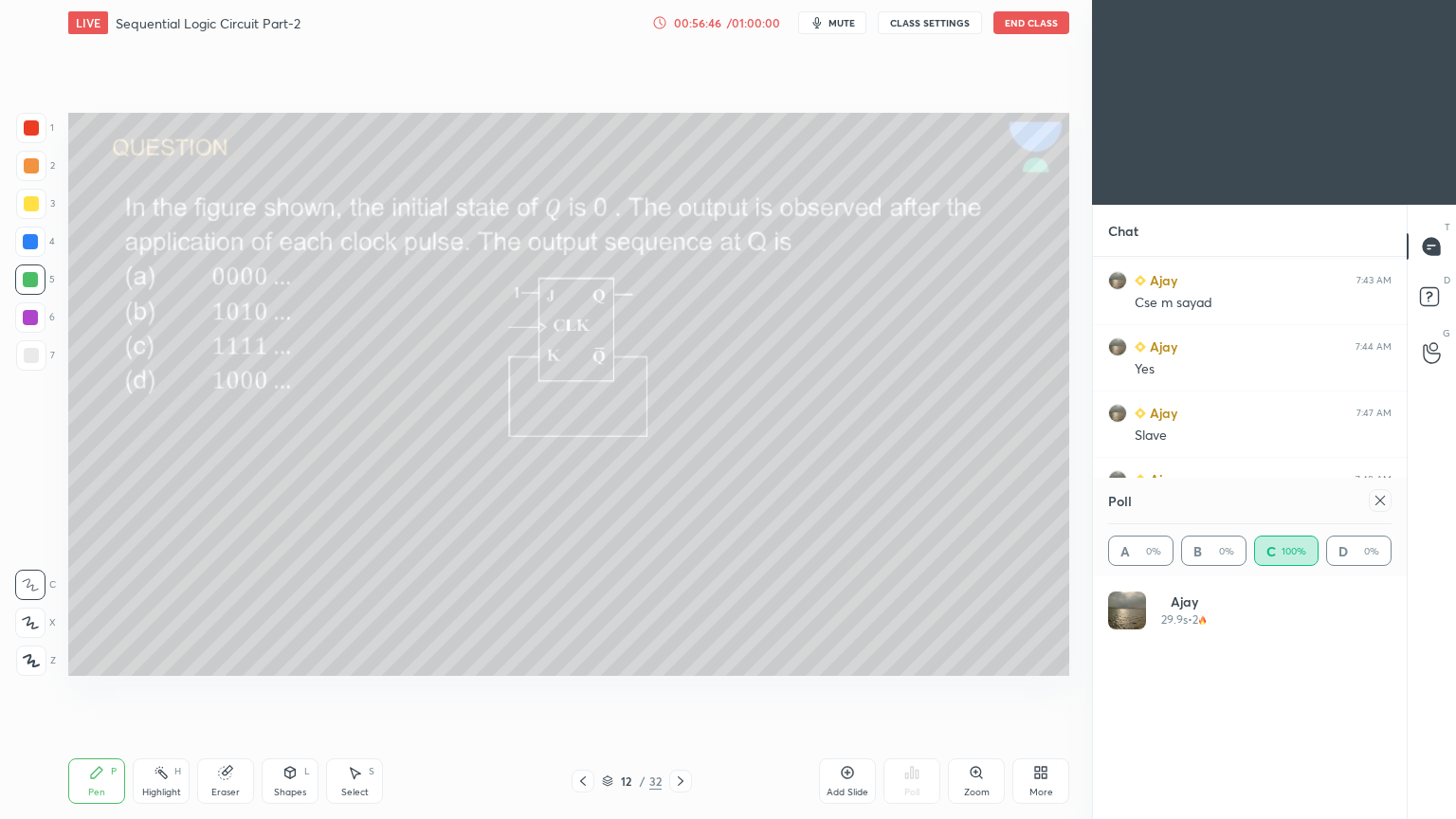 click at bounding box center (1380, 500) 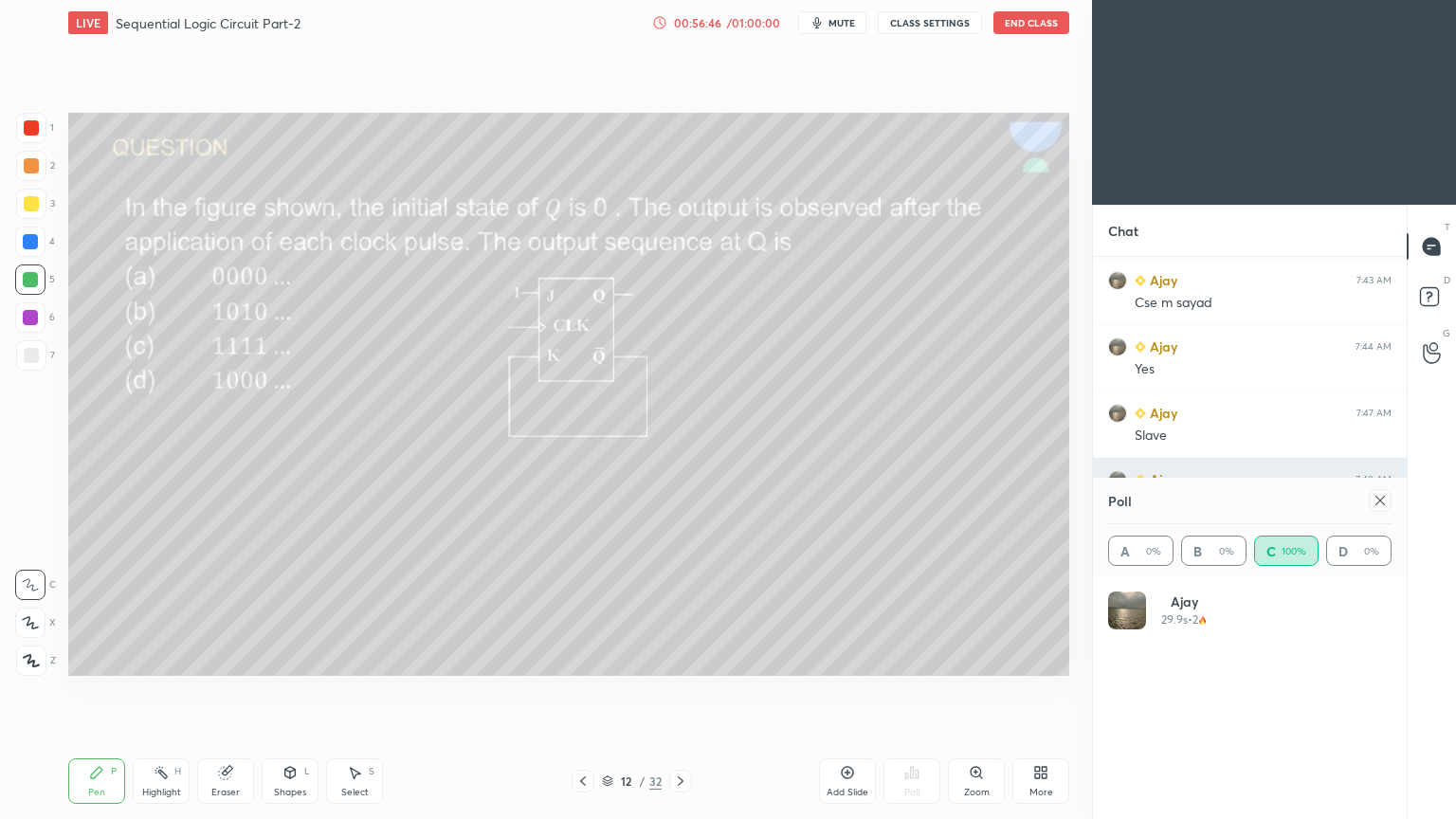 scroll, scrollTop: 84, scrollLeft: 278, axis: both 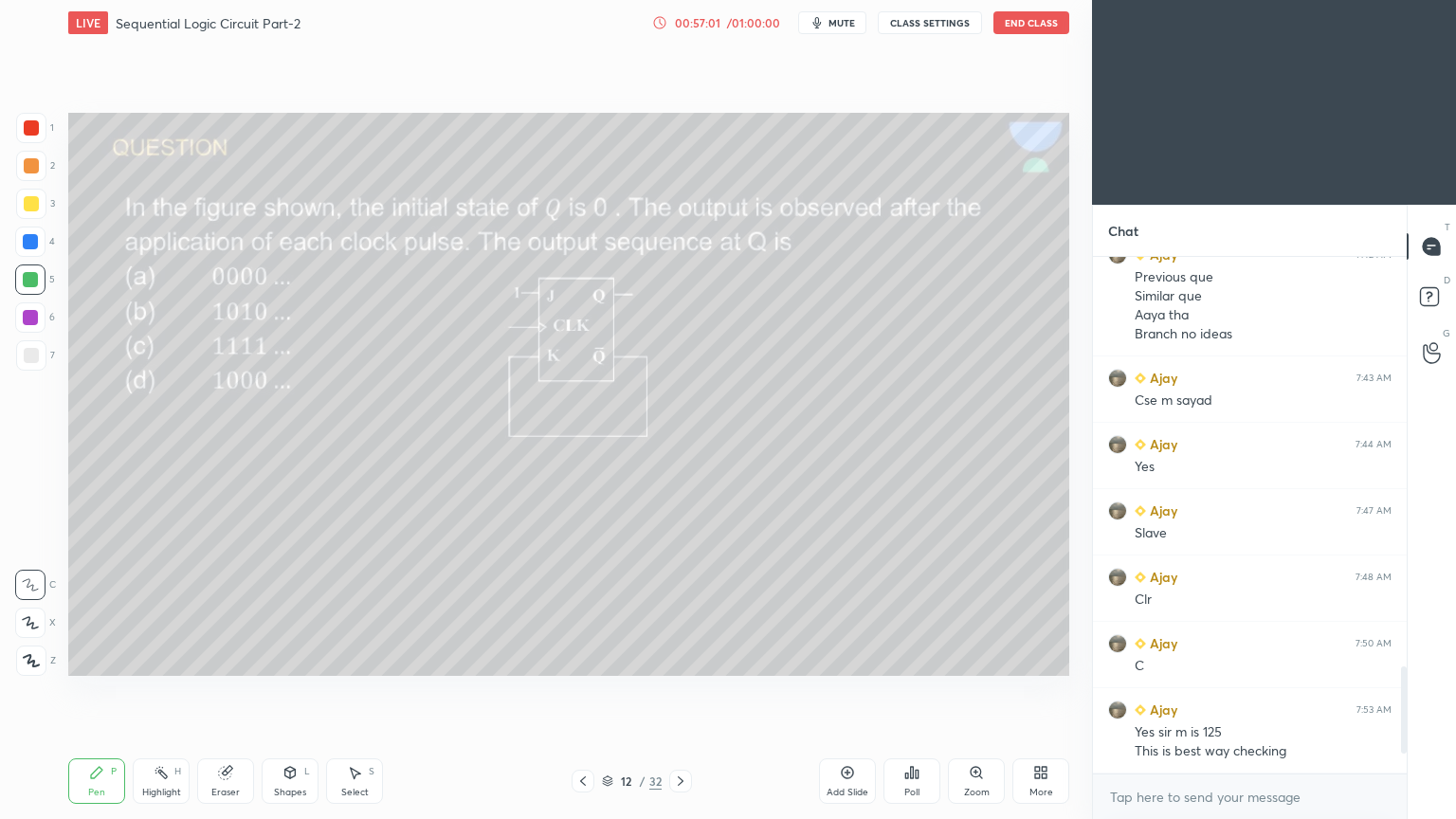 click at bounding box center (30, 318) 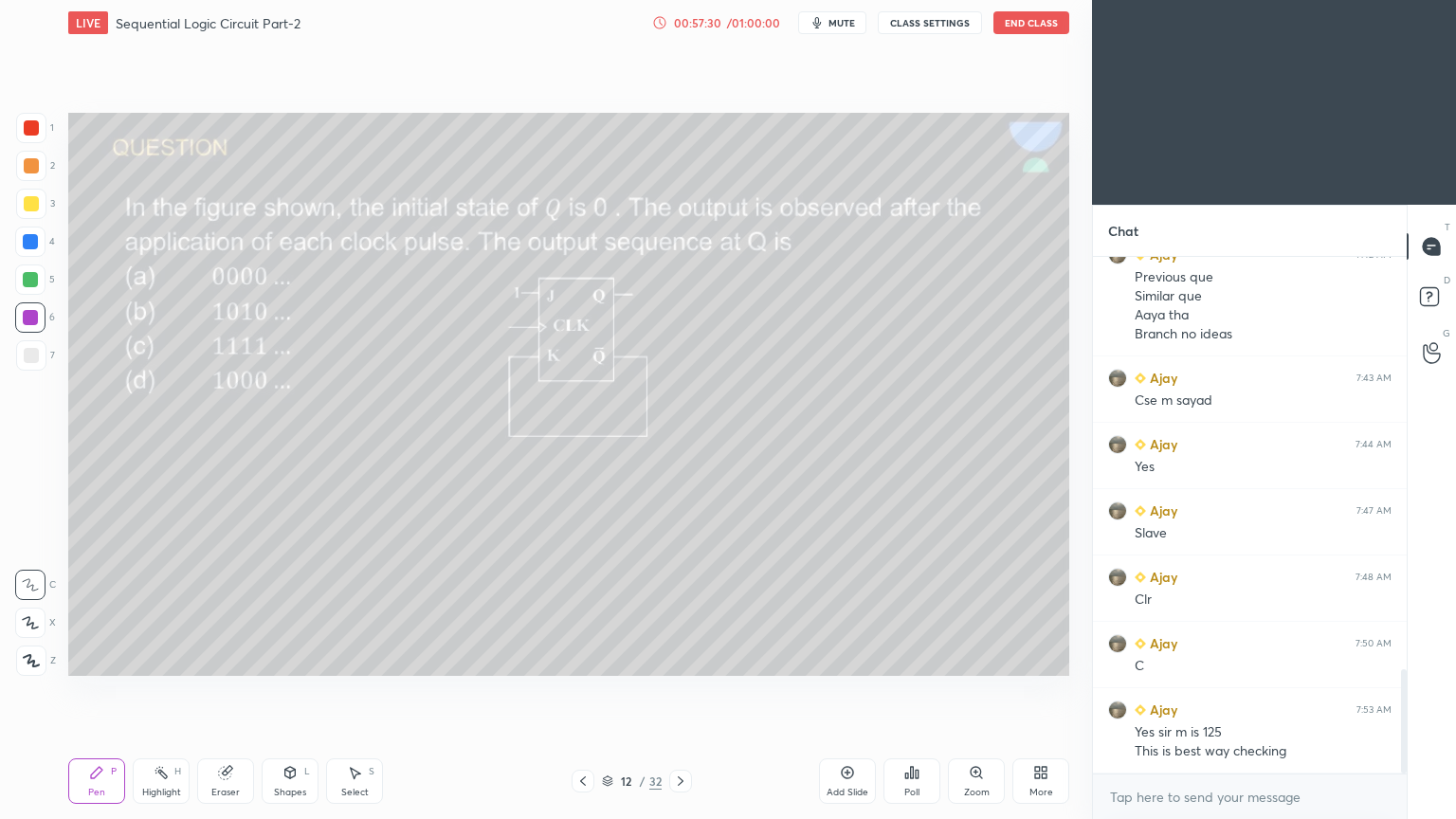 scroll, scrollTop: 2047, scrollLeft: 0, axis: vertical 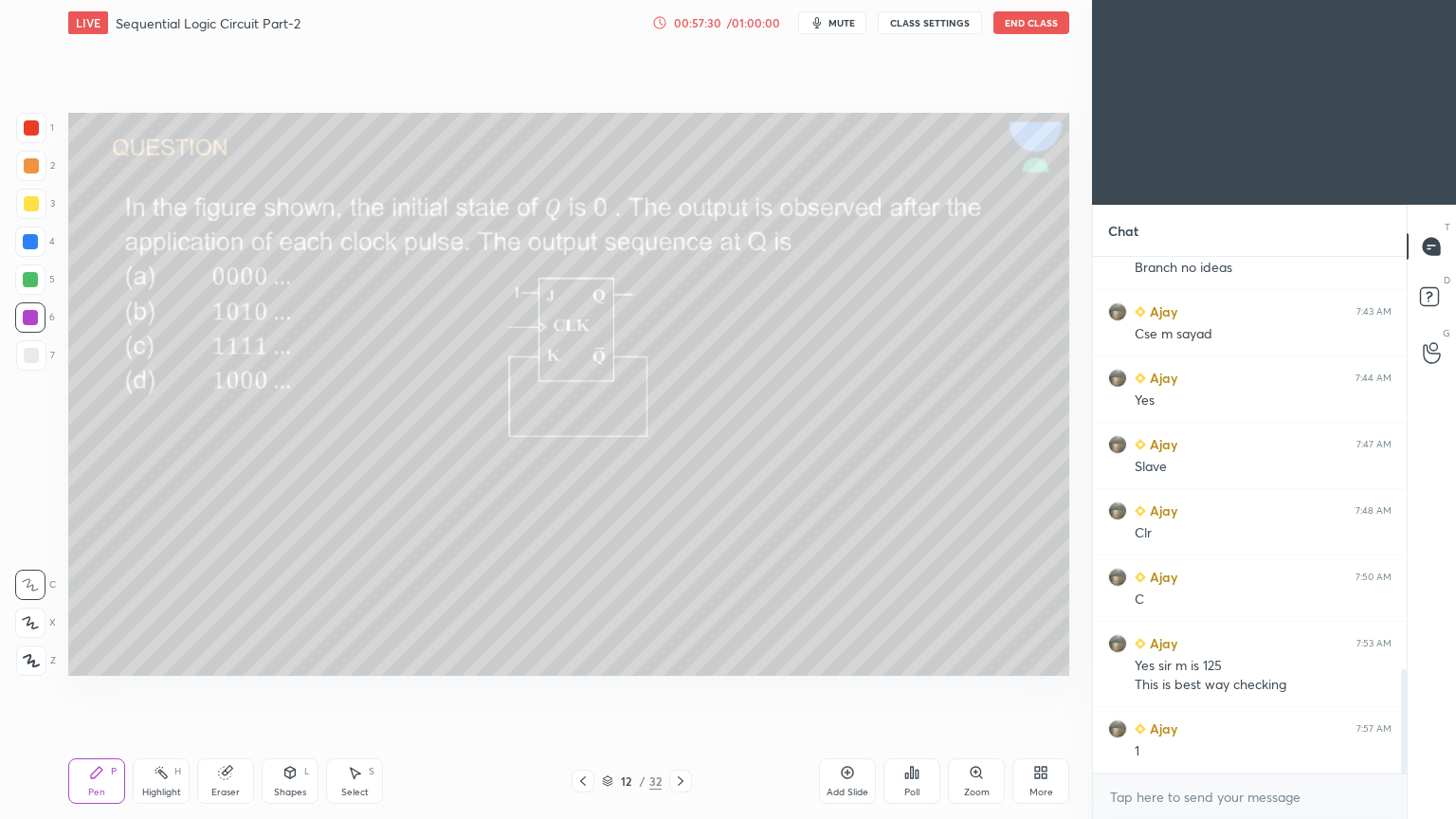 click at bounding box center (31, 166) 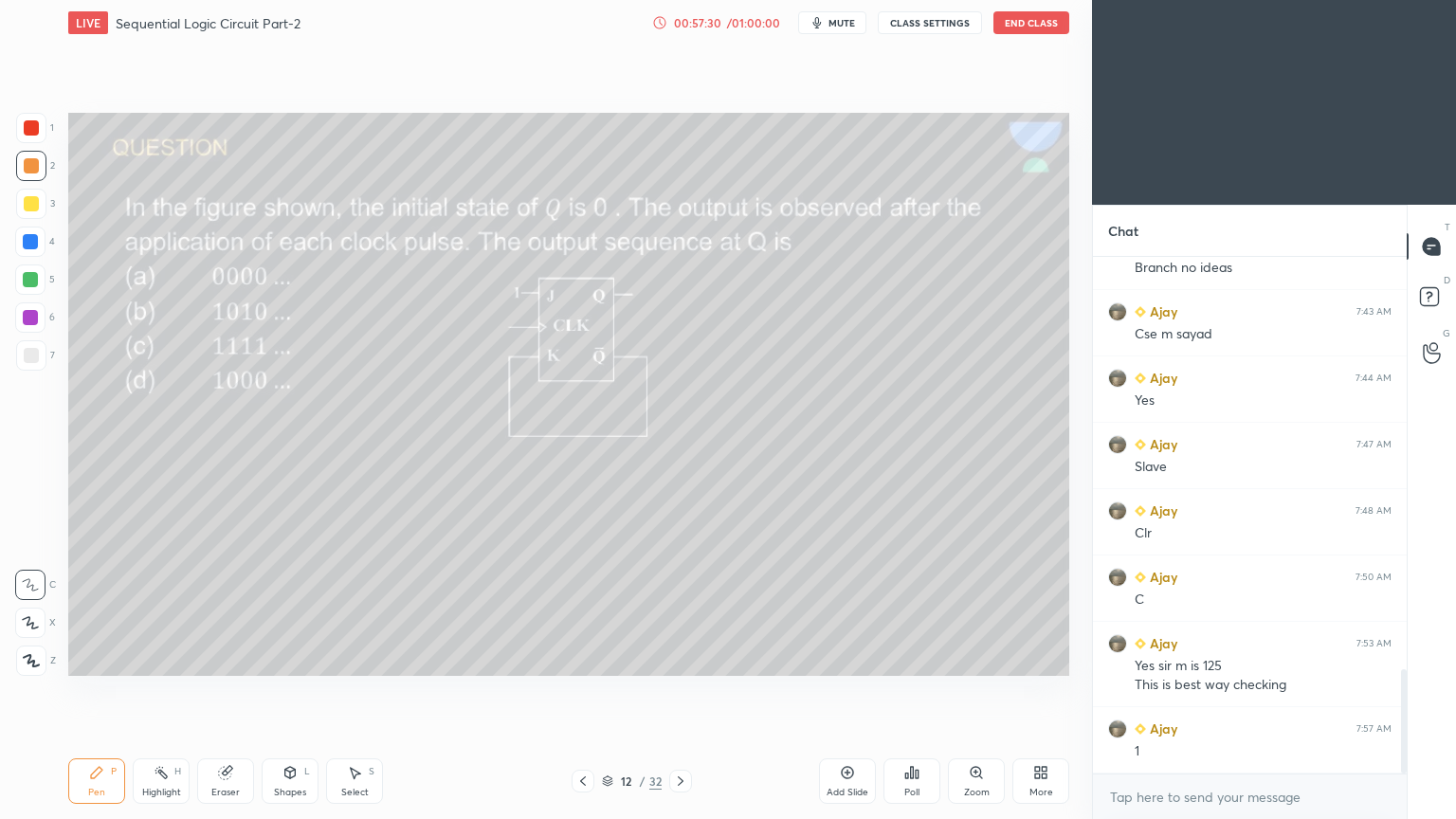 click at bounding box center [30, 623] 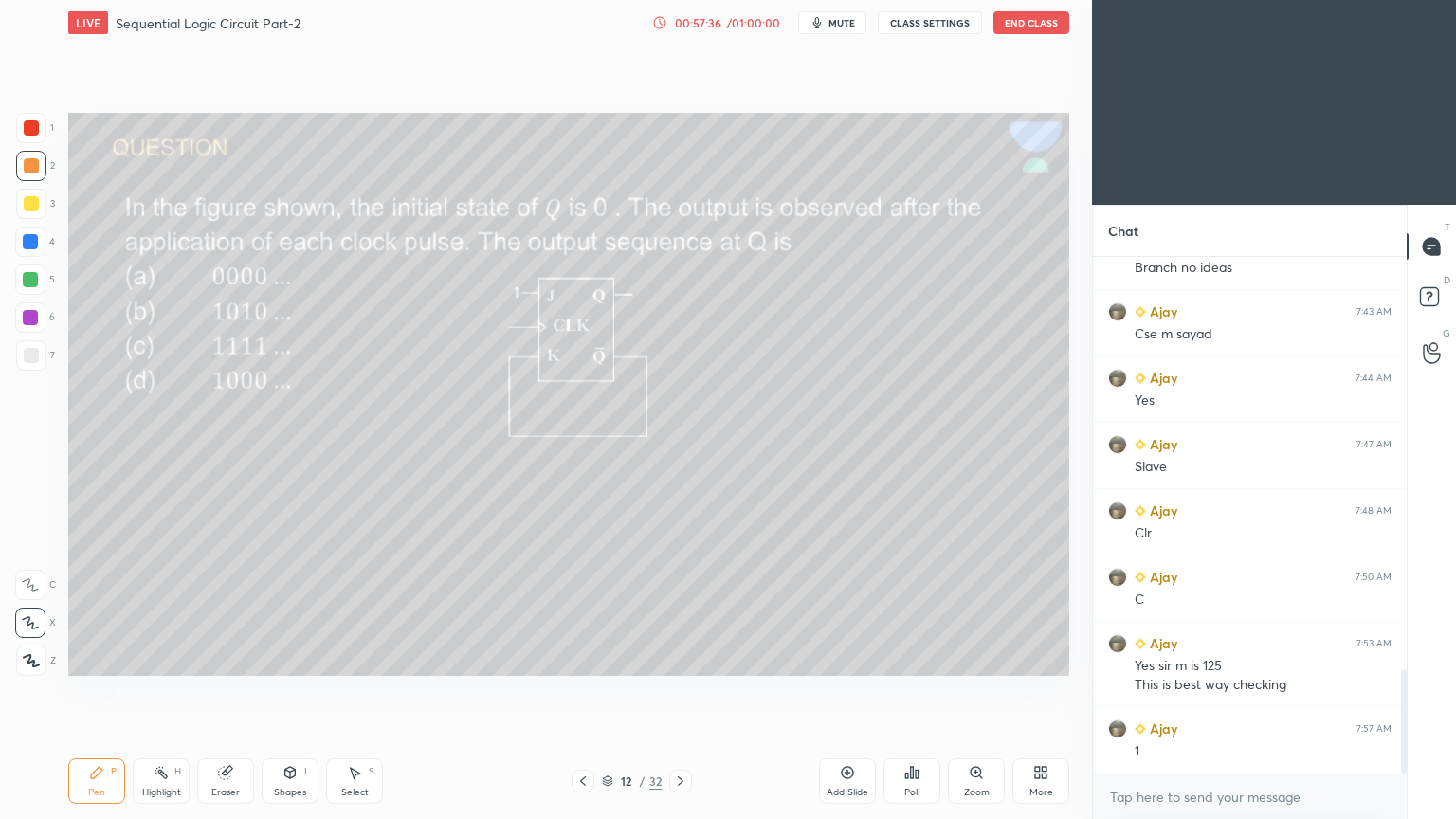 click at bounding box center [30, 318] 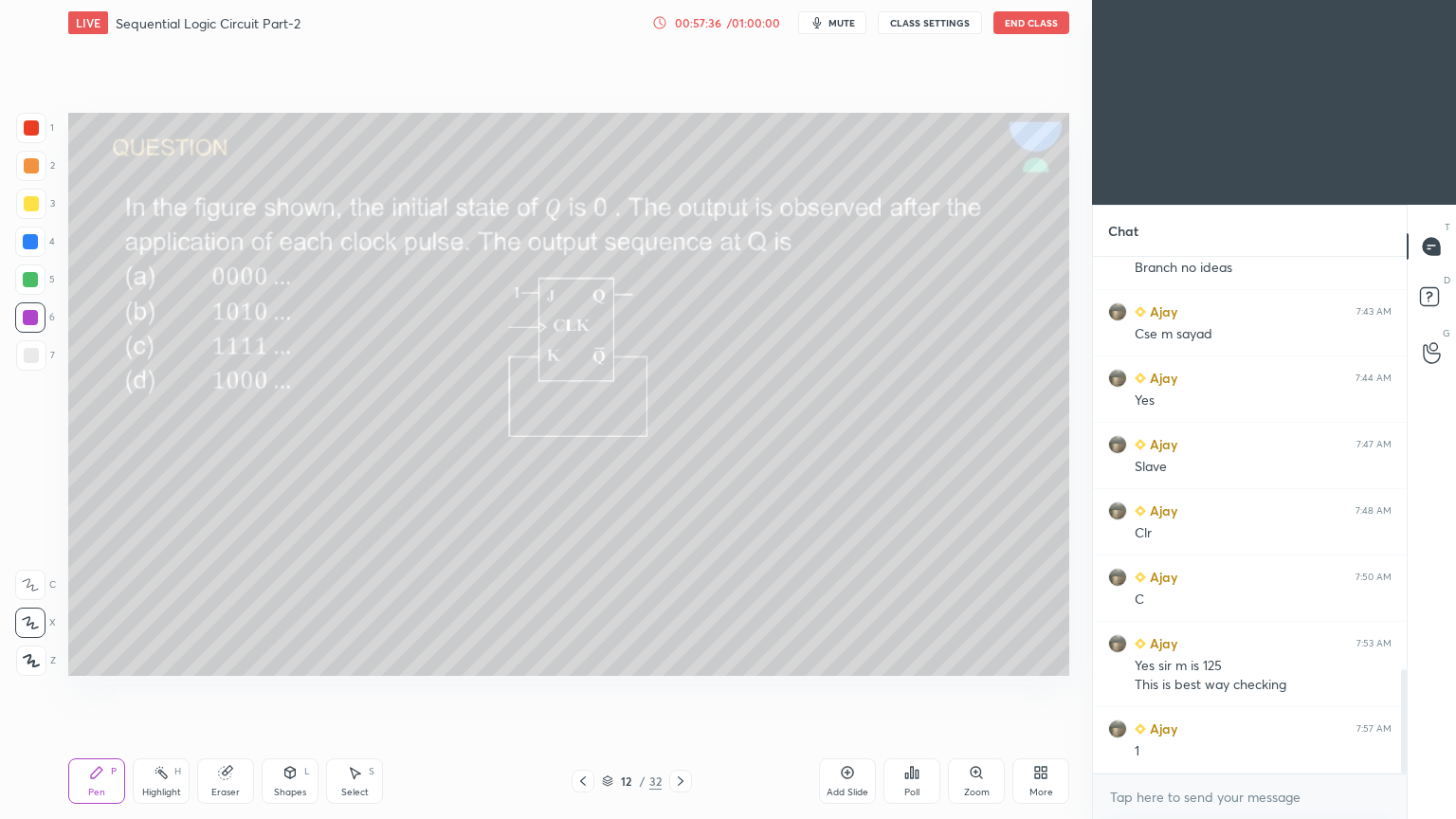 click on "X" at bounding box center (35, 619) 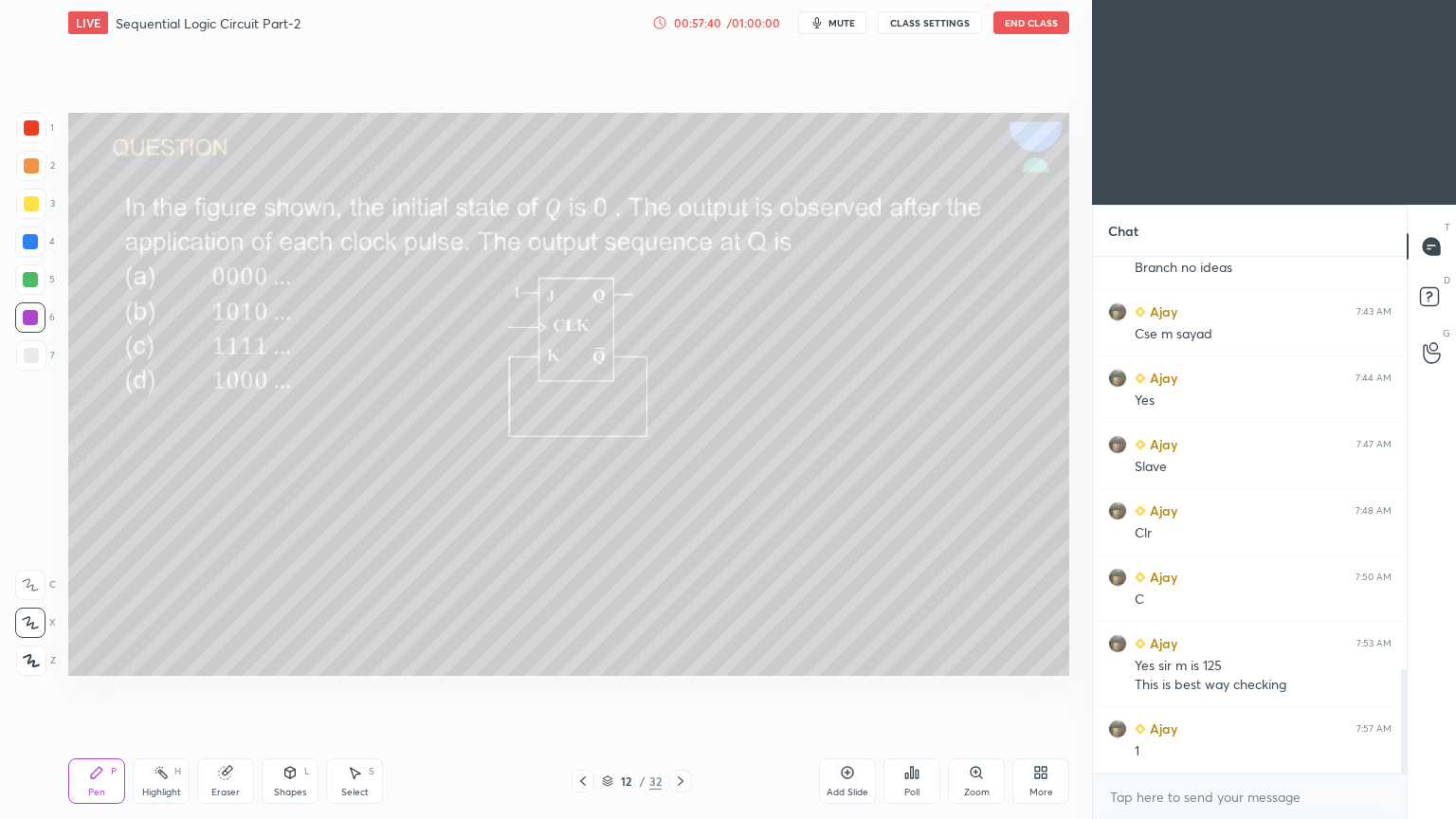 click 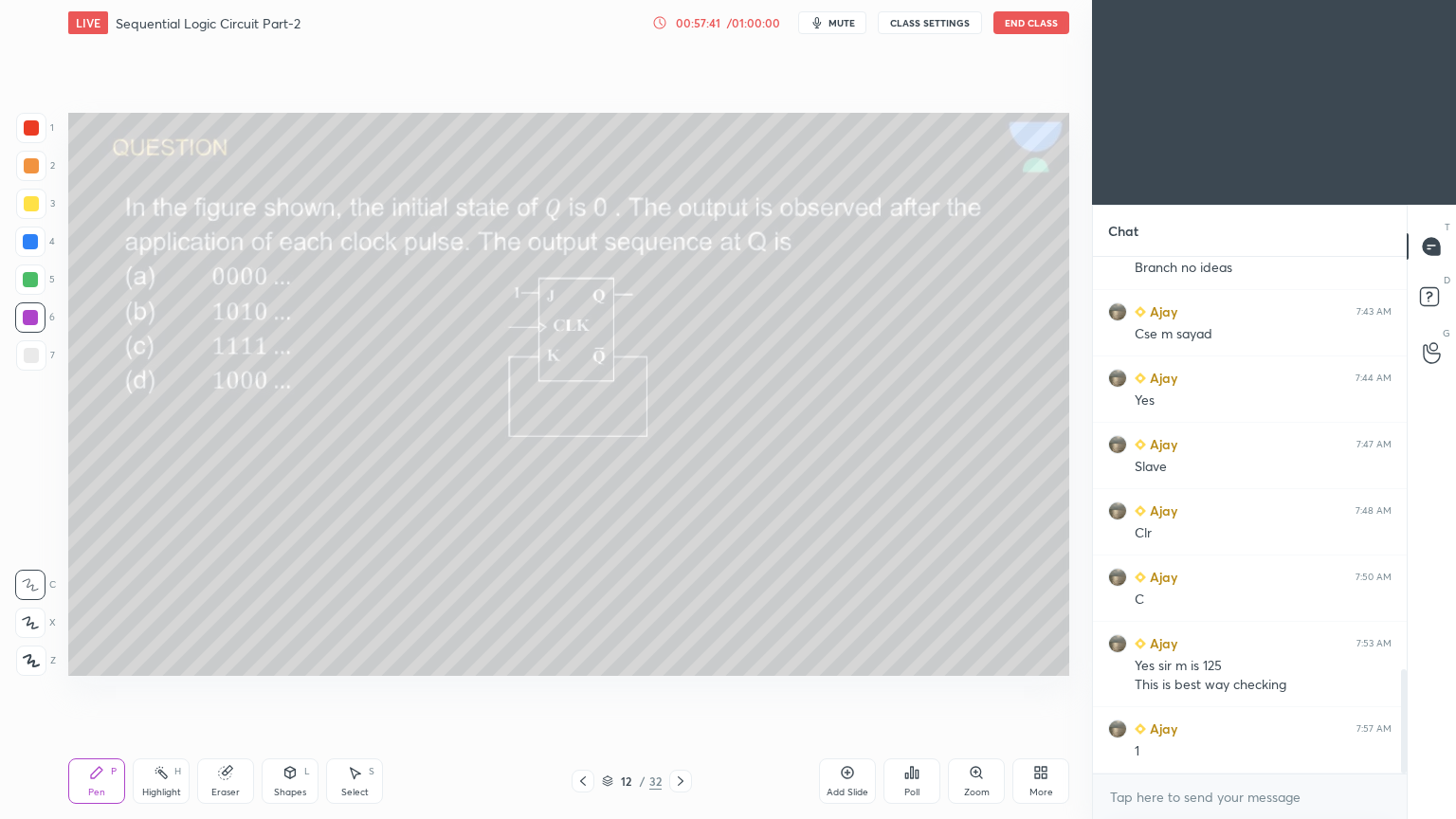 click 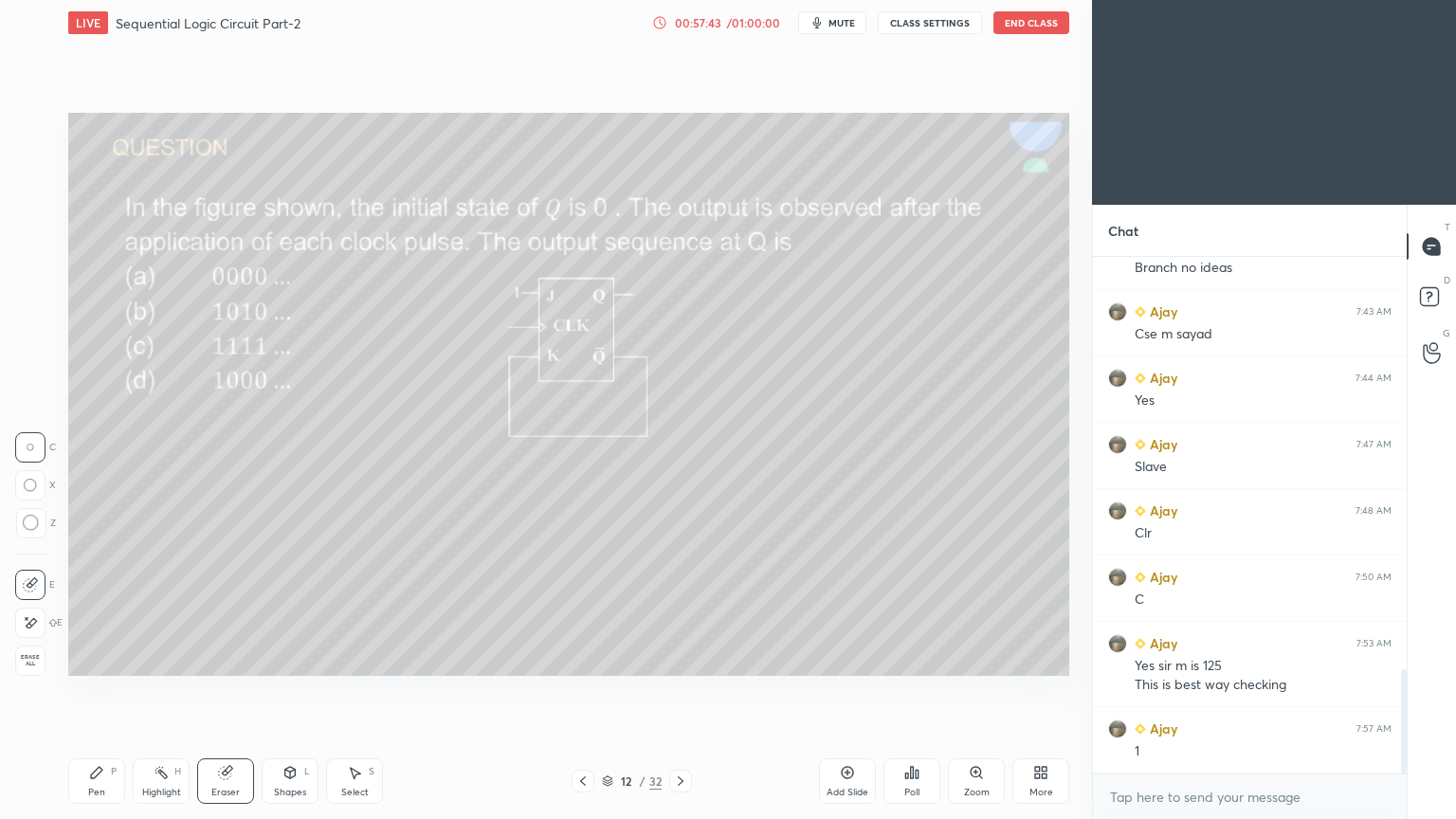 click on "Pen P" at bounding box center (97, 781) 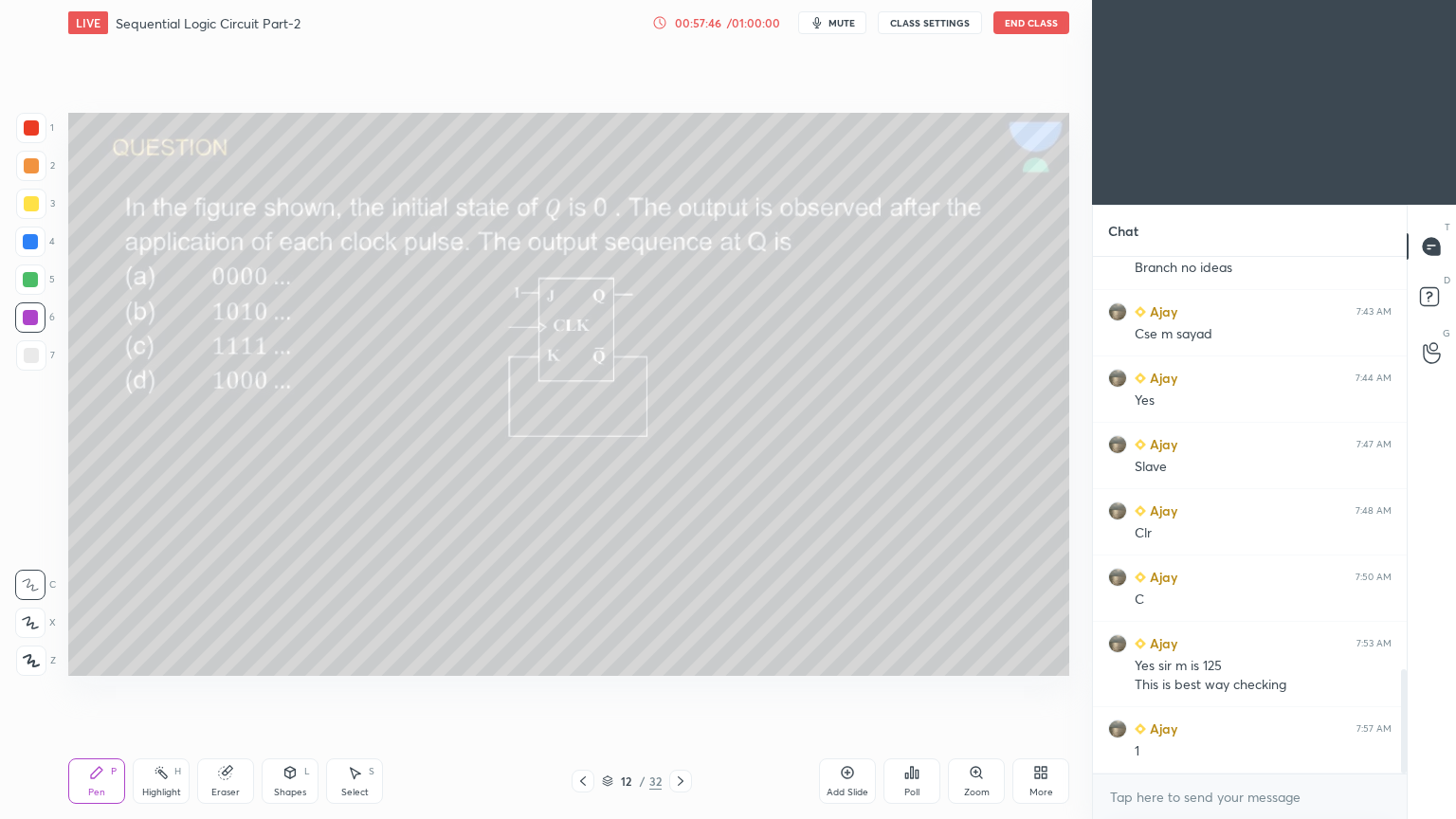 click 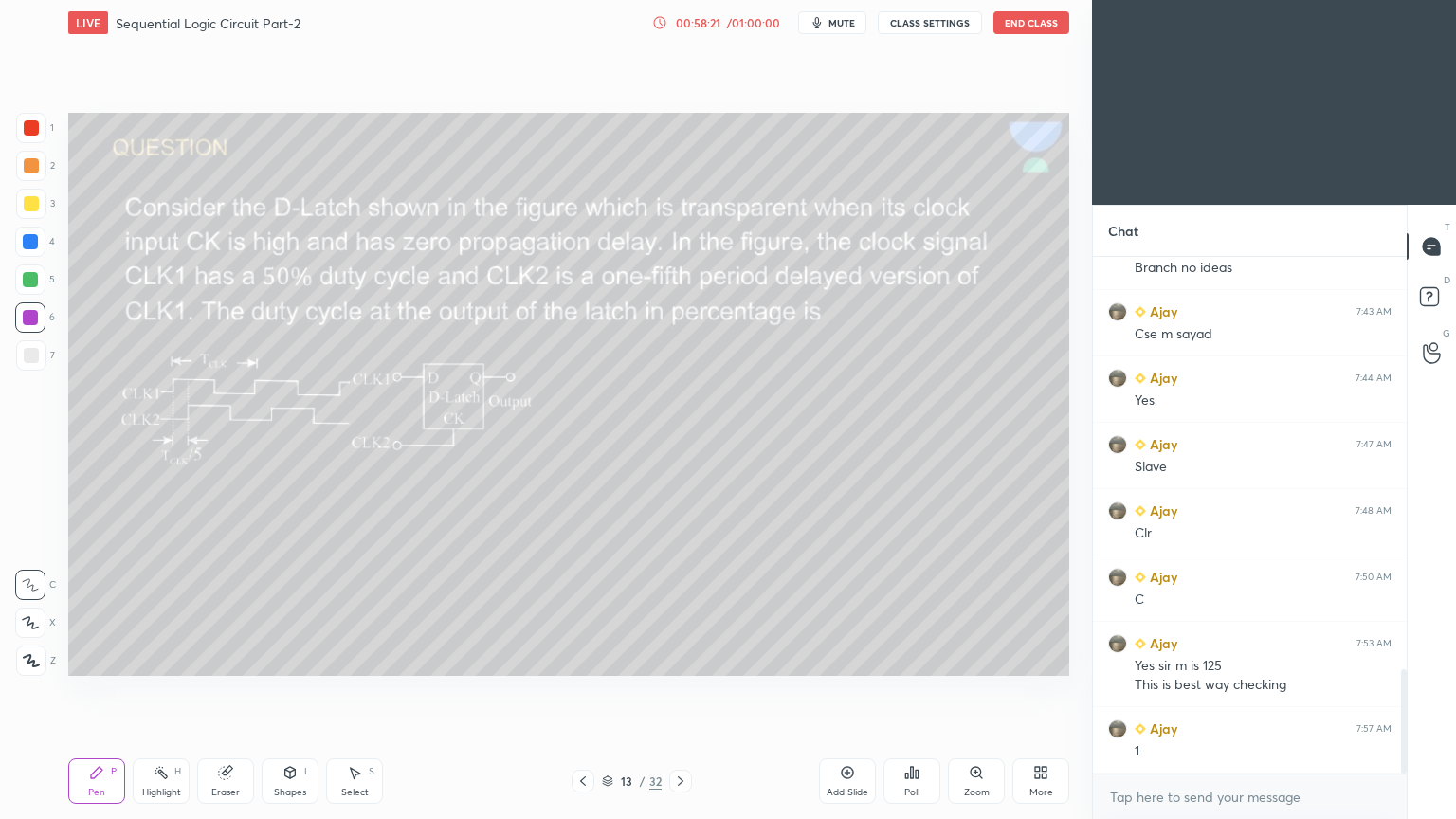 click 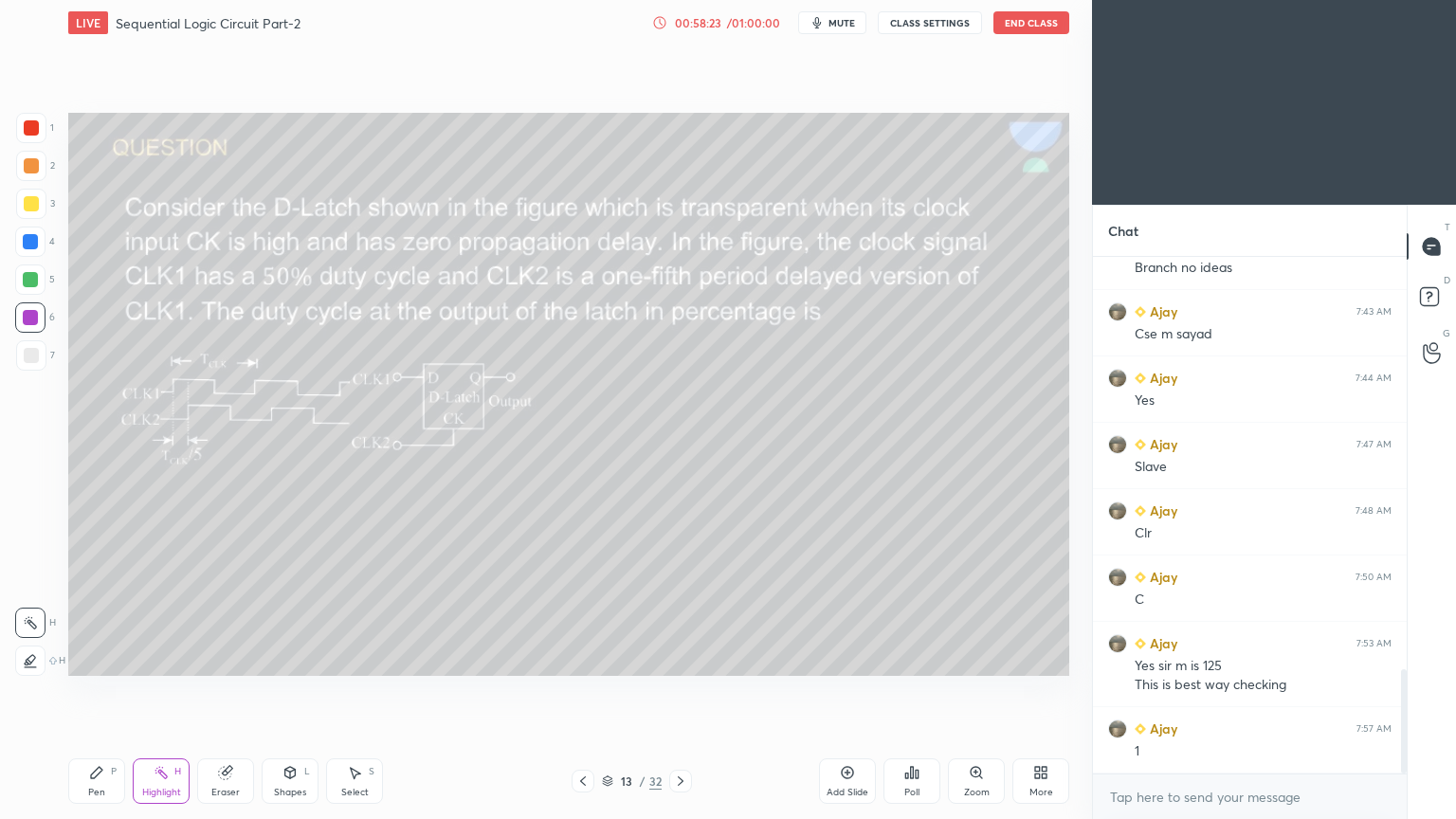 click at bounding box center [31, 204] 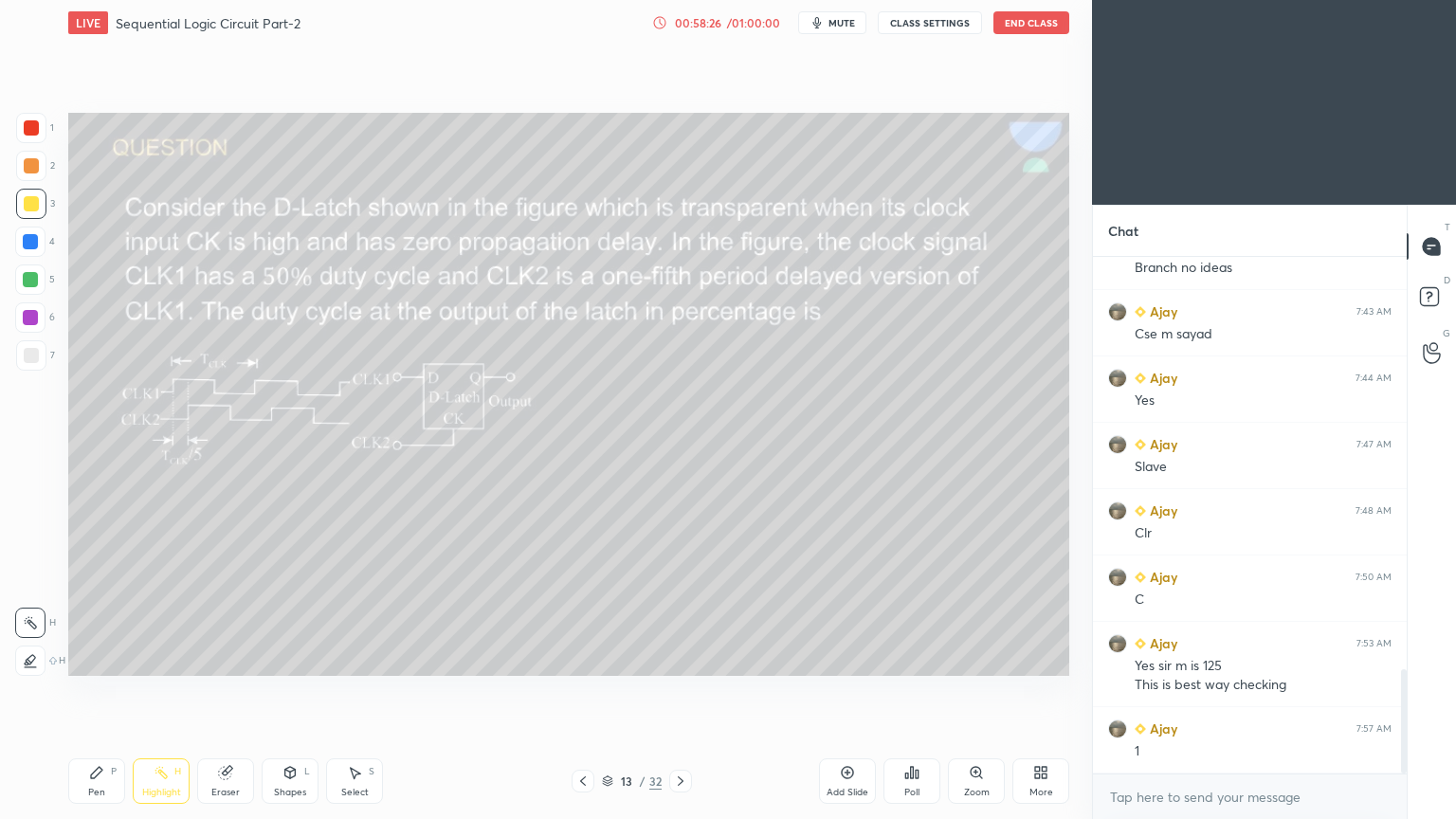 click at bounding box center [30, 280] 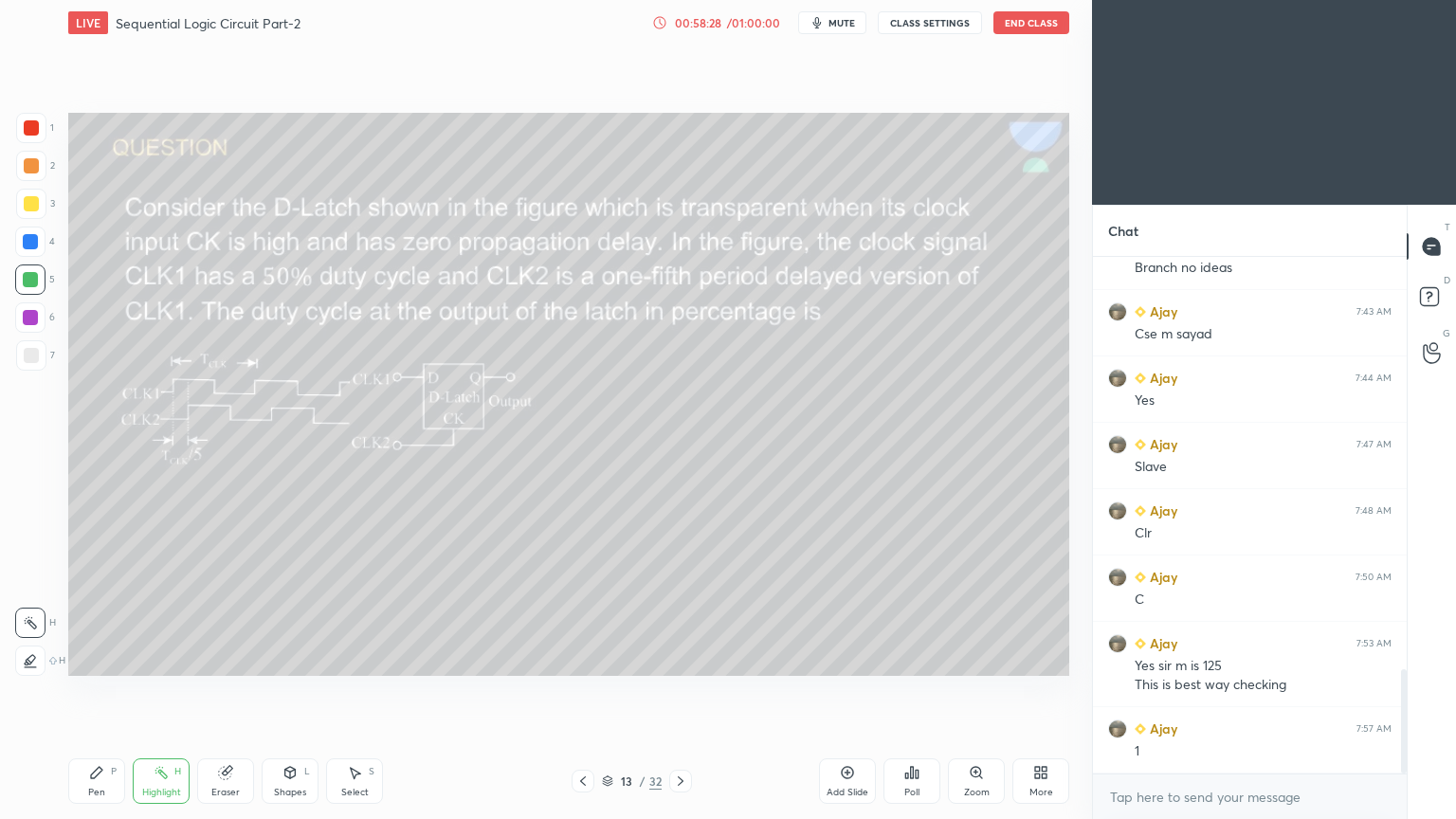 click at bounding box center [30, 318] 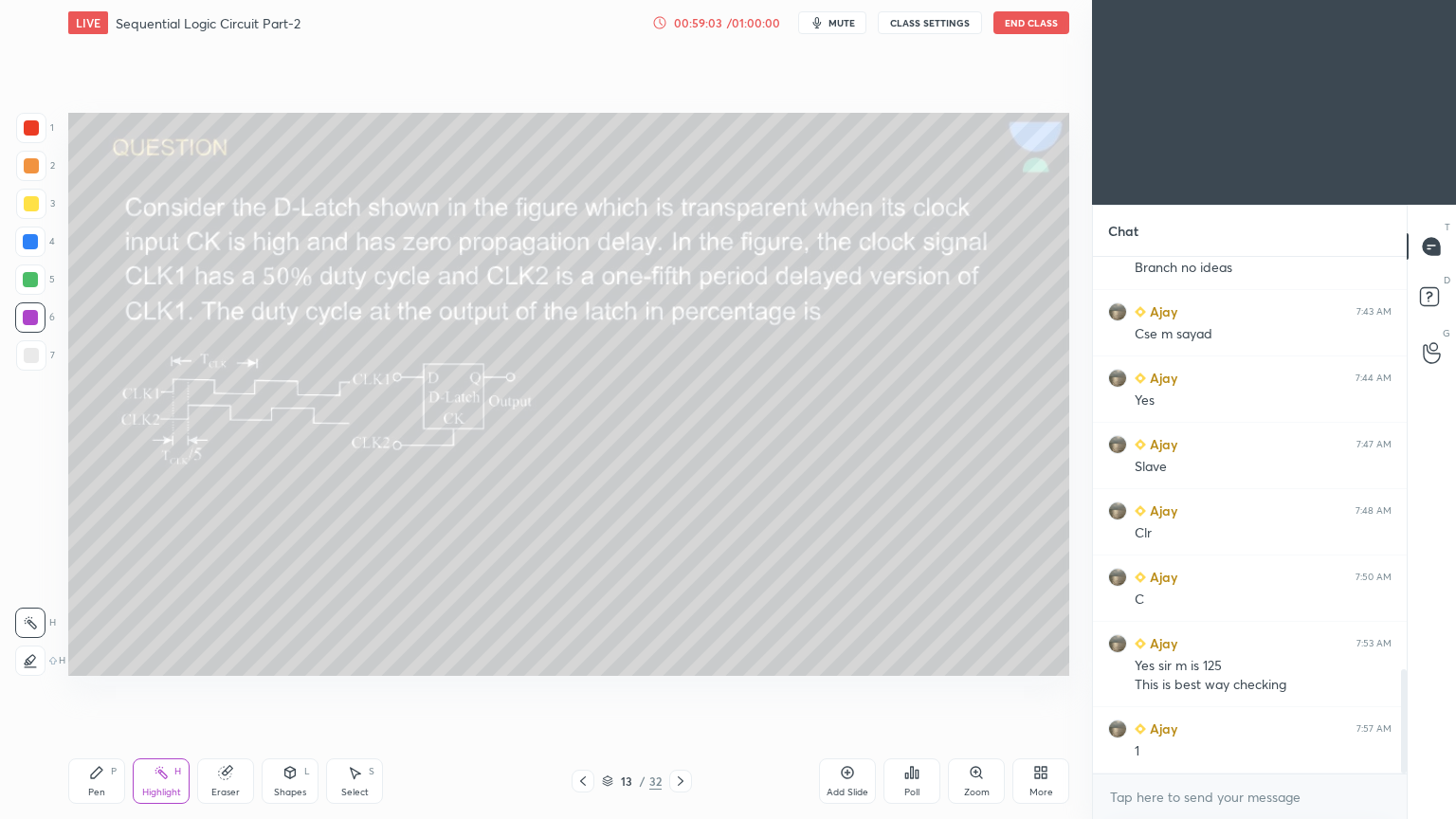 click on "Pen P" at bounding box center (97, 781) 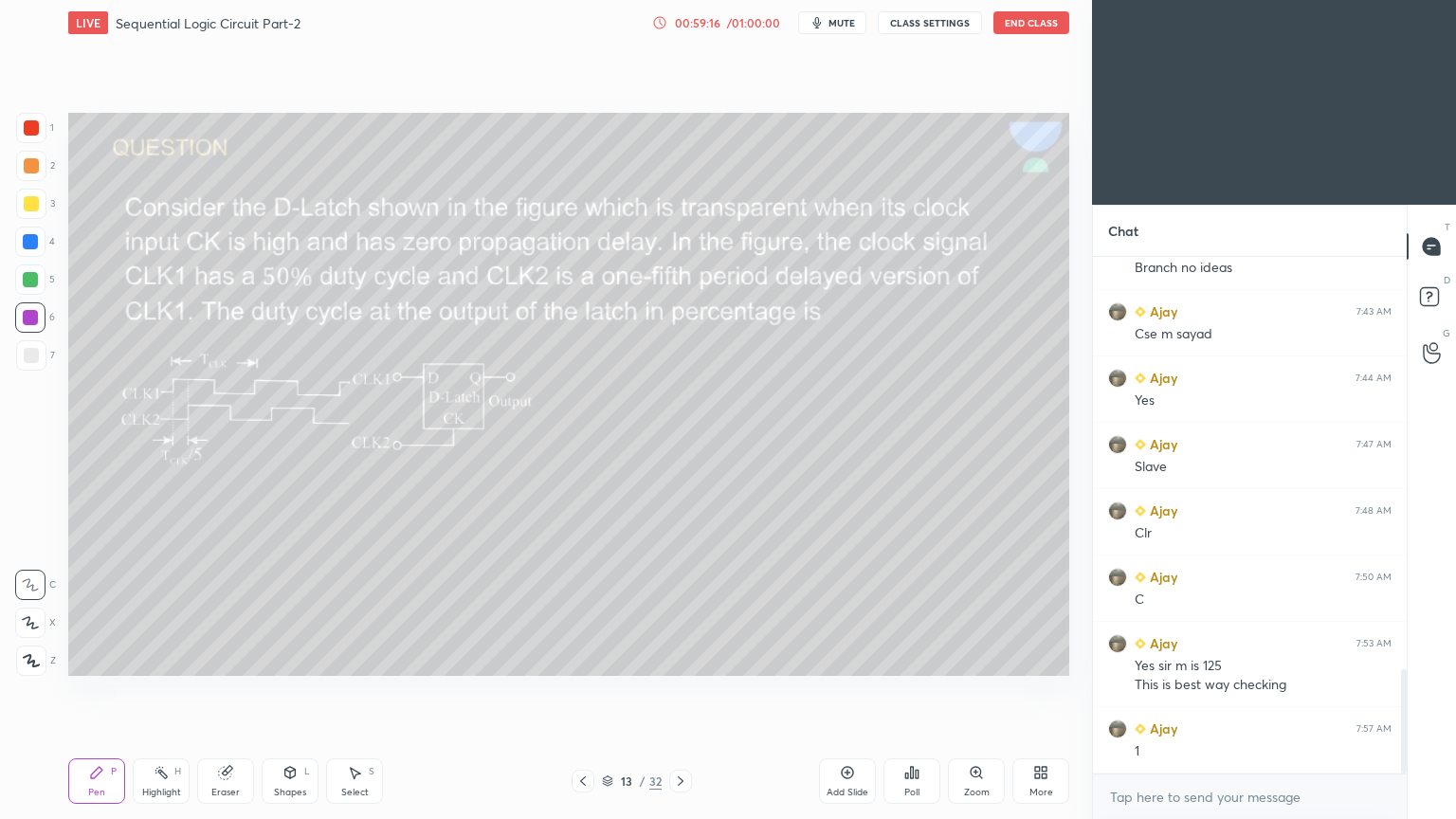 click on "Eraser" at bounding box center [226, 781] 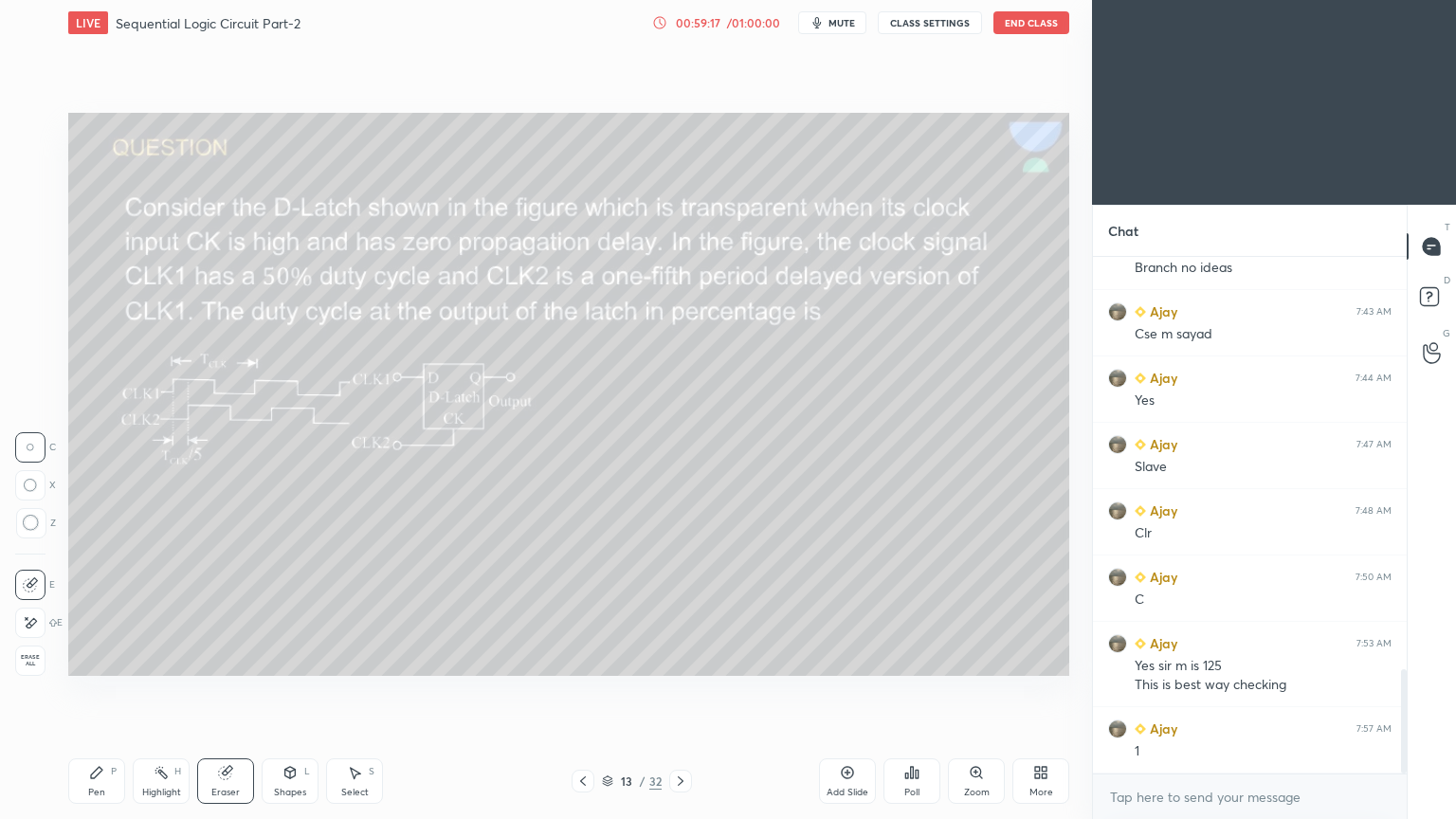 click 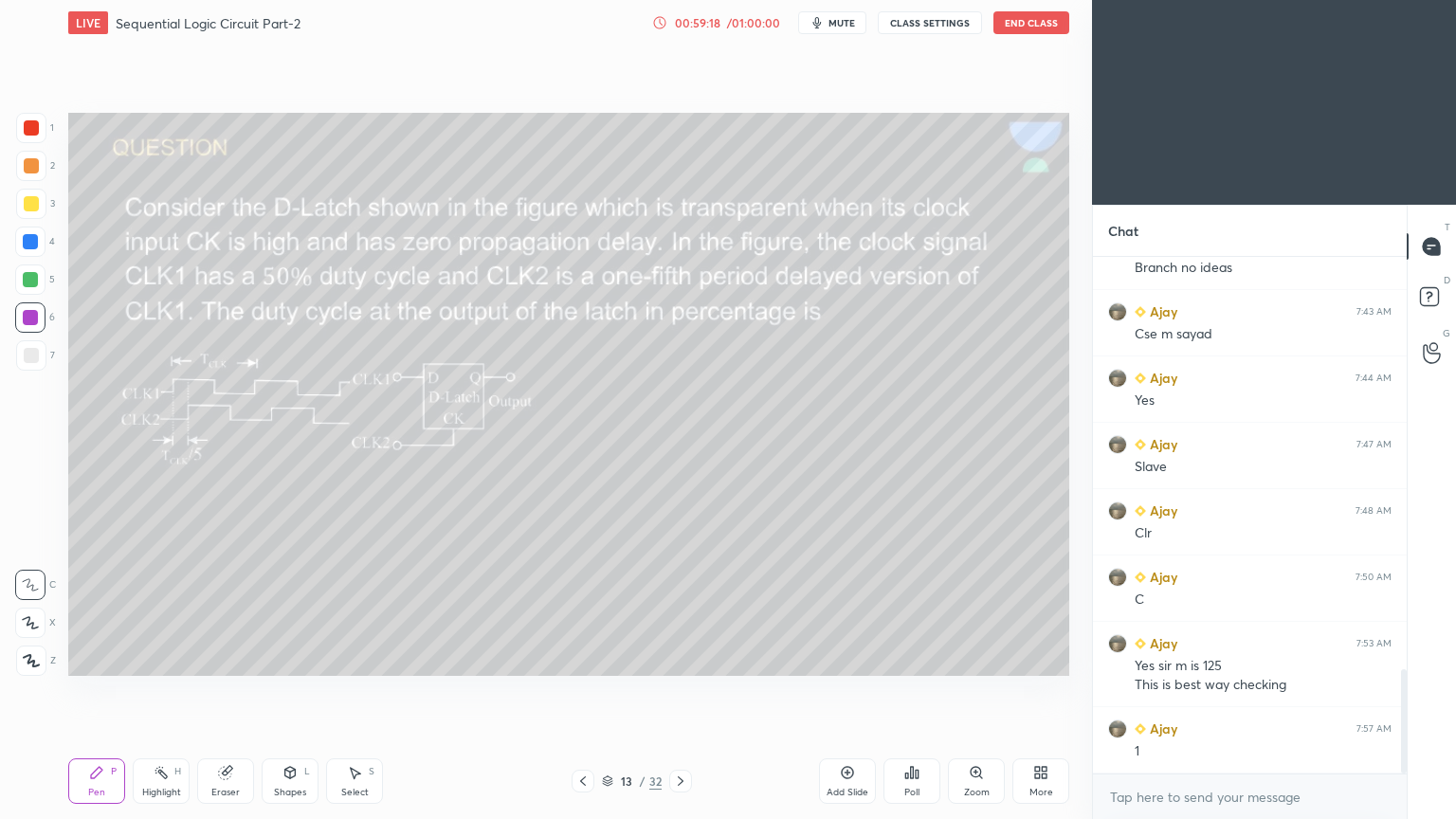 click 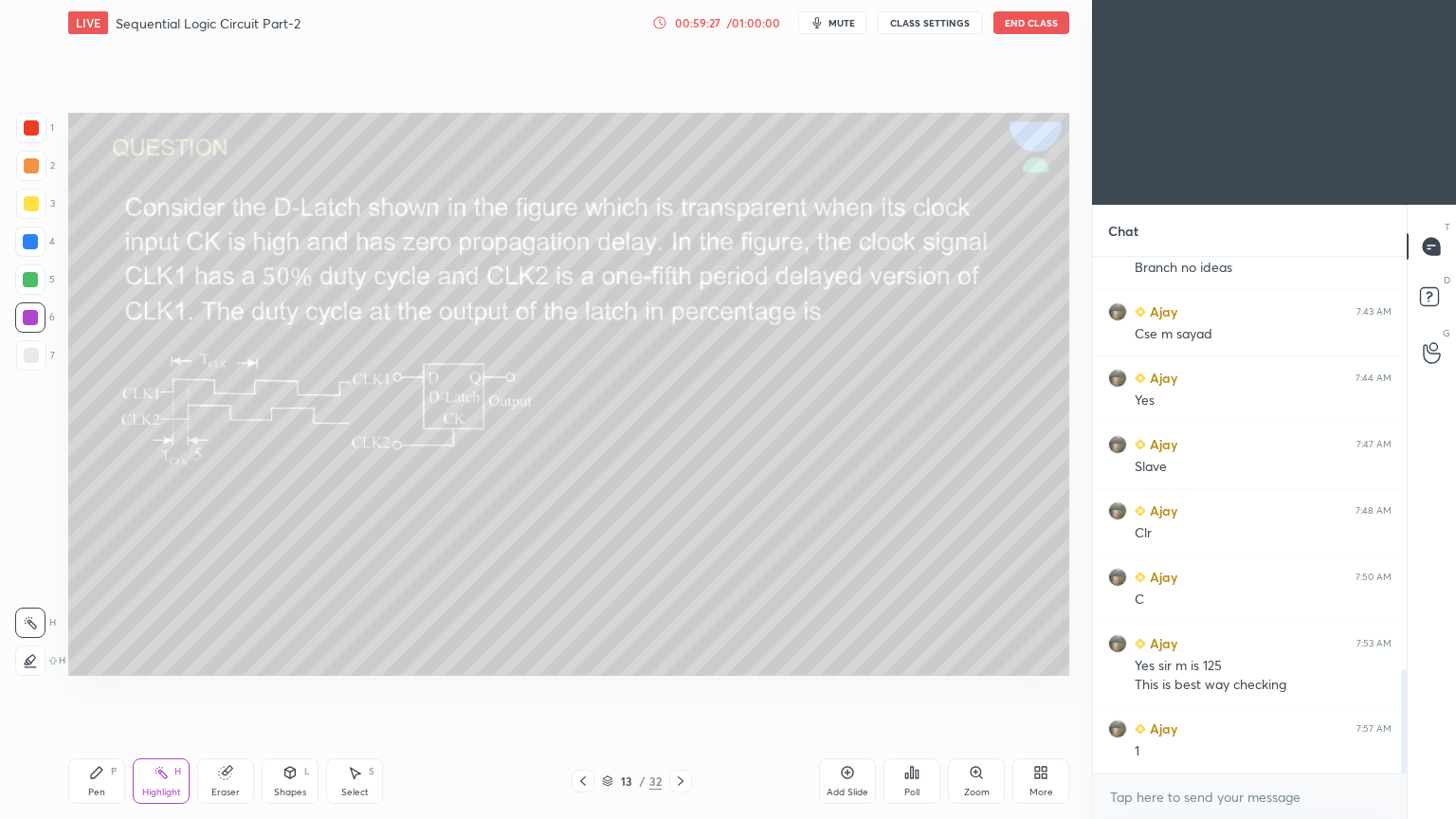 click 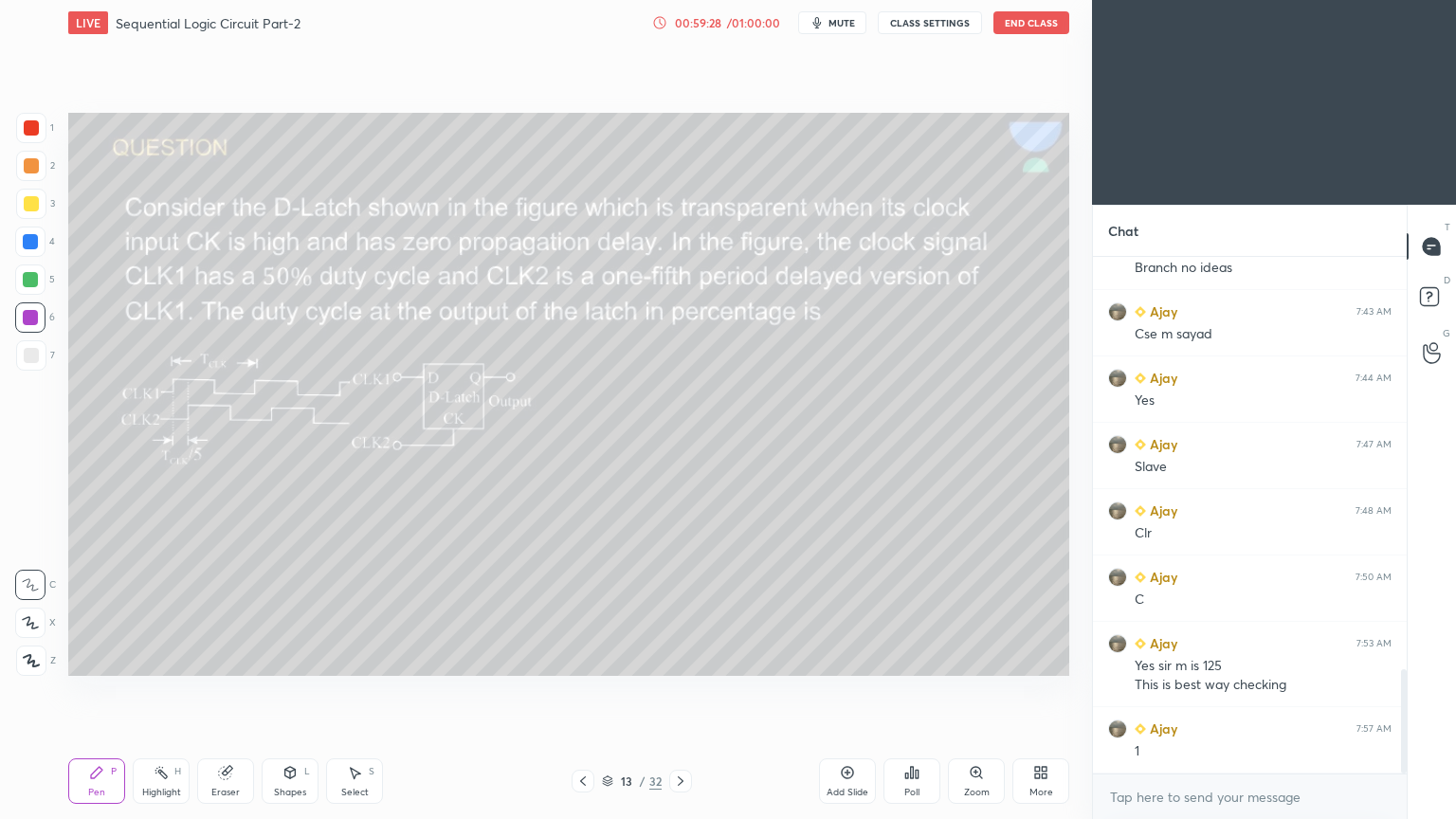 click at bounding box center (30, 280) 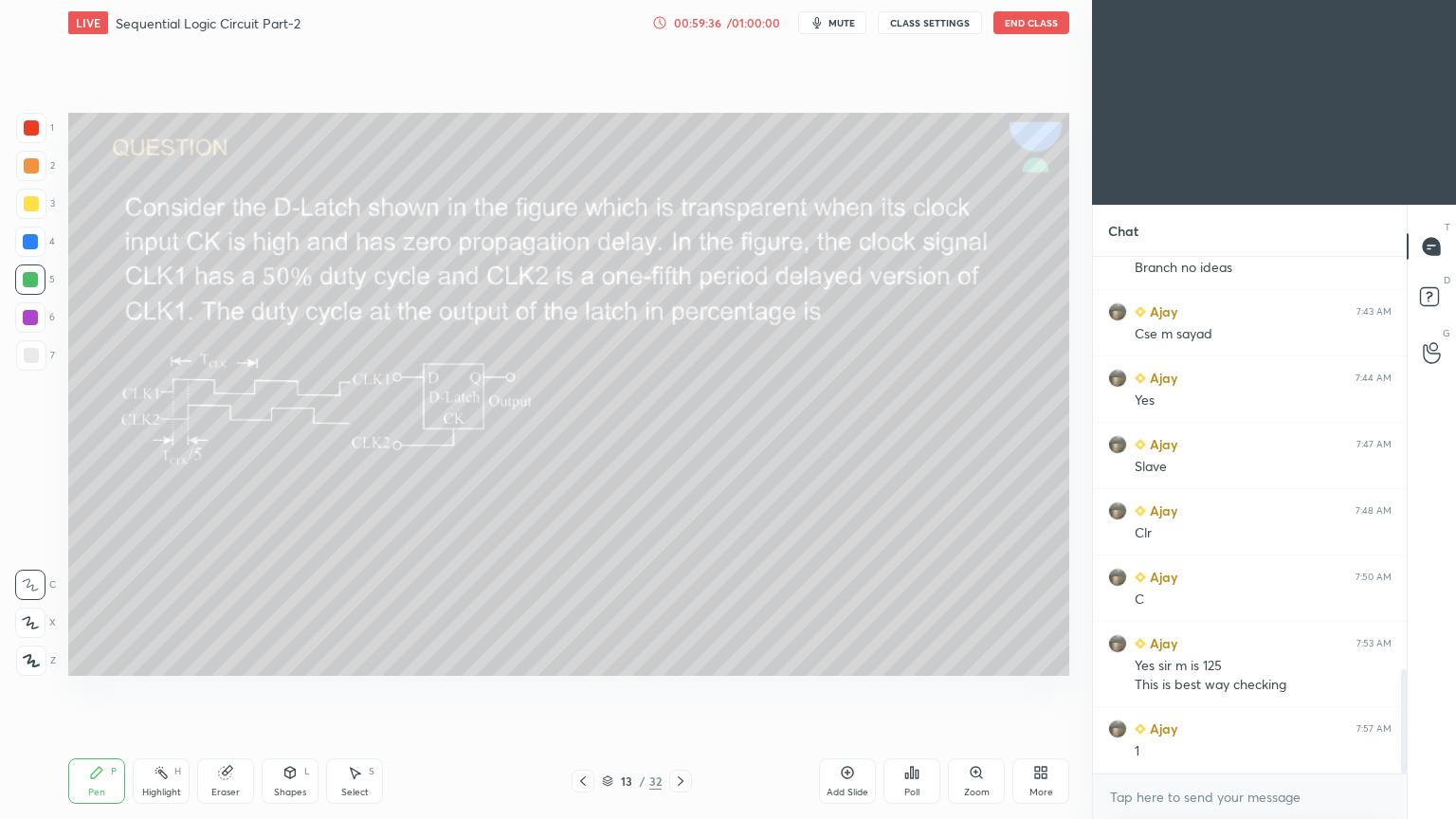click on "Eraser" at bounding box center (226, 792) 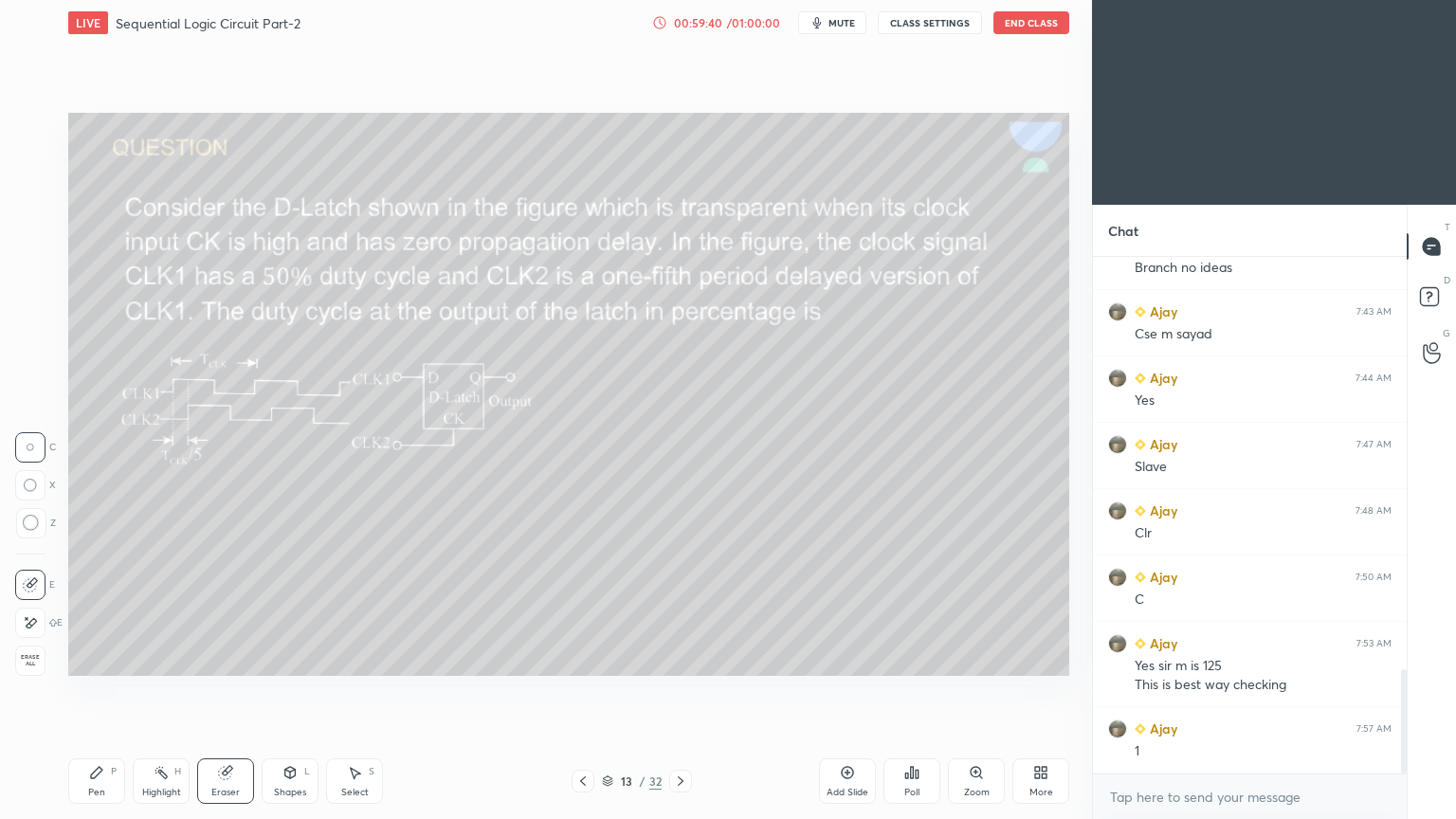 click on "Shapes L" at bounding box center (290, 781) 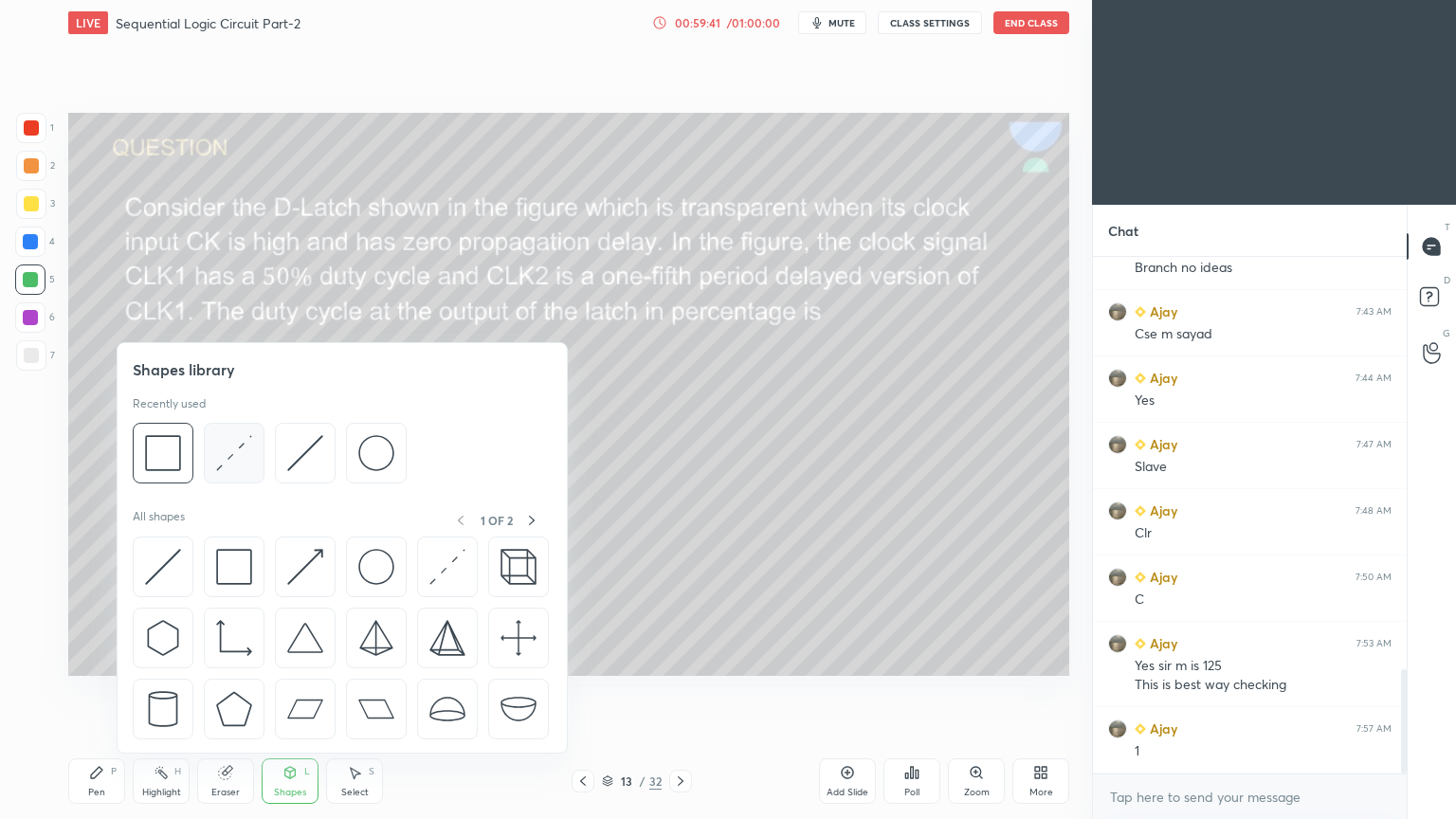 click at bounding box center (234, 453) 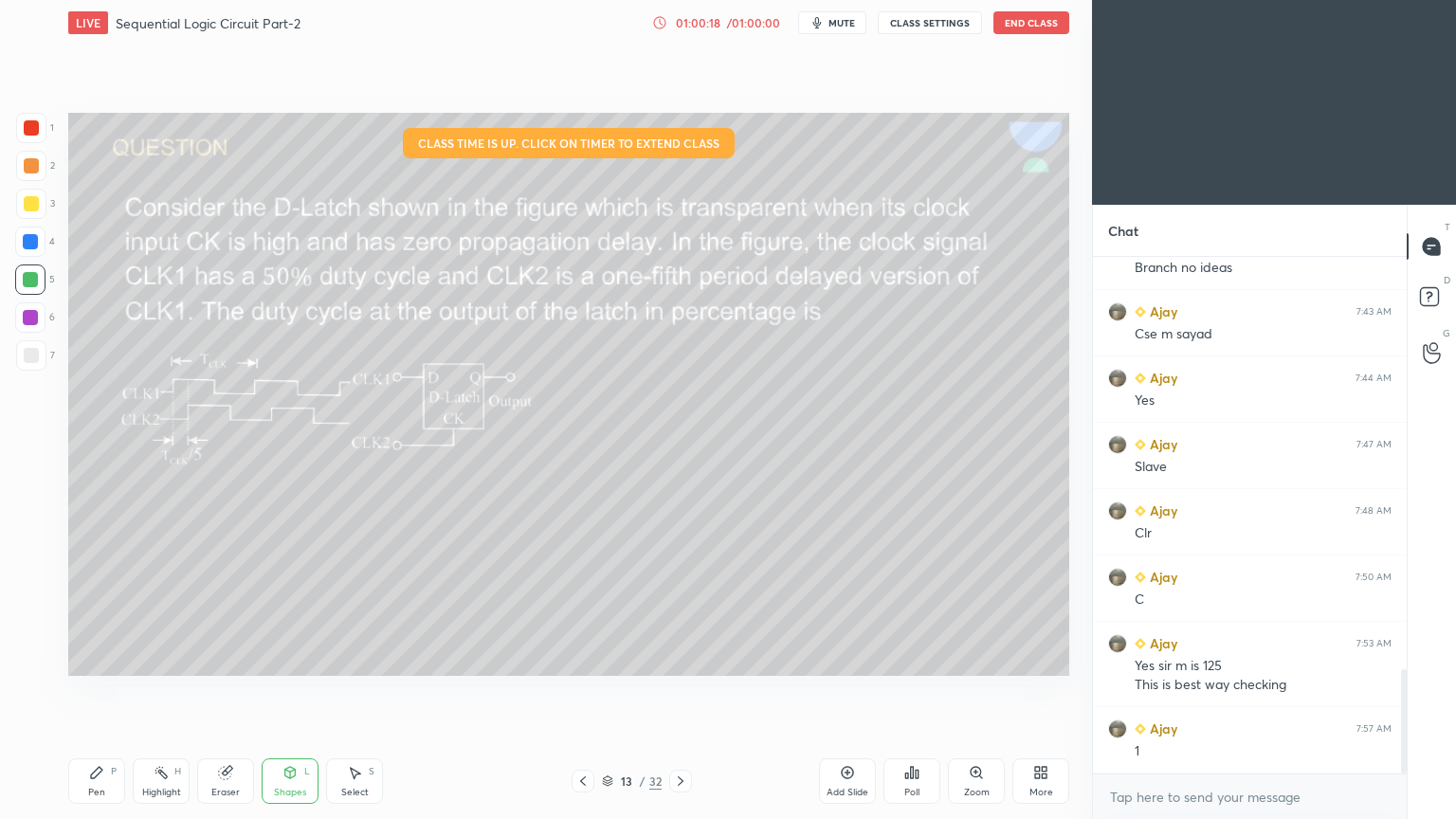 click 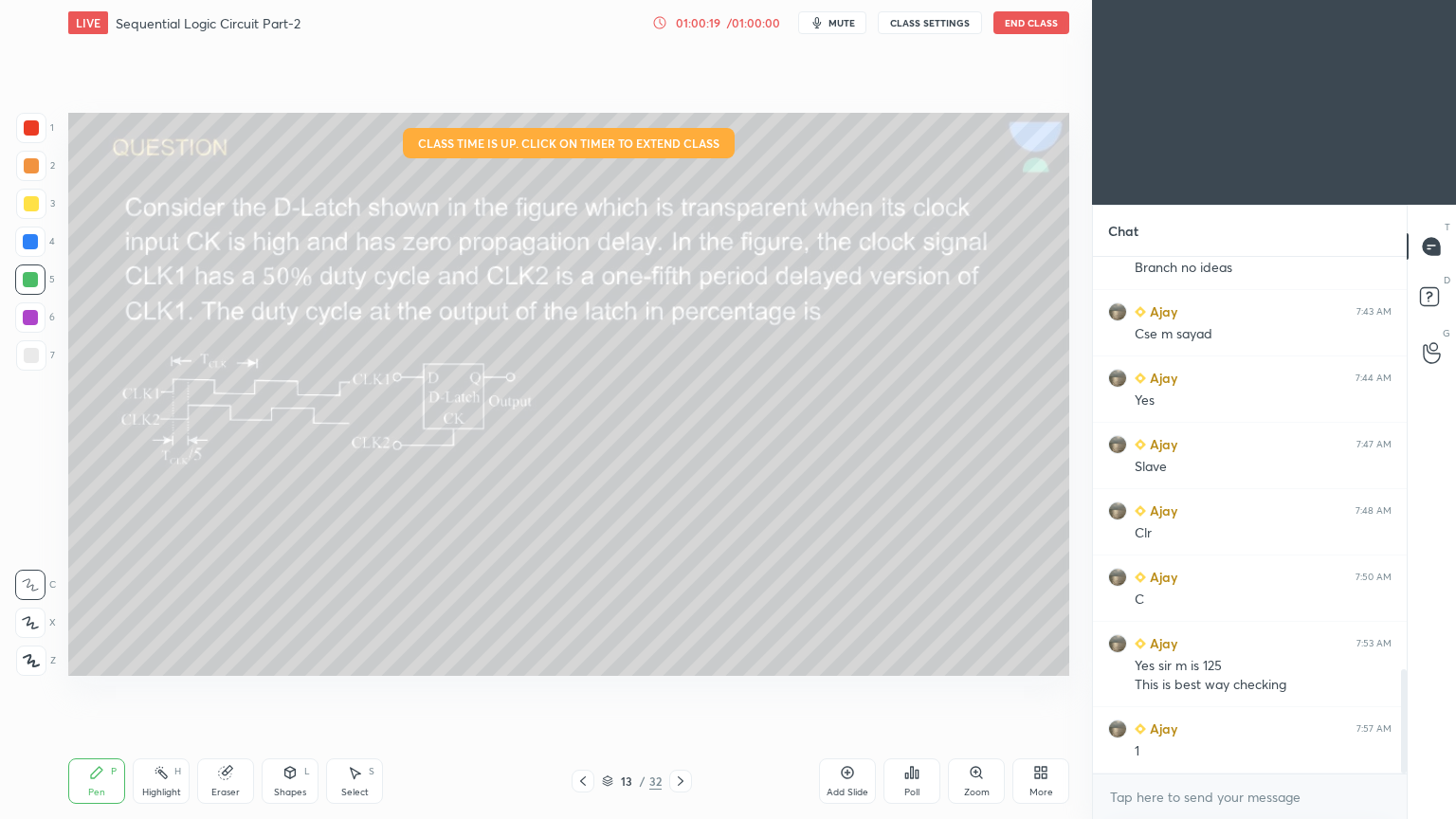 click at bounding box center (31, 204) 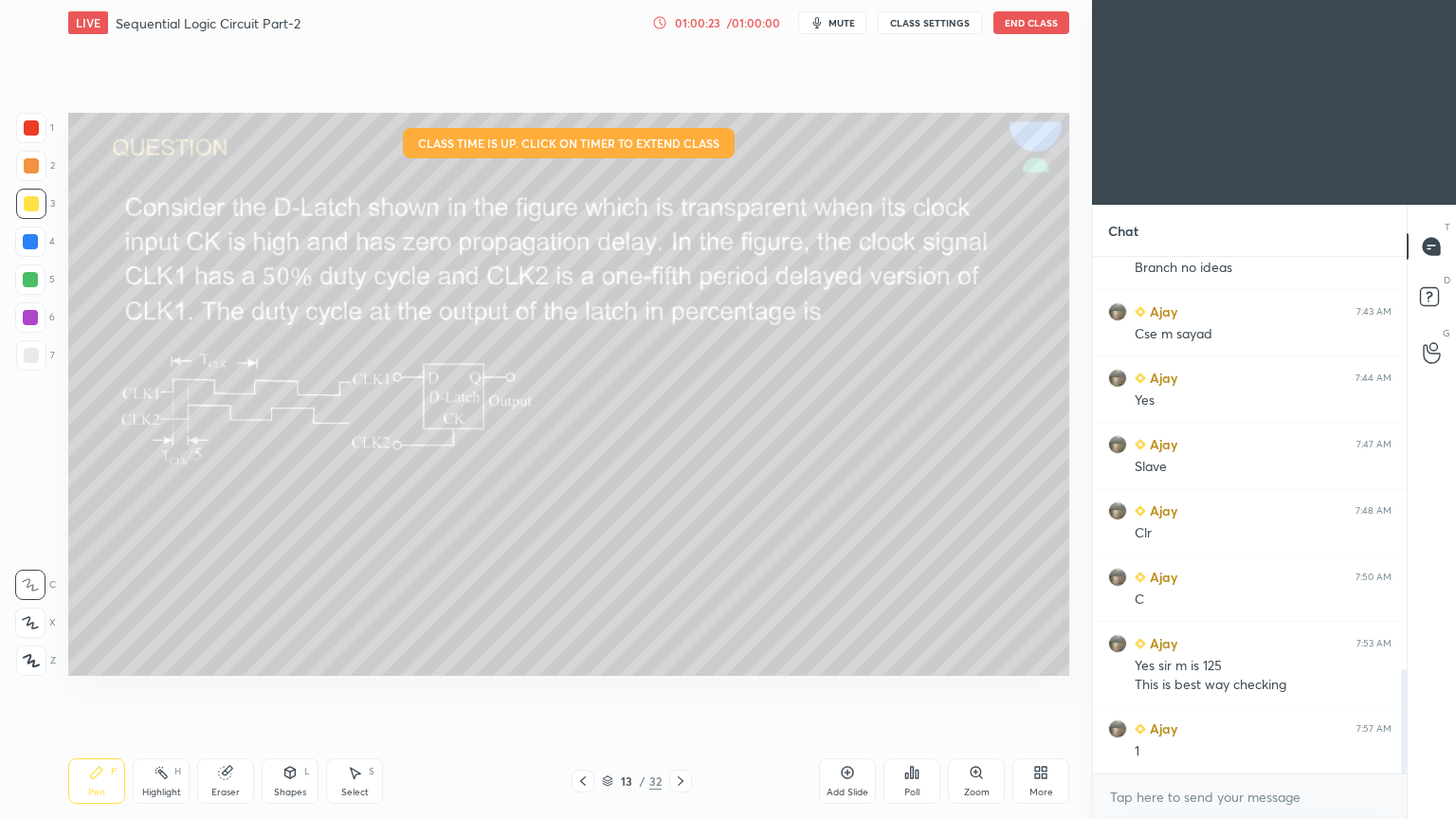 click on "Shapes L" at bounding box center (290, 781) 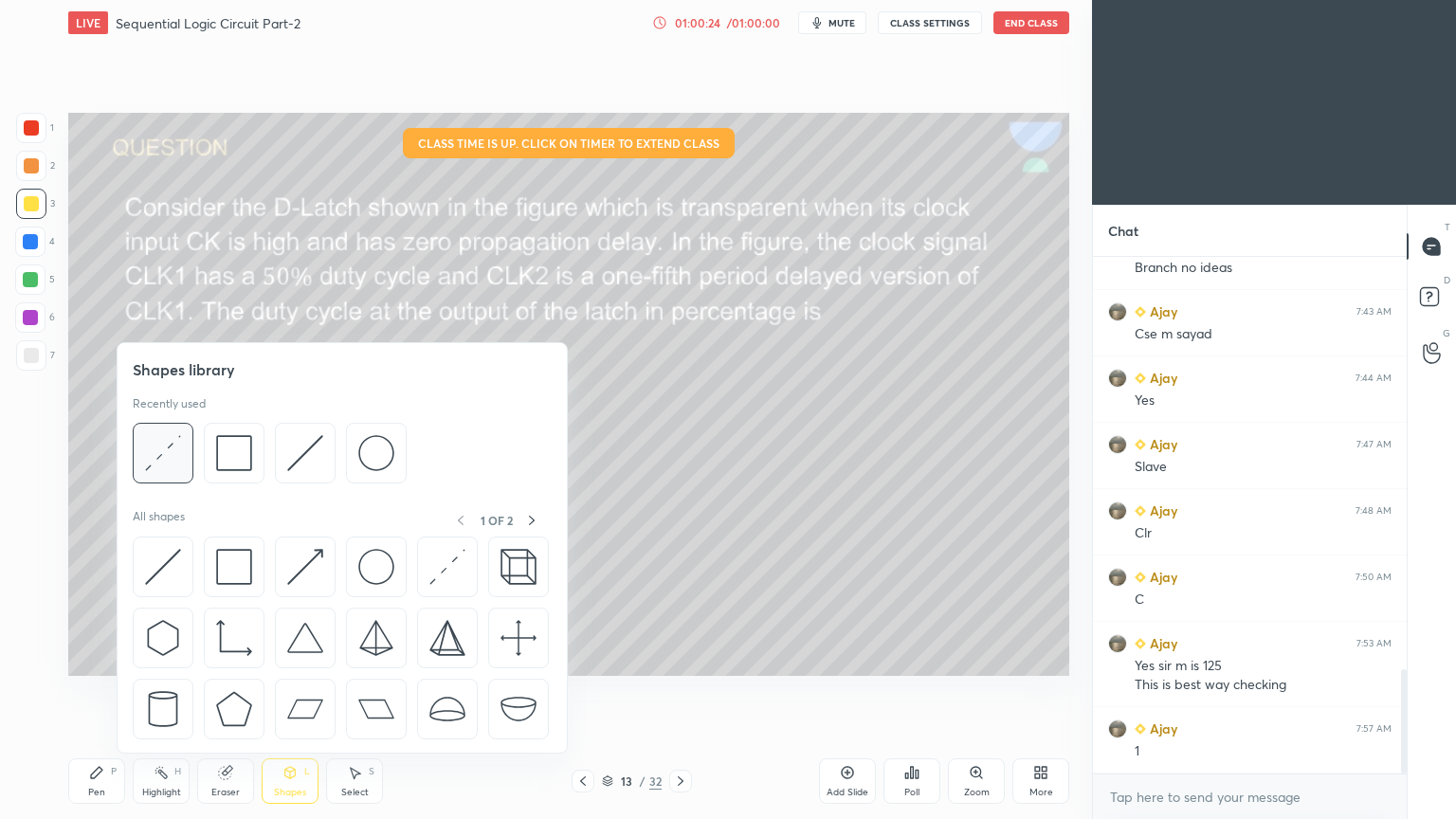 click at bounding box center [163, 453] 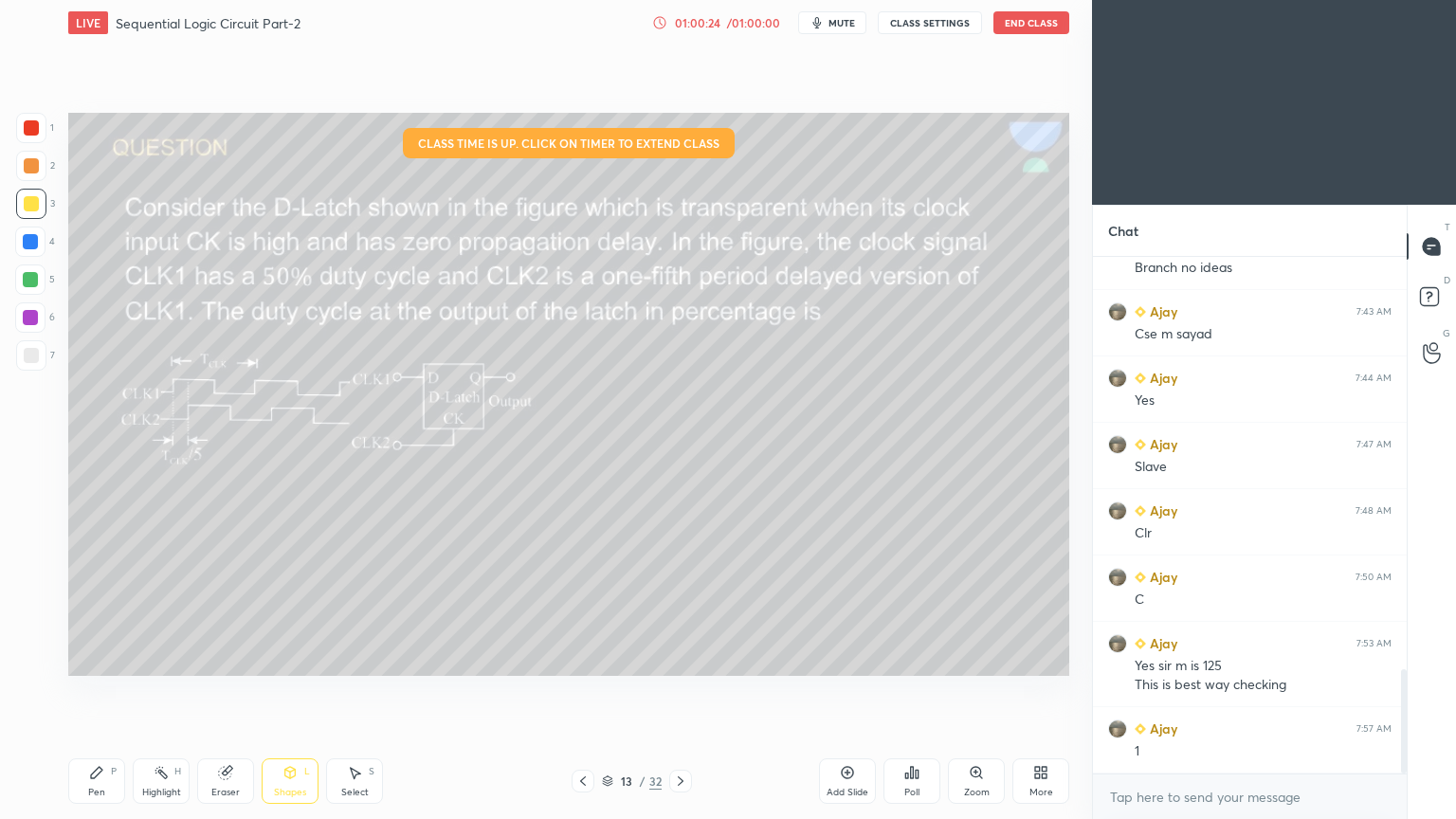 click on "Pen P" at bounding box center (97, 781) 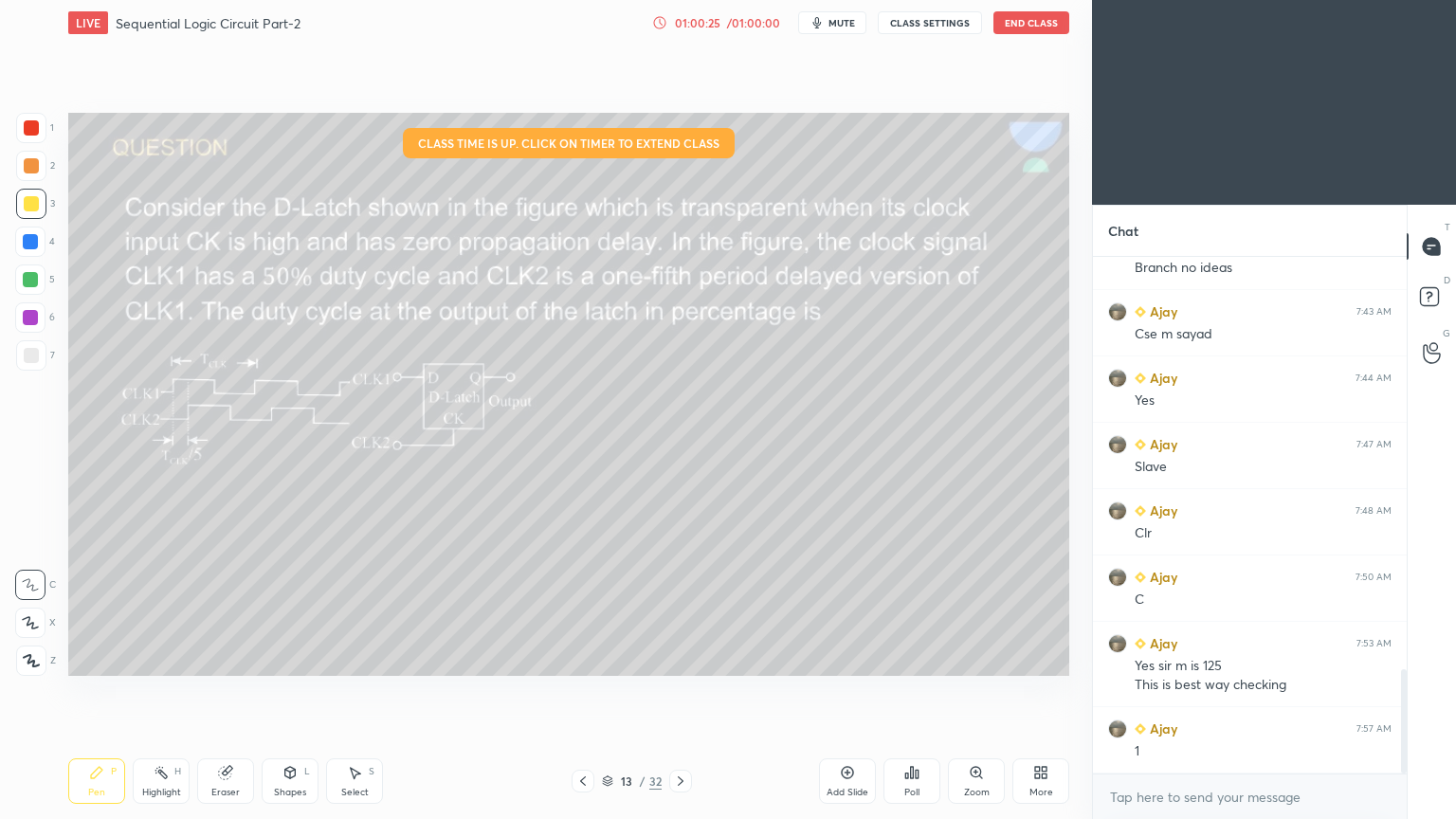 click at bounding box center (30, 280) 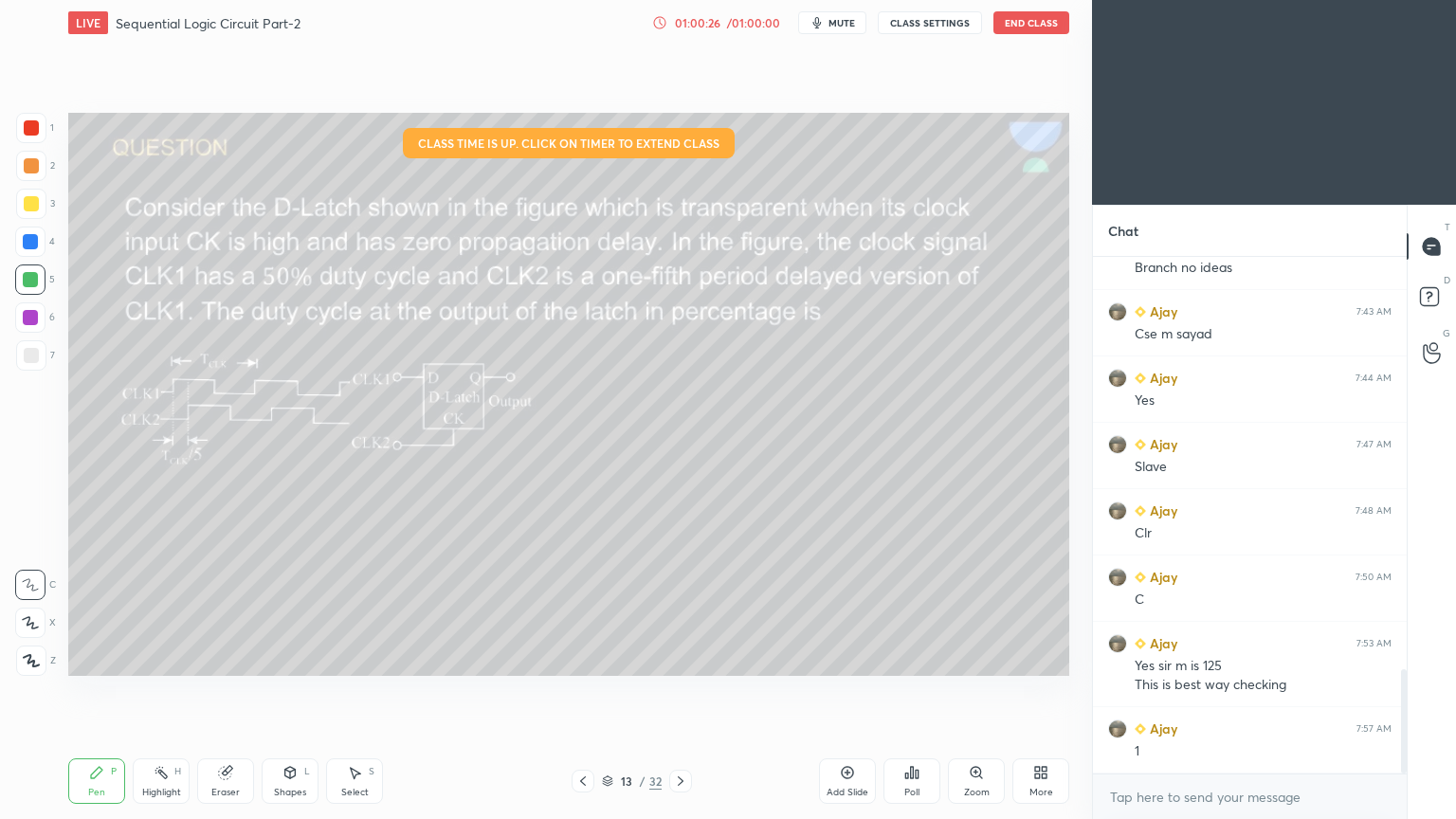 click 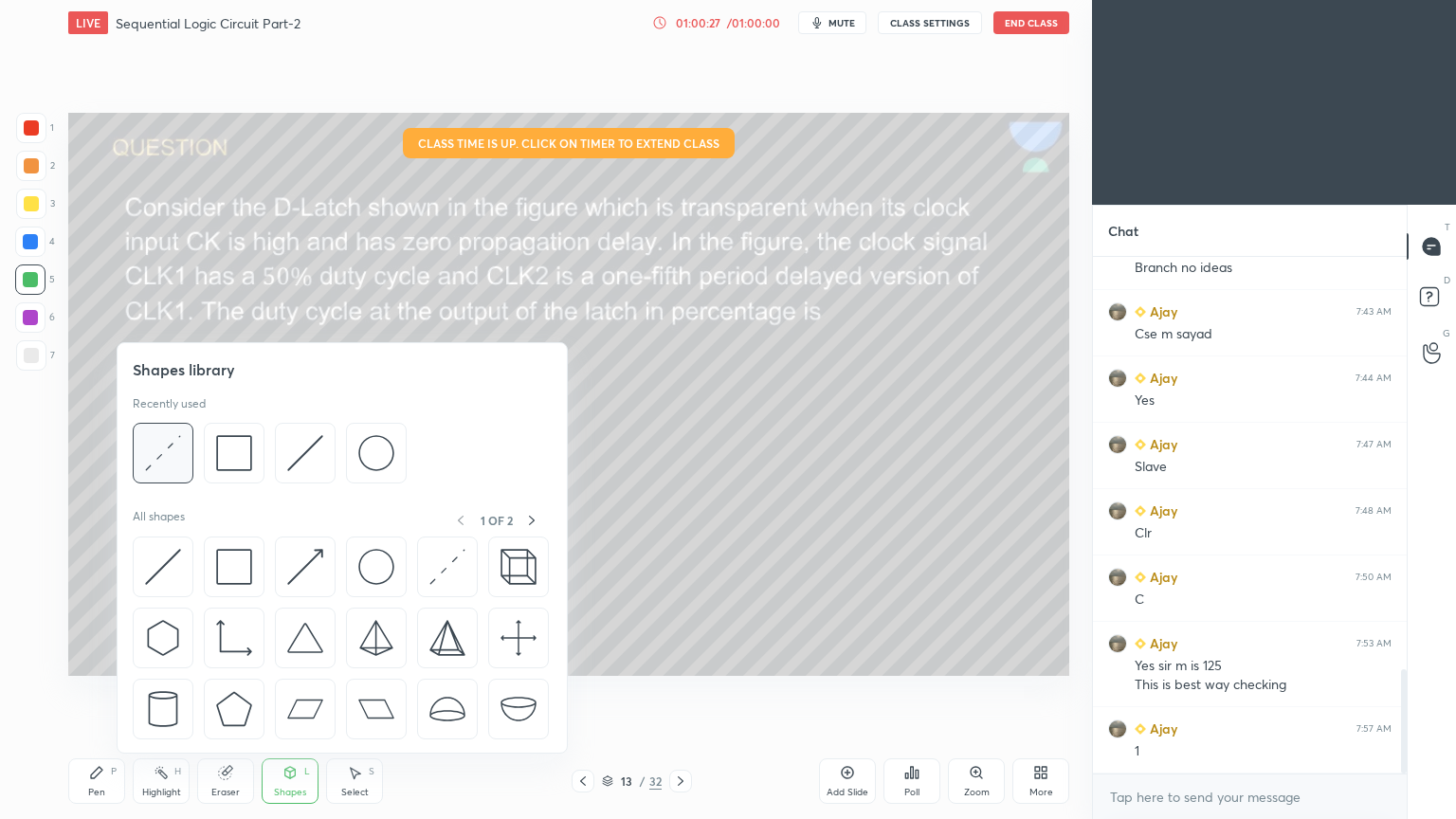 click at bounding box center [163, 453] 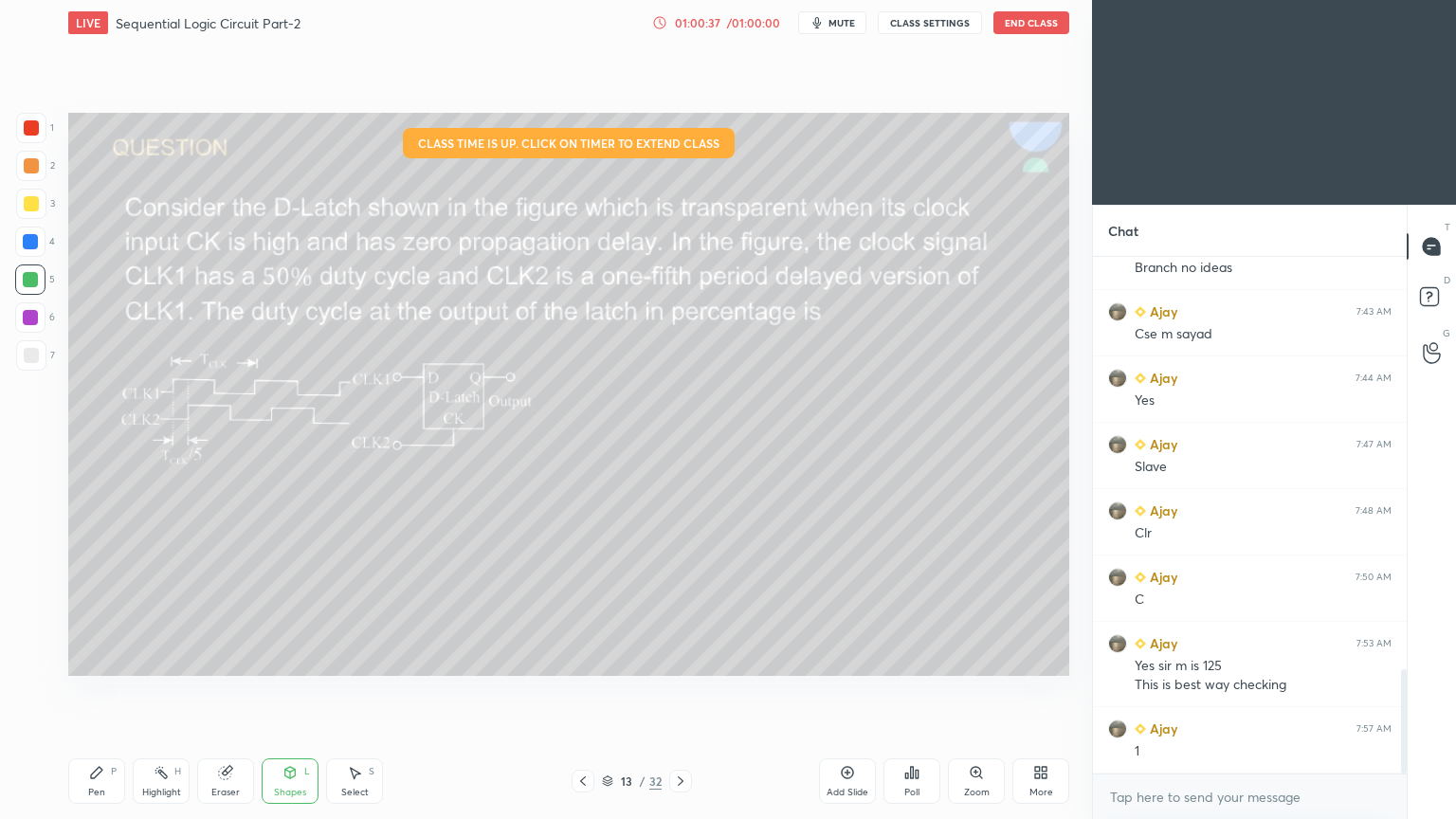 click on "Pen P Highlight H Eraser Shapes L Select S 13 / 32 Add Slide Poll Zoom More" at bounding box center [569, 781] 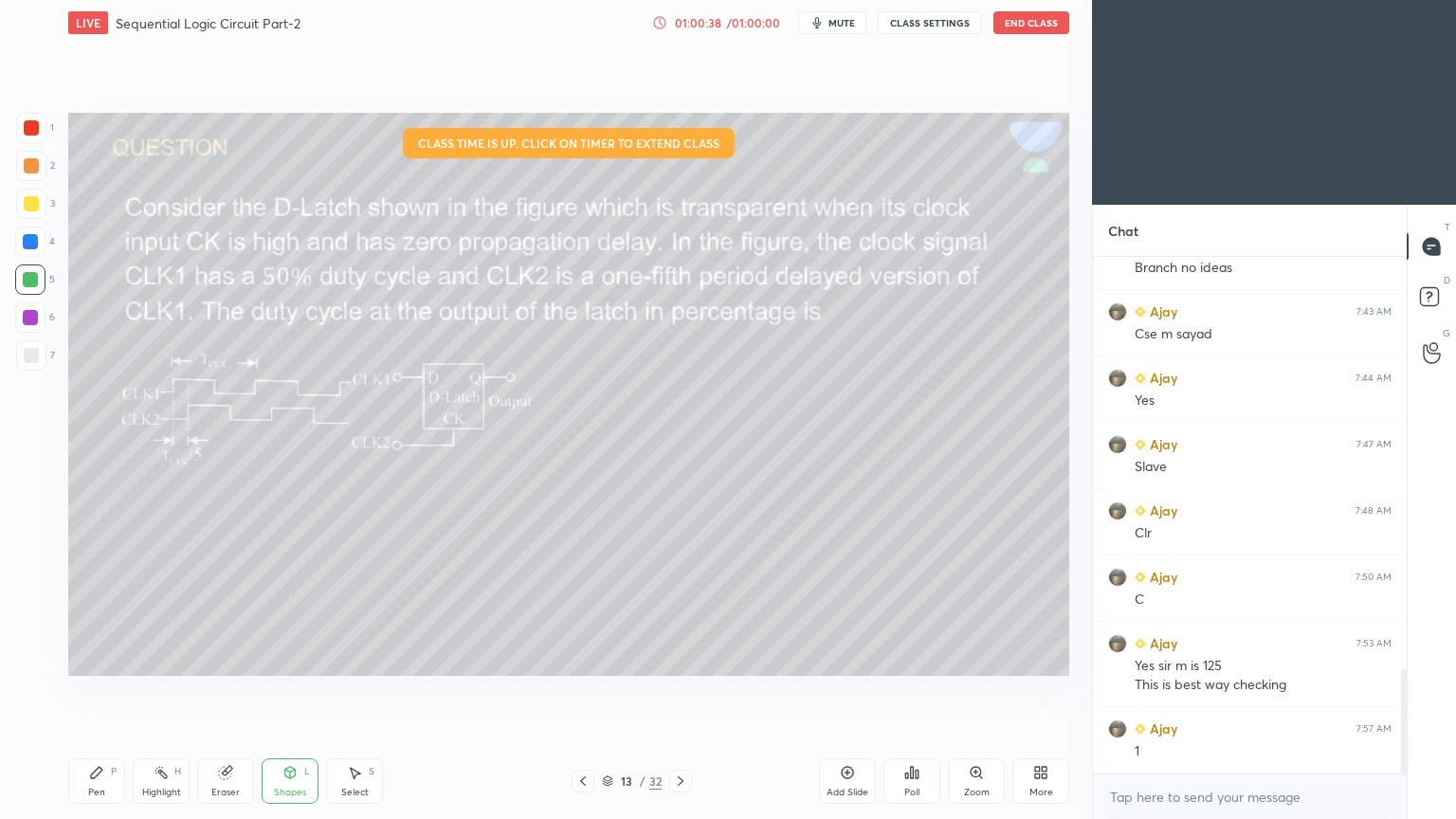 click 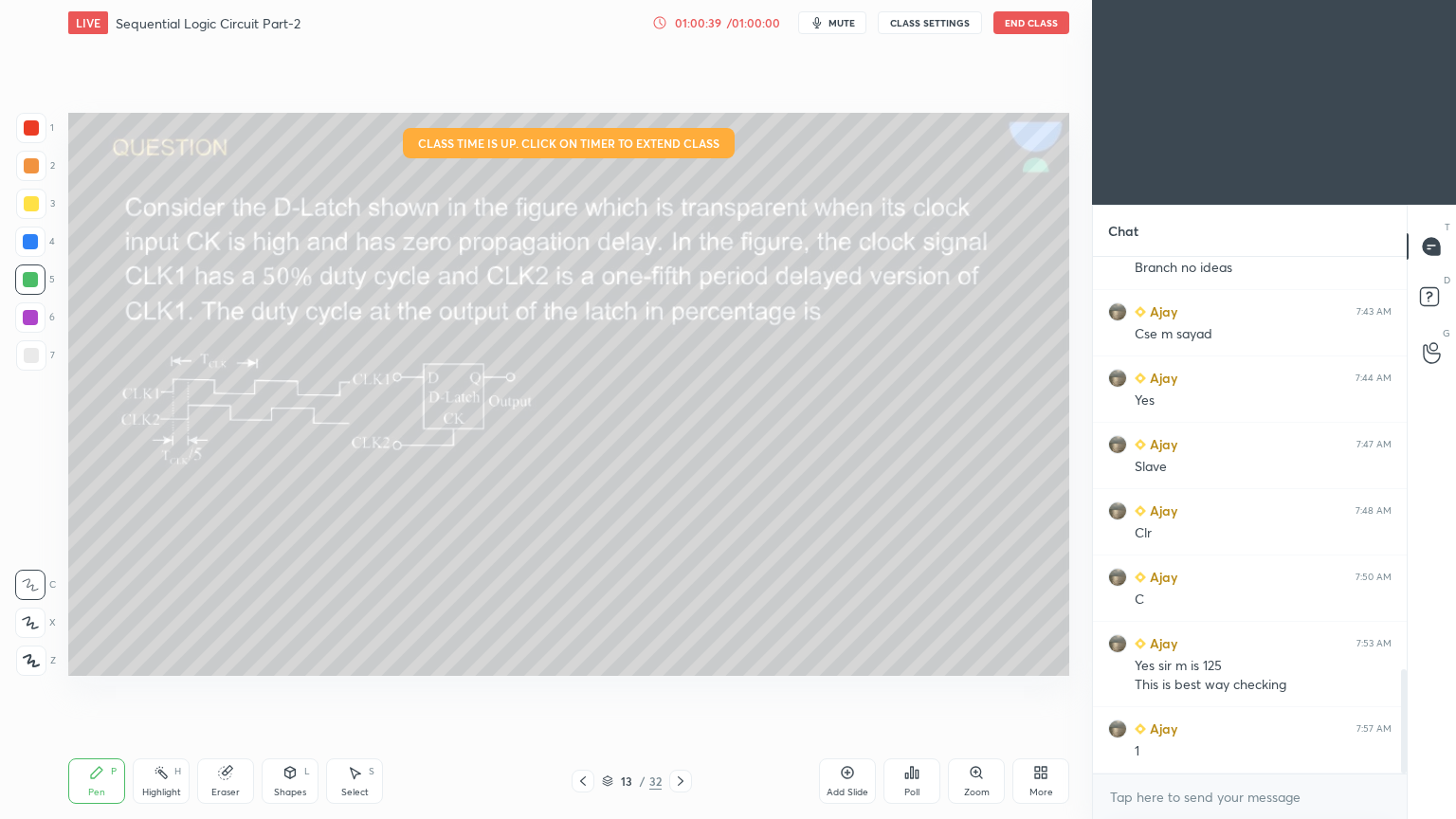 click at bounding box center (31, 204) 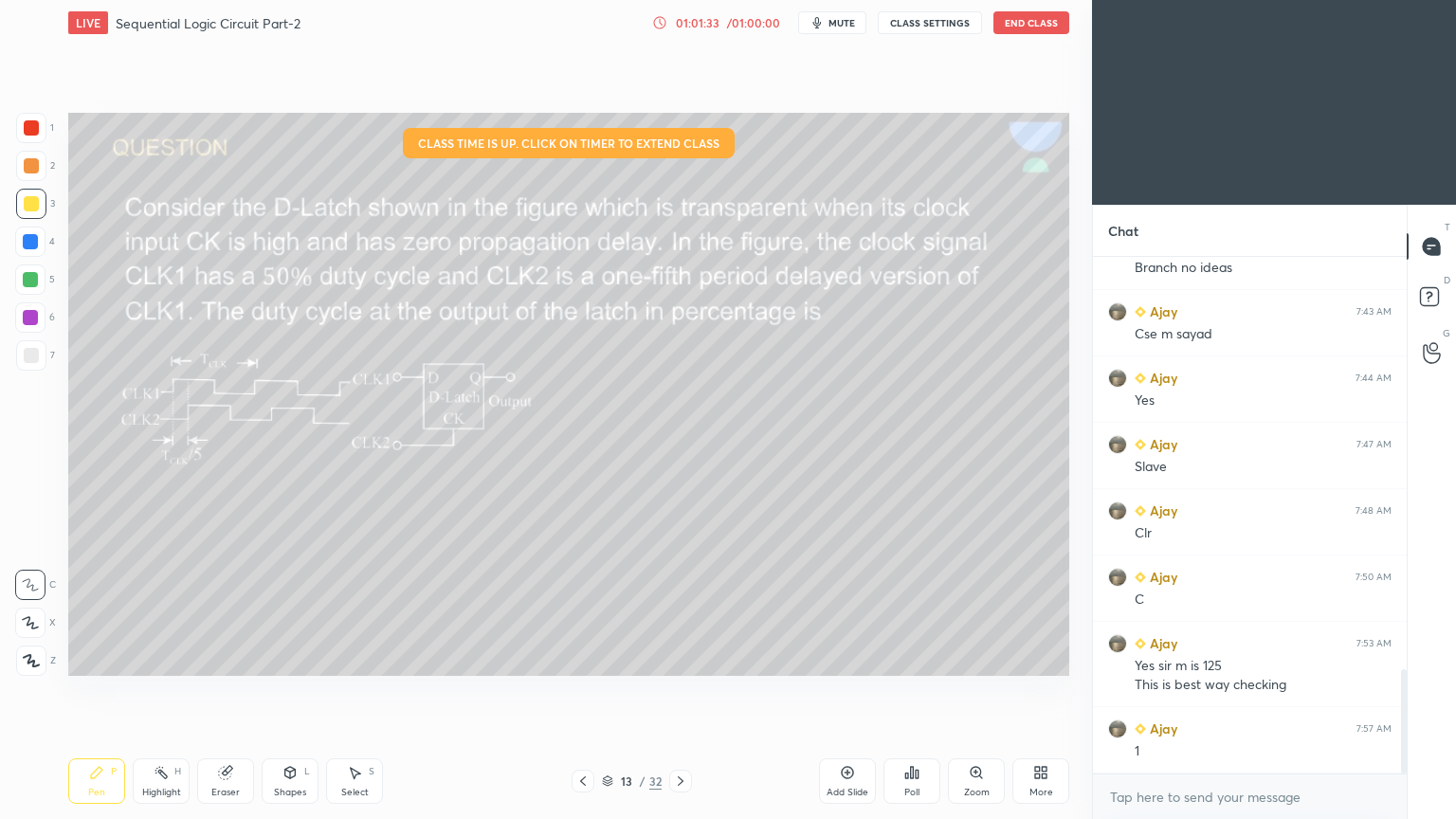 click at bounding box center [30, 242] 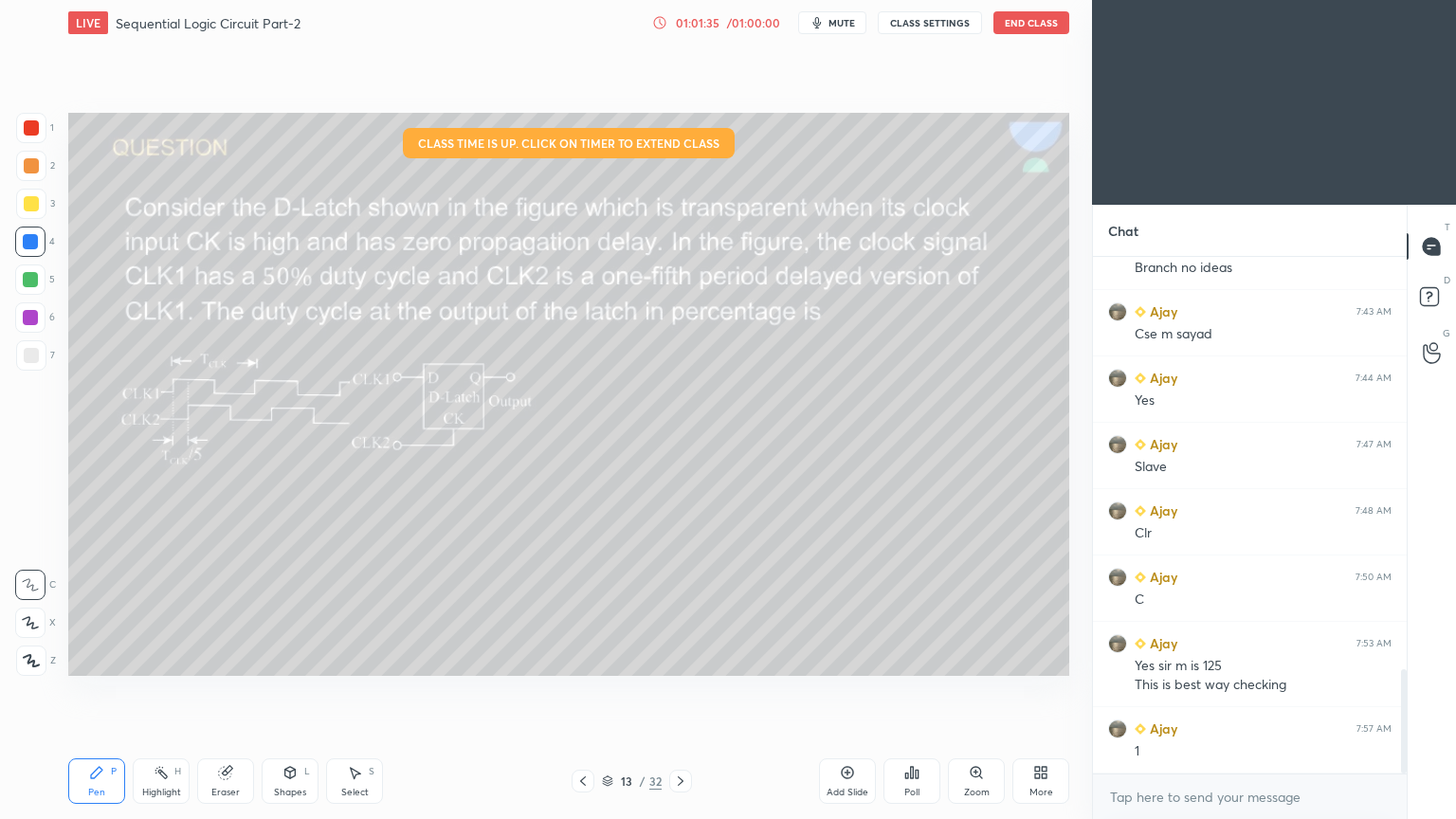 click on "Highlight H" at bounding box center (161, 781) 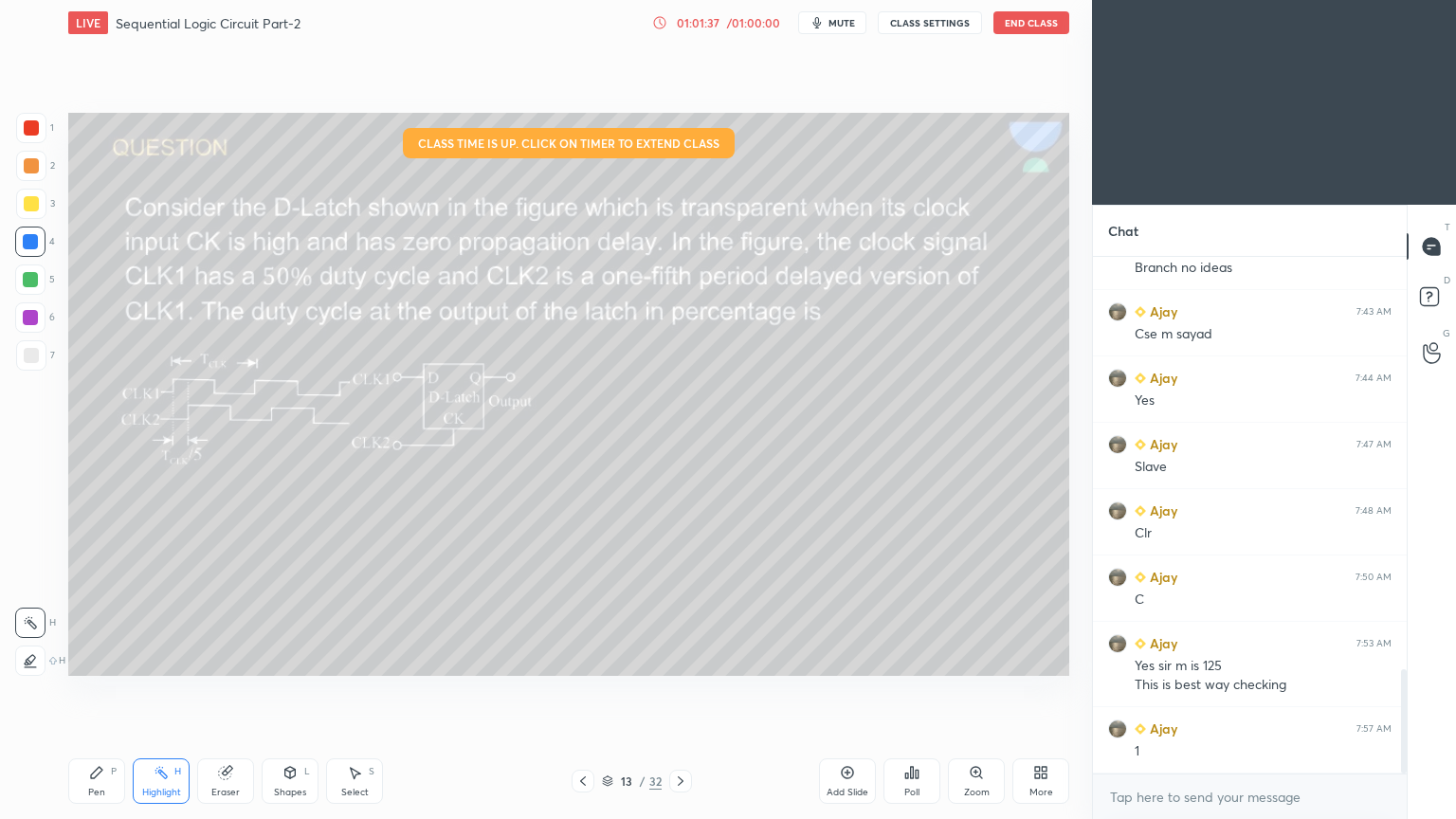 click 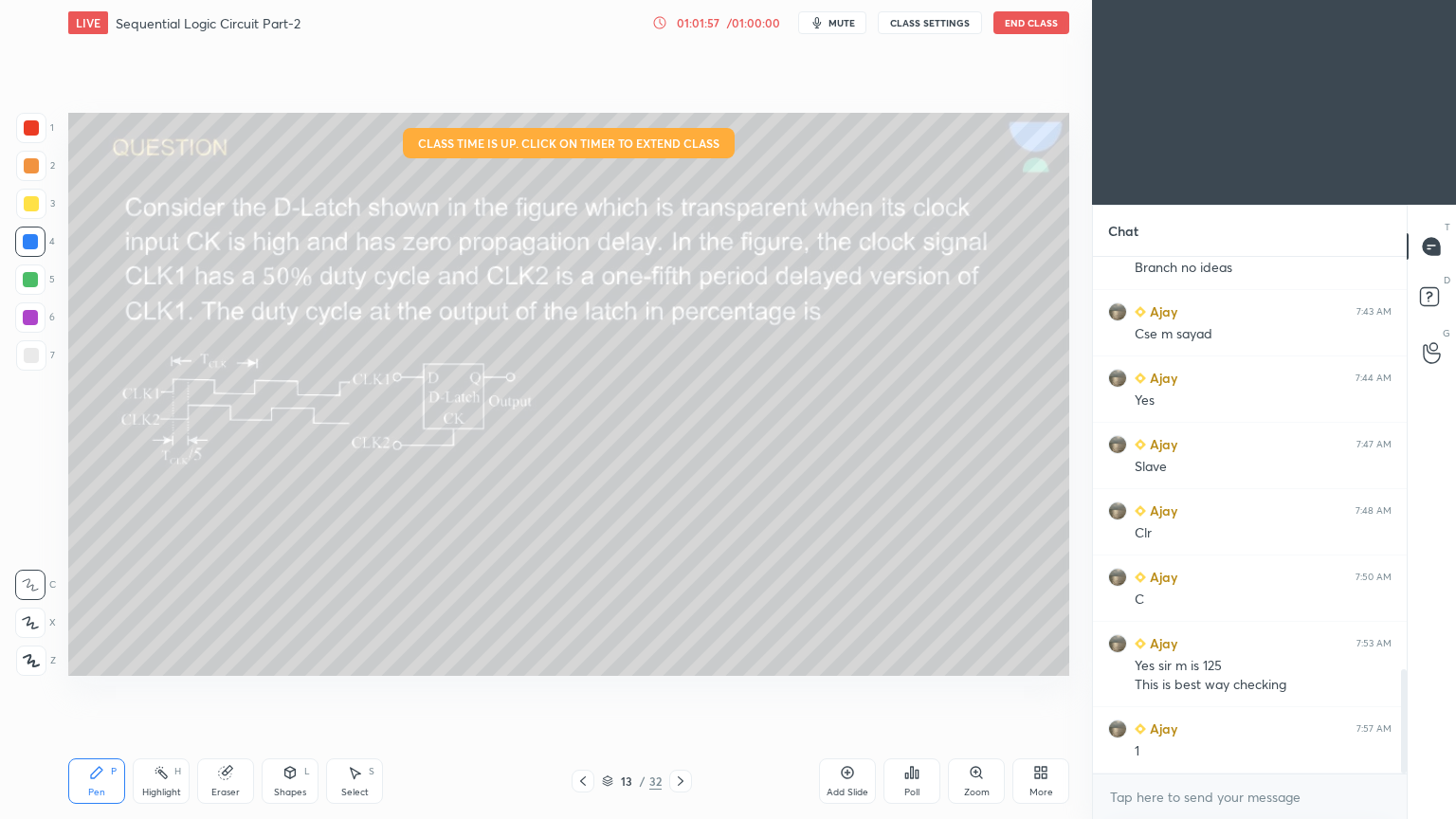click on "Highlight" at bounding box center (161, 792) 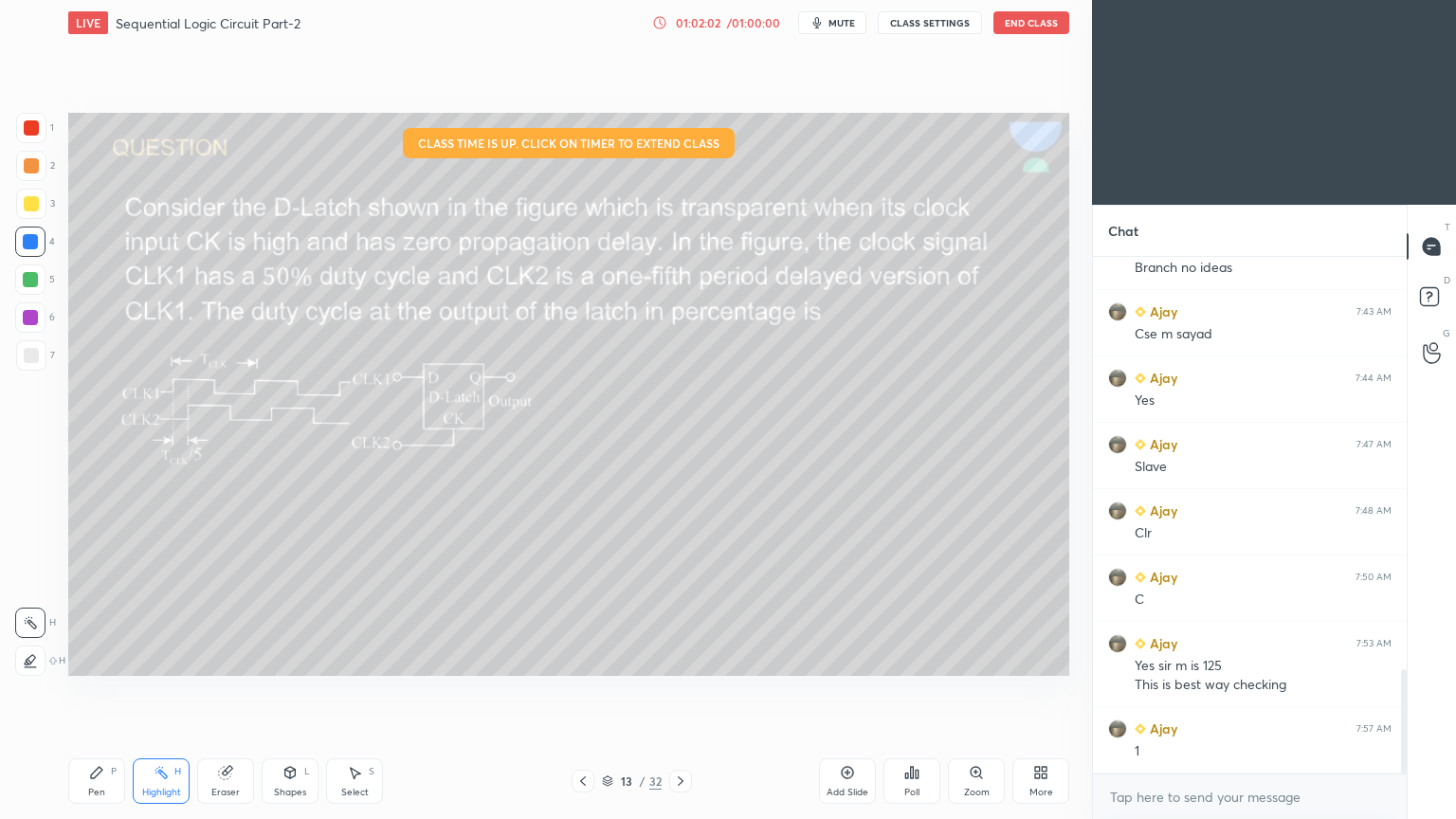click on "Pen P" at bounding box center [97, 781] 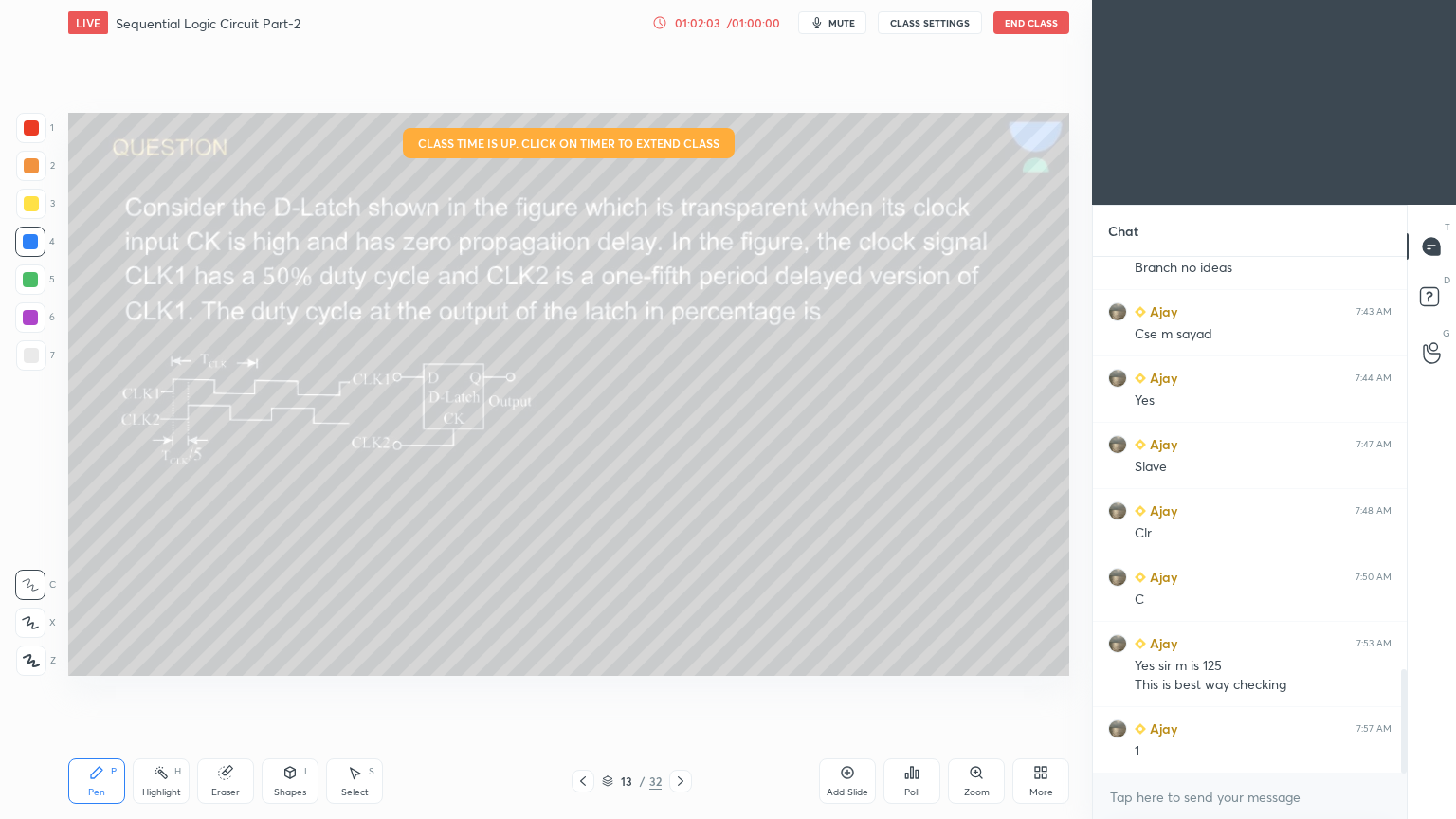 click at bounding box center (30, 318) 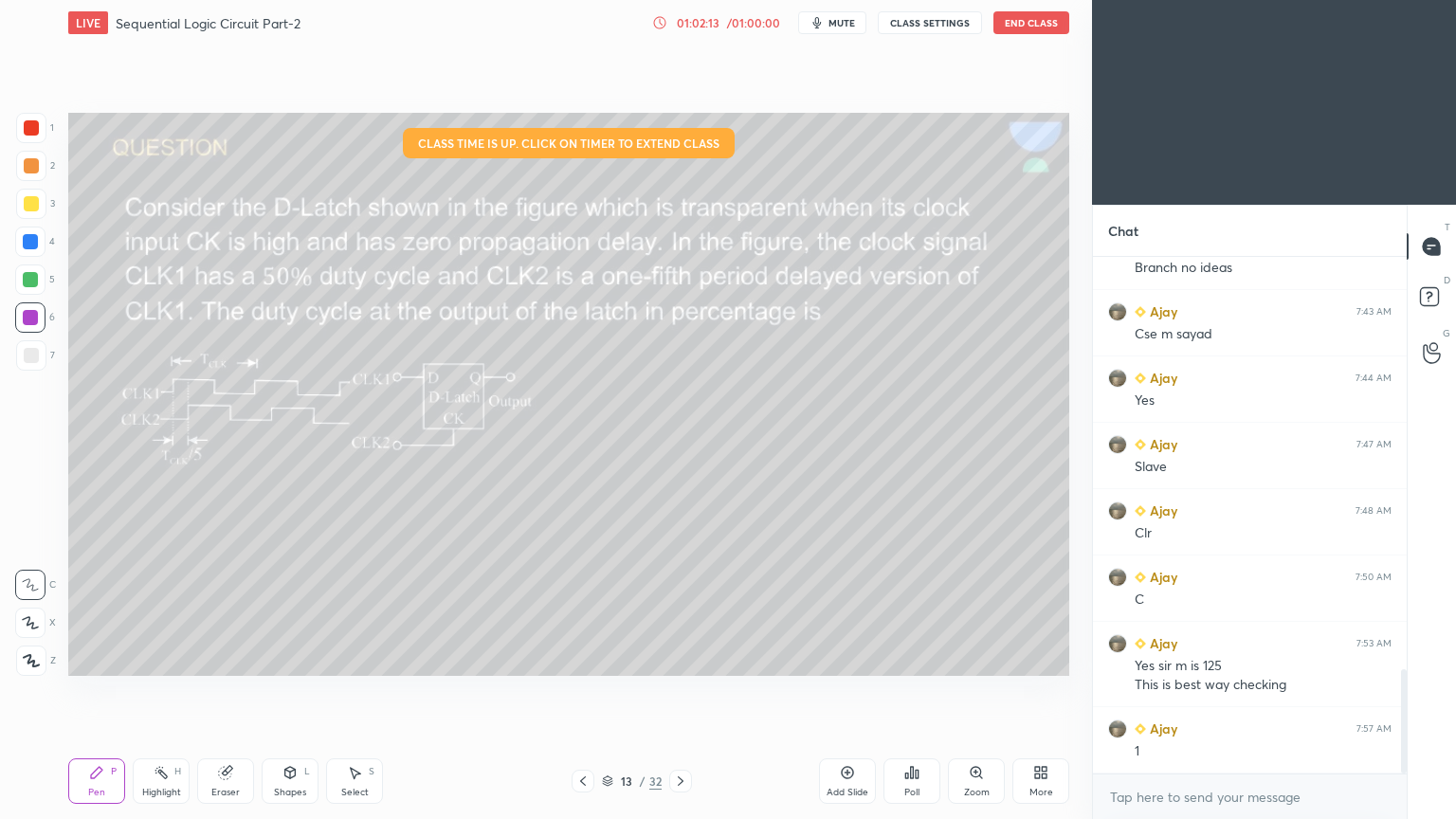 click on "Eraser" at bounding box center (226, 781) 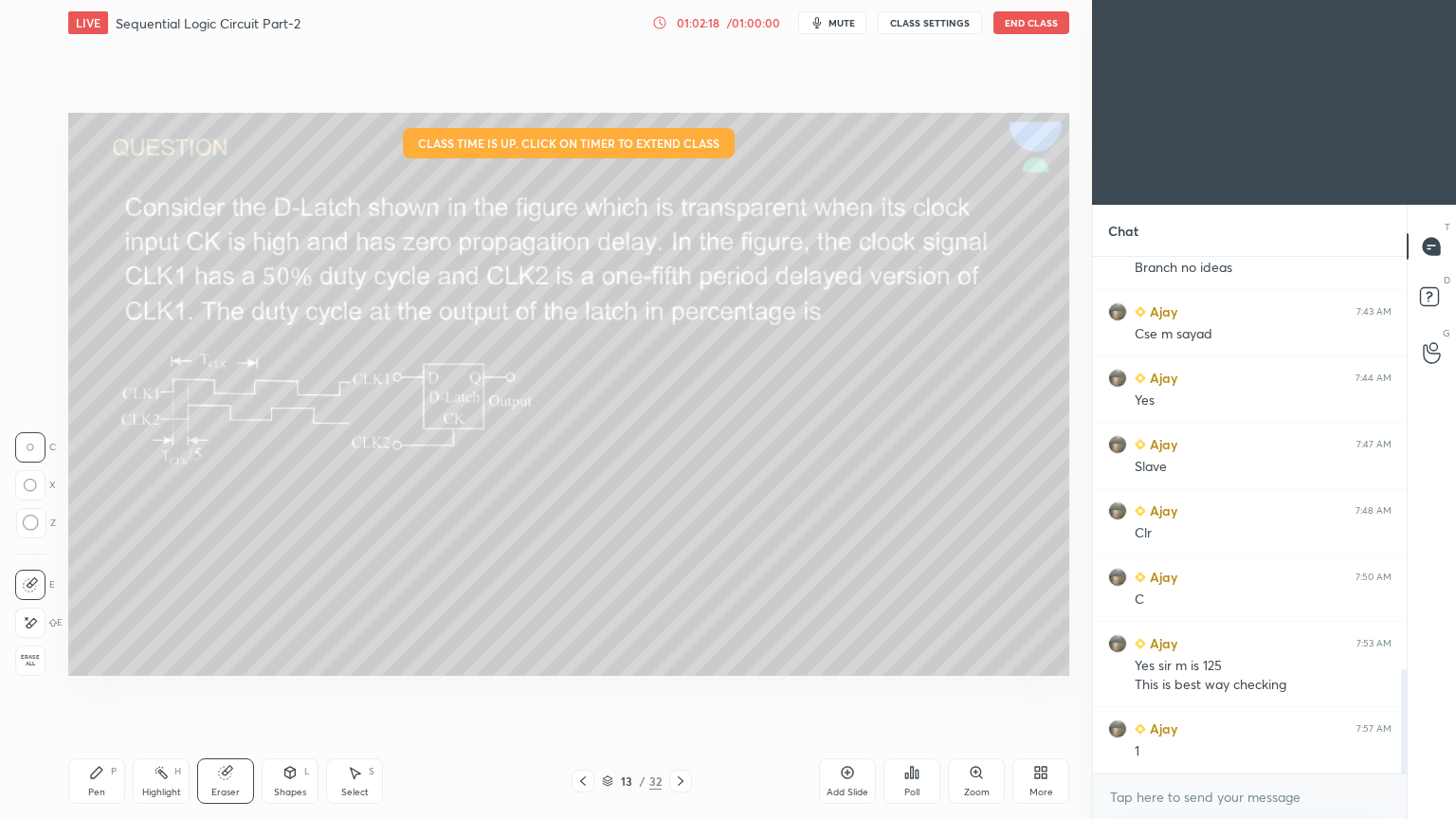 click 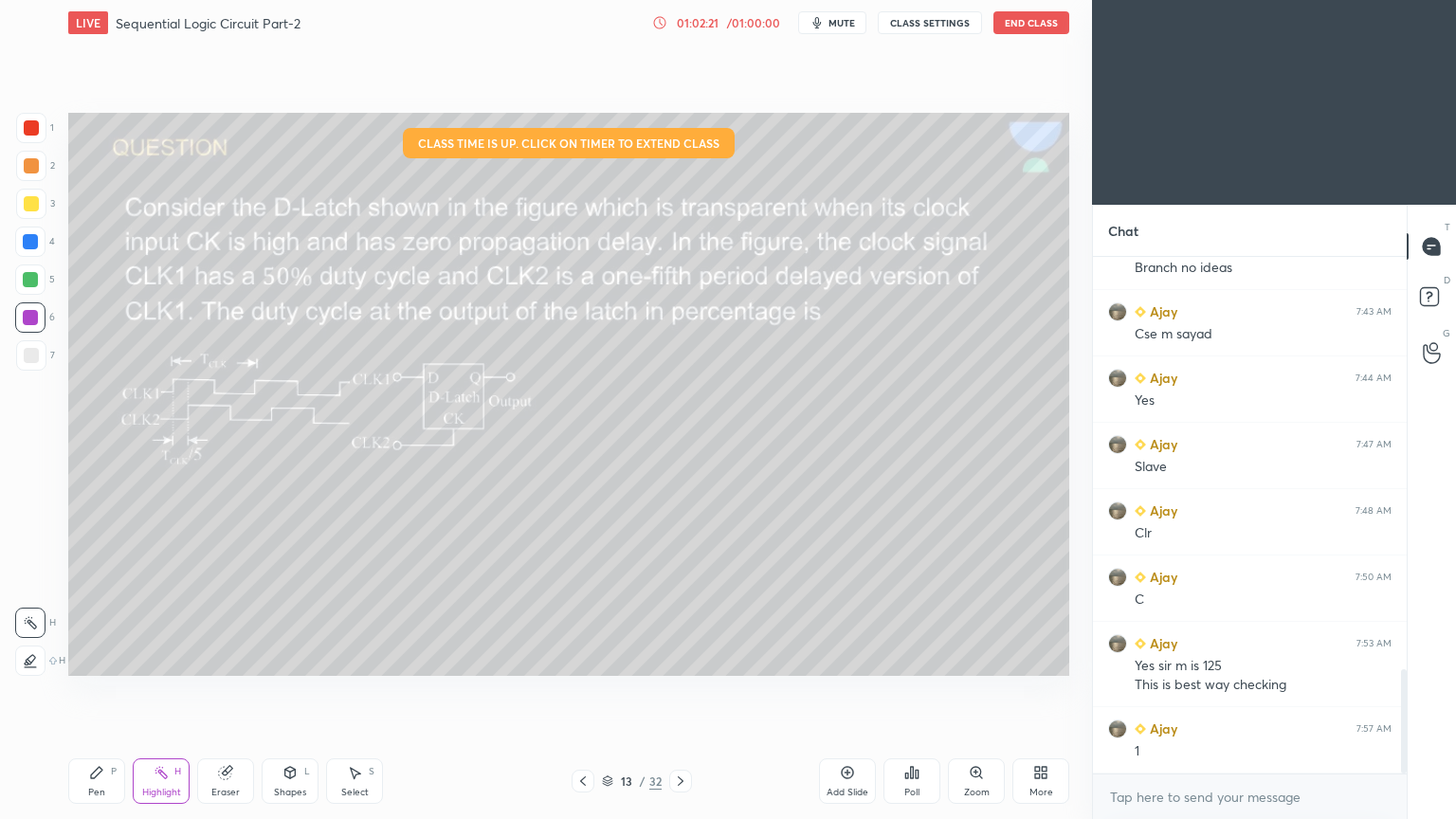 click on "Pen P" at bounding box center (97, 781) 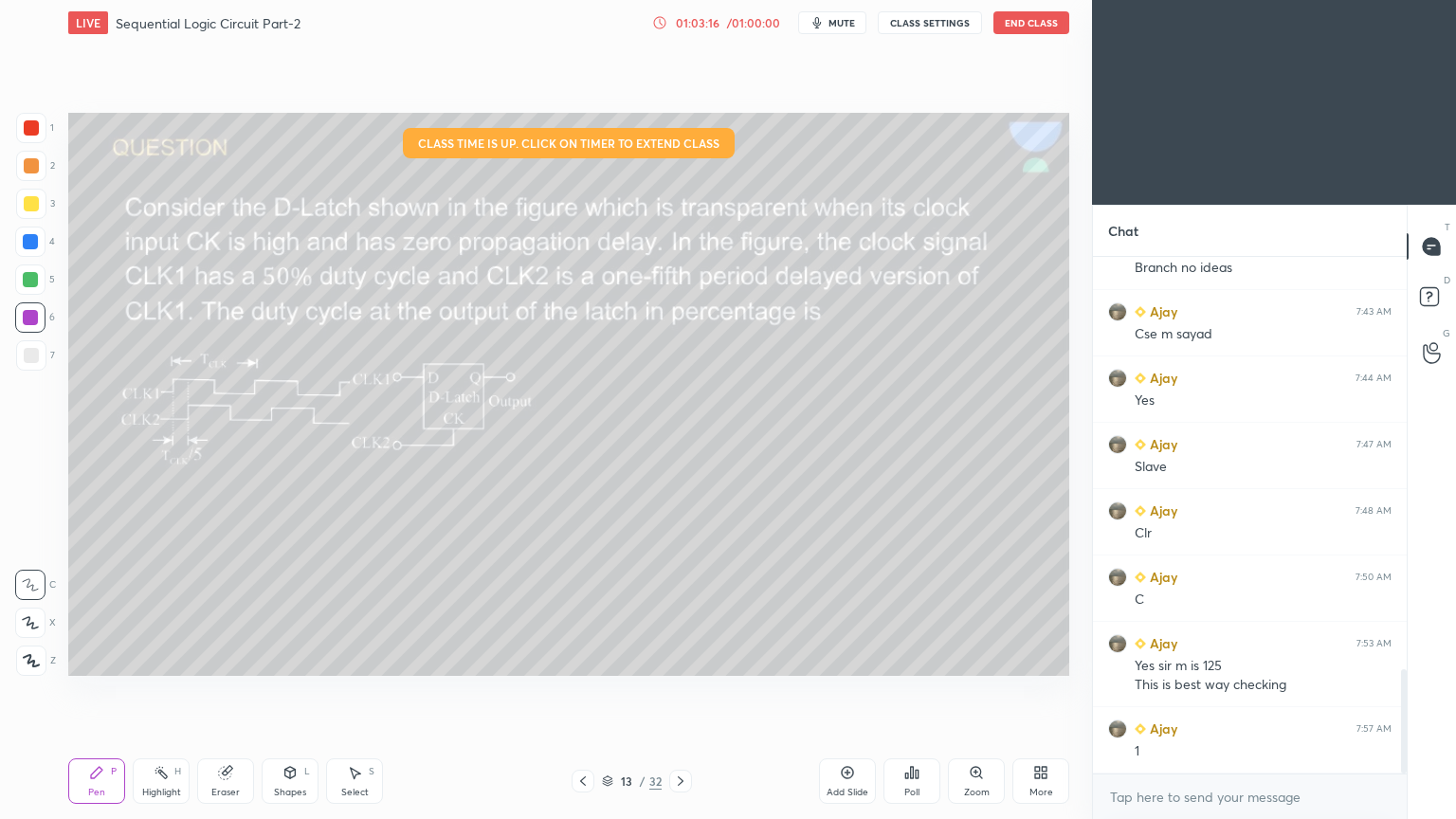 click at bounding box center [31, 166] 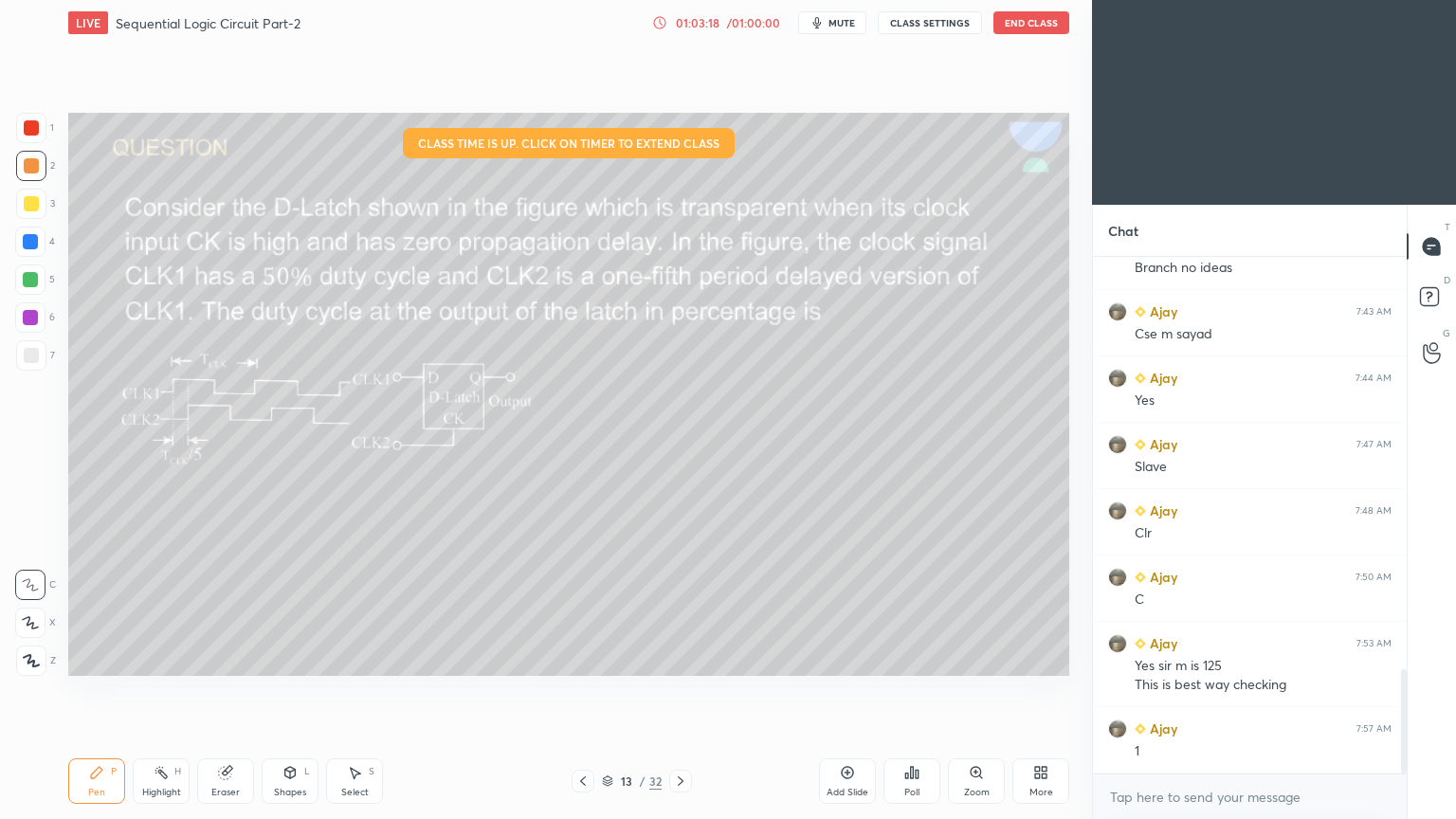click at bounding box center (31, 128) 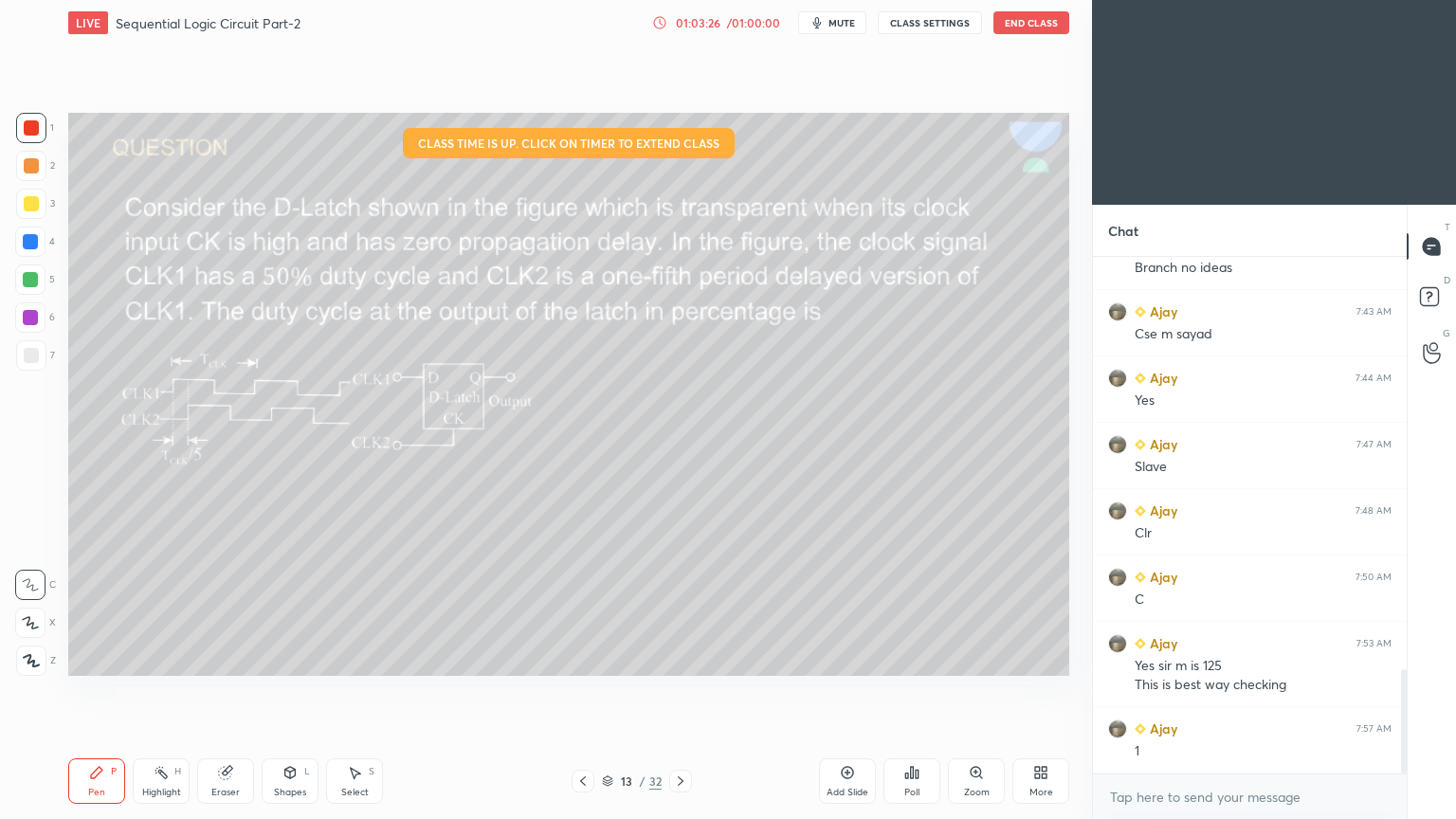 click 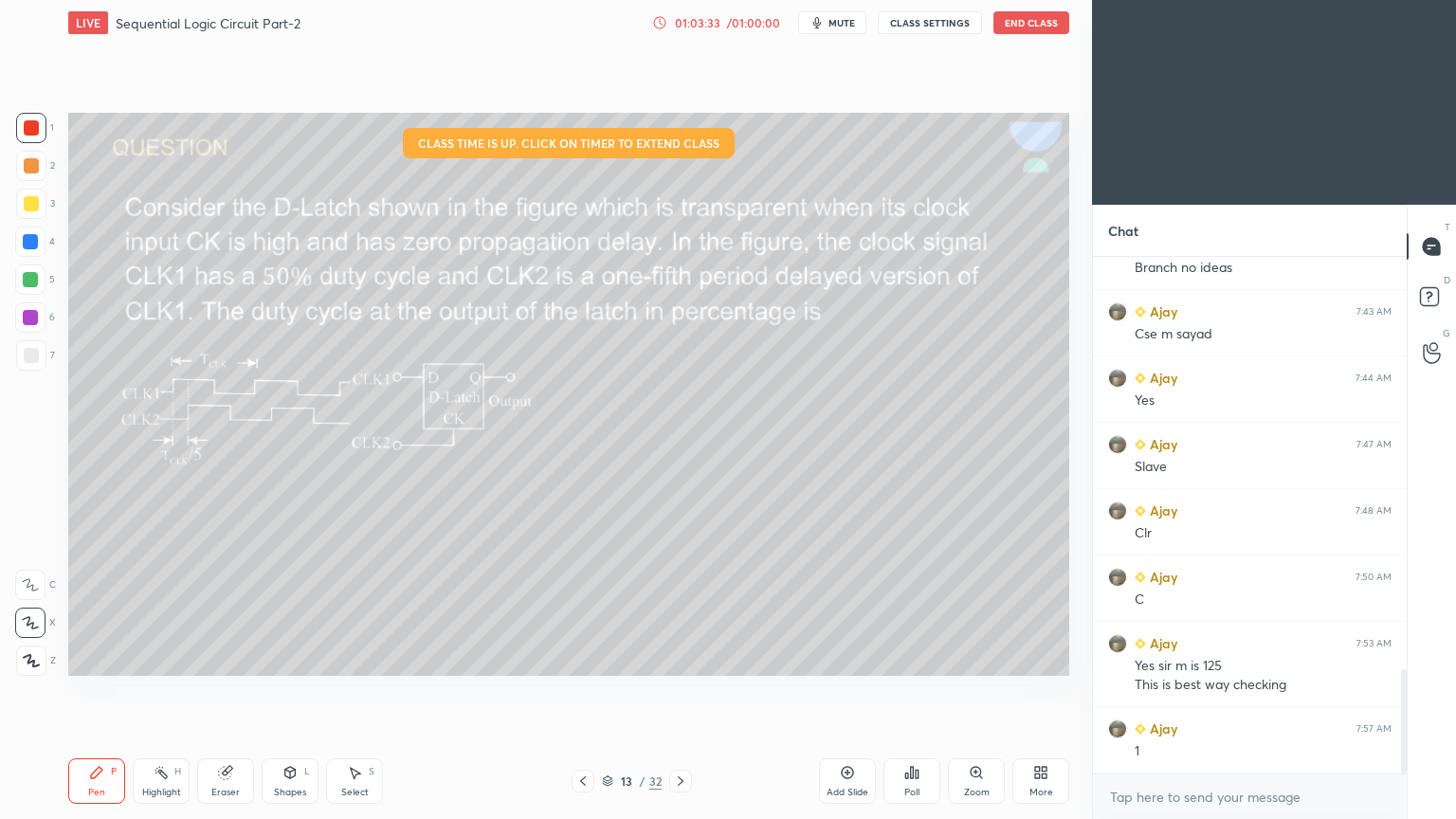 click on "Eraser" at bounding box center (226, 792) 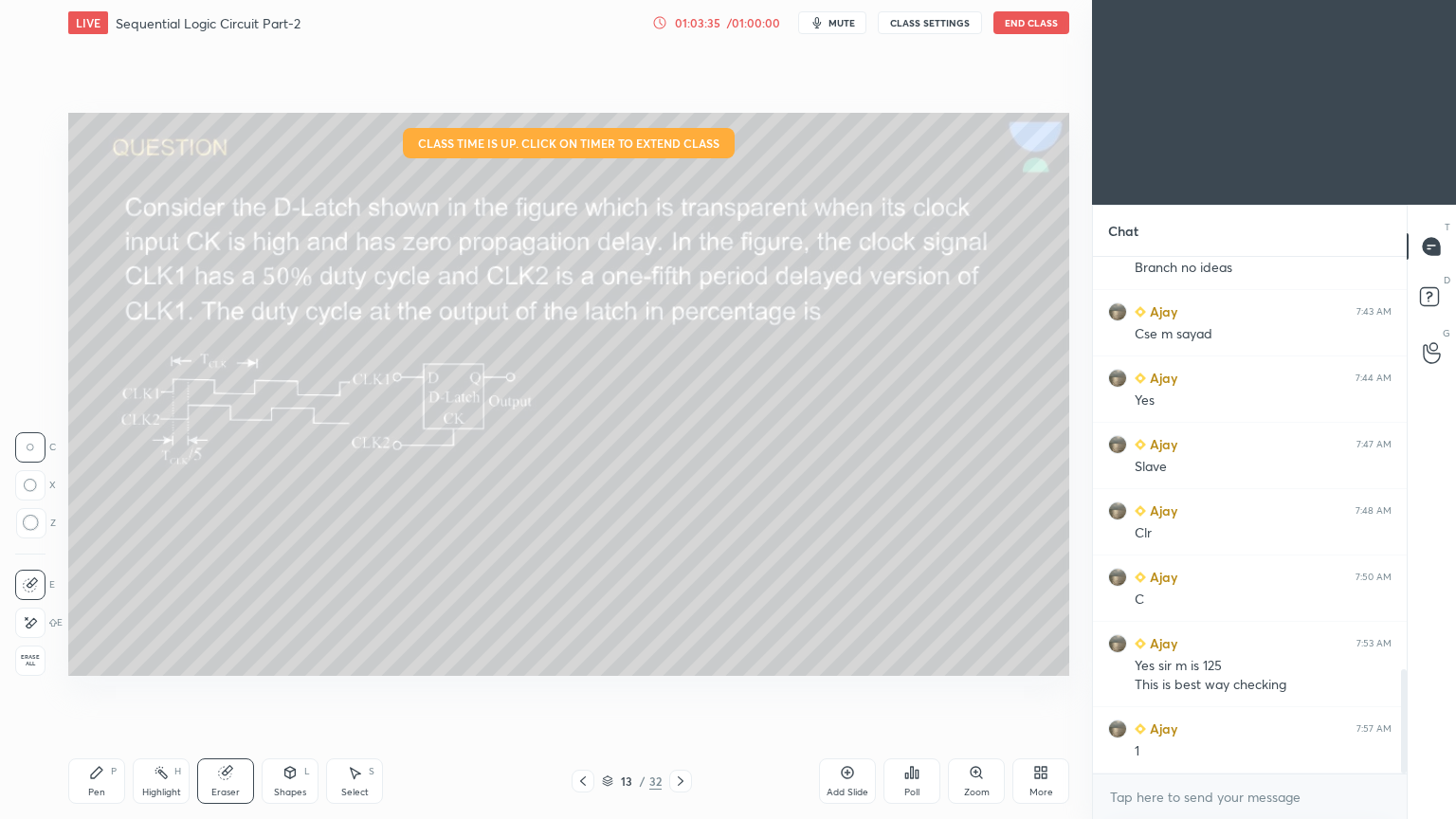 click 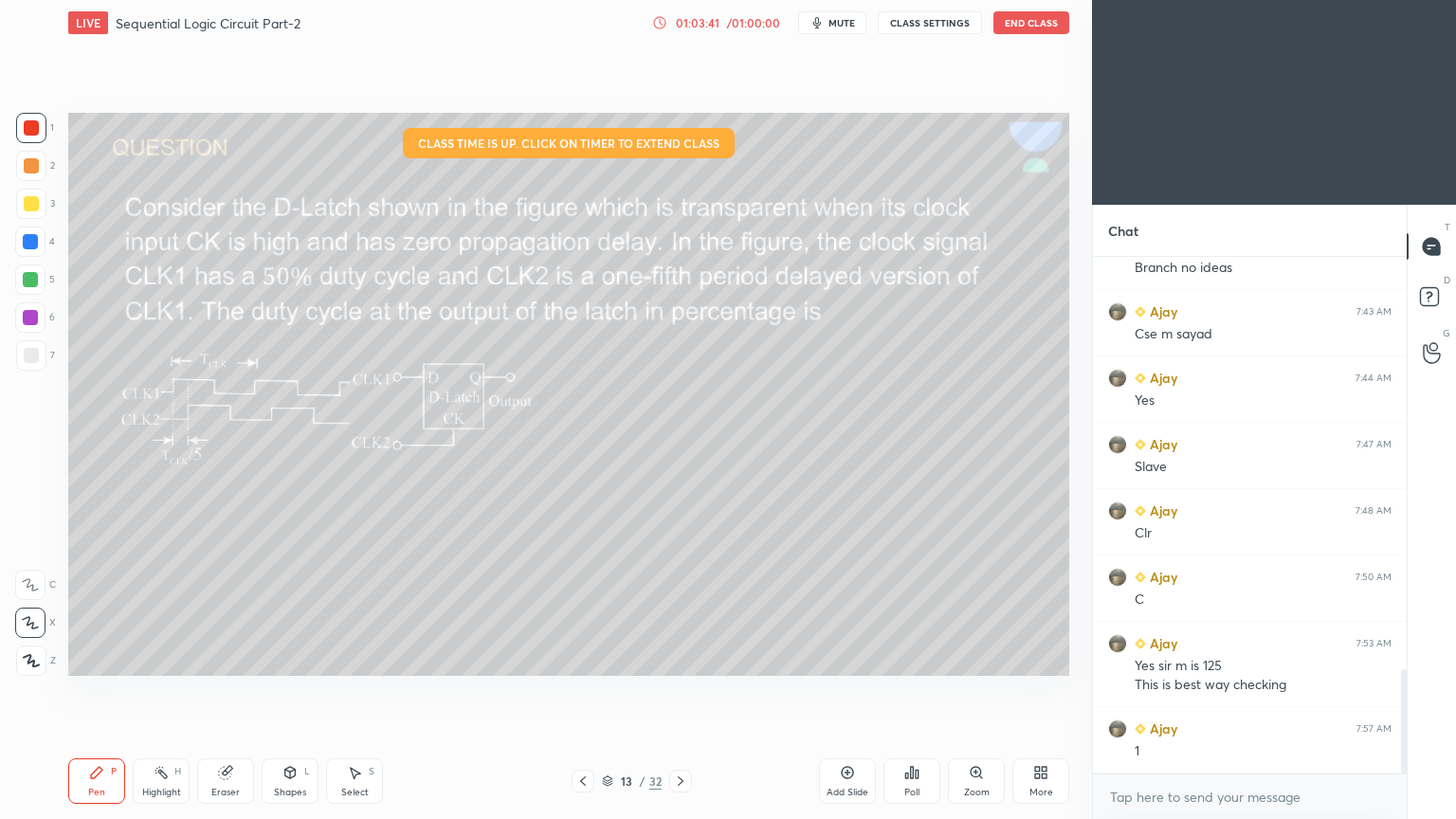 click on "Eraser" at bounding box center (226, 792) 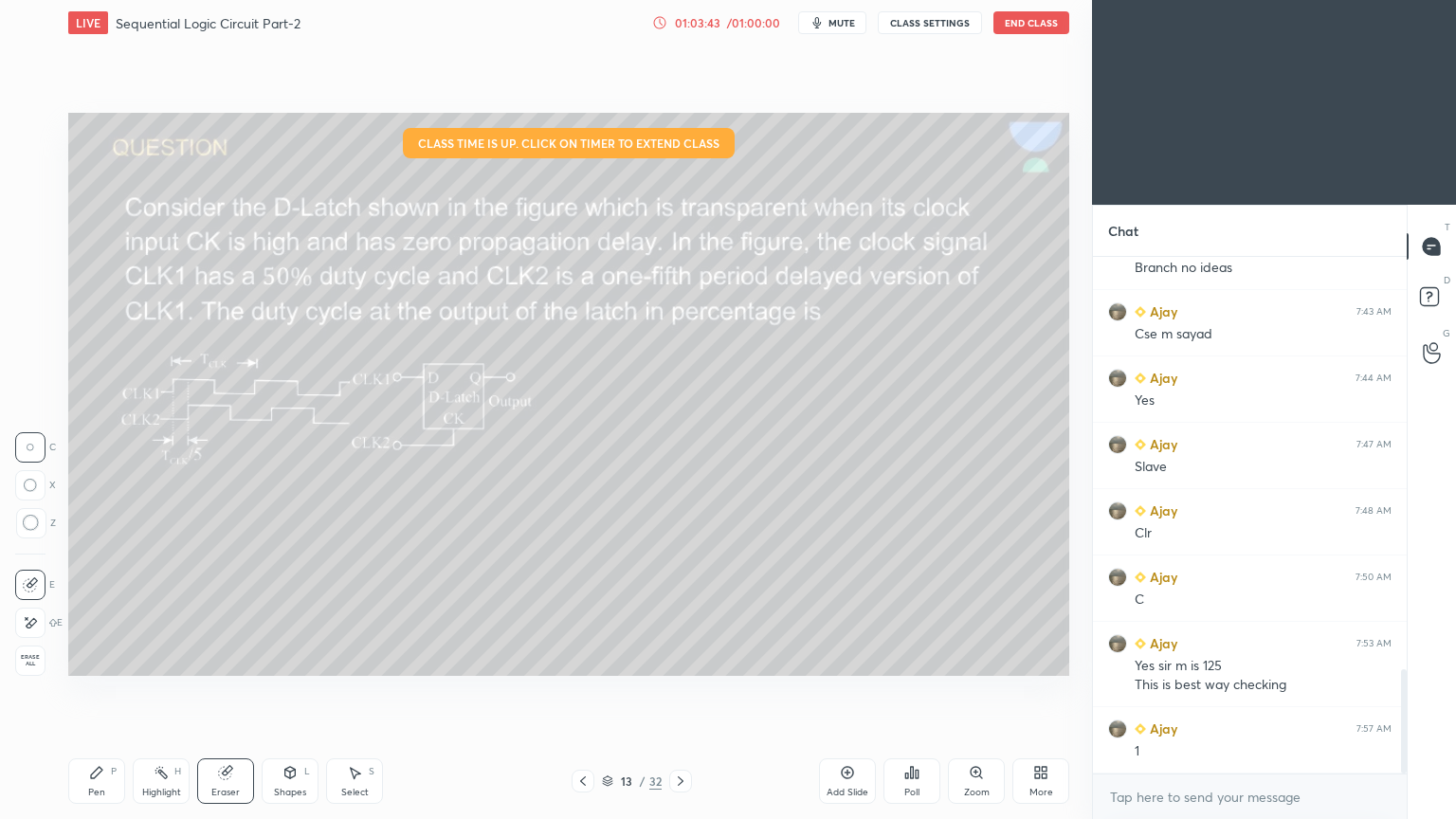 click on "Pen P" at bounding box center [97, 781] 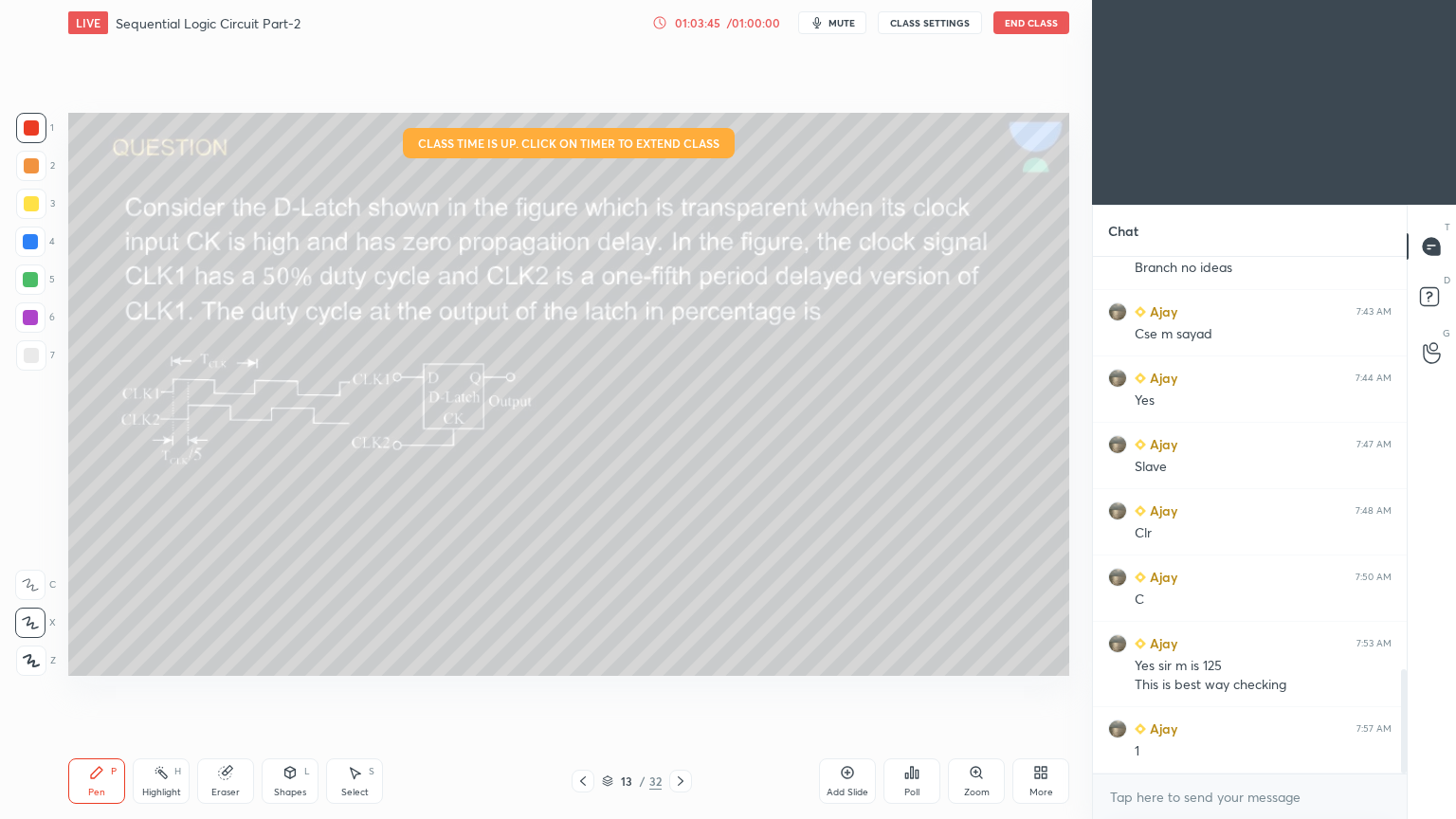 click at bounding box center (30, 585) 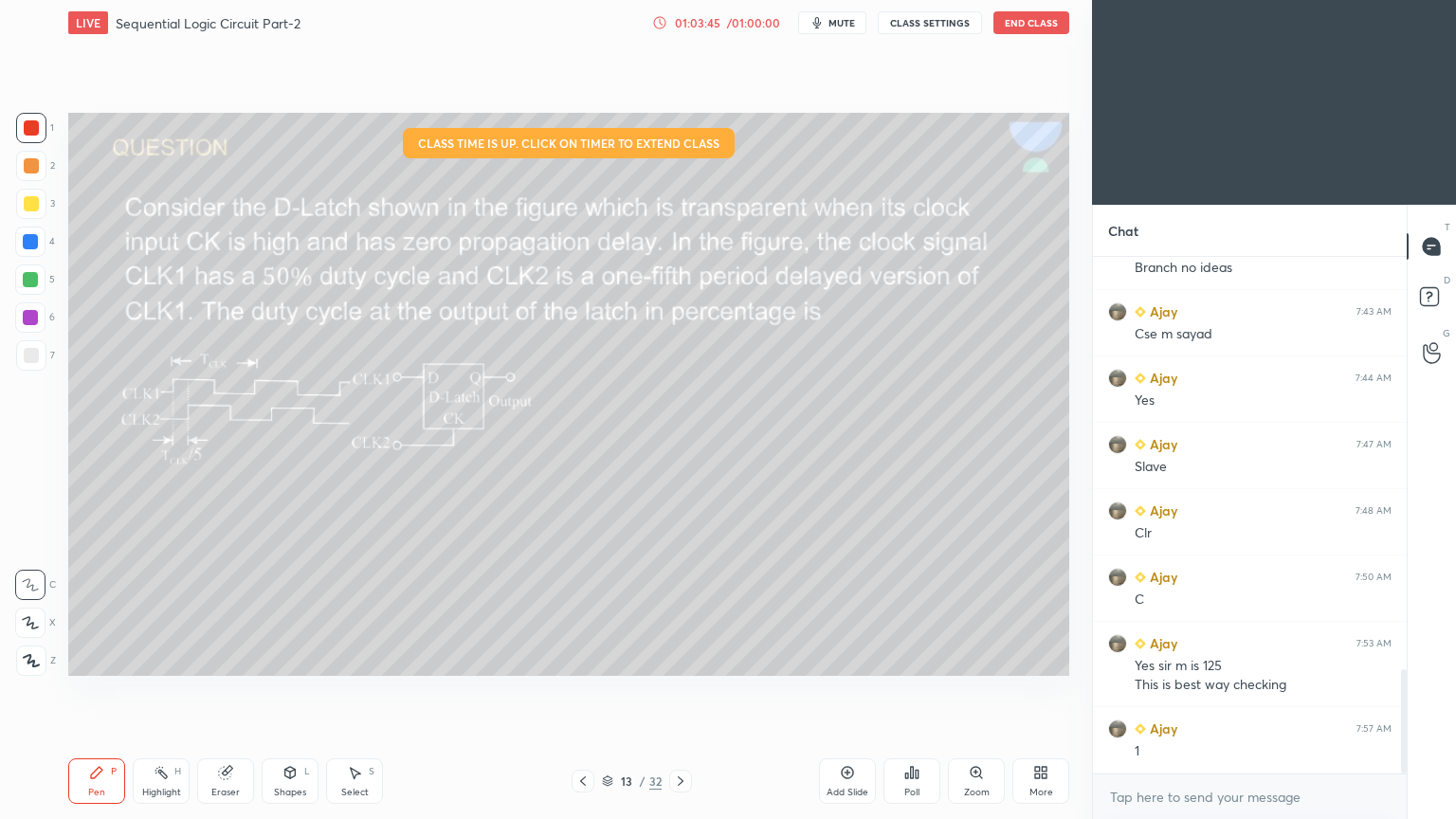 click at bounding box center (31, 204) 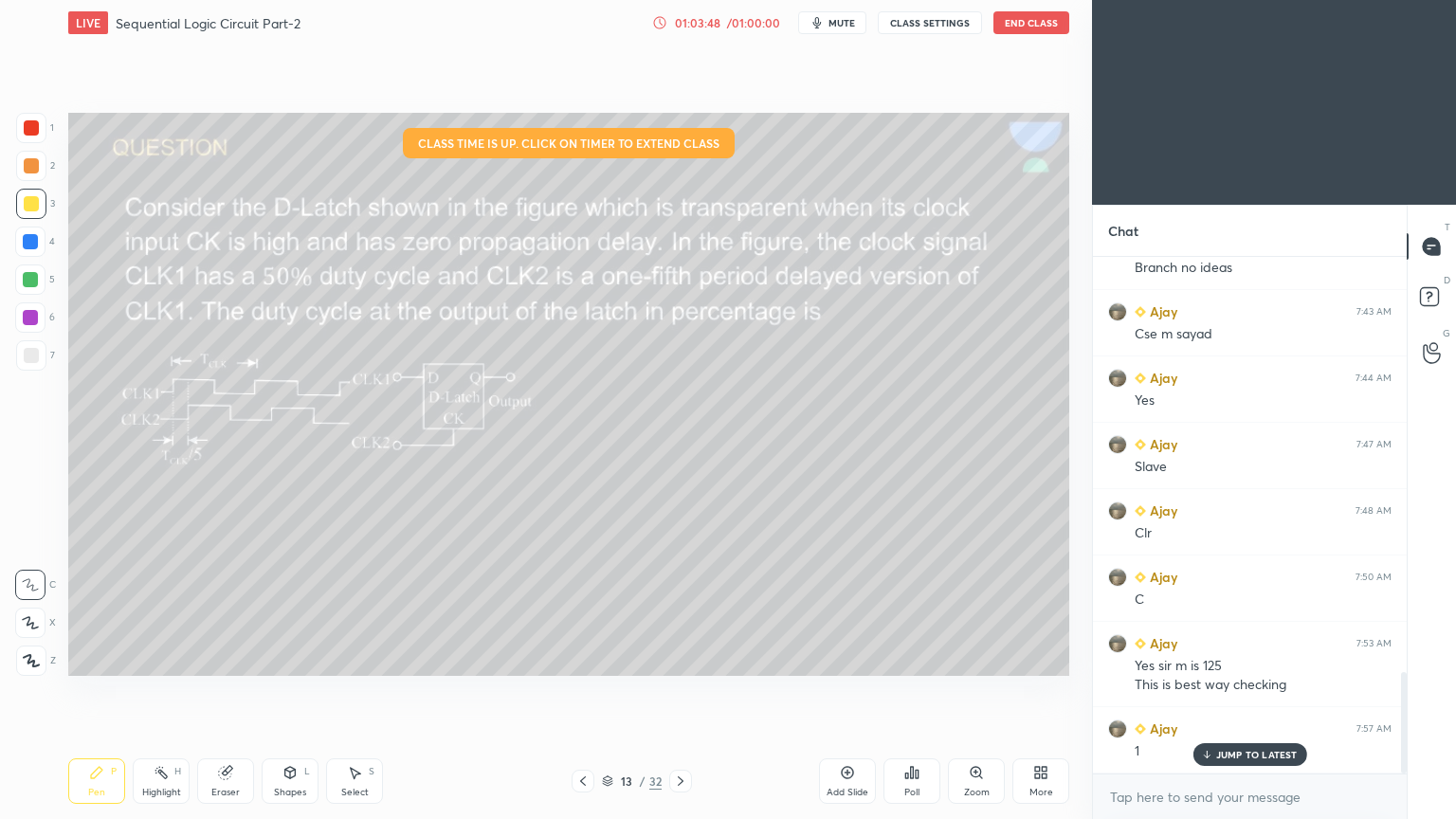 scroll, scrollTop: 2112, scrollLeft: 0, axis: vertical 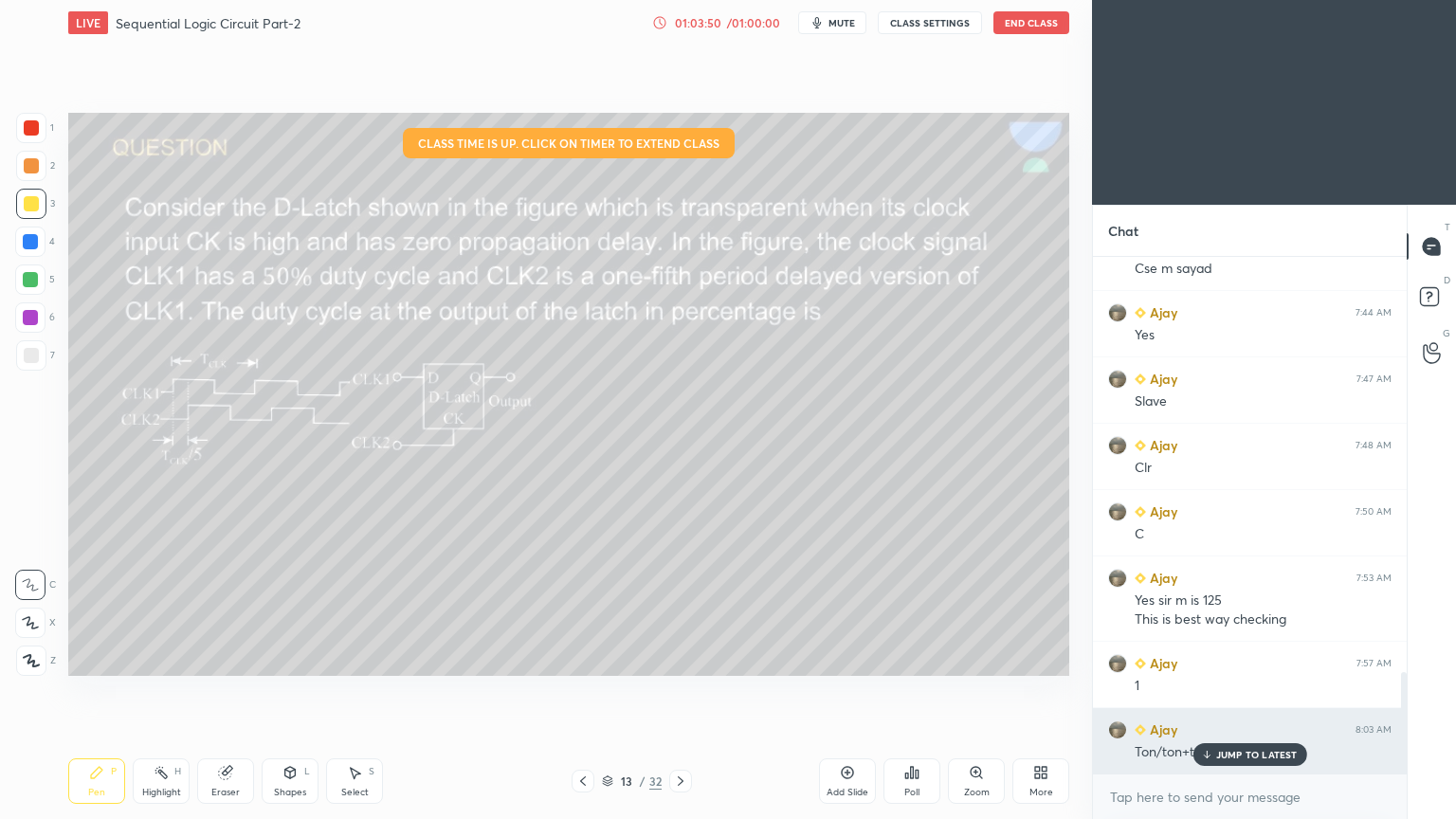 click on "JUMP TO LATEST" at bounding box center (1249, 755) 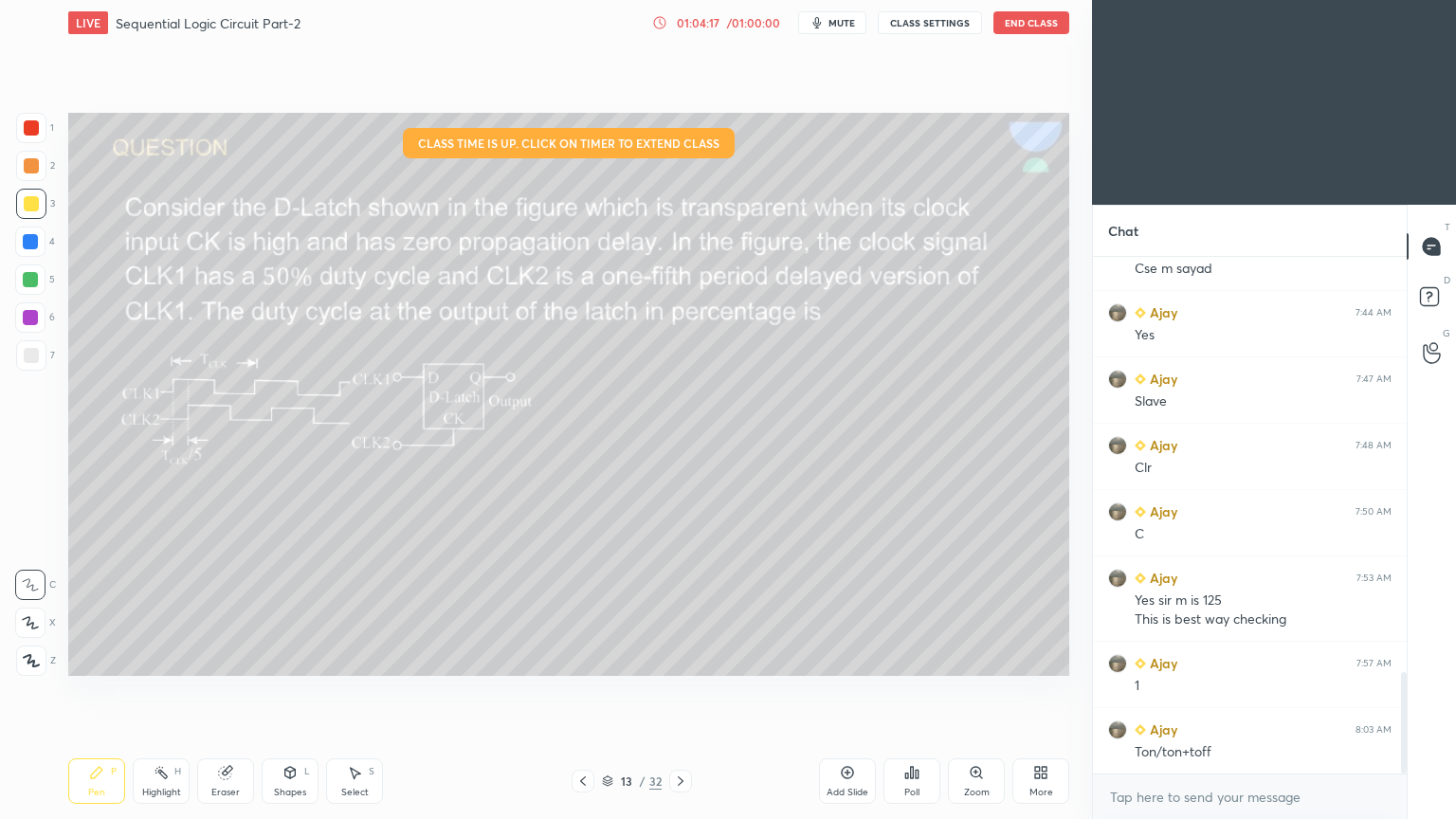 scroll, scrollTop: 2179, scrollLeft: 0, axis: vertical 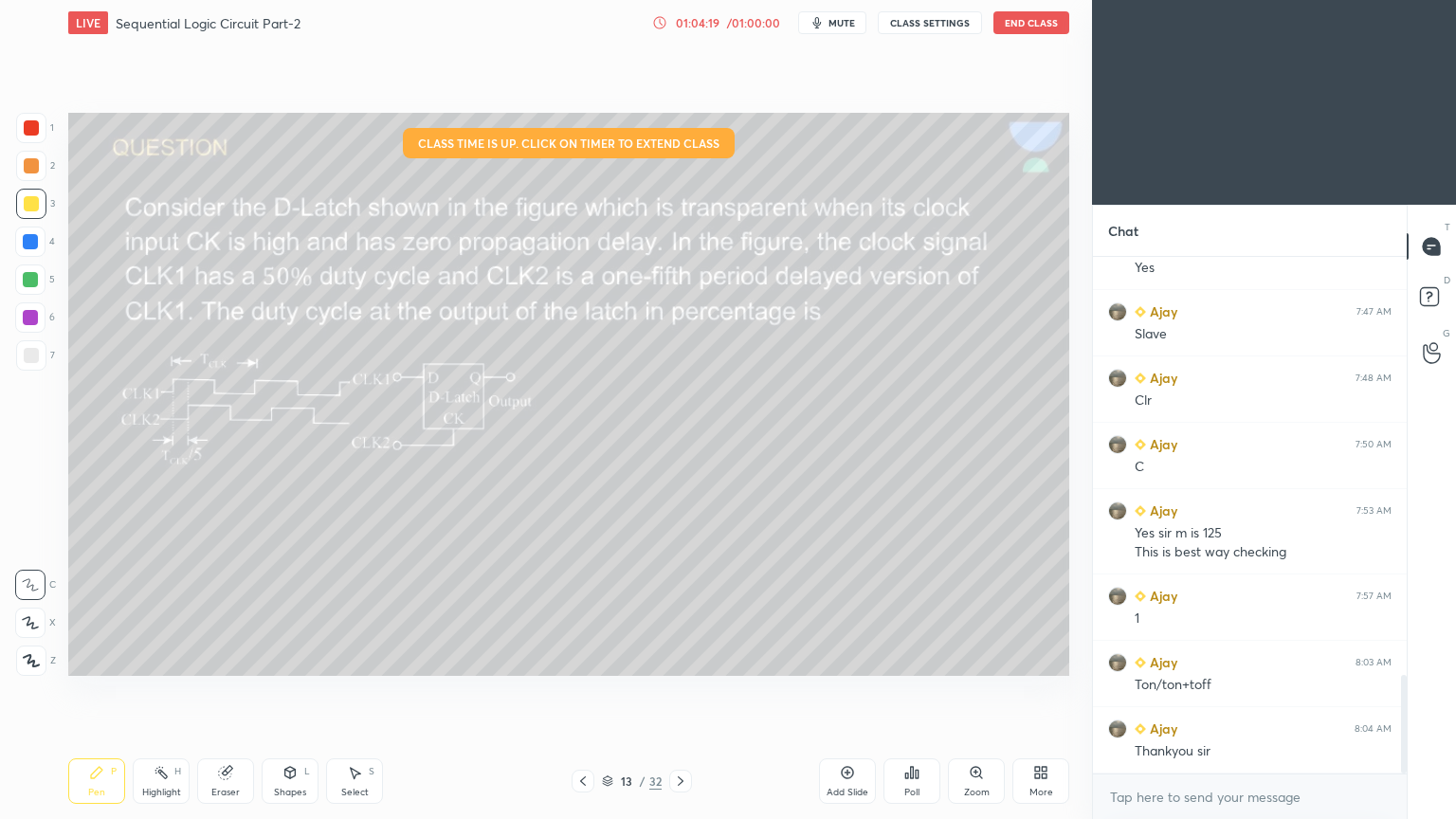 click on "End Class" at bounding box center (1031, 23) 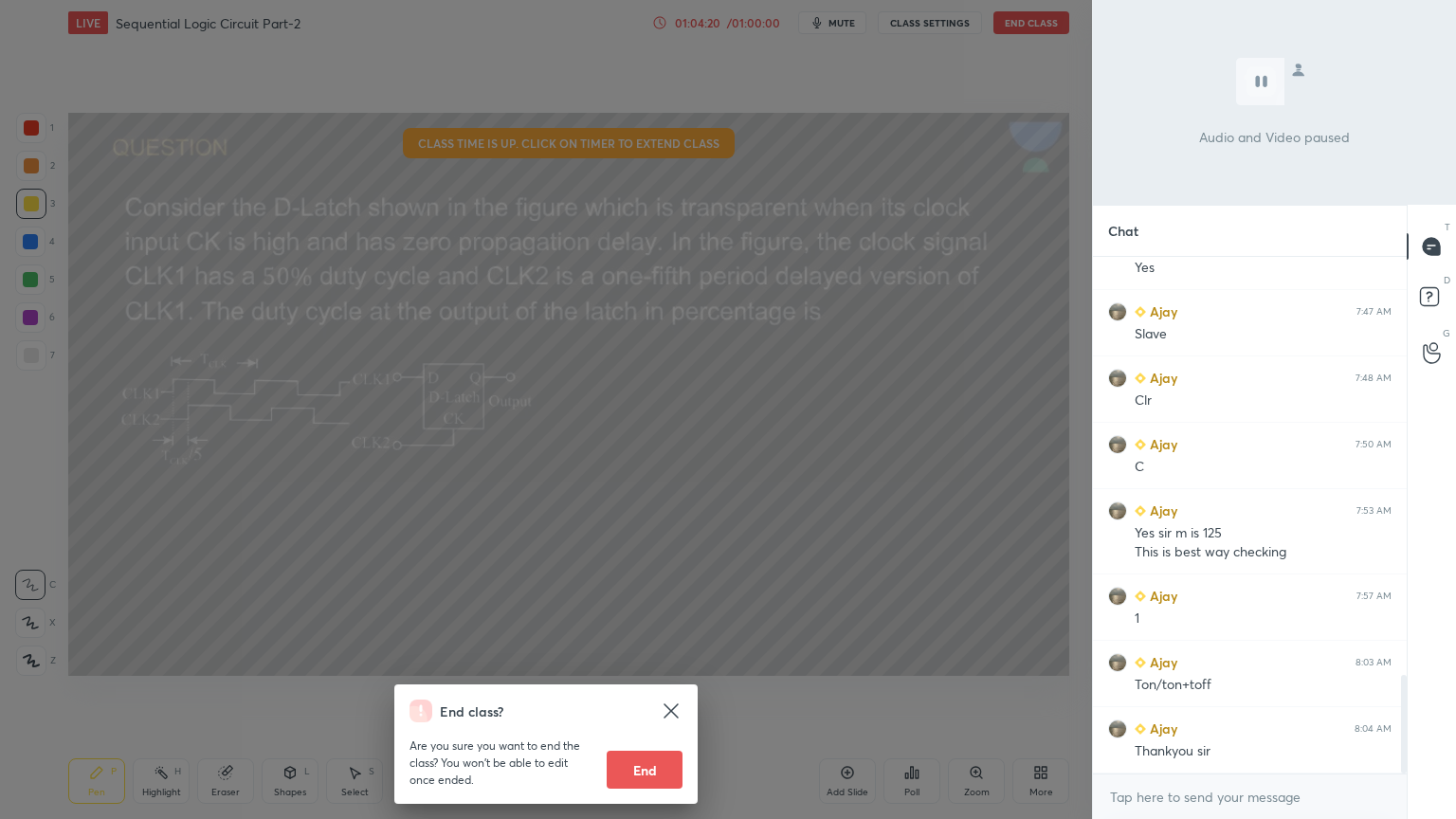 click on "End" at bounding box center (645, 770) 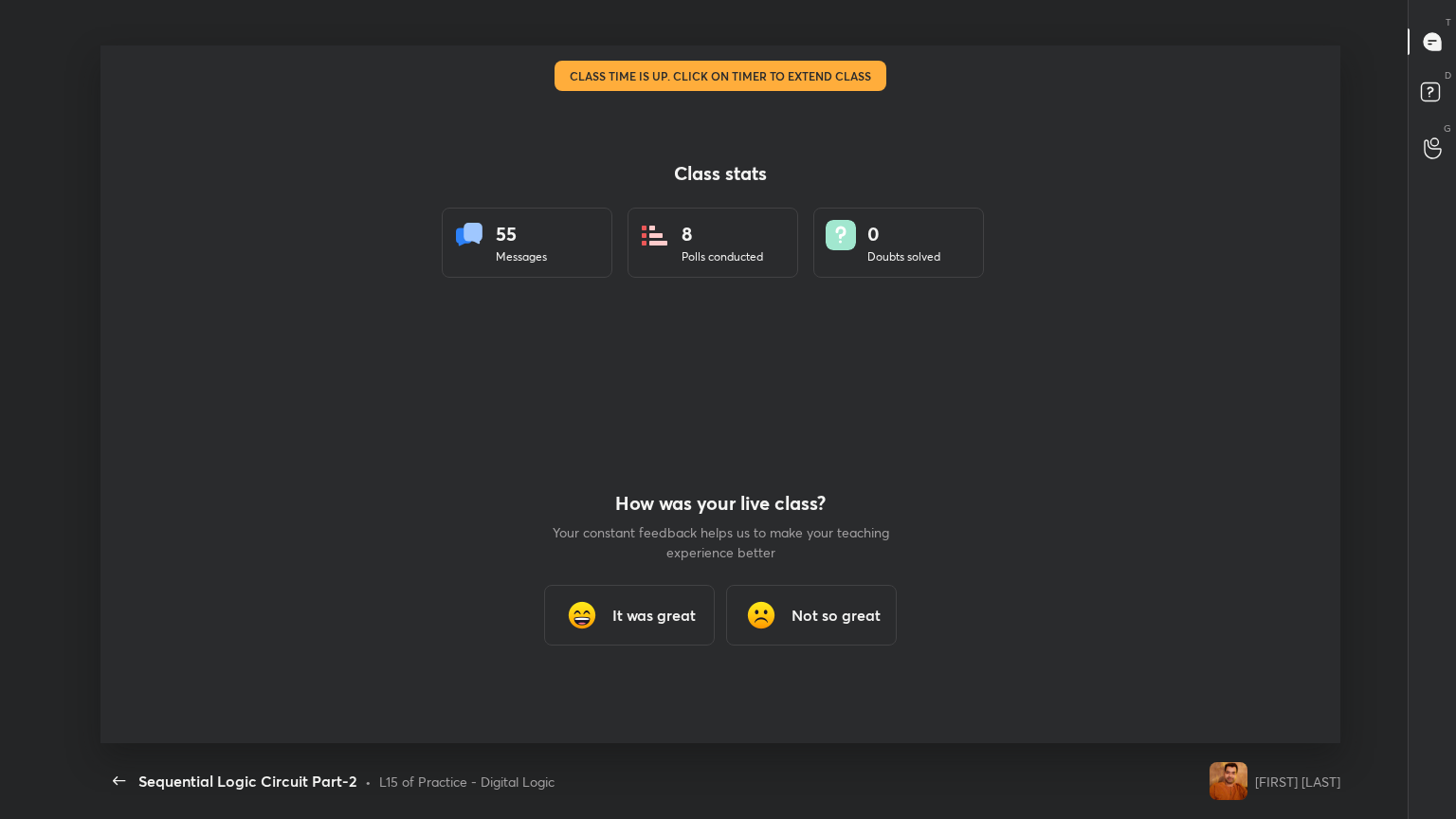 scroll, scrollTop: 94094, scrollLeft: 93371, axis: both 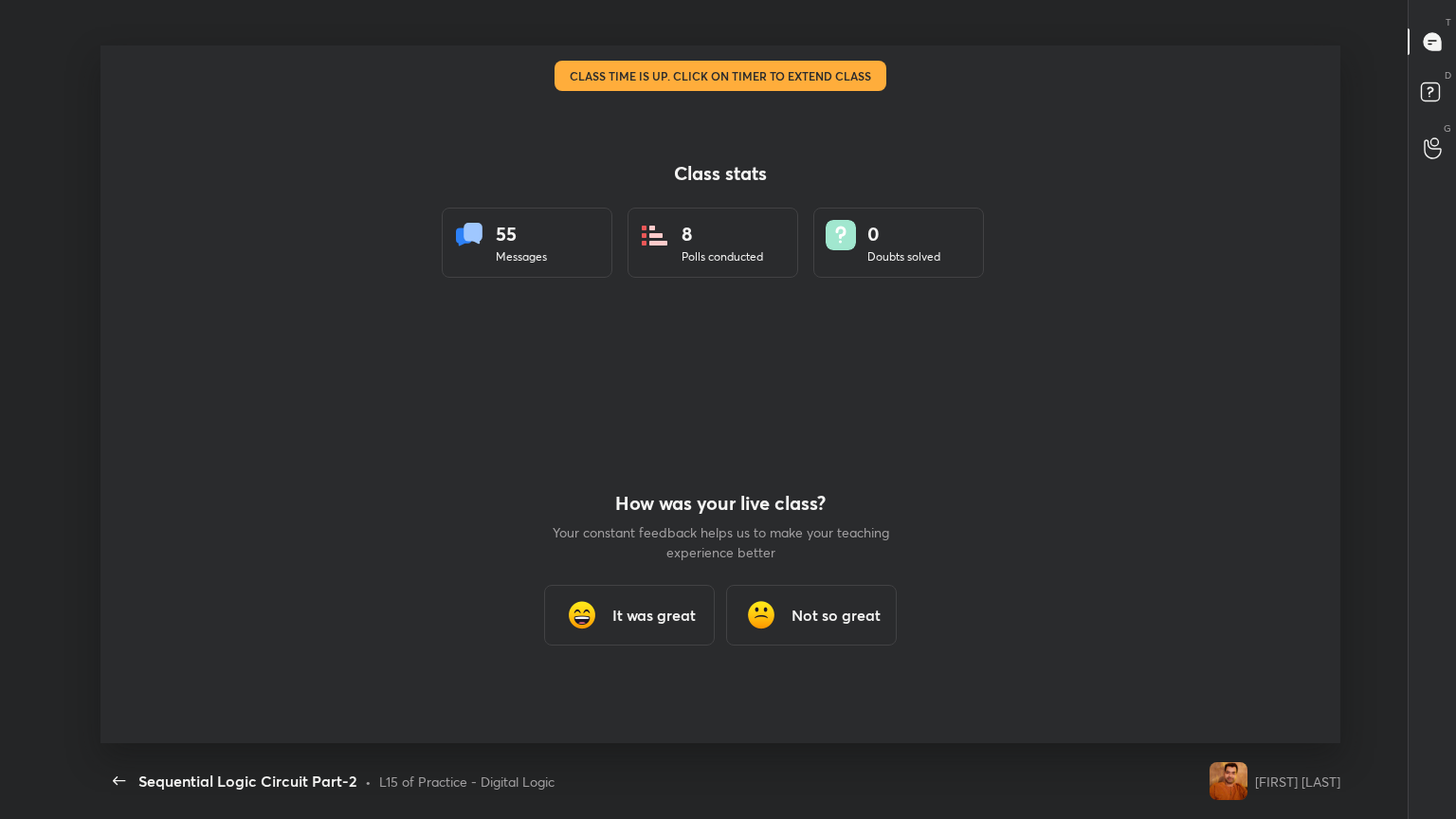 click on "It was great" at bounding box center [654, 615] 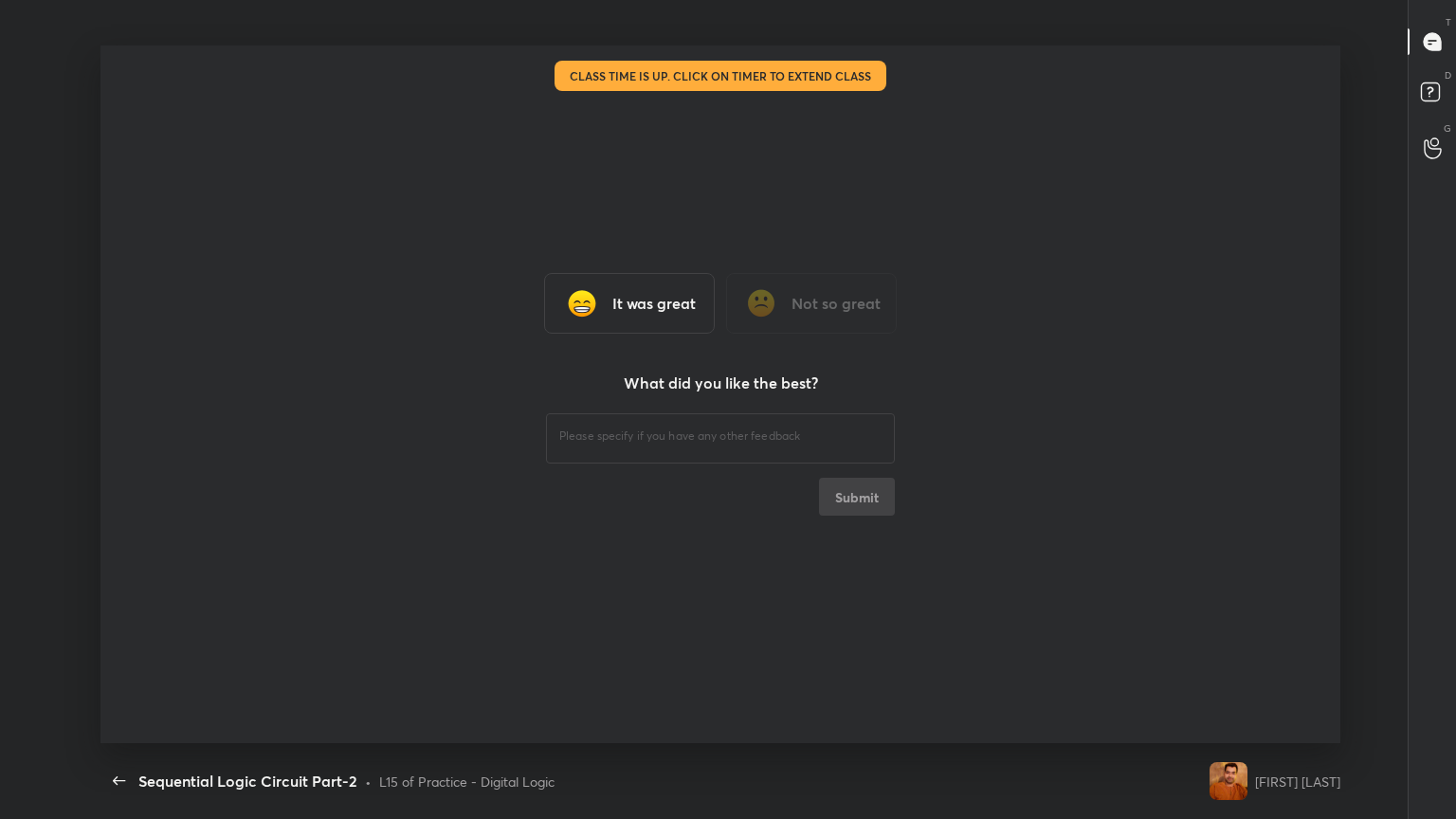 click on "It was great" at bounding box center (654, 303) 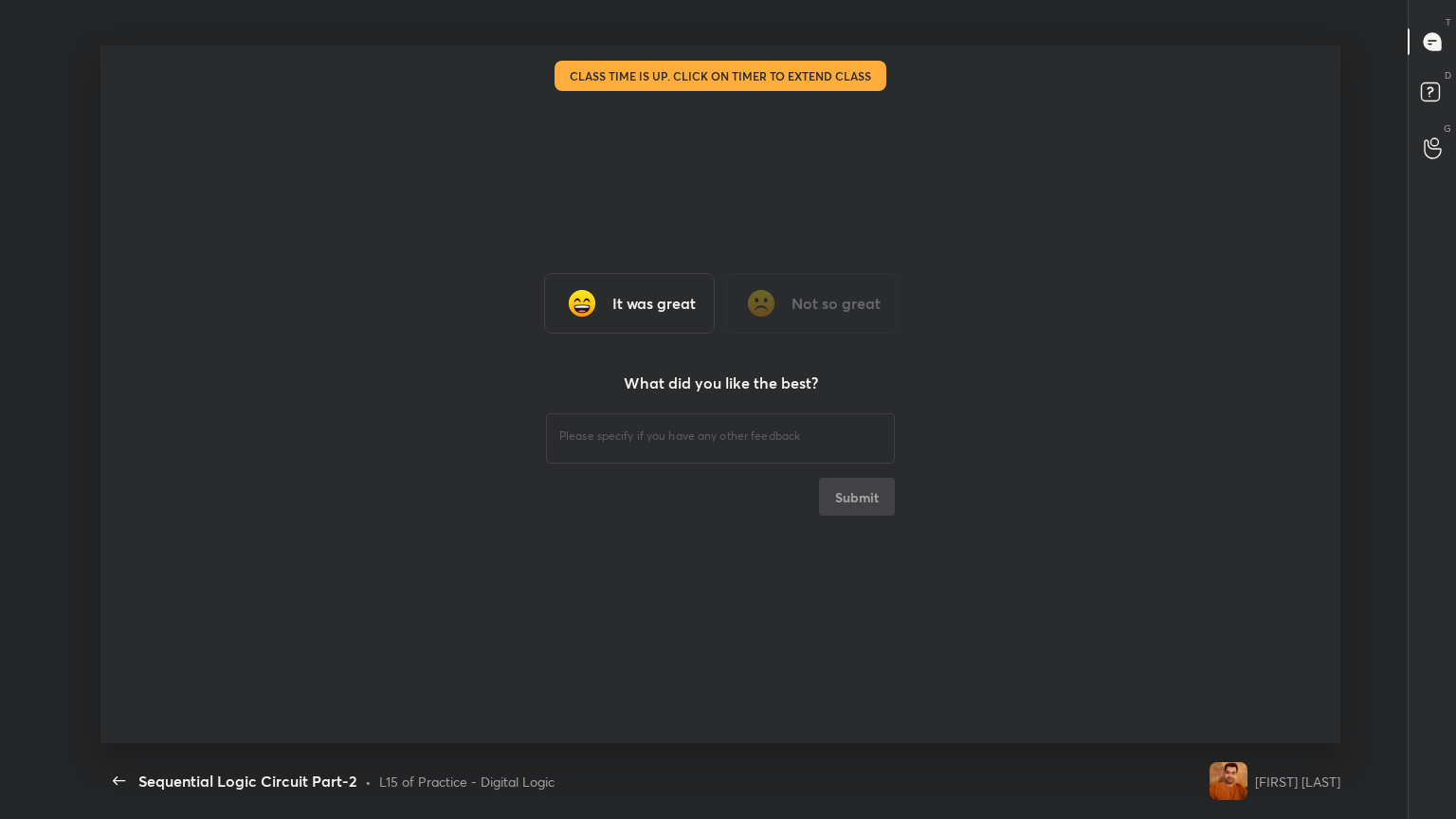 click on "It was great" at bounding box center (654, 303) 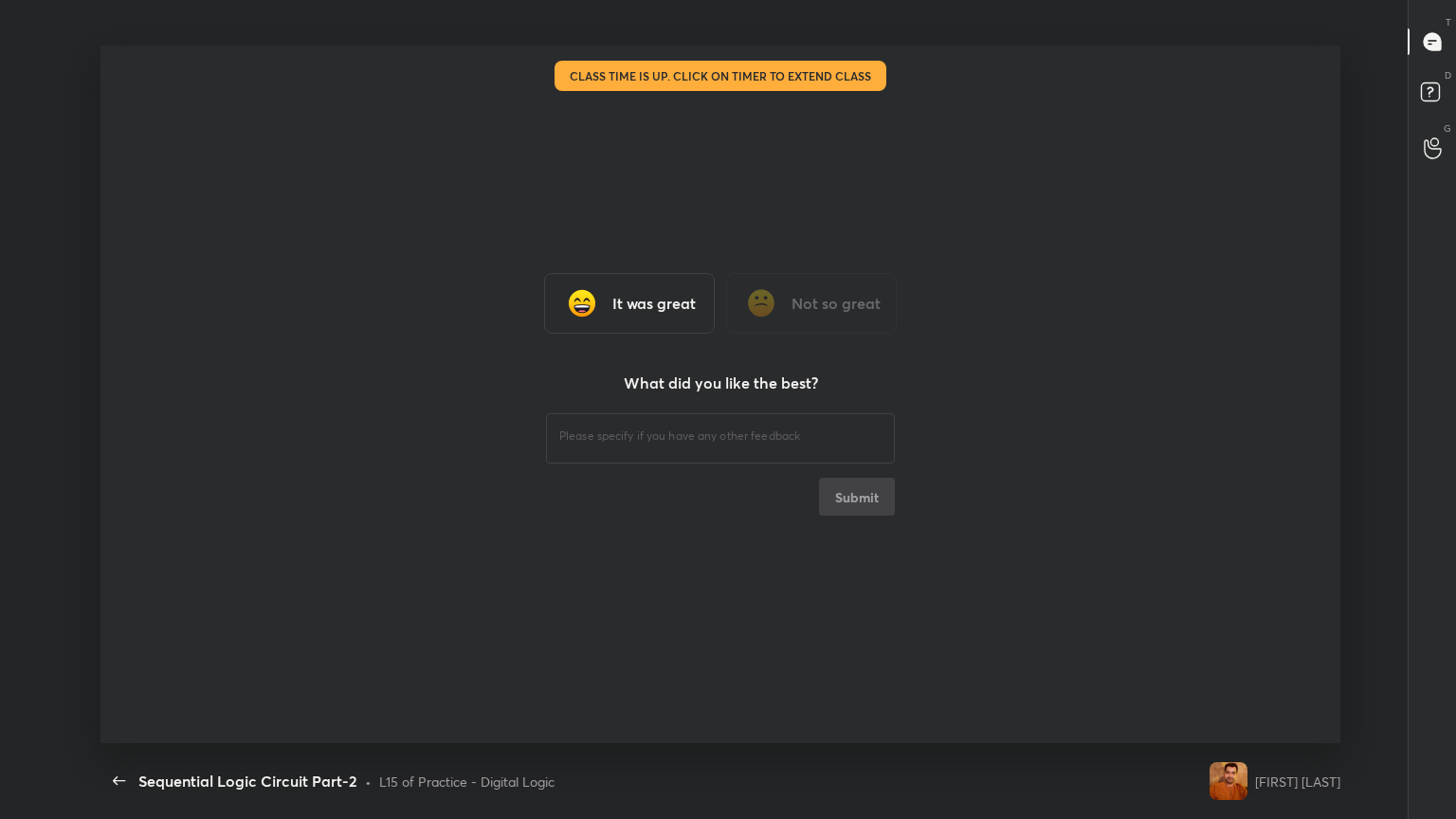 click on "It was great" at bounding box center (654, 303) 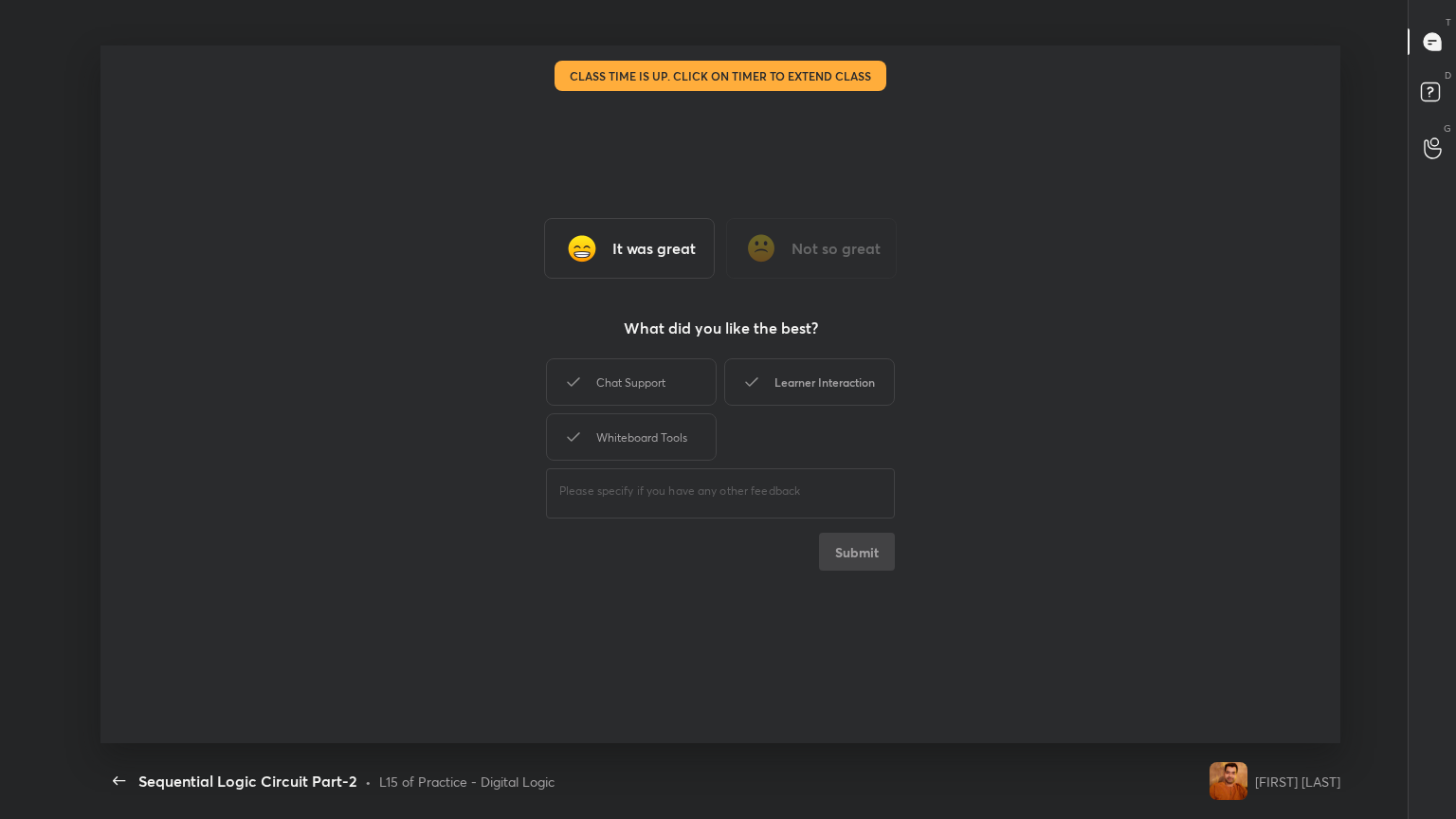 click on "Learner Interaction" at bounding box center (810, 382) 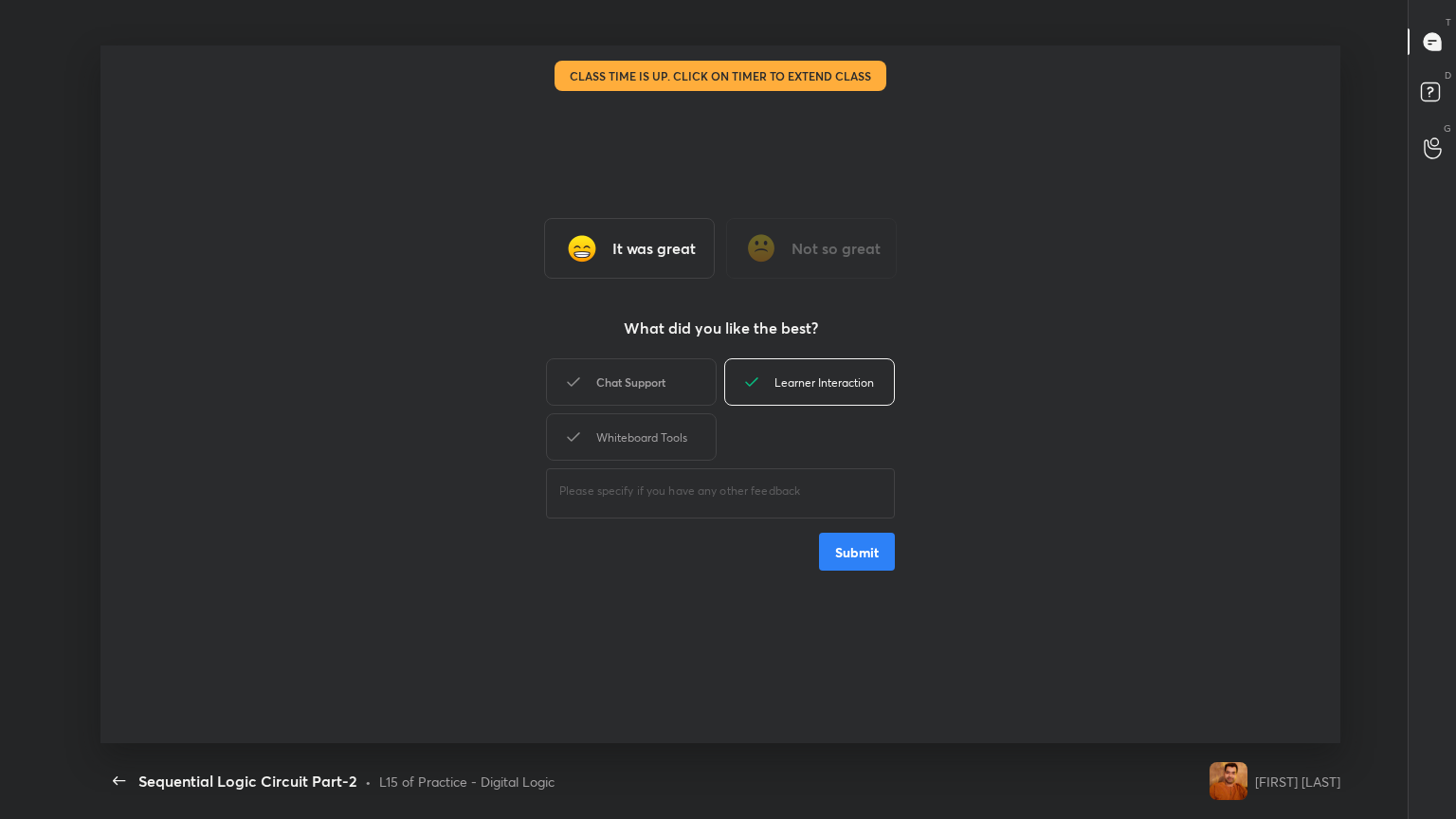 click on "Chat Support" at bounding box center [631, 382] 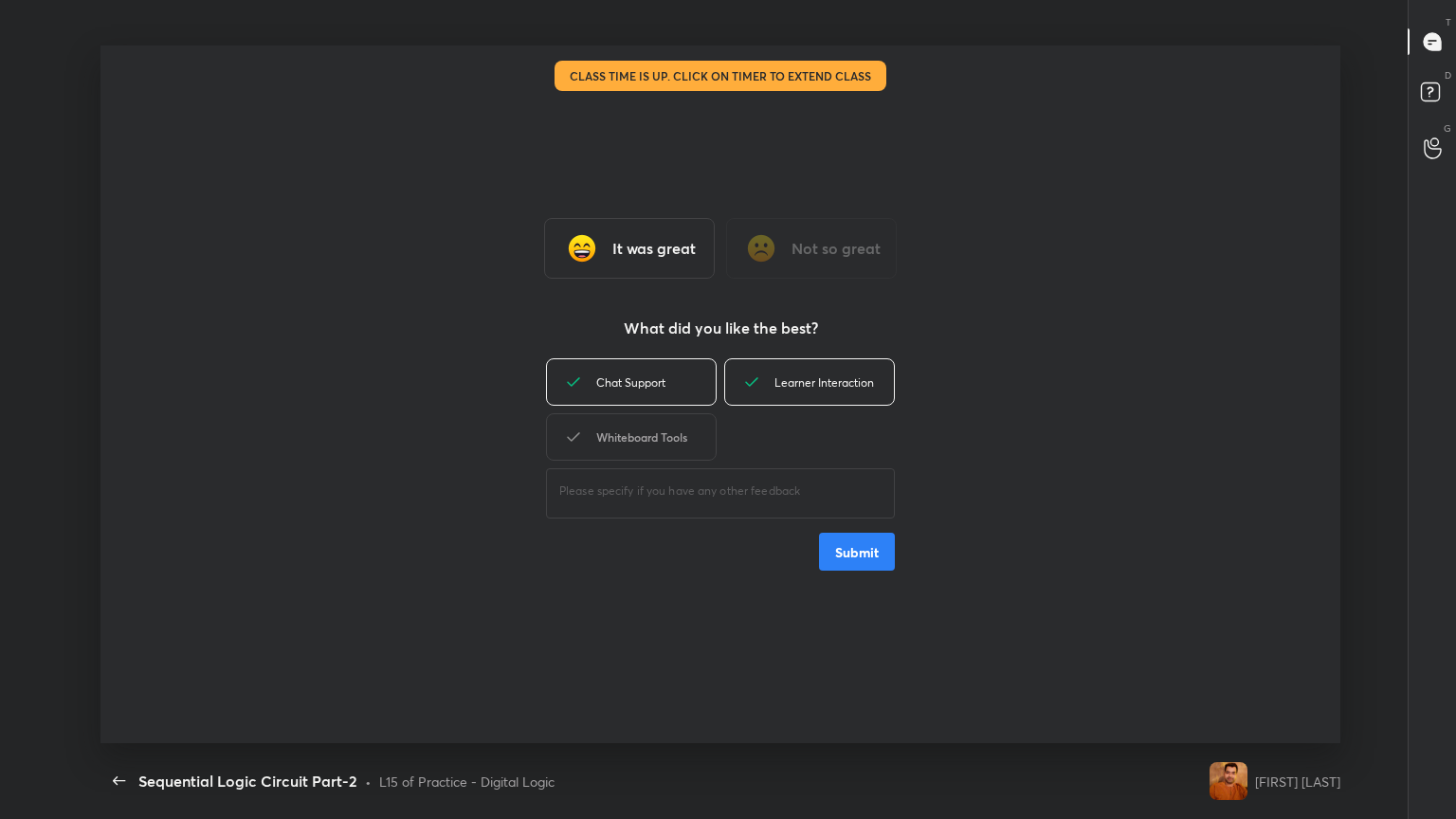 click on "Whiteboard Tools" at bounding box center [631, 437] 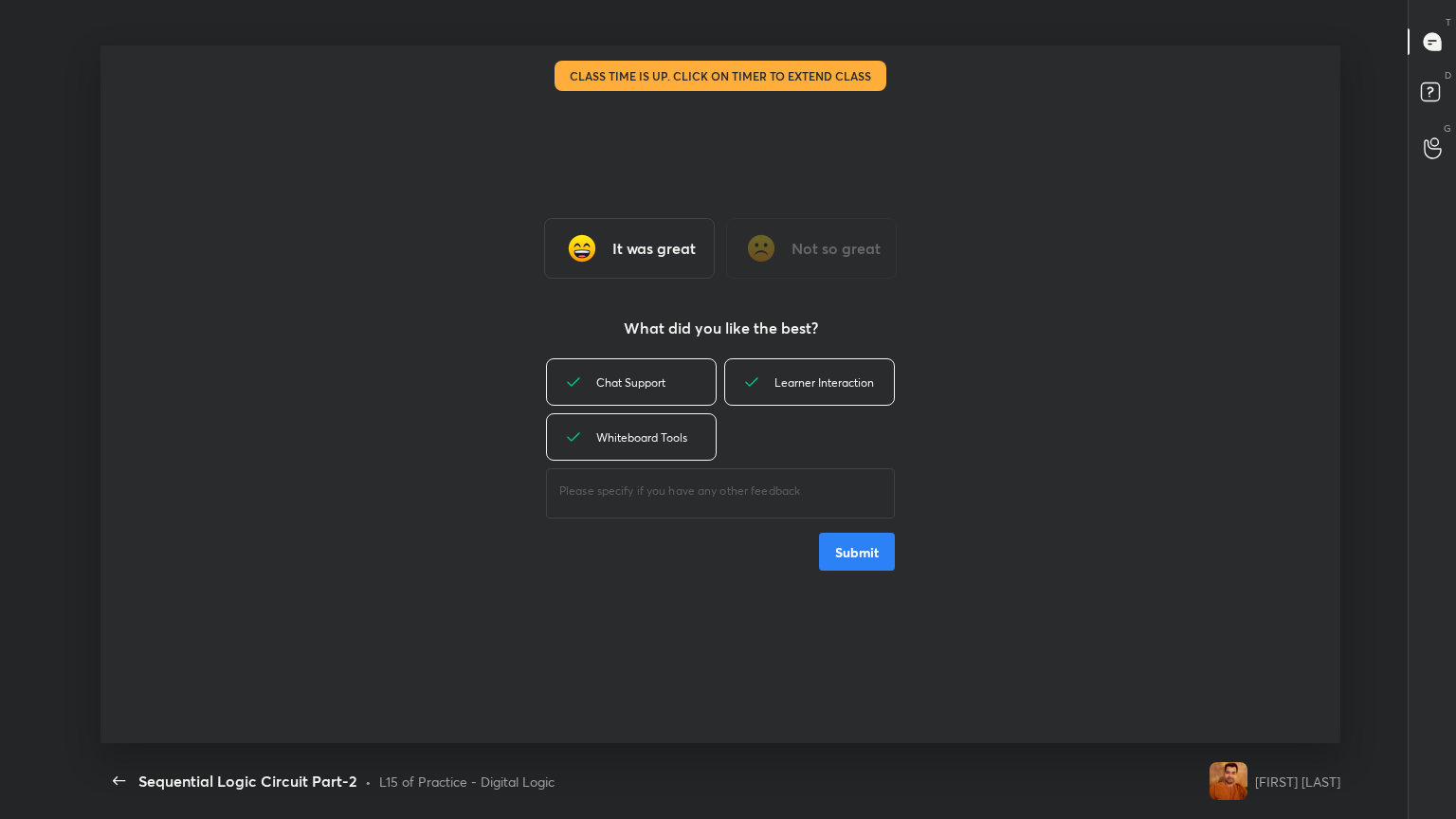 click on "Submit" at bounding box center [857, 552] 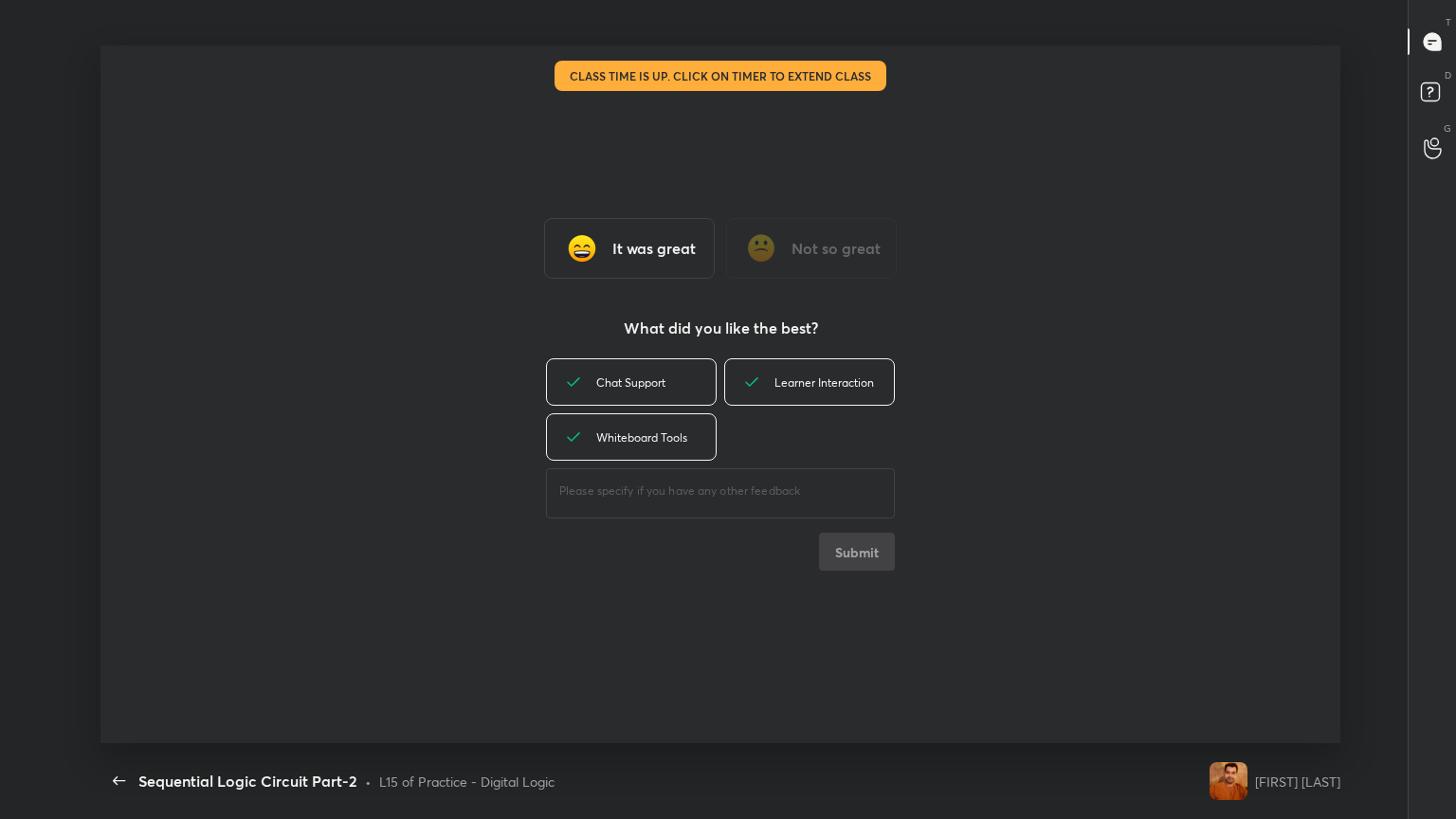 click on "Chat Support Learner Interaction Whiteboard Tools ​ Submit" at bounding box center (720, 463) 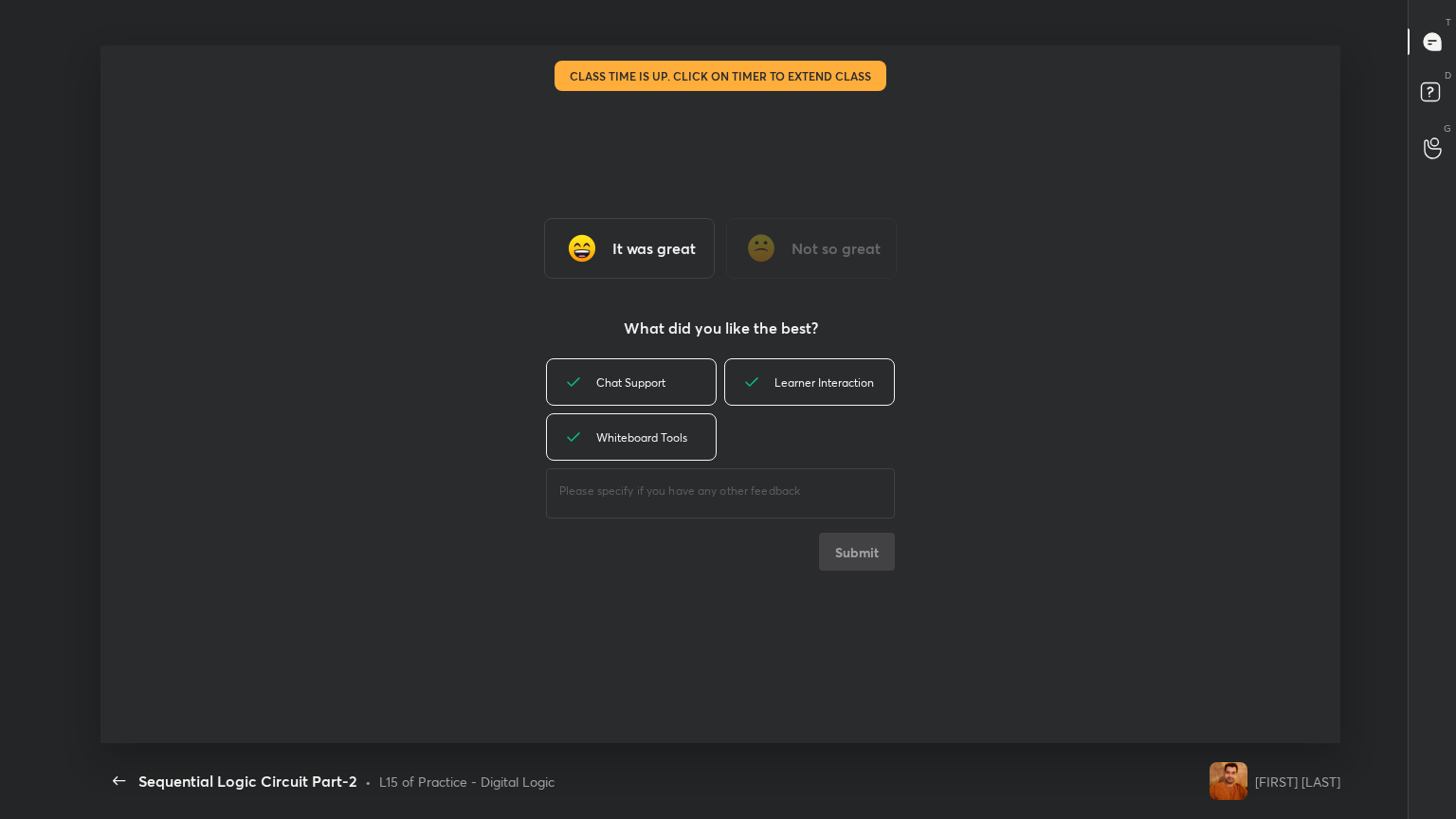click on "Chat Support Learner Interaction Whiteboard Tools ​ Submit" at bounding box center (720, 463) 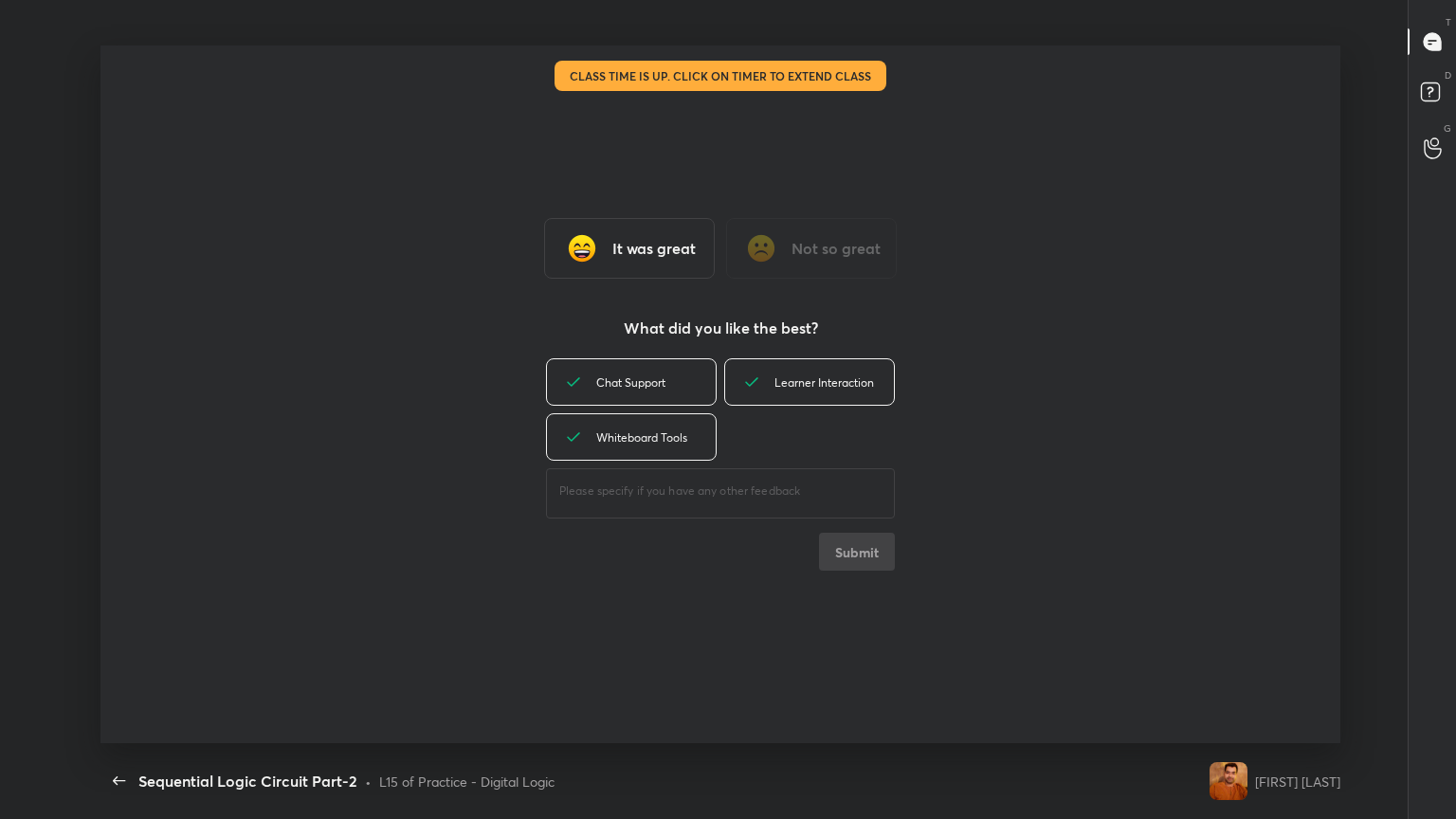 click on "Chat Support Learner Interaction Whiteboard Tools ​ Submit" at bounding box center [720, 463] 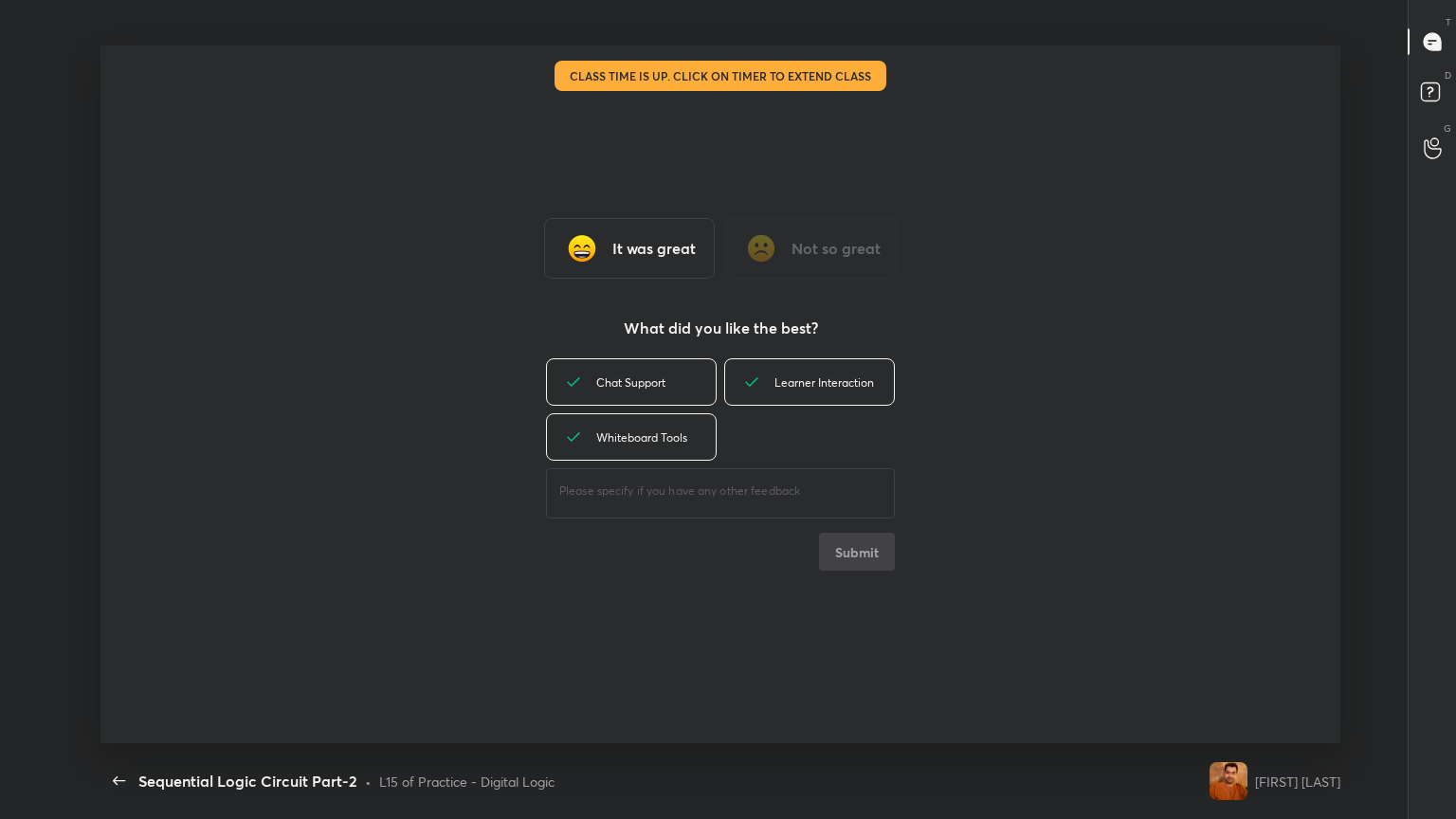 click on "Chat Support Learner Interaction Whiteboard Tools ​ Submit" at bounding box center (720, 463) 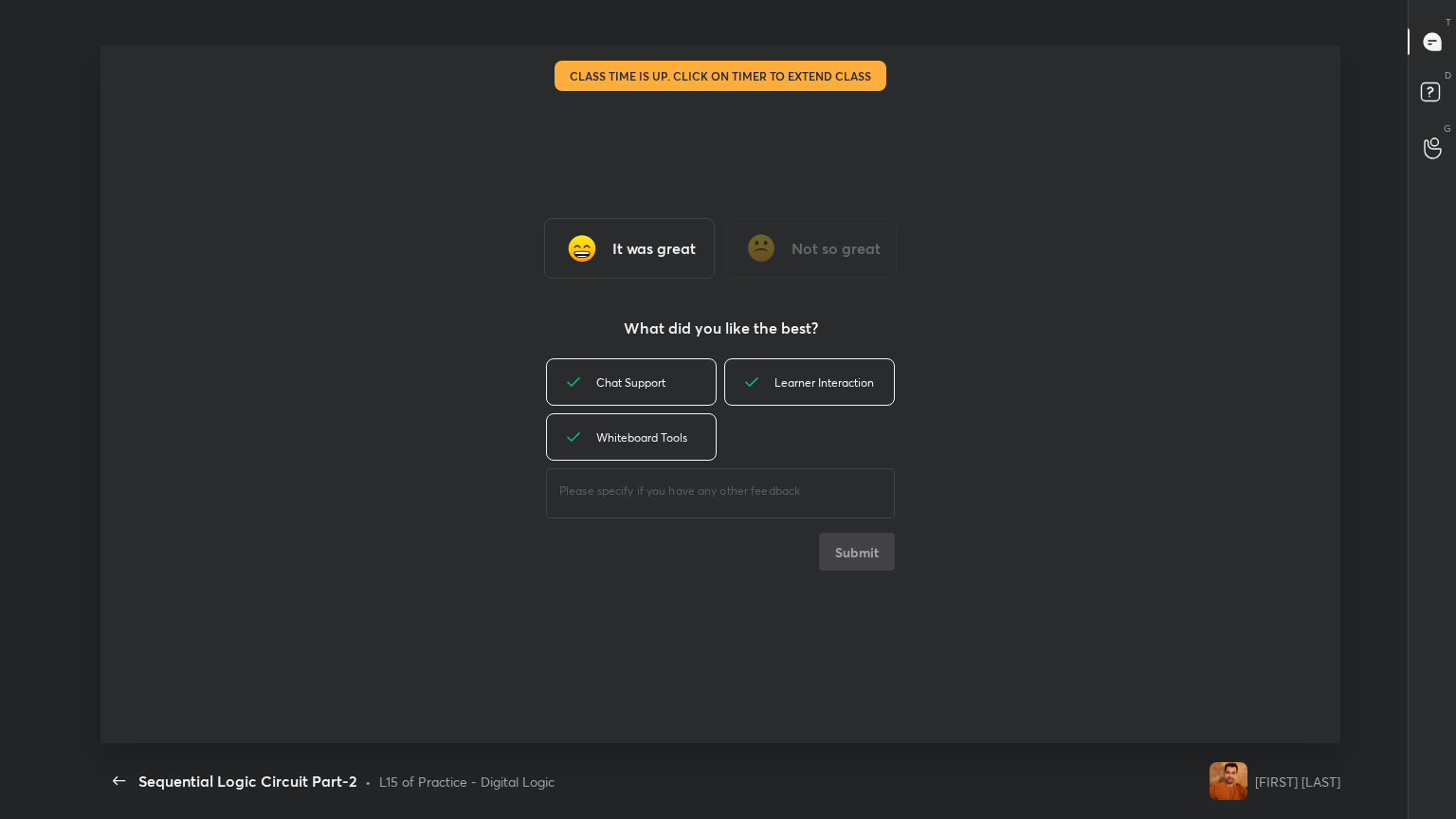 click on "Chat Support Learner Interaction Whiteboard Tools ​ Submit" at bounding box center (720, 463) 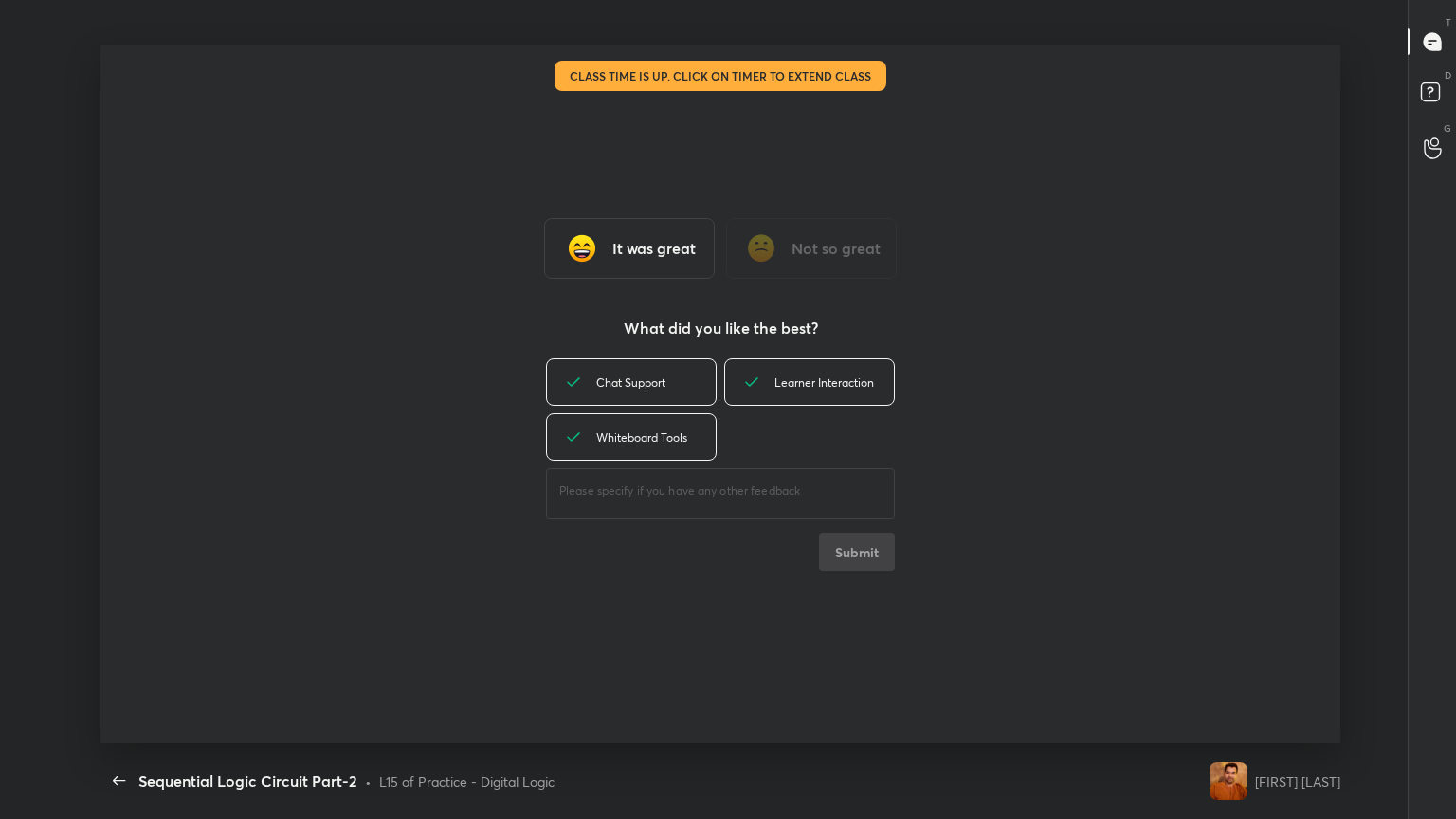 click on "Chat Support Learner Interaction Whiteboard Tools ​ Submit" at bounding box center [720, 463] 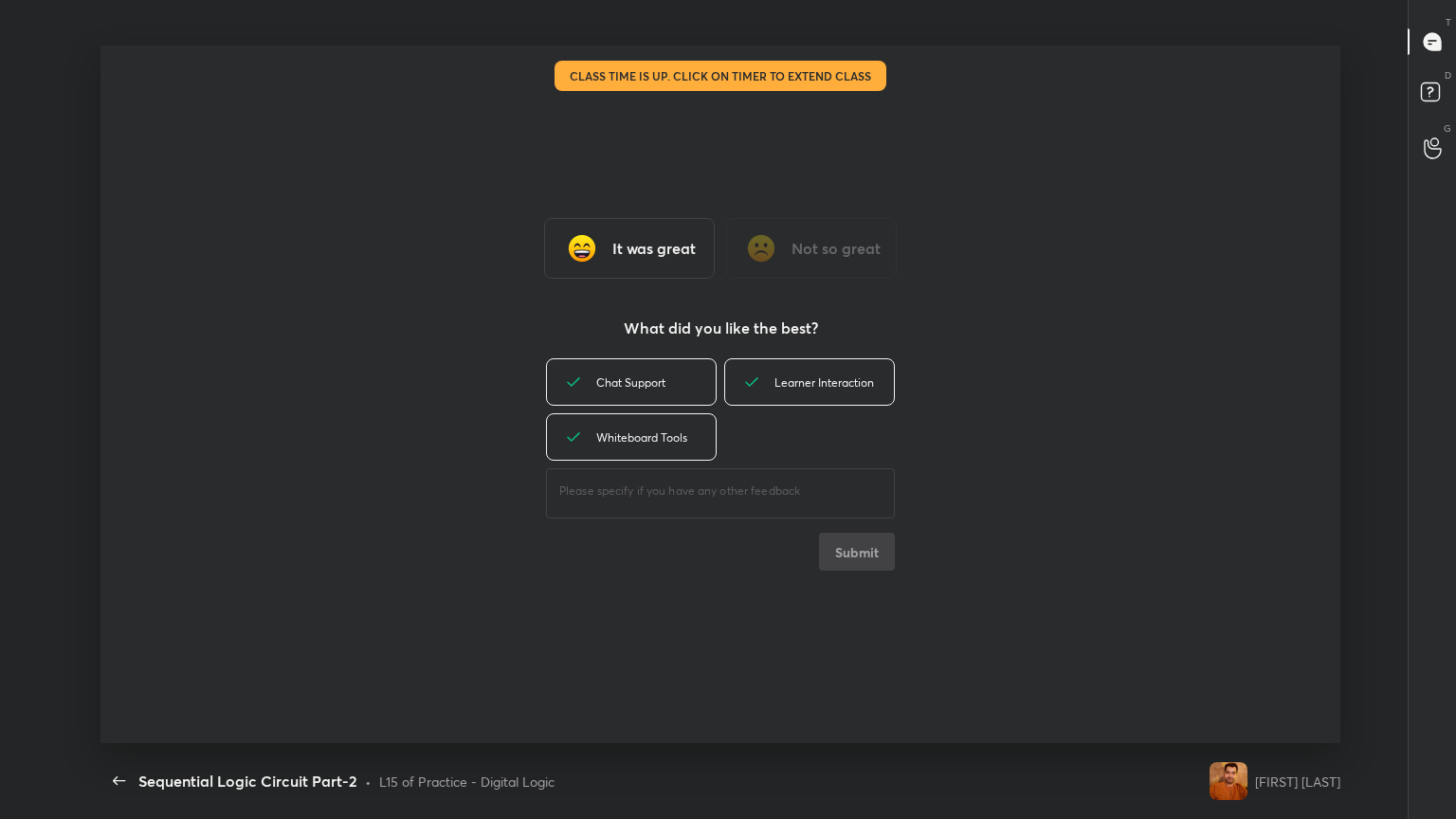 click on "Chat Support Learner Interaction Whiteboard Tools ​ Submit" at bounding box center [720, 463] 